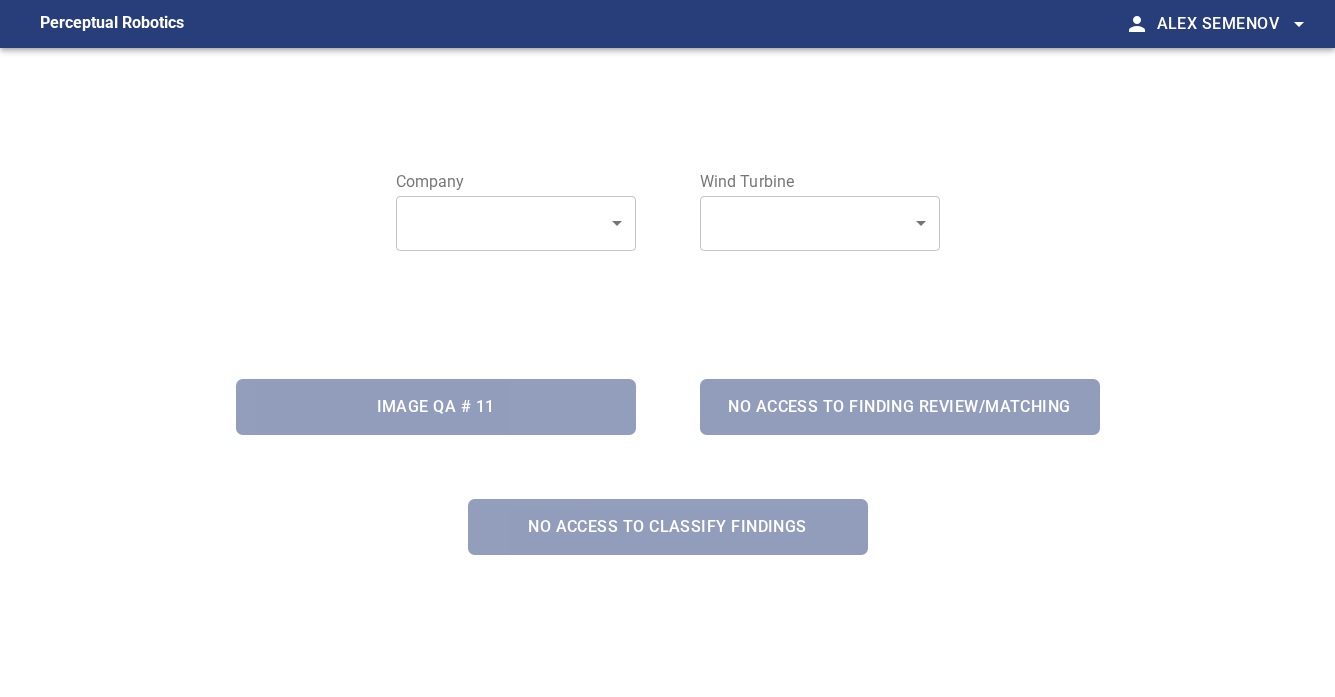 scroll, scrollTop: 0, scrollLeft: 0, axis: both 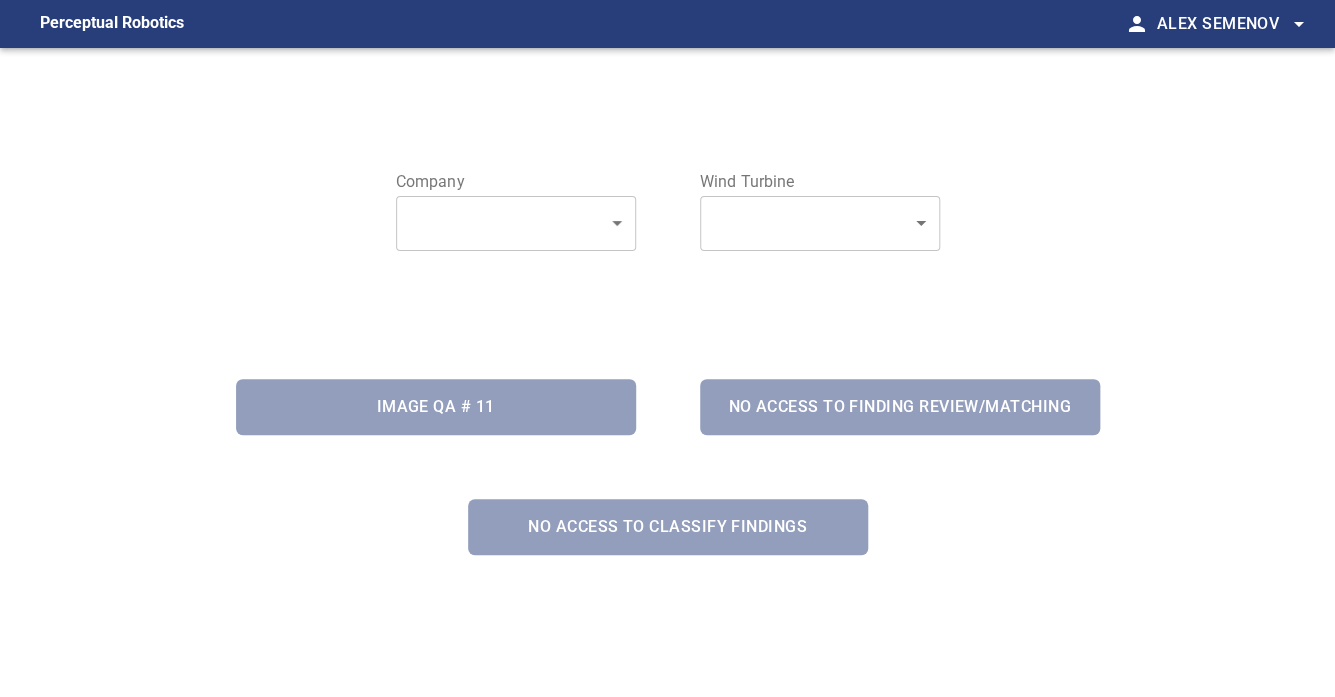 click on "Perceptual Robotics person [FIRST] [LAST] arrow_drop_down Company ​ ​ ​ ​ Wind Turbine ​ ​ Image QA #  11 No access to Finding Review/Matching No access to Classify Findings exit_to_app Logout" at bounding box center [667, 348] 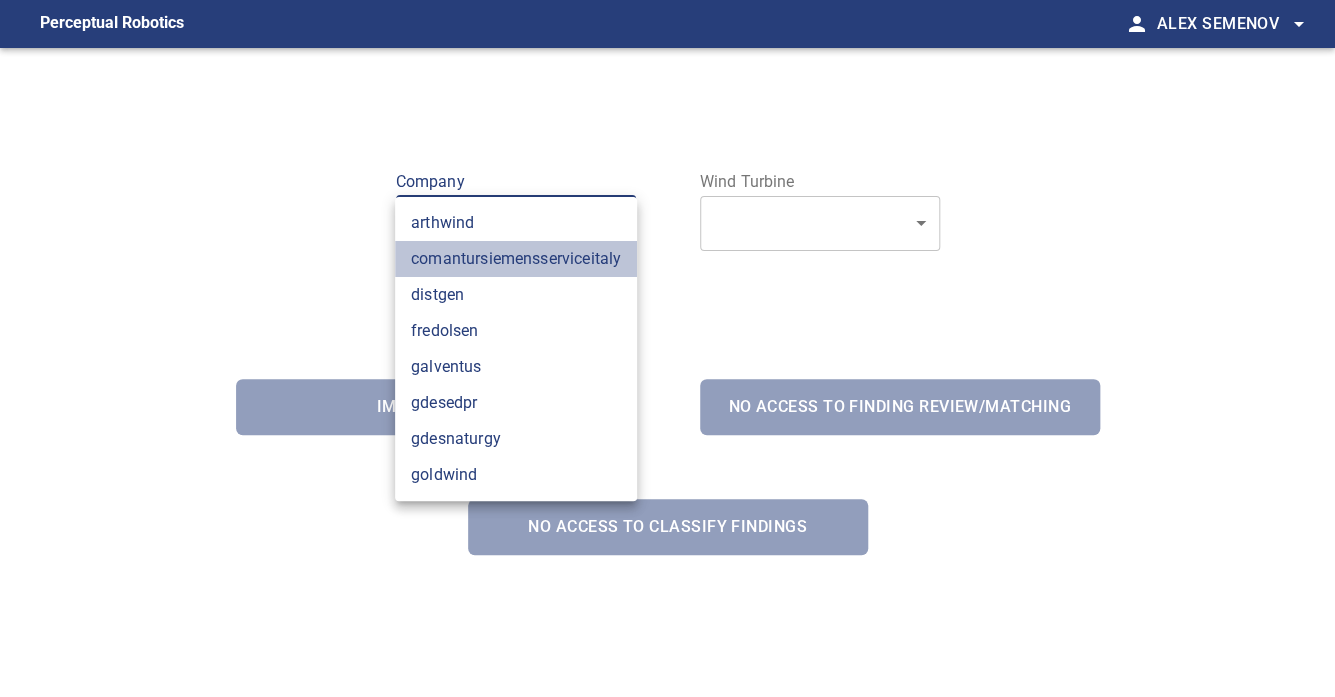click on "comantursiemensserviceitaly" at bounding box center [516, 259] 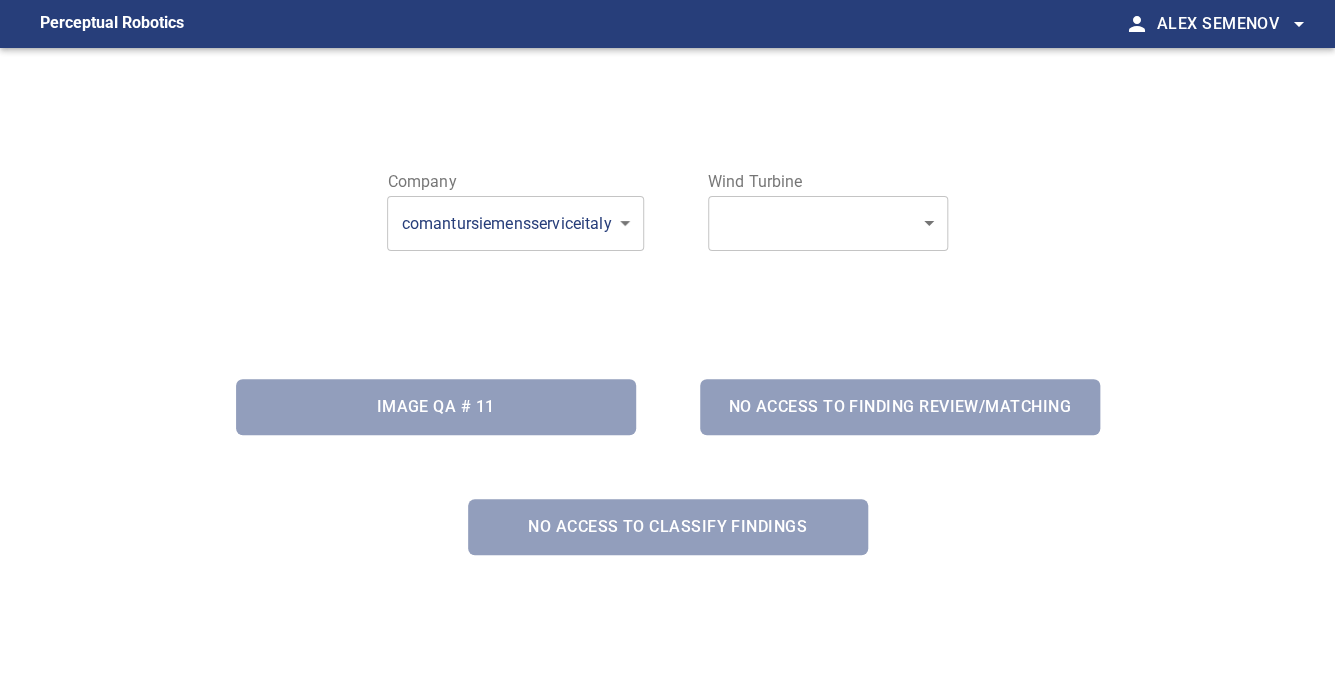 click on "**********" at bounding box center [667, 348] 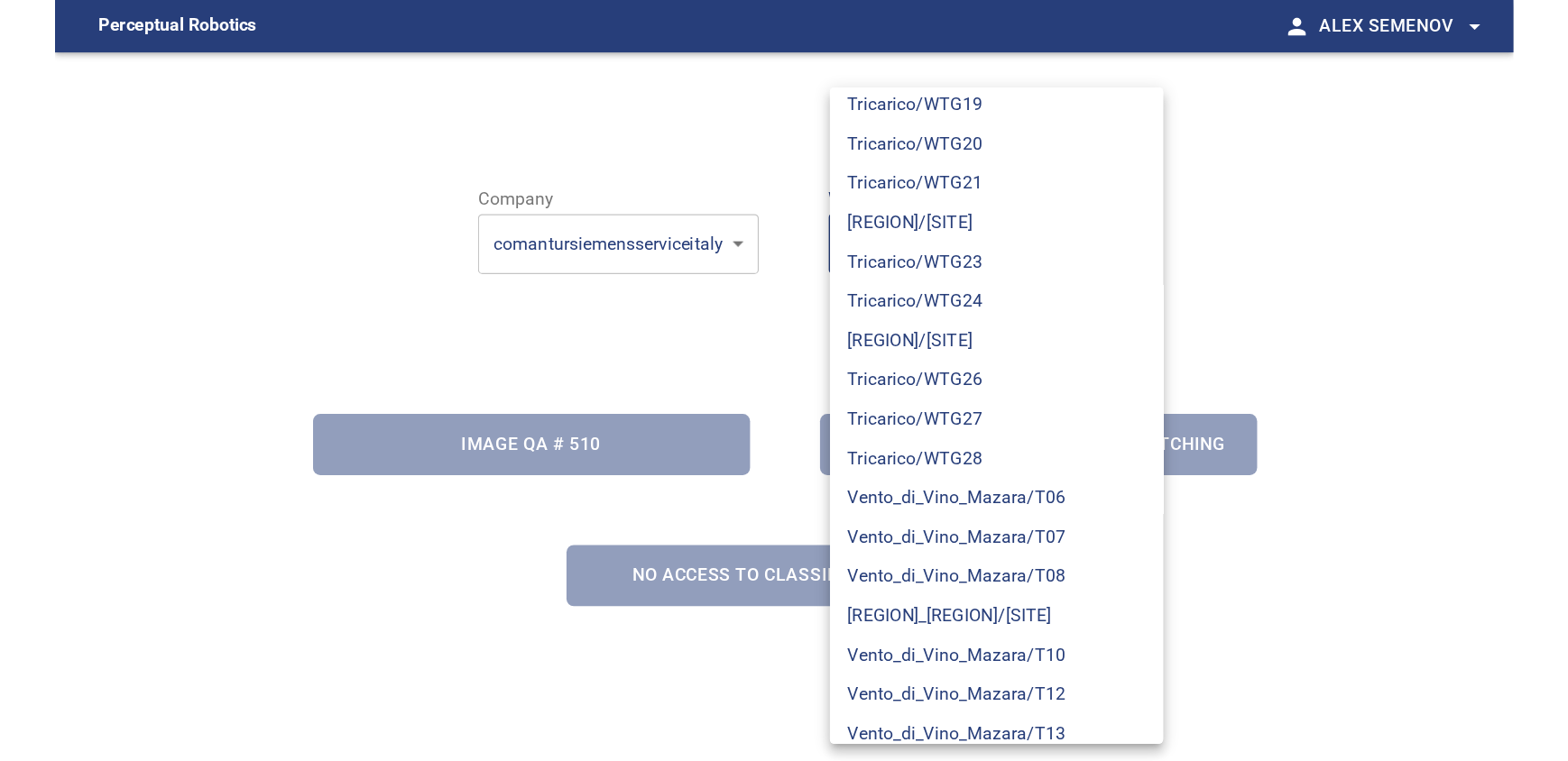 scroll, scrollTop: 25742, scrollLeft: 0, axis: vertical 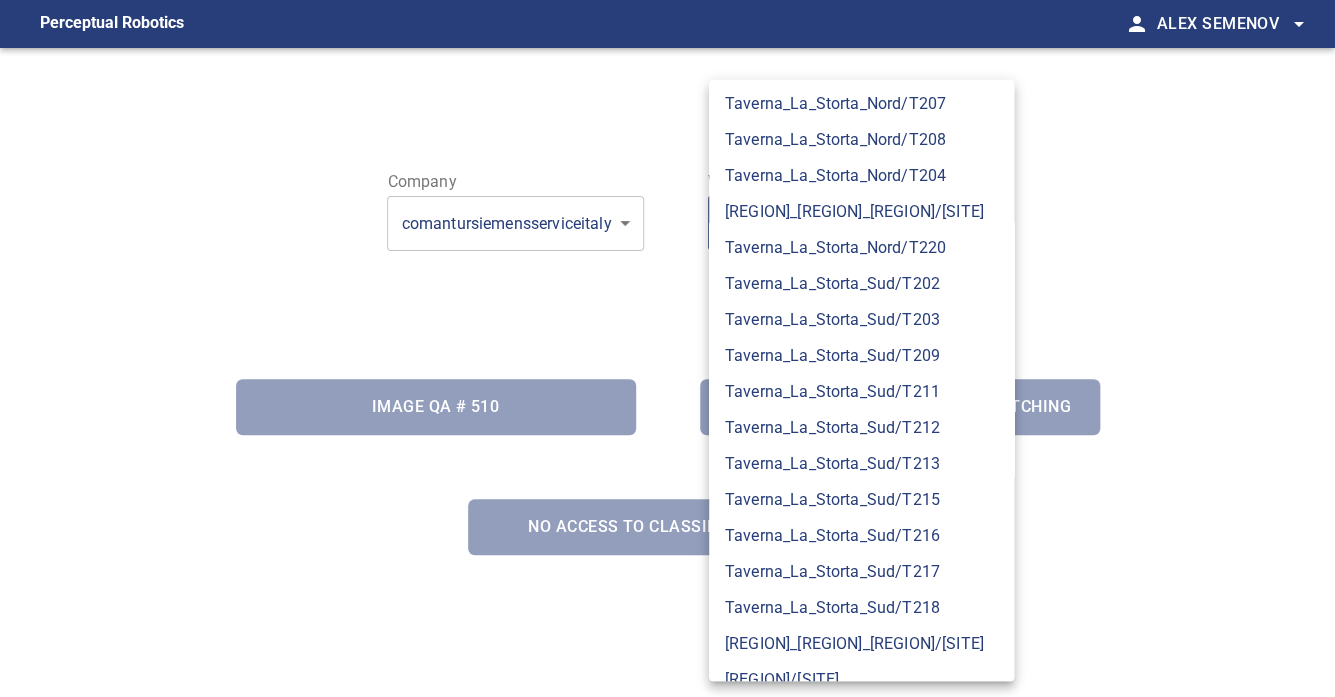 click on "Taverna_La_Storta_Sud/T218" at bounding box center (861, 608) 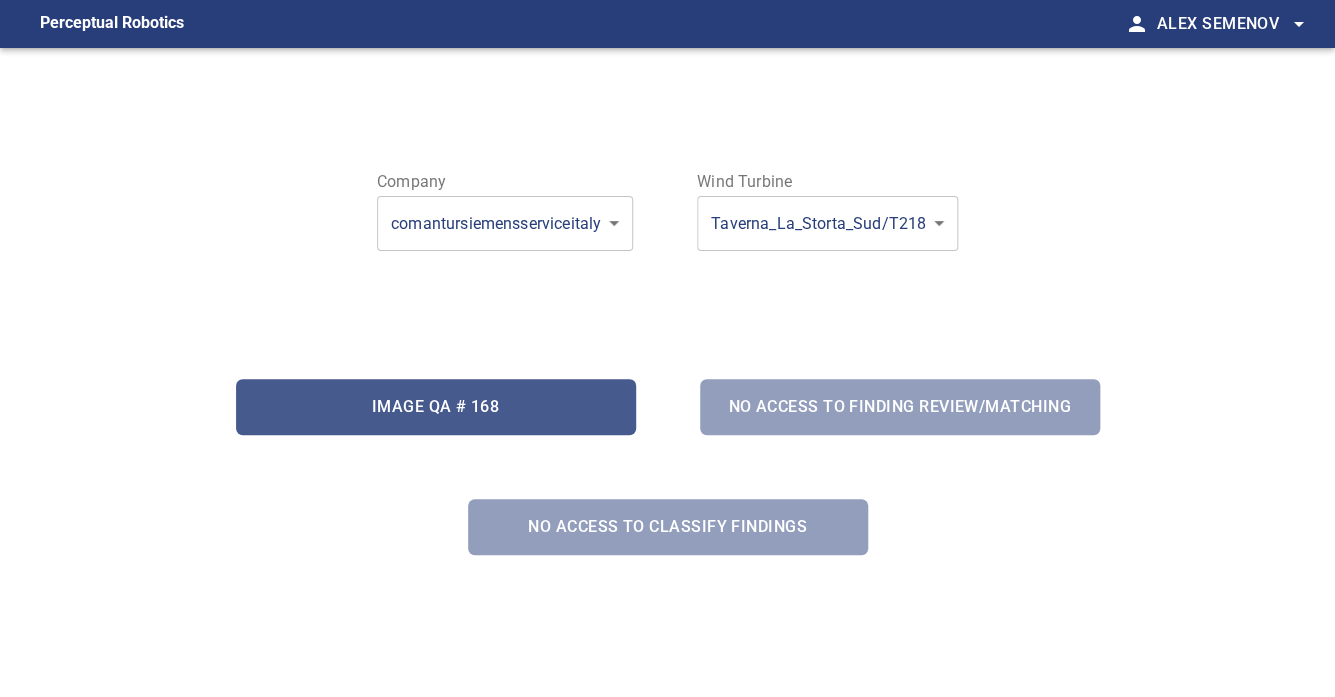 click on "Image QA #  168" at bounding box center (436, 407) 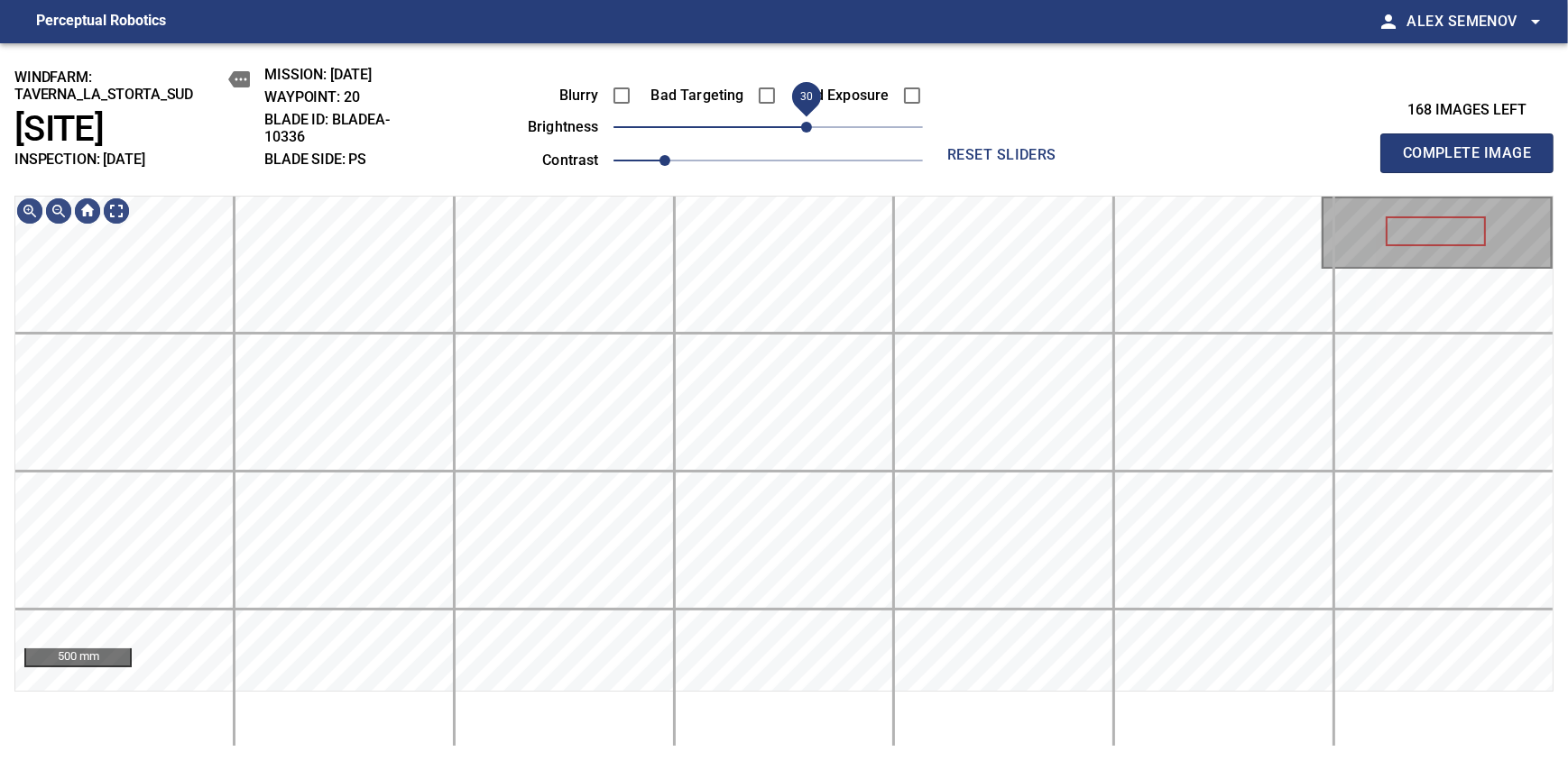 drag, startPoint x: 811, startPoint y: 148, endPoint x: 824, endPoint y: 144, distance: 13.60147 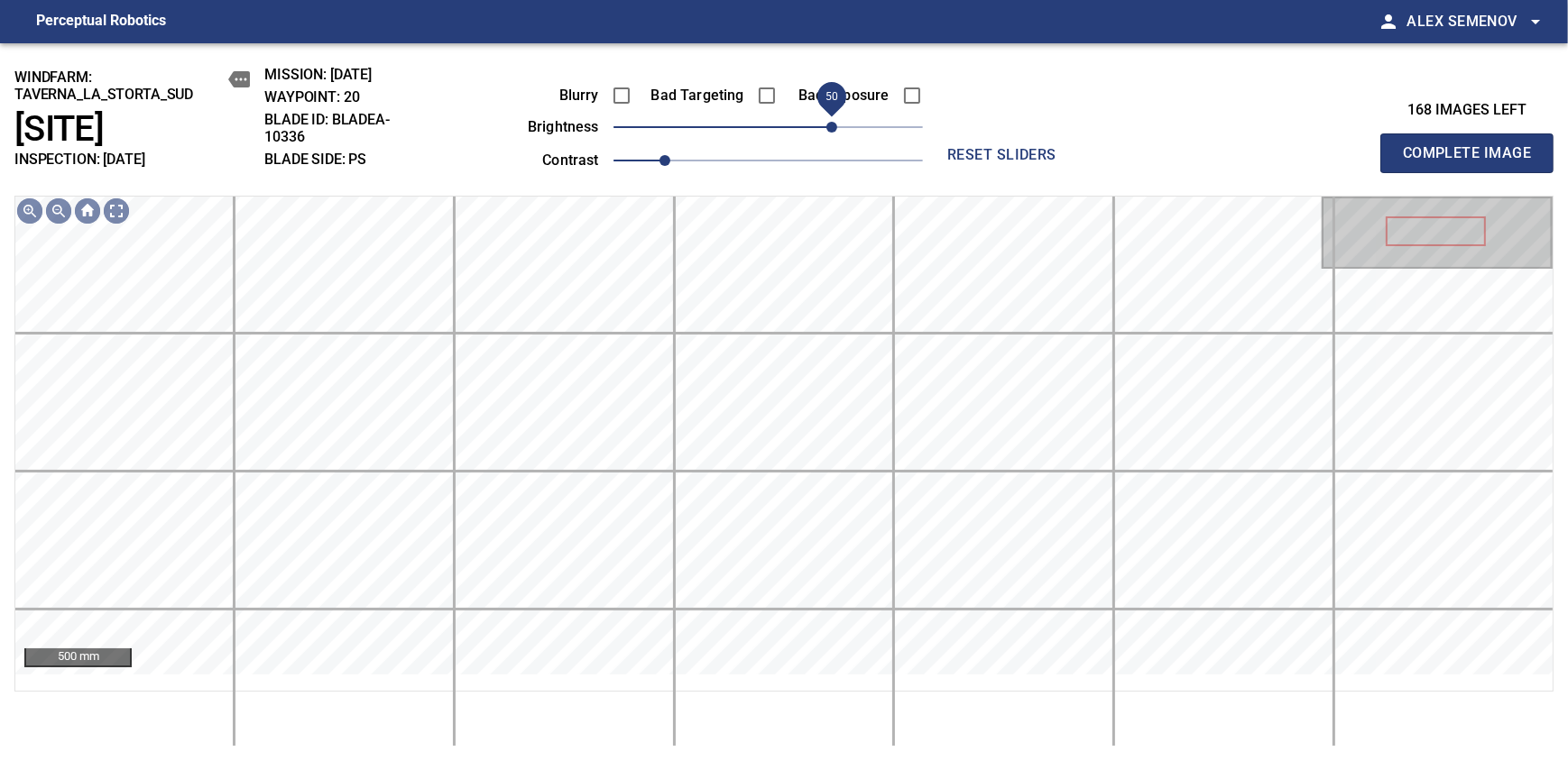 drag, startPoint x: 850, startPoint y: 142, endPoint x: 836, endPoint y: 150, distance: 16 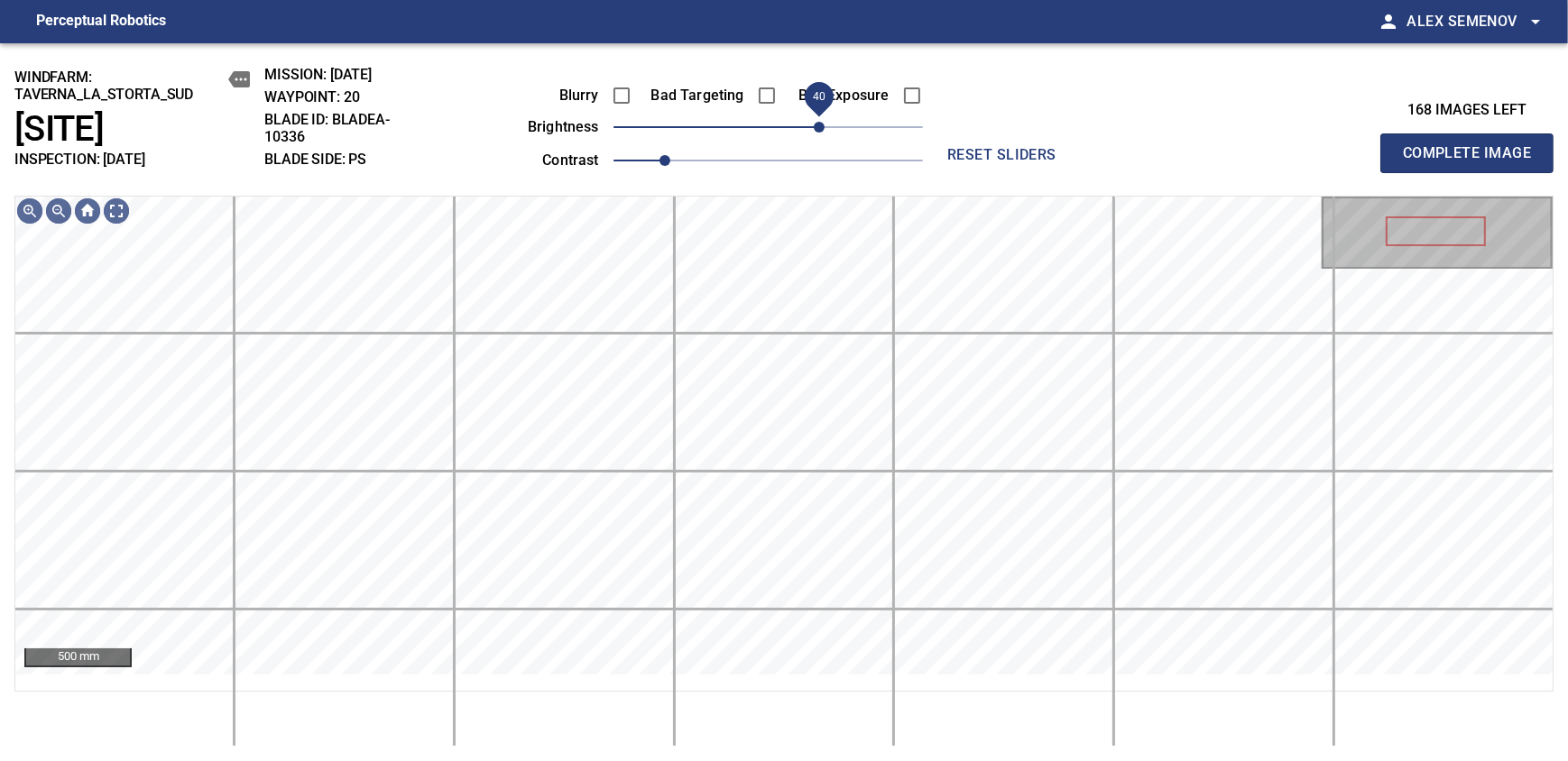 drag, startPoint x: 828, startPoint y: 136, endPoint x: 819, endPoint y: 138, distance: 9.219544 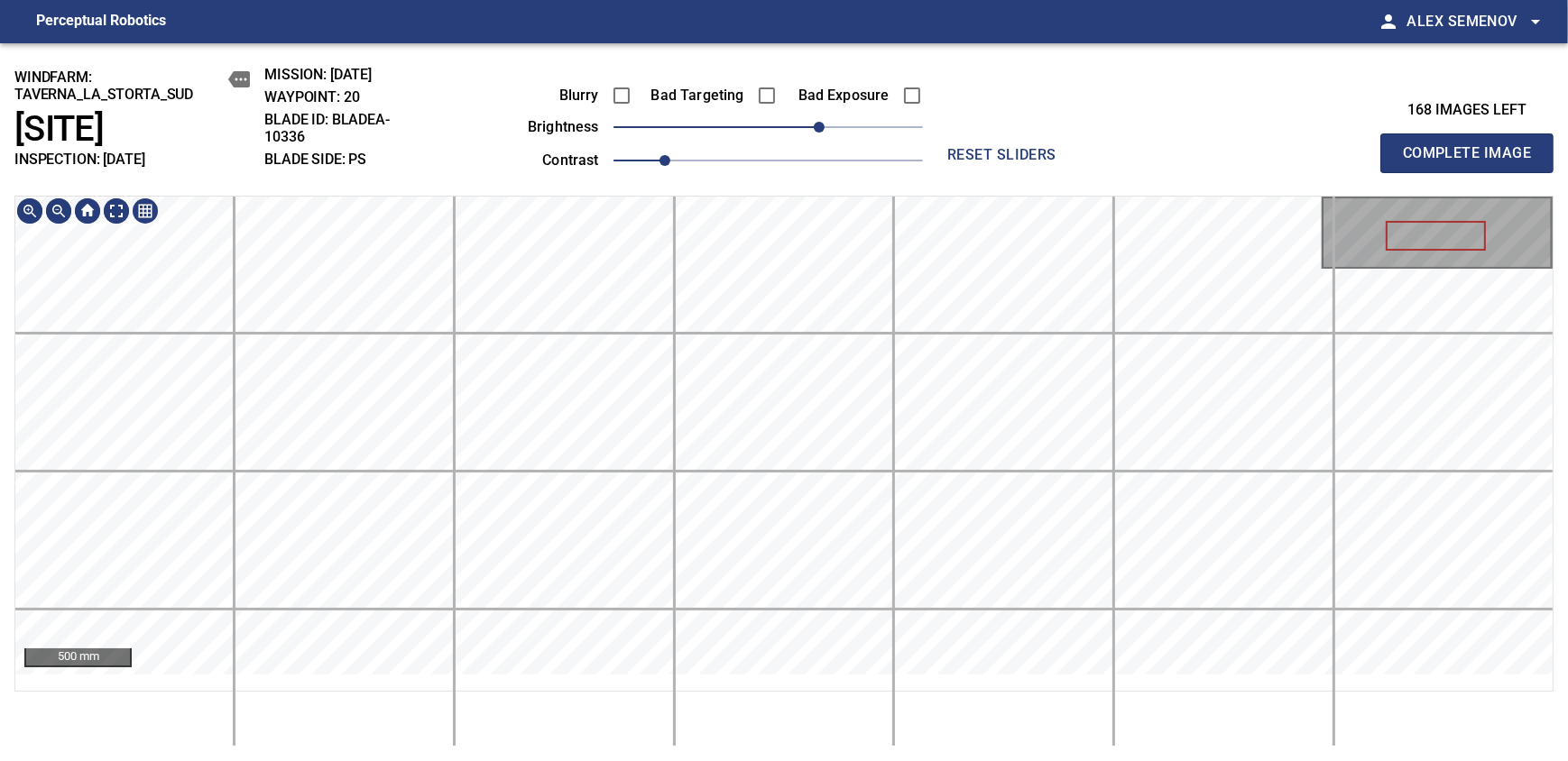 click on "windfarm: [REGION]_[REGION]_[REGION] [SITE] INSPECTION: [DATE] MISSION: [DATE] WAYPOINT: 20 BLADE ID: bladeA-10336 BLADE SIDE: PS Blurry Bad Targeting Bad Exposure brightness 40 contrast 1 reset sliders 168 images left Complete Image 500 mm" at bounding box center [784, 402] 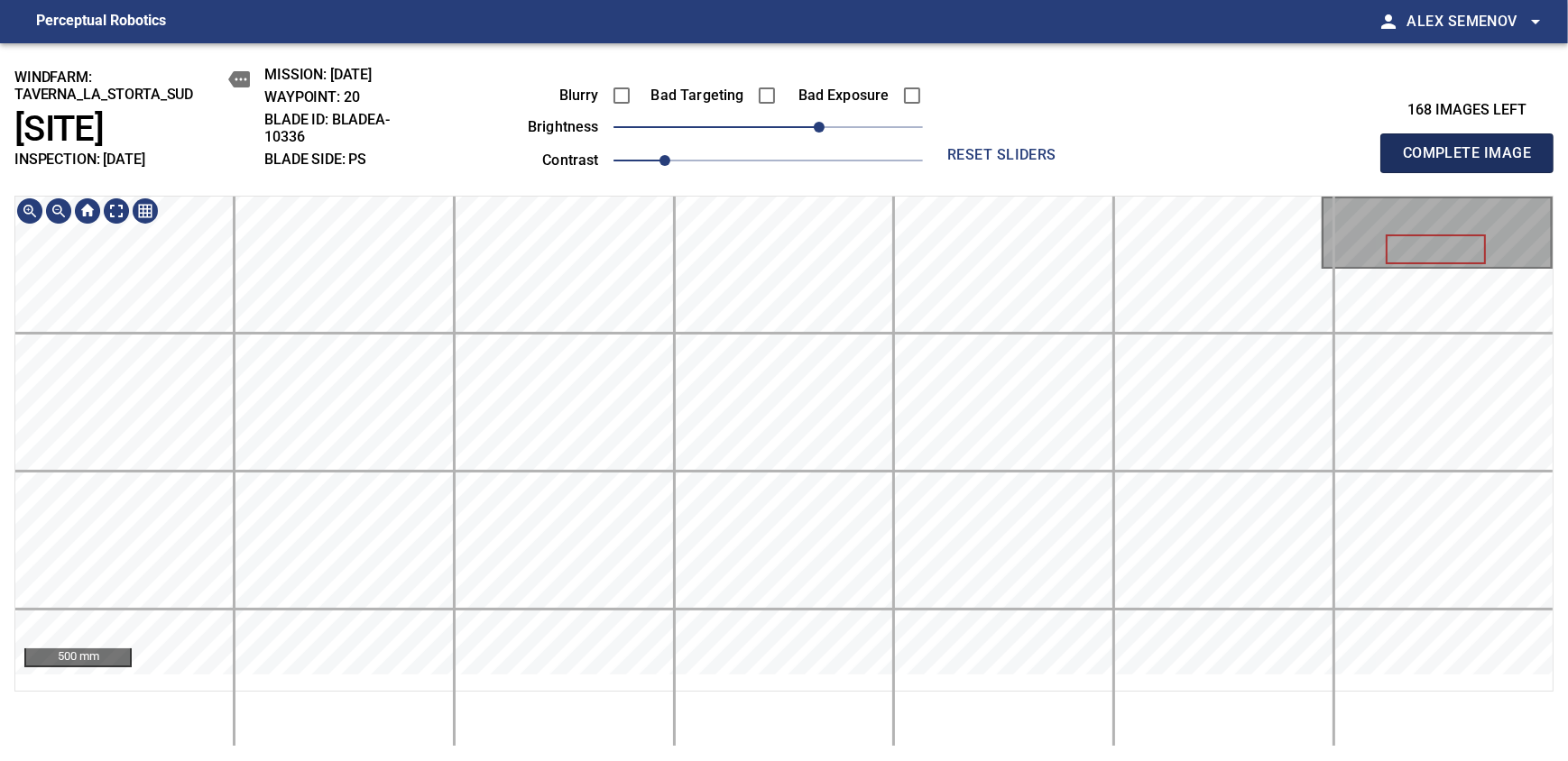 click on "Complete Image" at bounding box center [1467, 153] 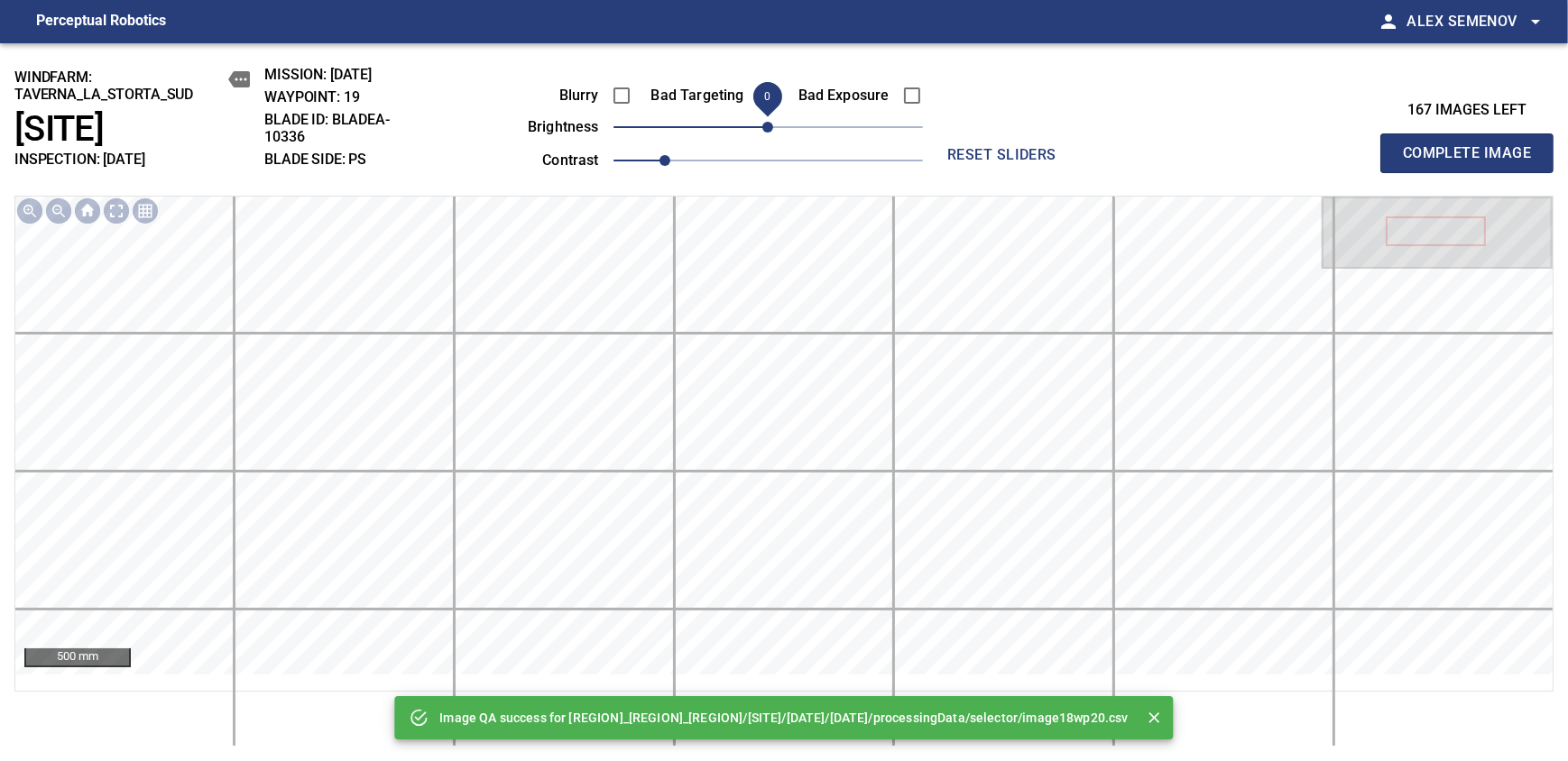 click on "0" at bounding box center (768, 127) 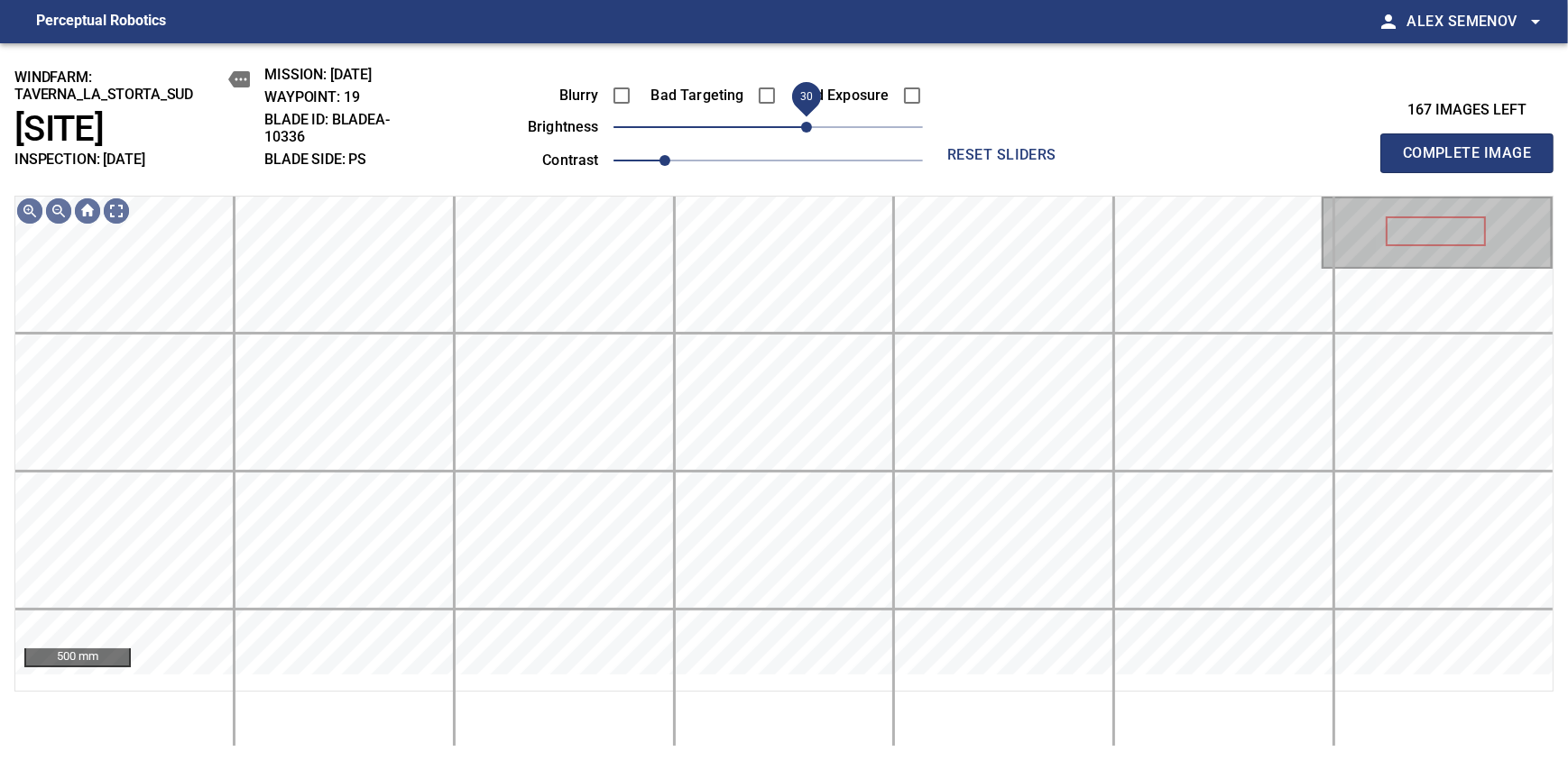 click on "30" at bounding box center (807, 127) 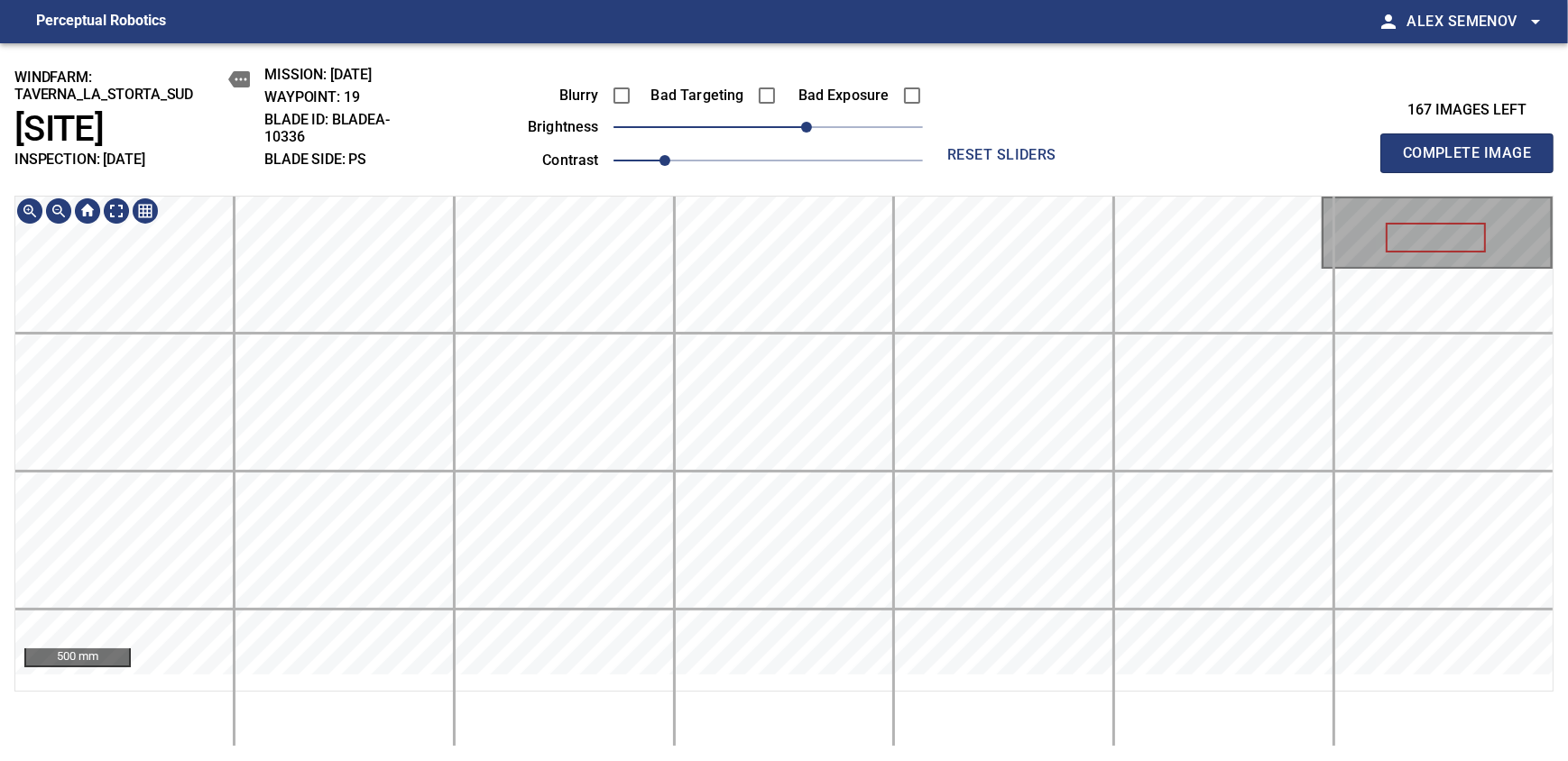 click on "500 mm" at bounding box center (784, 471) 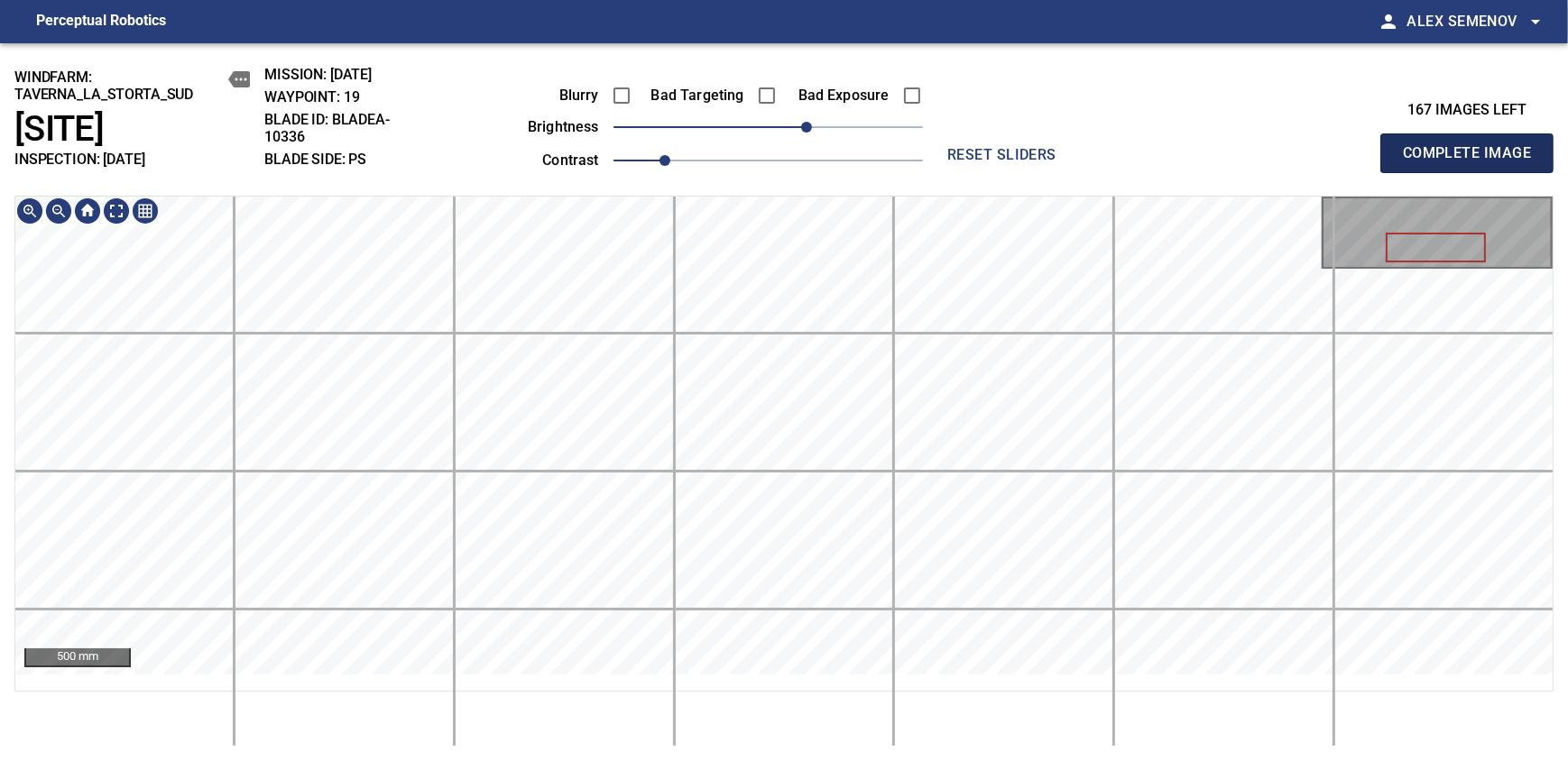 click on "Complete Image" at bounding box center (1467, 153) 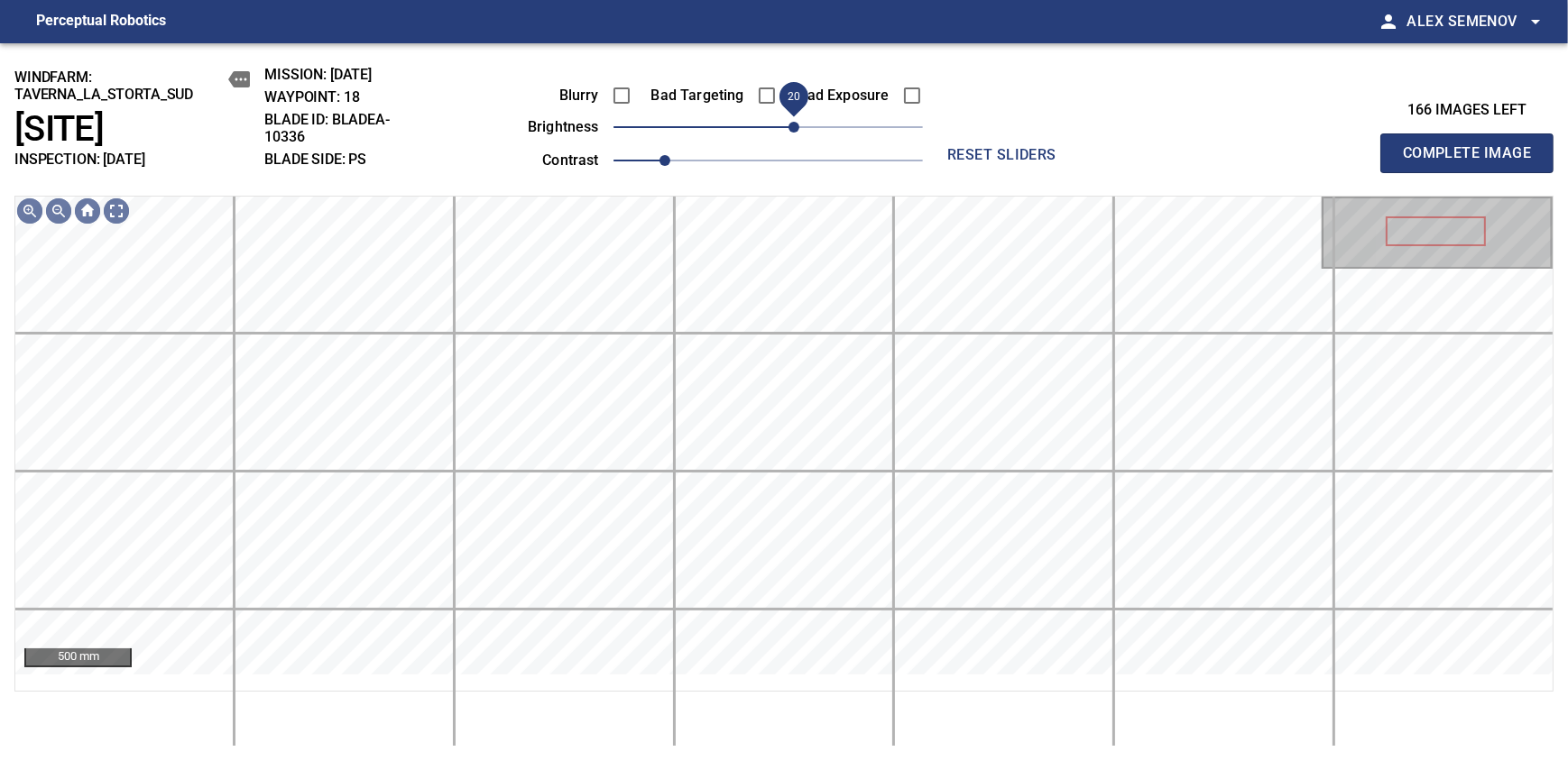 drag, startPoint x: 781, startPoint y: 147, endPoint x: 793, endPoint y: 142, distance: 13 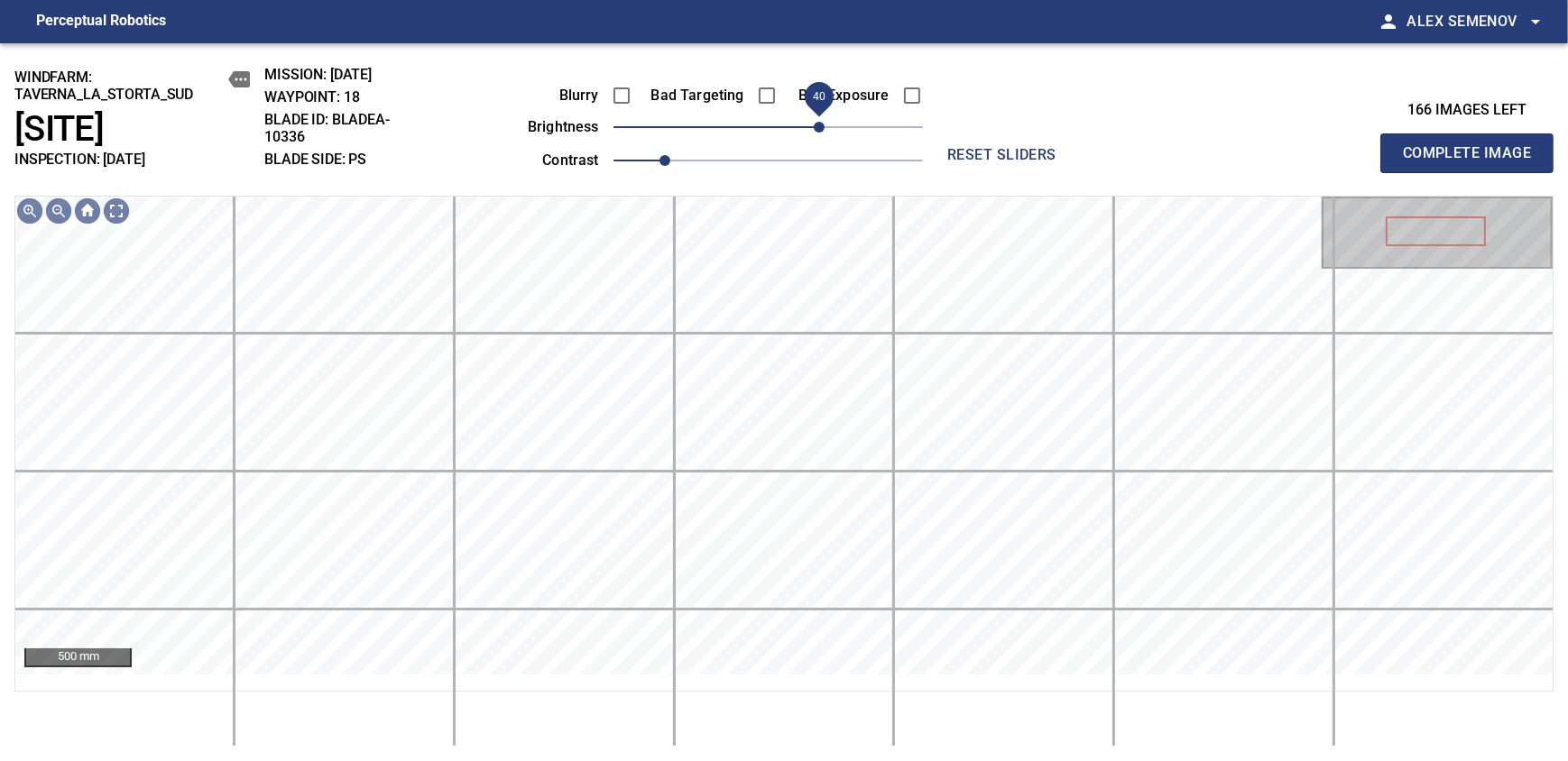 drag, startPoint x: 801, startPoint y: 151, endPoint x: 821, endPoint y: 133, distance: 26.907248 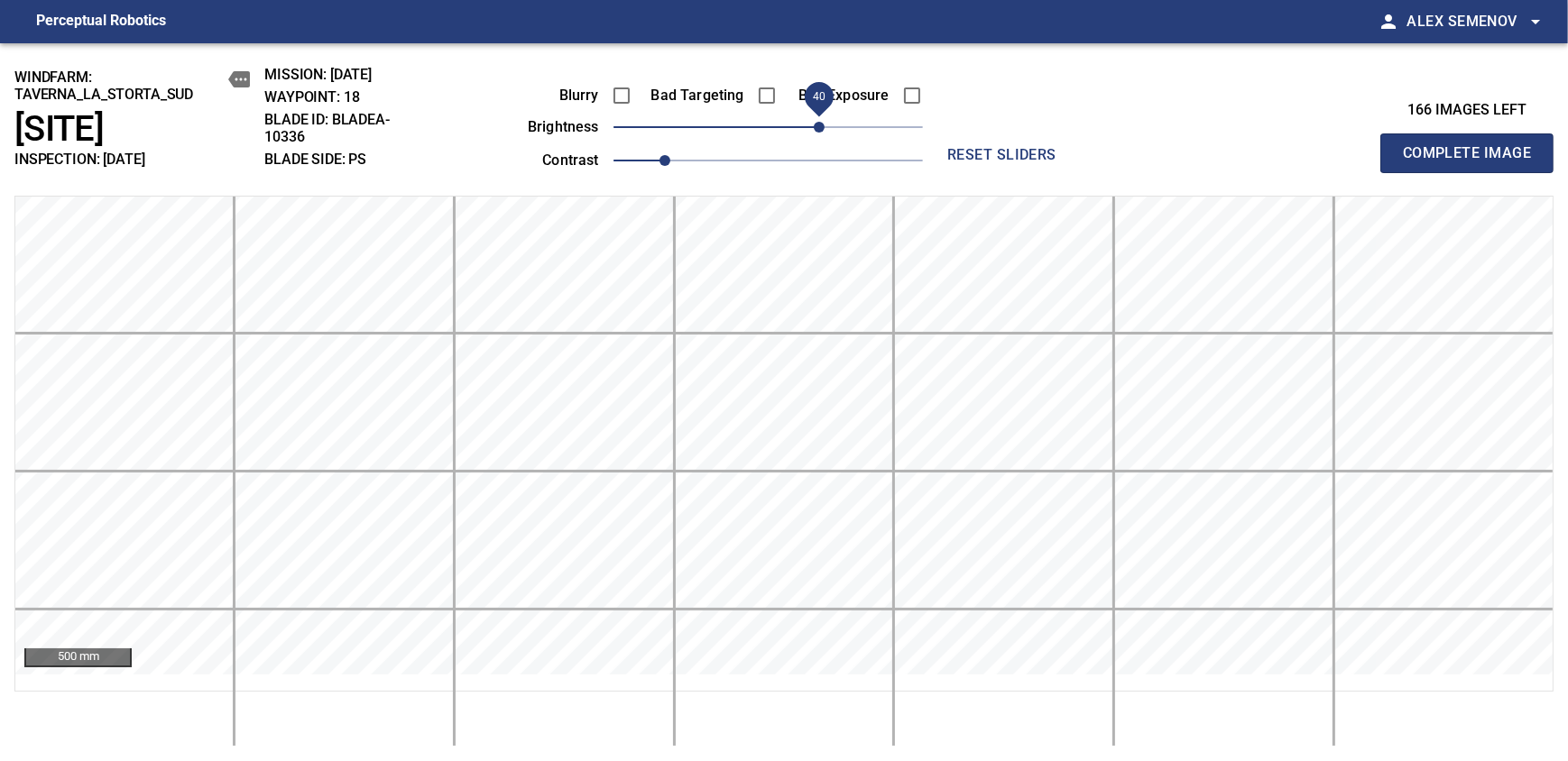 click on "Complete Image" at bounding box center [1467, 153] 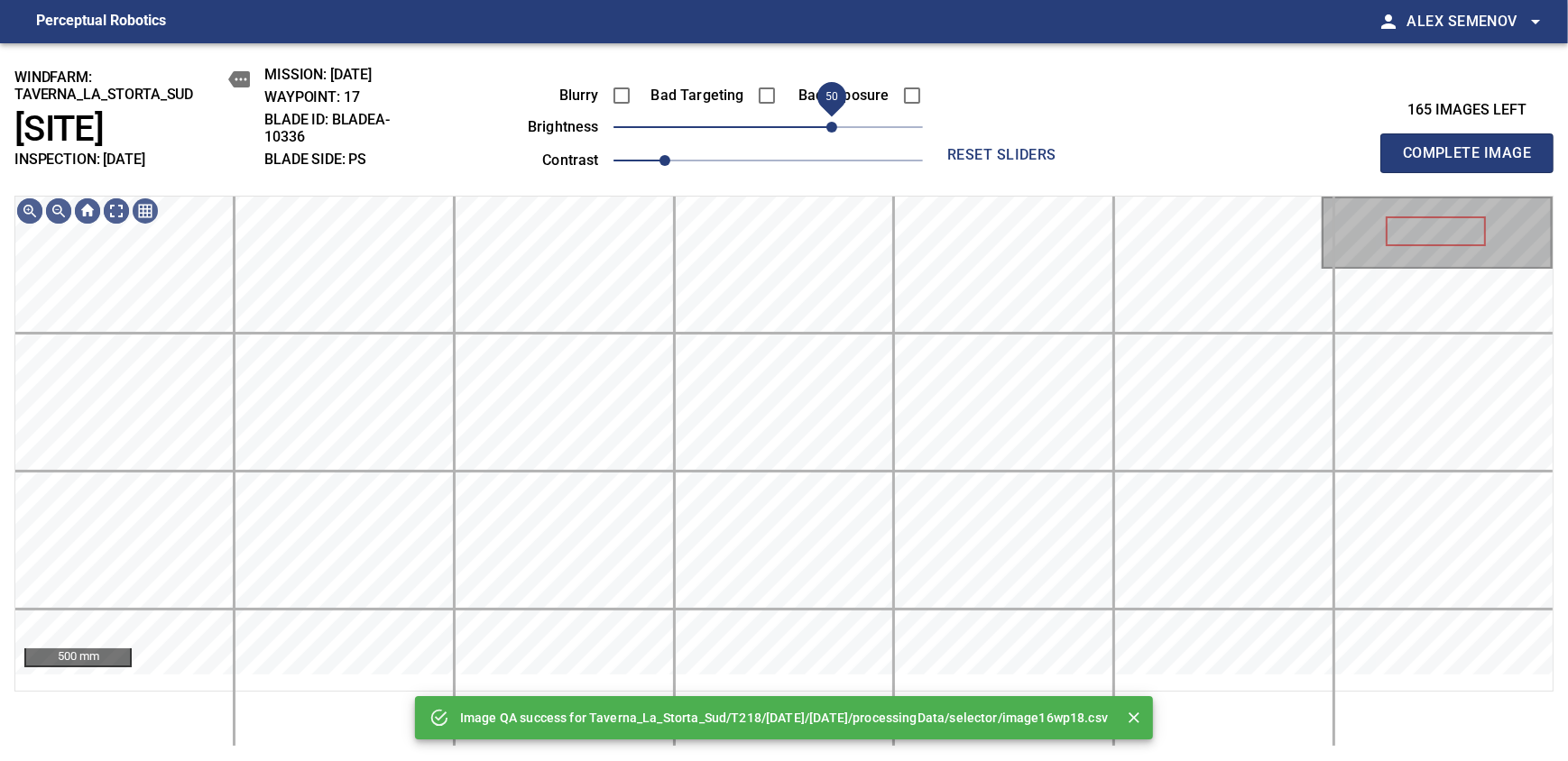 drag, startPoint x: 821, startPoint y: 133, endPoint x: 833, endPoint y: 127, distance: 13.416408 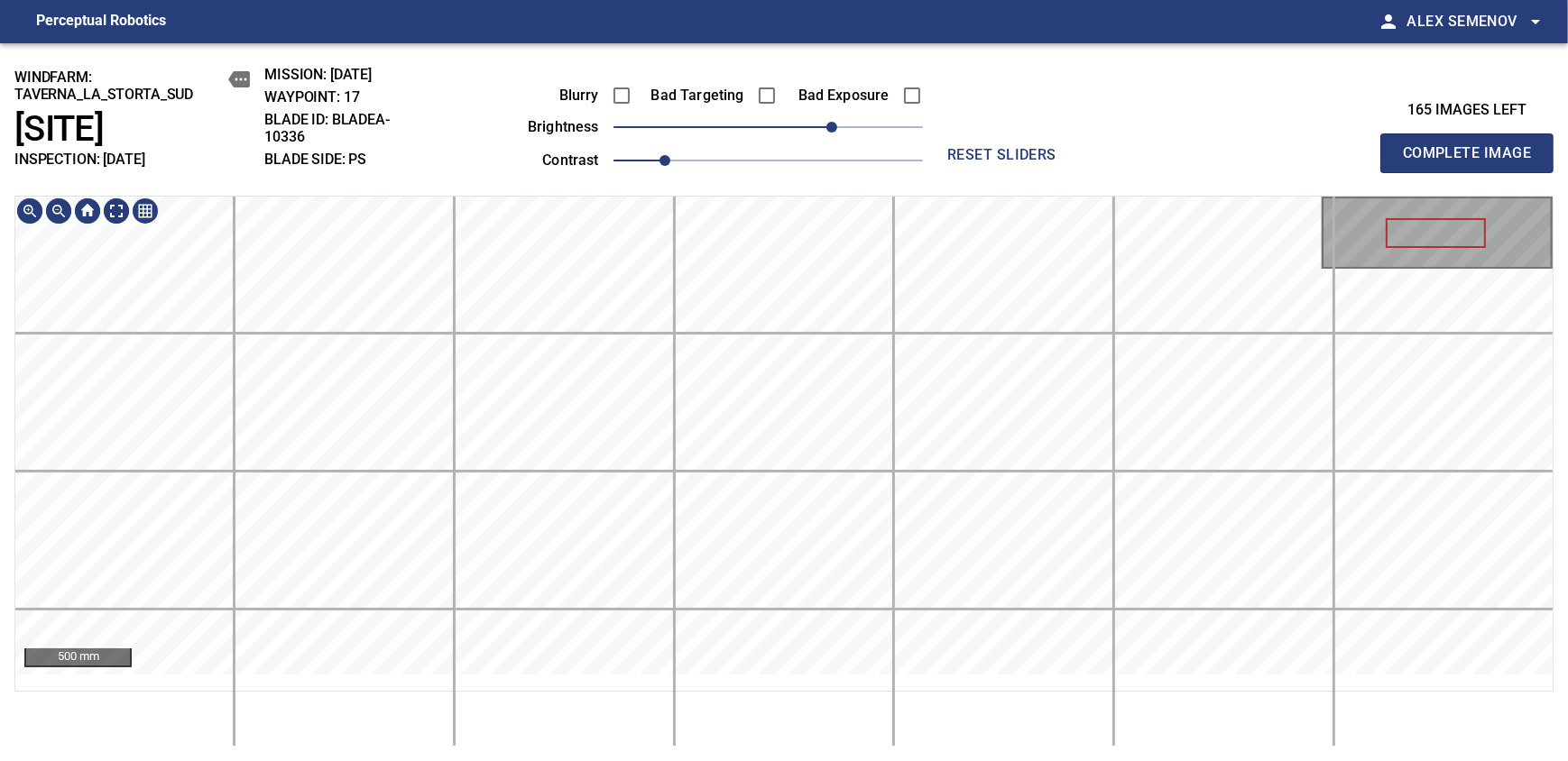 click on "windfarm: Taverna_La_Storta_Sud T218 INSPECTION: [DATE] MISSION: [DATE] WAYPOINT: 17 BLADE ID: bladeA-10336 BLADE SIDE: PS Blurry Bad Targeting Bad Exposure brightness 50 contrast 1 reset sliders 165 images left Complete Image 500 mm" at bounding box center (784, 402) 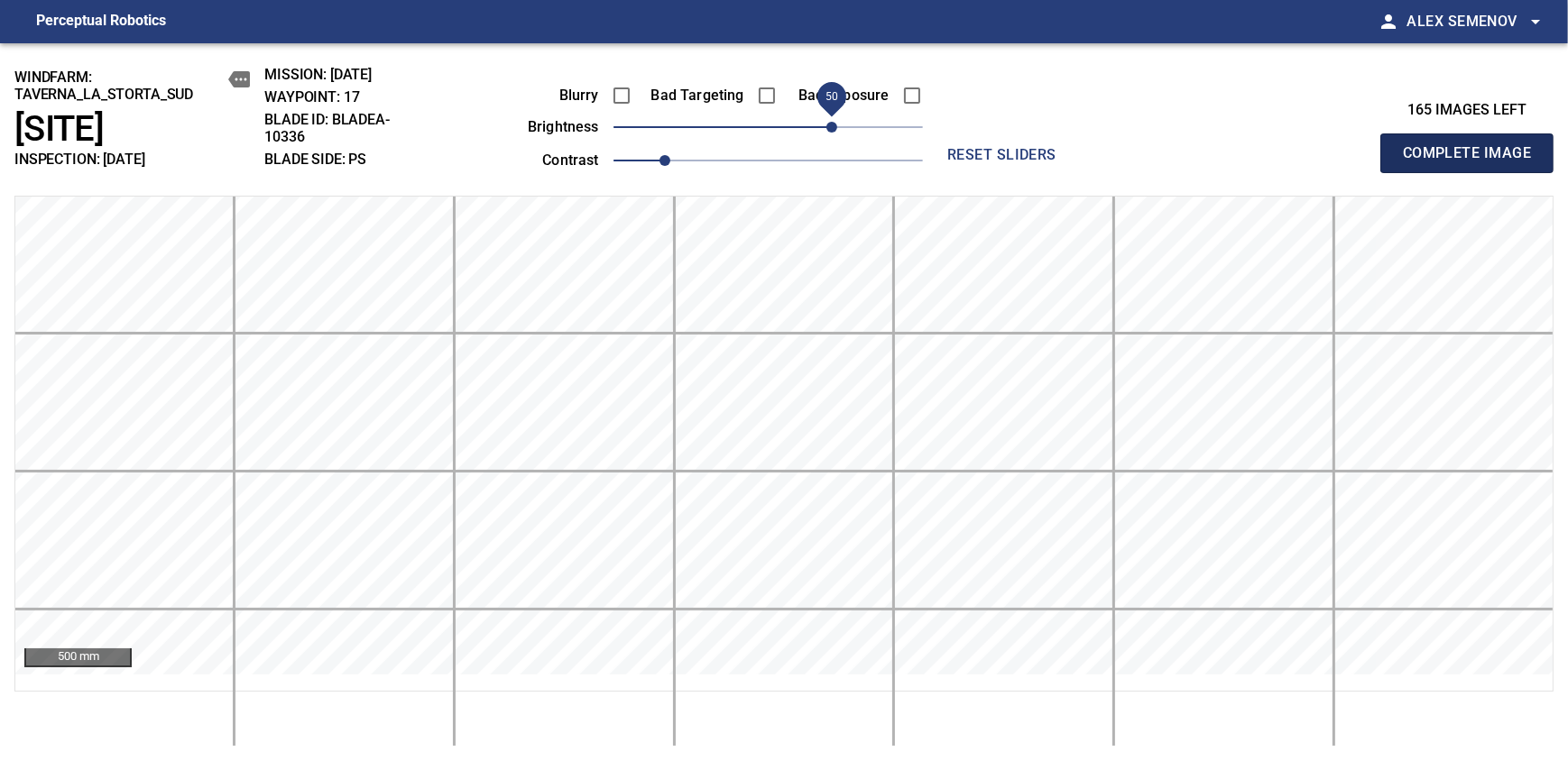 click on "Complete Image" at bounding box center (1467, 153) 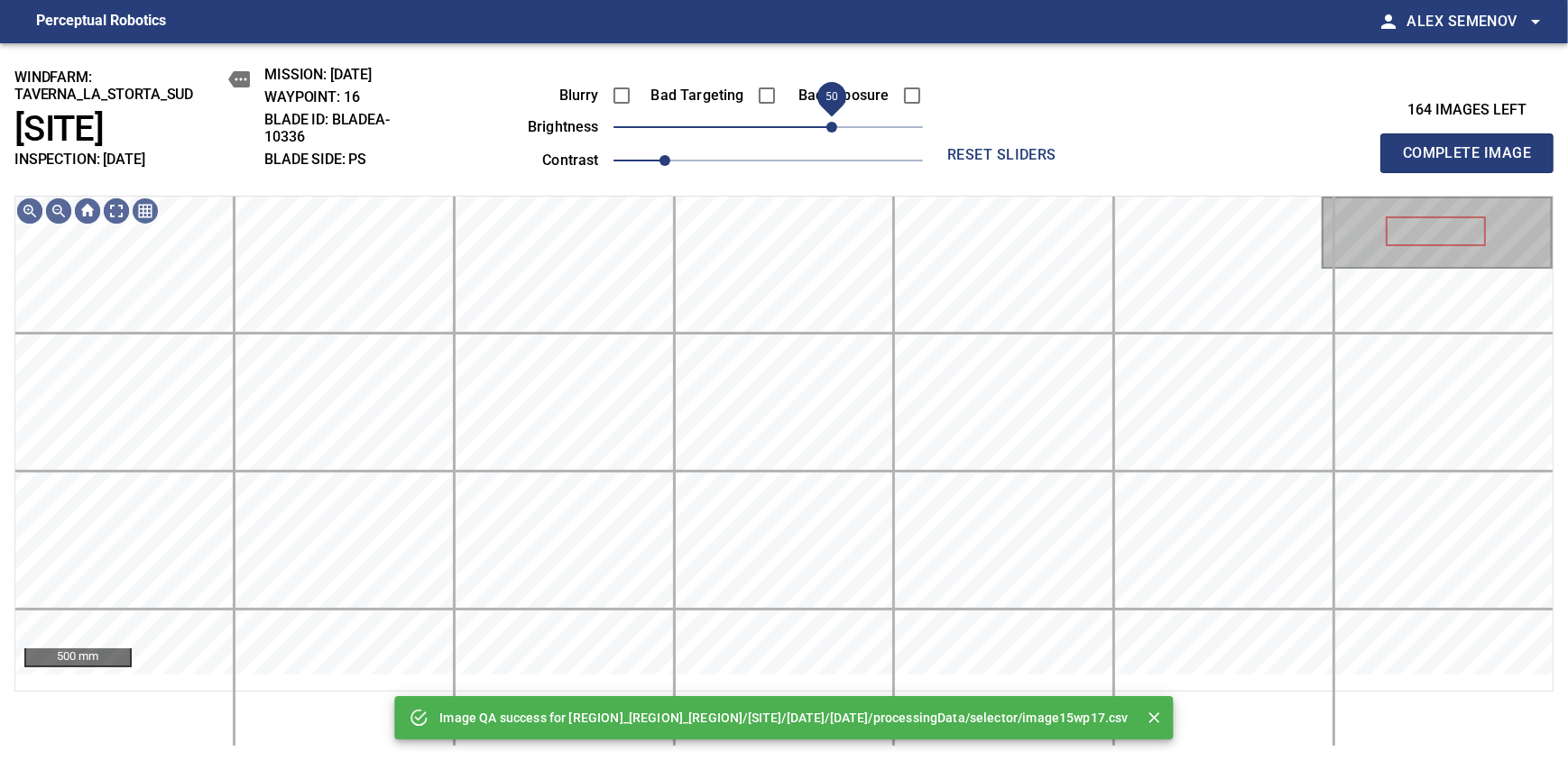 click on "50" at bounding box center [768, 127] 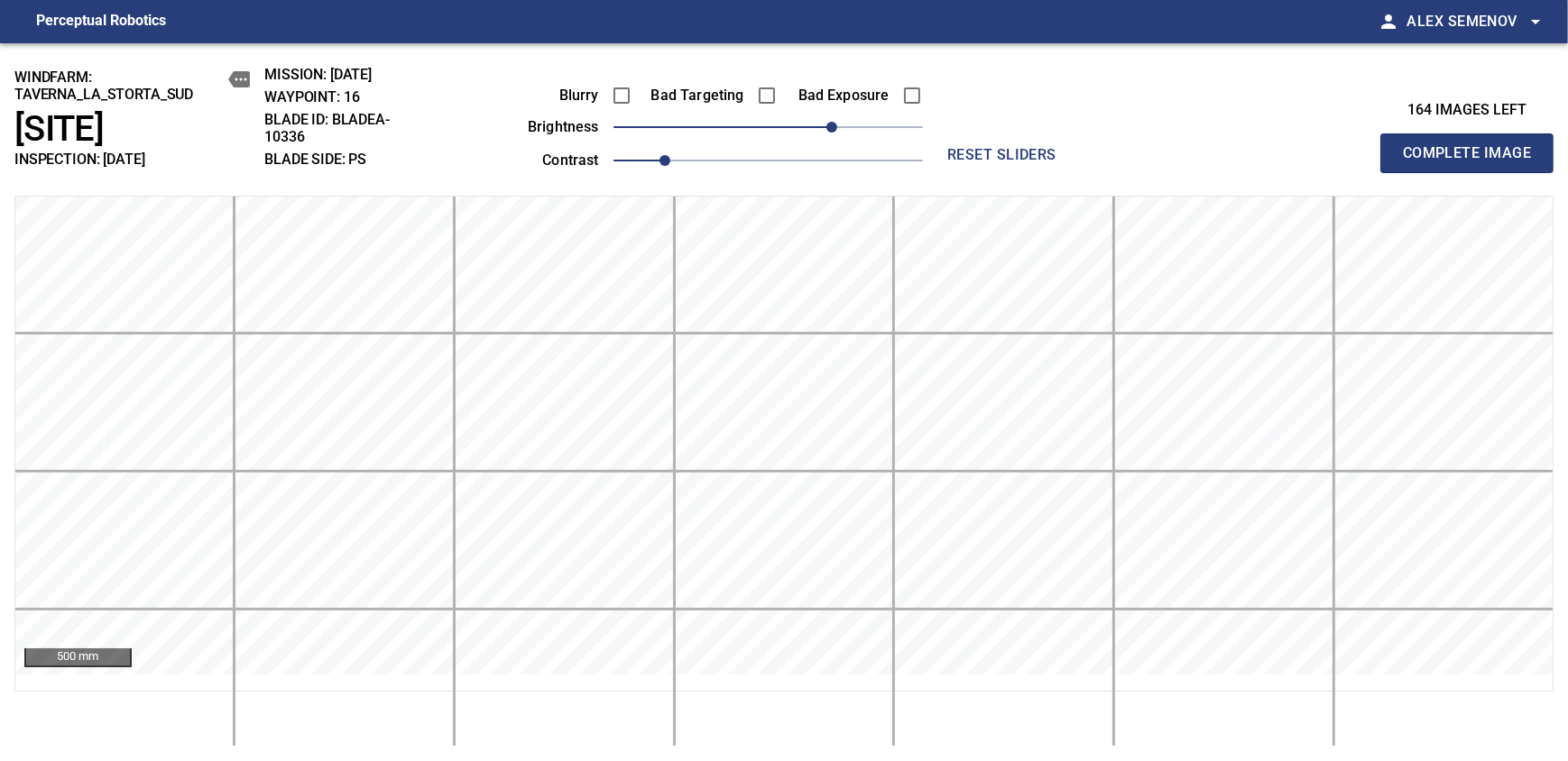 click on "Complete Image" at bounding box center (1467, 153) 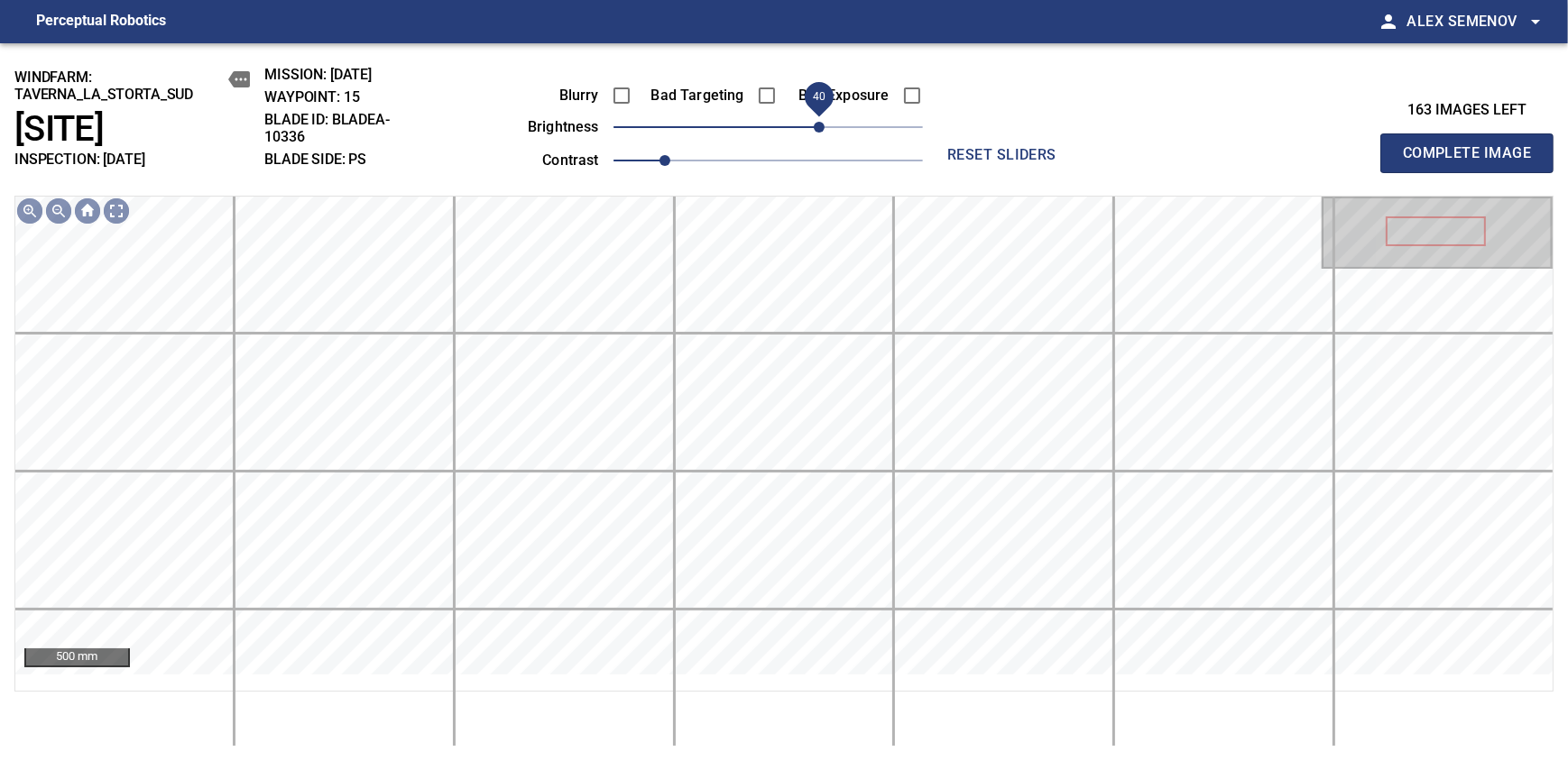 click on "40" at bounding box center (768, 127) 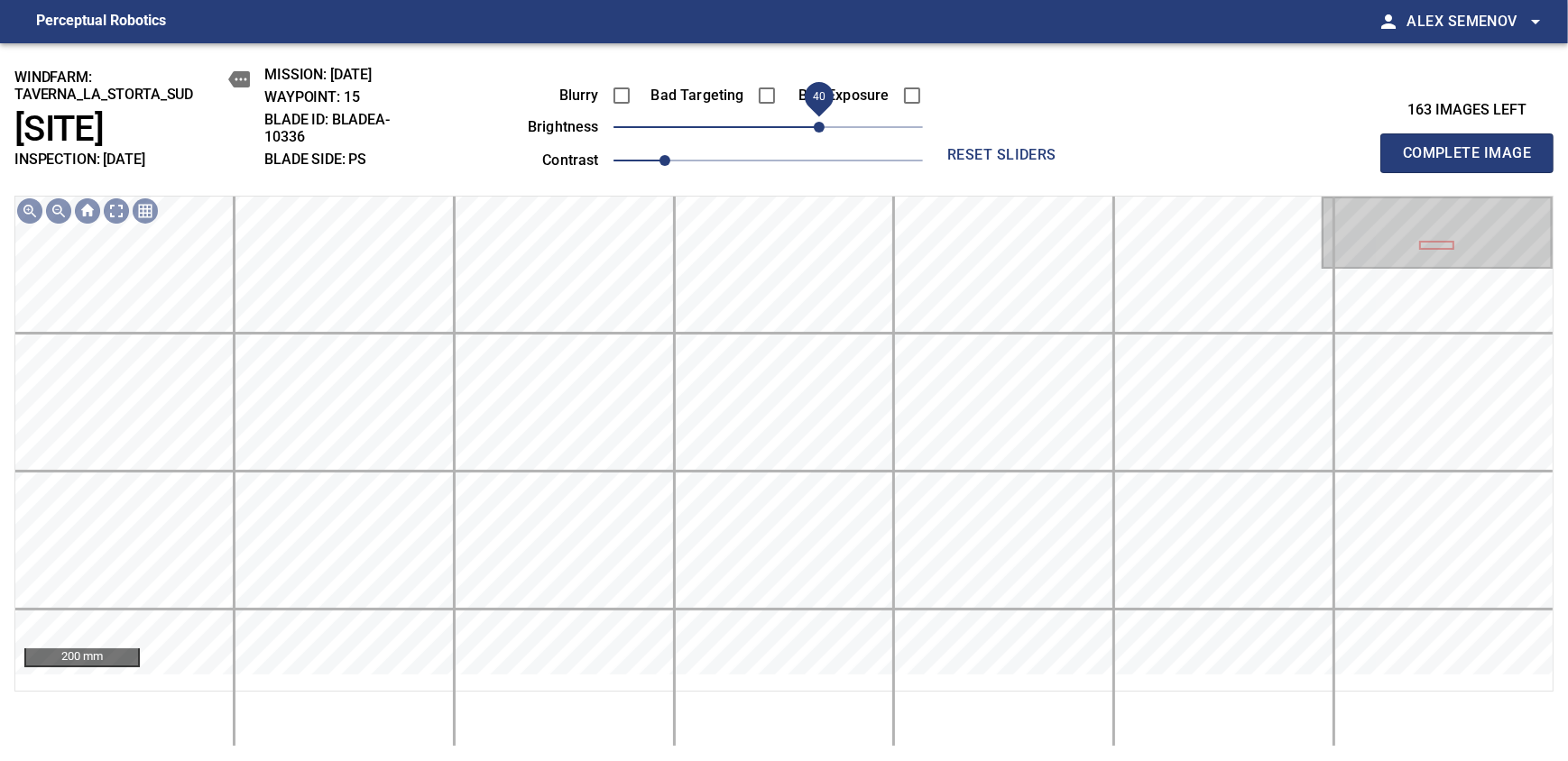 click on "Complete Image" at bounding box center (1467, 153) 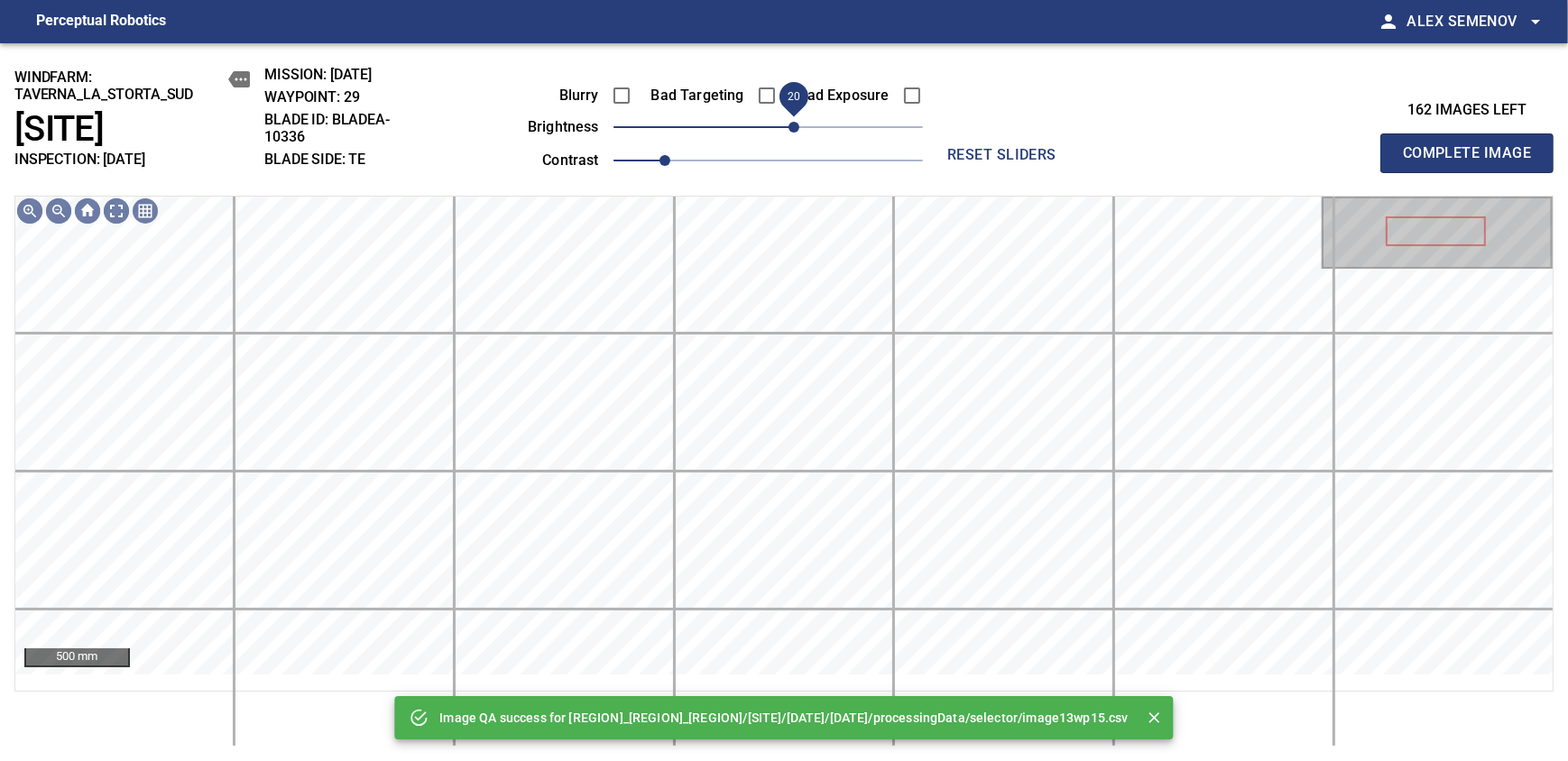 click on "20" at bounding box center (768, 127) 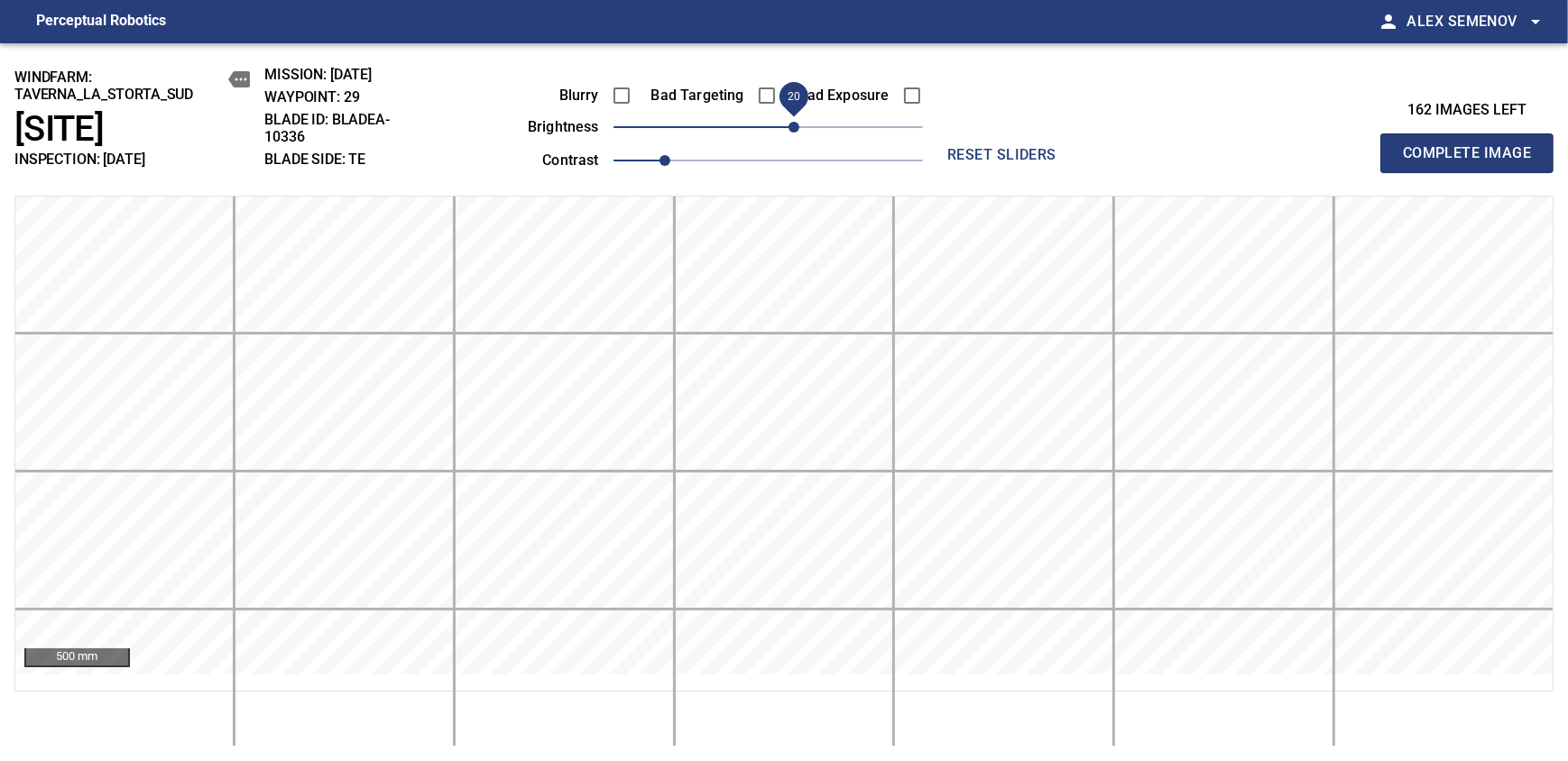 click on "Complete Image" at bounding box center [1467, 153] 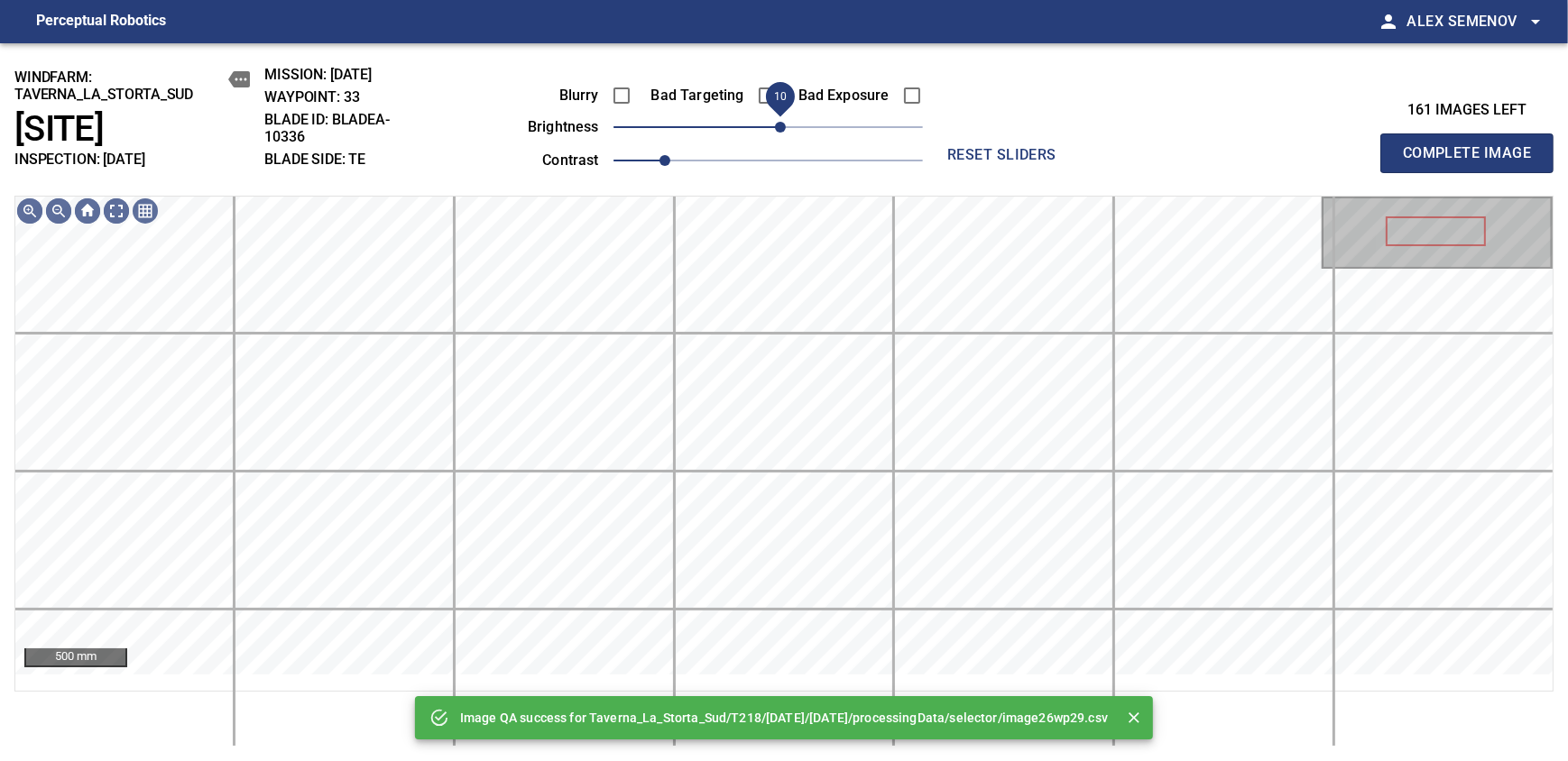 click on "10" at bounding box center (780, 127) 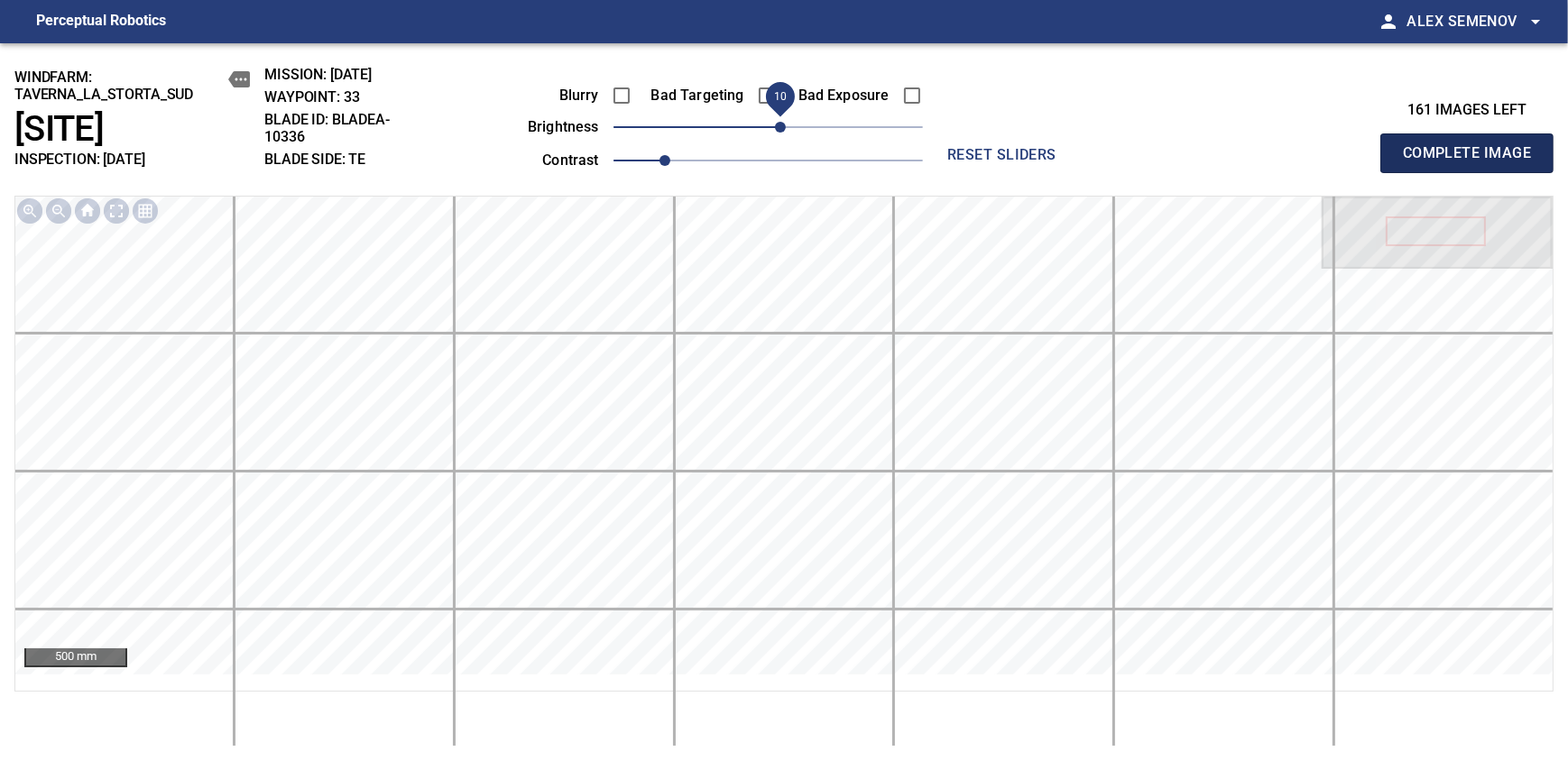 click on "Complete Image" at bounding box center (1467, 153) 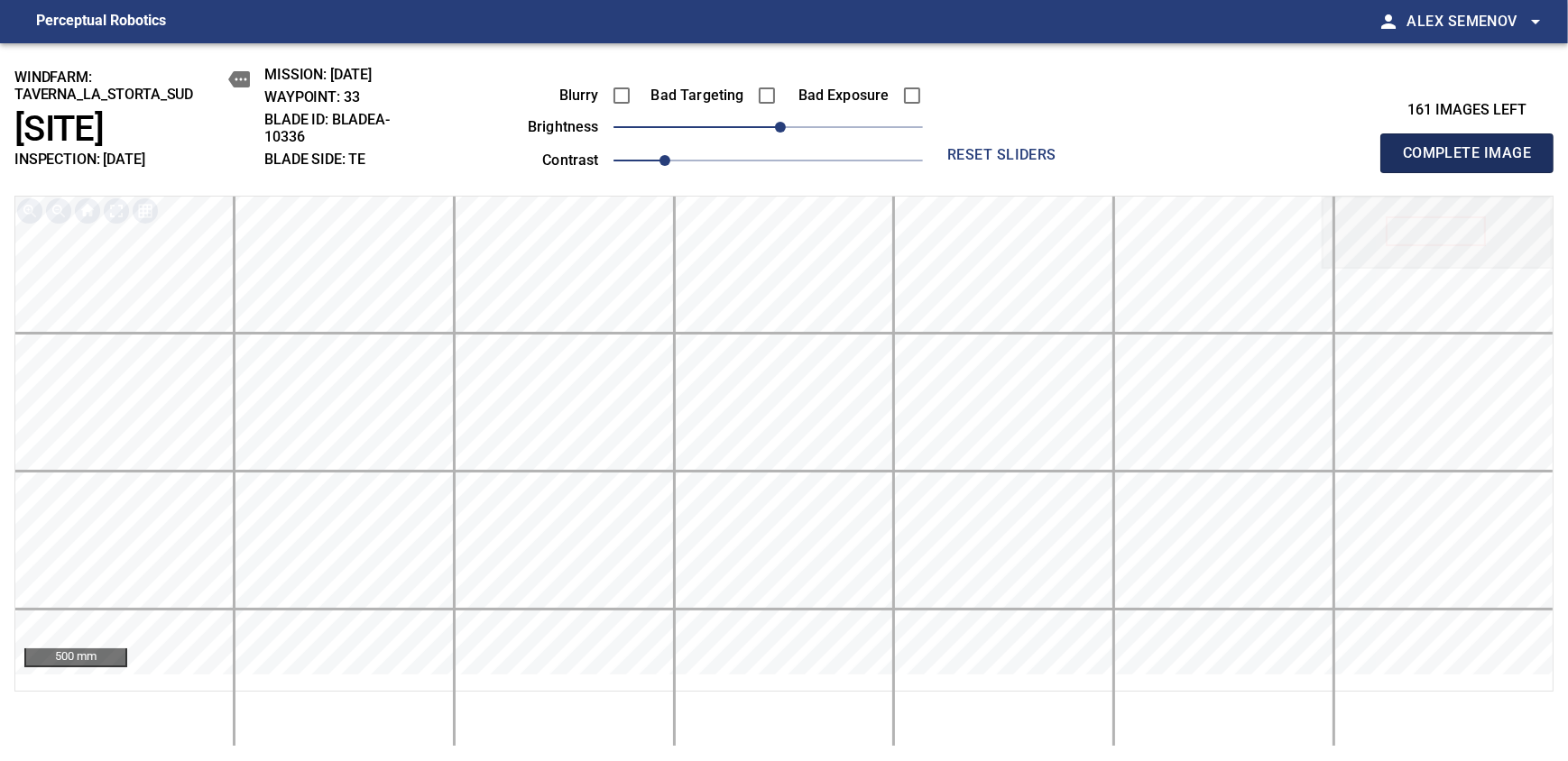 type 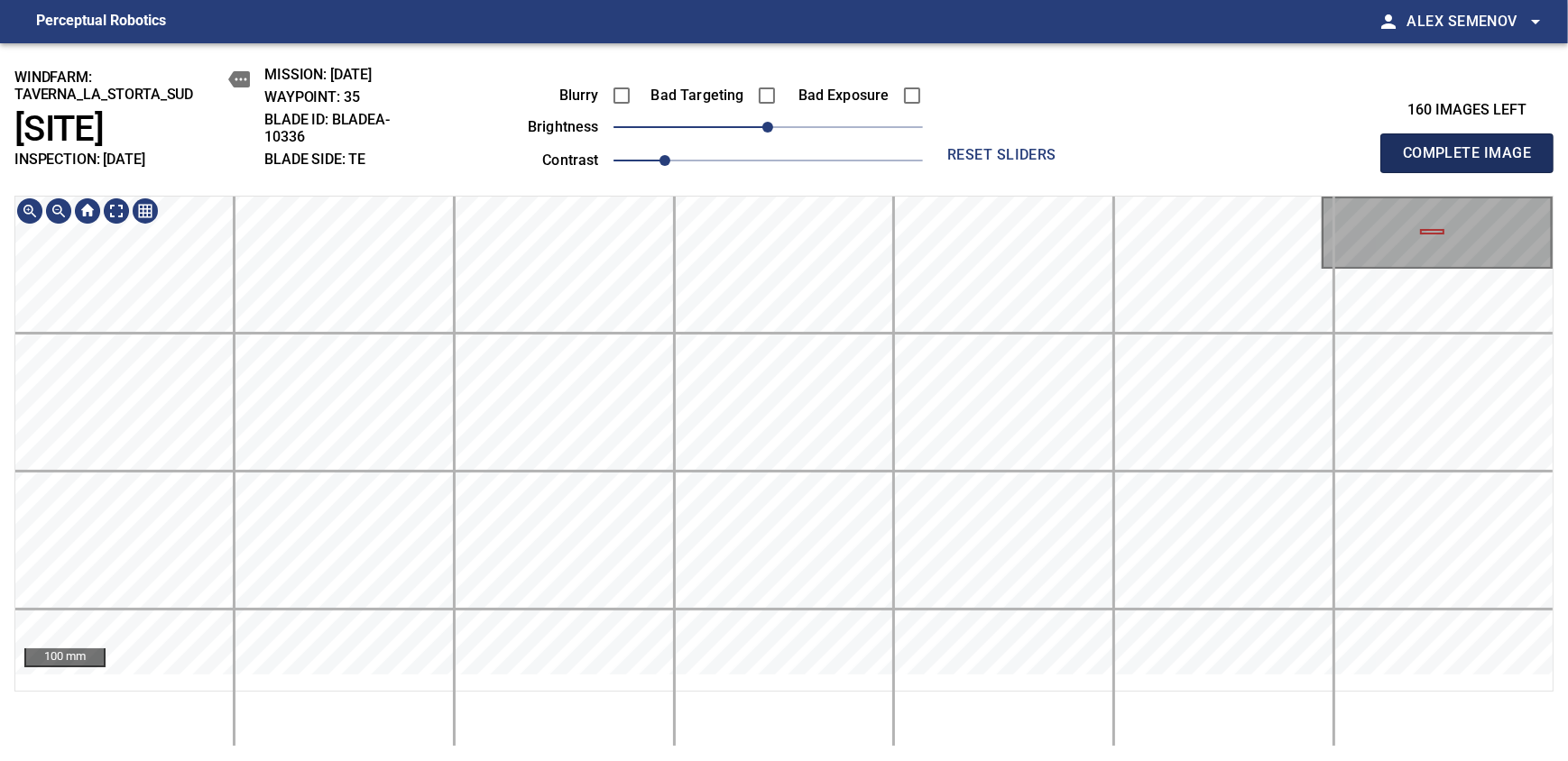click on "Complete Image" at bounding box center [1467, 153] 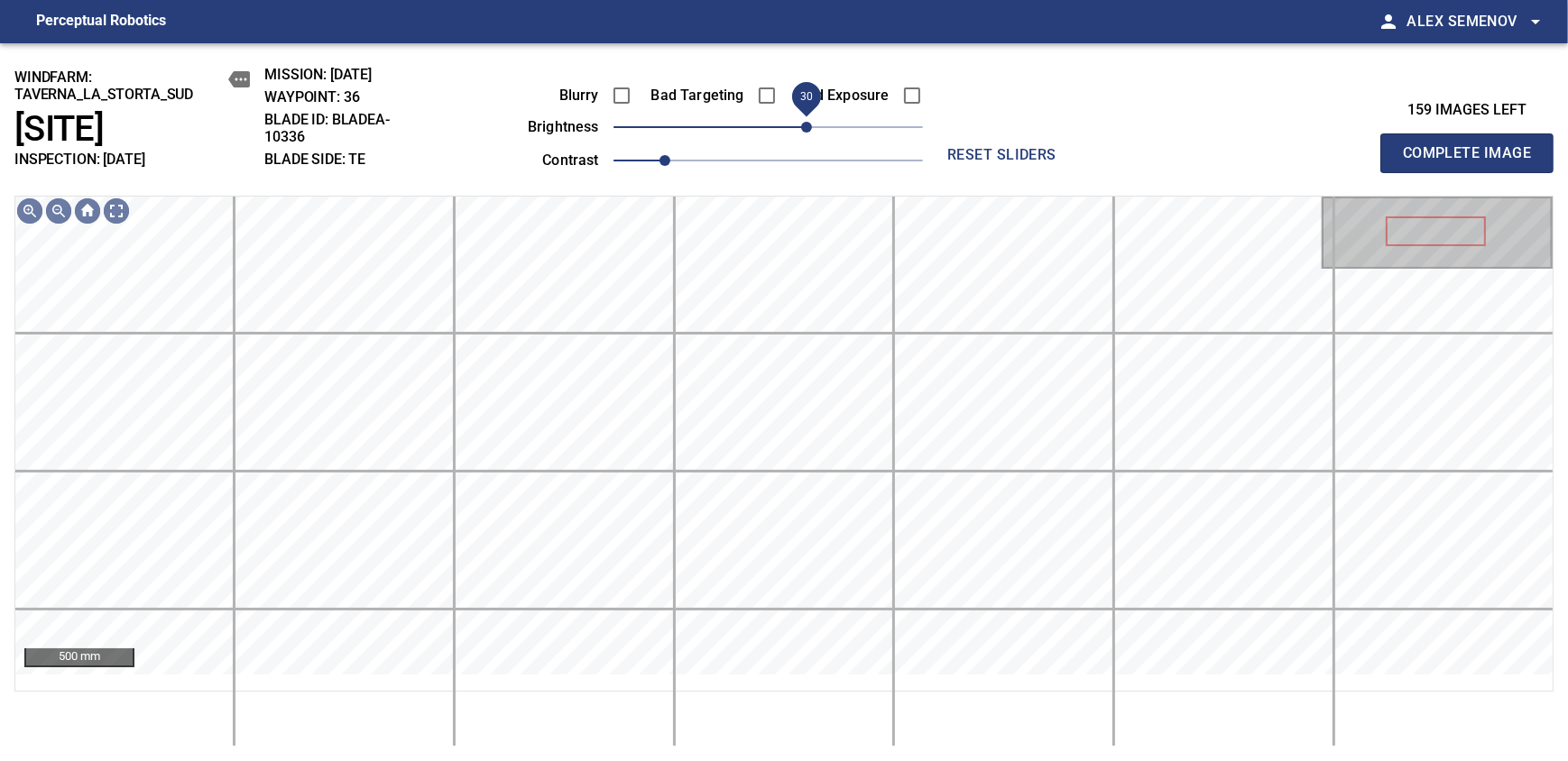 drag, startPoint x: 810, startPoint y: 144, endPoint x: 805, endPoint y: 152, distance: 9.433981 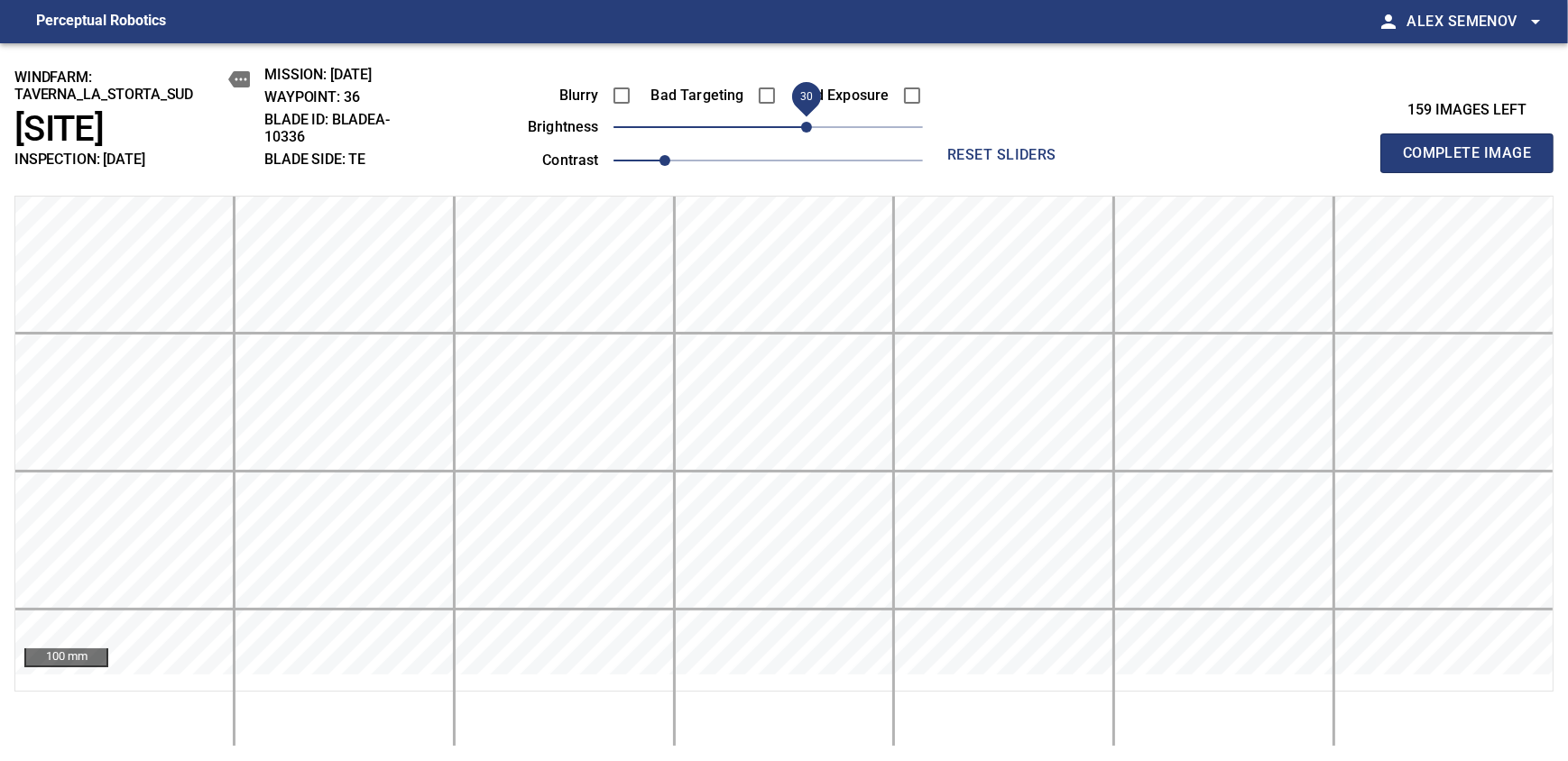 click on "Complete Image" at bounding box center [1467, 153] 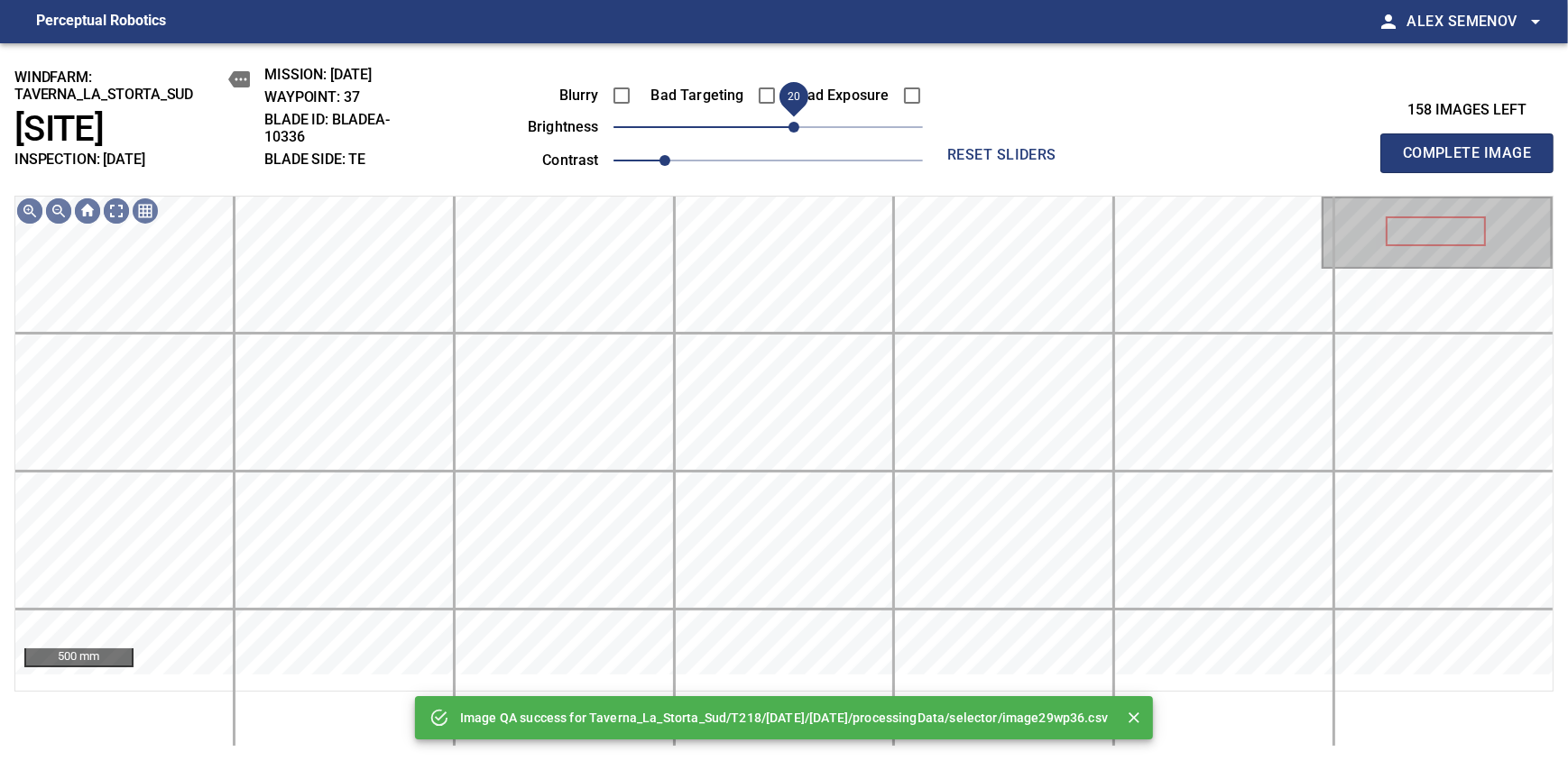 drag, startPoint x: 804, startPoint y: 150, endPoint x: 793, endPoint y: 155, distance: 12.083046 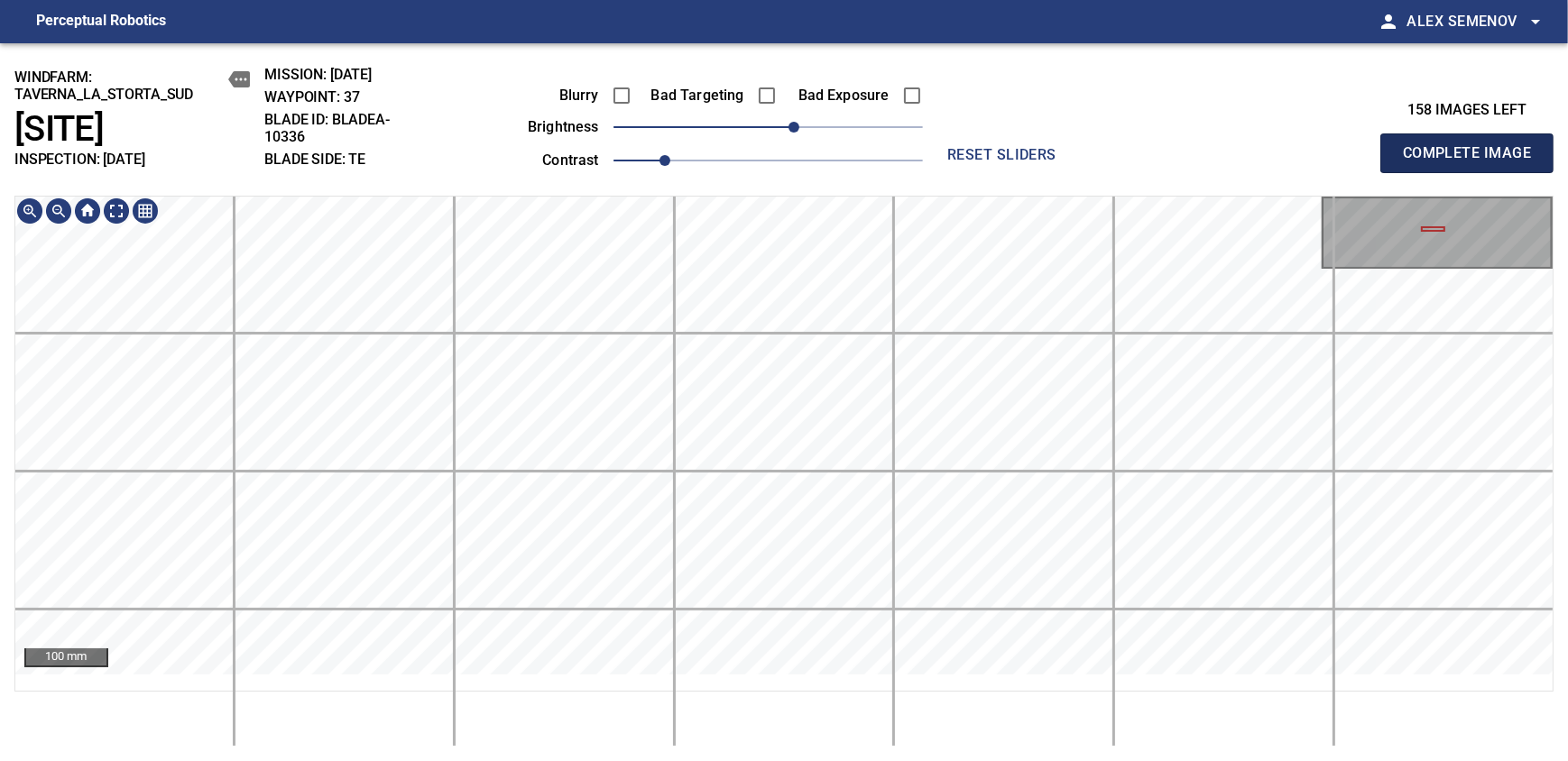 click on "Complete Image" at bounding box center (1467, 153) 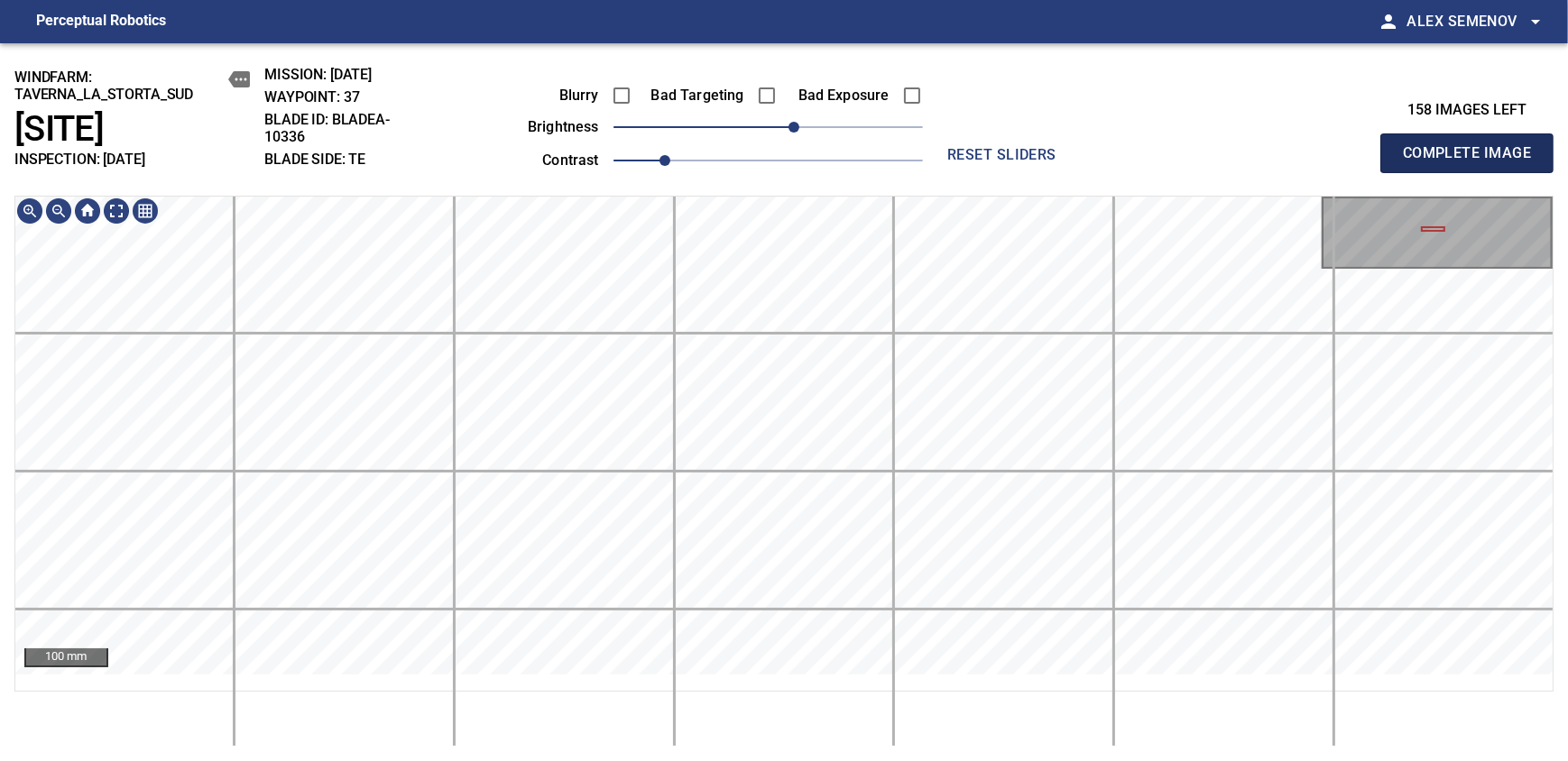 type 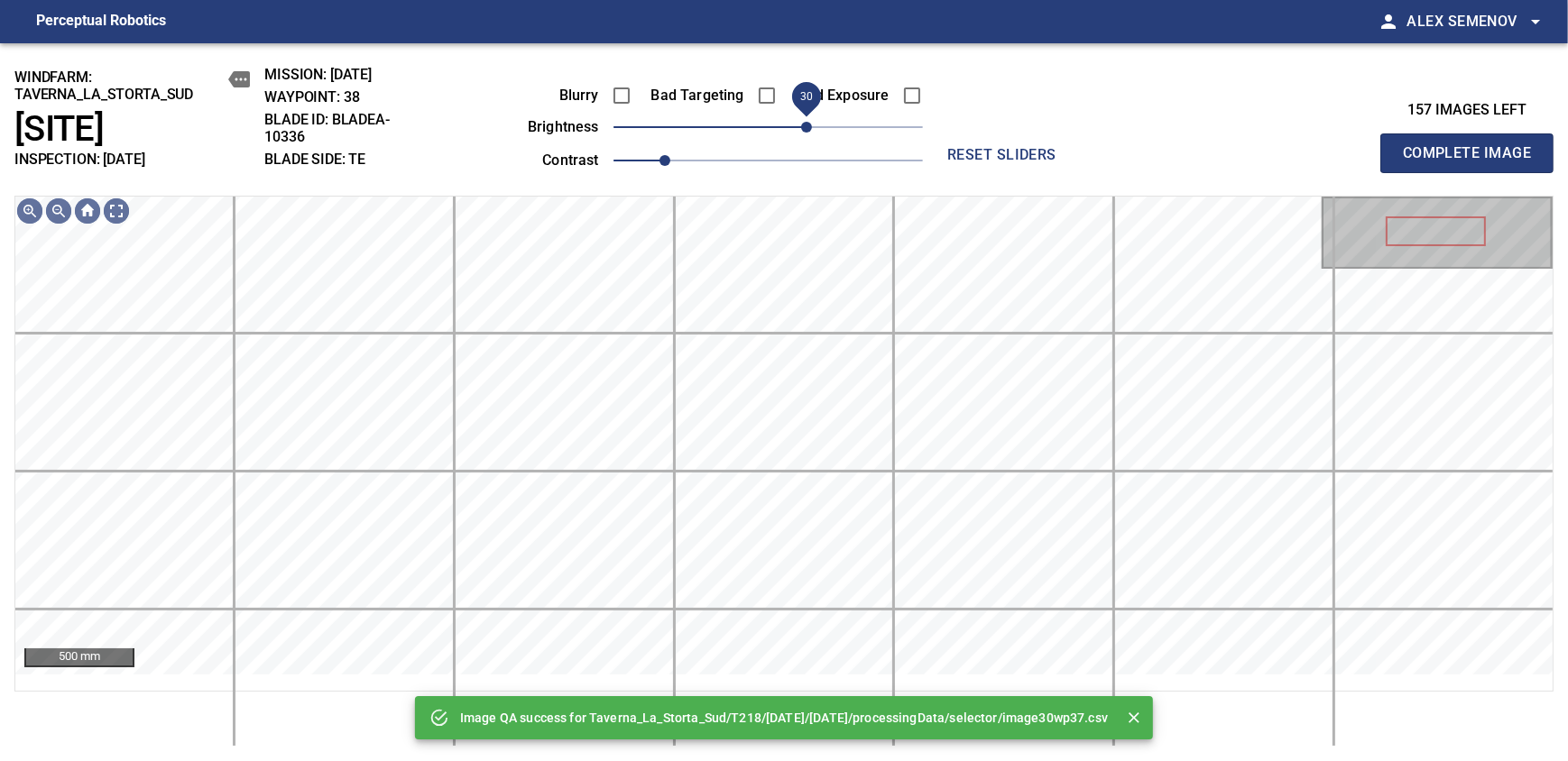 click on "30" at bounding box center (768, 127) 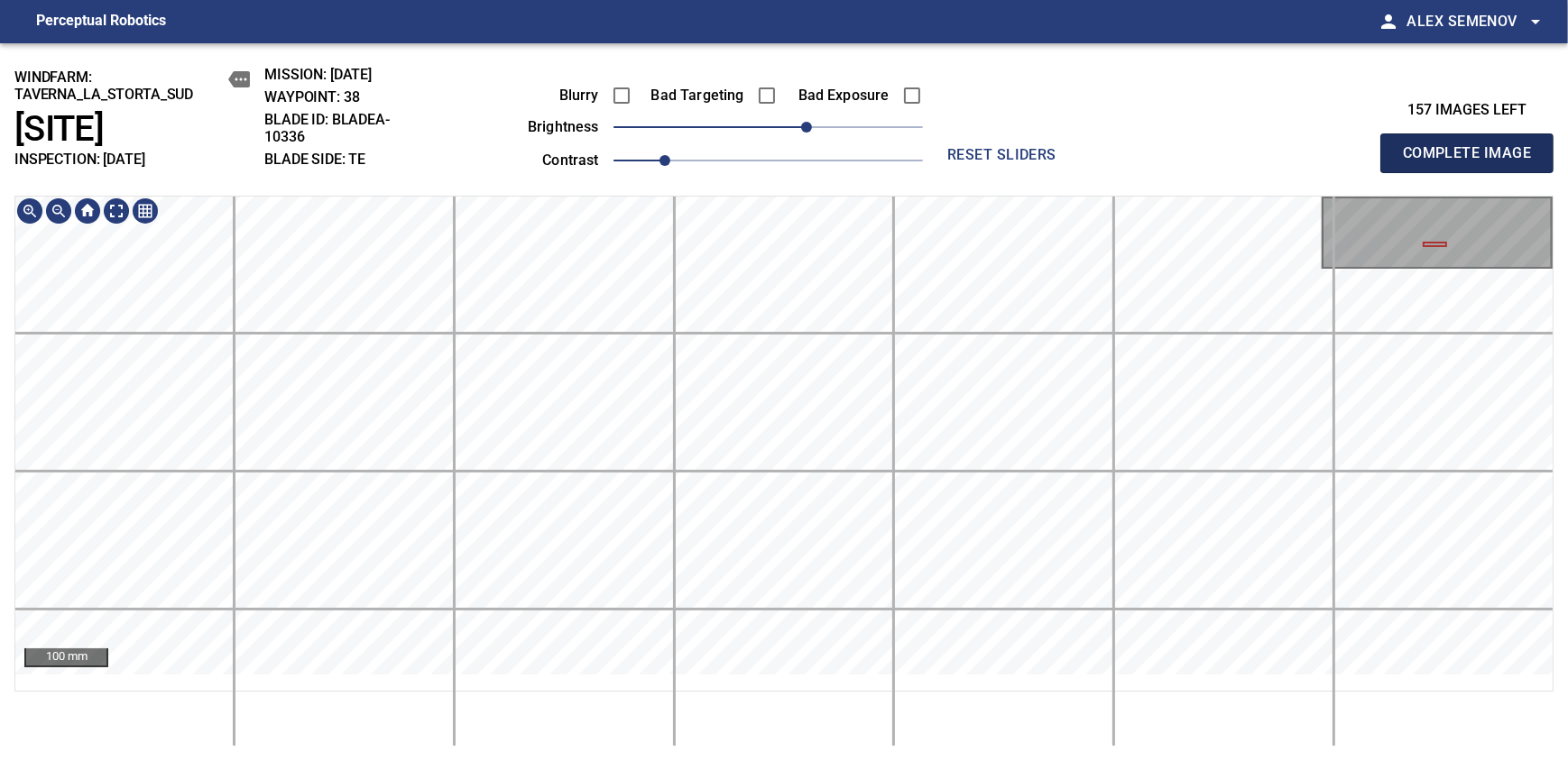 click on "Complete Image" at bounding box center (1467, 153) 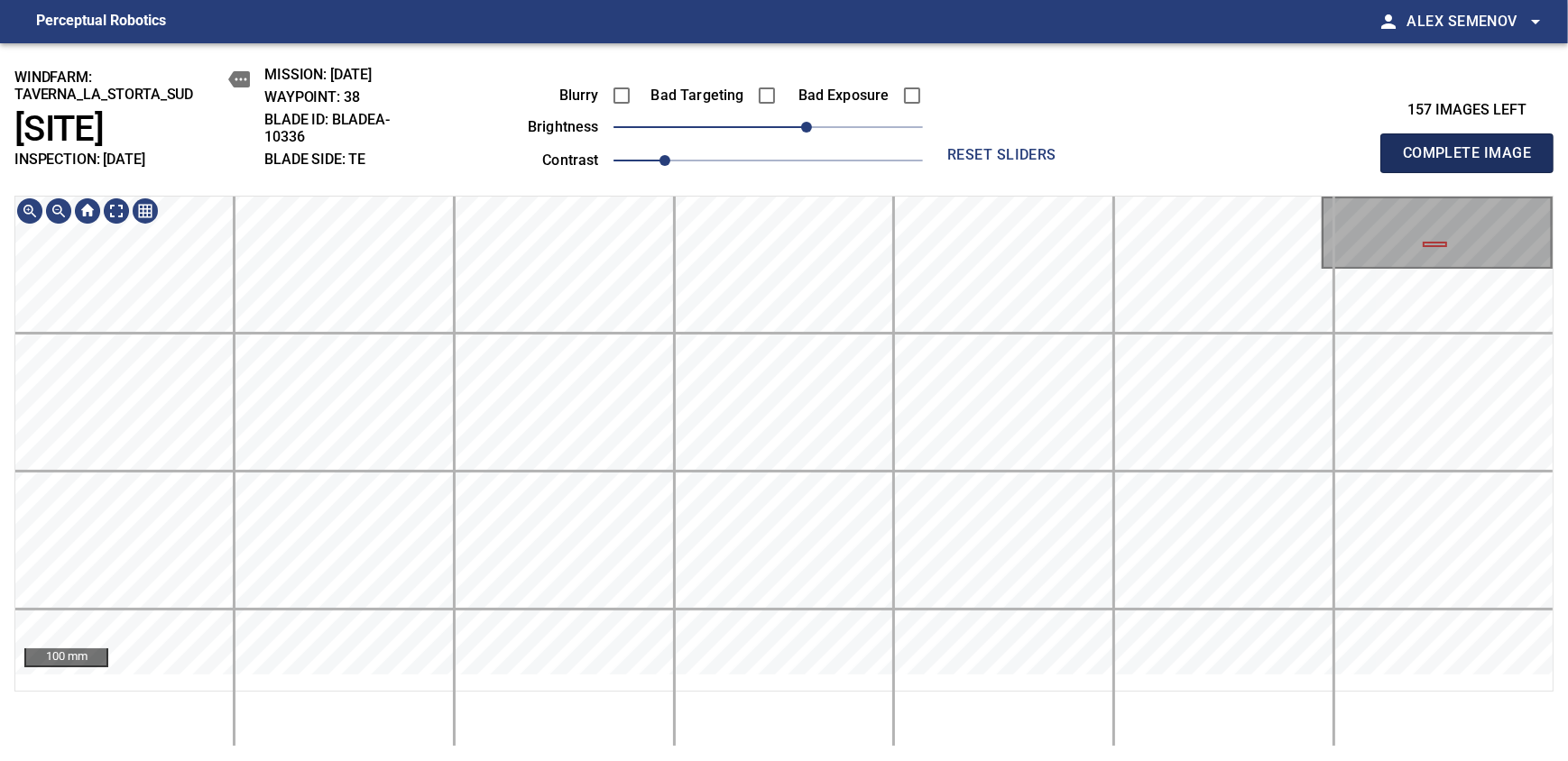 type 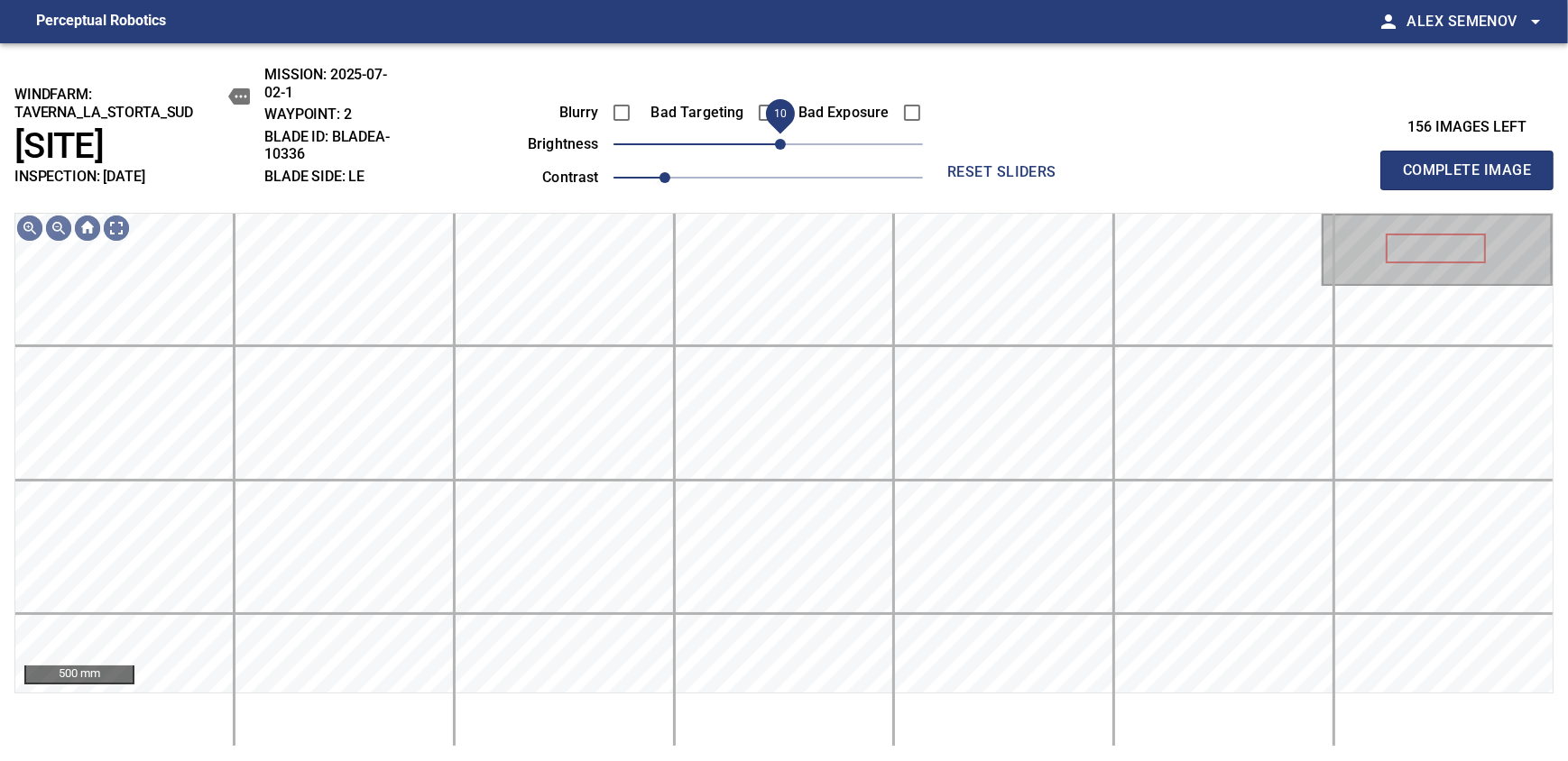drag, startPoint x: 764, startPoint y: 141, endPoint x: 784, endPoint y: 152, distance: 22.825424 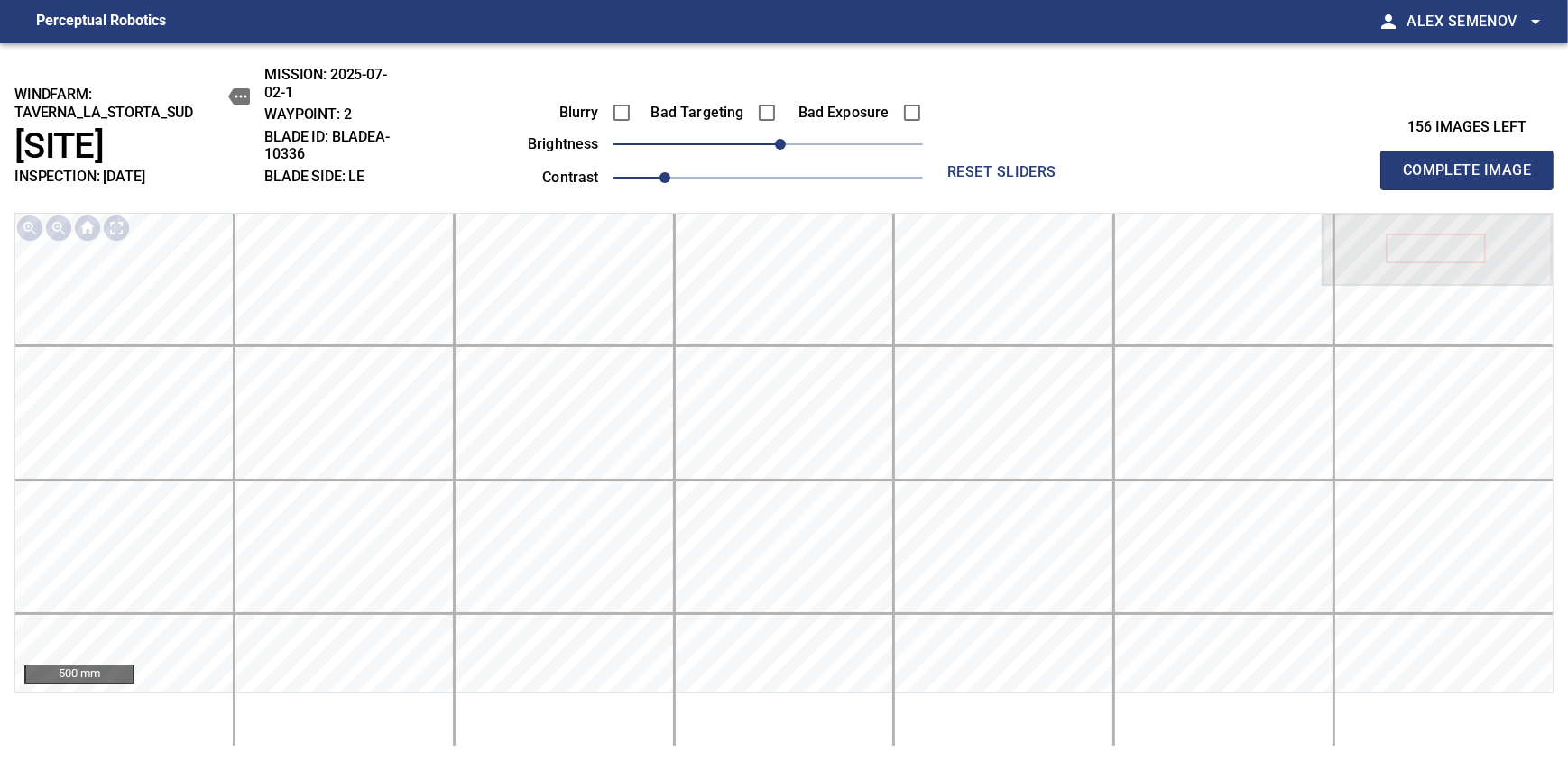 click on "Complete Image" at bounding box center (1467, 170) 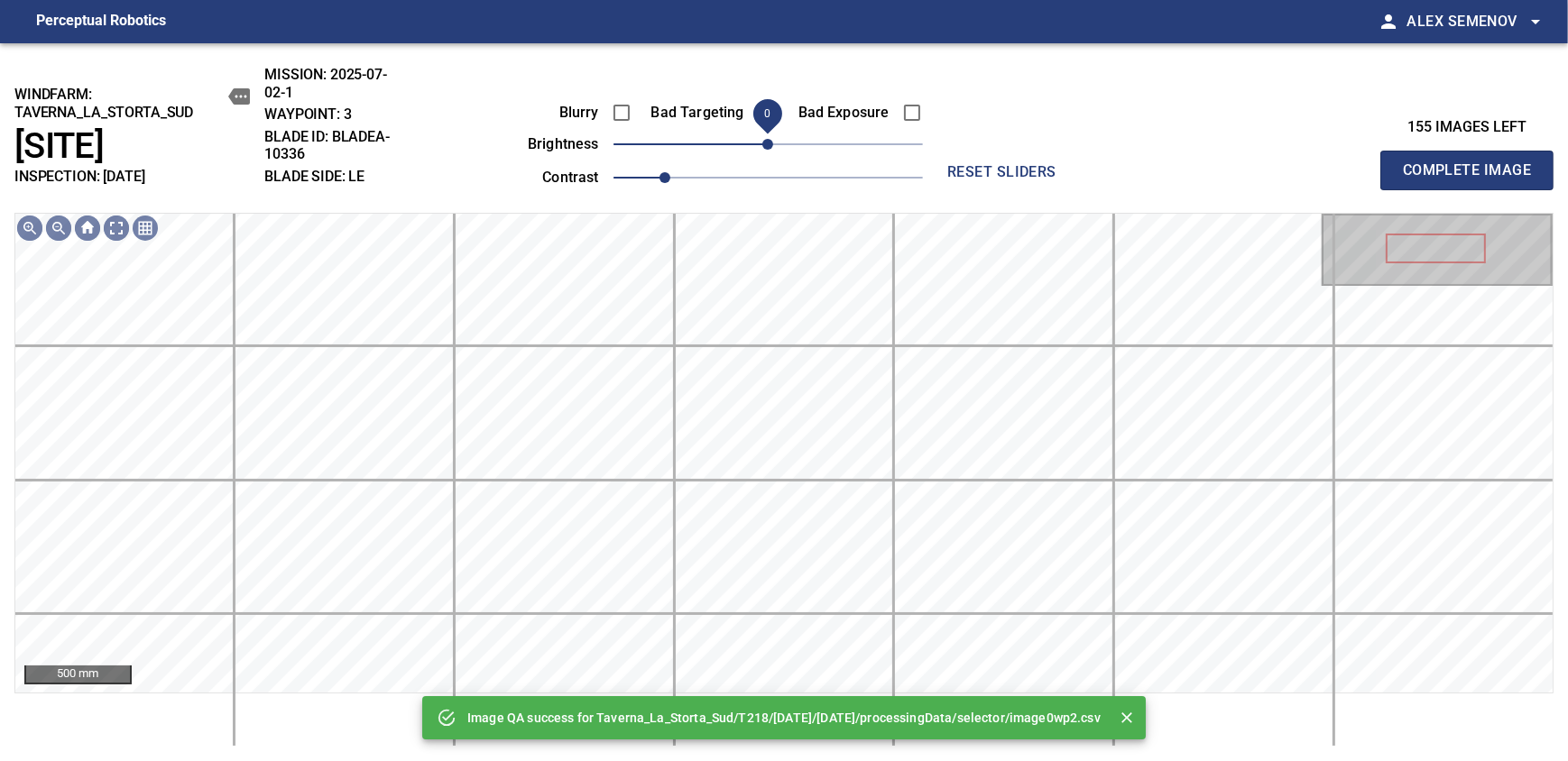 click on "0" at bounding box center (768, 144) 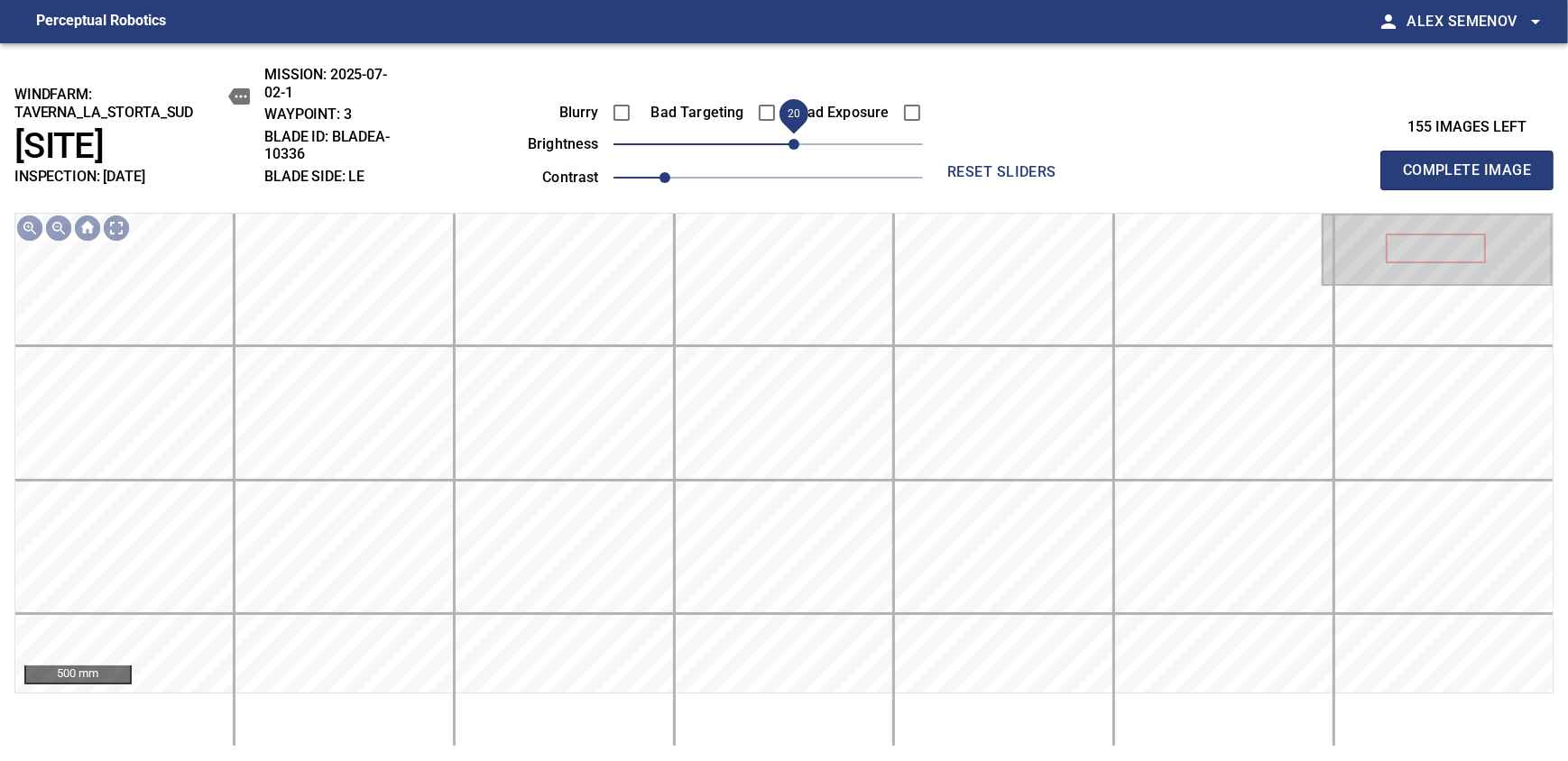 drag, startPoint x: 810, startPoint y: 146, endPoint x: 799, endPoint y: 152, distance: 12.529964 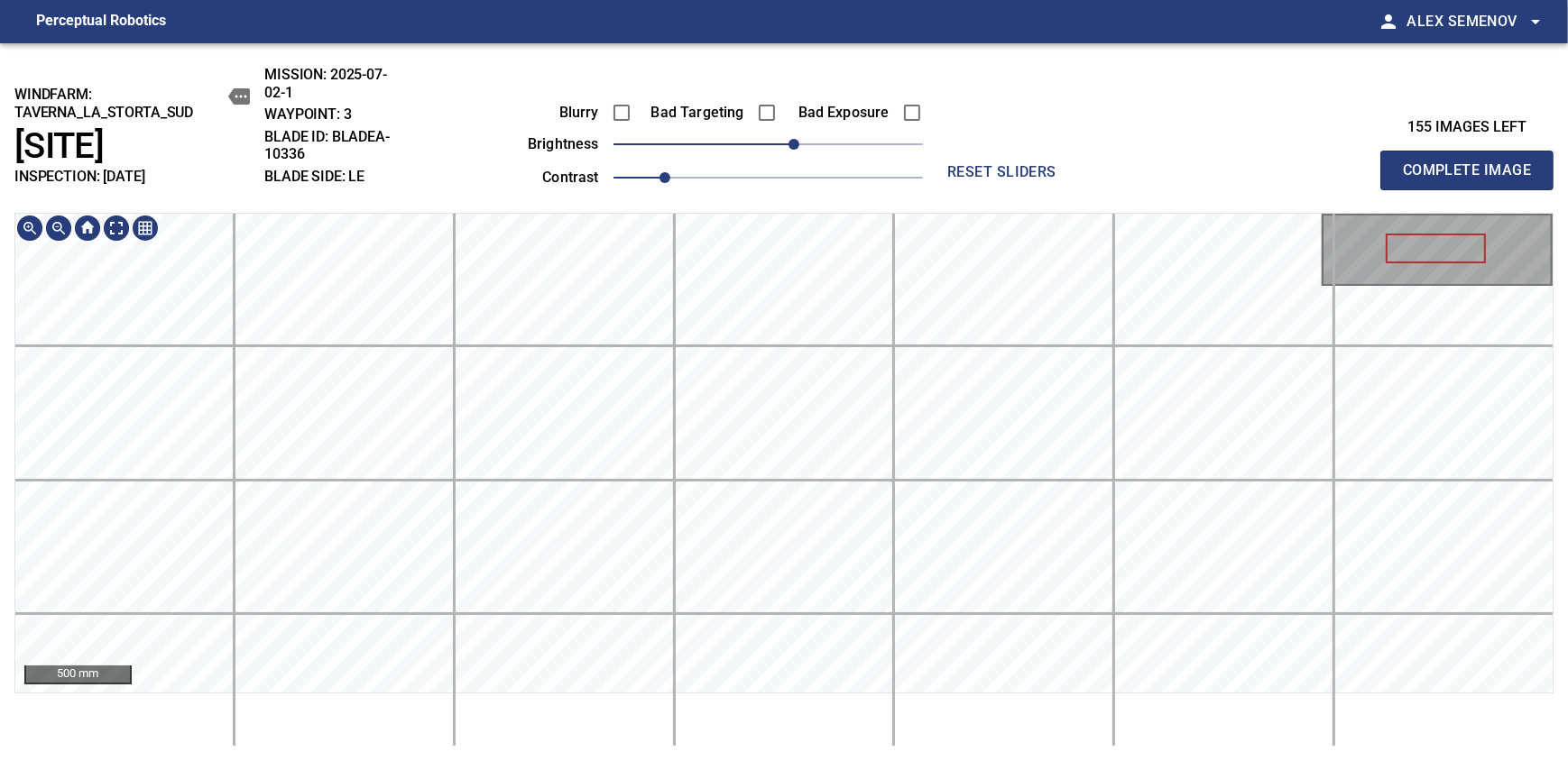click on "Perceptual Robotics person [FIRST] [LAST] arrow_drop_down windfarm: Taverna_La_Storta_Sud T218 INSPECTION: [DATE] MISSION: [DATE] WAYPOINT: 3 BLADE ID: bladeA-10336 BLADE SIDE: LE Blurry Bad Targeting Bad Exposure brightness 20 contrast 1 reset sliders 155 images left Complete Image 500 mm exit_to_app Logout" at bounding box center (784, 380) 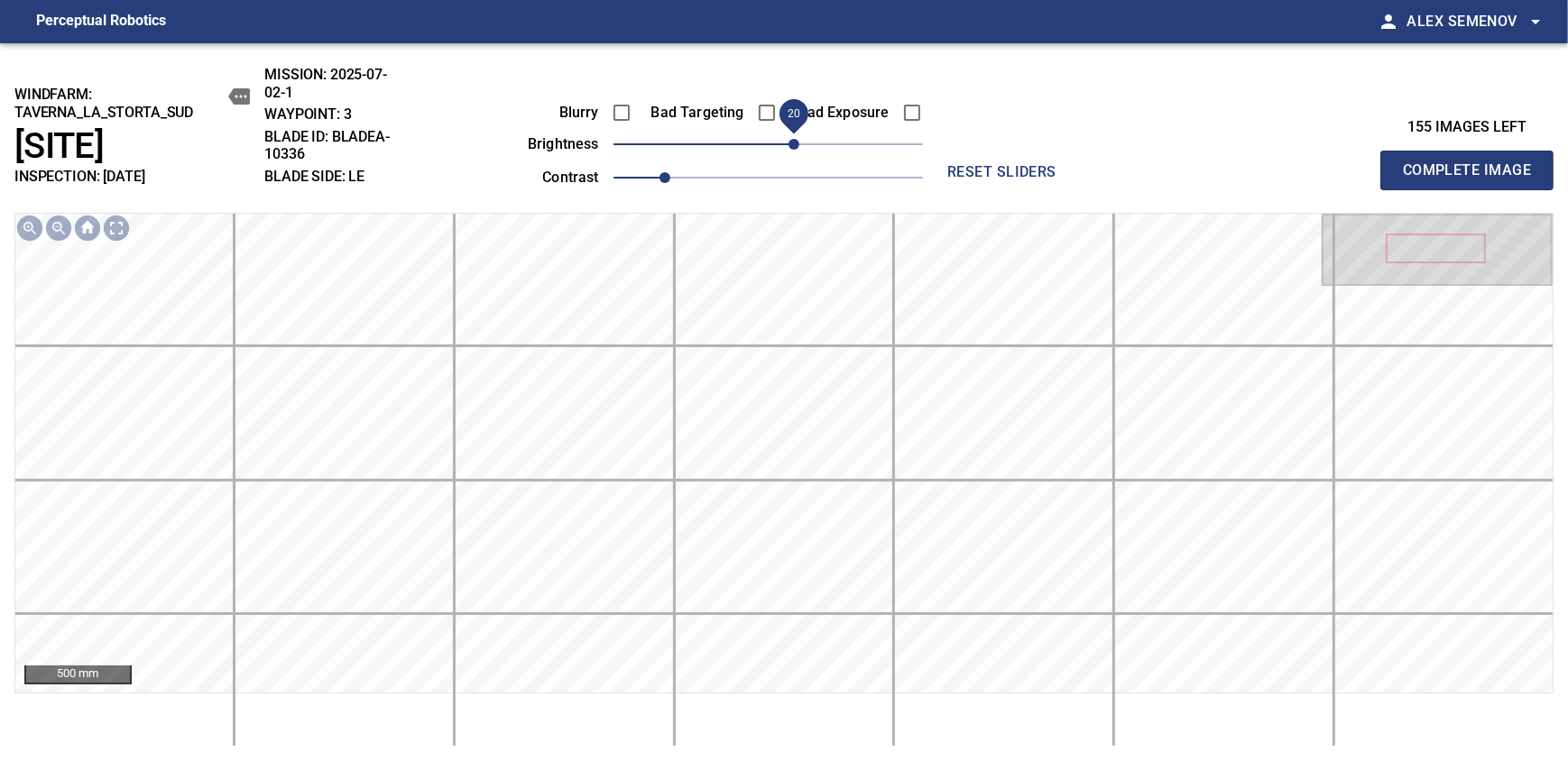 click on "20" at bounding box center (794, 144) 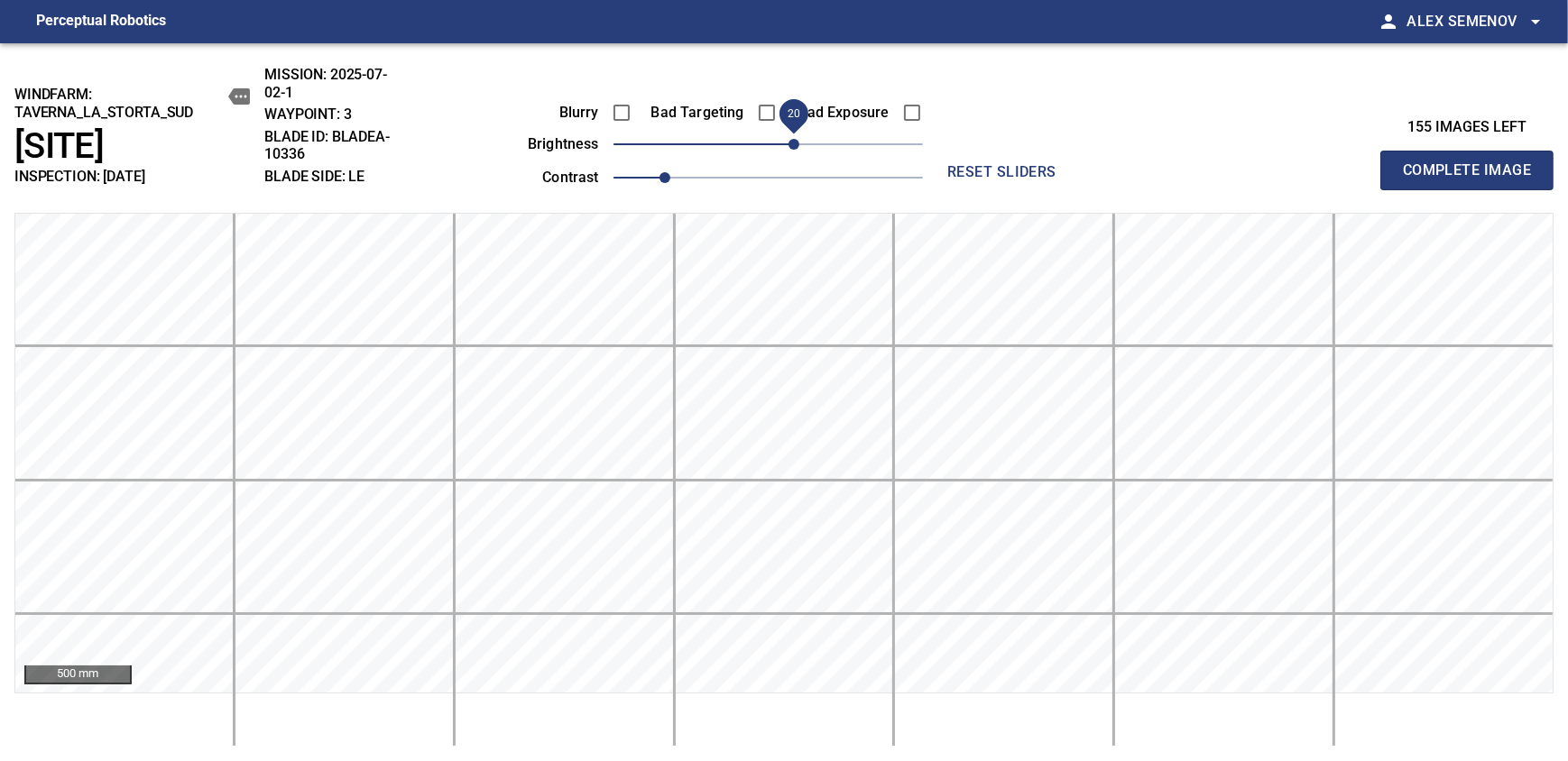 click on "Complete Image" at bounding box center [1467, 170] 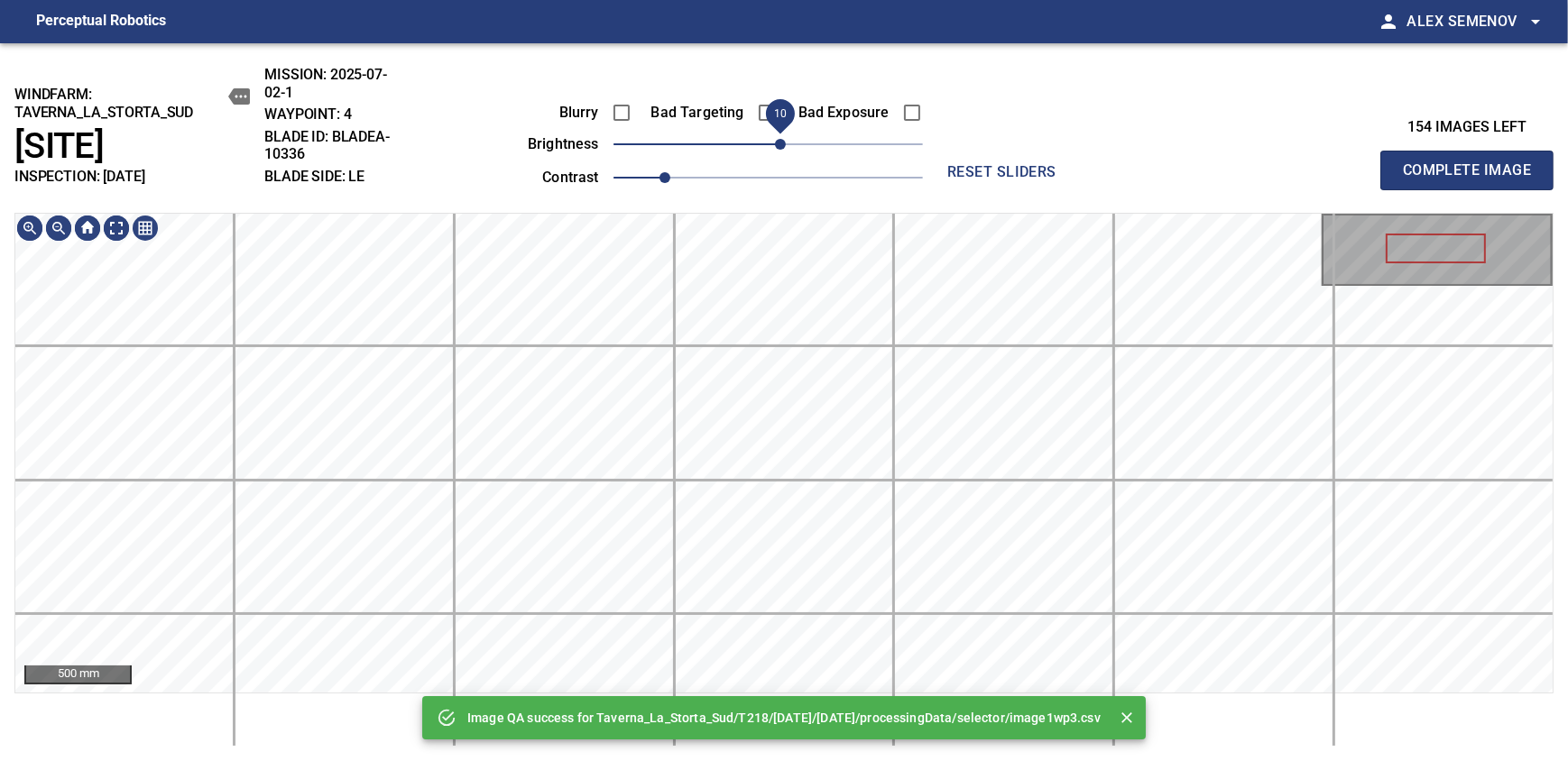 drag, startPoint x: 793, startPoint y: 144, endPoint x: 785, endPoint y: 156, distance: 14.422205 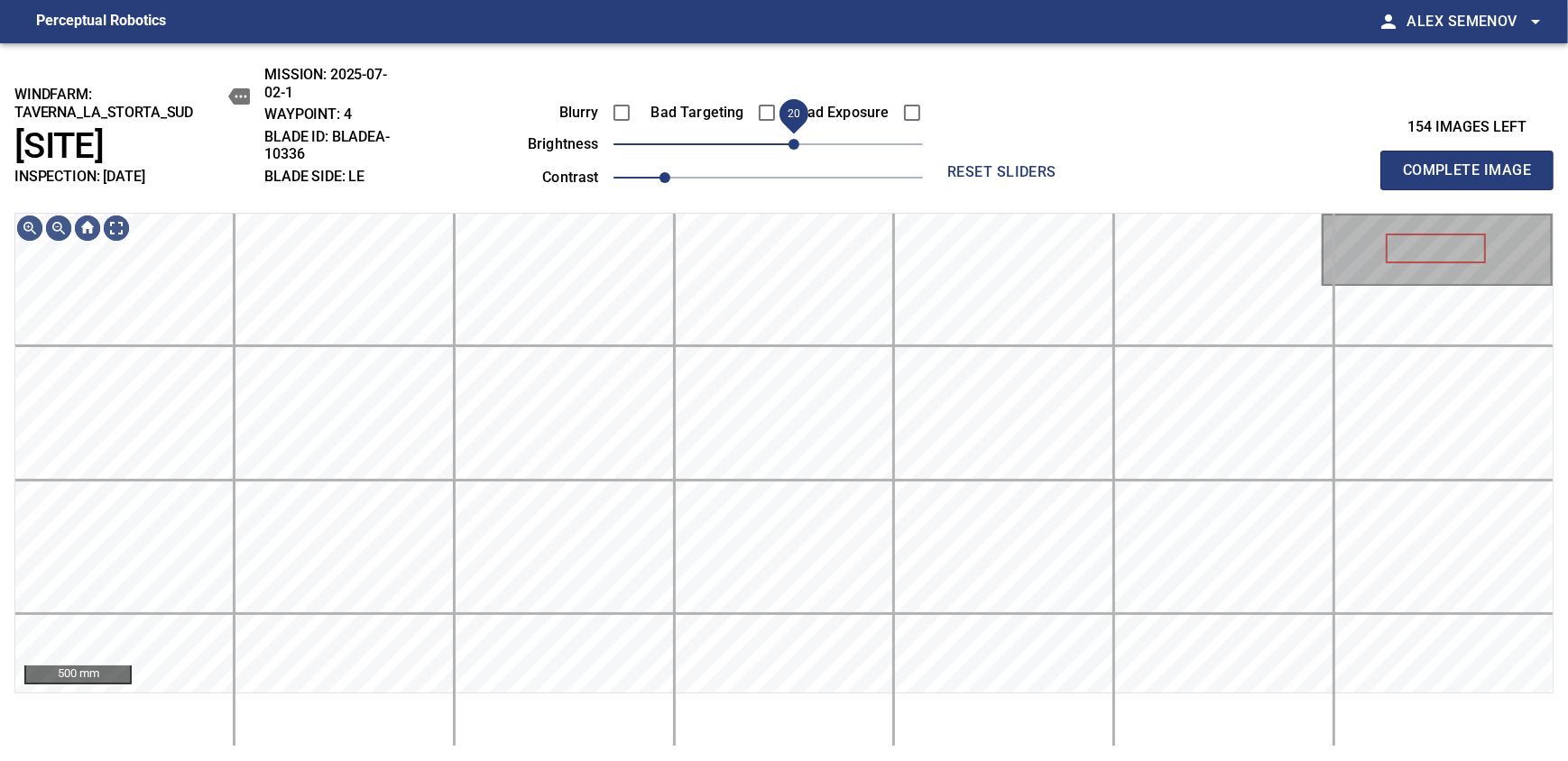 click on "20" at bounding box center (794, 144) 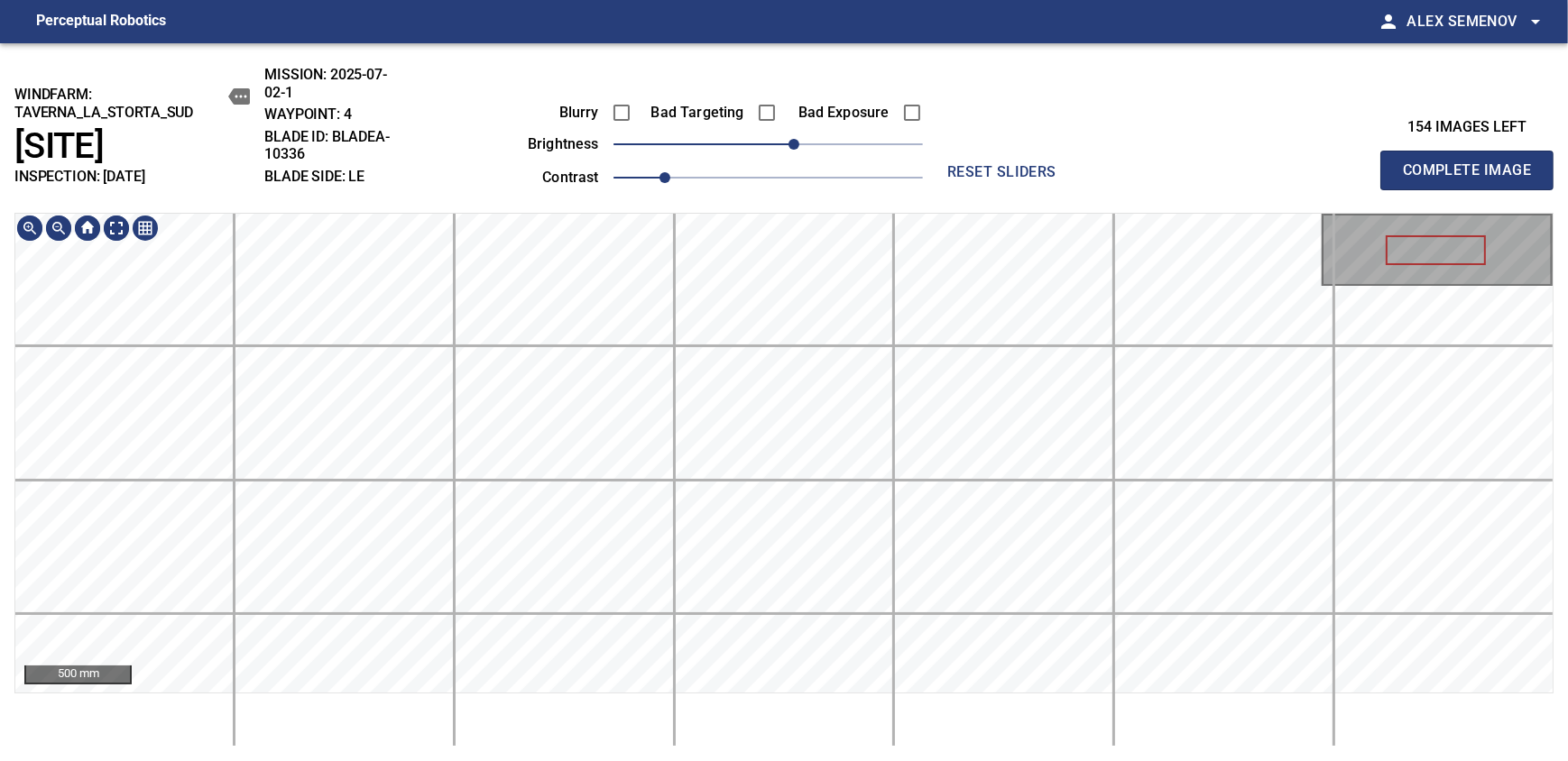 click on "windfarm: Taverna_La_Storta_Sud T218 INSPECTION: [DATE] MISSION: [DATE] WAYPOINT: 4 BLADE ID: bladeA-10336 BLADE SIDE: LE Blurry Bad Targeting Bad Exposure brightness 20 contrast 1 reset sliders 154 images left Complete Image 500 mm" at bounding box center [784, 402] 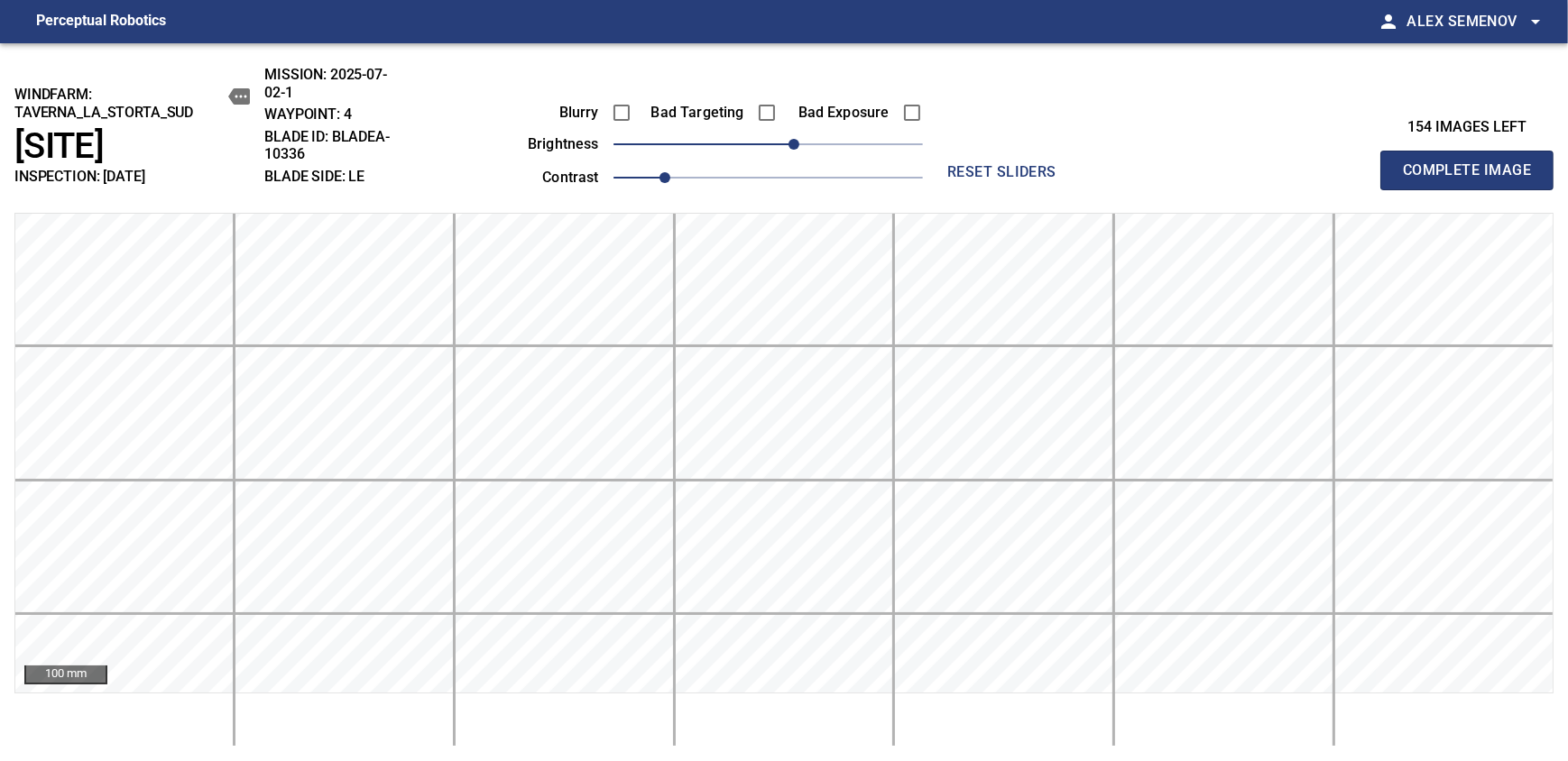 drag, startPoint x: 1472, startPoint y: 173, endPoint x: 790, endPoint y: 131, distance: 683.292 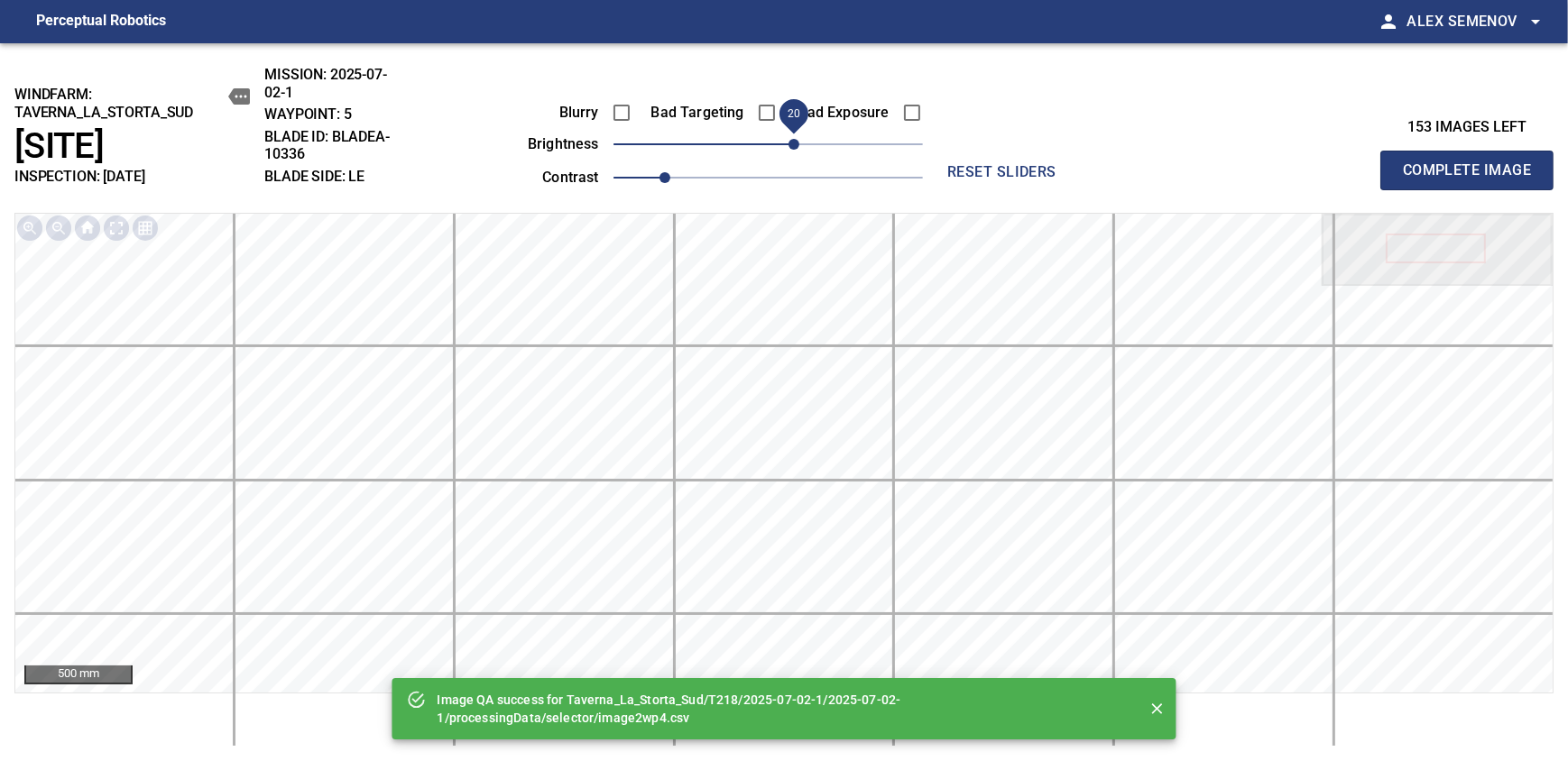 drag, startPoint x: 779, startPoint y: 142, endPoint x: 793, endPoint y: 142, distance: 14 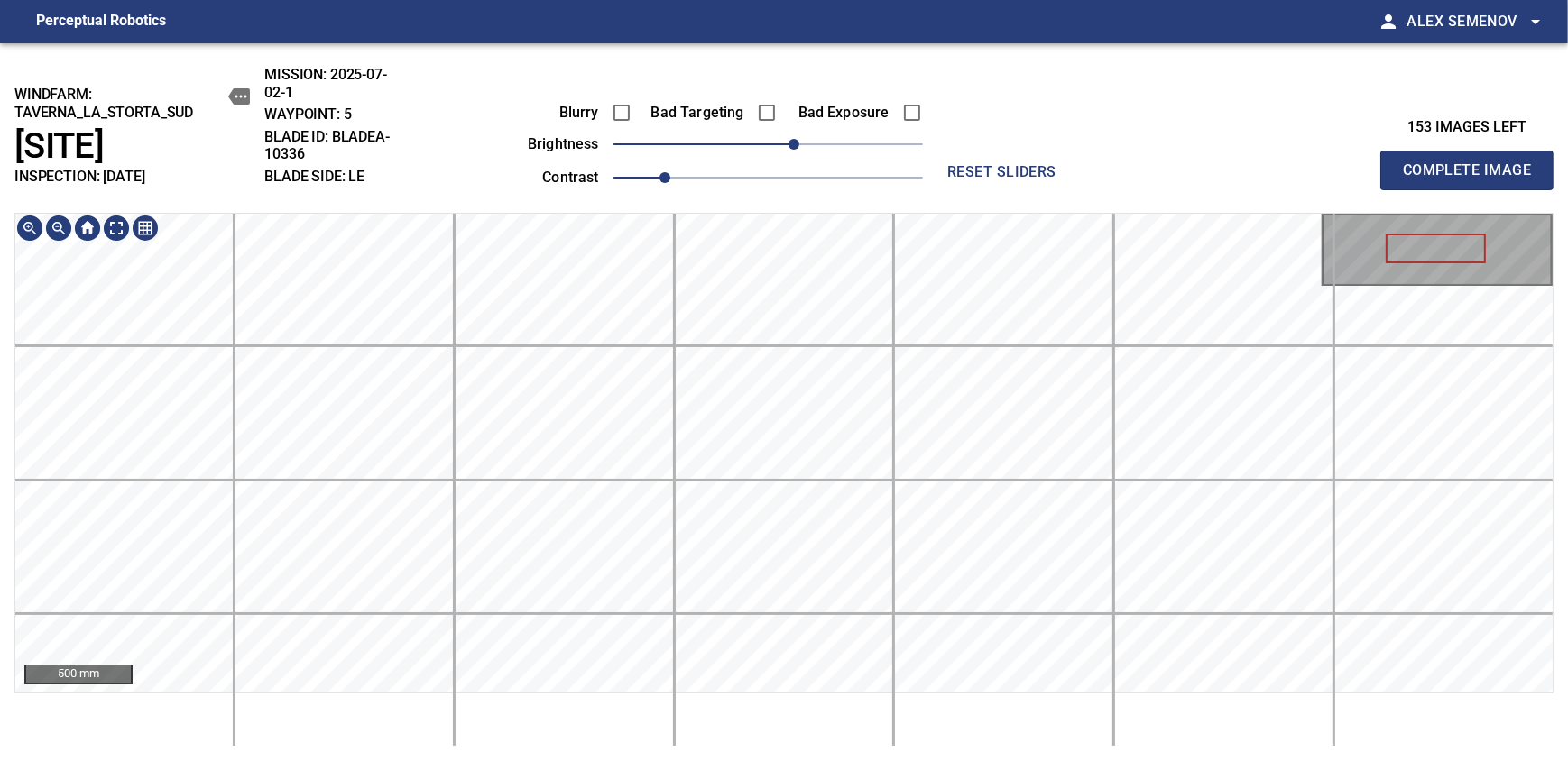 click on "500 mm" at bounding box center (784, 480) 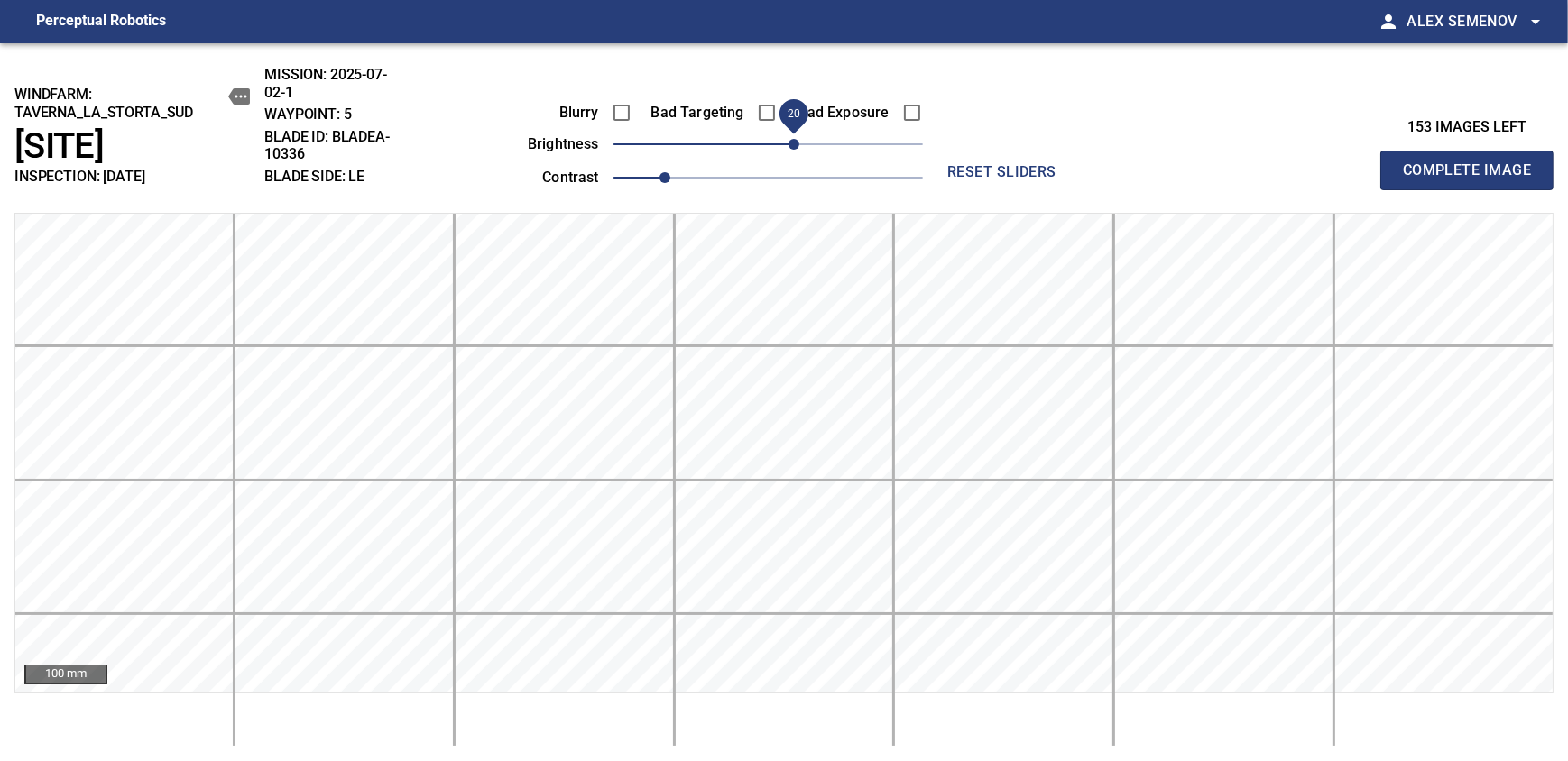 click on "Complete Image" at bounding box center [1467, 170] 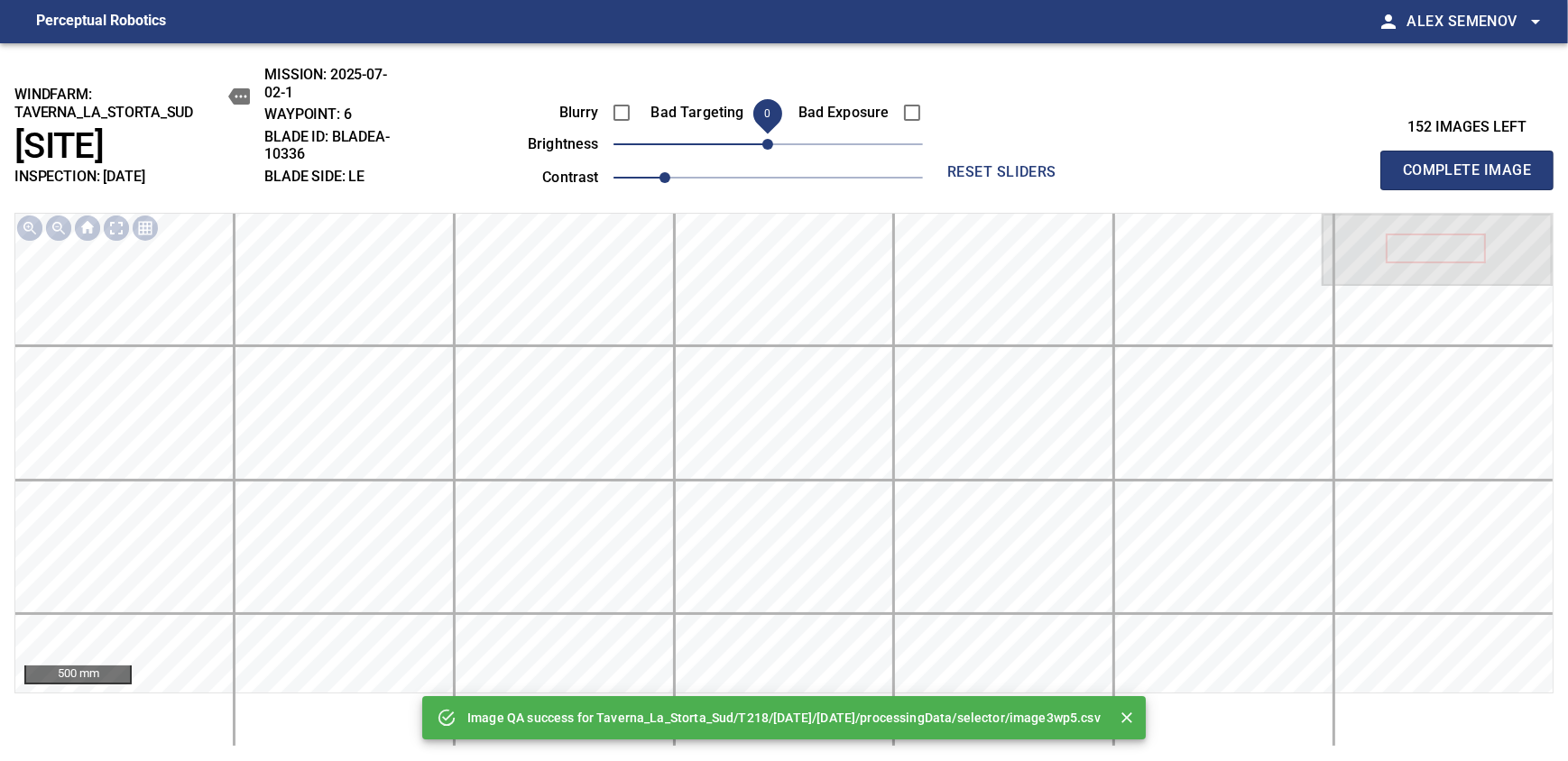 click on "0" at bounding box center [768, 144] 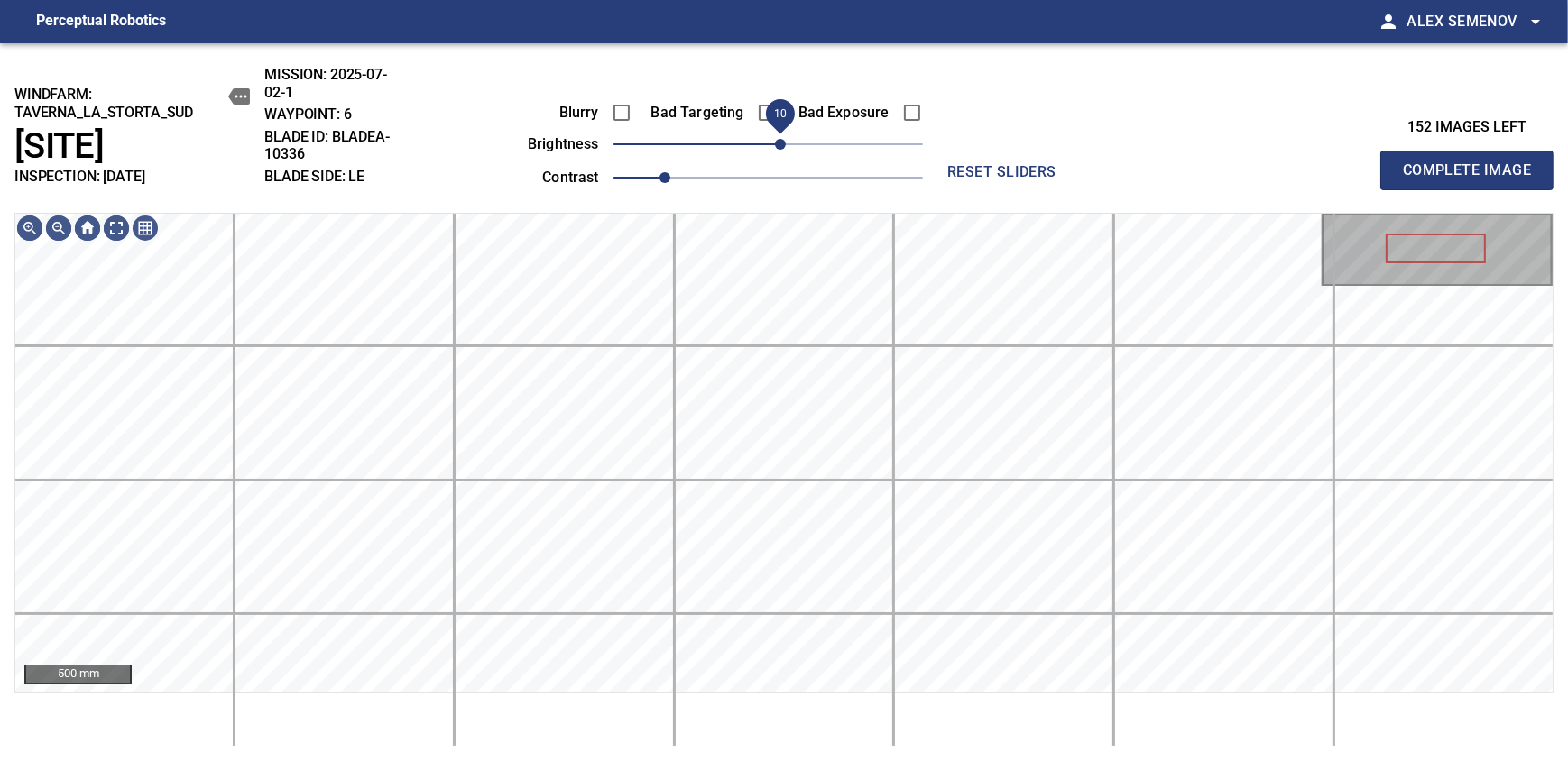 drag, startPoint x: 793, startPoint y: 142, endPoint x: 784, endPoint y: 148, distance: 10.816654 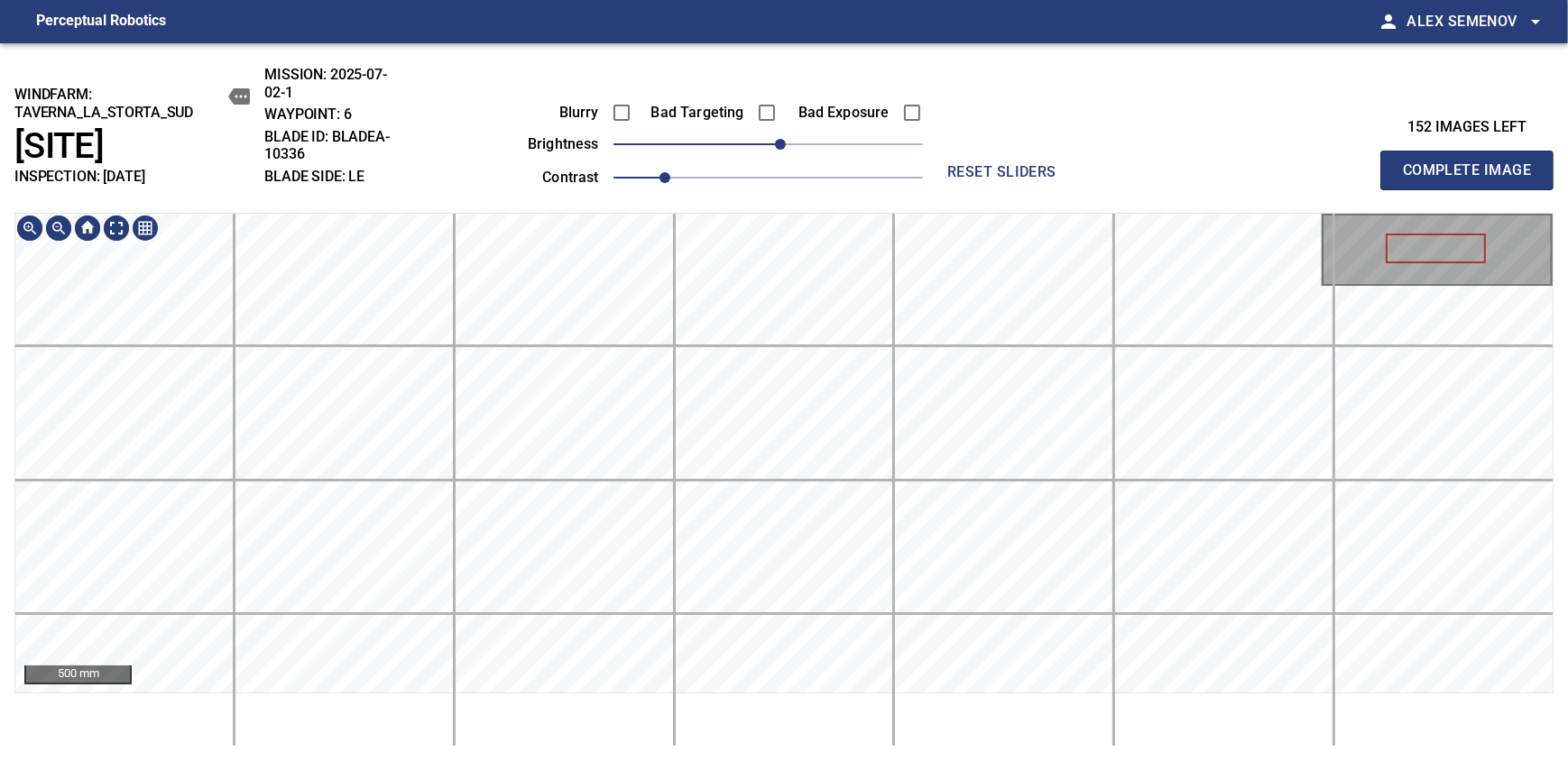 click on "Perceptual Robotics person [PERSON] arrow_drop_down windfarm: Taverna_La_Storta_Sud T218 INSPECTION: [DATE] MISSION: [DATE] WAYPOINT: 6 BLADE ID: bladeA-10336 BLADE SIDE: LE Blurry Bad Targeting Bad Exposure brightness 10 contrast 1 reset sliders 152 images left Complete Image 500 mm exit_to_app Logout" at bounding box center (784, 380) 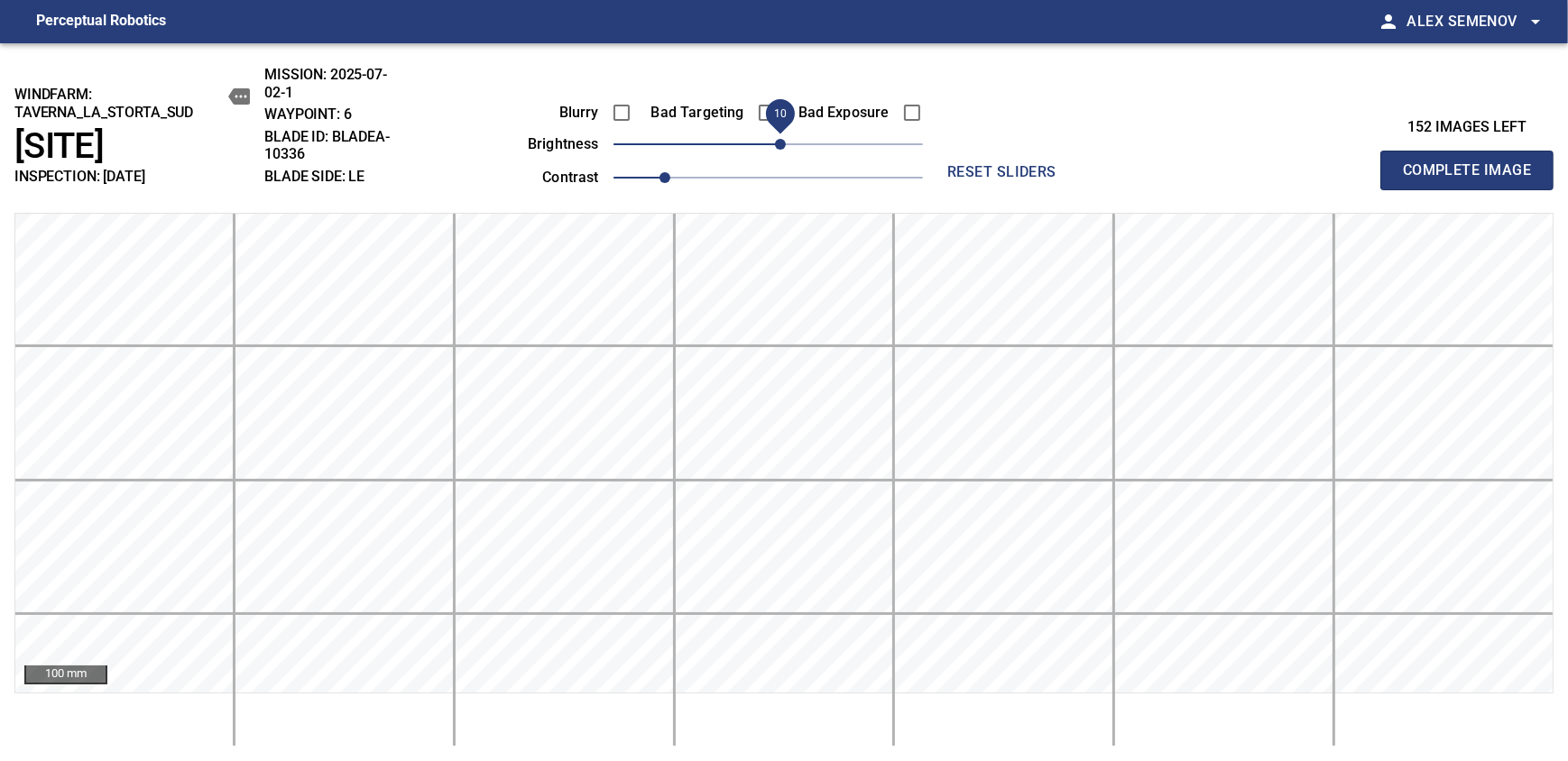 click on "Complete Image" at bounding box center [1467, 170] 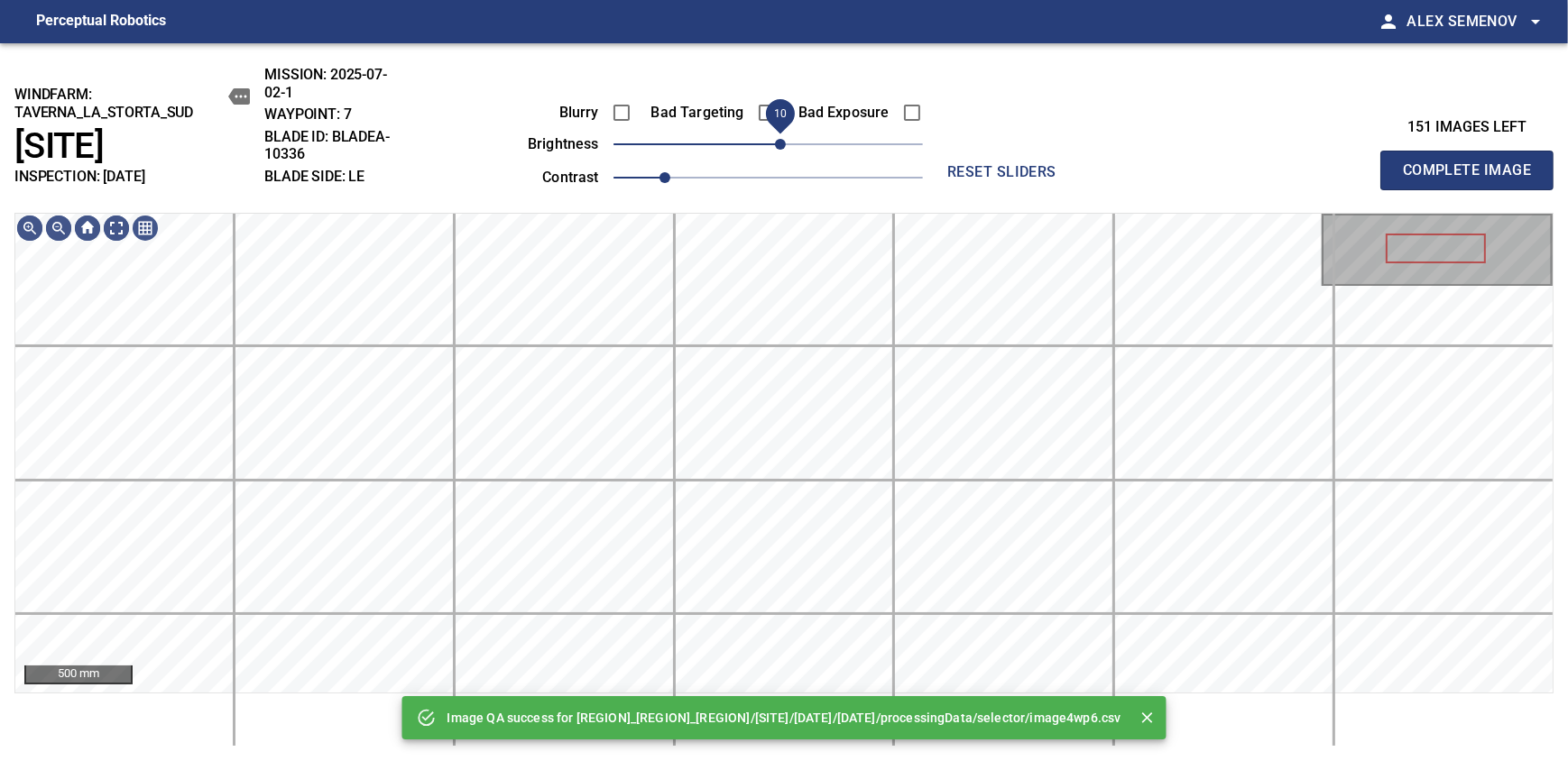 drag, startPoint x: 773, startPoint y: 142, endPoint x: 779, endPoint y: 156, distance: 15.231546 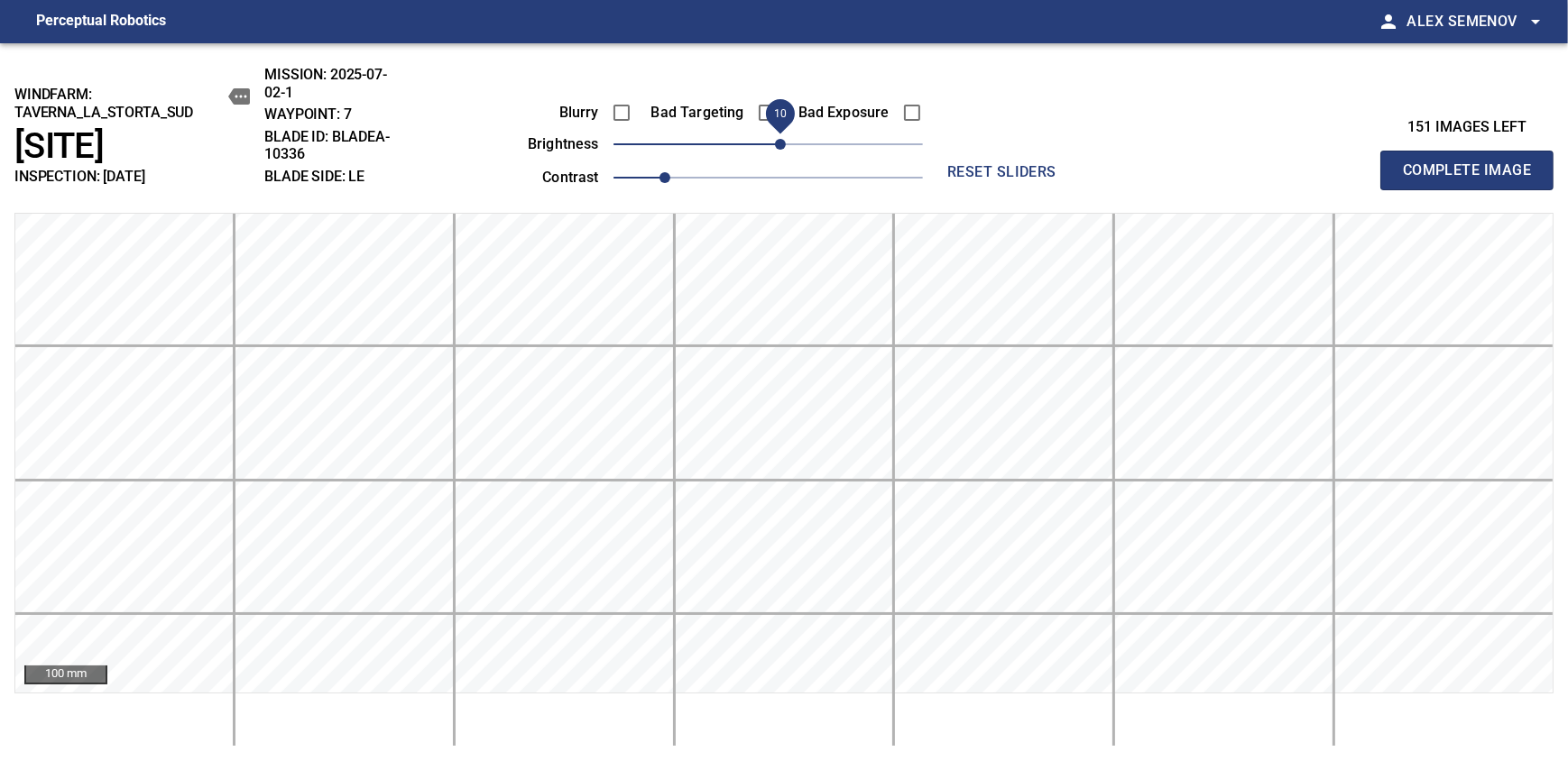 click on "Complete Image" at bounding box center [1467, 170] 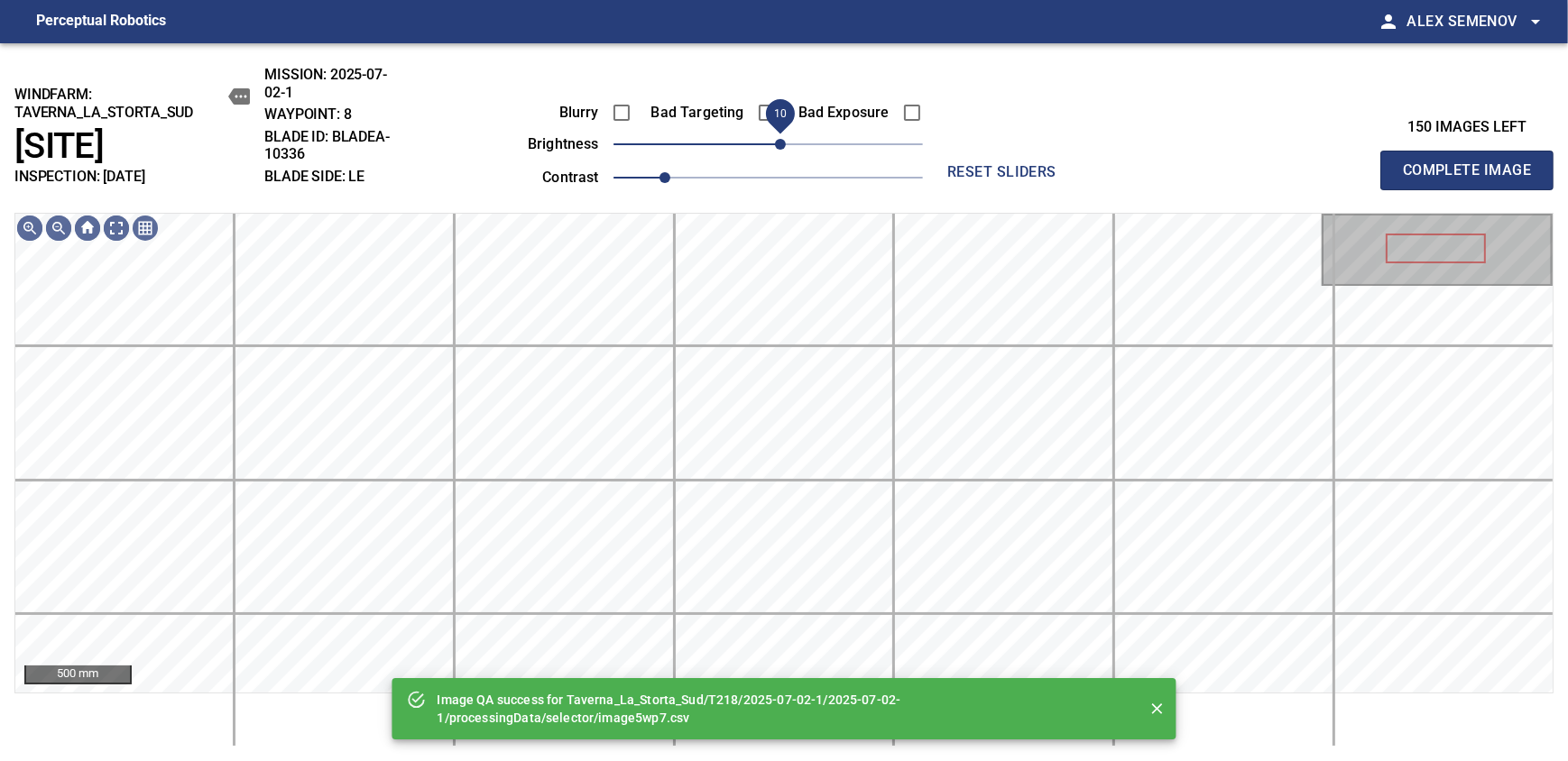 drag, startPoint x: 790, startPoint y: 151, endPoint x: 782, endPoint y: 156, distance: 9.433981 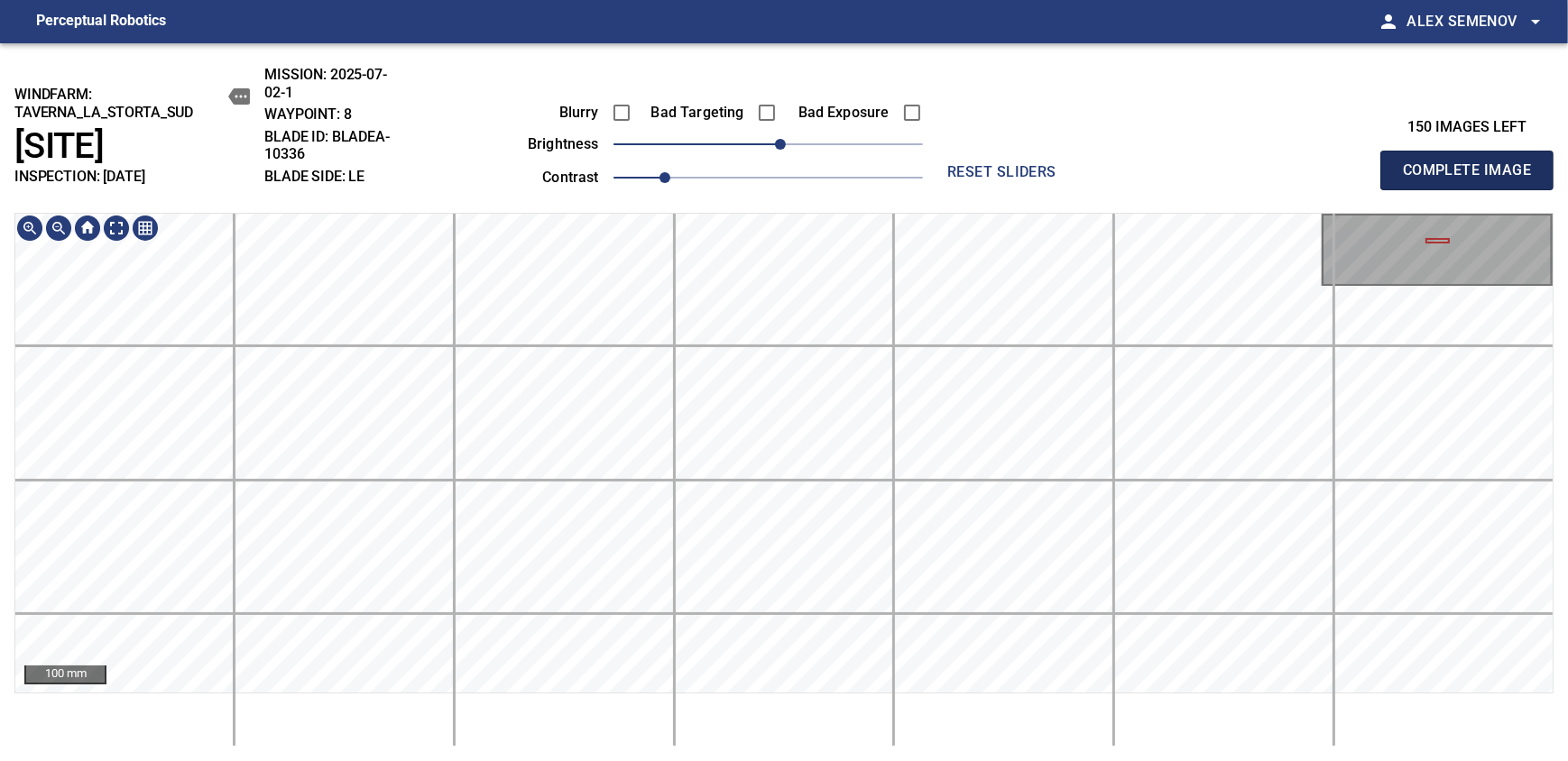 click on "Complete Image" at bounding box center (1467, 170) 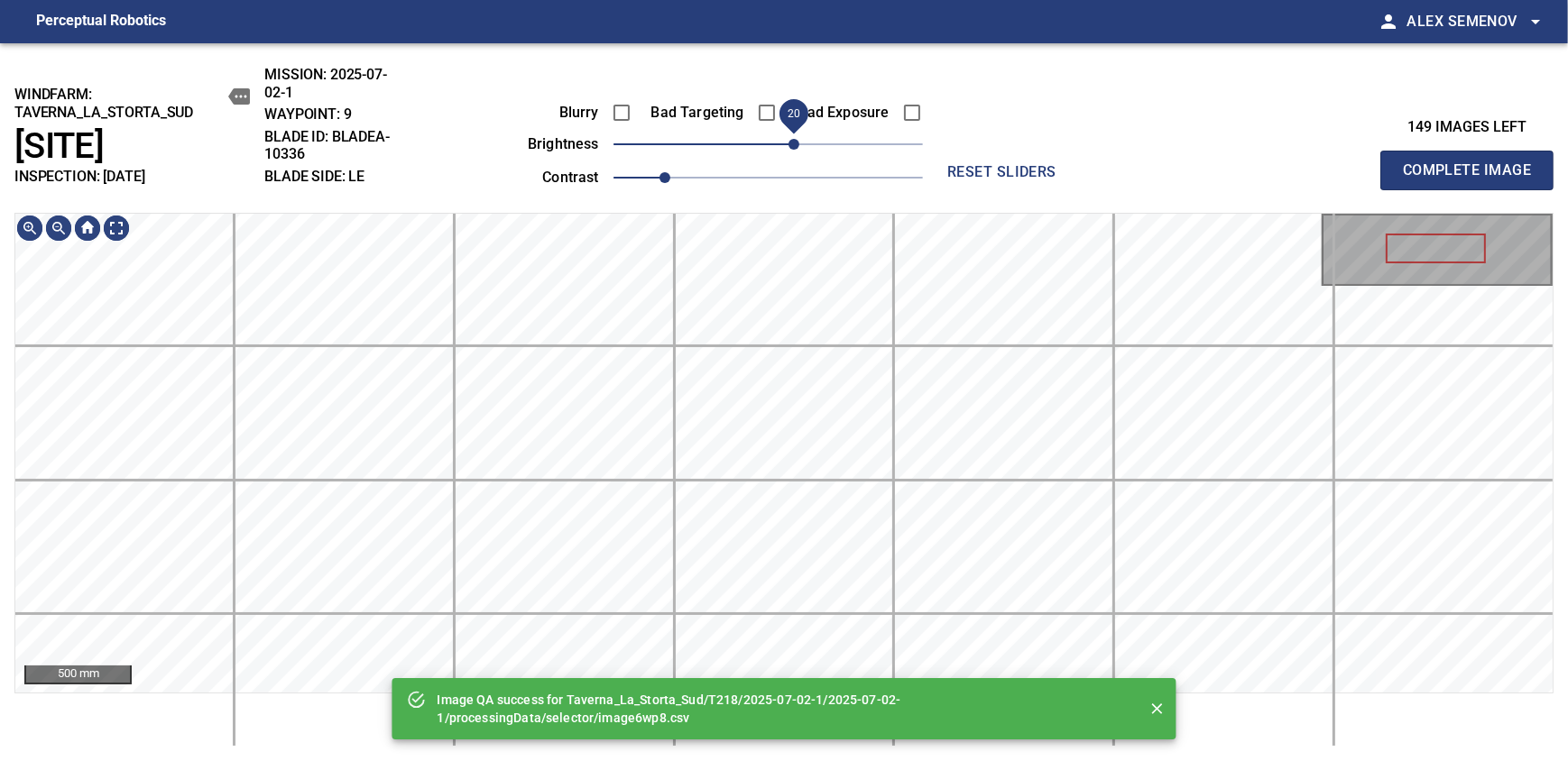 click on "20" at bounding box center (768, 144) 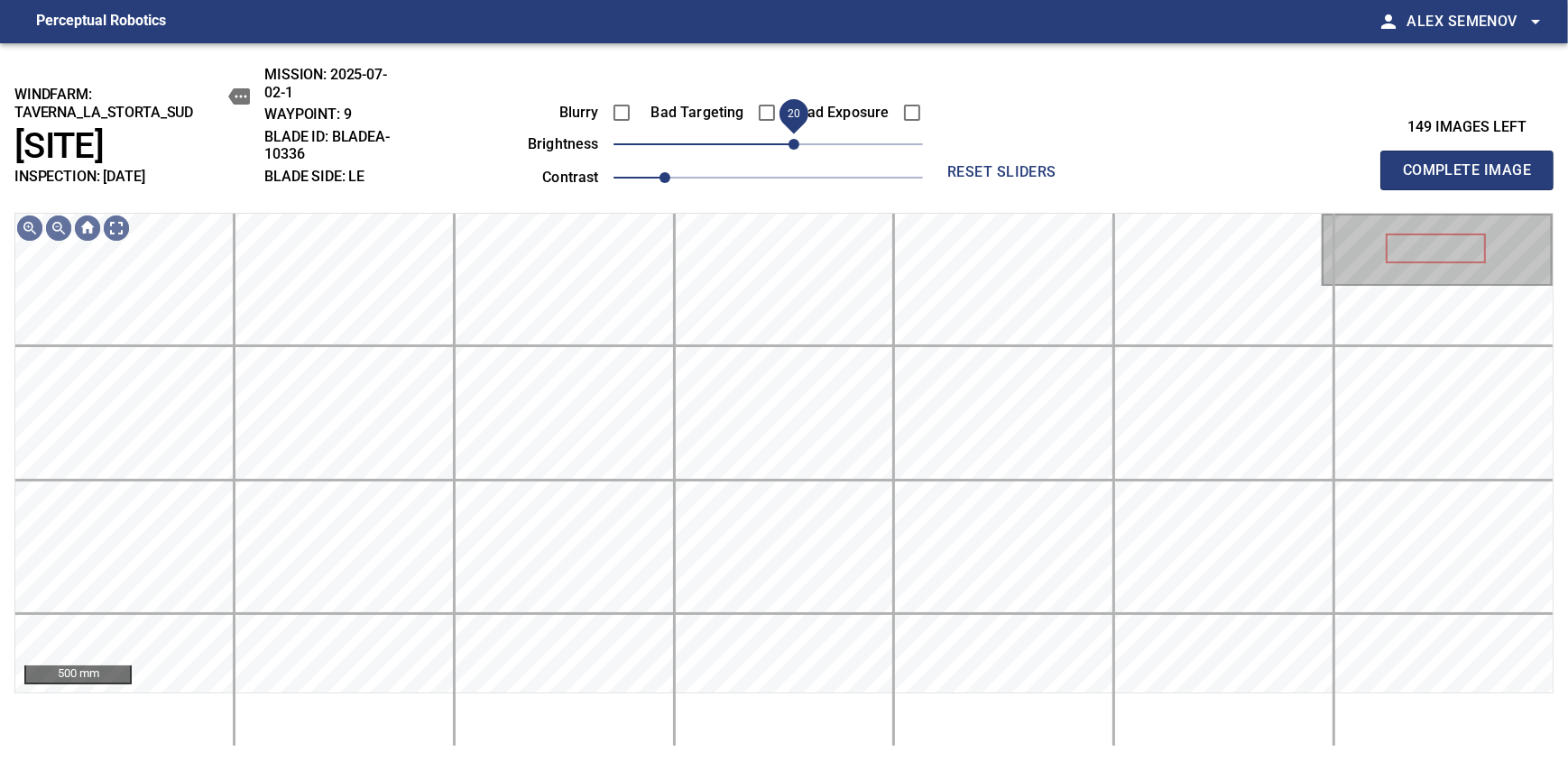 click on "20" at bounding box center [794, 144] 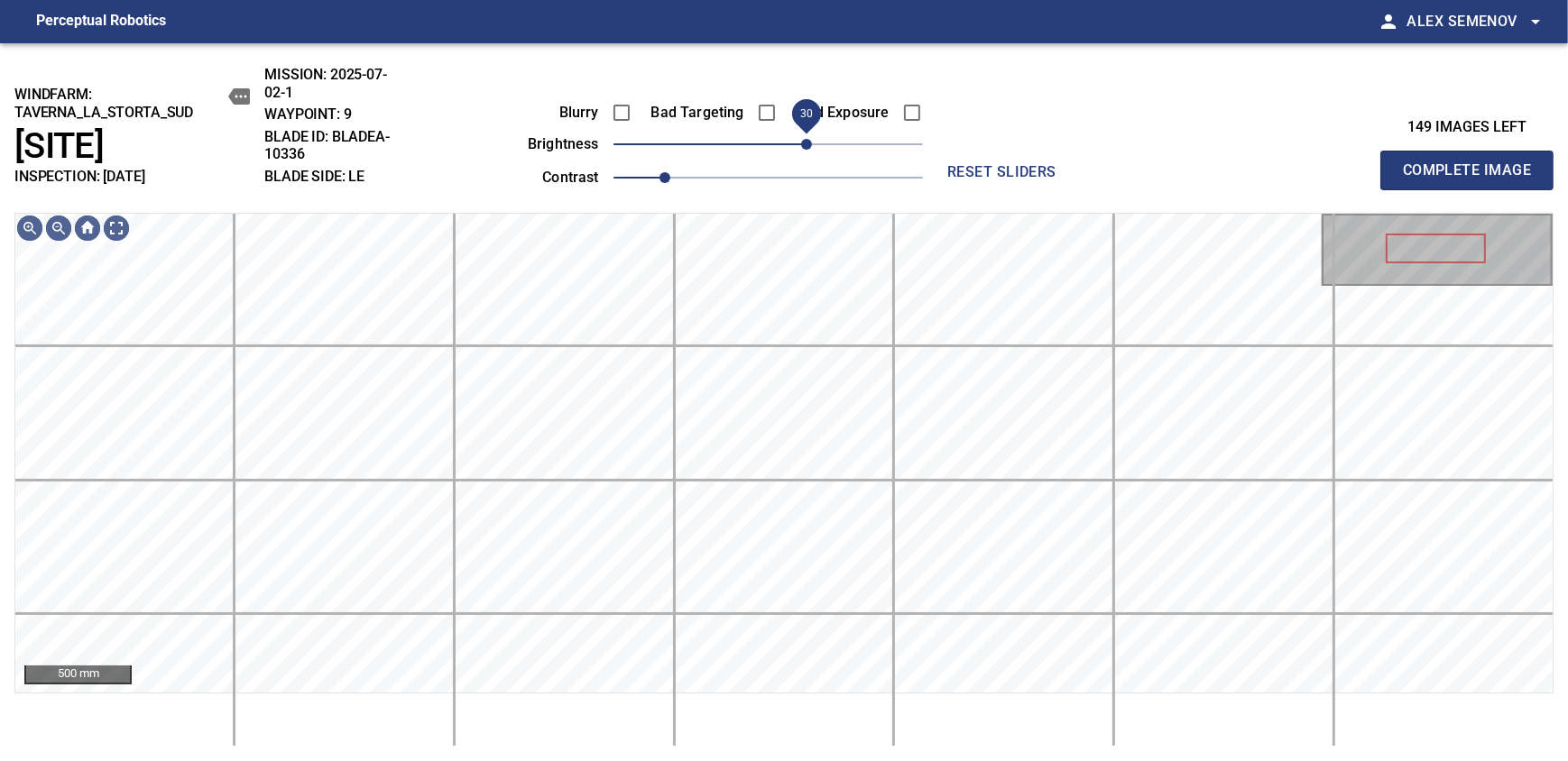 click on "30" at bounding box center [807, 144] 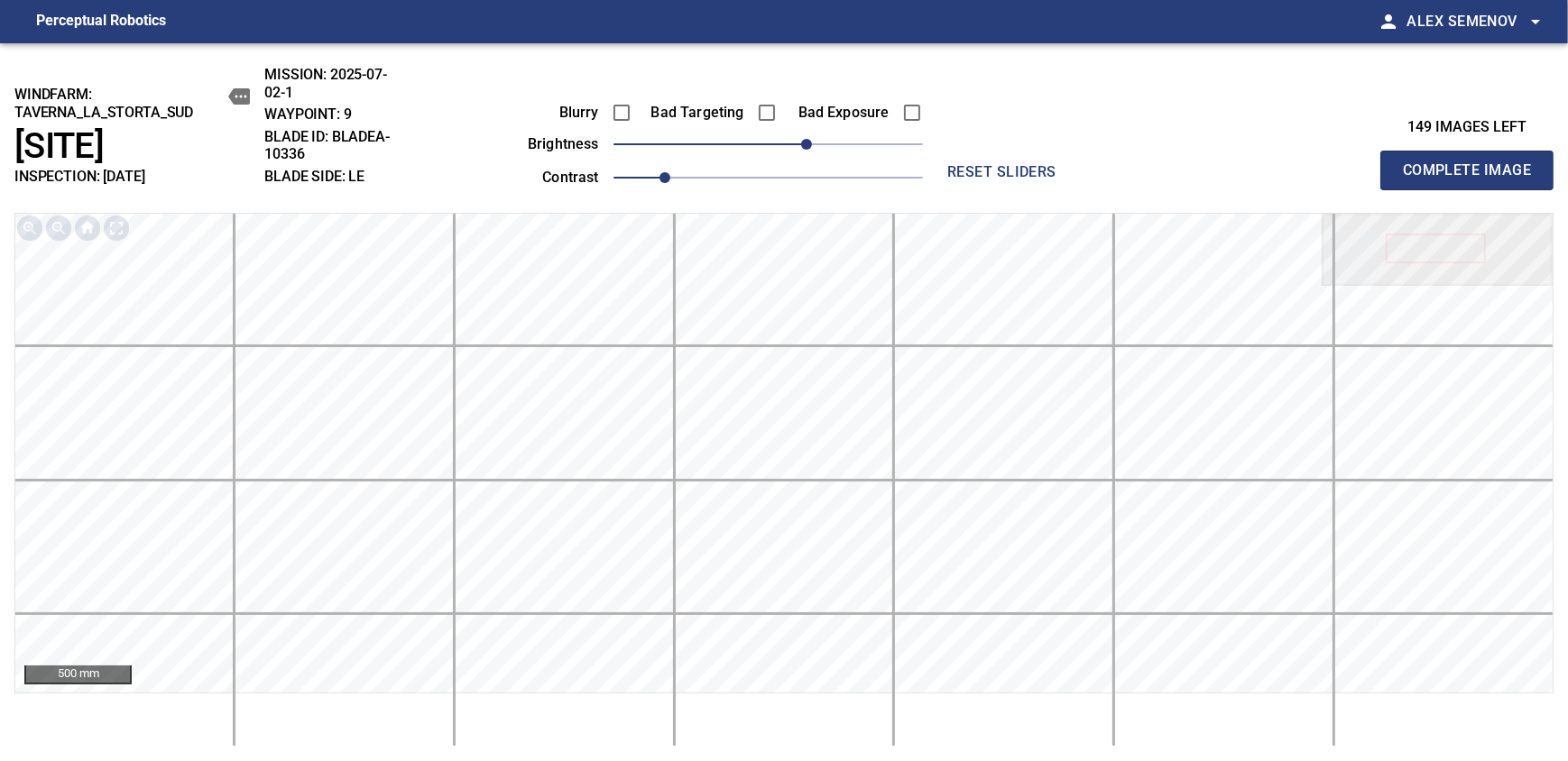 click on "Complete Image" at bounding box center [1467, 170] 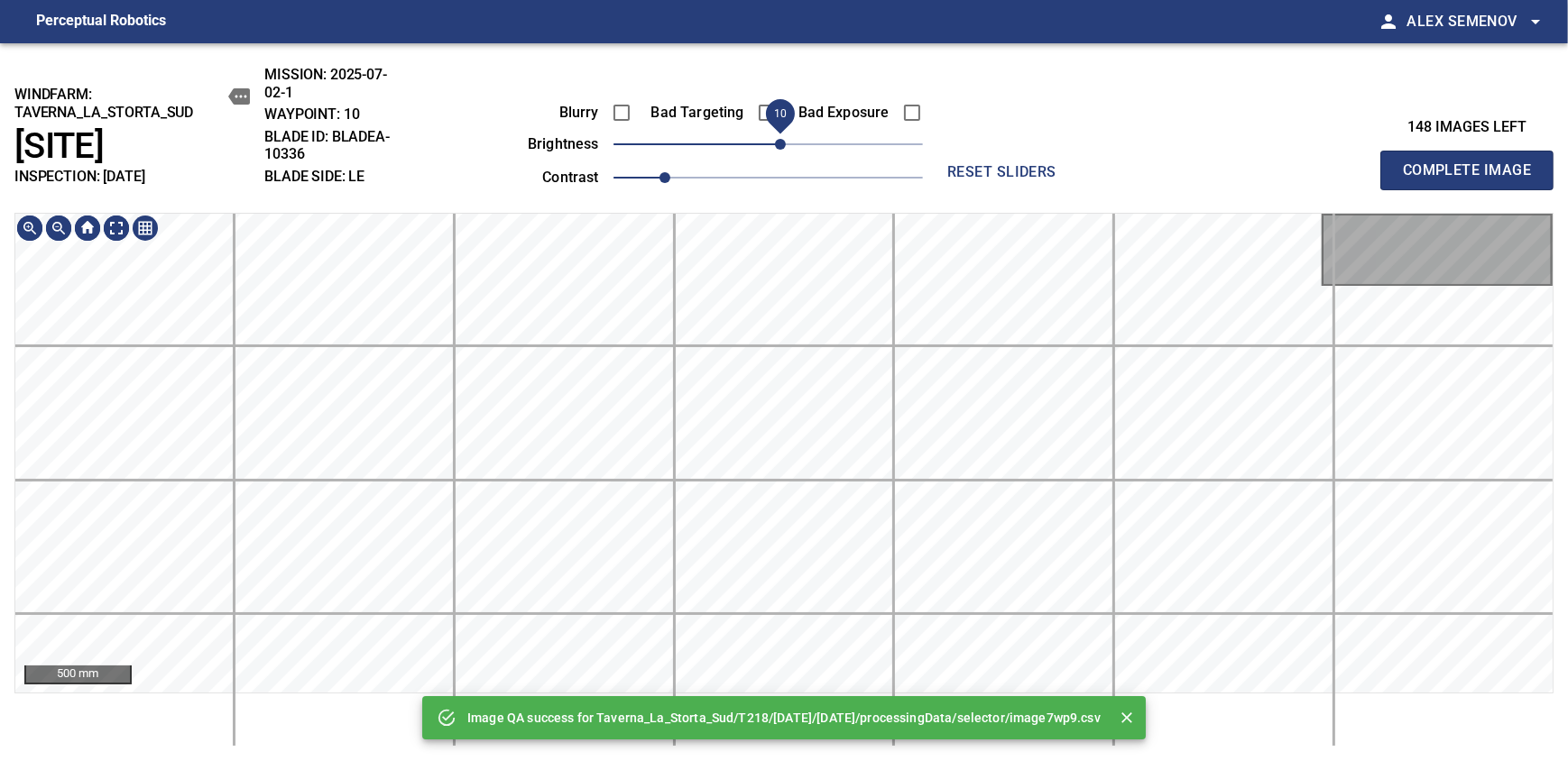 click on "10" at bounding box center (780, 144) 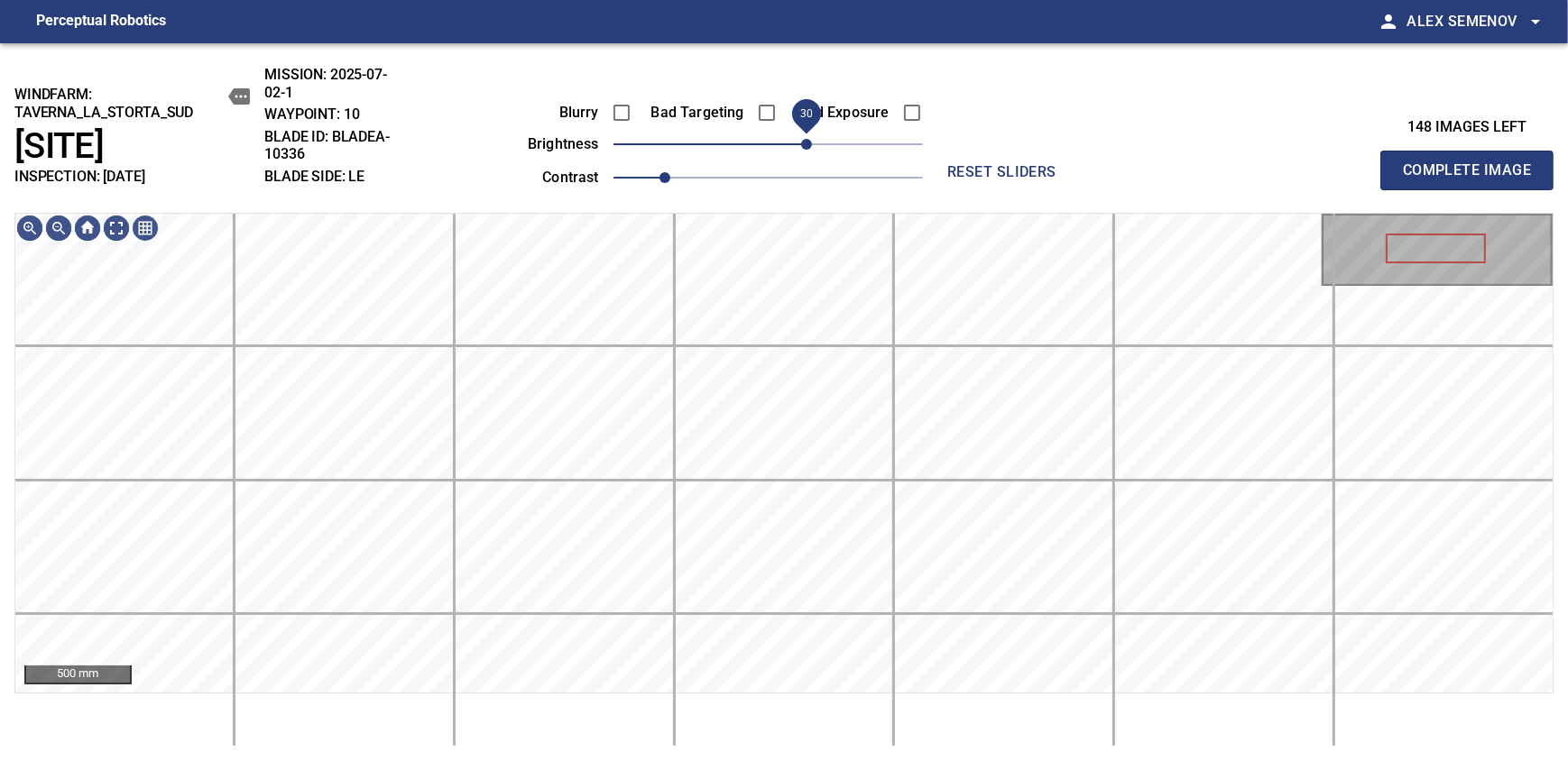 drag, startPoint x: 802, startPoint y: 145, endPoint x: 811, endPoint y: 143, distance: 9.219544 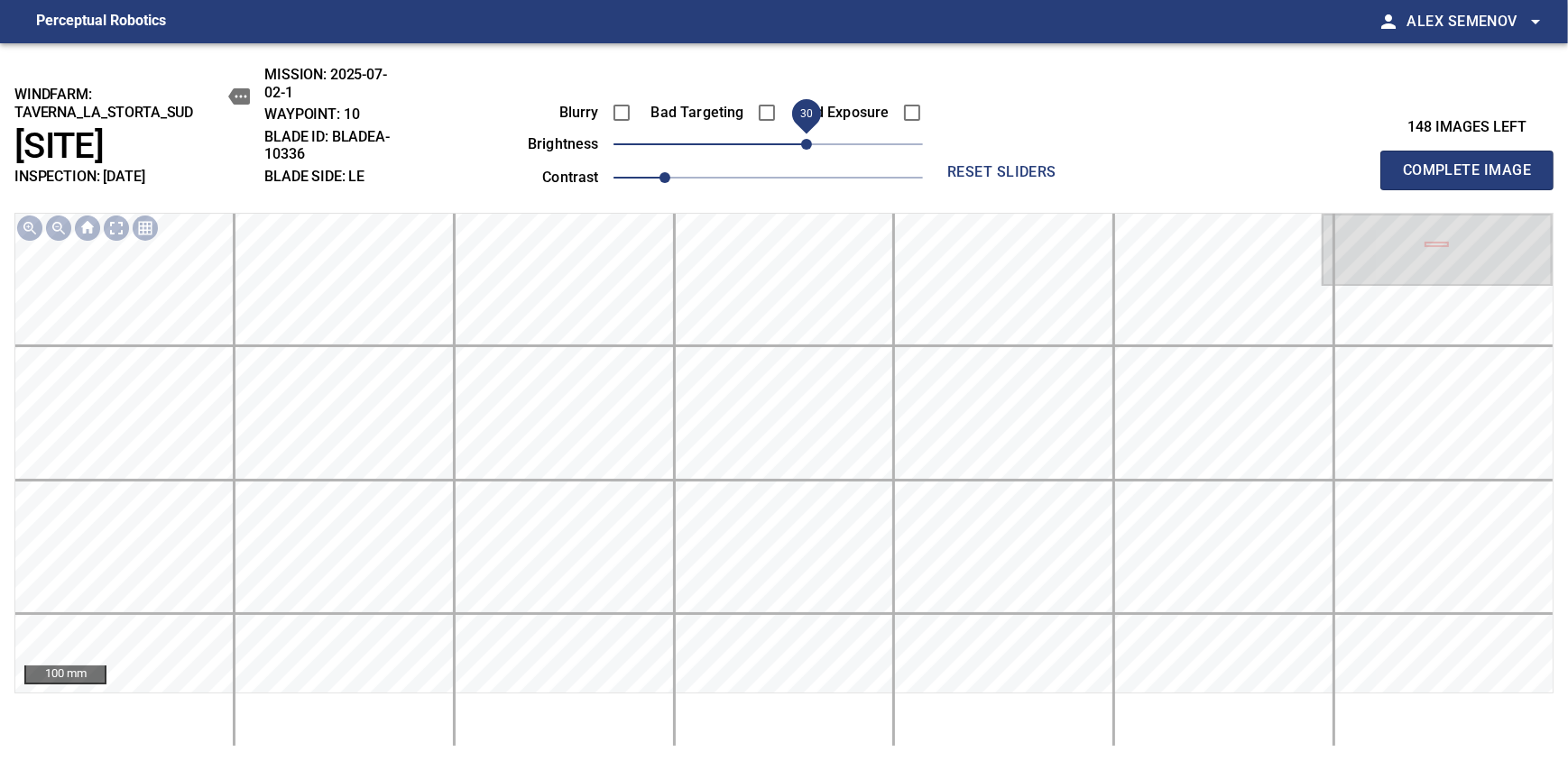 click on "Complete Image" at bounding box center (1467, 170) 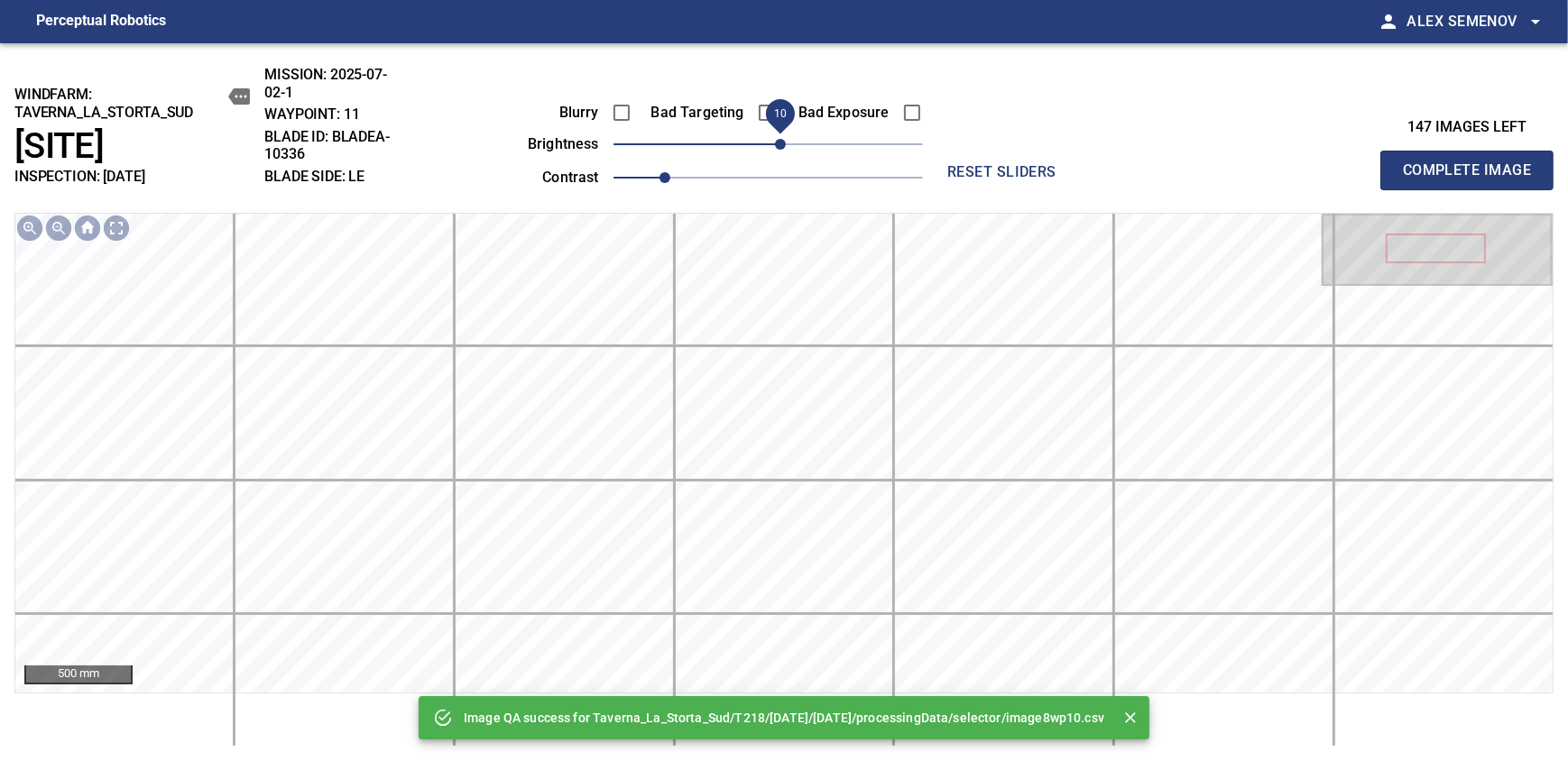 click on "10" at bounding box center (768, 144) 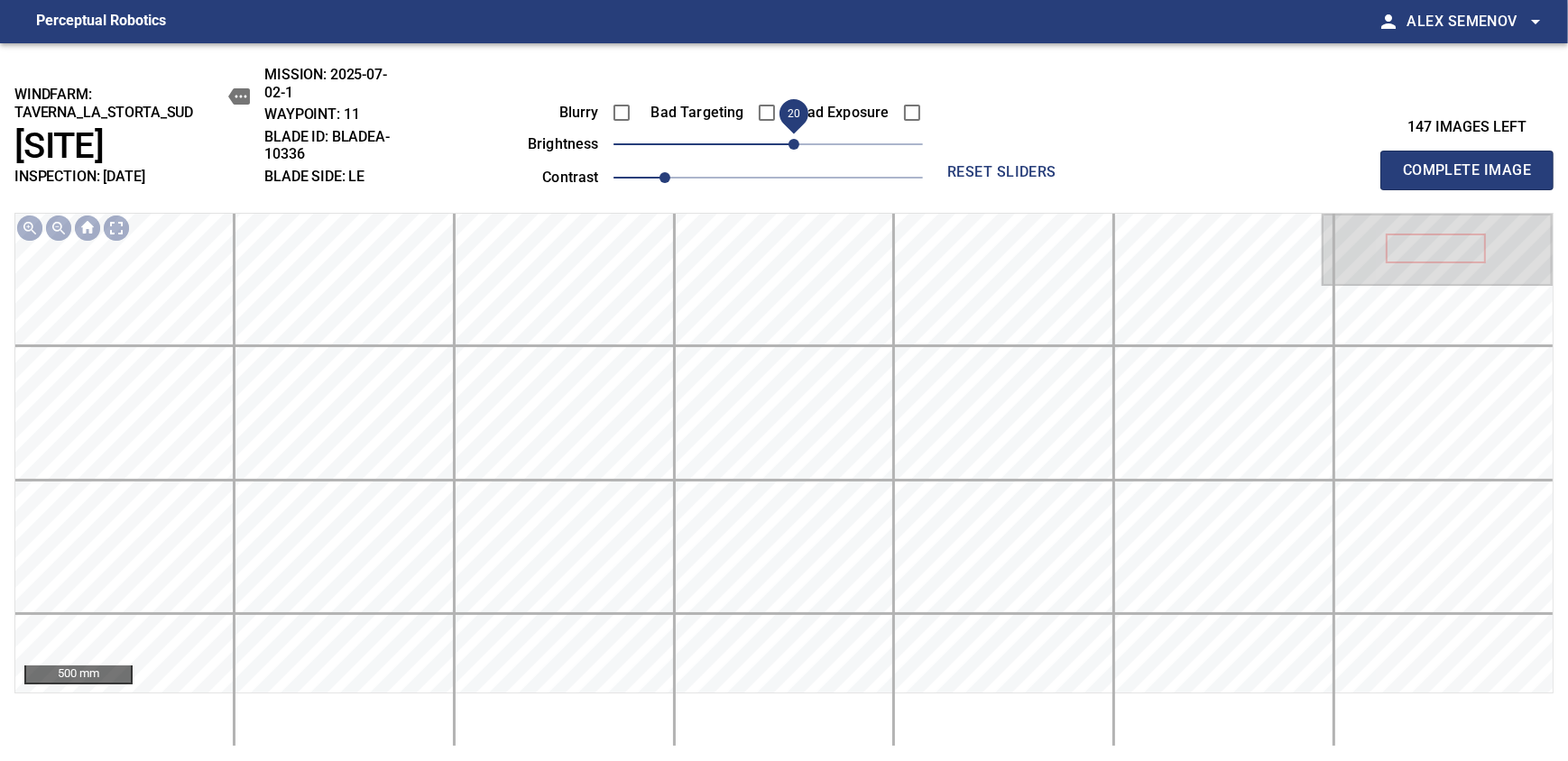 drag, startPoint x: 779, startPoint y: 145, endPoint x: 793, endPoint y: 149, distance: 14.56022 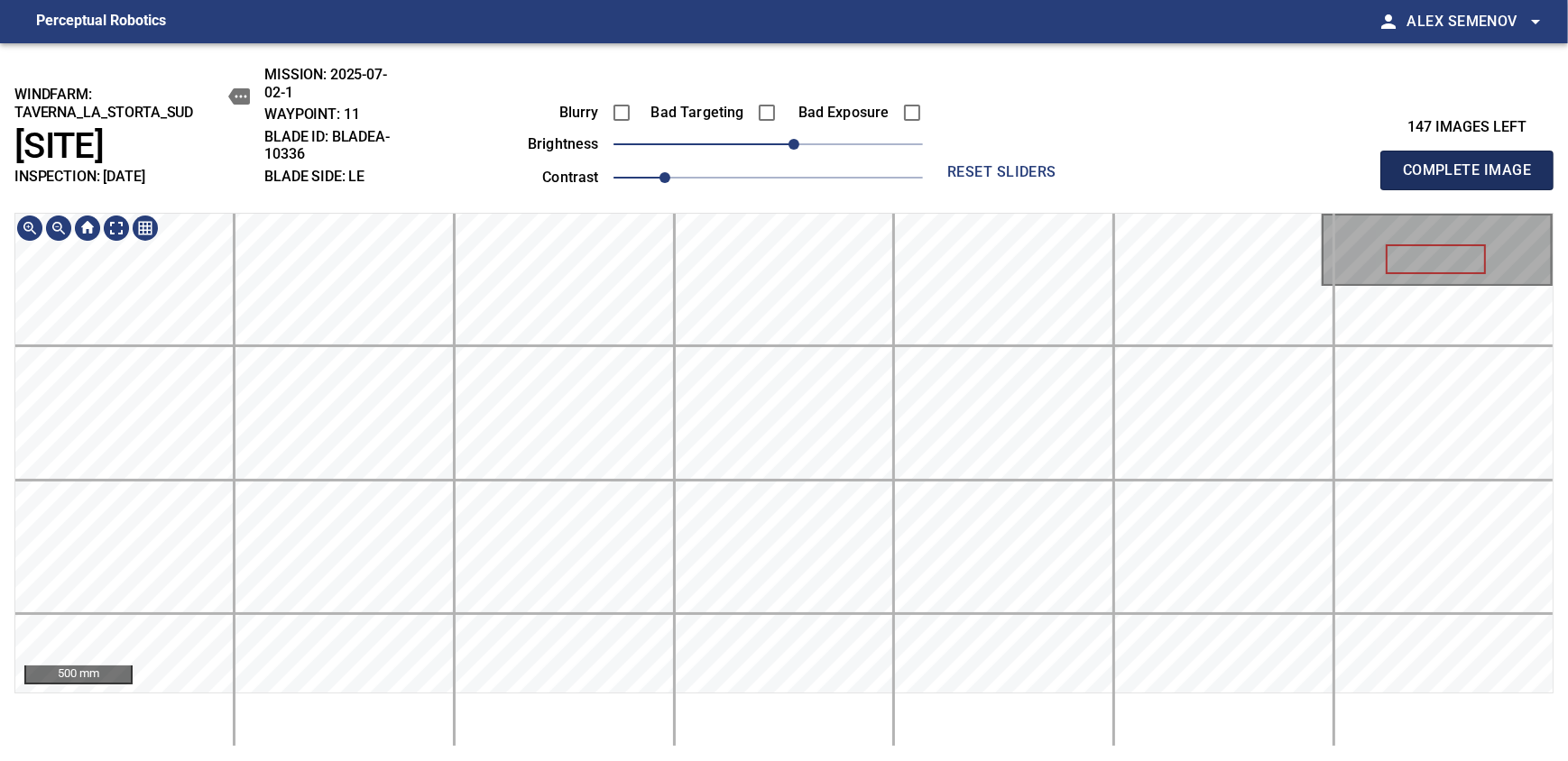 click on "Complete Image" at bounding box center (1467, 170) 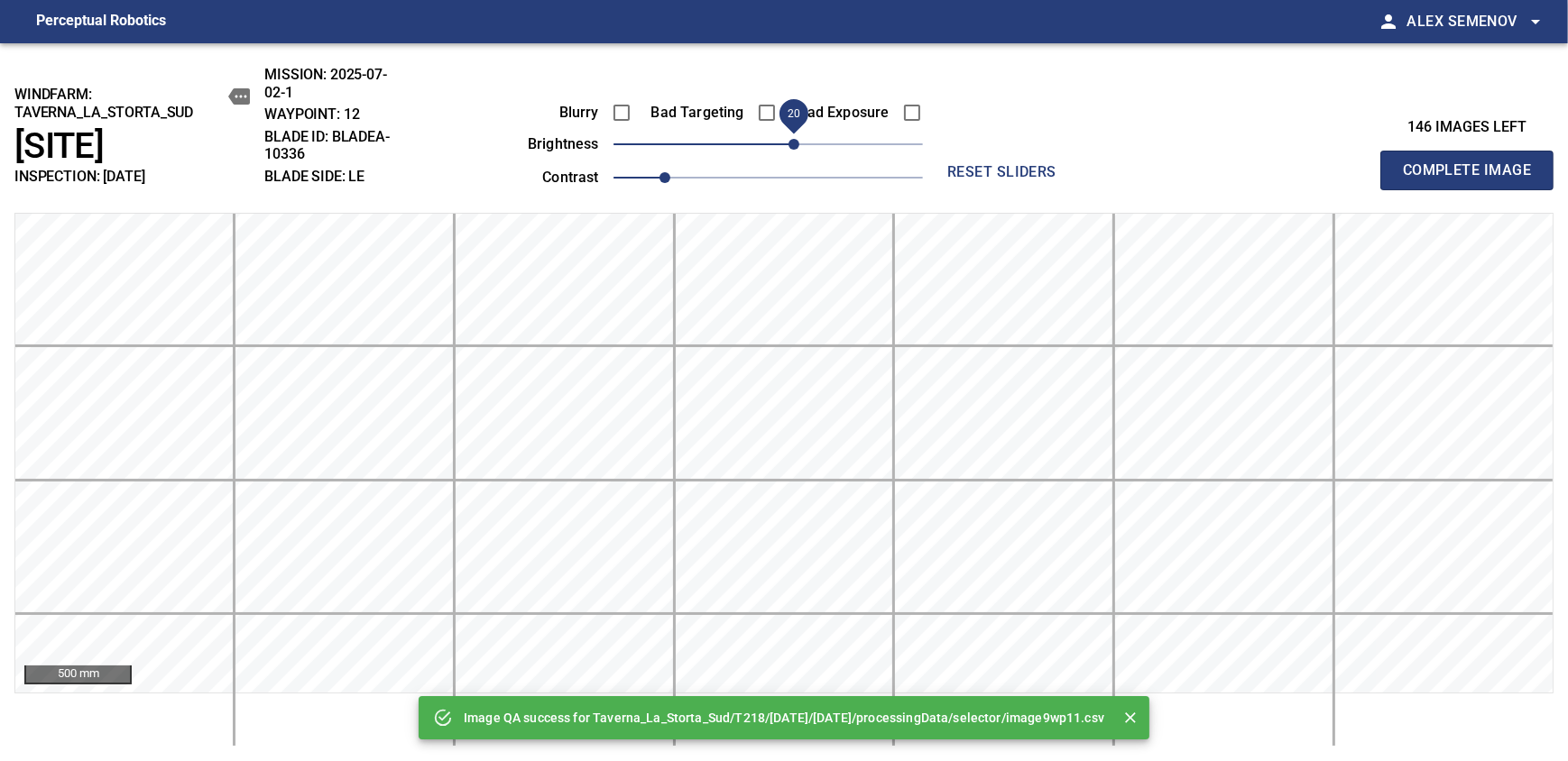 click on "20" at bounding box center (794, 144) 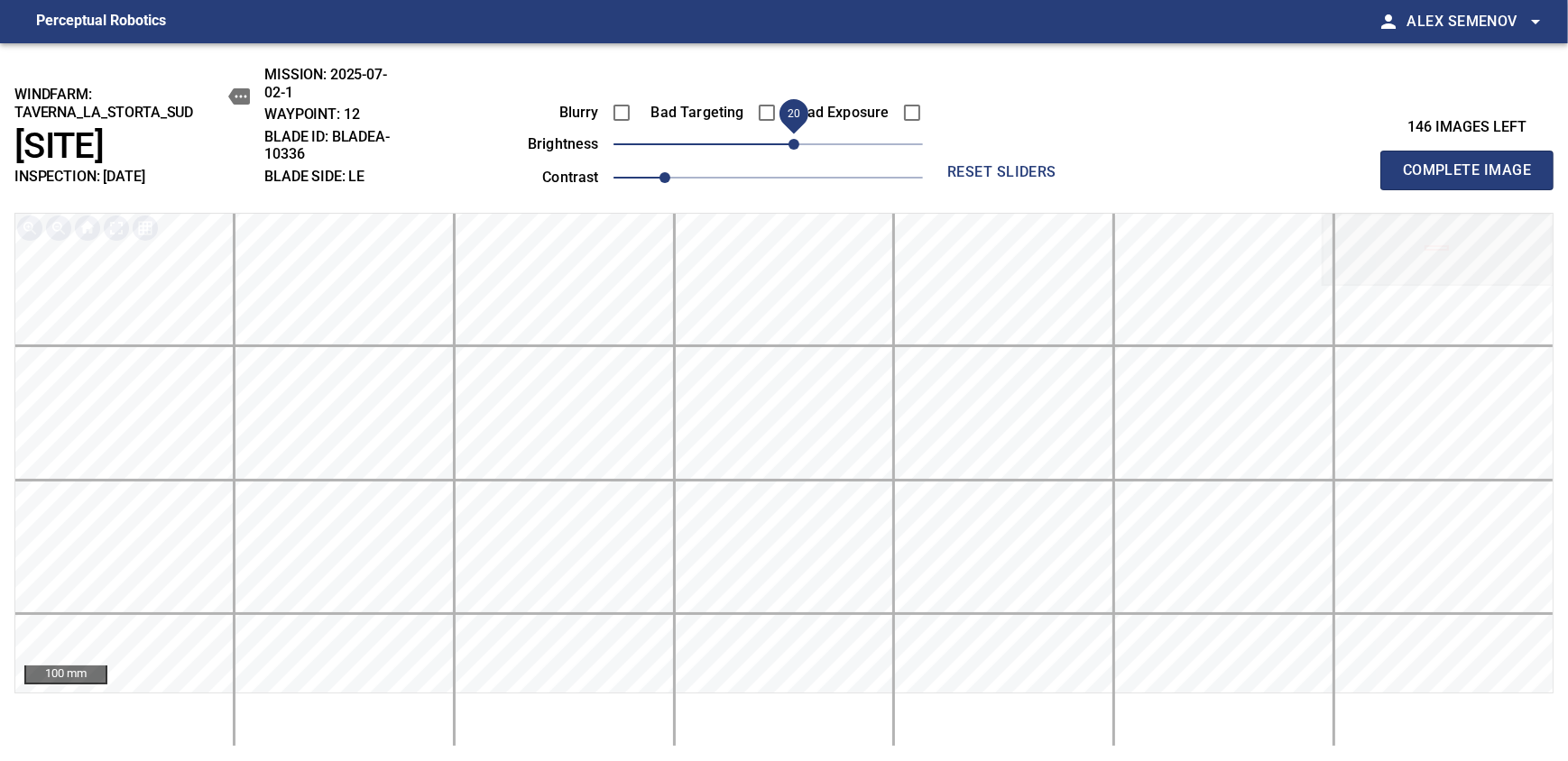 click on "Complete Image" at bounding box center [1467, 170] 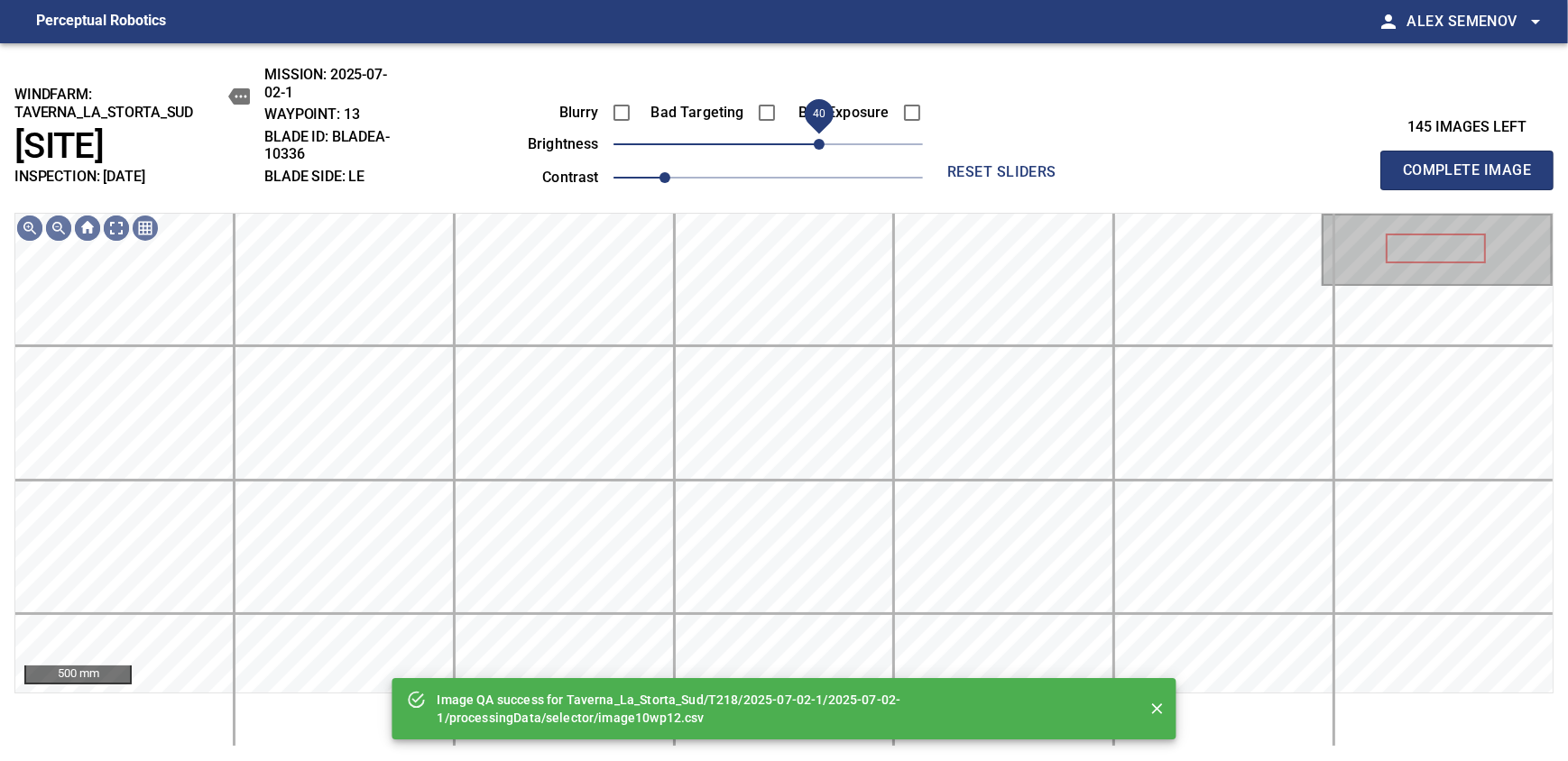 drag, startPoint x: 787, startPoint y: 143, endPoint x: 816, endPoint y: 144, distance: 29.01724 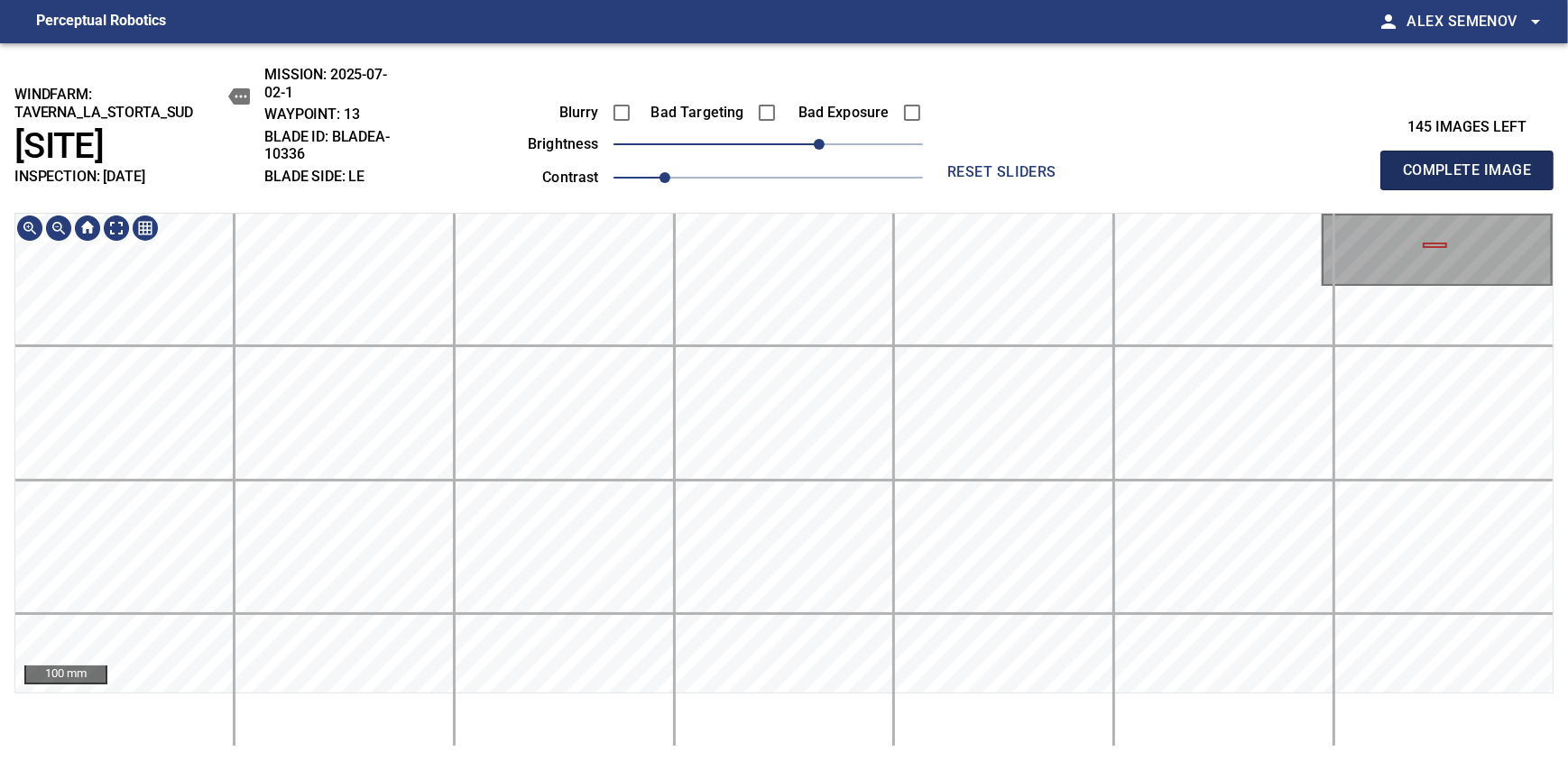 click on "Complete Image" at bounding box center [1467, 170] 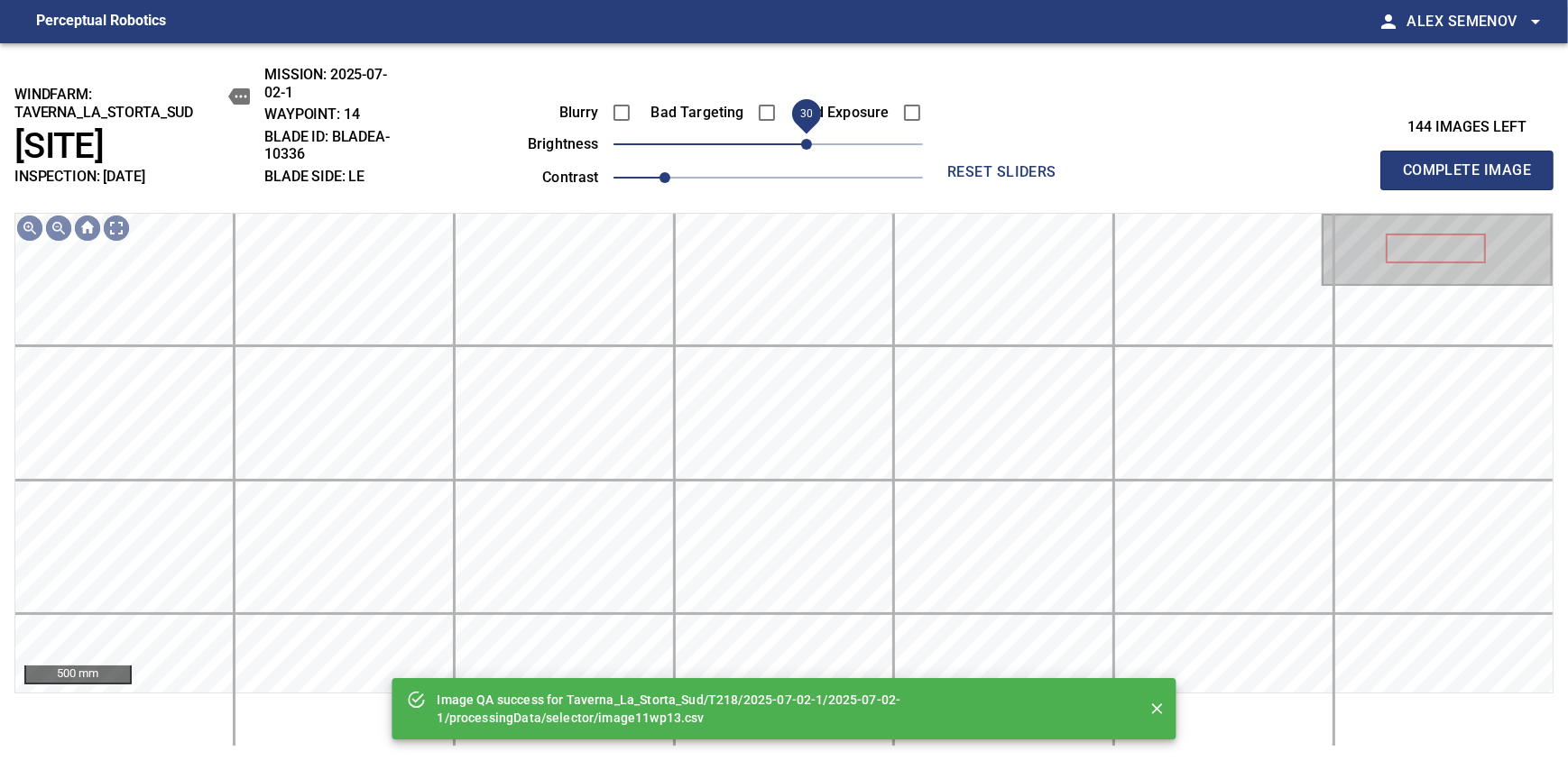 click on "30" at bounding box center [807, 144] 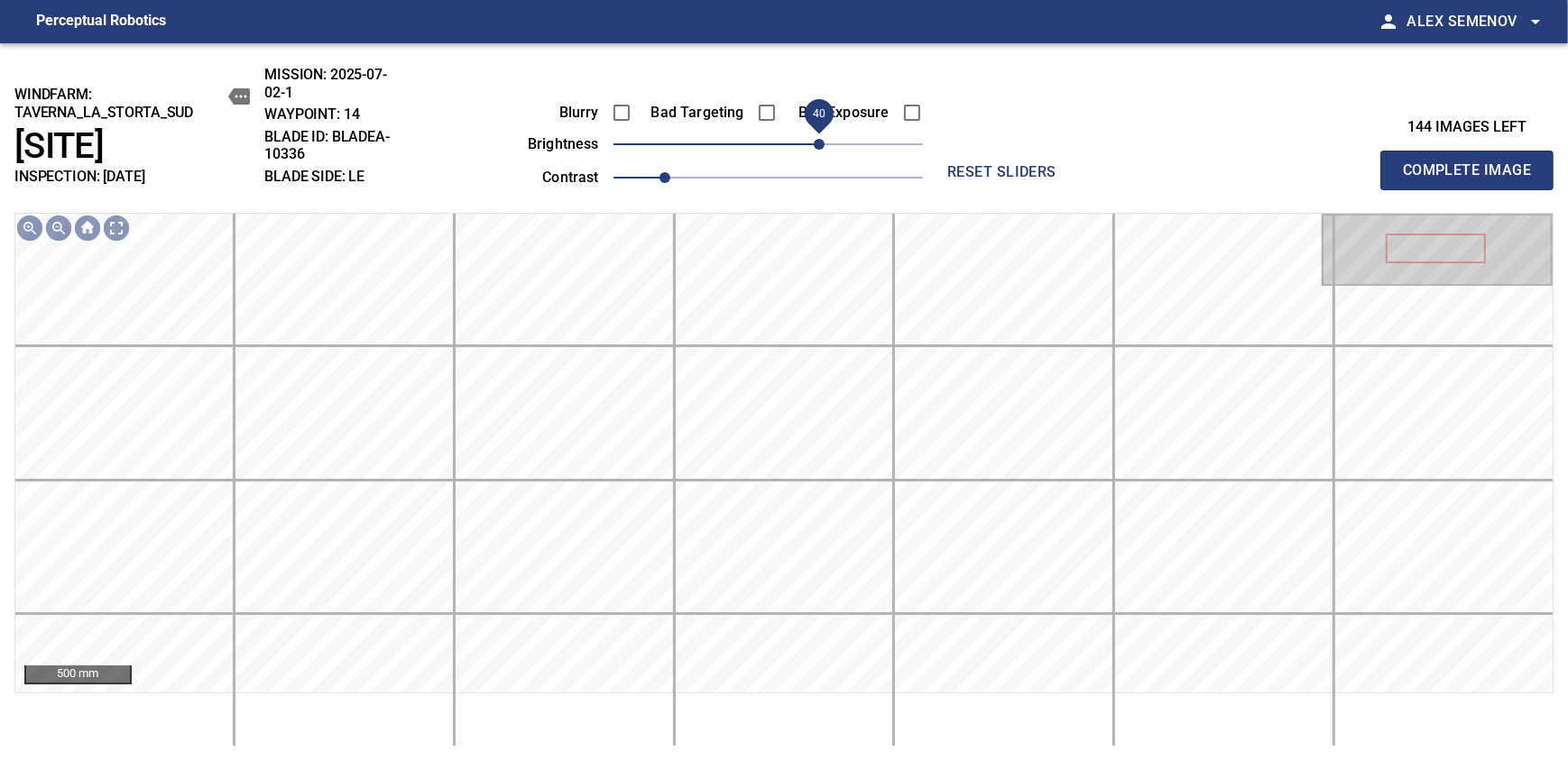 click on "40" at bounding box center (819, 144) 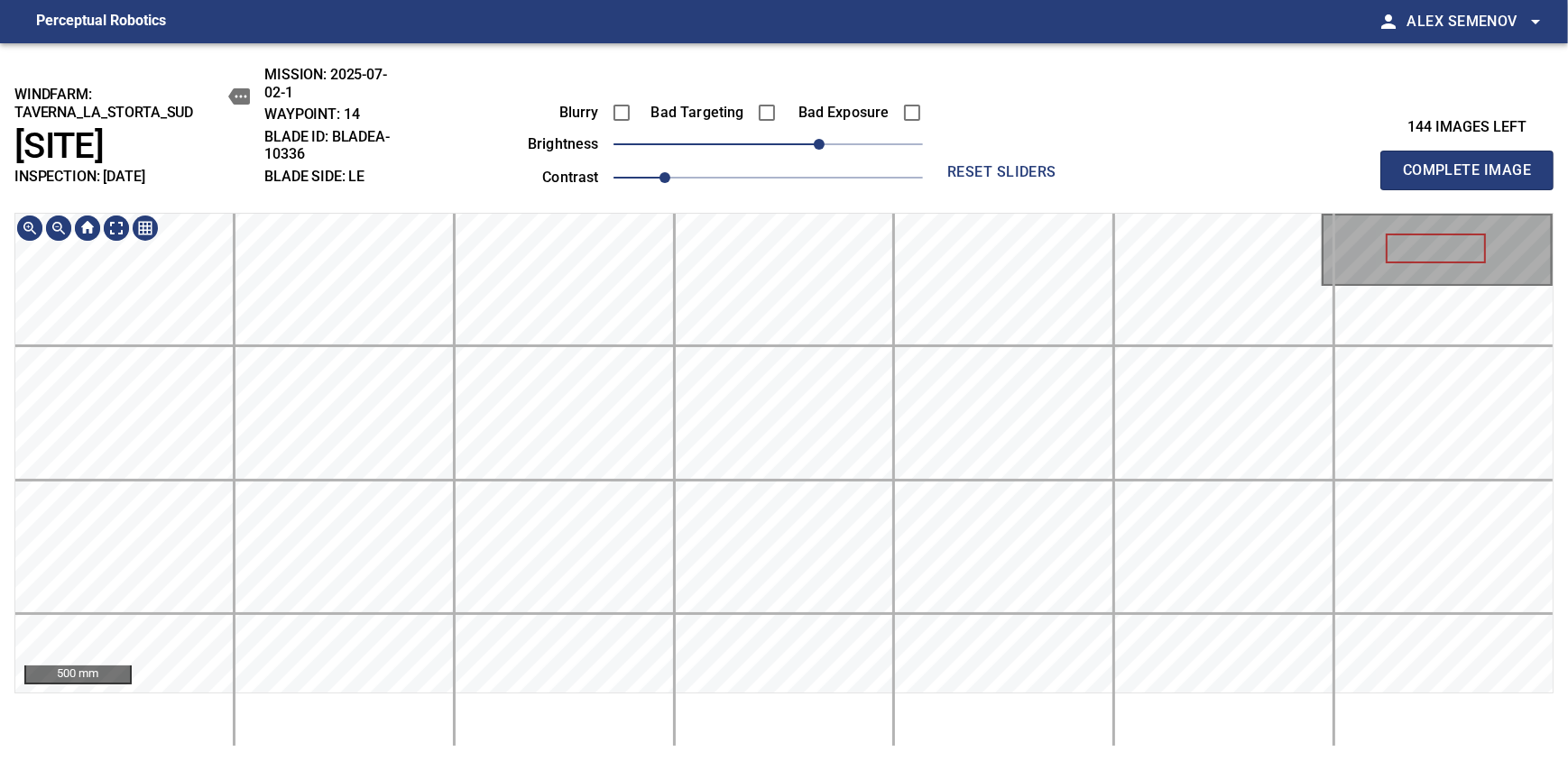 click on "windfarm: [REGION]_[REGION]_[REGION] [SITE] INSPECTION: [DATE] MISSION: [DATE] WAYPOINT: 14 BLADE ID: bladeA-10336 BLADE SIDE: LE Blurry Bad Targeting Bad Exposure brightness 40 contrast 1 reset sliders 144 images left Complete Image 500 mm" at bounding box center [784, 402] 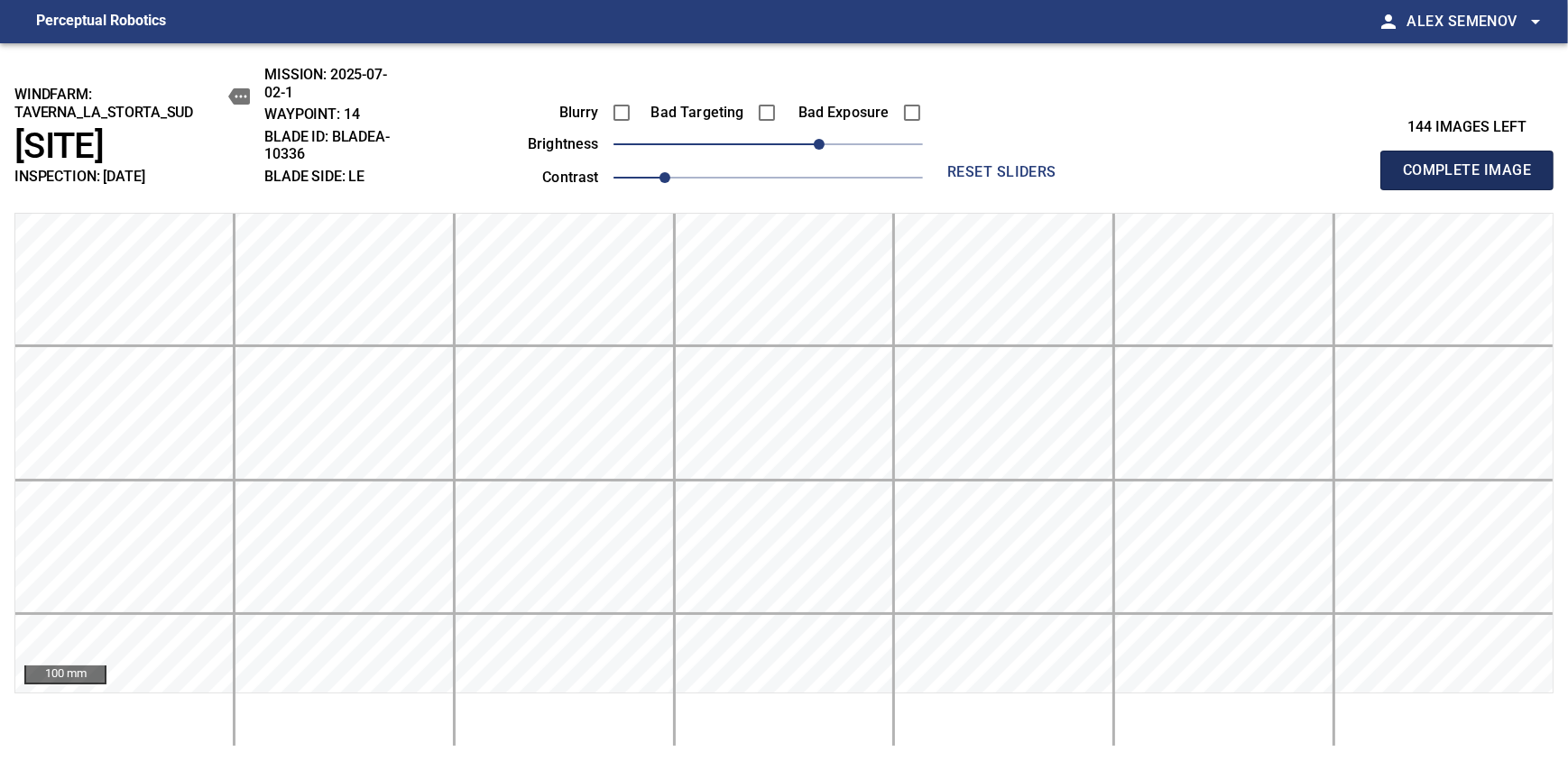 click on "Complete Image" at bounding box center (1467, 170) 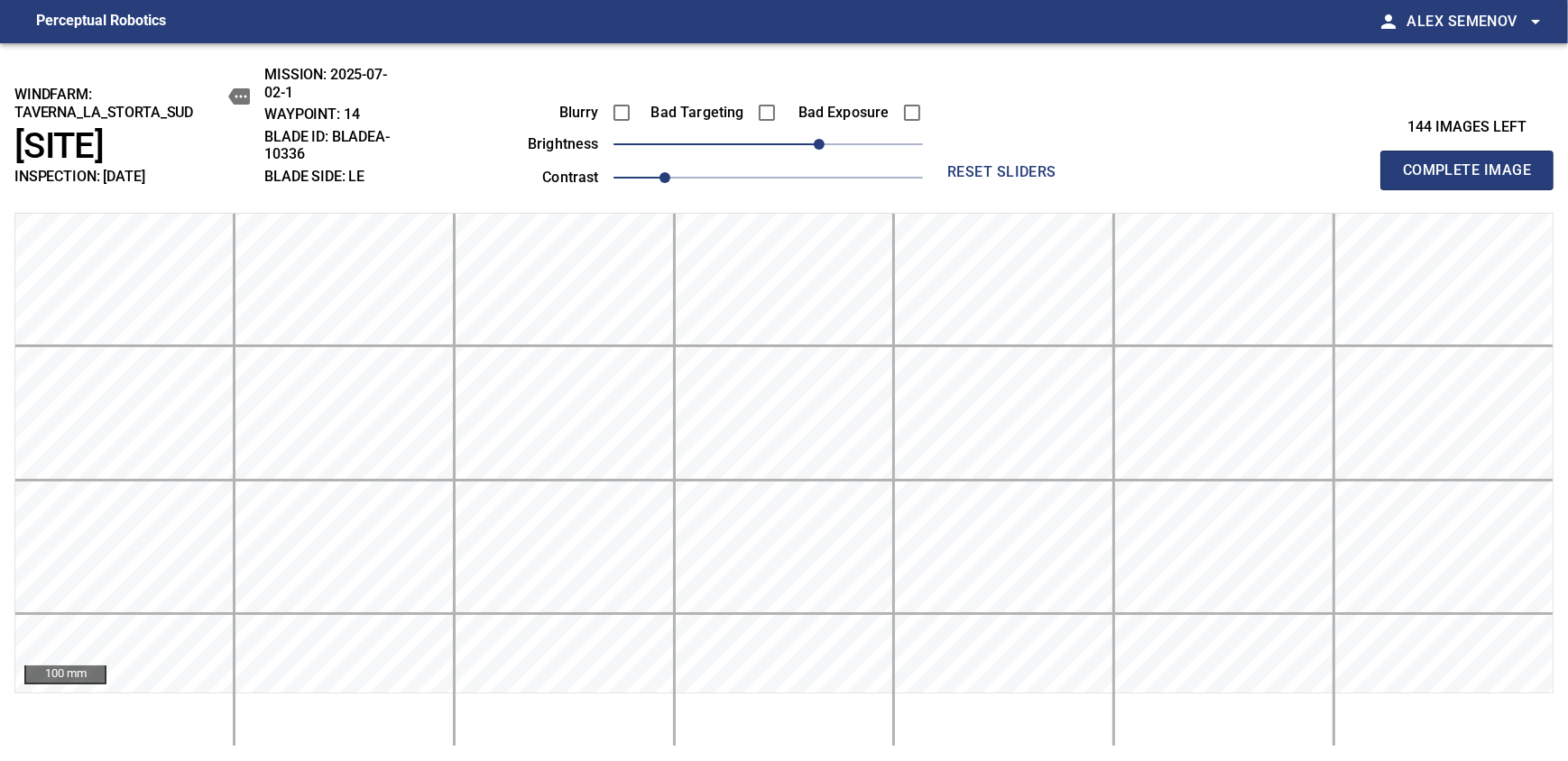 type 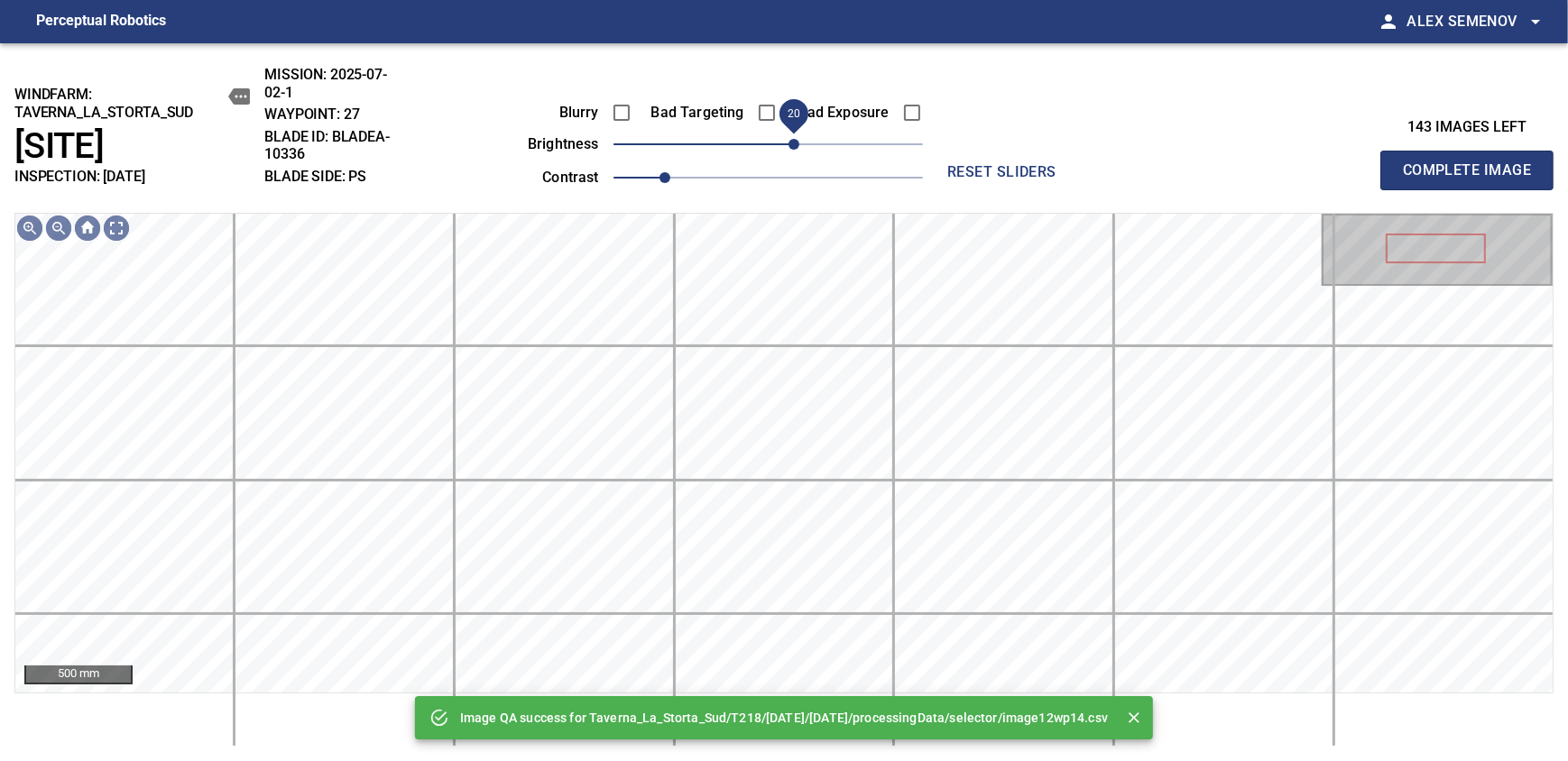 drag, startPoint x: 783, startPoint y: 141, endPoint x: 795, endPoint y: 141, distance: 12 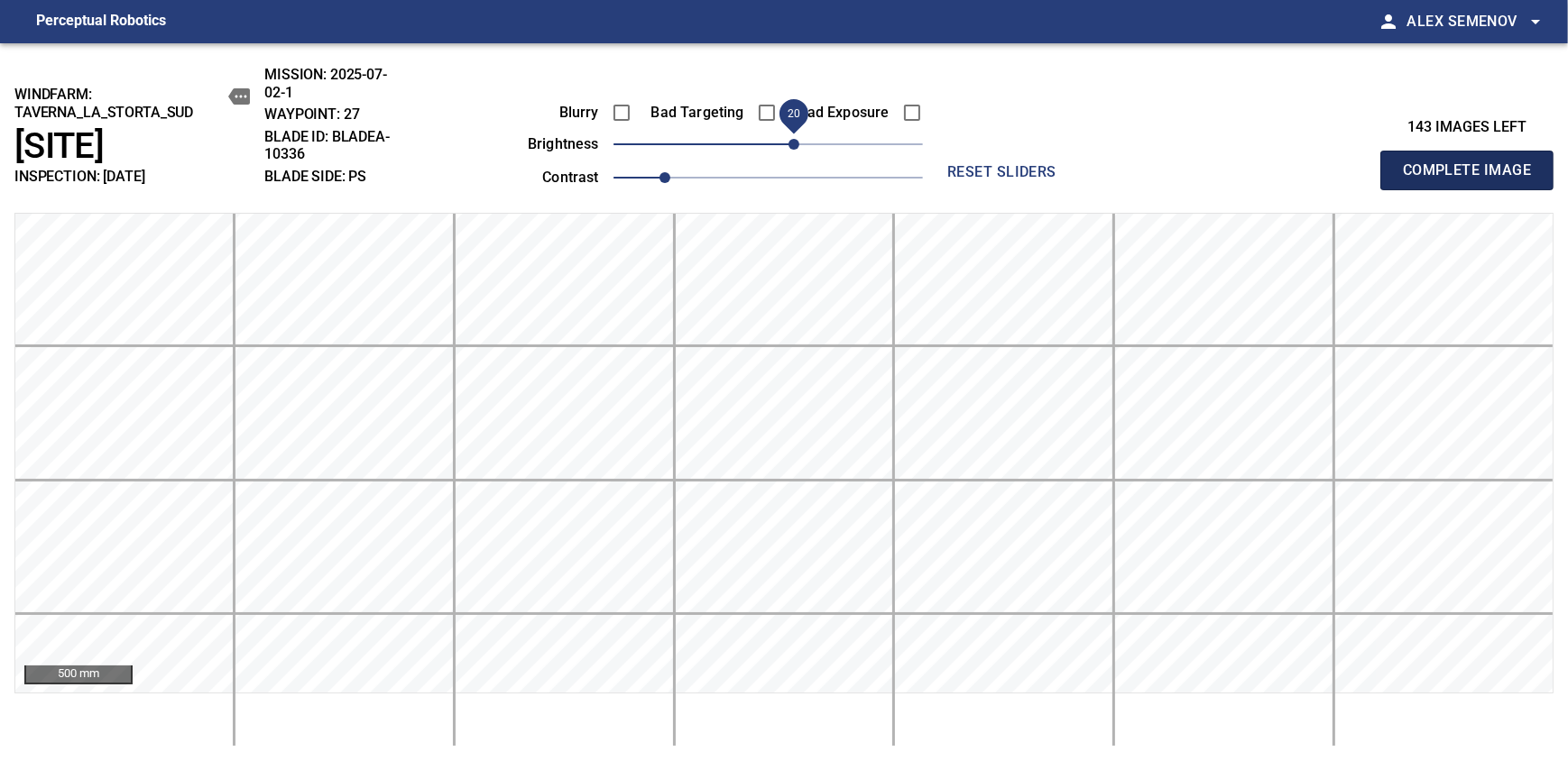 click on "Complete Image" at bounding box center [1467, 170] 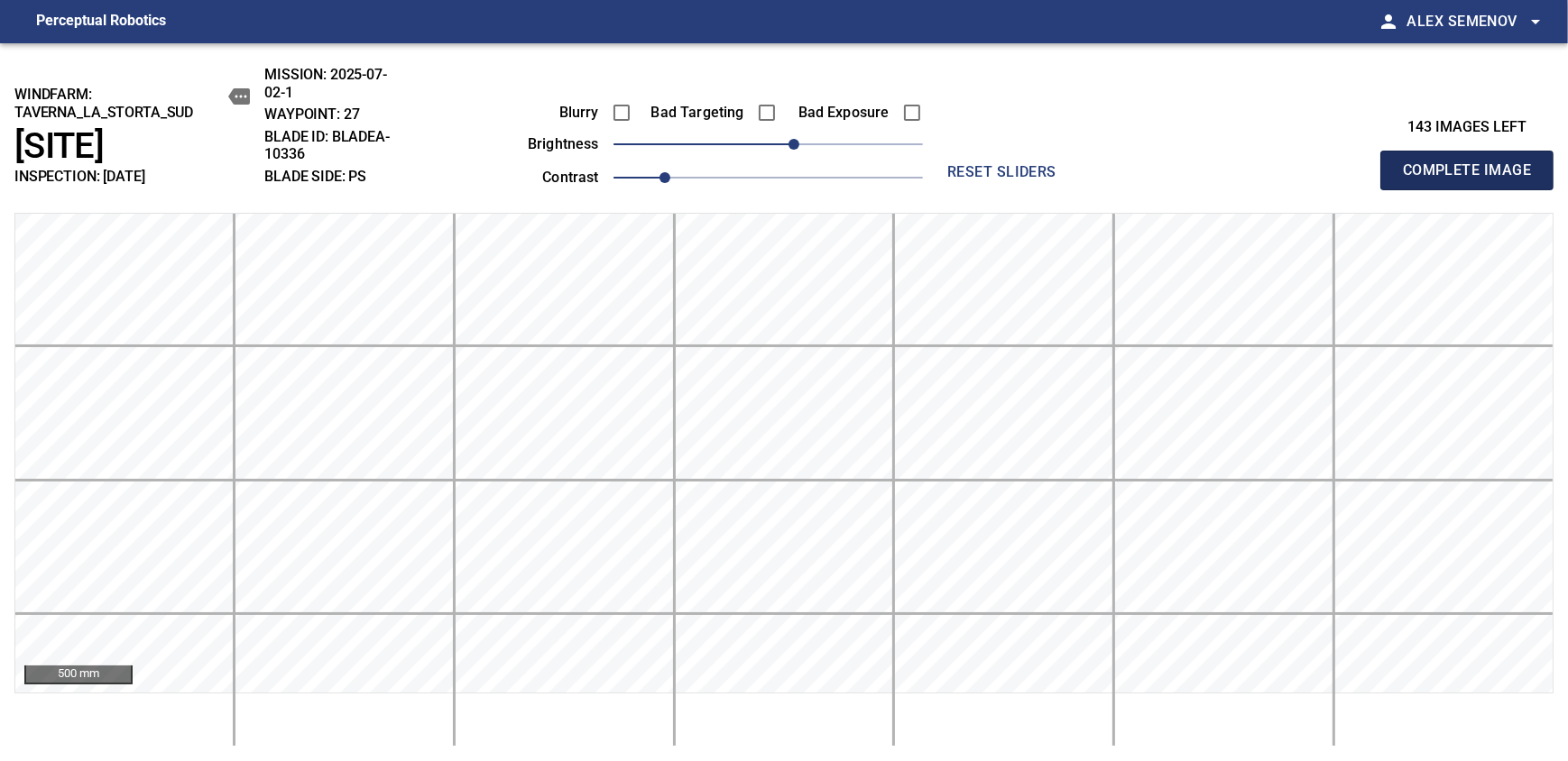 type 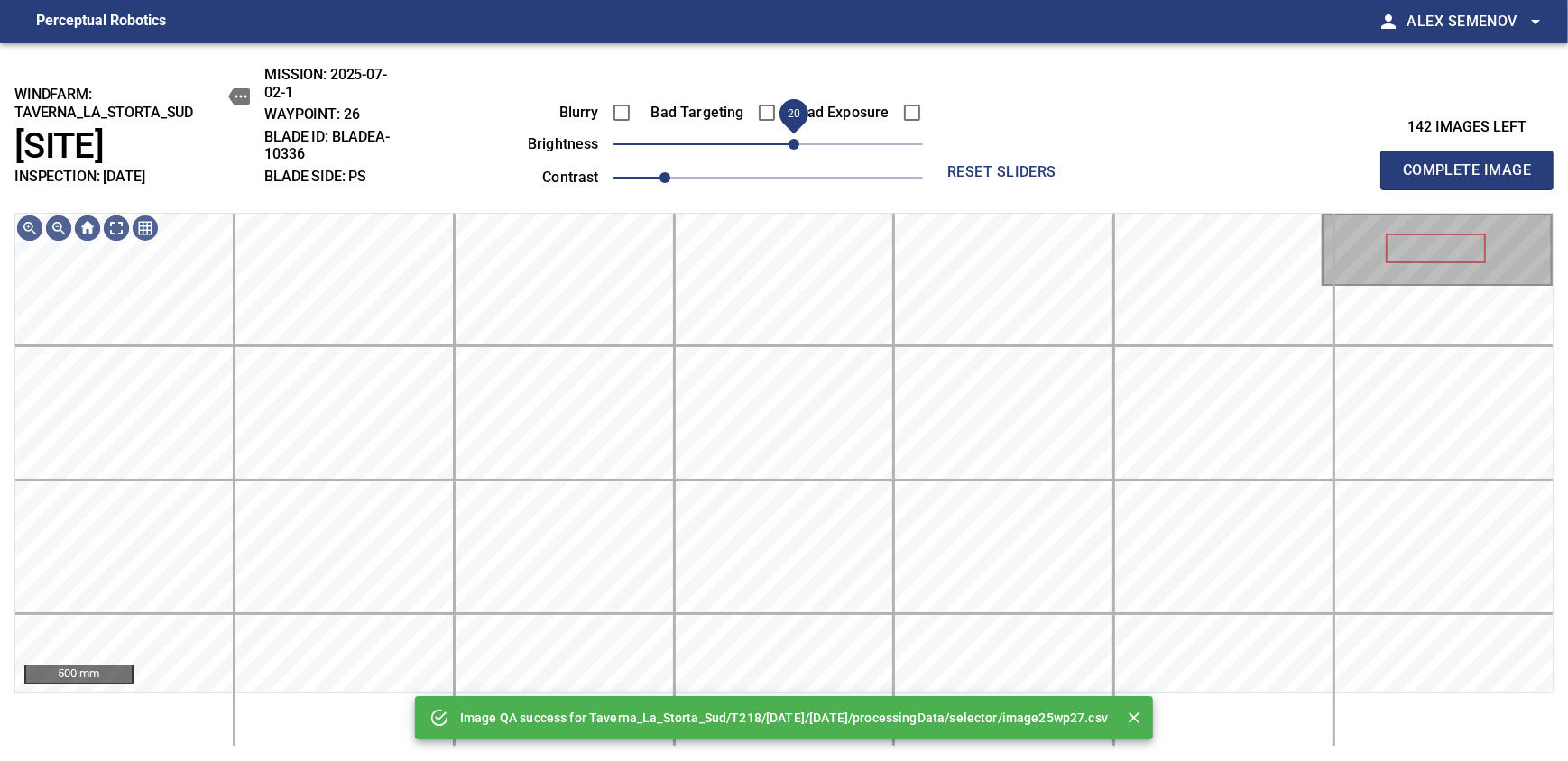 drag, startPoint x: 809, startPoint y: 159, endPoint x: 798, endPoint y: 159, distance: 11 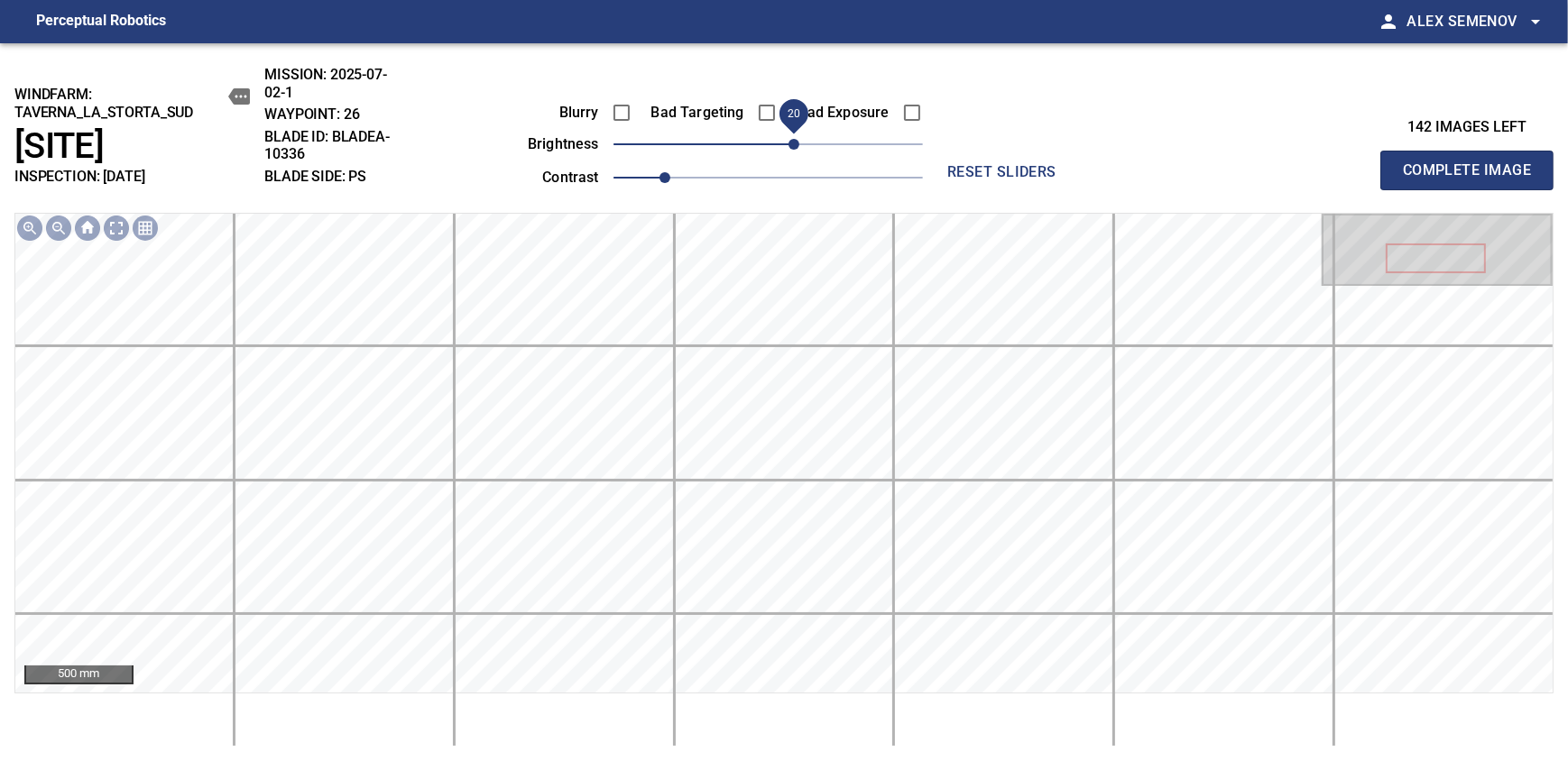 click on "Complete Image" at bounding box center (1467, 170) 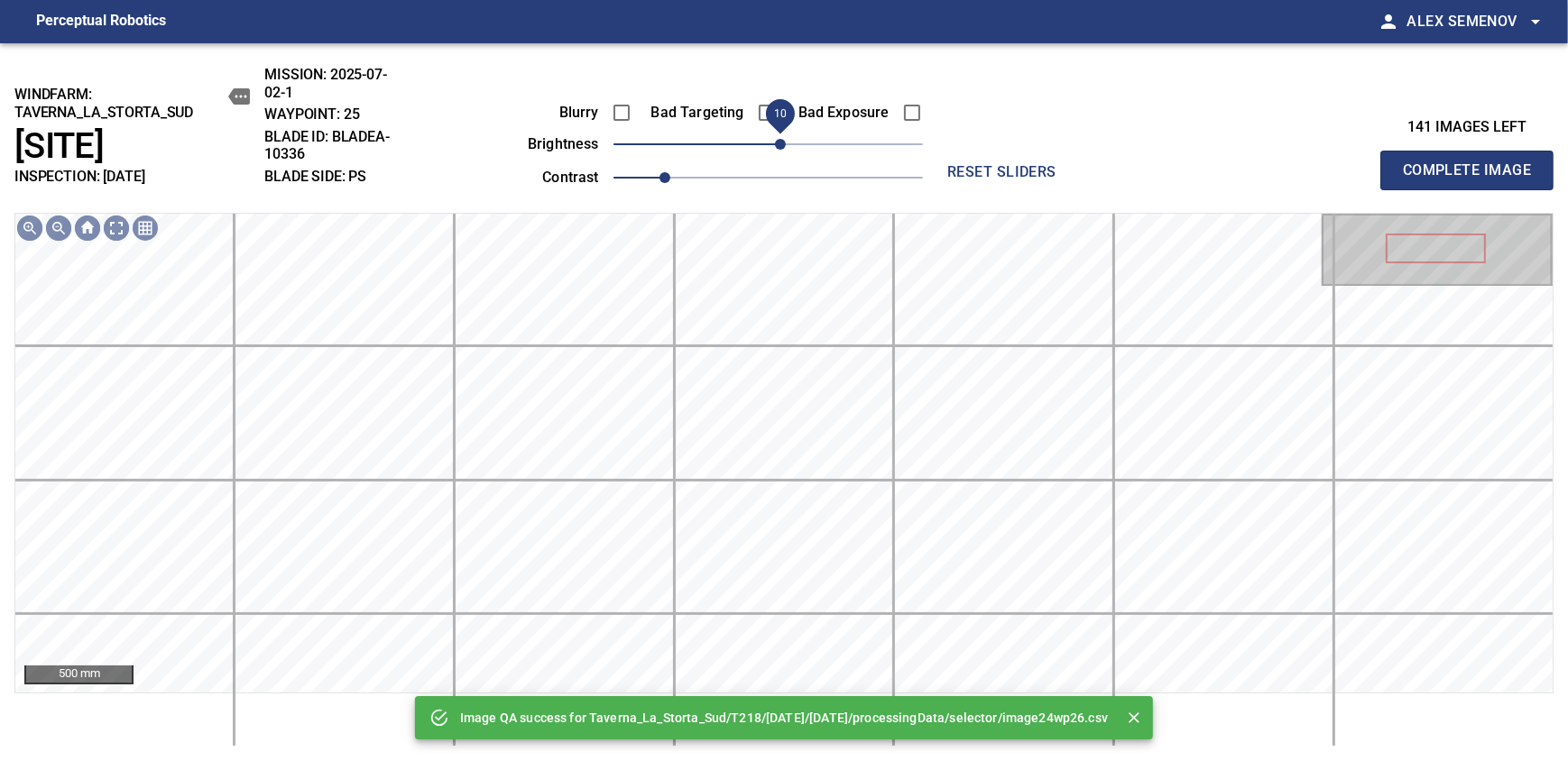 drag, startPoint x: 769, startPoint y: 147, endPoint x: 780, endPoint y: 150, distance: 11.401754 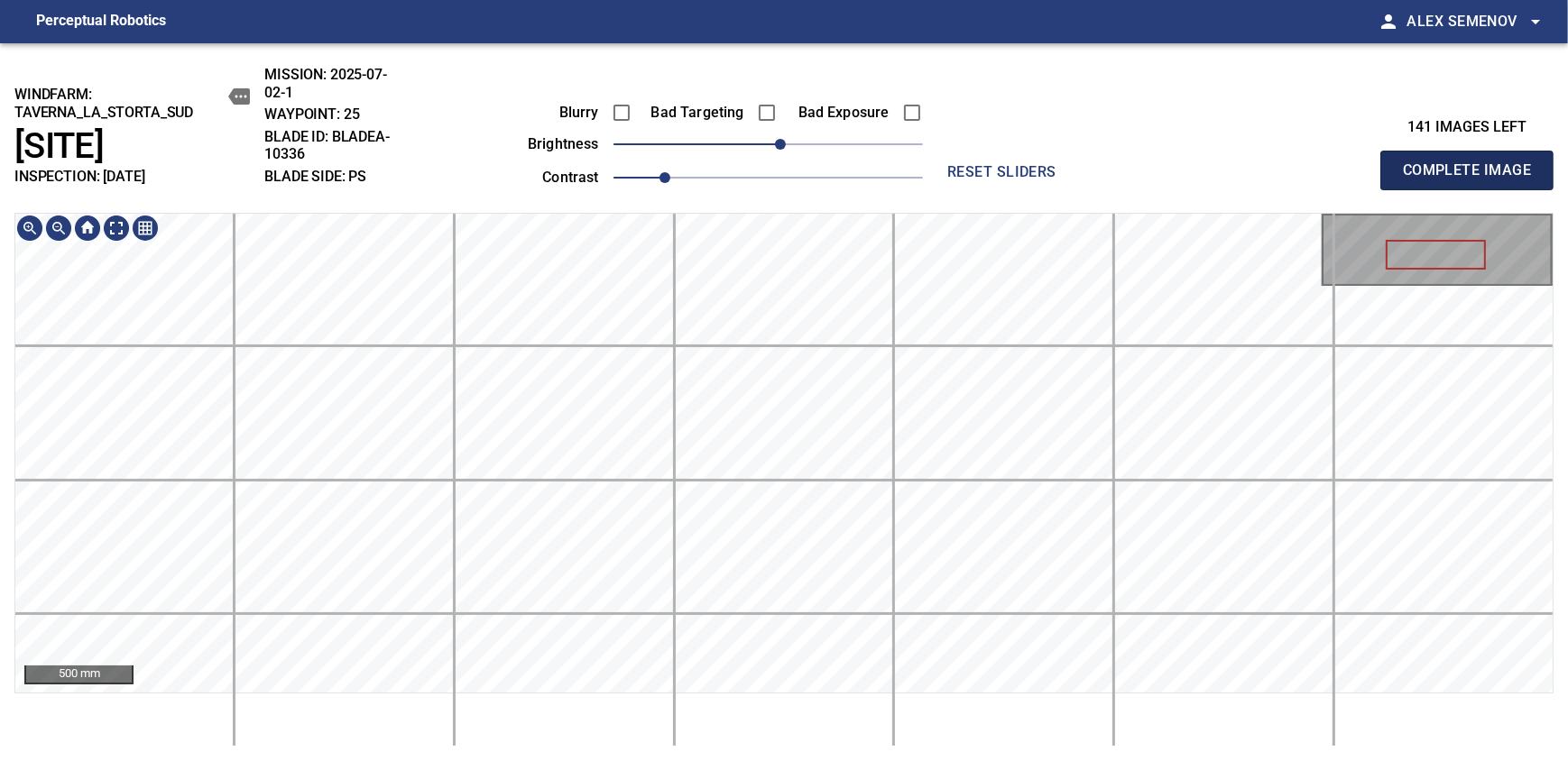 click on "Complete Image" at bounding box center (1467, 170) 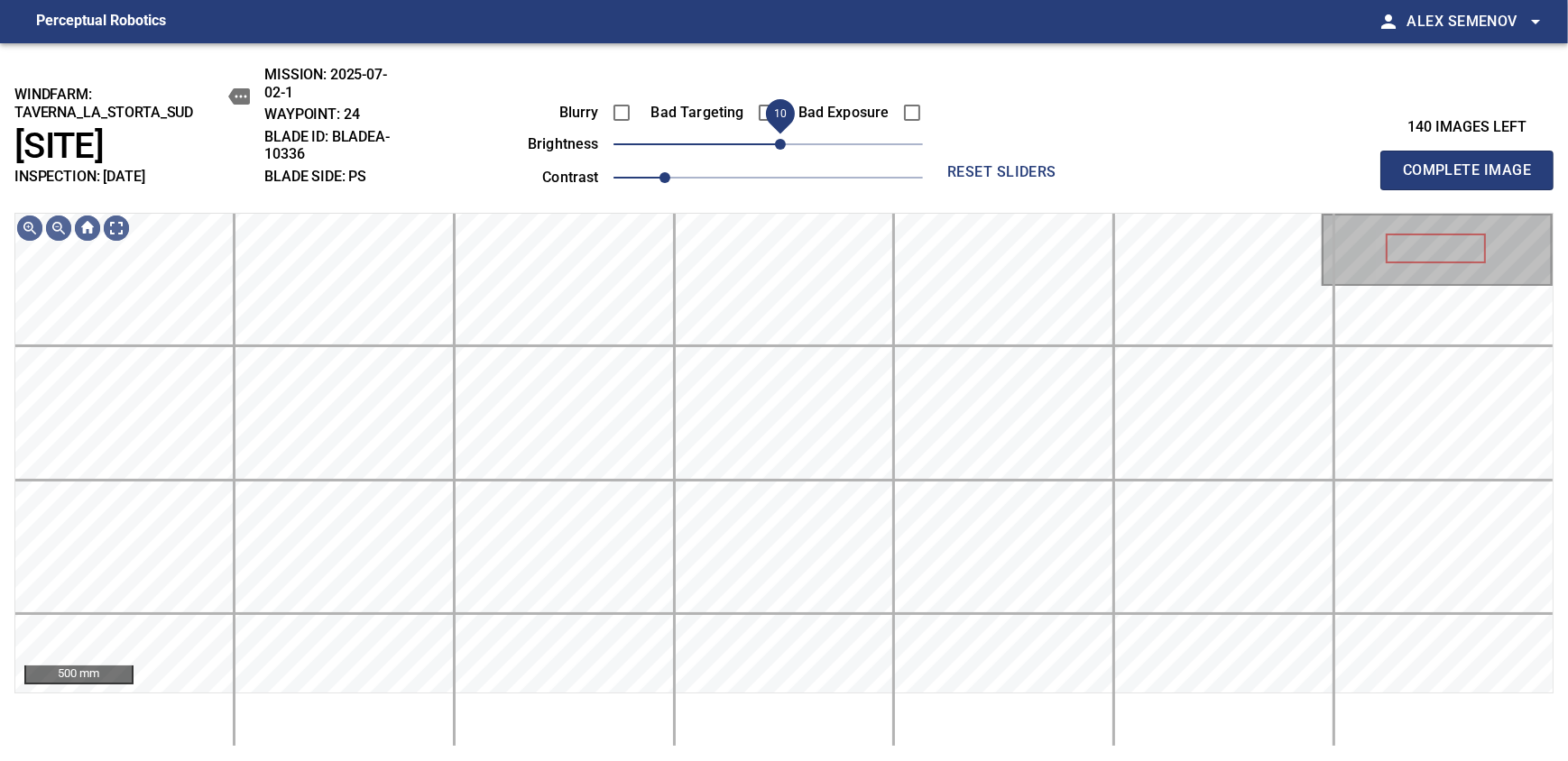 click on "10" at bounding box center [780, 144] 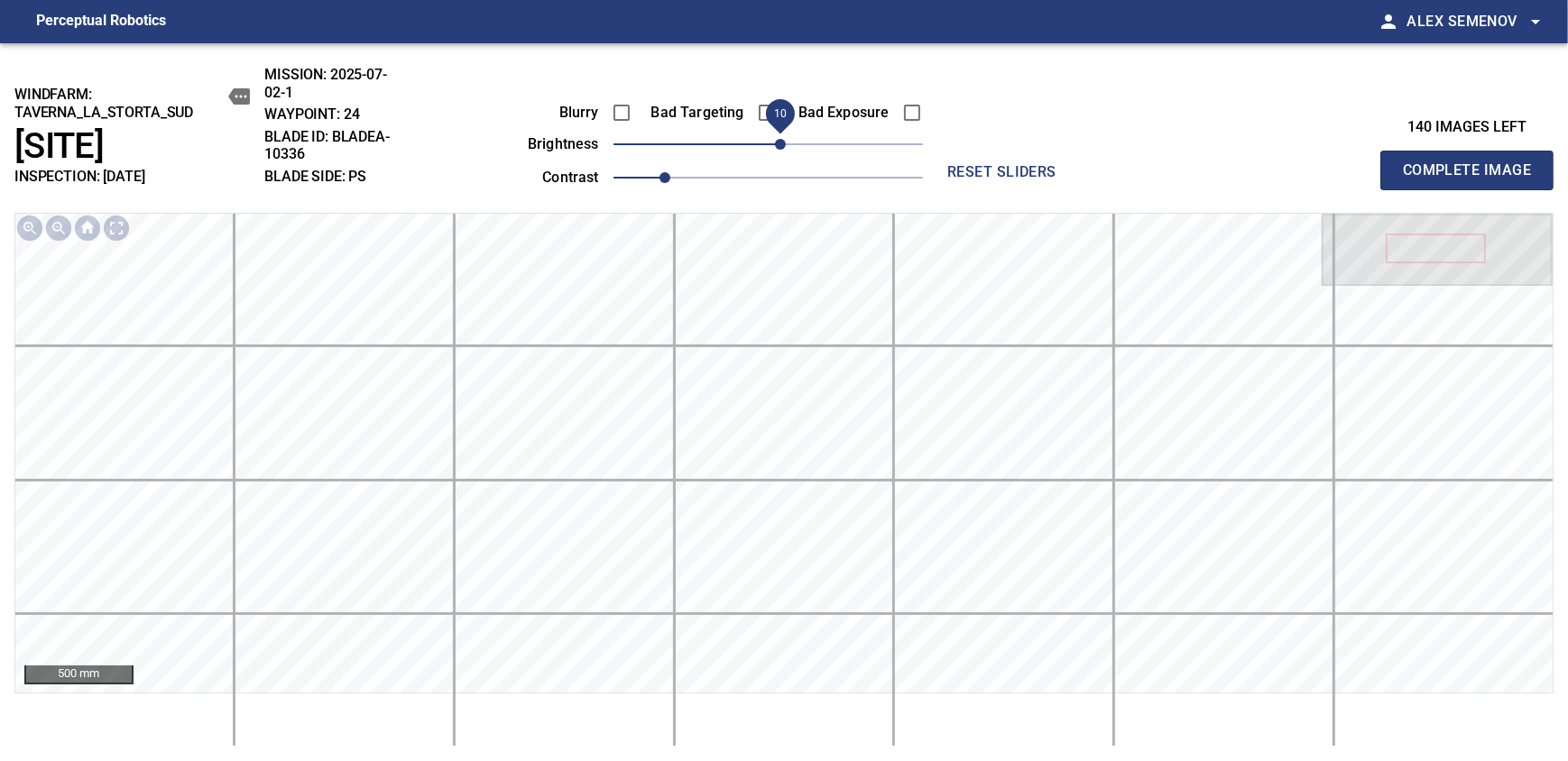 click on "Complete Image" at bounding box center [1467, 170] 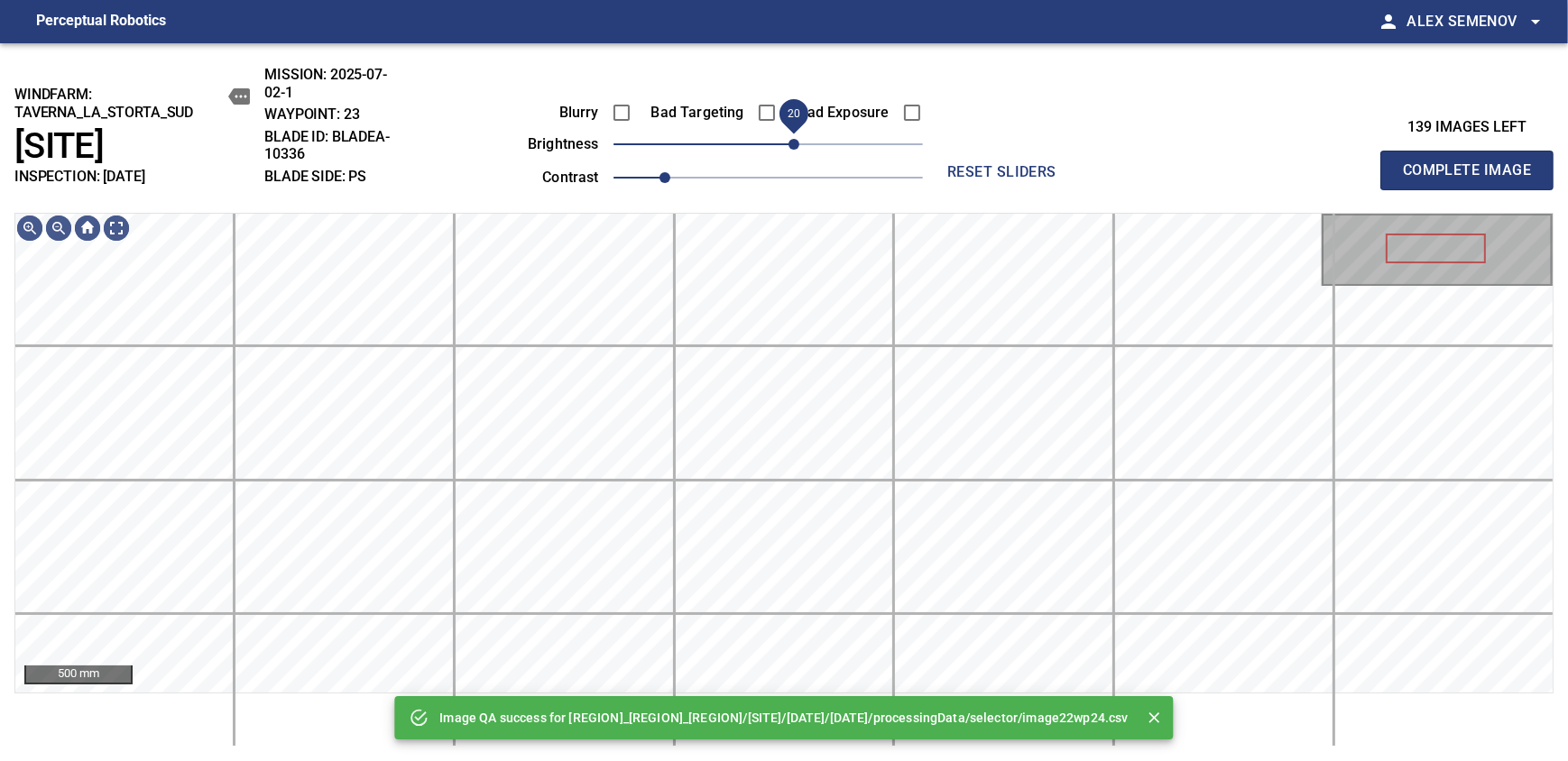 drag, startPoint x: 772, startPoint y: 142, endPoint x: 793, endPoint y: 144, distance: 21.095023 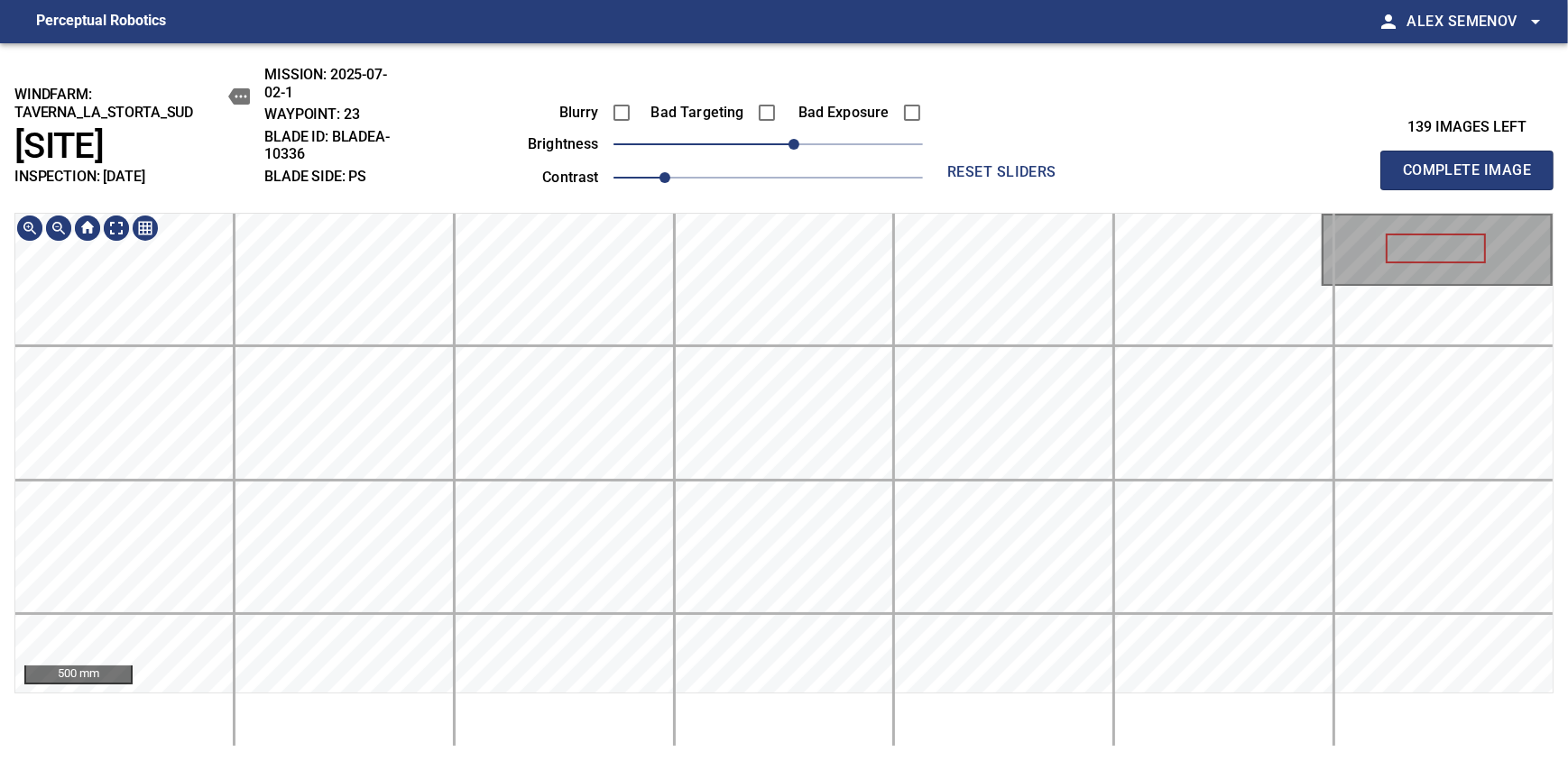 click on "windfarm: Taverna_La_Storta_Sud T218 INSPECTION: [DATE] MISSION: [DATE] WAYPOINT: 23 BLADE ID: bladeA-10336 BLADE SIDE: PS Blurry Bad Targeting Bad Exposure brightness 20 contrast 1 reset sliders 139 images left Complete Image 500 mm" at bounding box center [784, 402] 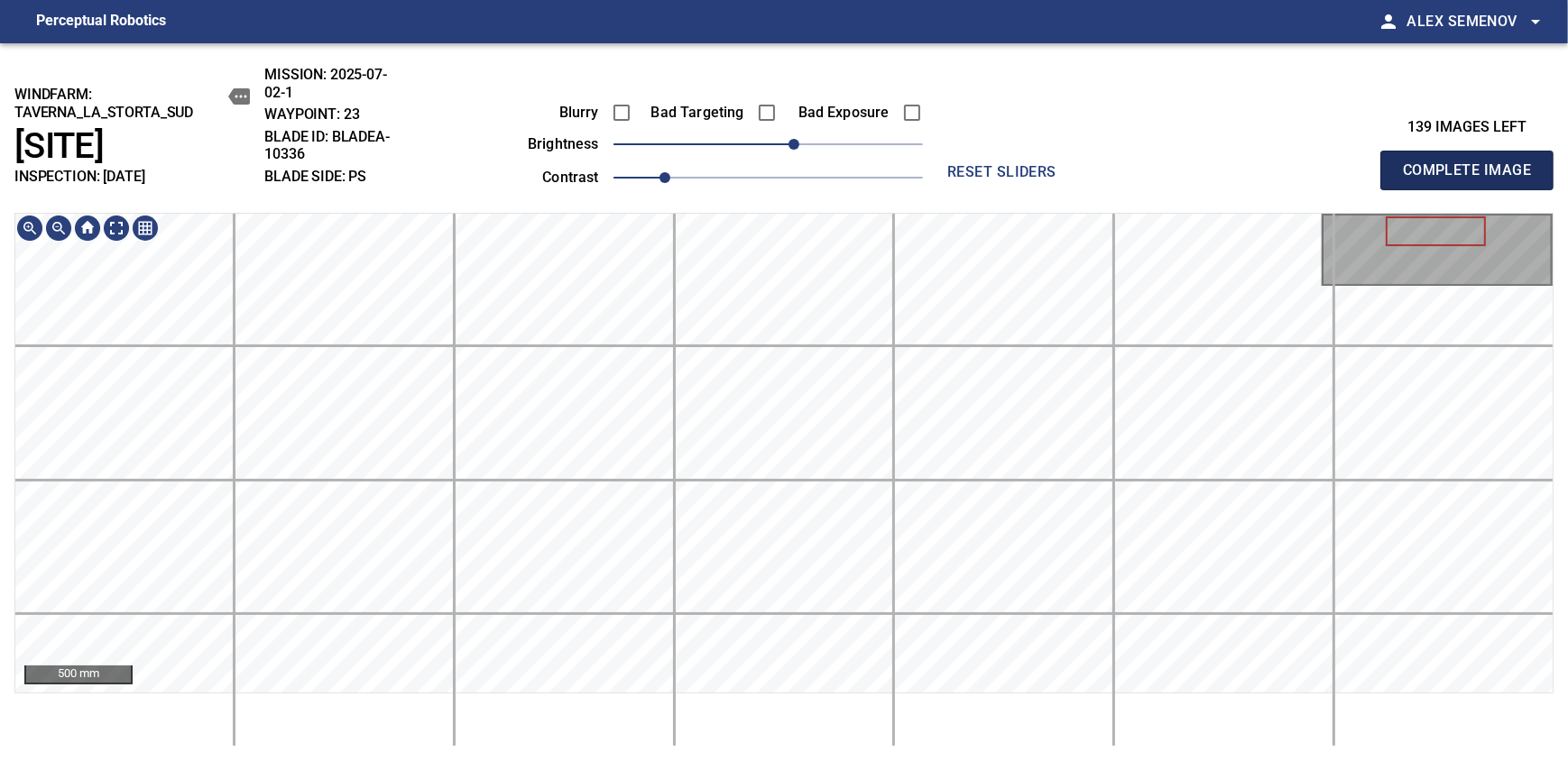 click on "Complete Image" at bounding box center [1467, 170] 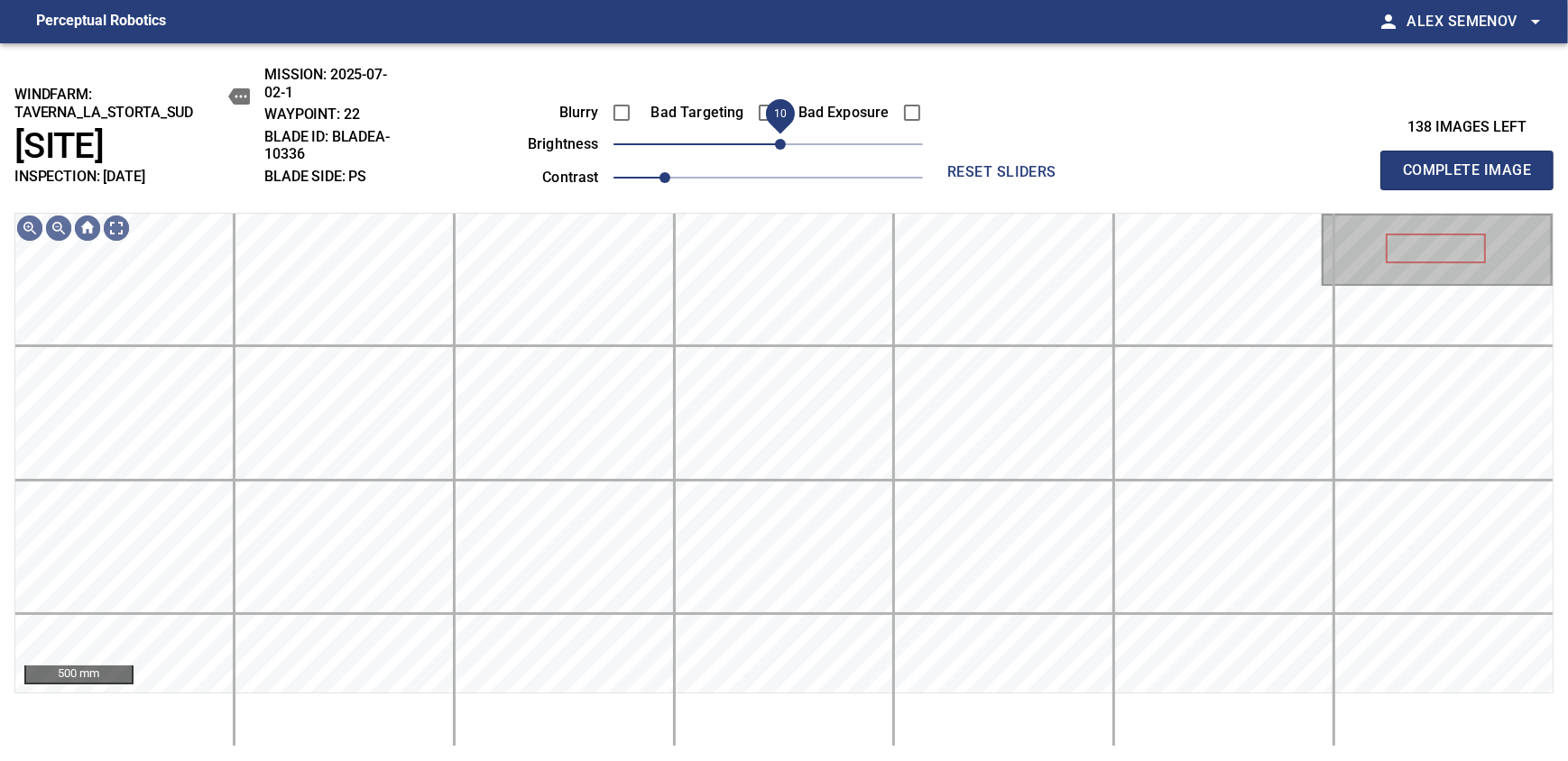 drag, startPoint x: 770, startPoint y: 147, endPoint x: 787, endPoint y: 151, distance: 17.464249 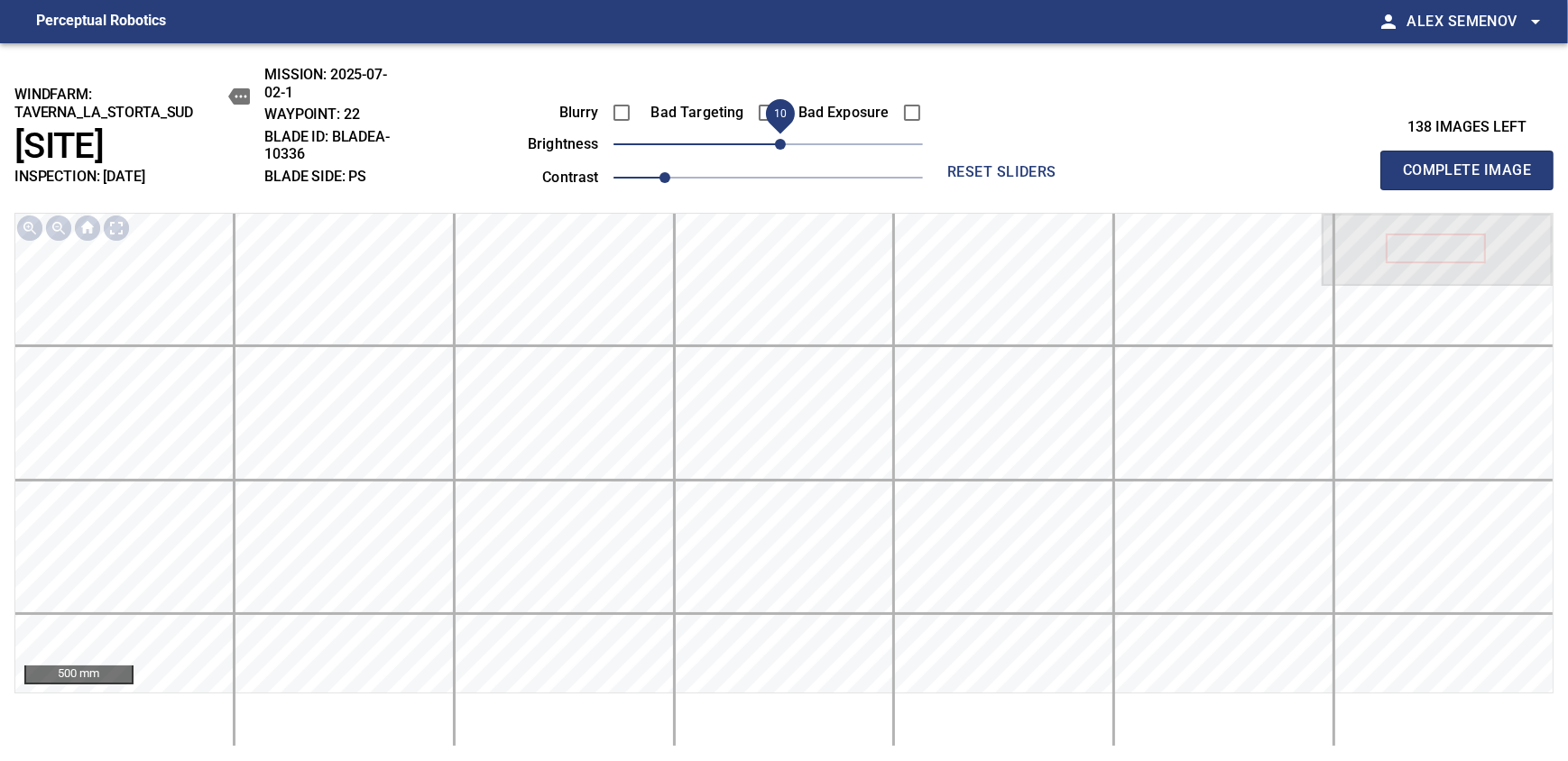 click on "Complete Image" at bounding box center [1467, 170] 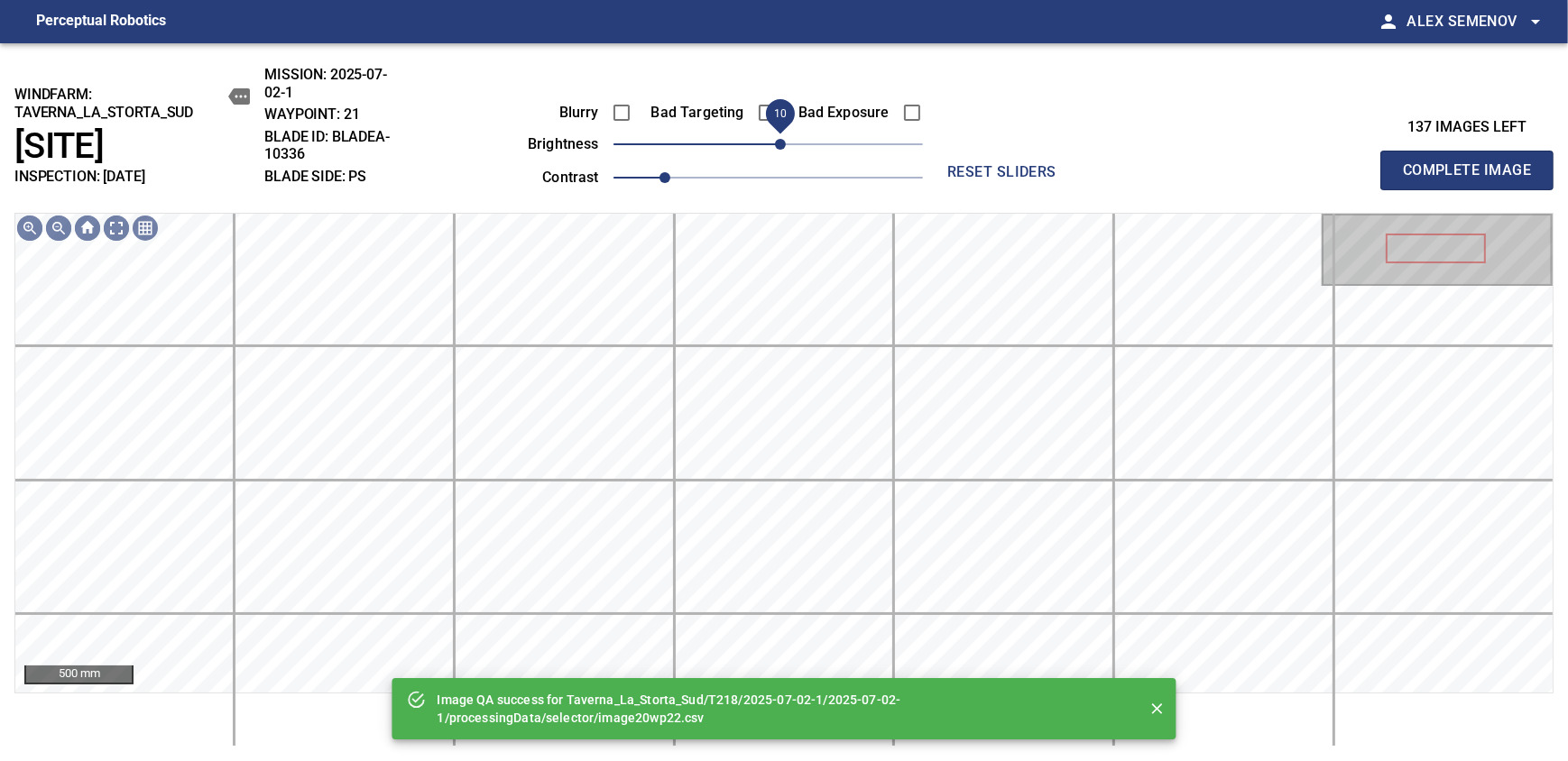 click on "10" at bounding box center (780, 144) 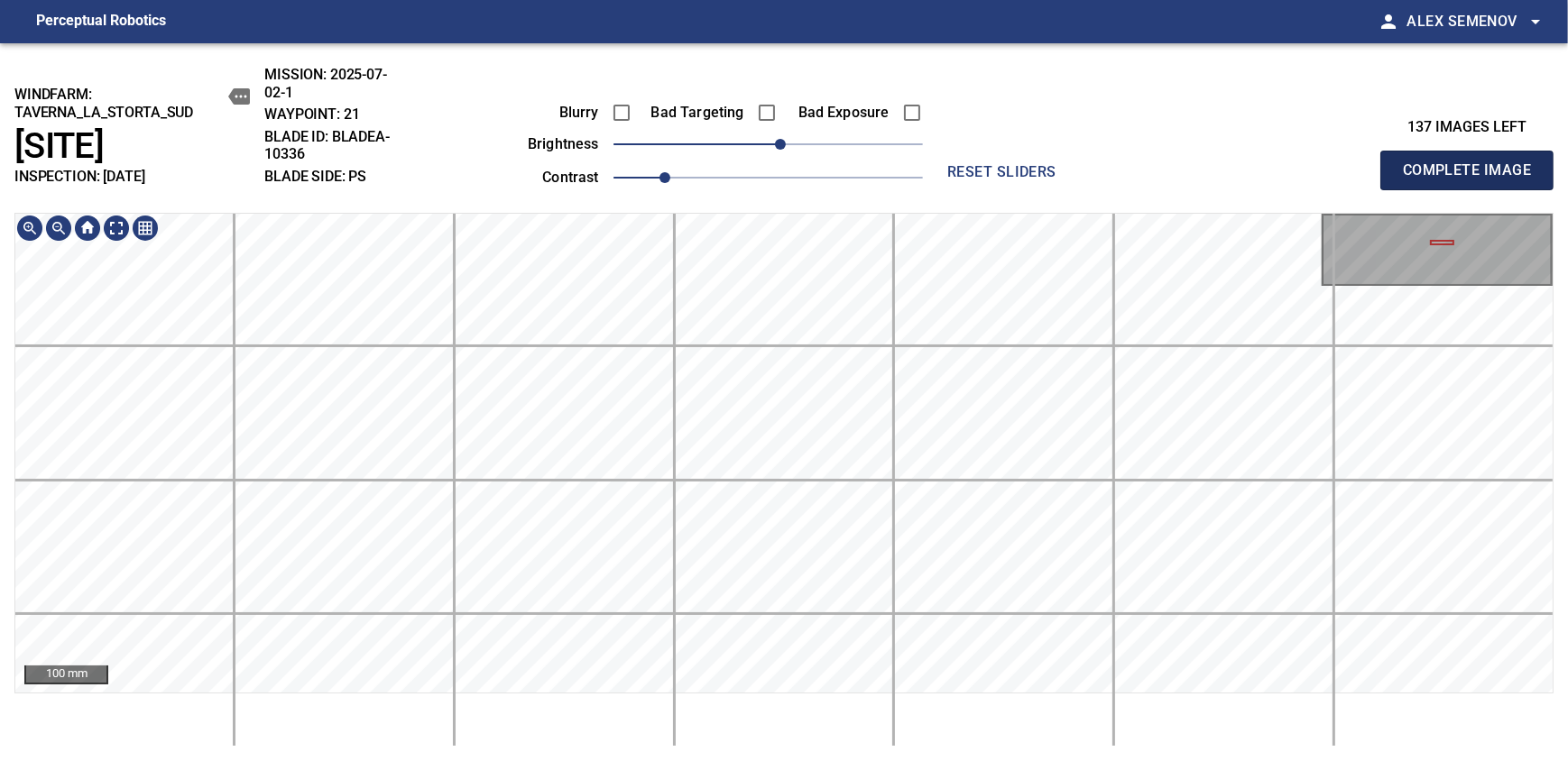 click on "Complete Image" at bounding box center [1467, 170] 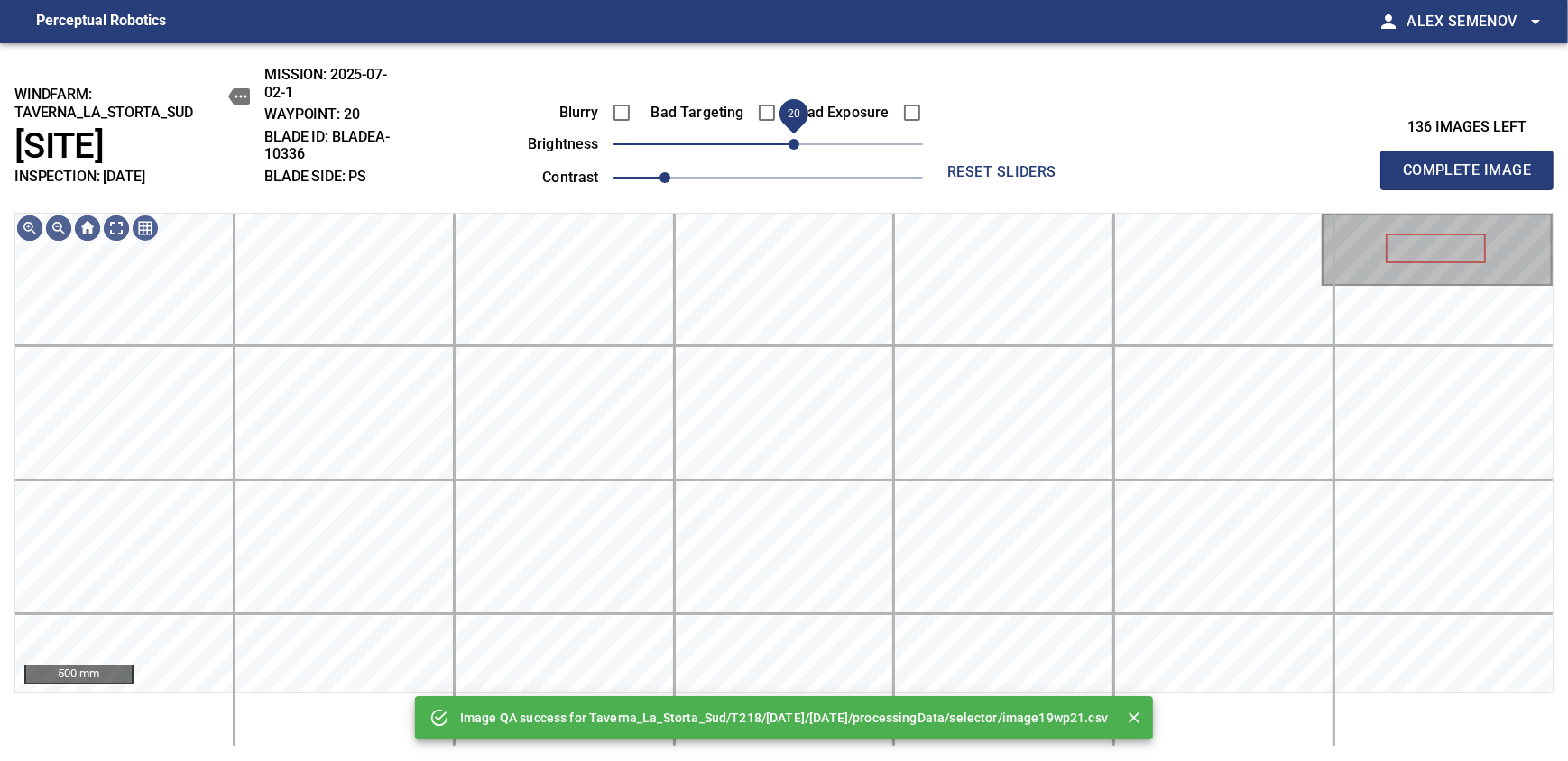 drag, startPoint x: 763, startPoint y: 147, endPoint x: 789, endPoint y: 144, distance: 26.1725 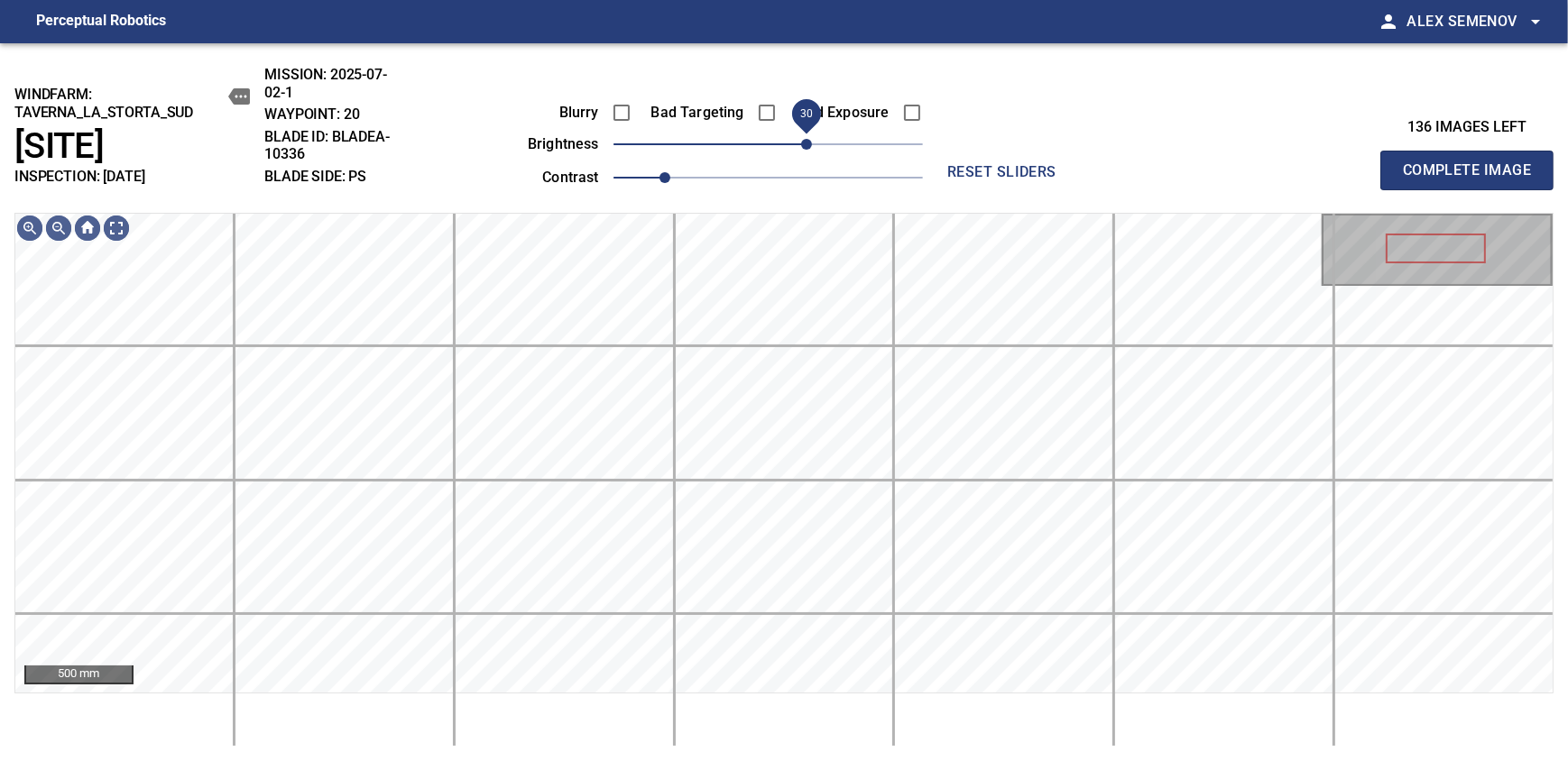 click on "30" at bounding box center (807, 144) 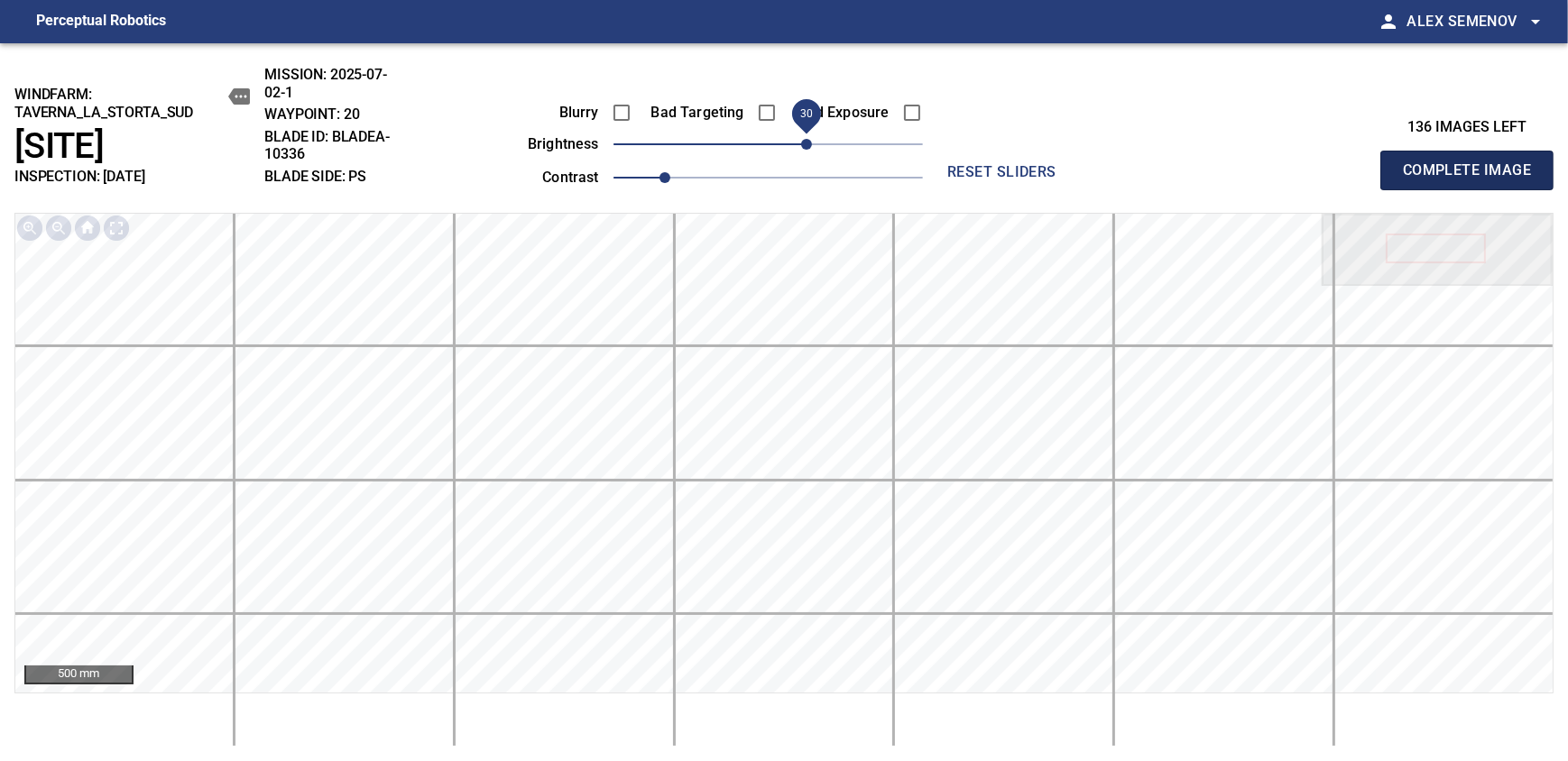 click on "Complete Image" at bounding box center [1467, 170] 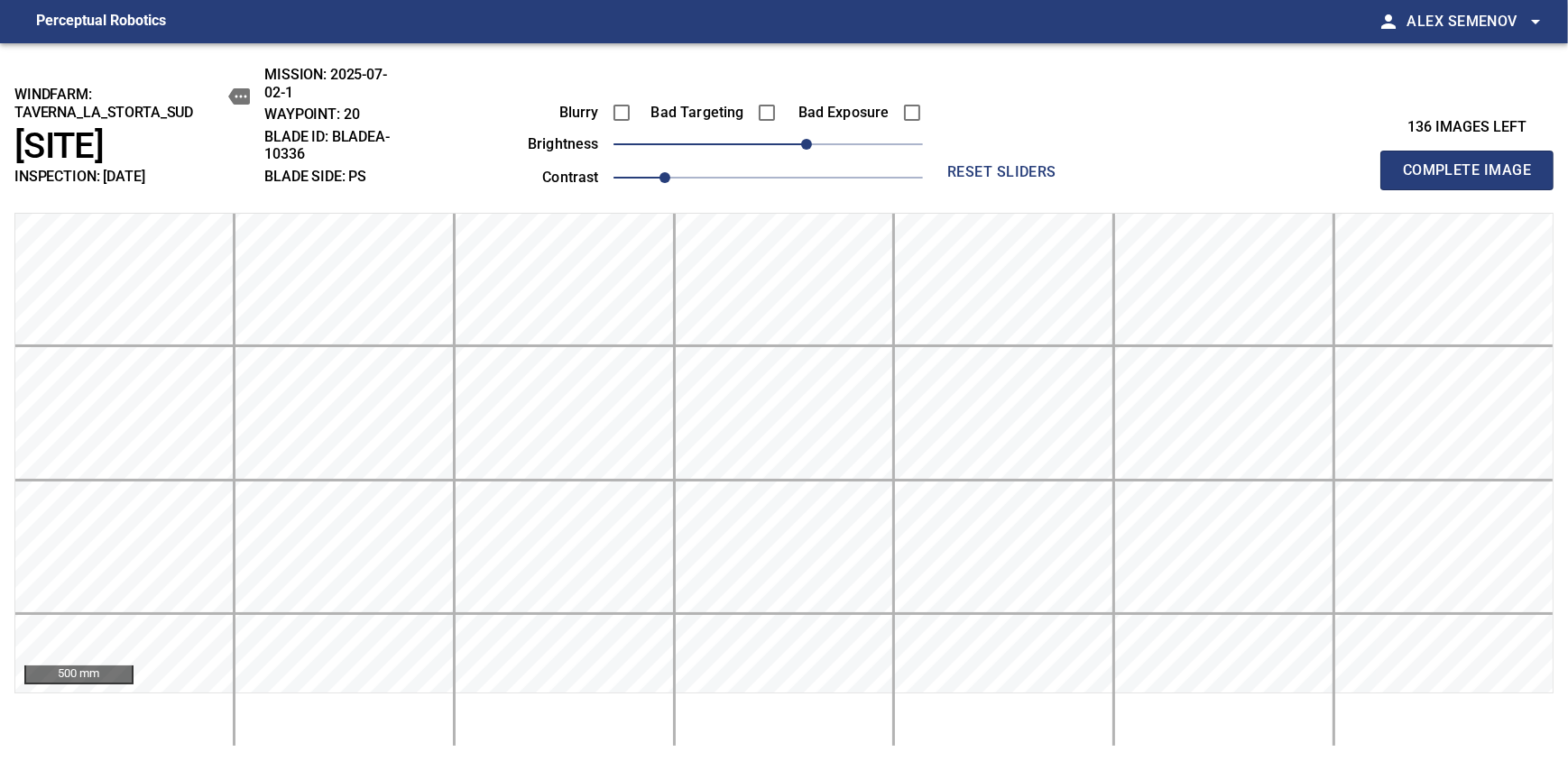 type 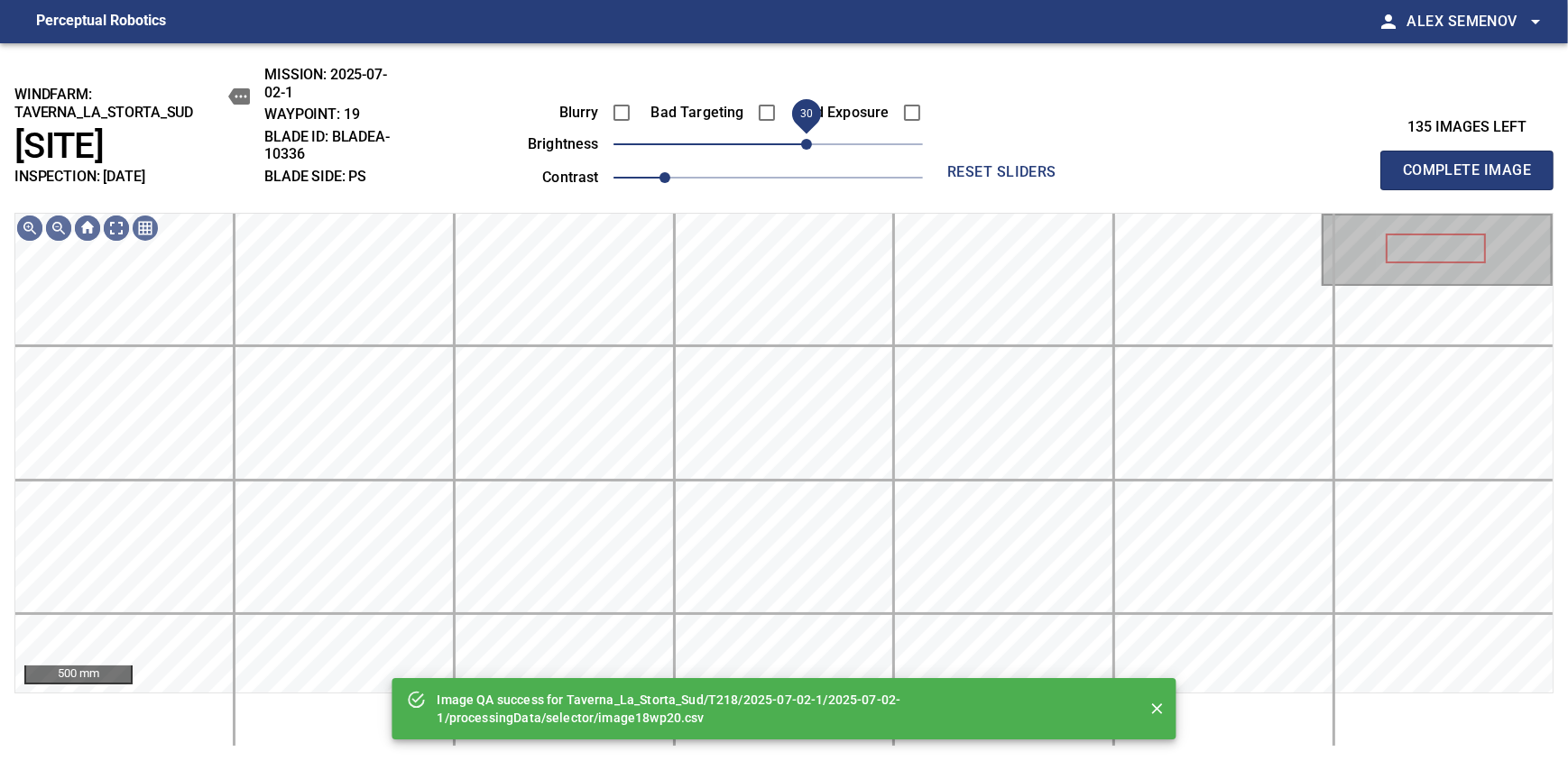 drag, startPoint x: 763, startPoint y: 151, endPoint x: 800, endPoint y: 142, distance: 38.078866 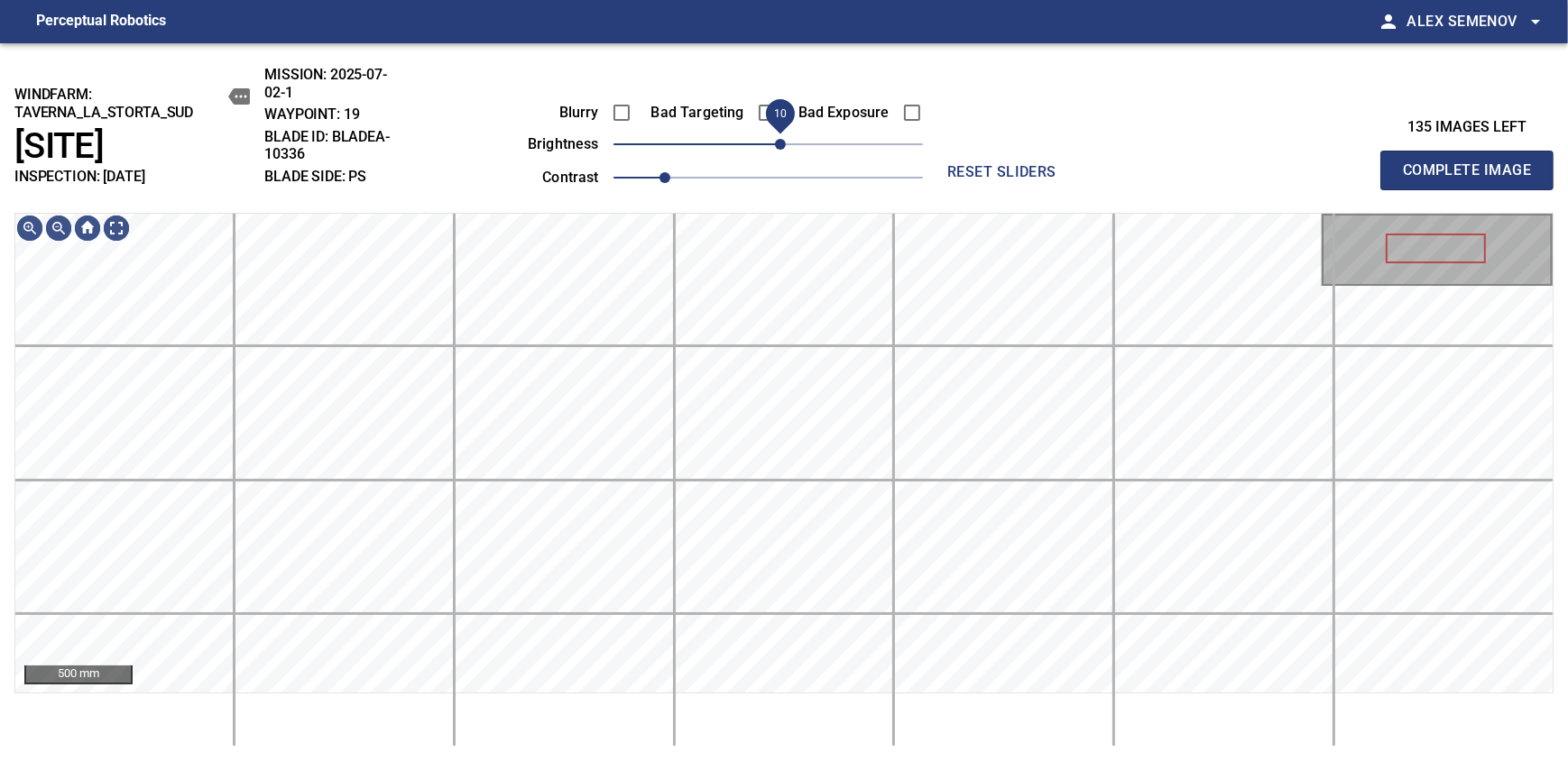 drag, startPoint x: 794, startPoint y: 144, endPoint x: 784, endPoint y: 147, distance: 10.440307 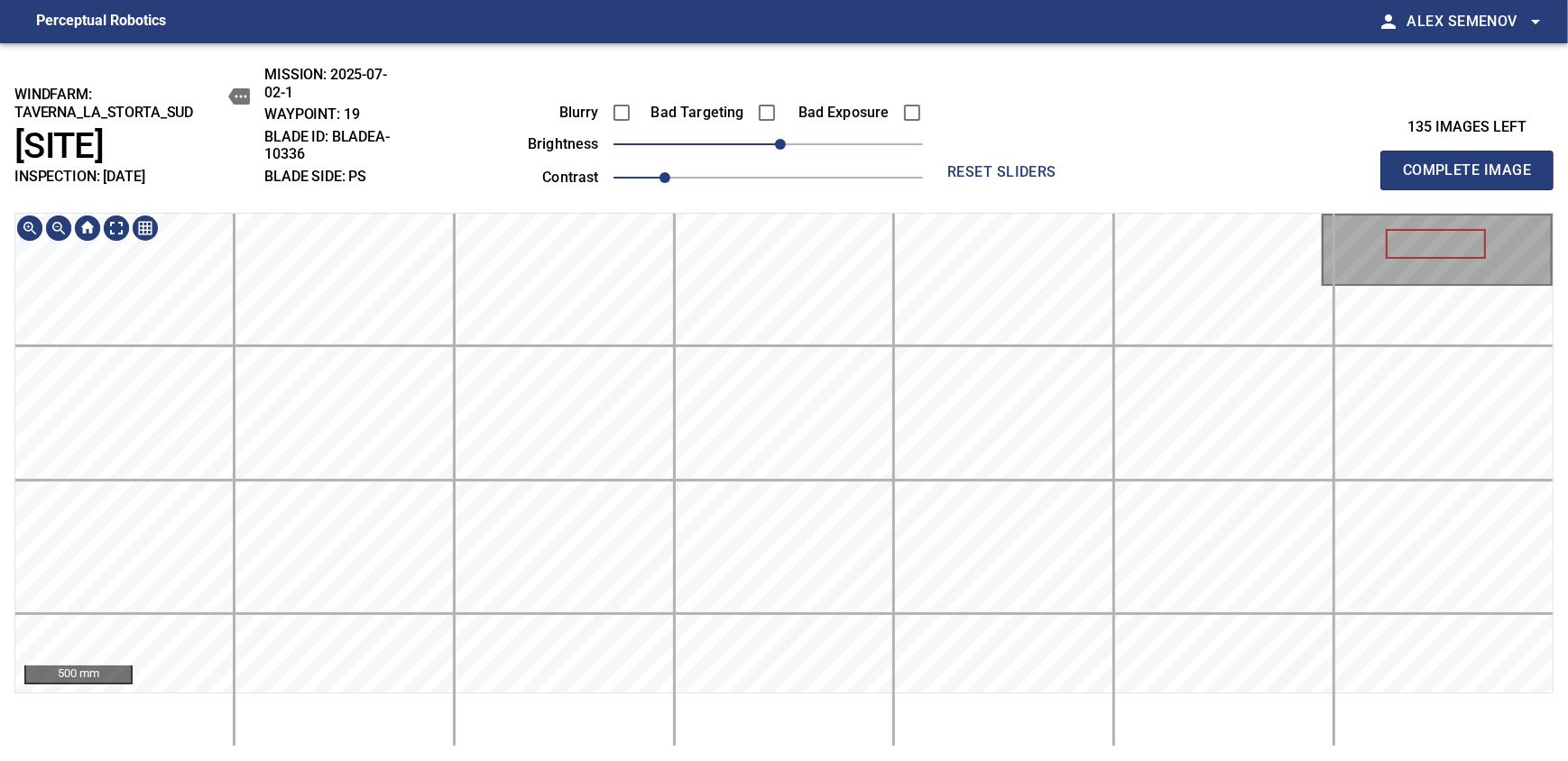 click on "500 mm" at bounding box center [784, 480] 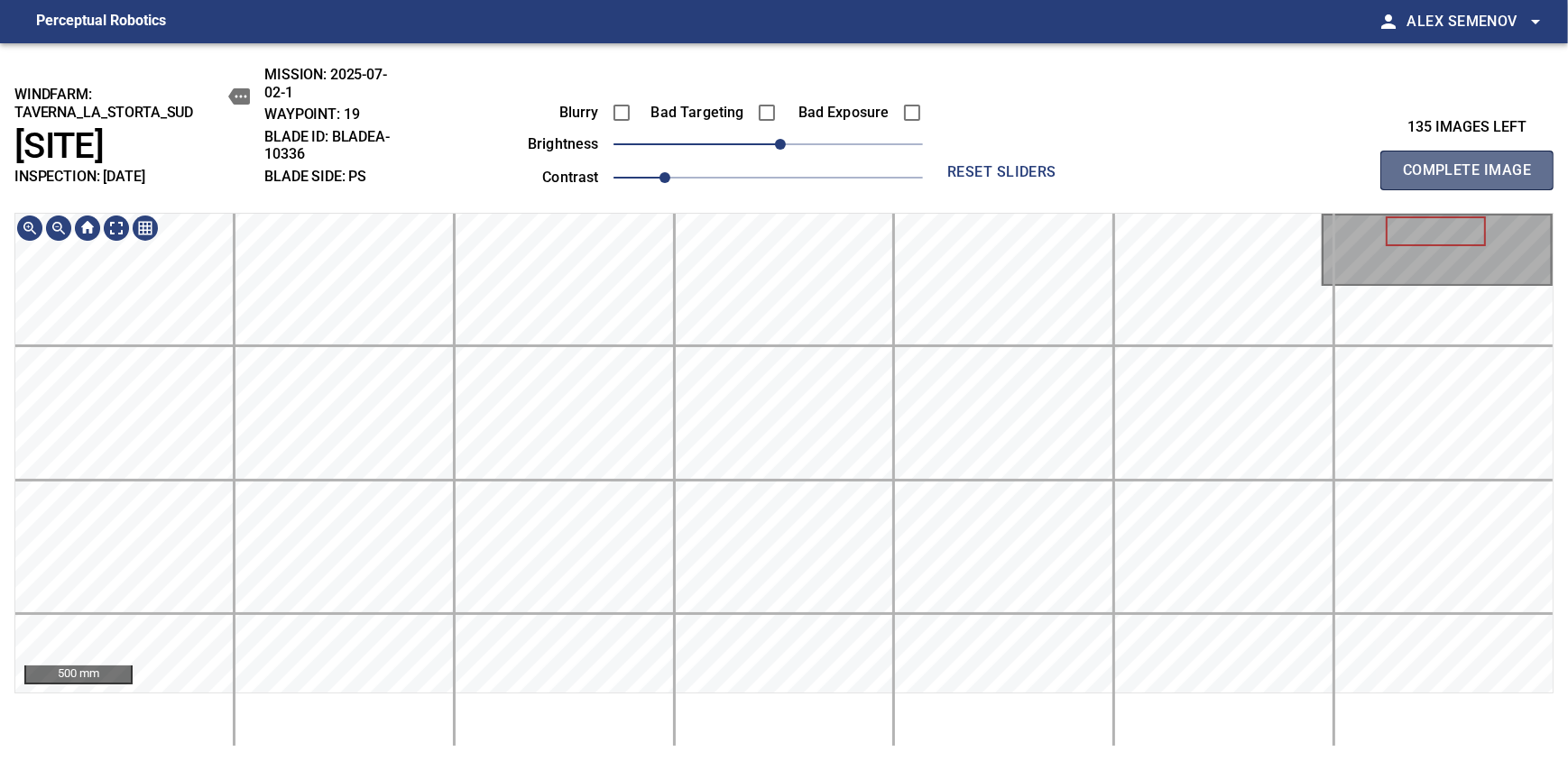 click on "Complete Image" at bounding box center (1467, 170) 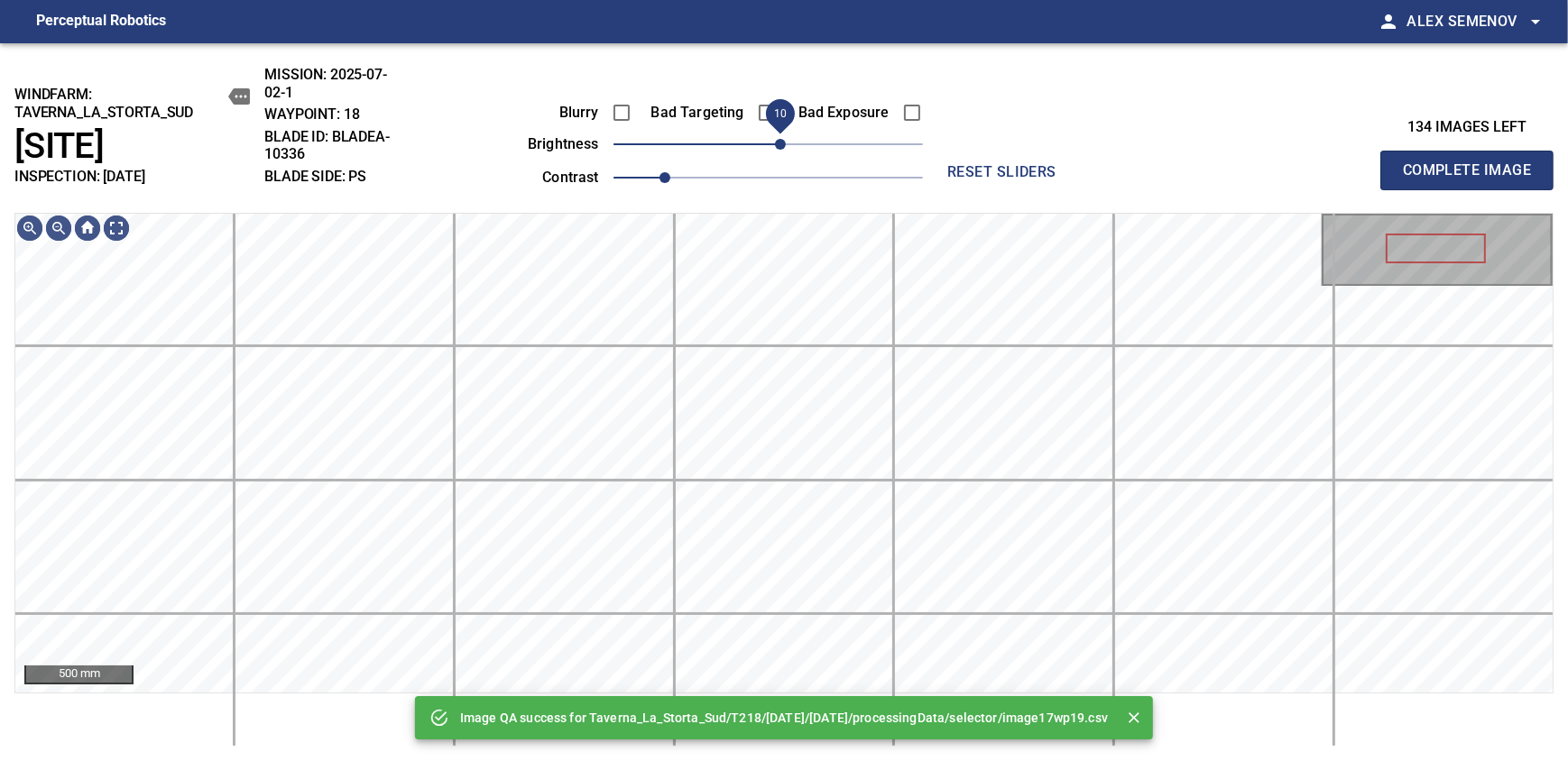 drag, startPoint x: 775, startPoint y: 153, endPoint x: 786, endPoint y: 148, distance: 12.083046 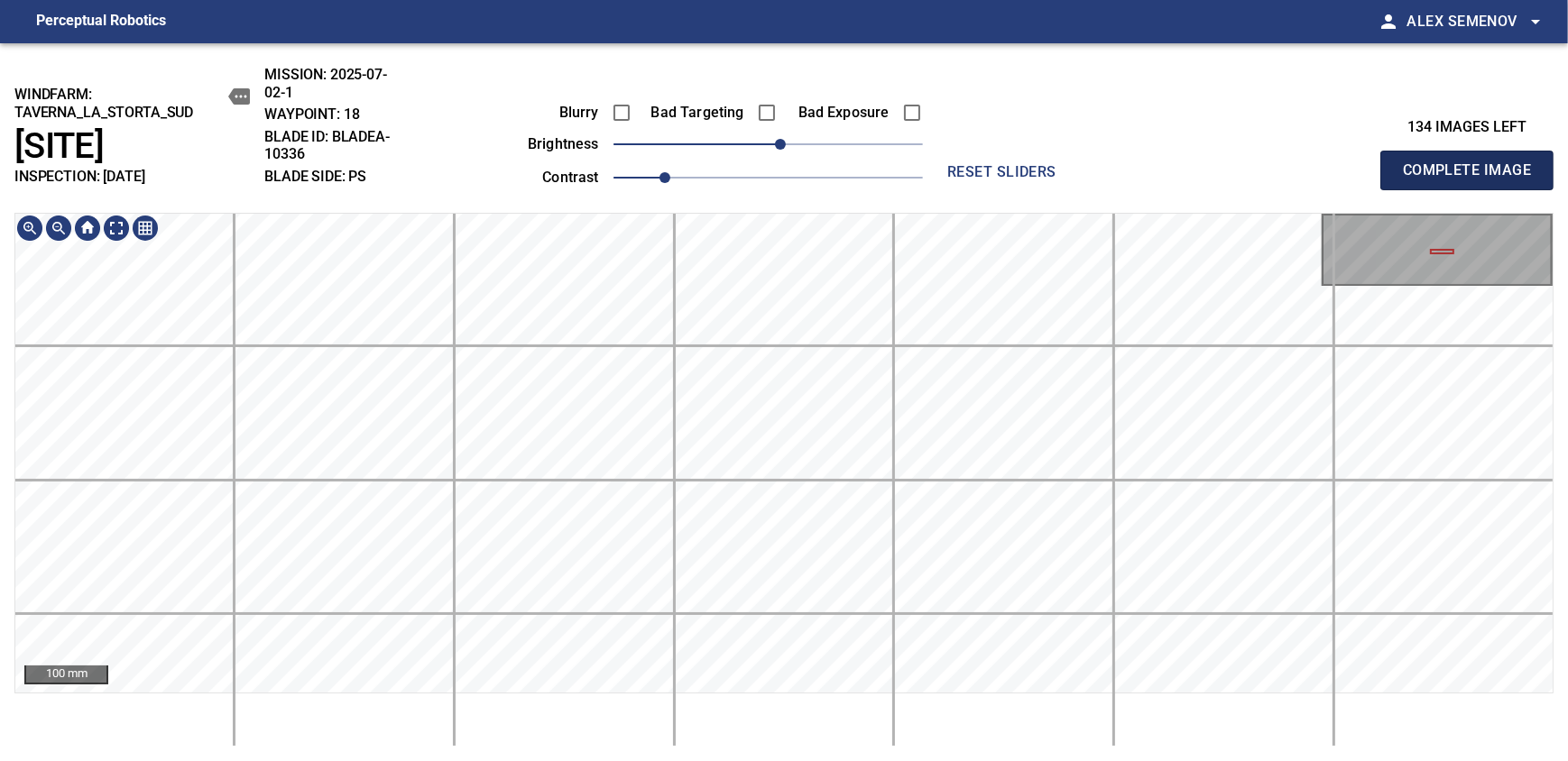 click on "Complete Image" at bounding box center [1467, 170] 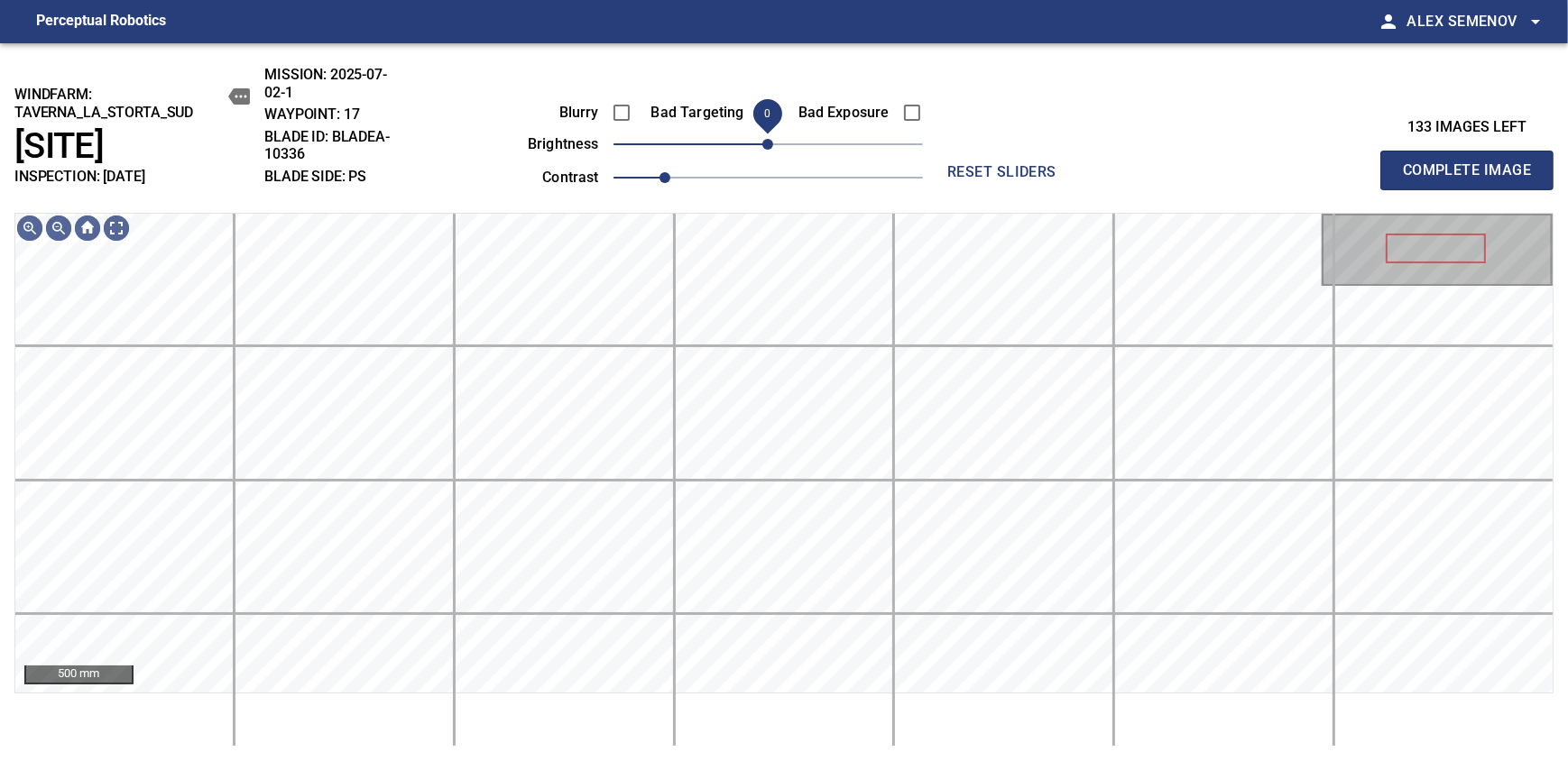 click on "0" at bounding box center (768, 144) 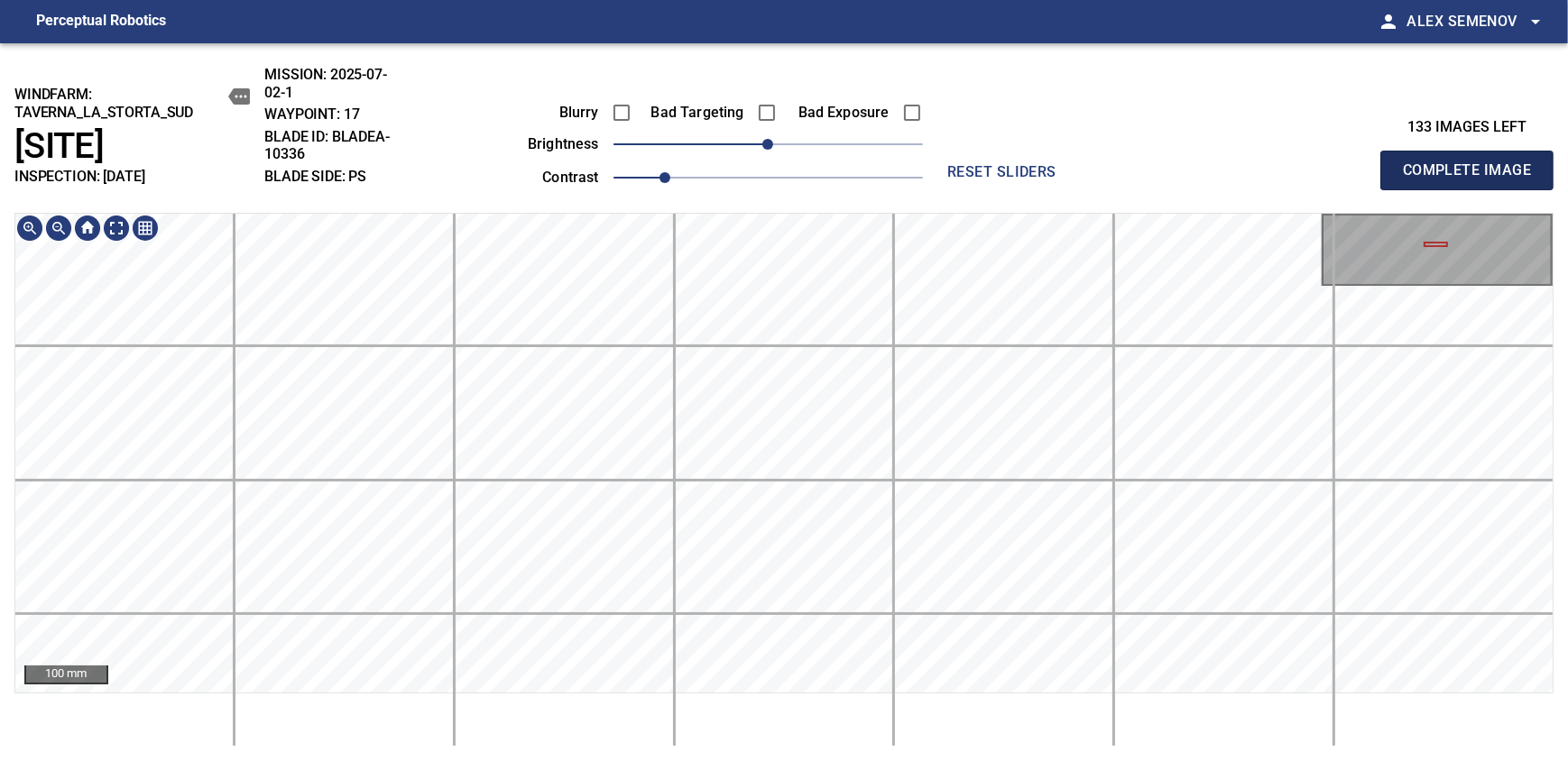 click on "Complete Image" at bounding box center (1467, 170) 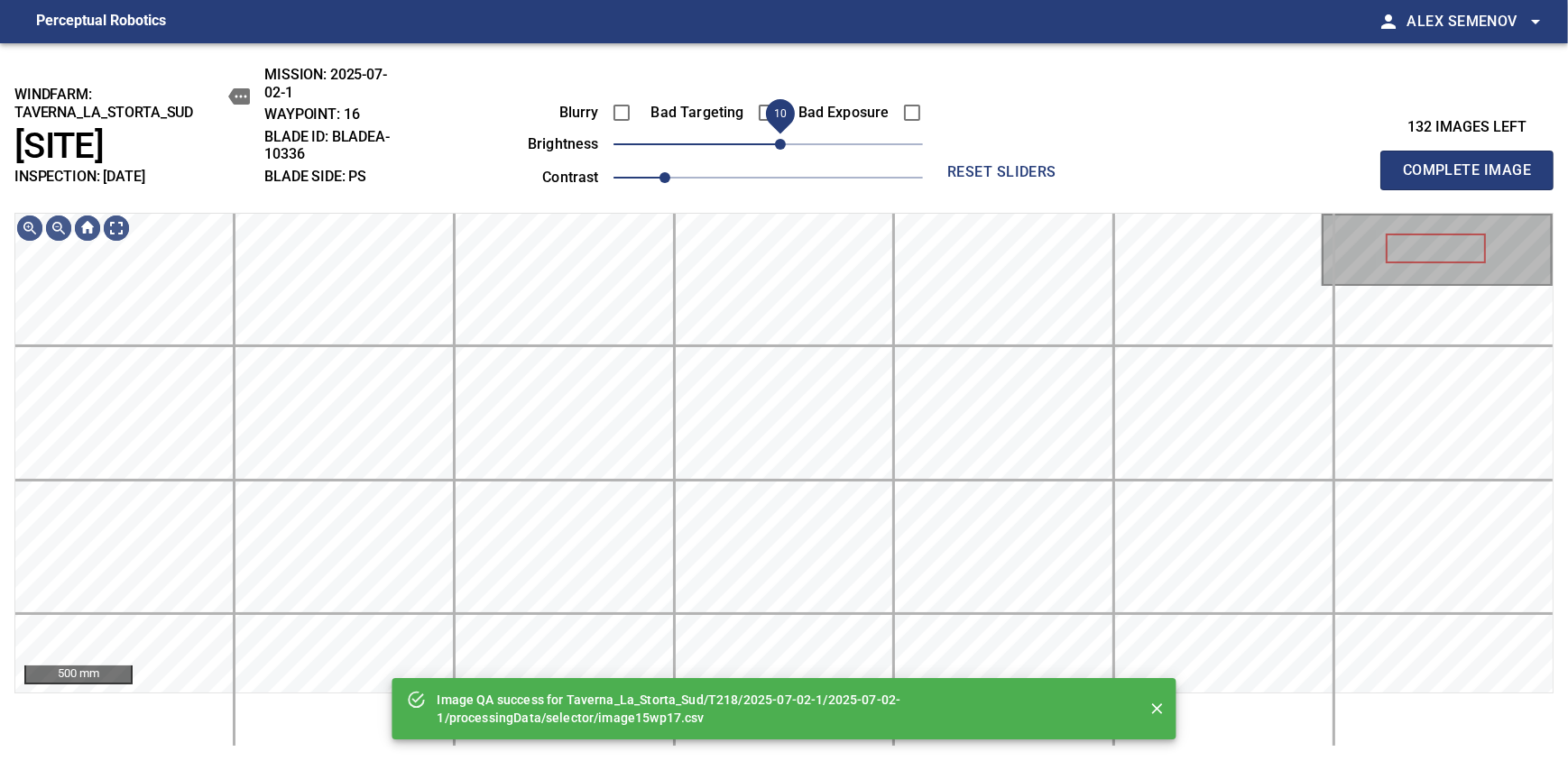 drag, startPoint x: 767, startPoint y: 151, endPoint x: 777, endPoint y: 142, distance: 13.453624 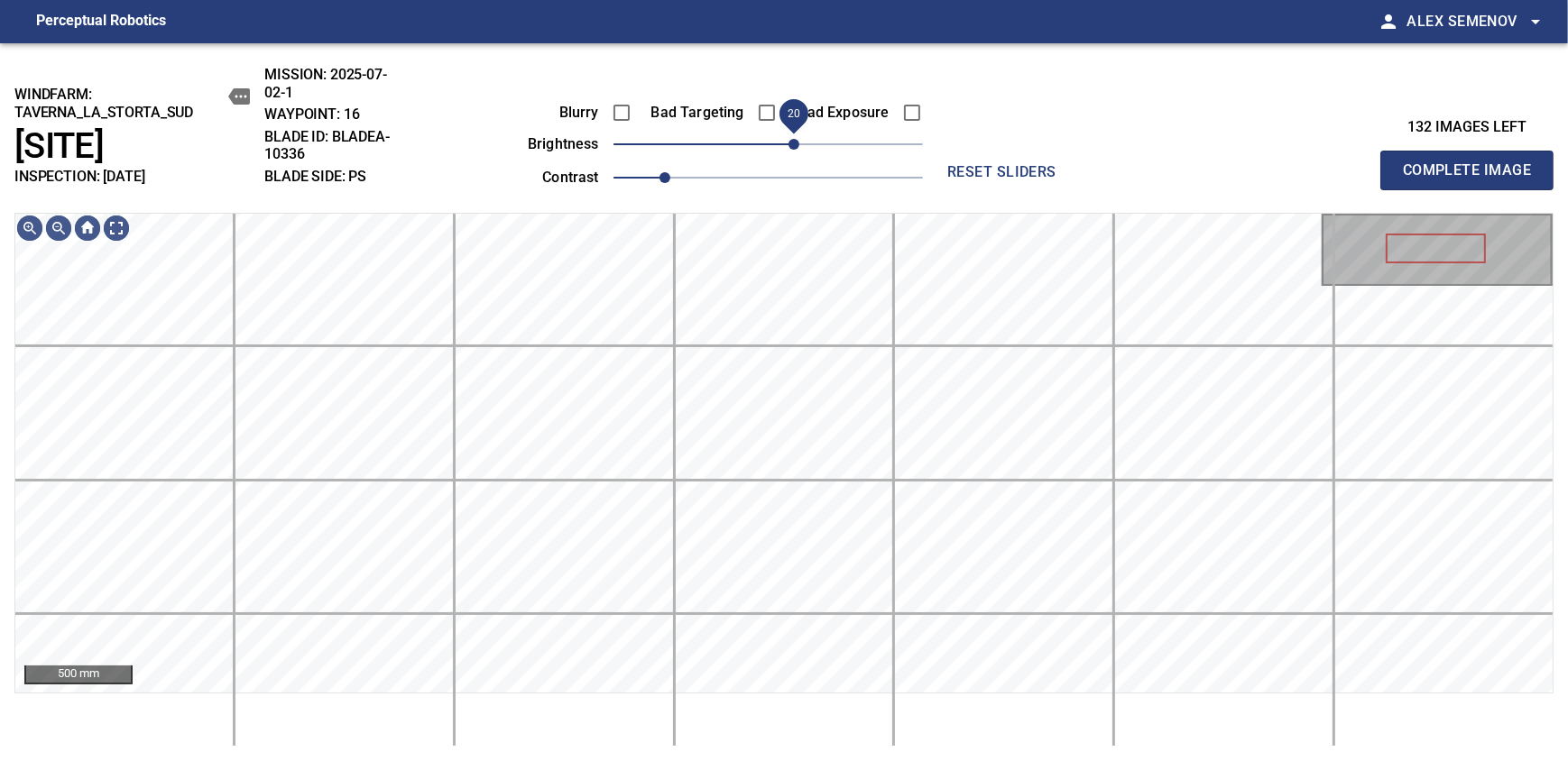 drag, startPoint x: 783, startPoint y: 151, endPoint x: 792, endPoint y: 142, distance: 12.727922 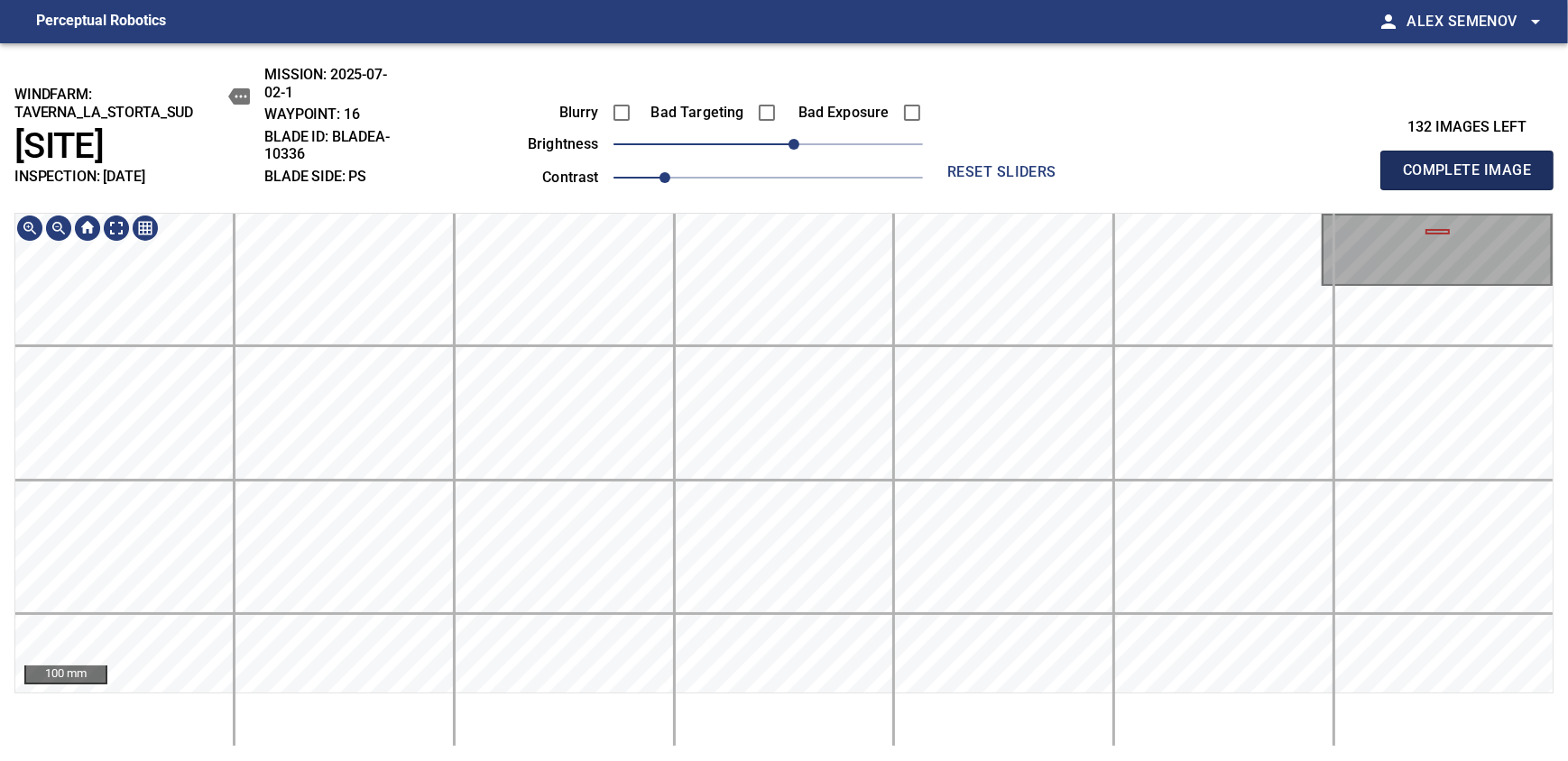 click on "Complete Image" at bounding box center (1467, 170) 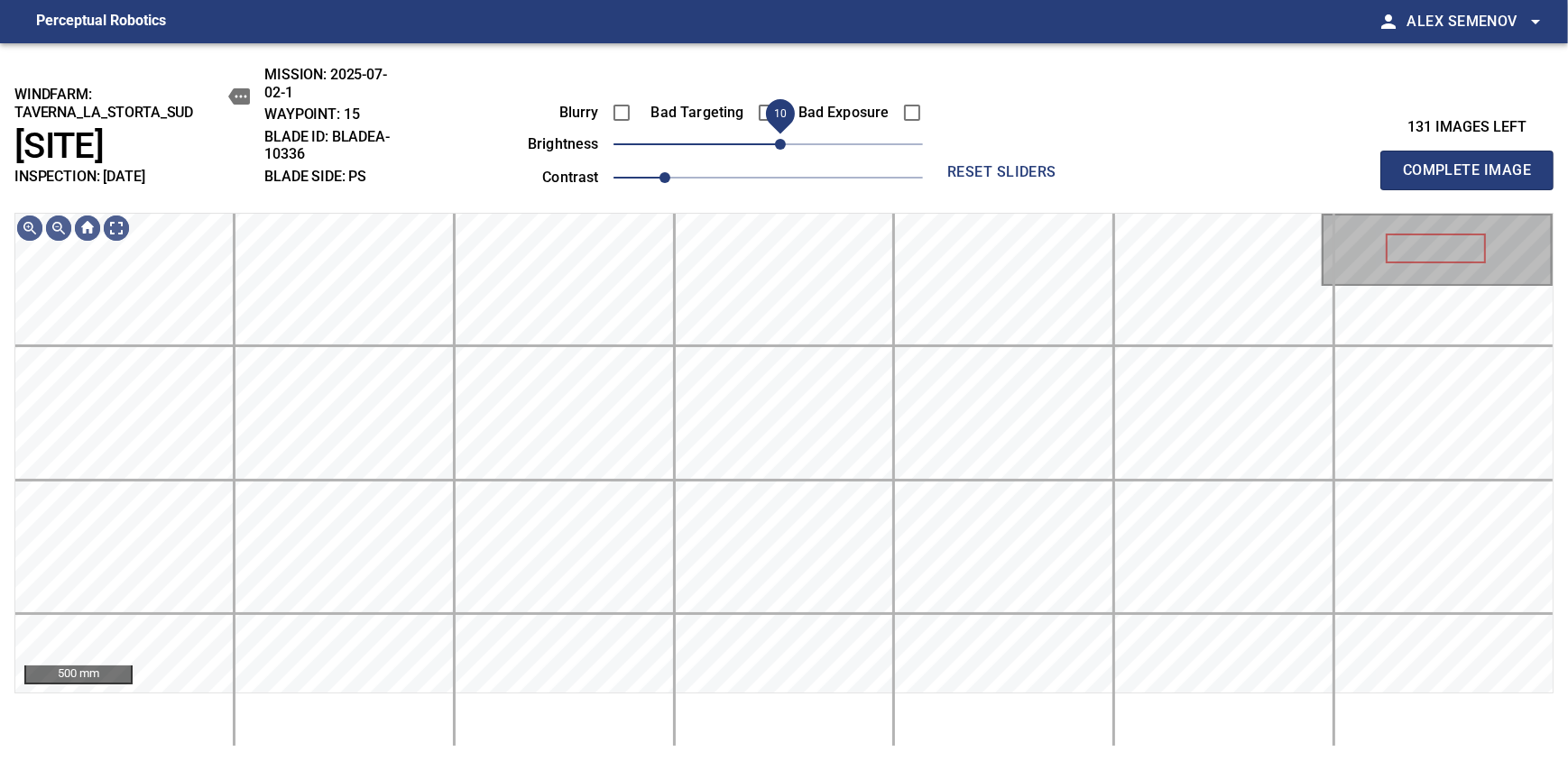 click on "10" at bounding box center (780, 144) 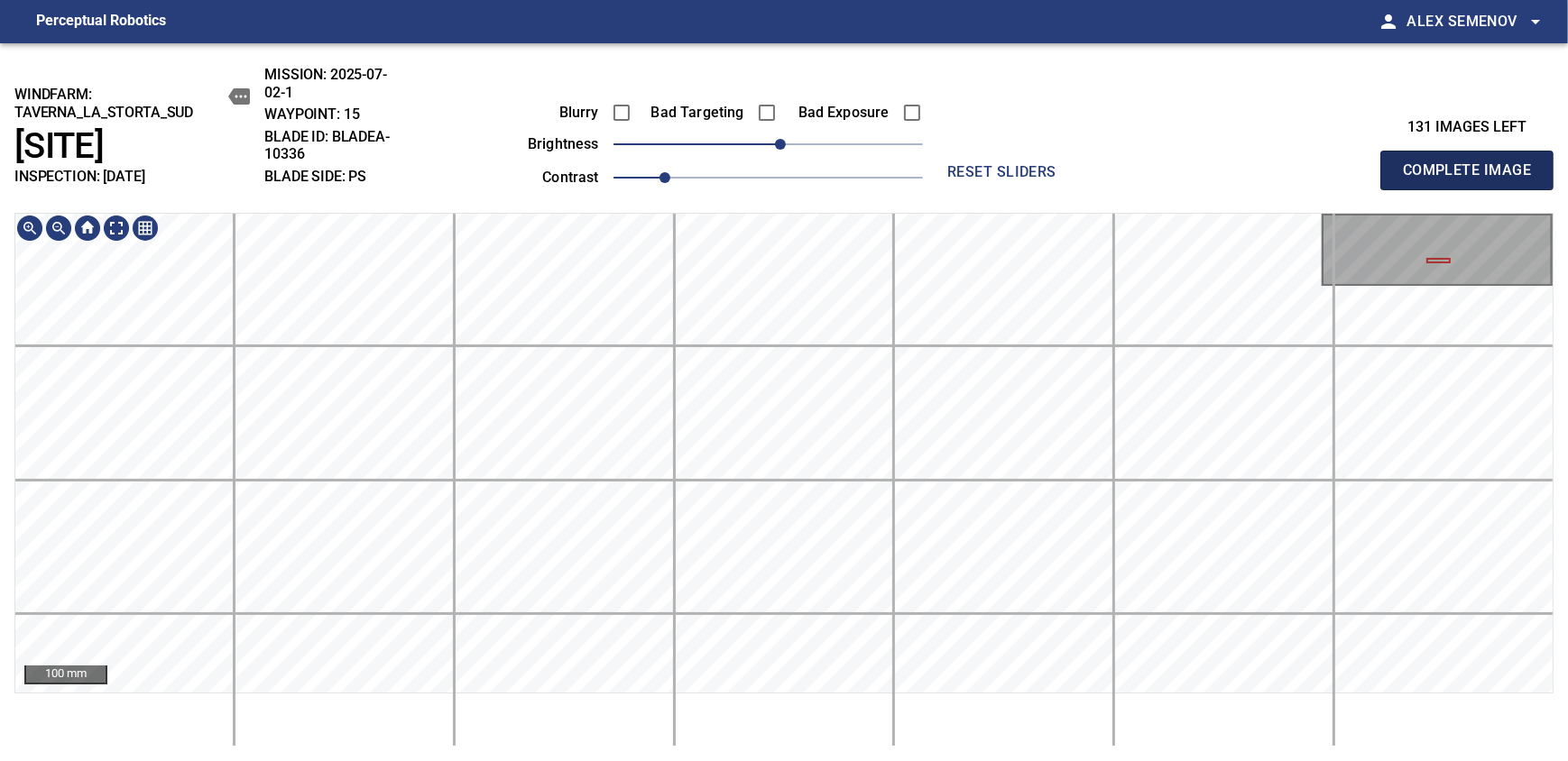 click on "Complete Image" at bounding box center [1467, 170] 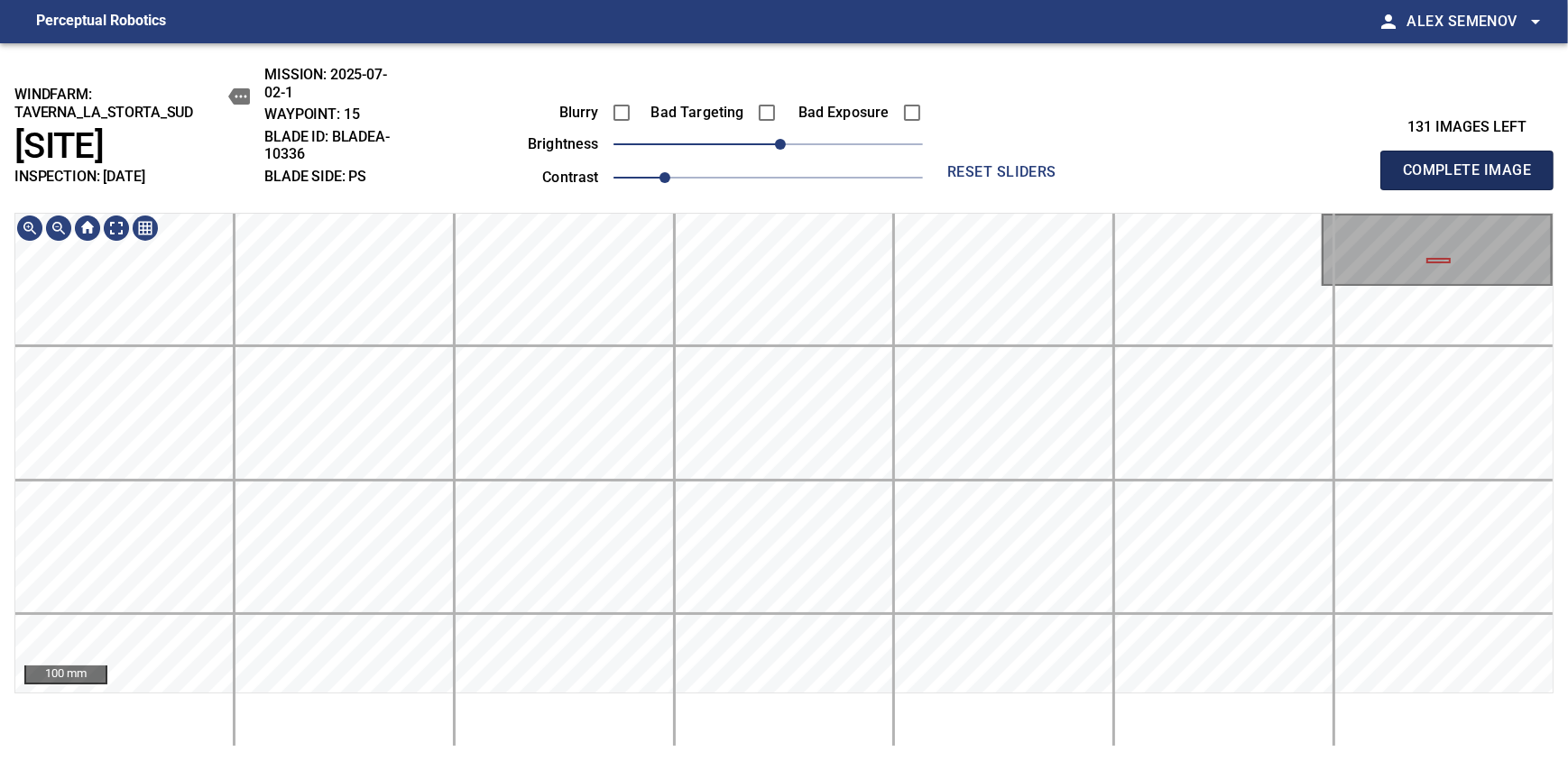type 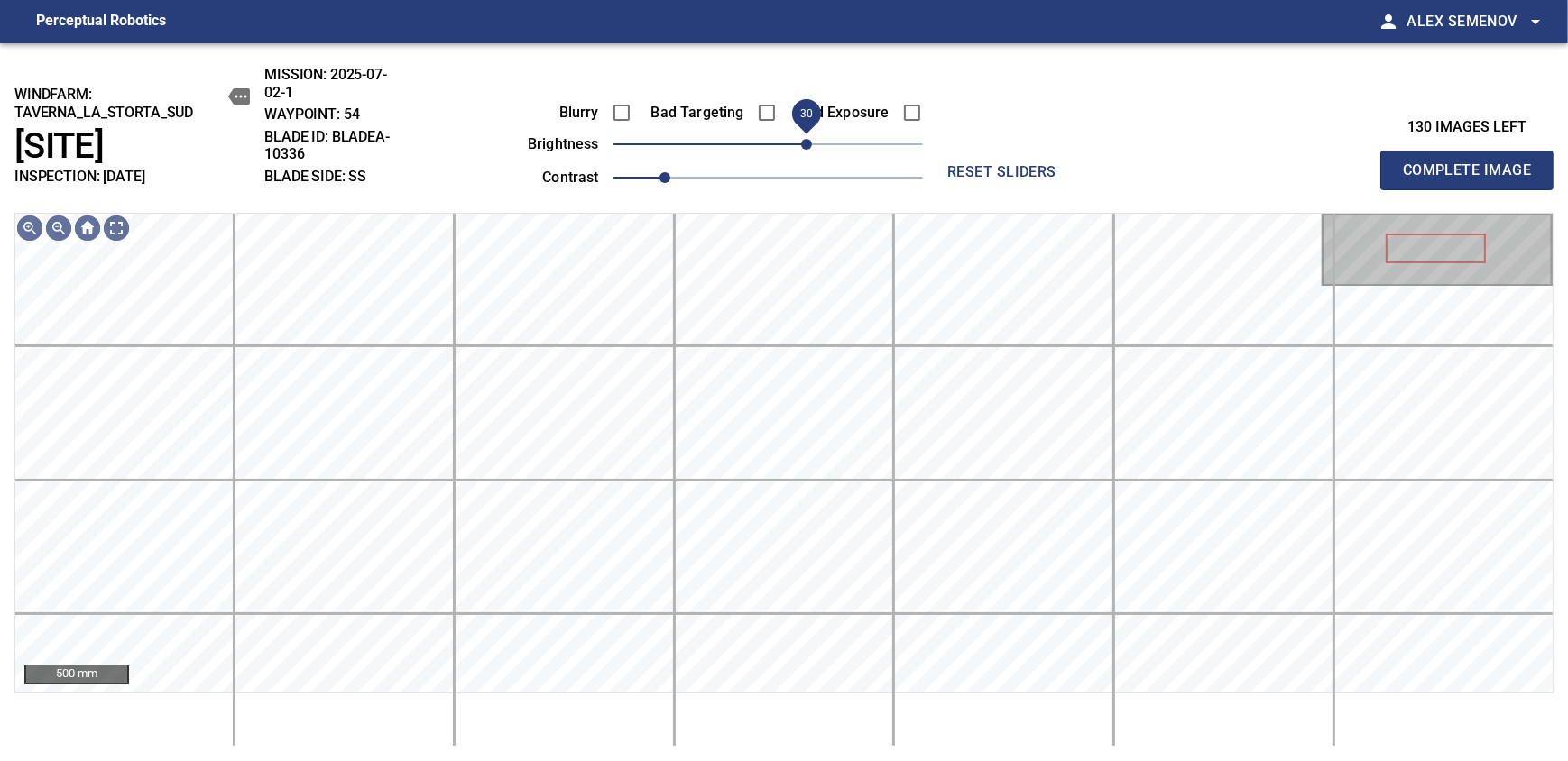 drag, startPoint x: 789, startPoint y: 138, endPoint x: 812, endPoint y: 133, distance: 23.537205 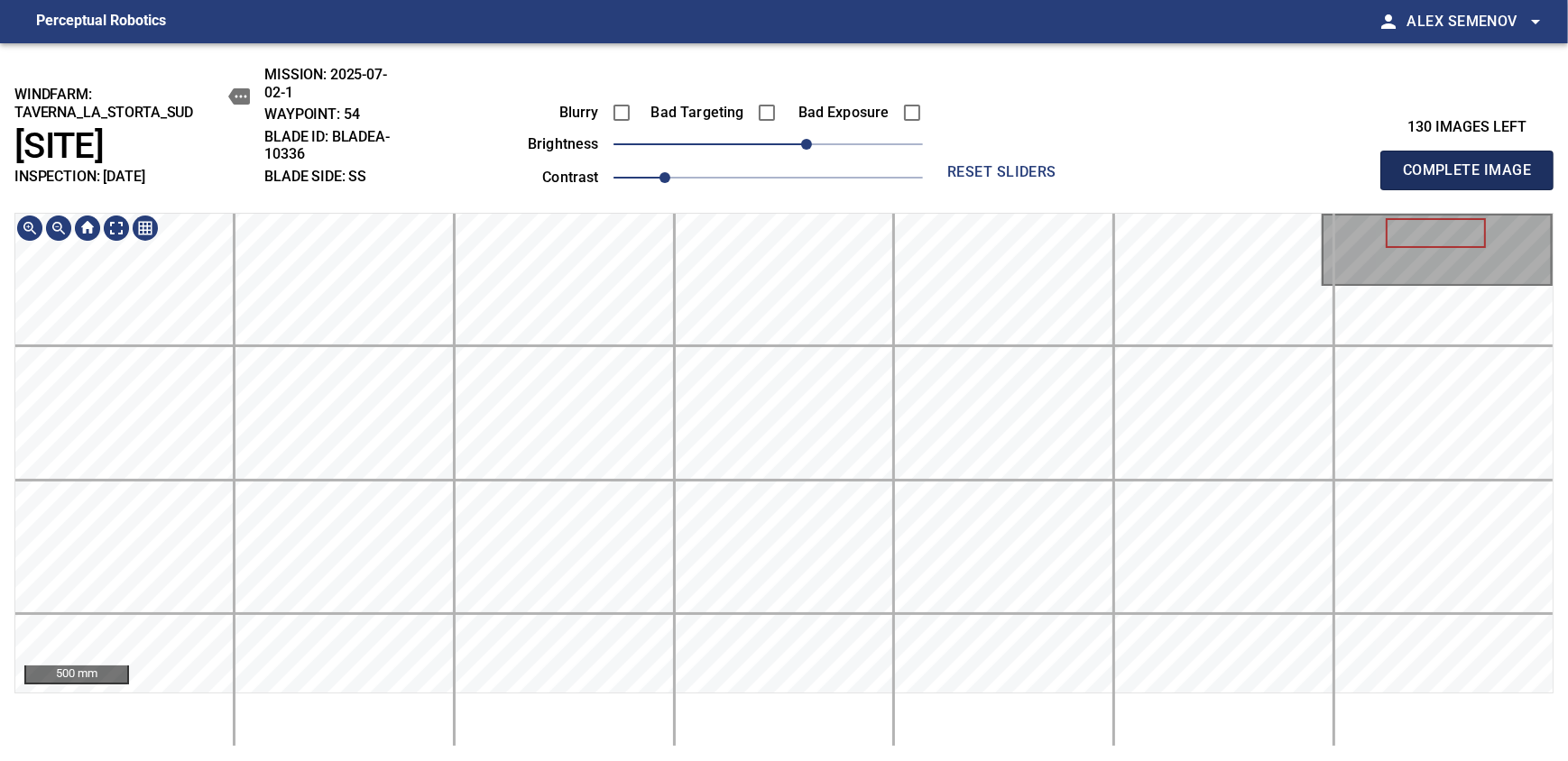 click on "Complete Image" at bounding box center (1467, 170) 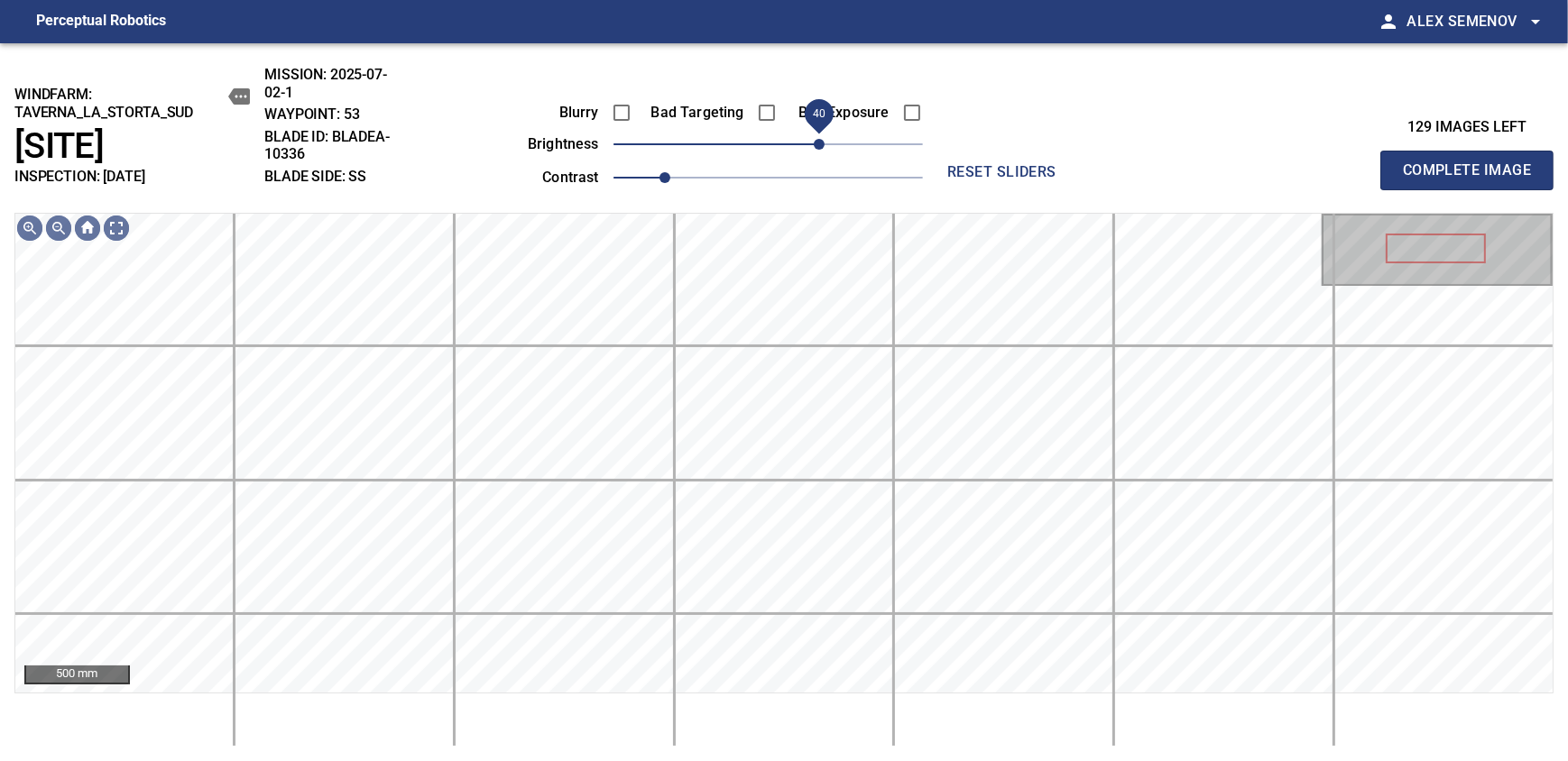drag, startPoint x: 786, startPoint y: 152, endPoint x: 818, endPoint y: 147, distance: 32.388269 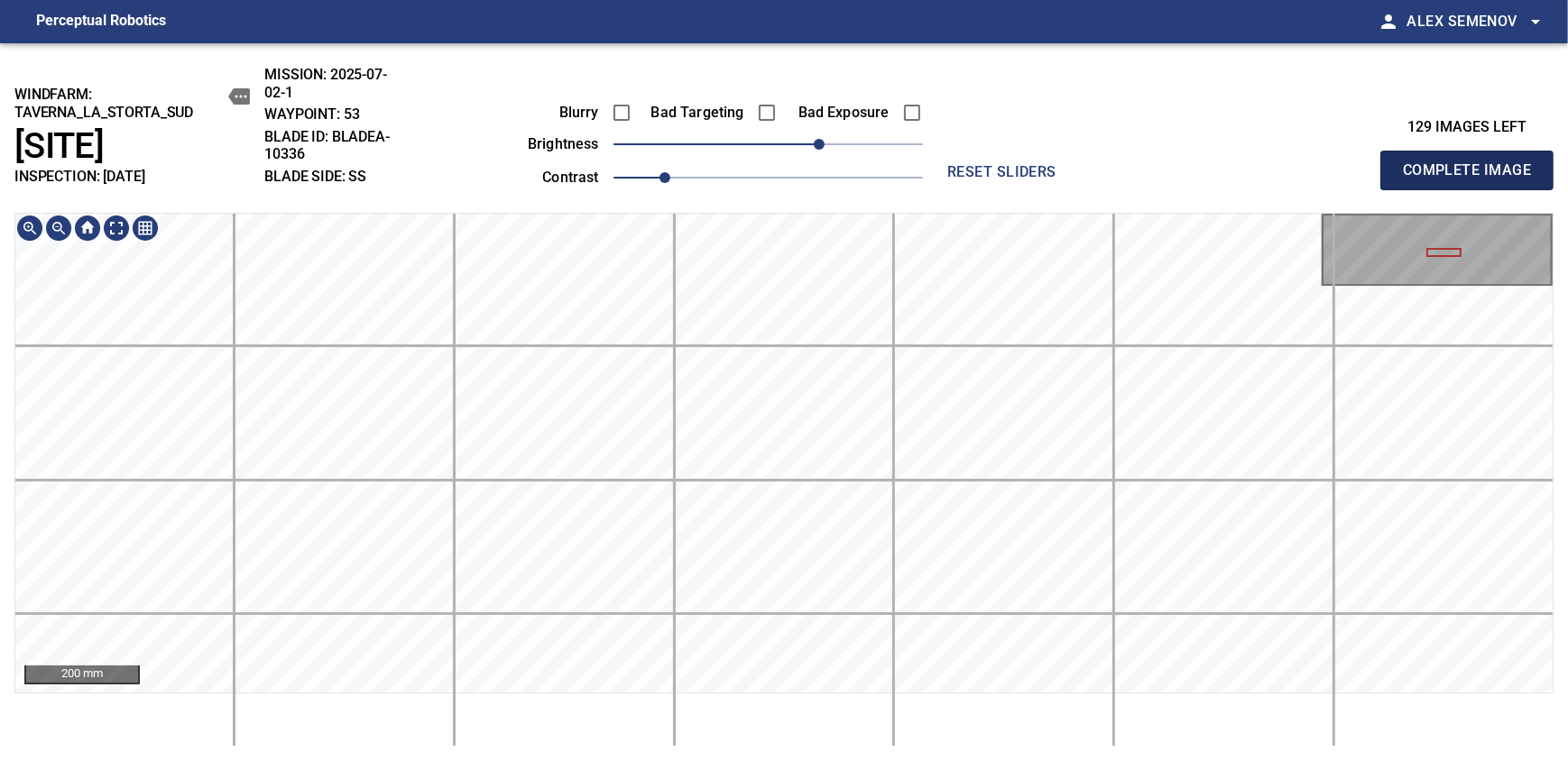 click on "Complete Image" at bounding box center [1467, 170] 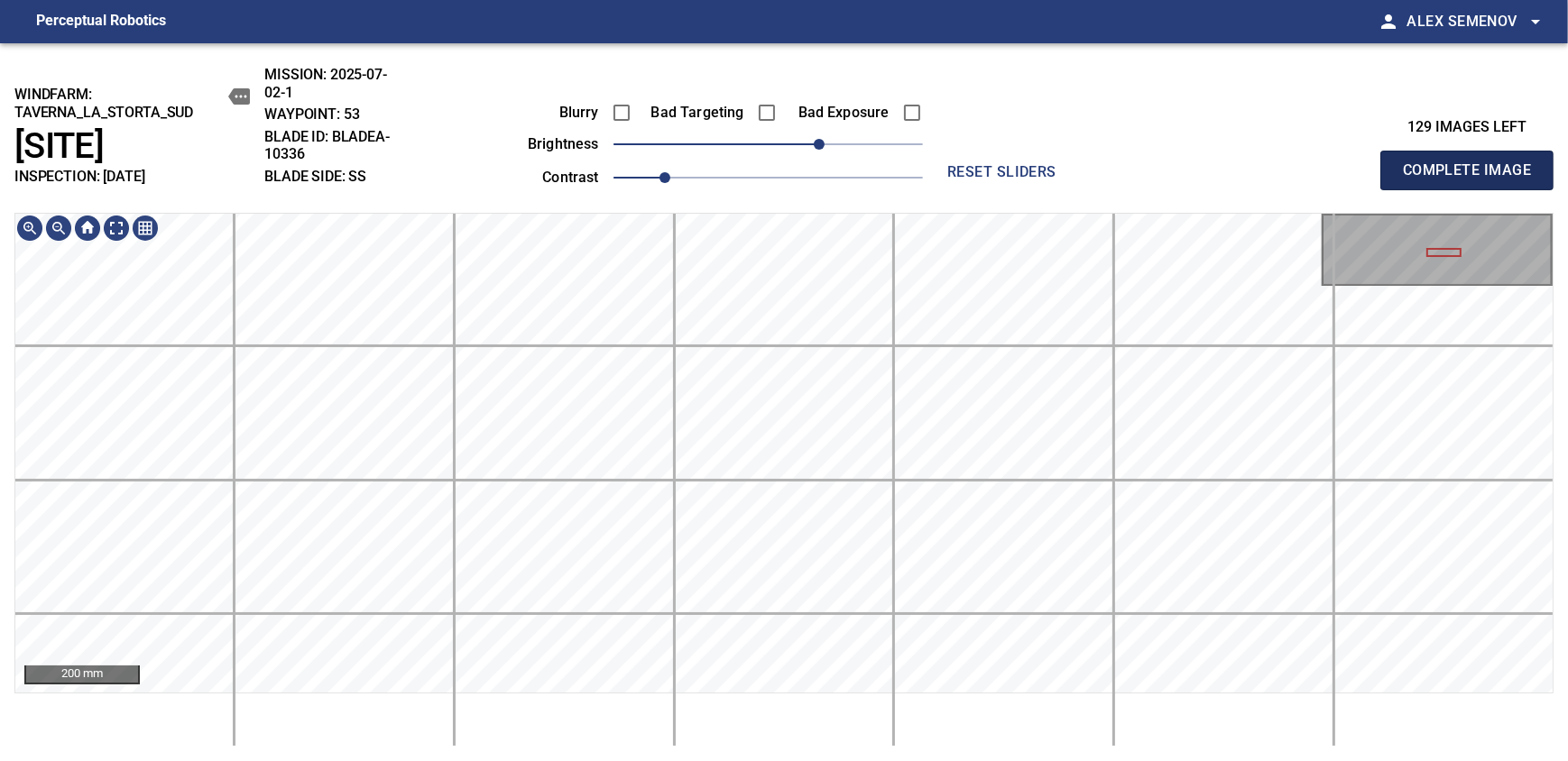 type 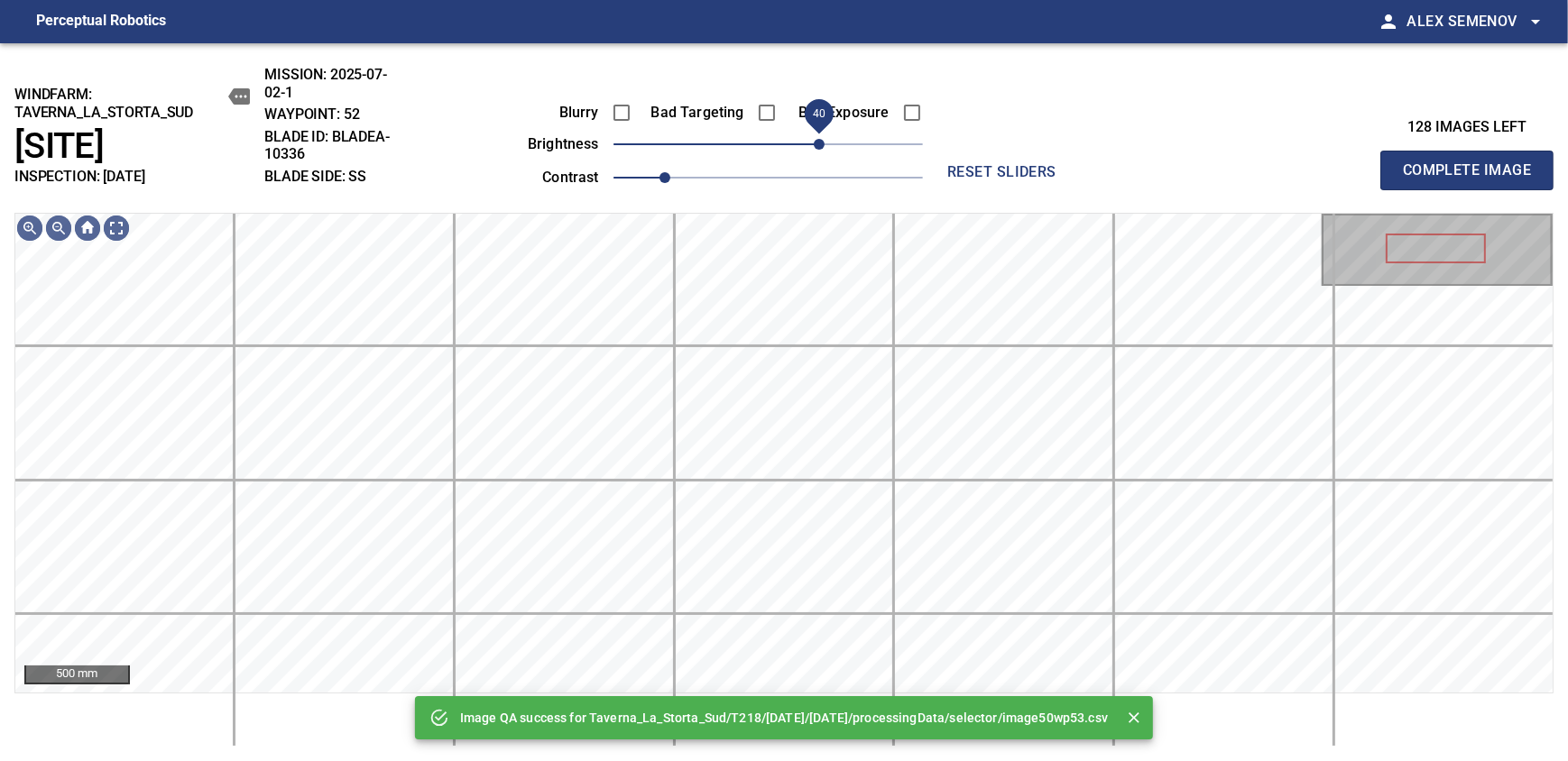 drag, startPoint x: 769, startPoint y: 142, endPoint x: 823, endPoint y: 135, distance: 54.45181 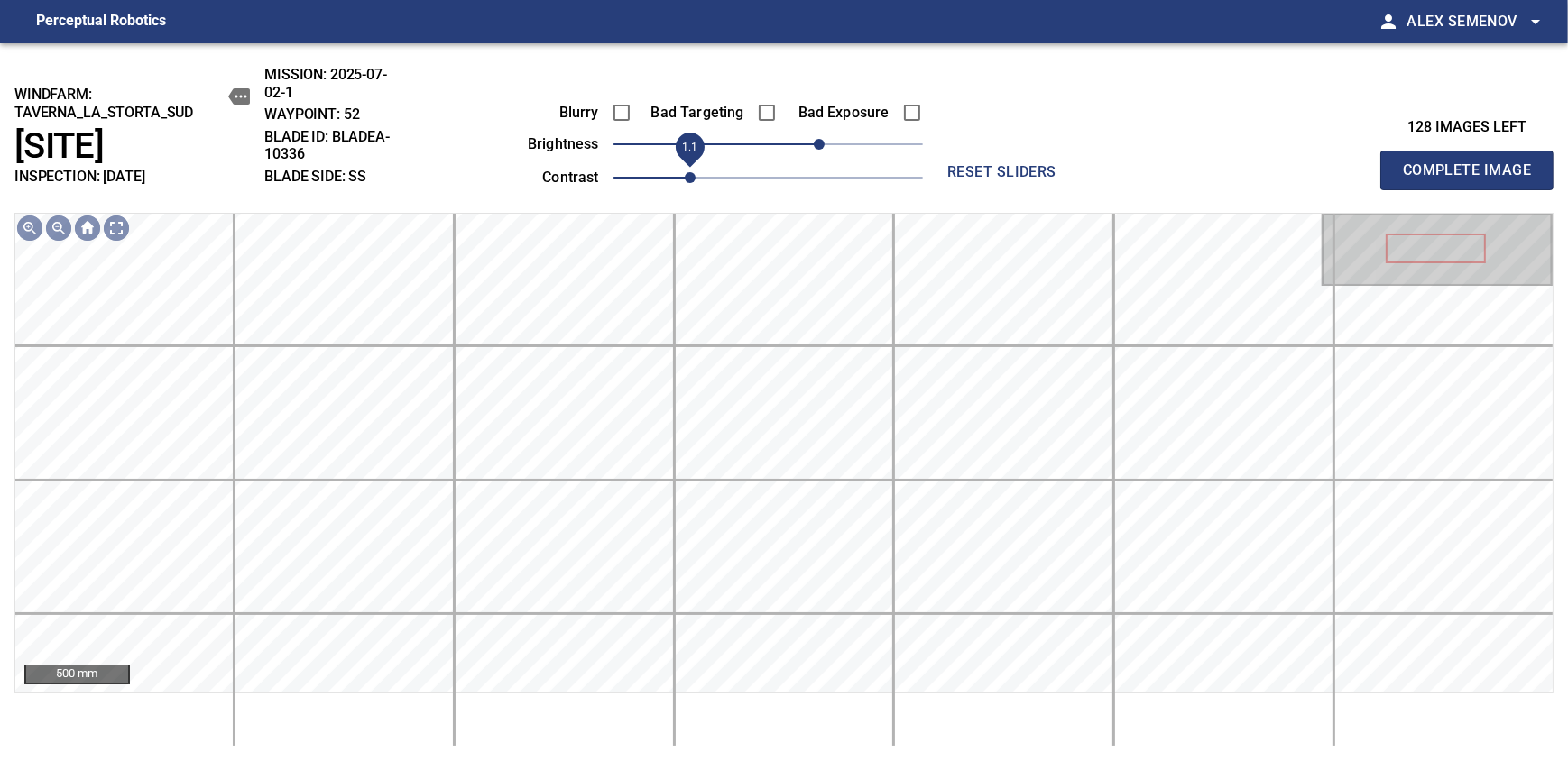 drag, startPoint x: 666, startPoint y: 170, endPoint x: 691, endPoint y: 179, distance: 26.570661 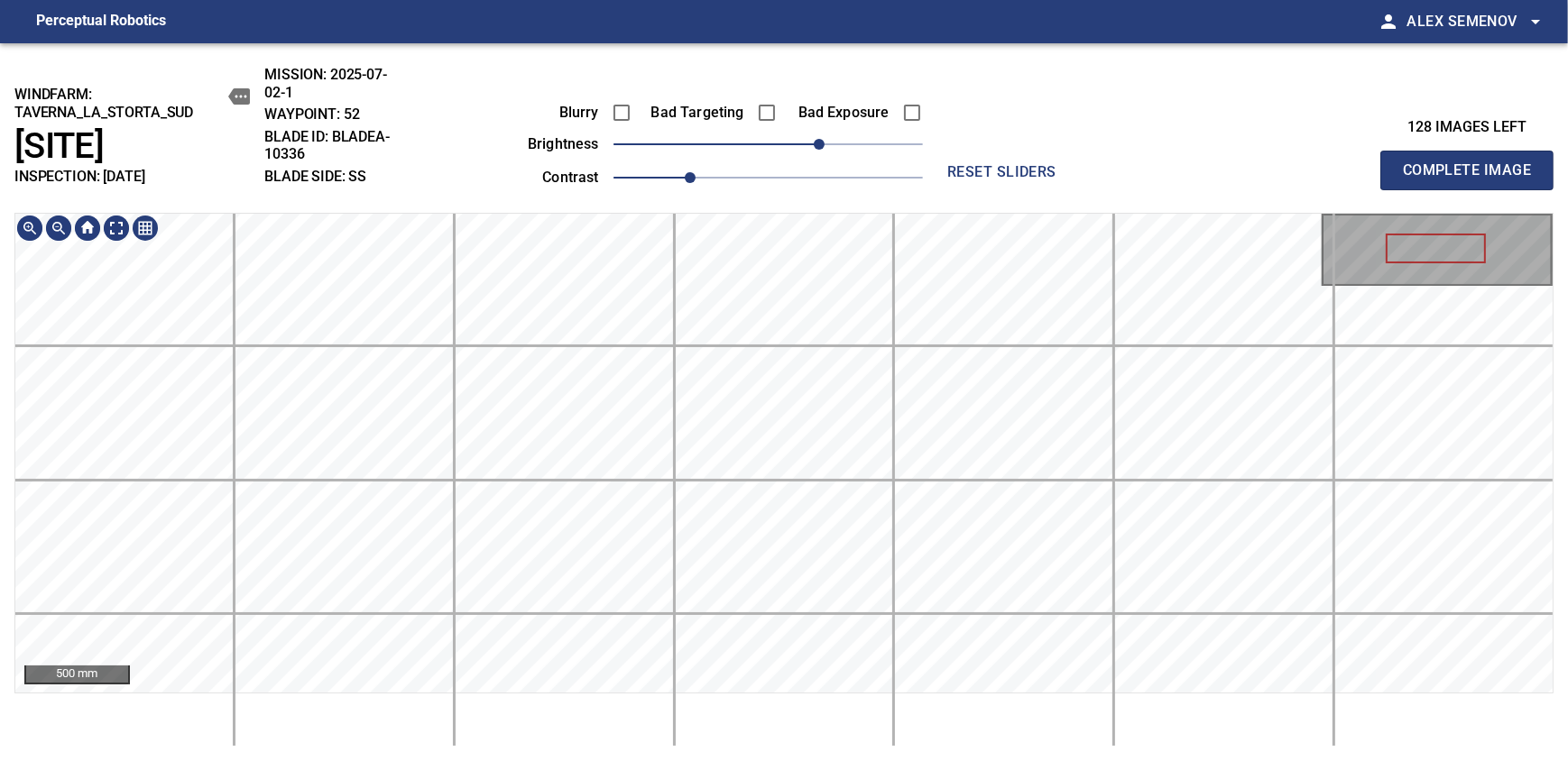 click on "windfarm: Taverna_La_Storta_Sud T218 INSPECTION: [DATE] MISSION: [DATE] WAYPOINT: 52 BLADE ID: bladeA-10336 BLADE SIDE: SS Blurry Bad Targeting Bad Exposure brightness 40 contrast 1.1 reset sliders 128 images left Complete Image 500 mm" at bounding box center [784, 402] 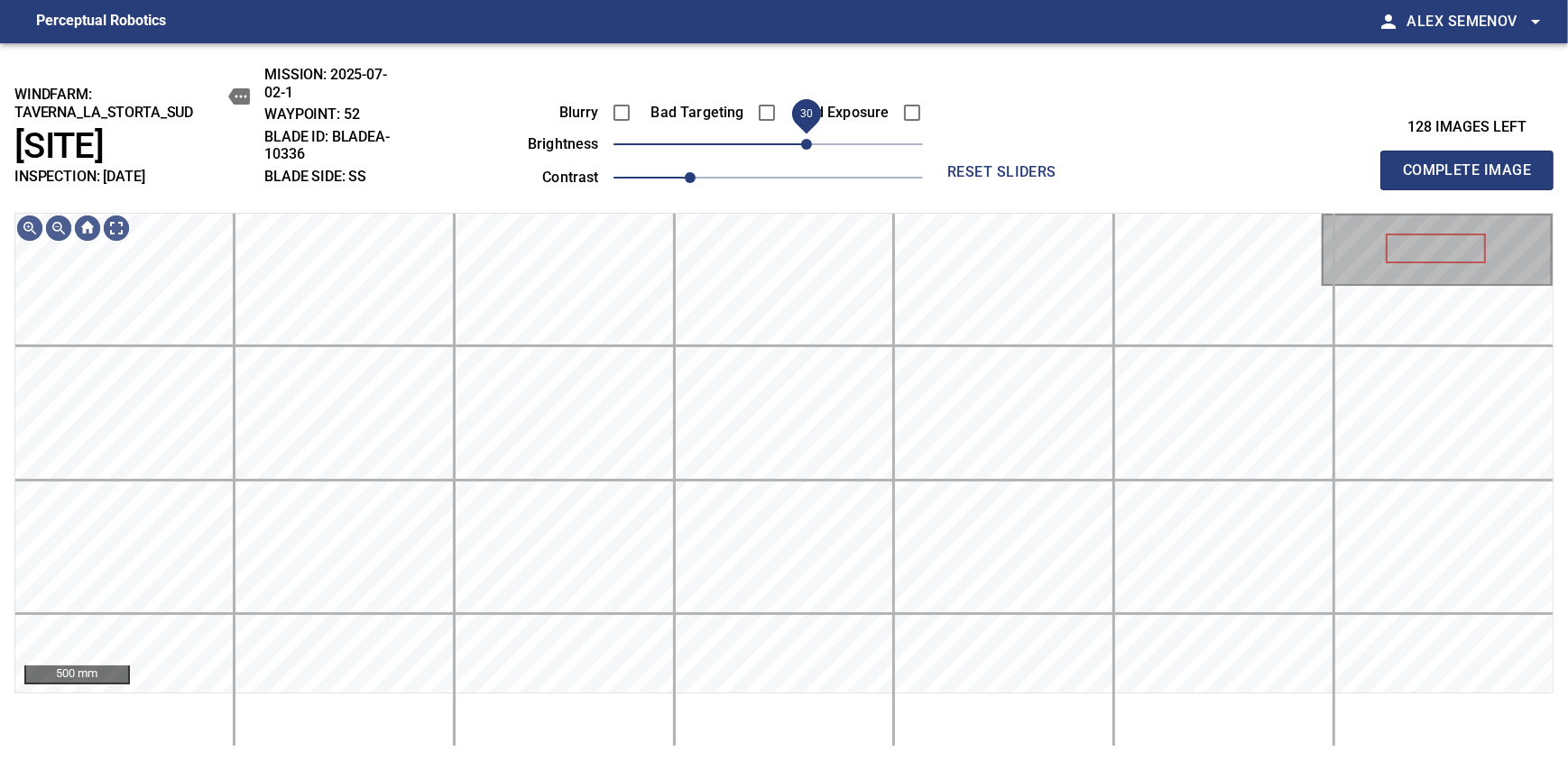 click on "30" at bounding box center [807, 144] 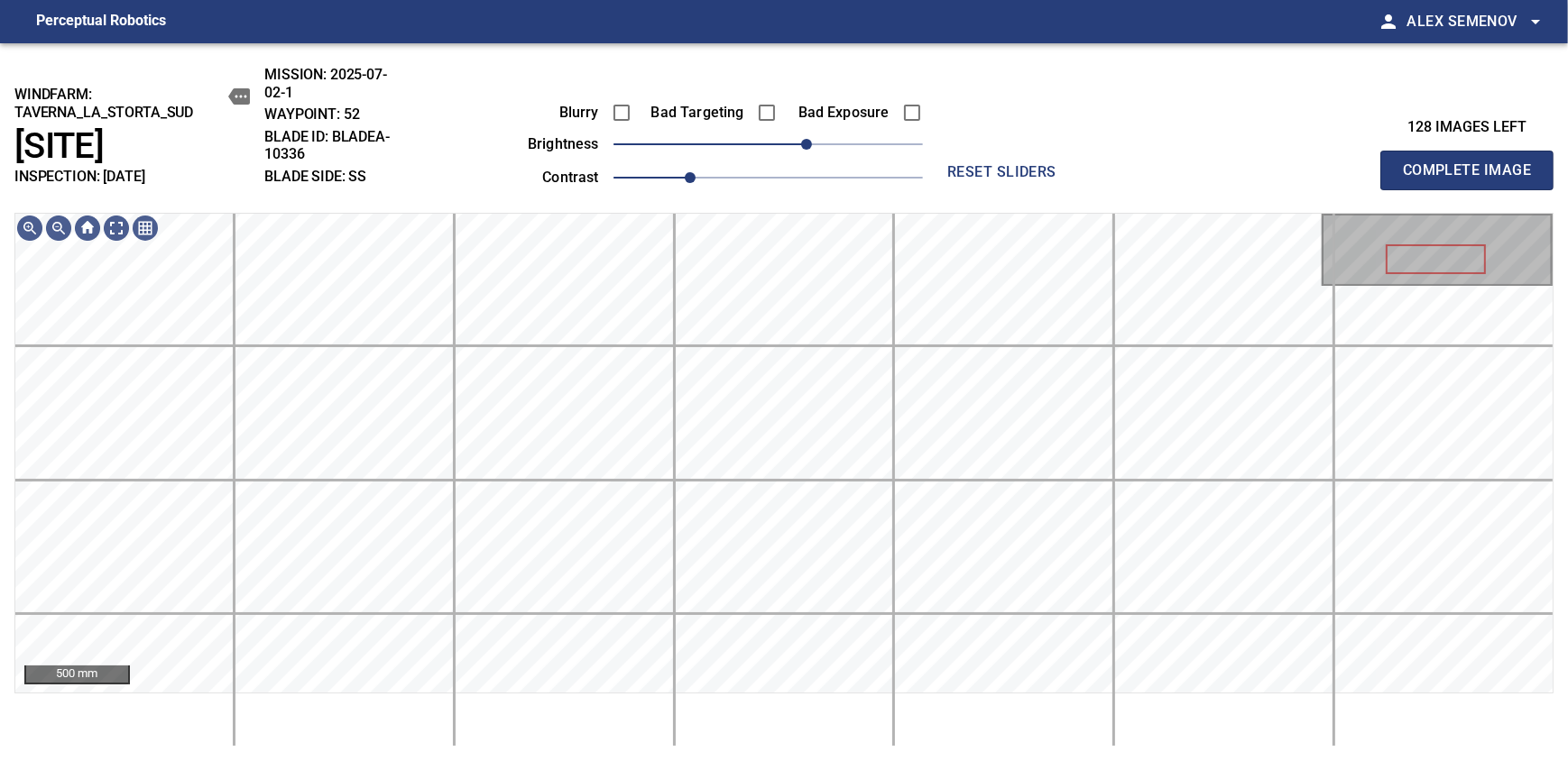 click on "Complete Image" at bounding box center (1467, 170) 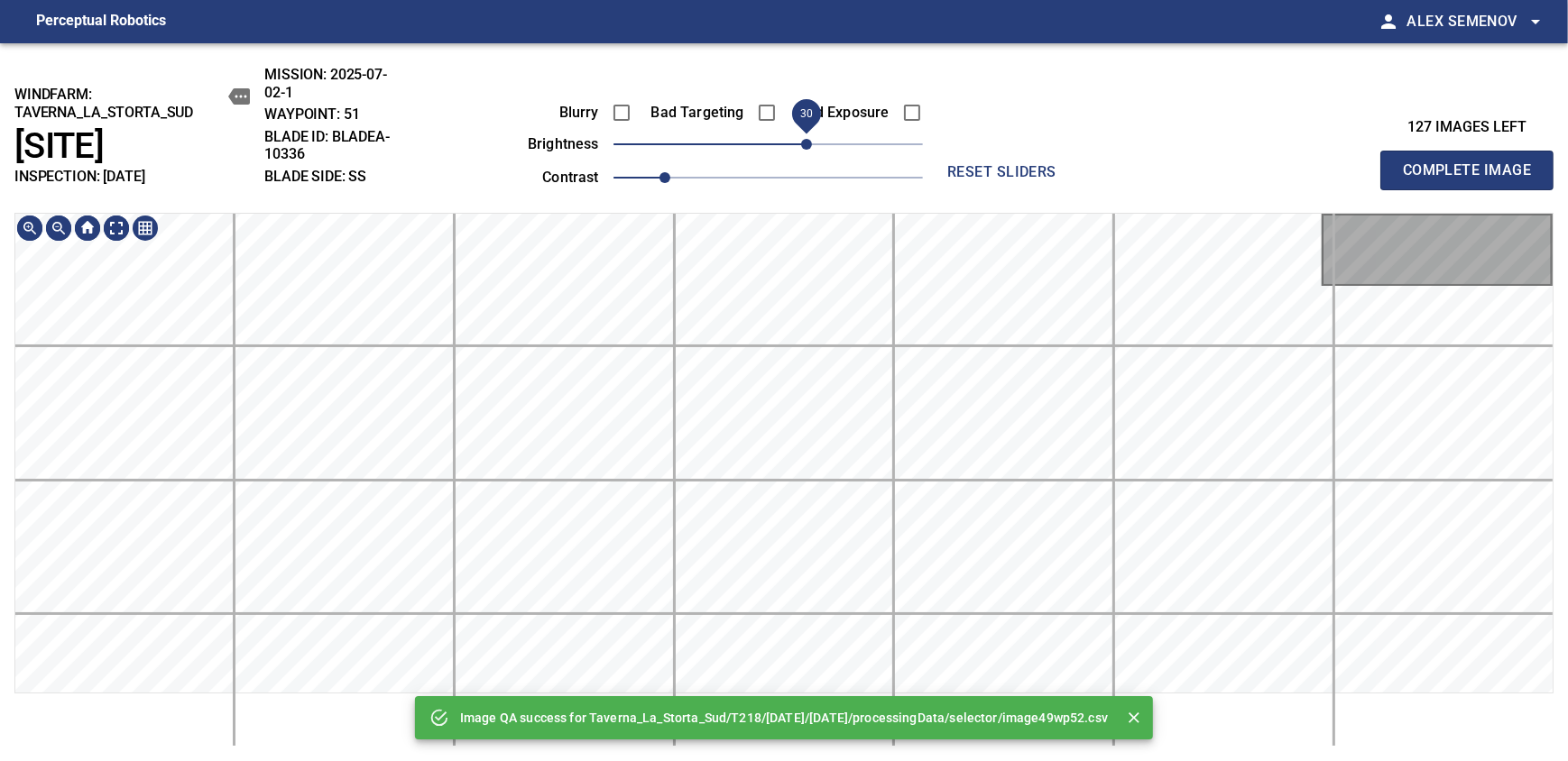 click on "30" at bounding box center (807, 144) 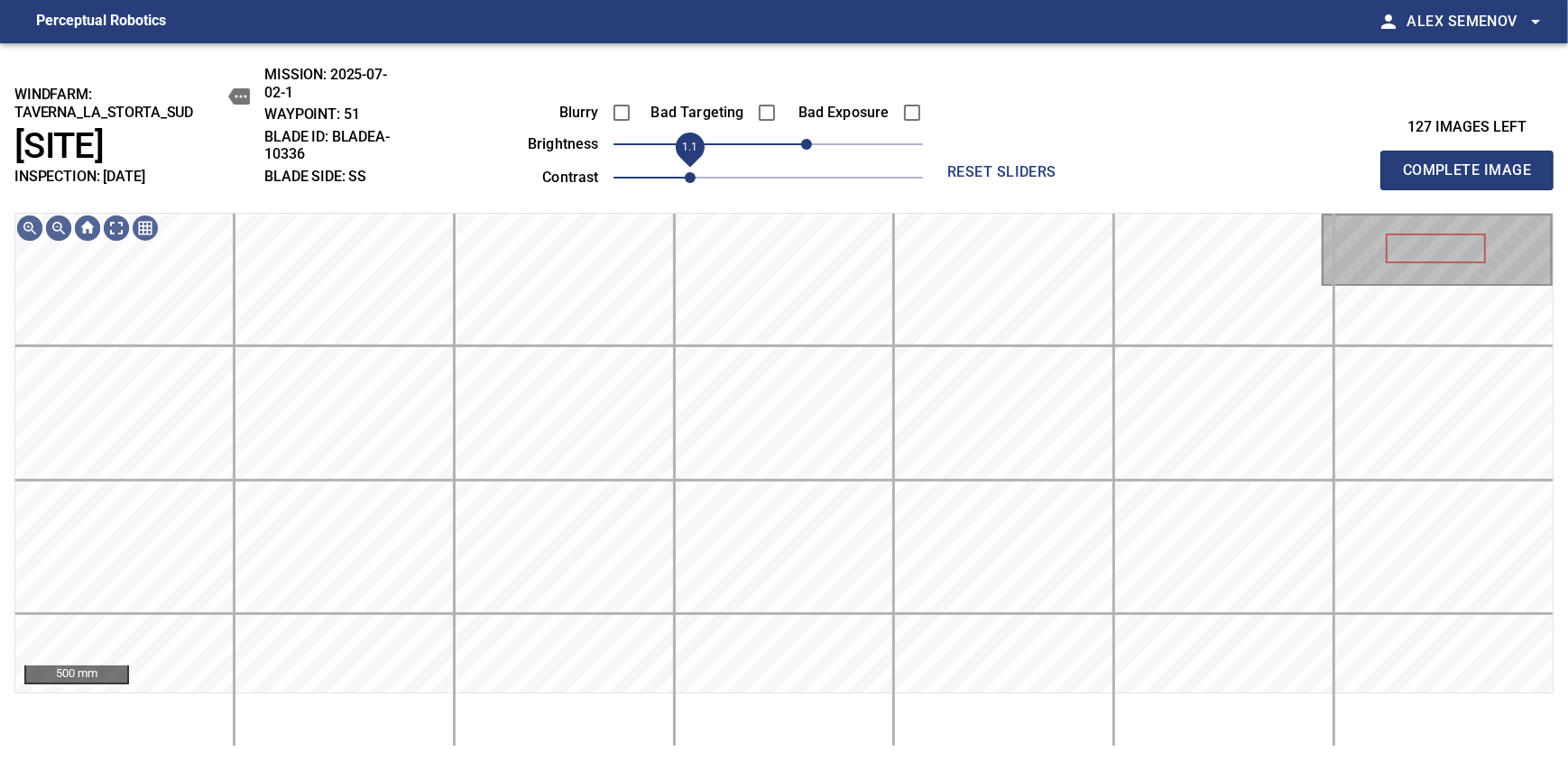 drag, startPoint x: 659, startPoint y: 173, endPoint x: 683, endPoint y: 171, distance: 24.083189 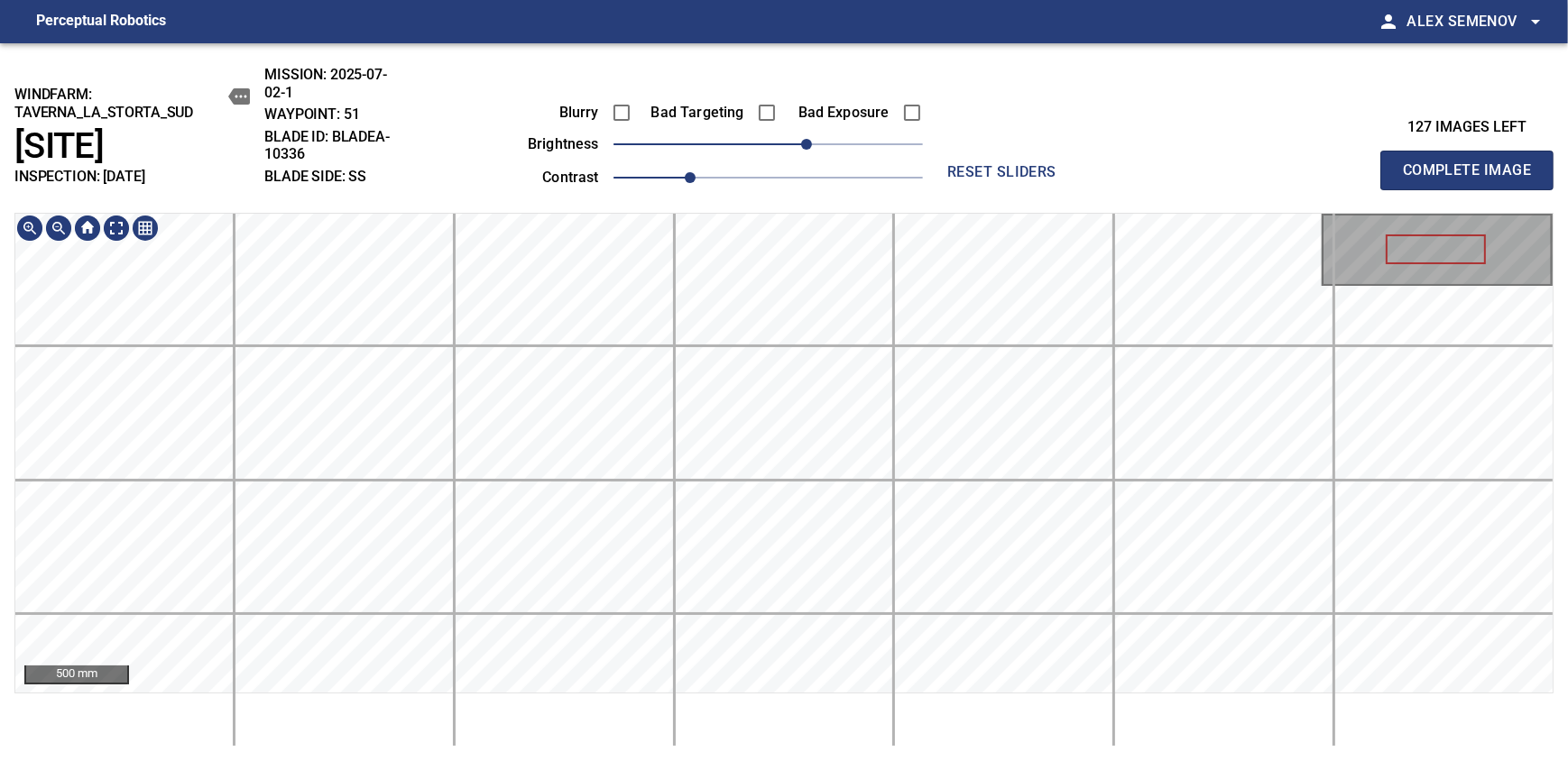 click on "windfarm: Taverna_La_Storta_Sud T218 INSPECTION: [DATE] MISSION: [DATE] WAYPOINT: 51 BLADE ID: bladeA-10336 BLADE SIDE: SS Blurry Bad Targeting Bad Exposure brightness 30 contrast 1.1 reset sliders 127 images left Complete Image 500 mm" at bounding box center (784, 402) 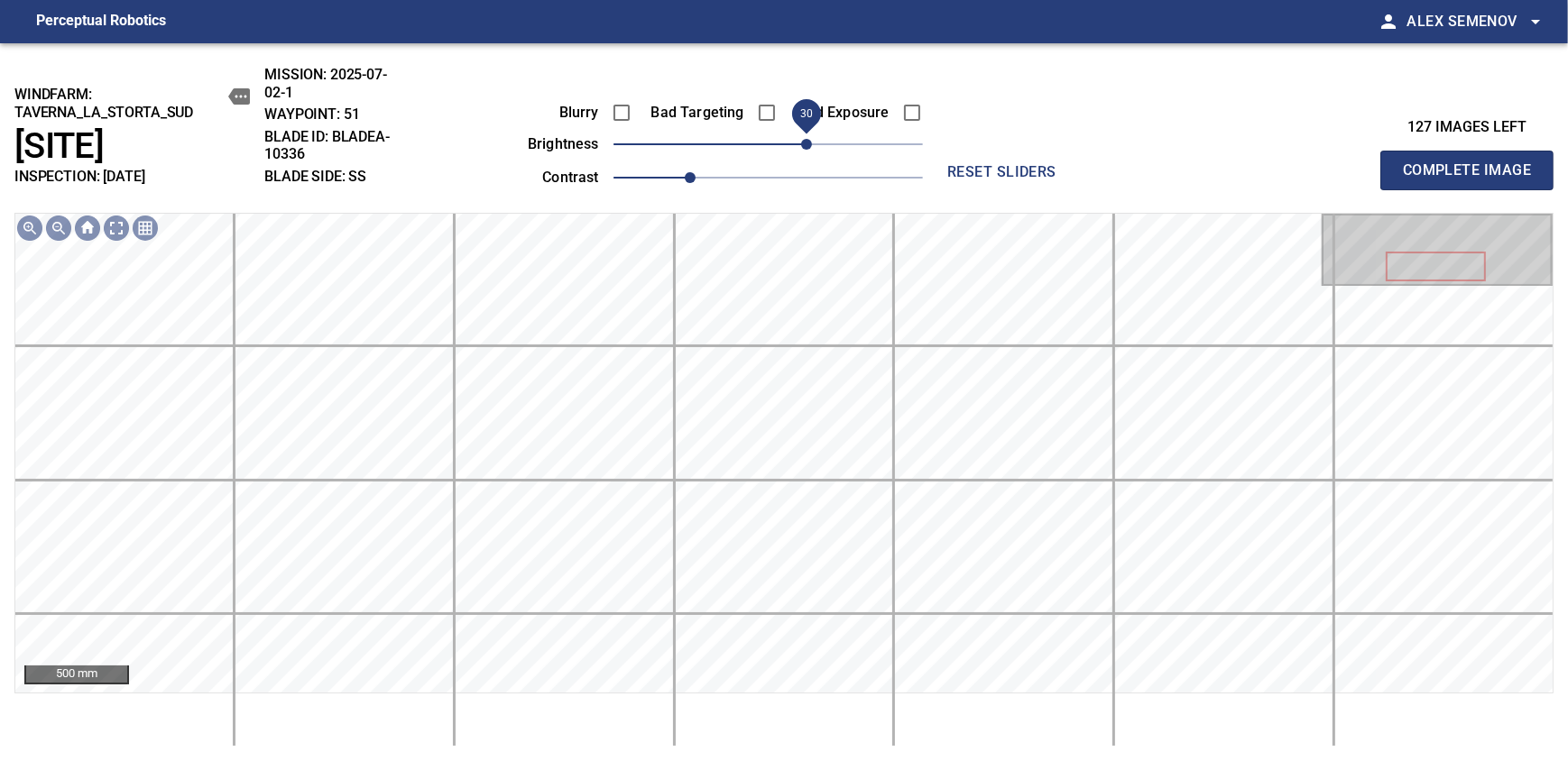 click on "Complete Image" at bounding box center (1467, 170) 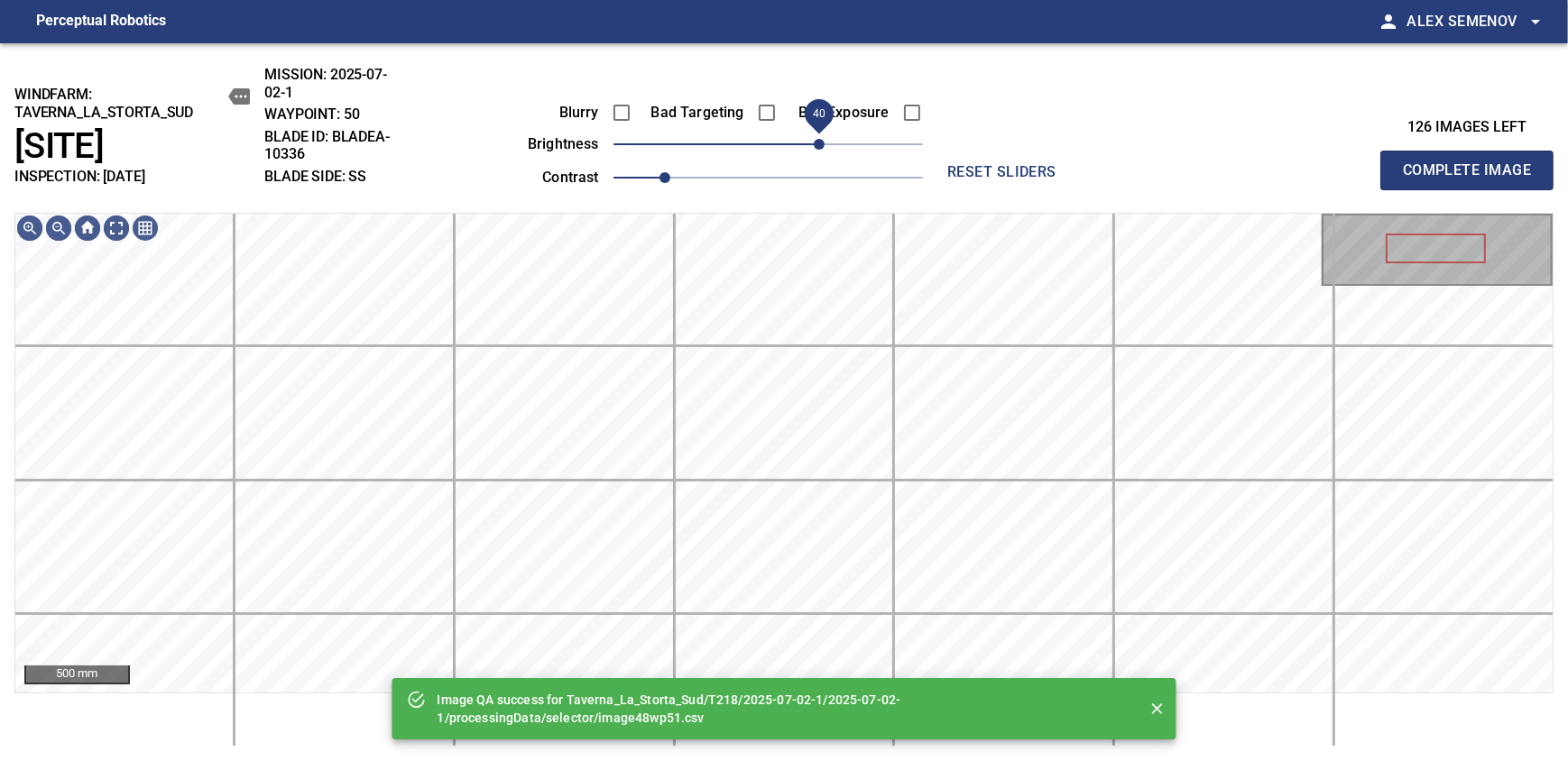 drag, startPoint x: 806, startPoint y: 144, endPoint x: 823, endPoint y: 144, distance: 17 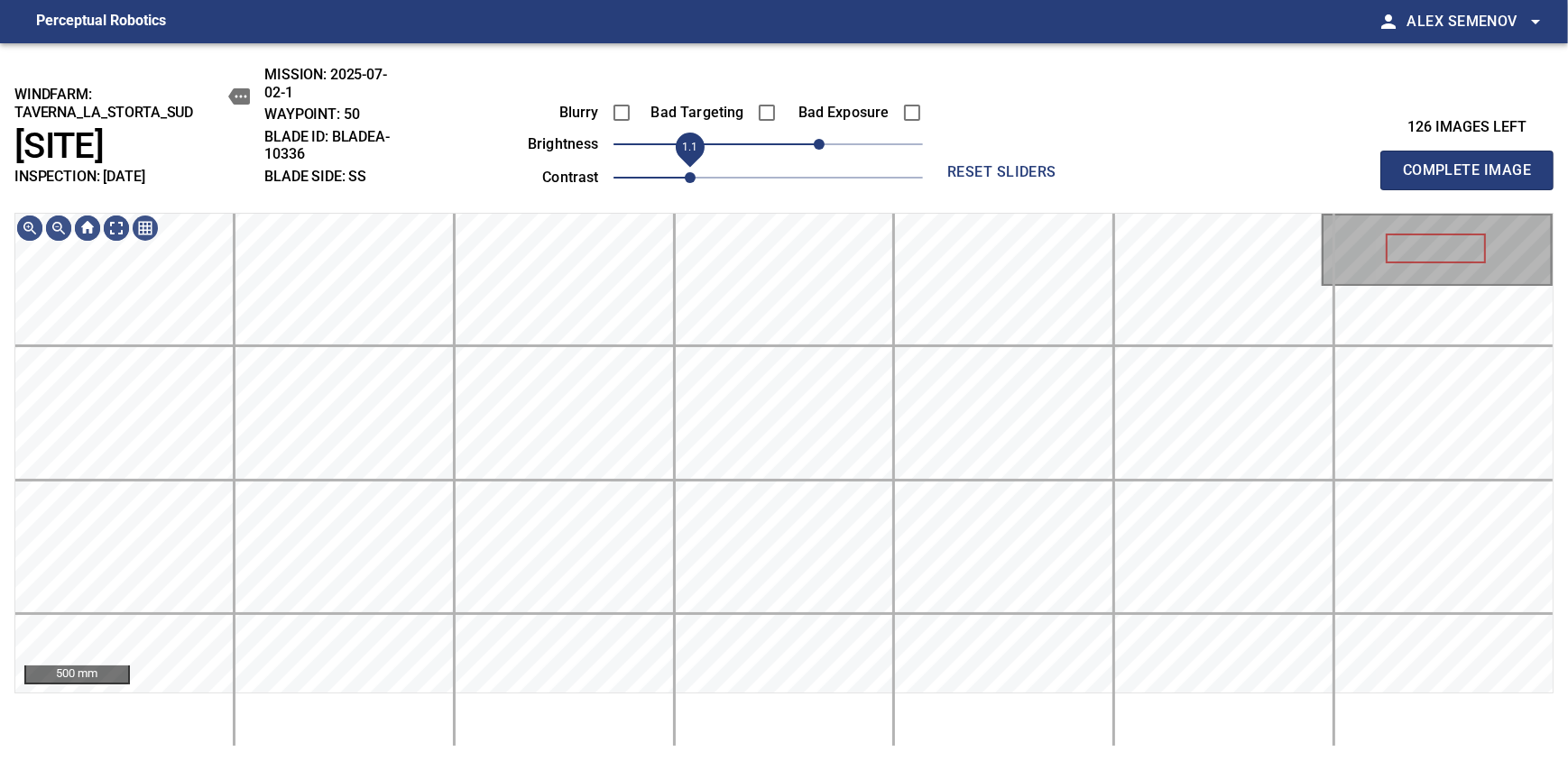 click on "1.1" at bounding box center (690, 178) 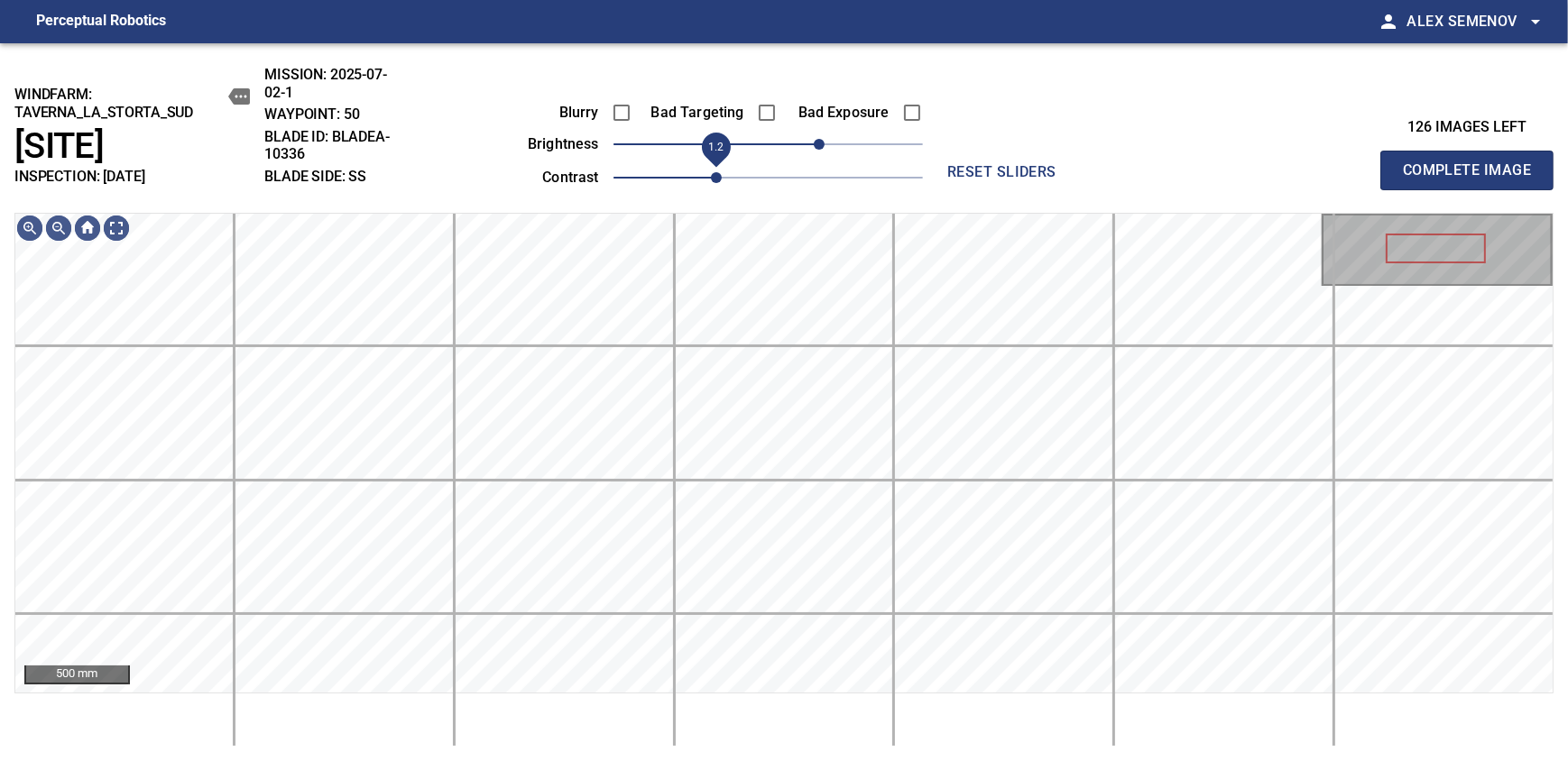 click on "1.2" at bounding box center [716, 178] 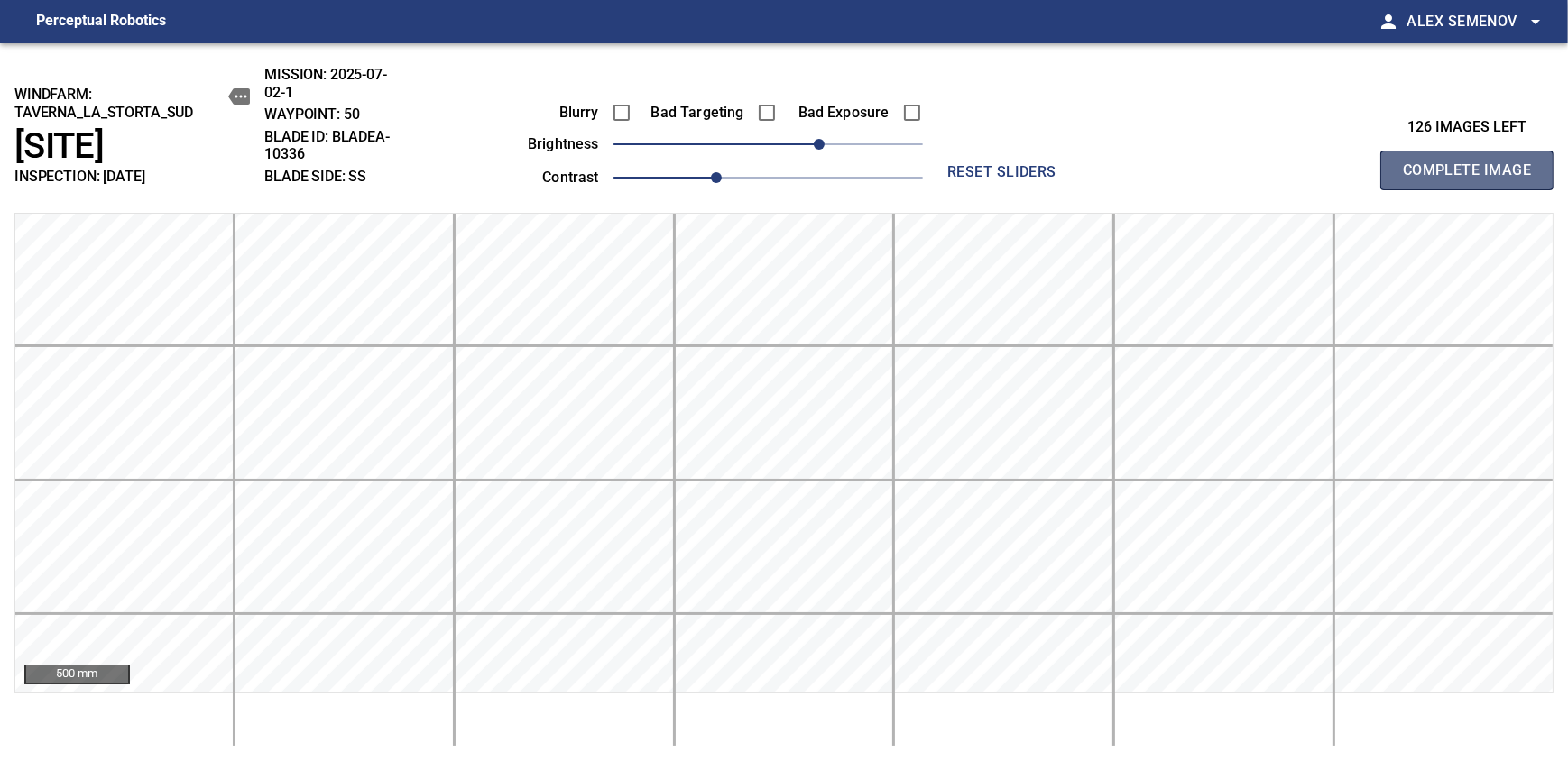 click on "Complete Image" at bounding box center [1467, 170] 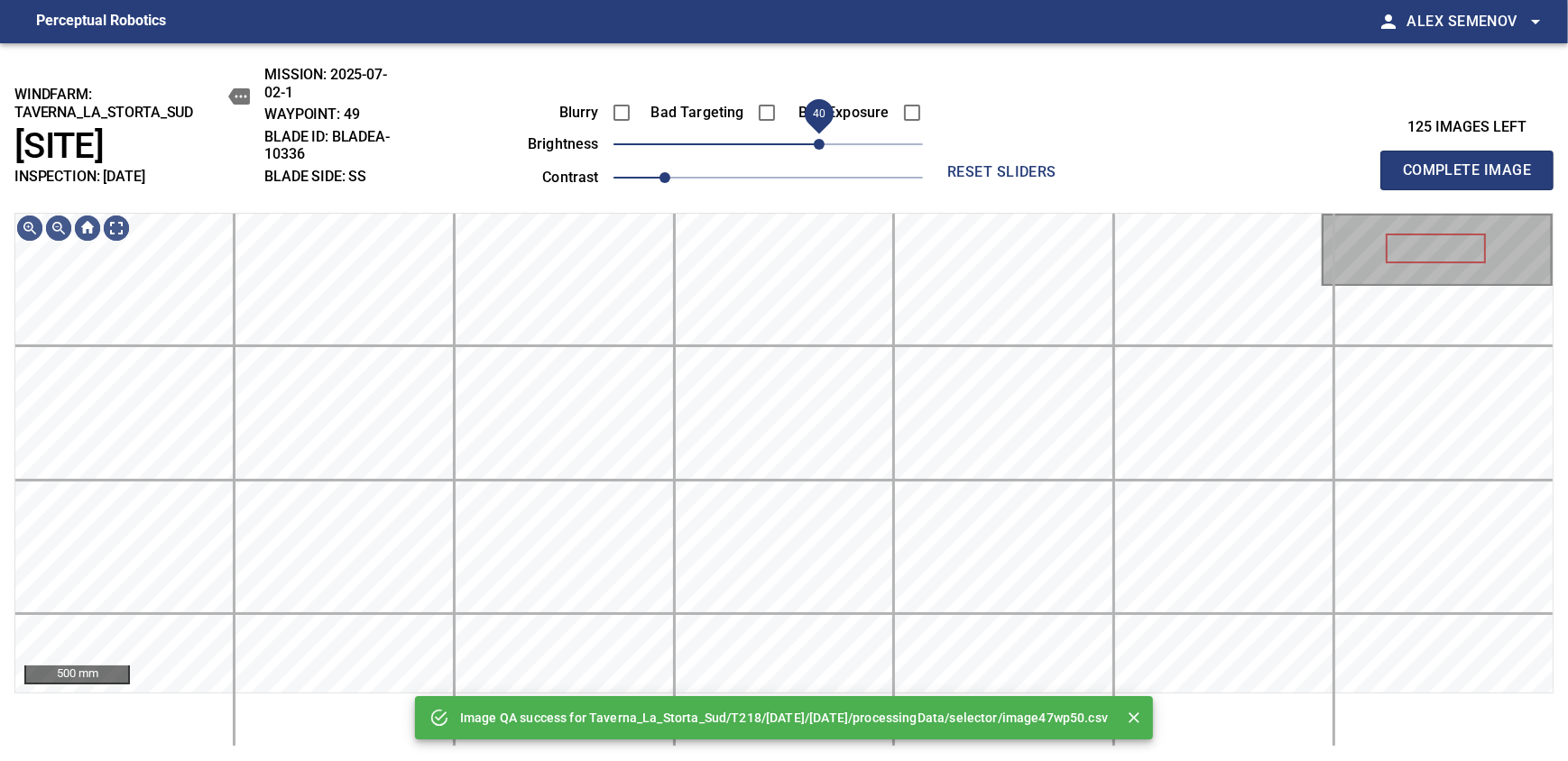 drag, startPoint x: 797, startPoint y: 151, endPoint x: 820, endPoint y: 145, distance: 23.769729 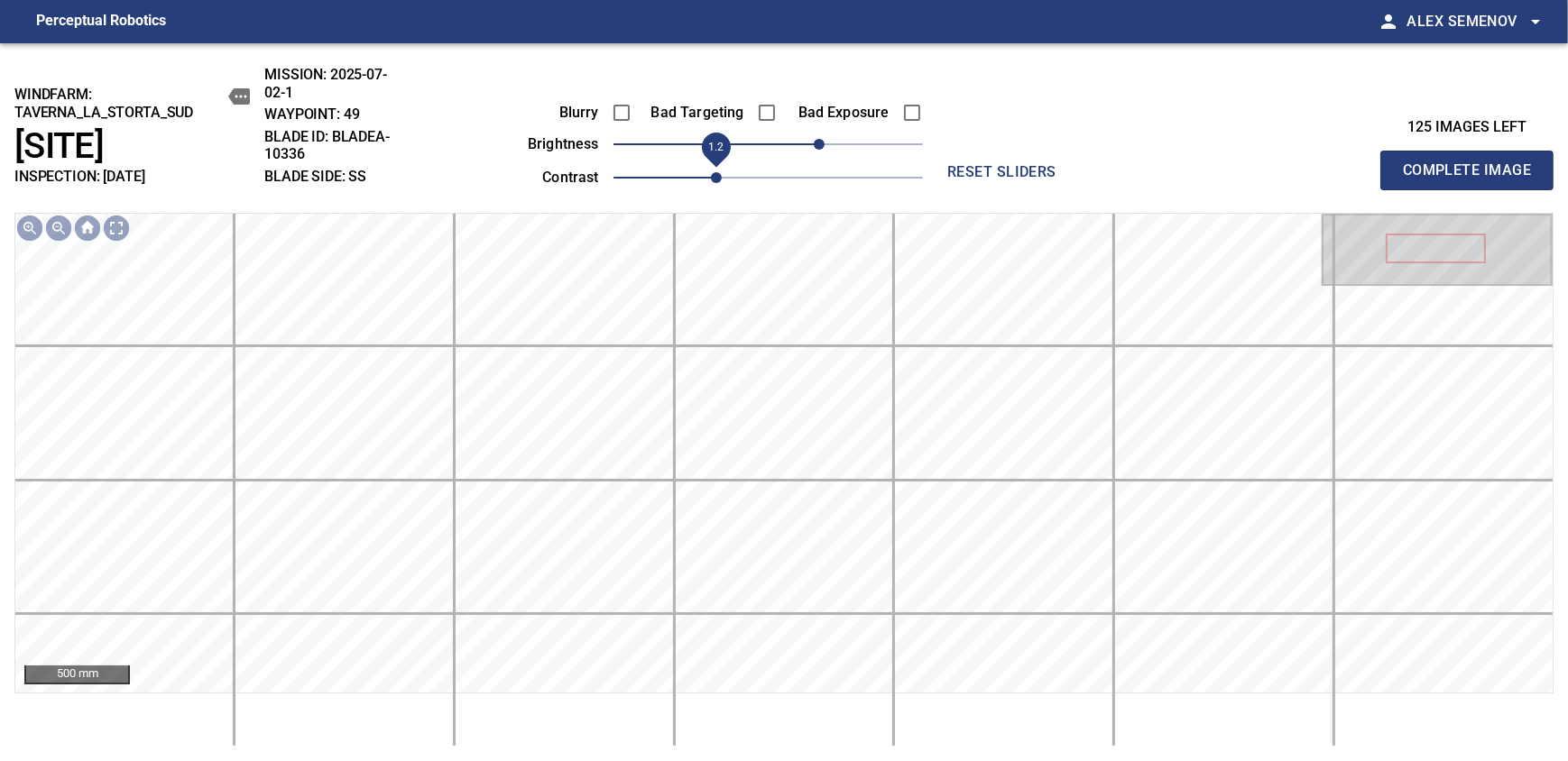 drag, startPoint x: 674, startPoint y: 171, endPoint x: 711, endPoint y: 171, distance: 37 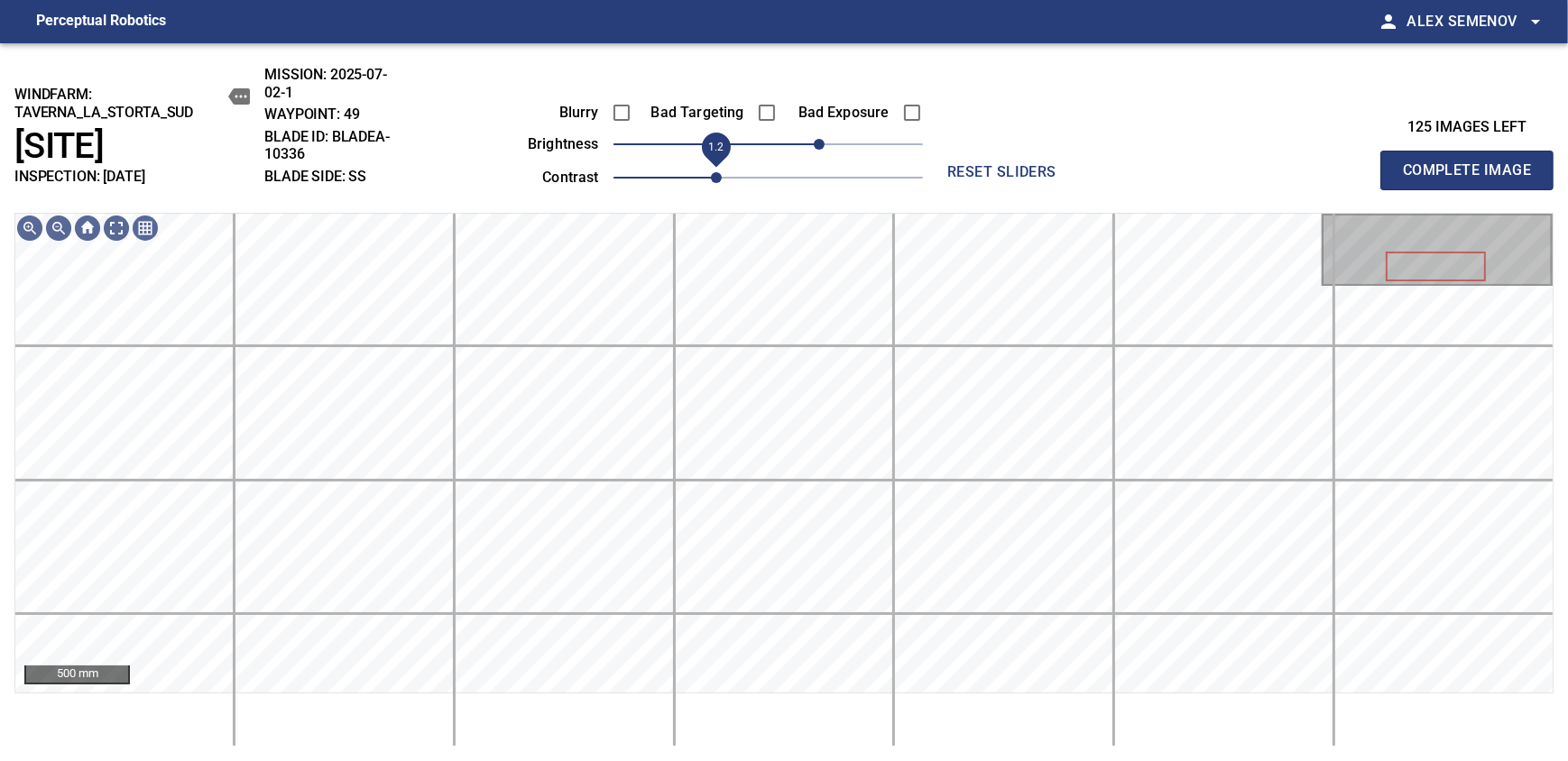 click on "1.2" at bounding box center (716, 178) 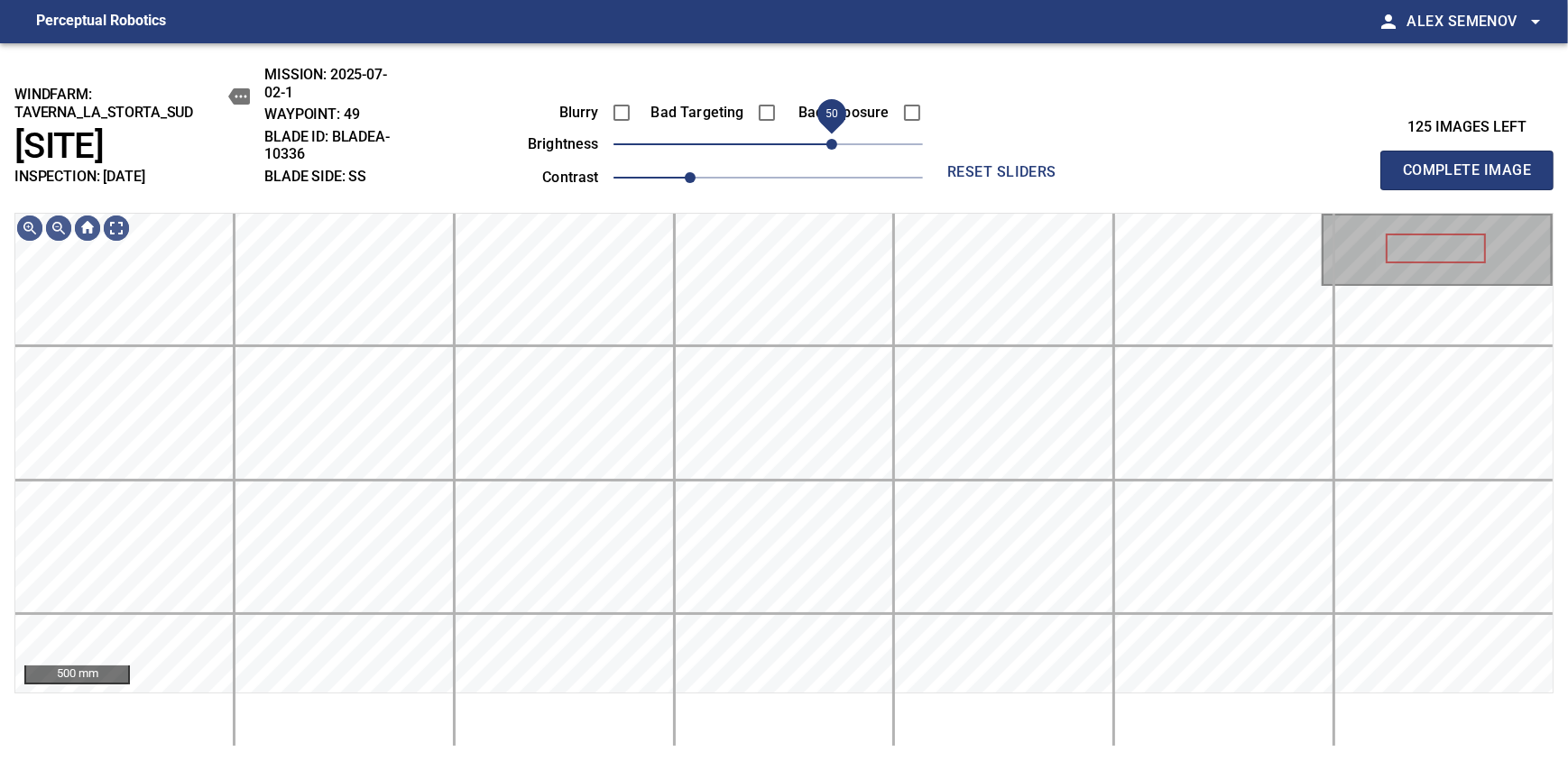 drag, startPoint x: 820, startPoint y: 148, endPoint x: 831, endPoint y: 145, distance: 11.401754 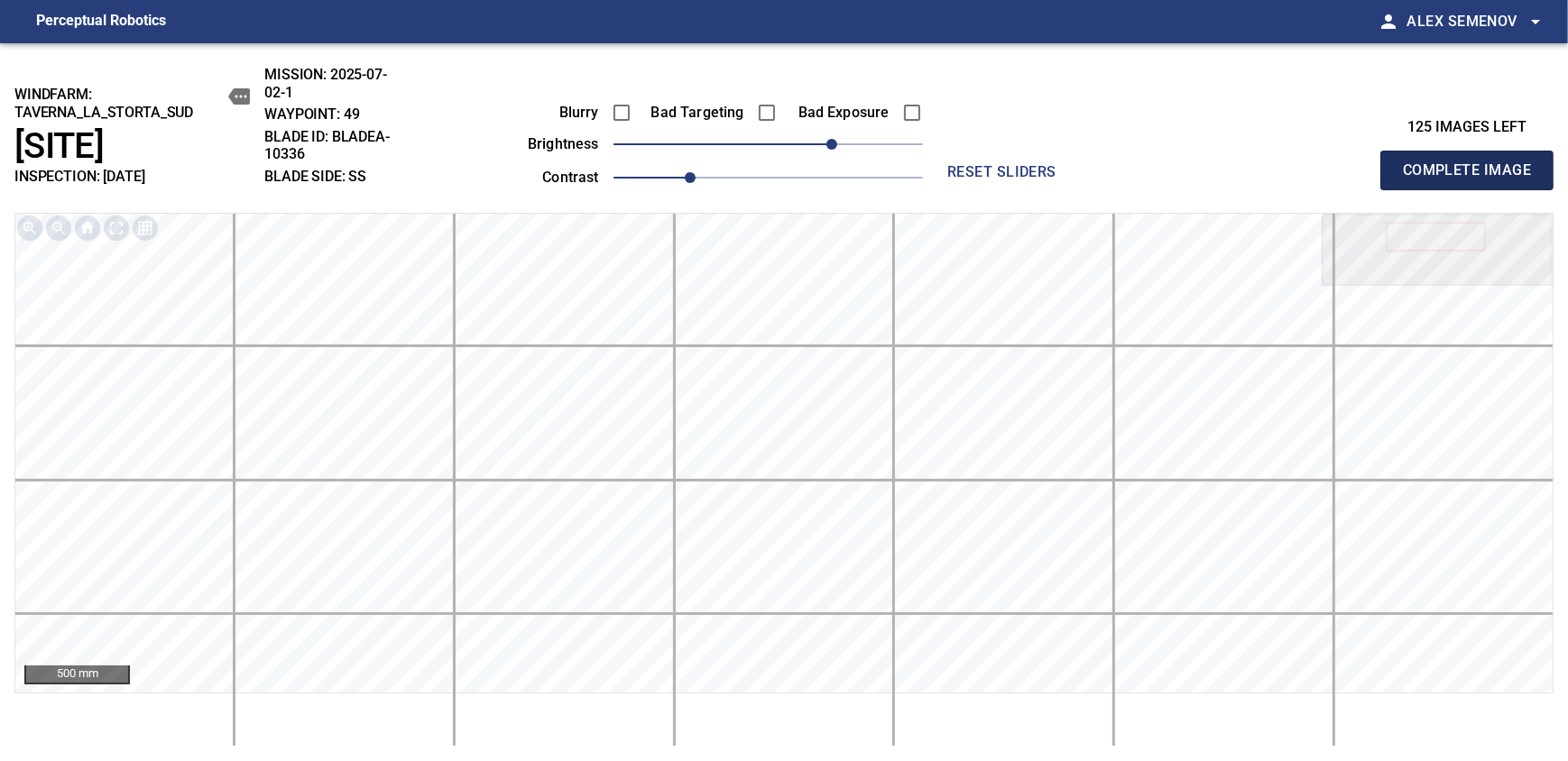 drag, startPoint x: 1472, startPoint y: 173, endPoint x: 849, endPoint y: 140, distance: 623.87338 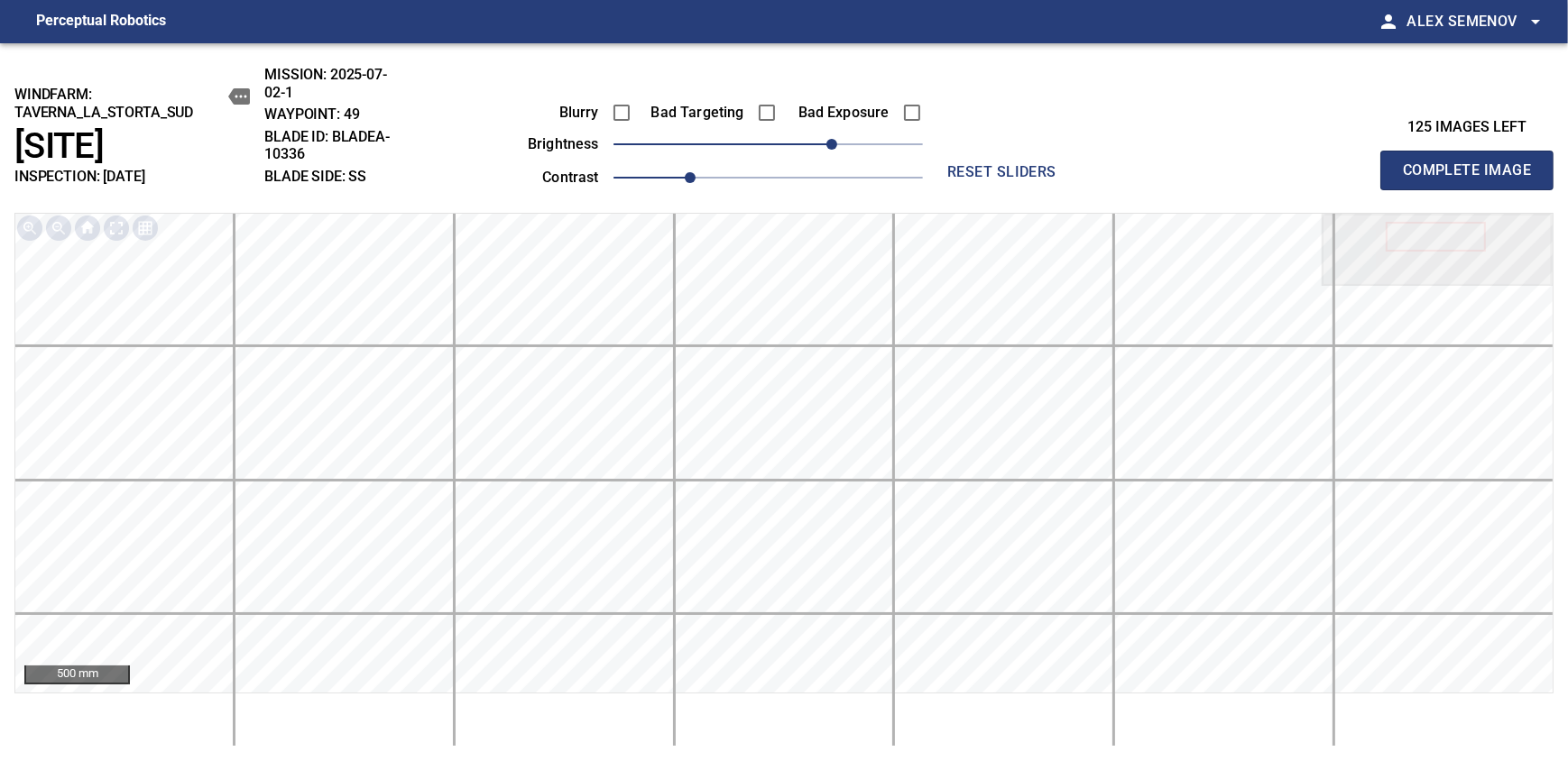 click on "Complete Image" at bounding box center (1467, 170) 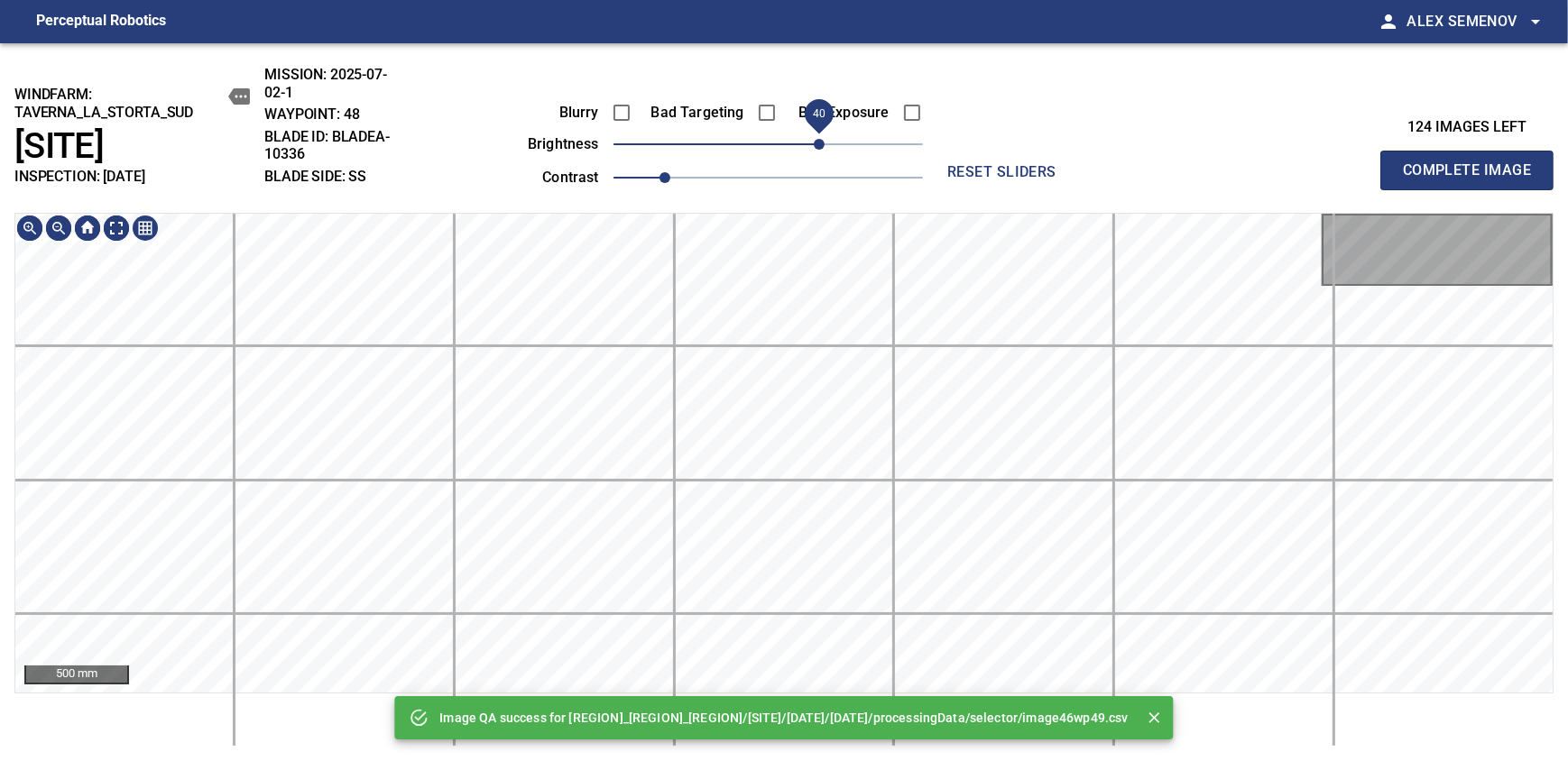 click on "40" at bounding box center (768, 144) 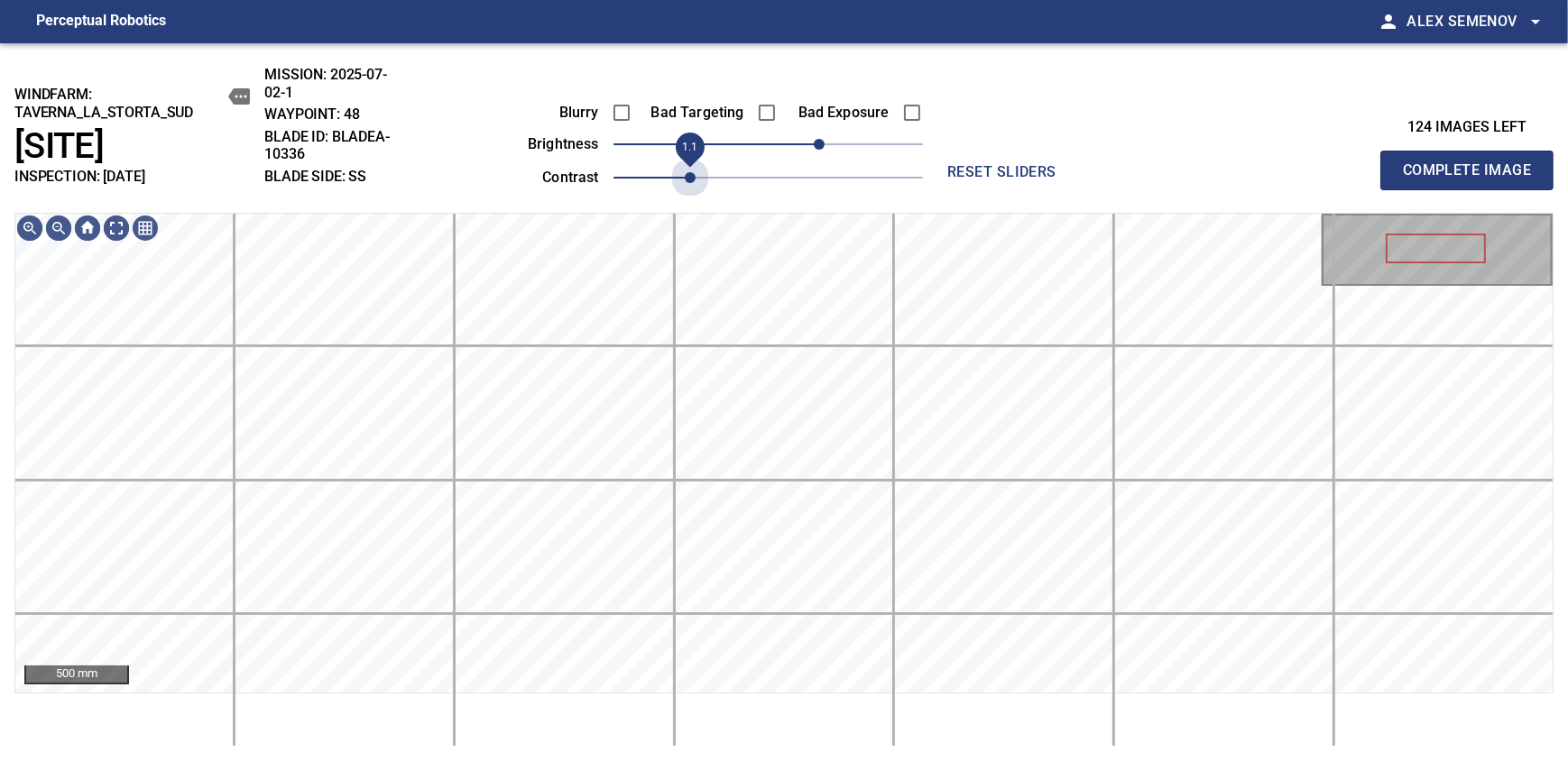 drag, startPoint x: 668, startPoint y: 174, endPoint x: 683, endPoint y: 169, distance: 15.811388 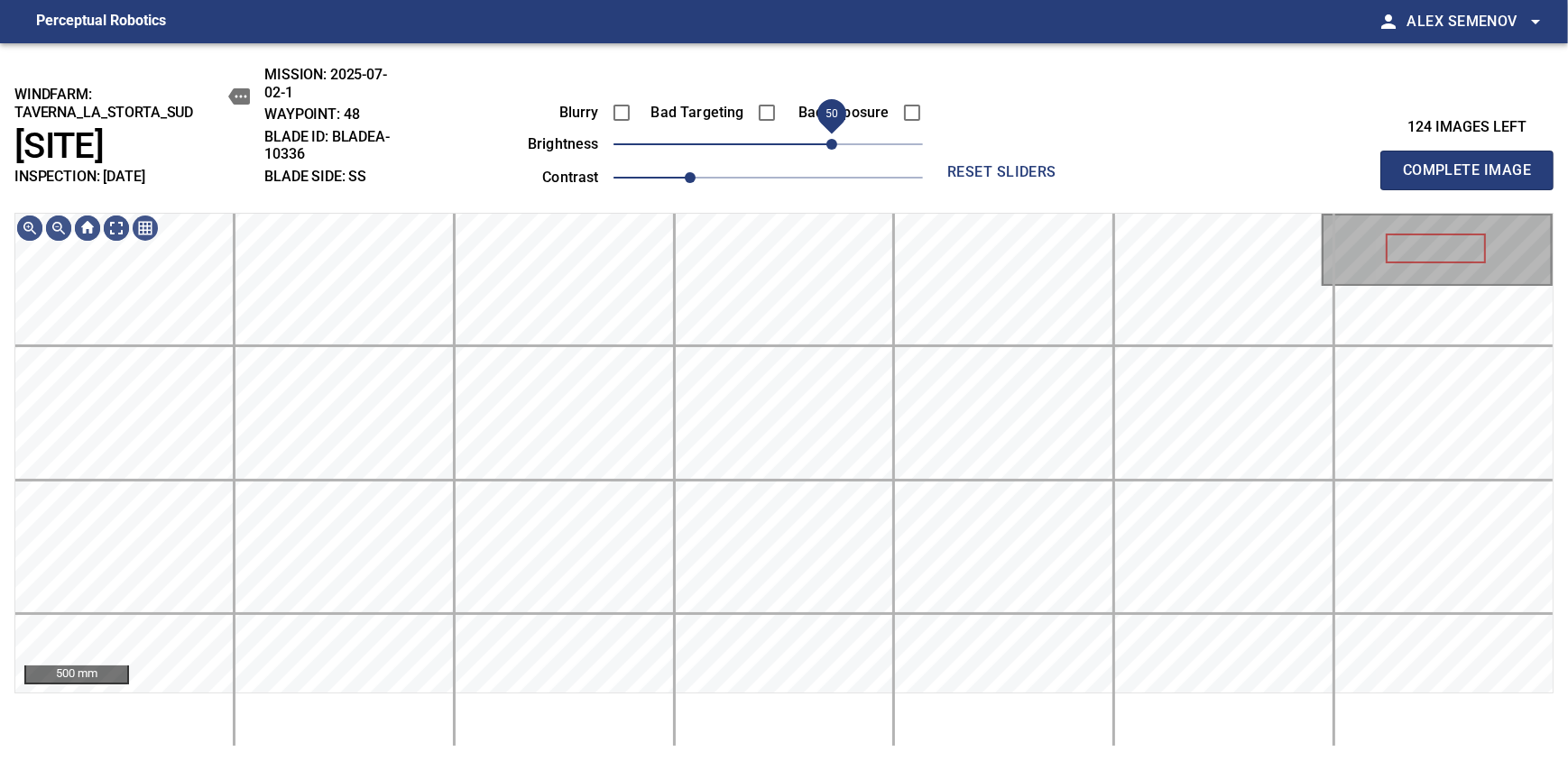 drag, startPoint x: 817, startPoint y: 143, endPoint x: 829, endPoint y: 137, distance: 13.416408 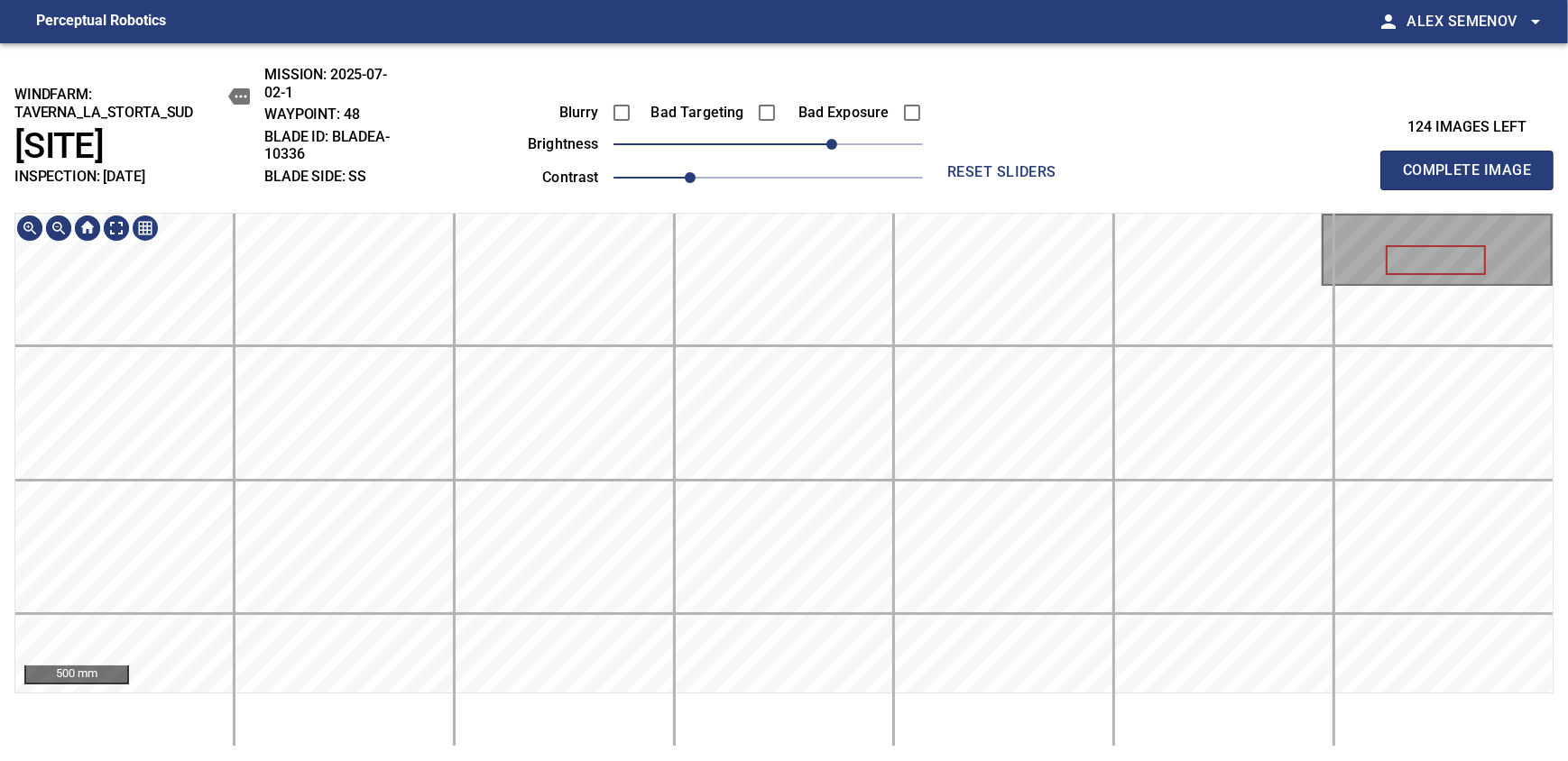 click on "windfarm: [REGION]_[REGION]_[REGION] [SITE] INSPECTION: [DATE] MISSION: [DATE] WAYPOINT: 48 BLADE ID: bladeA-10336 BLADE SIDE: SS Blurry Bad Targeting Bad Exposure brightness 50 contrast 1.1 reset sliders 124 images left Complete Image 500 mm" at bounding box center [784, 402] 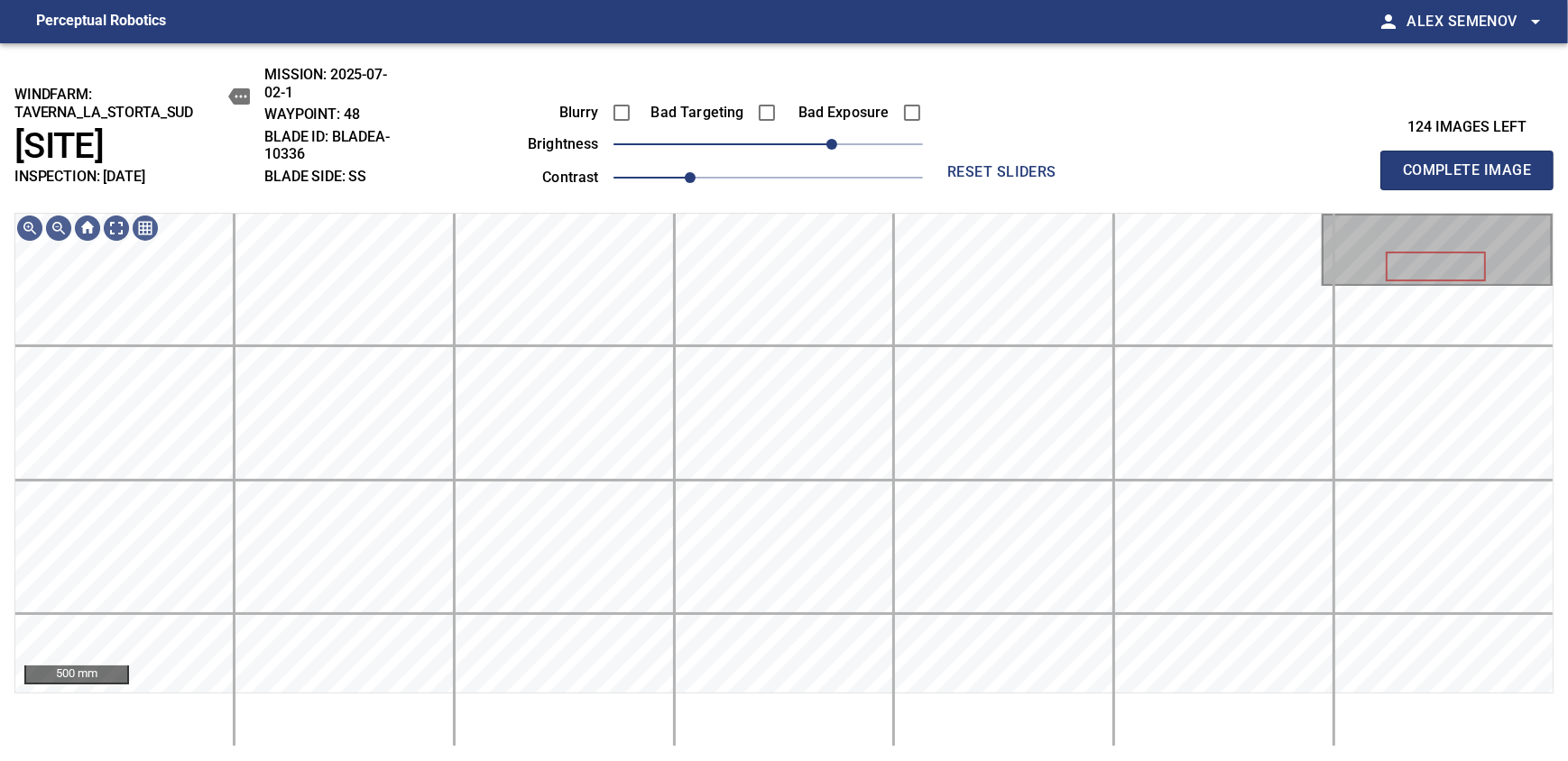click on "Complete Image" at bounding box center [1467, 170] 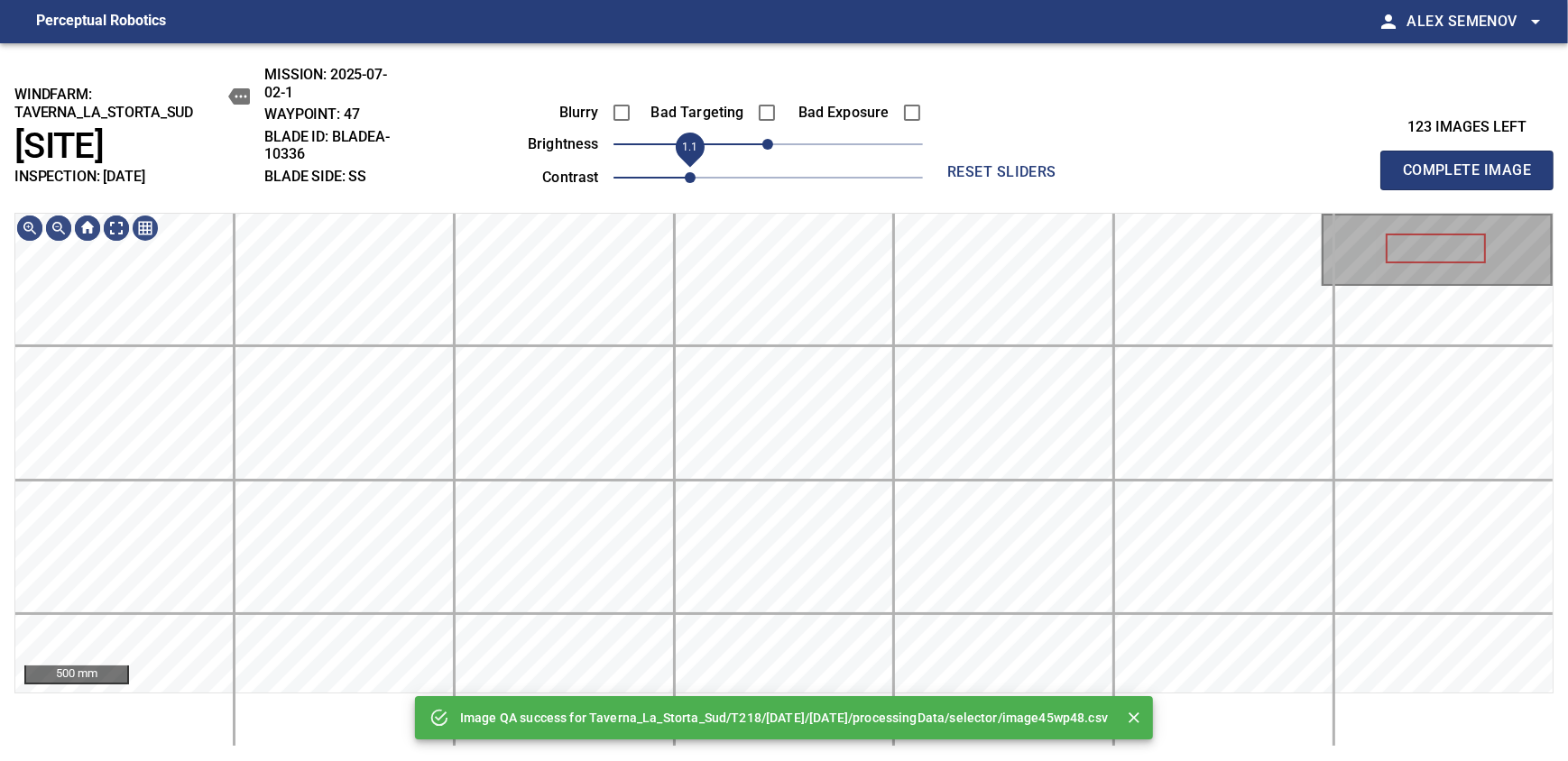drag, startPoint x: 668, startPoint y: 174, endPoint x: 683, endPoint y: 177, distance: 15.297059 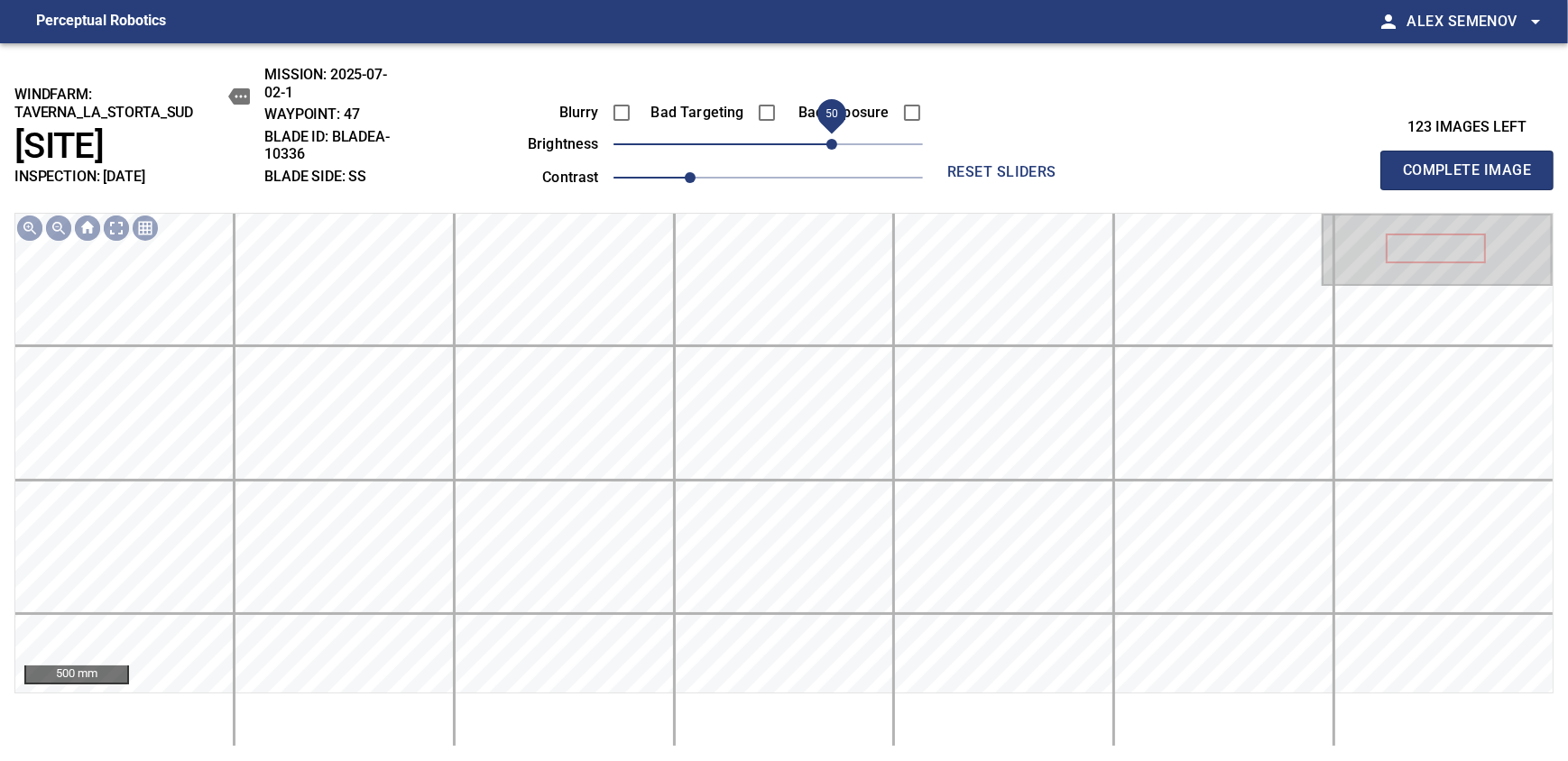 click on "50" at bounding box center [768, 144] 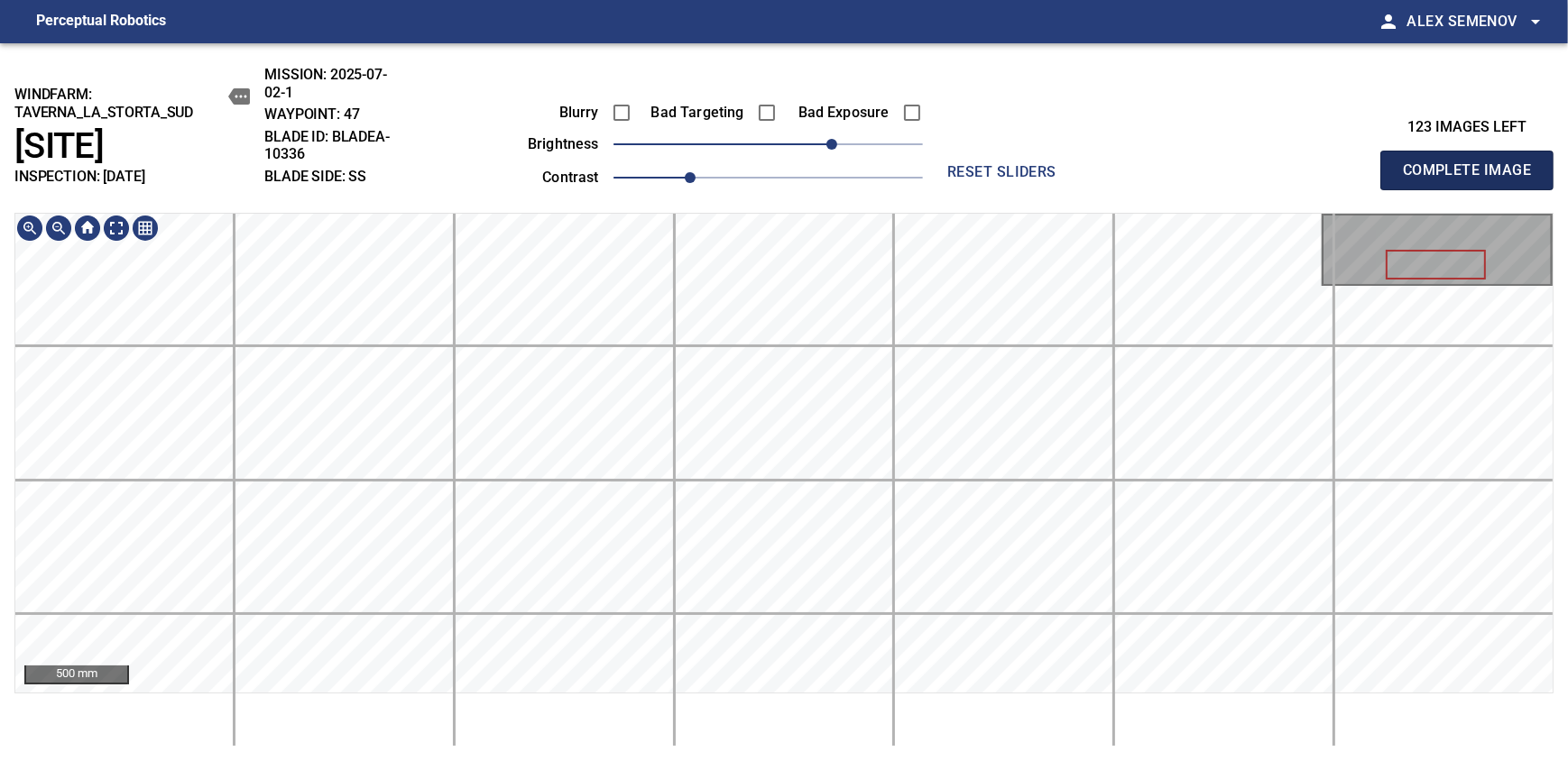 click on "Complete Image" at bounding box center (1467, 170) 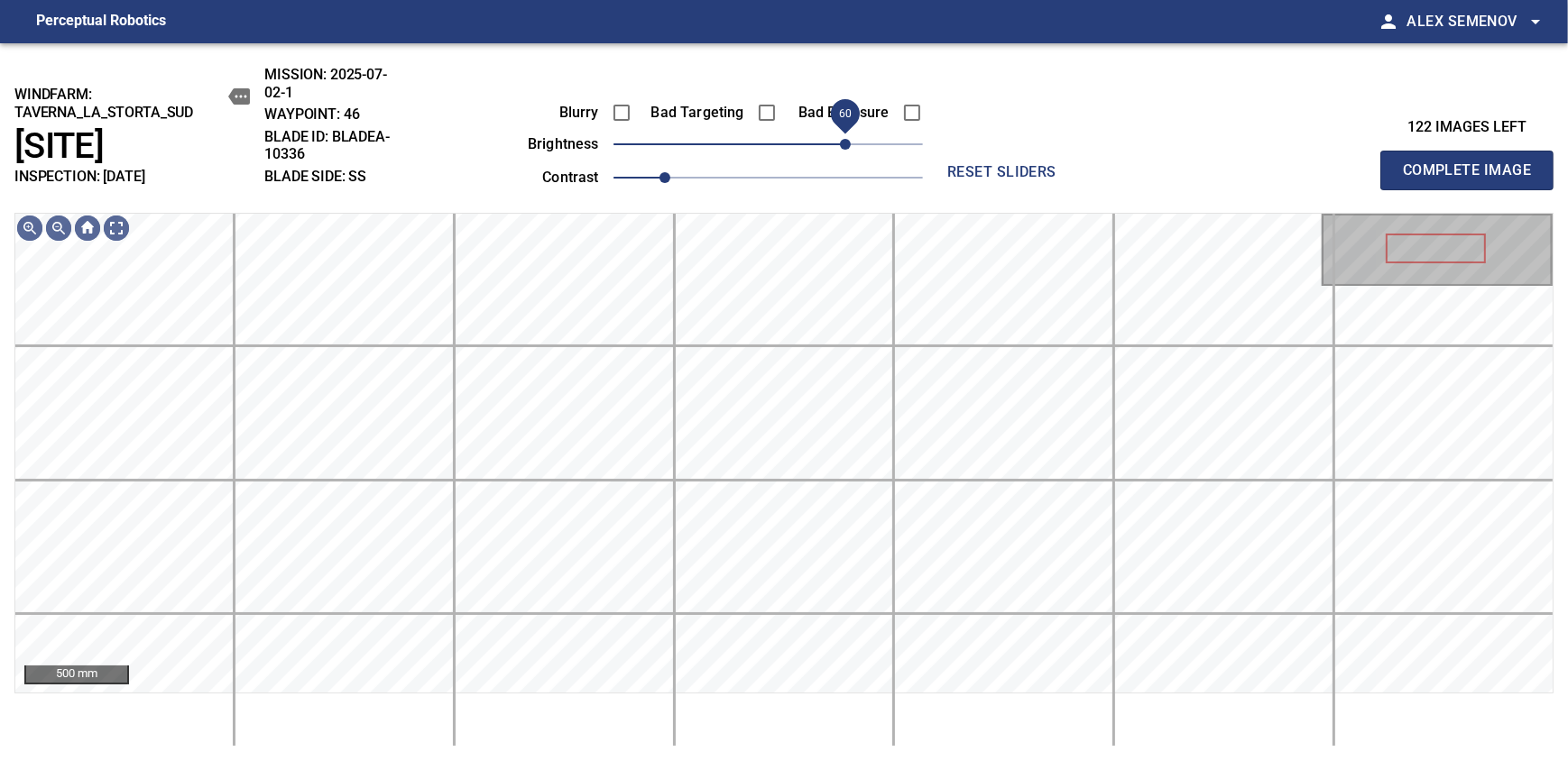 drag, startPoint x: 771, startPoint y: 145, endPoint x: 840, endPoint y: 145, distance: 69 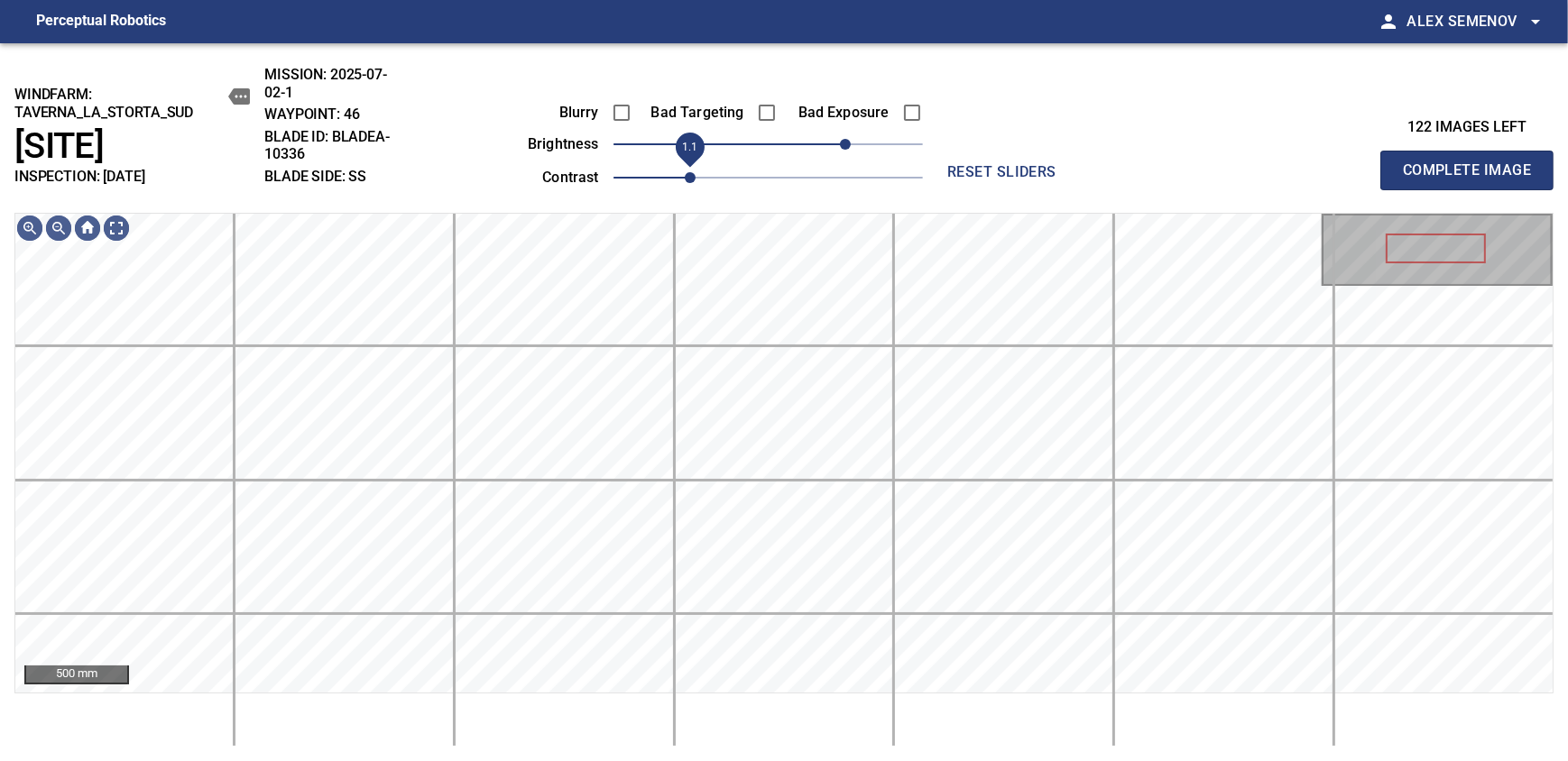 click on "1.1" at bounding box center (690, 178) 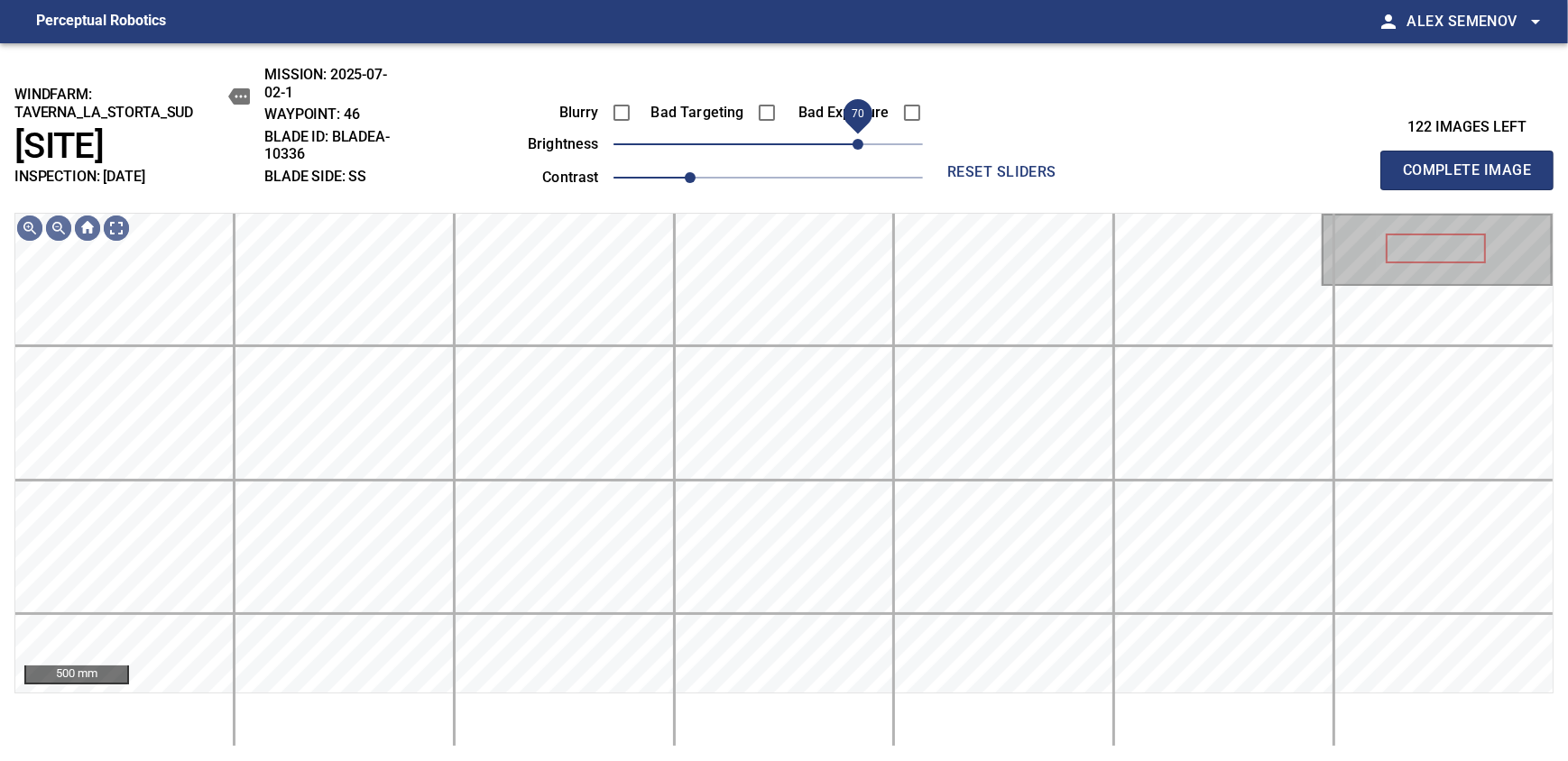 click on "70" at bounding box center [858, 144] 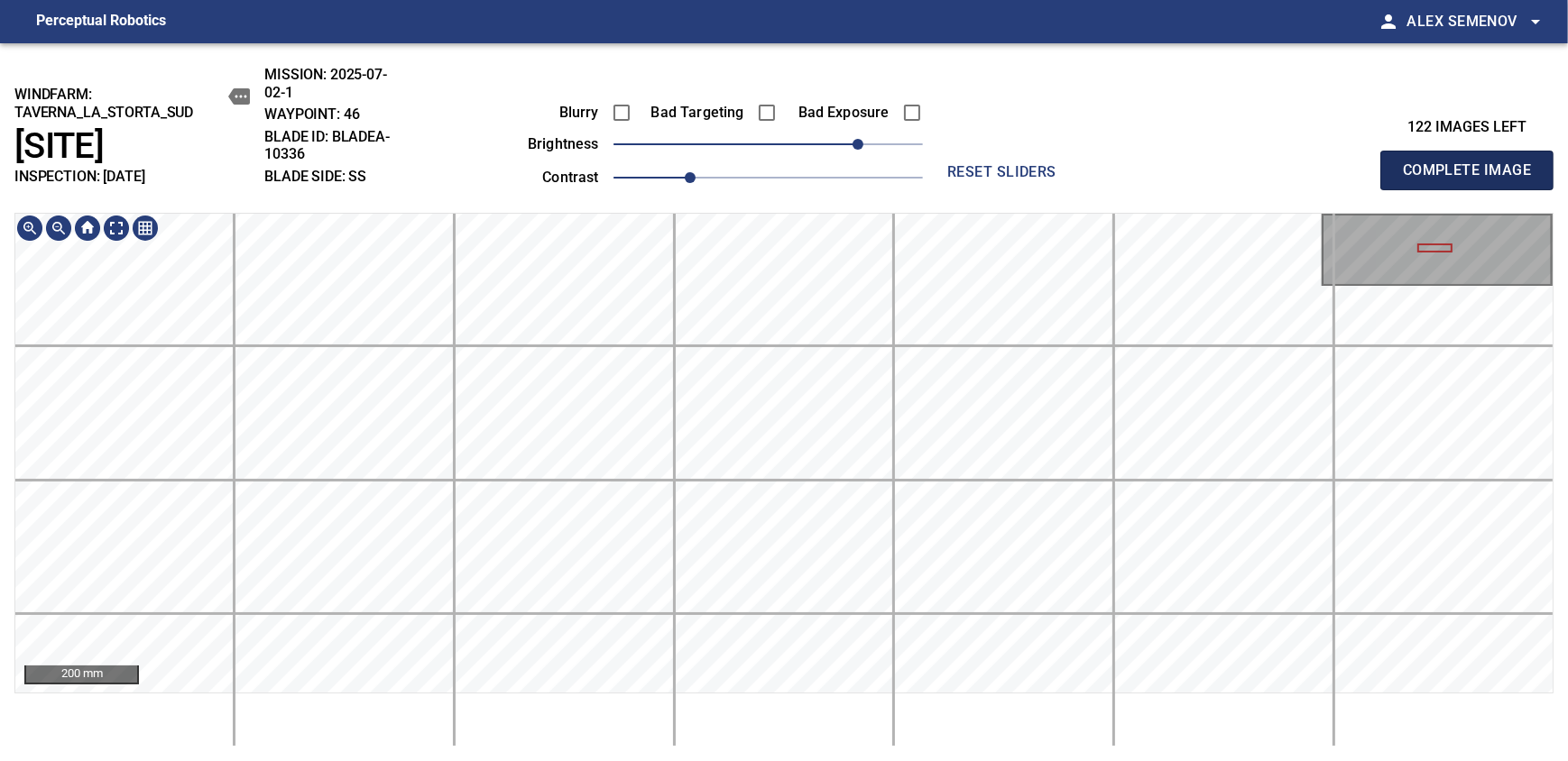 click on "Complete Image" at bounding box center [1467, 170] 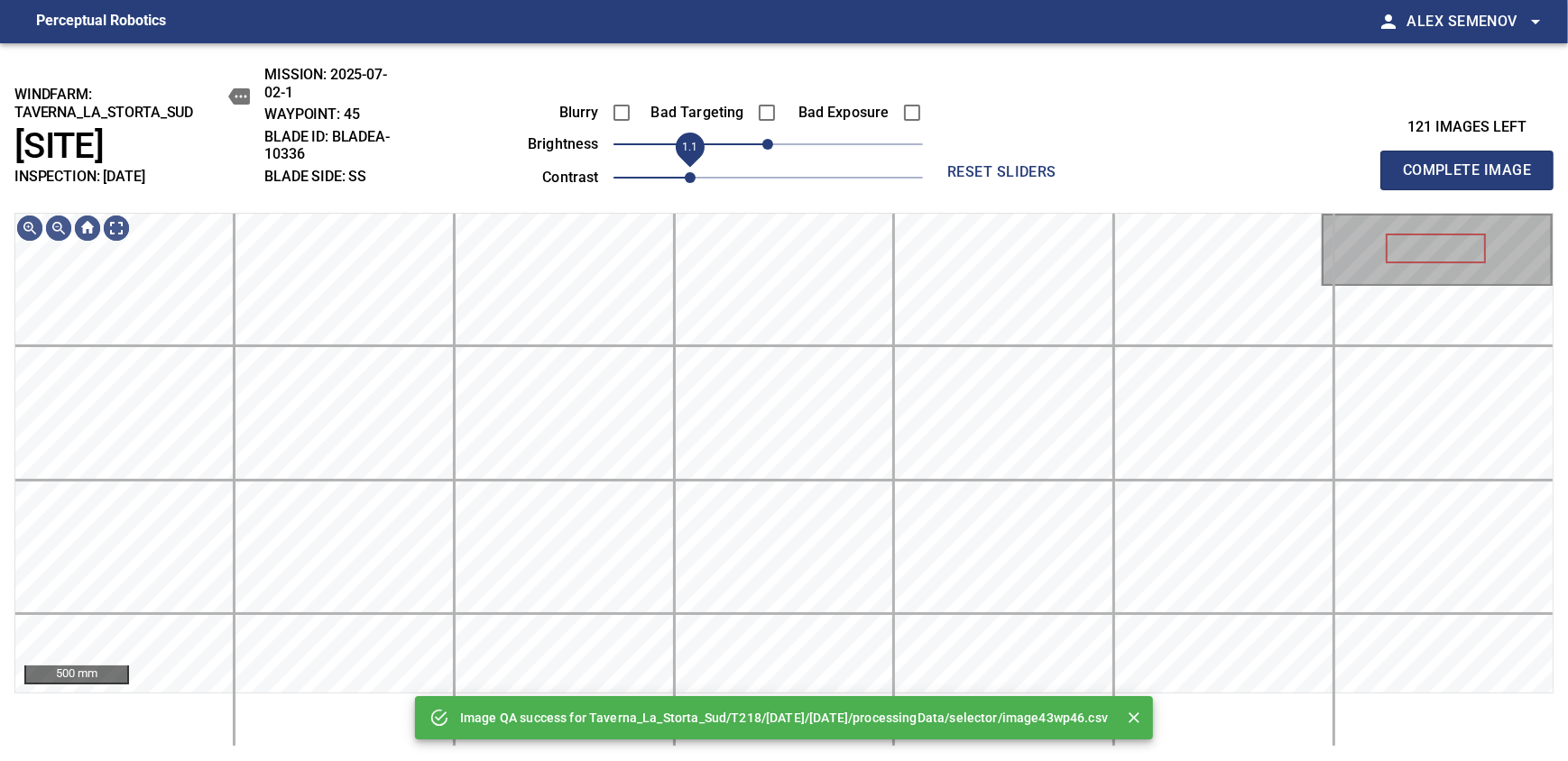 click on "1.1" at bounding box center (690, 178) 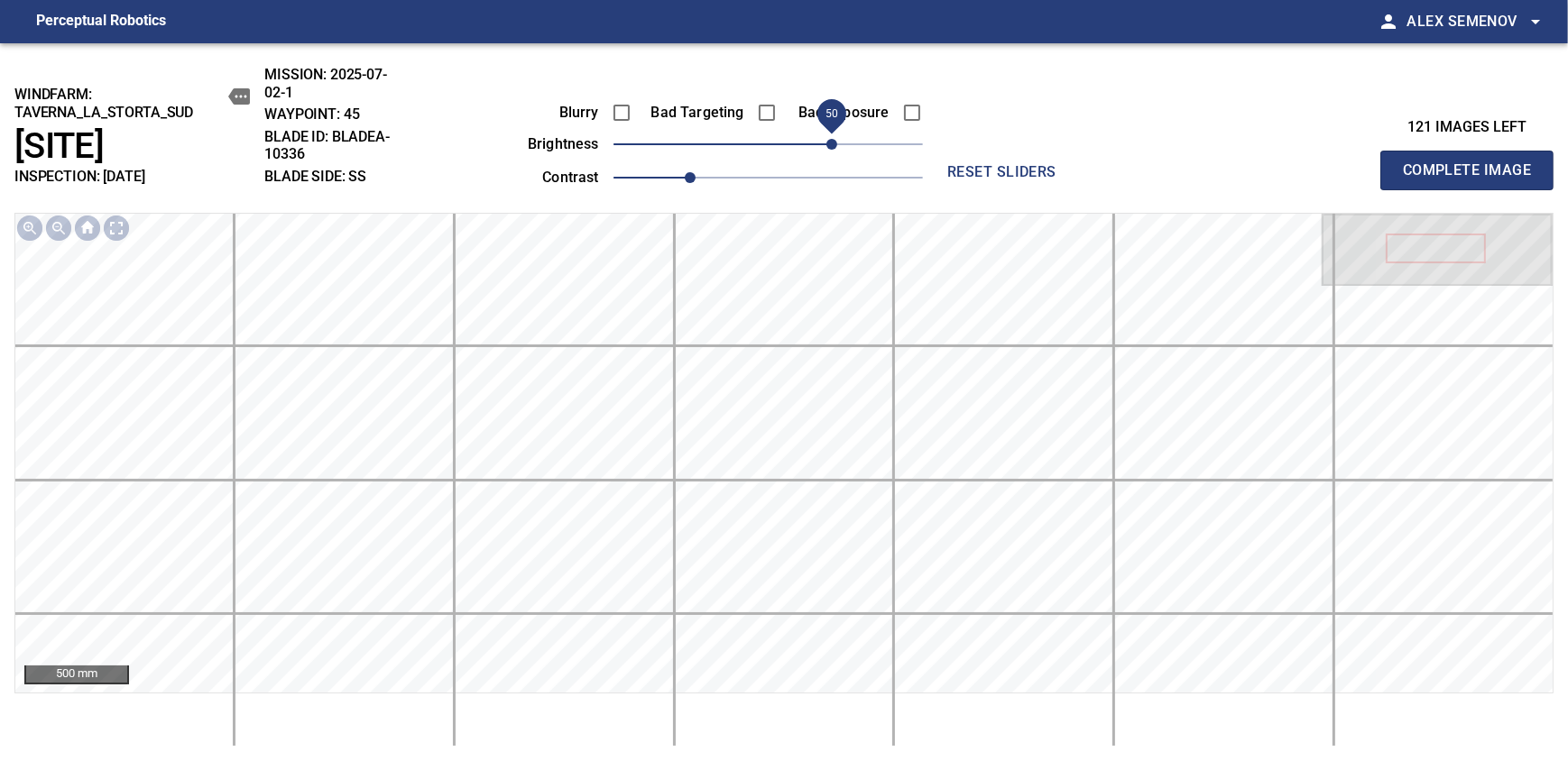 drag, startPoint x: 823, startPoint y: 143, endPoint x: 835, endPoint y: 140, distance: 12.369317 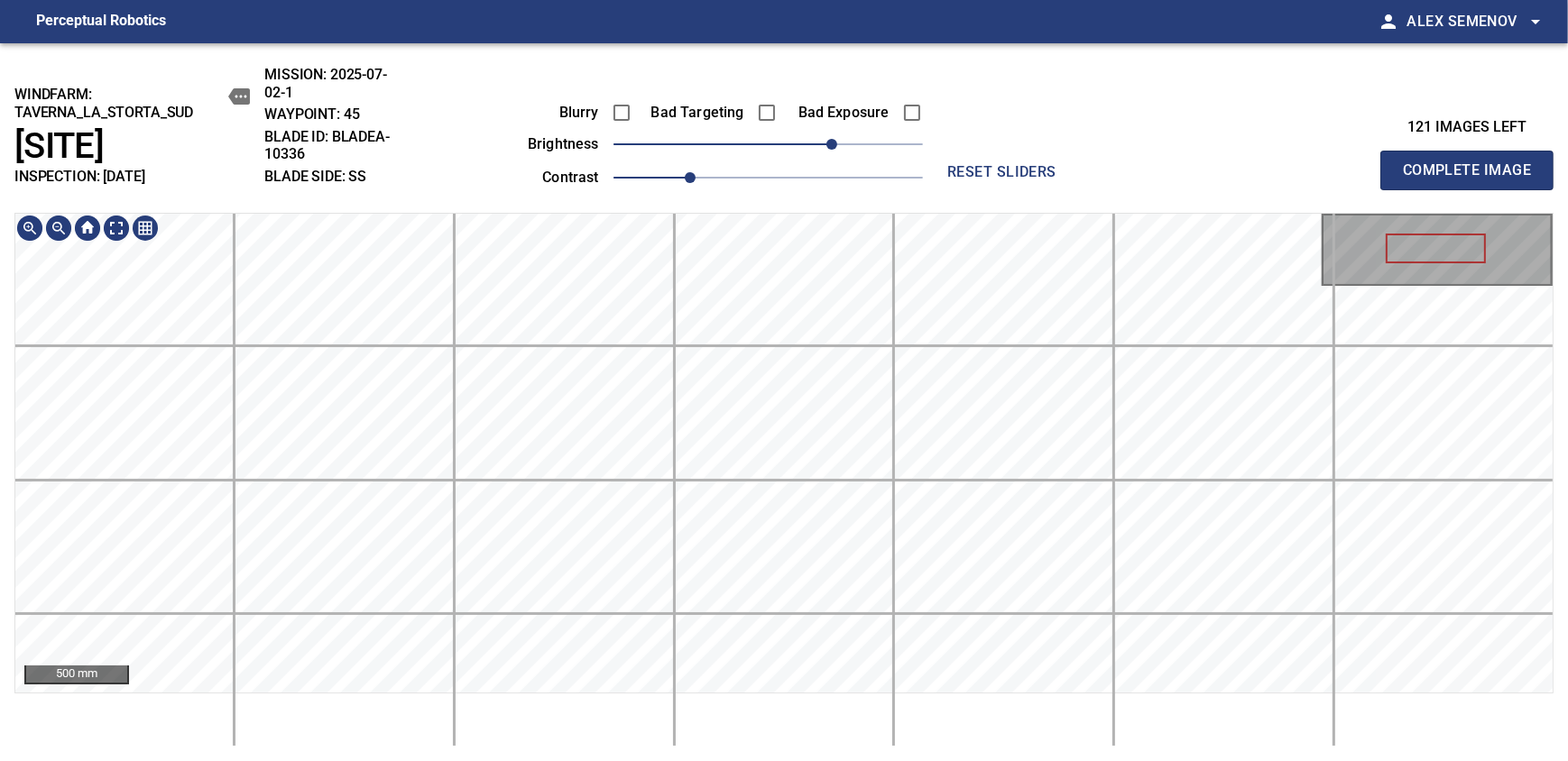 click on "windfarm: Taverna_La_Storta_Sud T218 INSPECTION: [DATE] MISSION: [DATE] WAYPOINT: 45 BLADE ID: bladeA-10336 BLADE SIDE: SS Blurry Bad Targeting Bad Exposure brightness 50 contrast 1.1 reset sliders 121 images left Complete Image 500 mm" at bounding box center [784, 402] 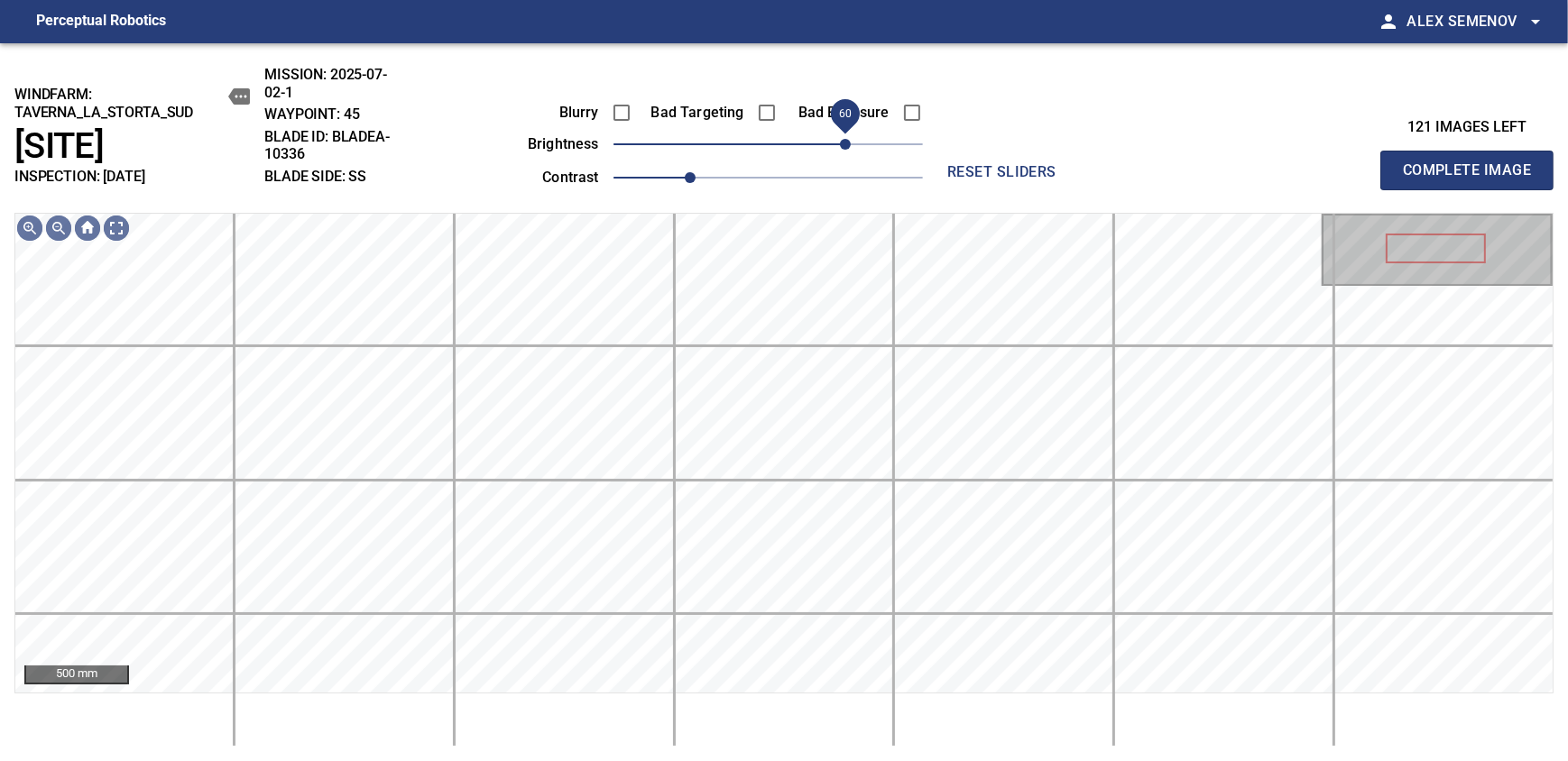 drag, startPoint x: 831, startPoint y: 148, endPoint x: 840, endPoint y: 145, distance: 9.486833 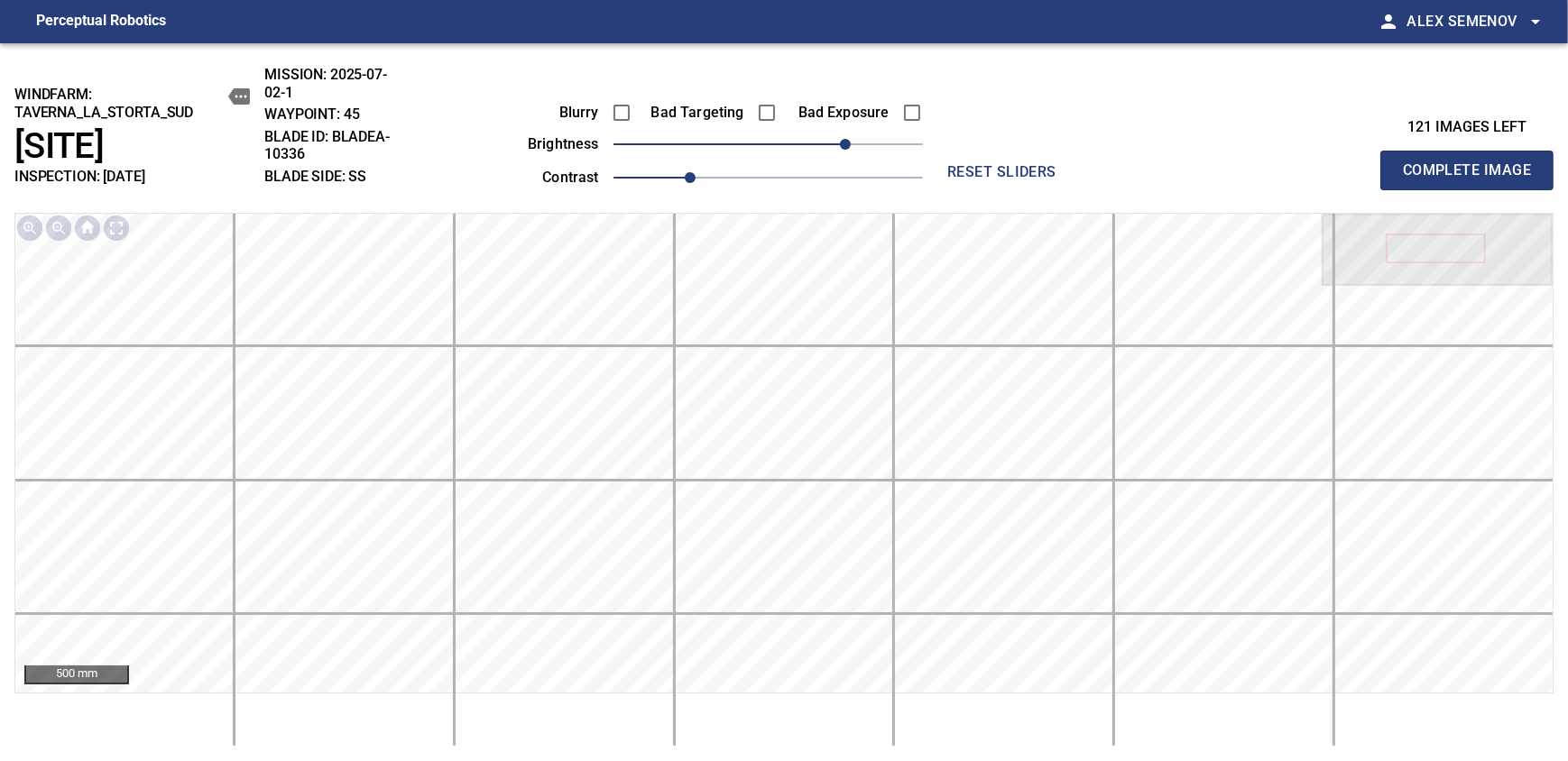click on "Complete Image" at bounding box center (1467, 170) 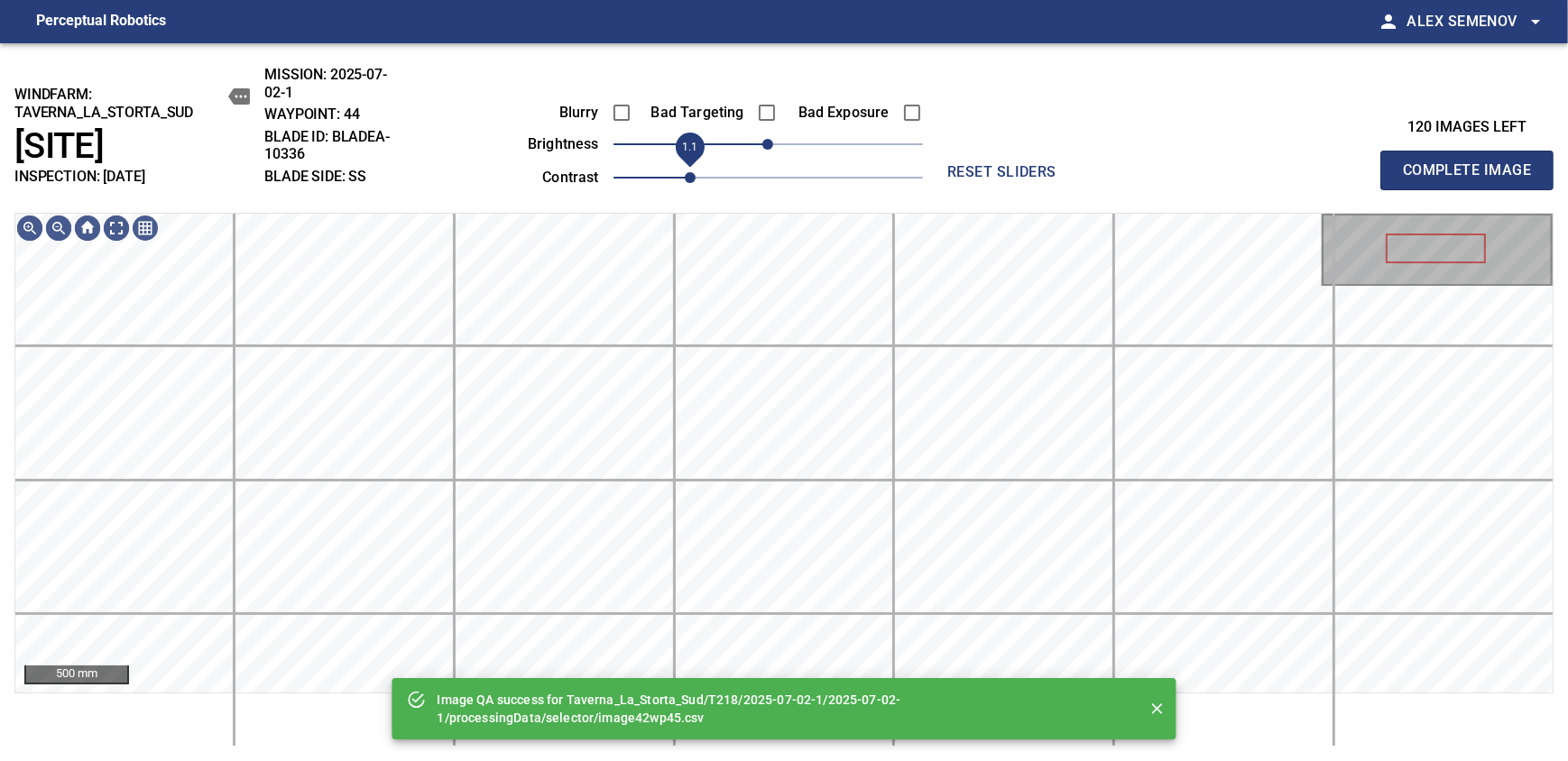 drag, startPoint x: 662, startPoint y: 171, endPoint x: 691, endPoint y: 166, distance: 29.42788 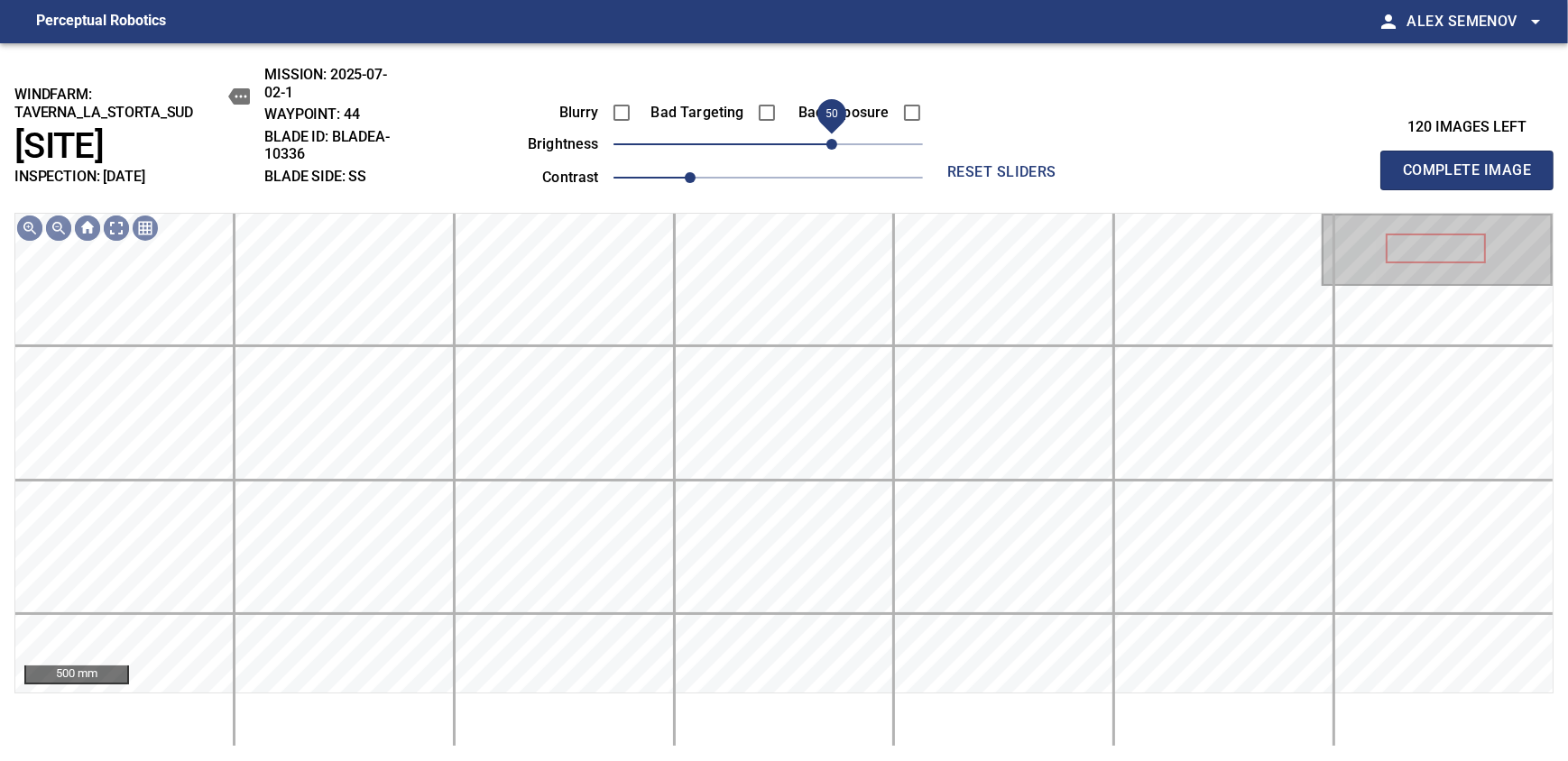 drag, startPoint x: 774, startPoint y: 140, endPoint x: 829, endPoint y: 140, distance: 55 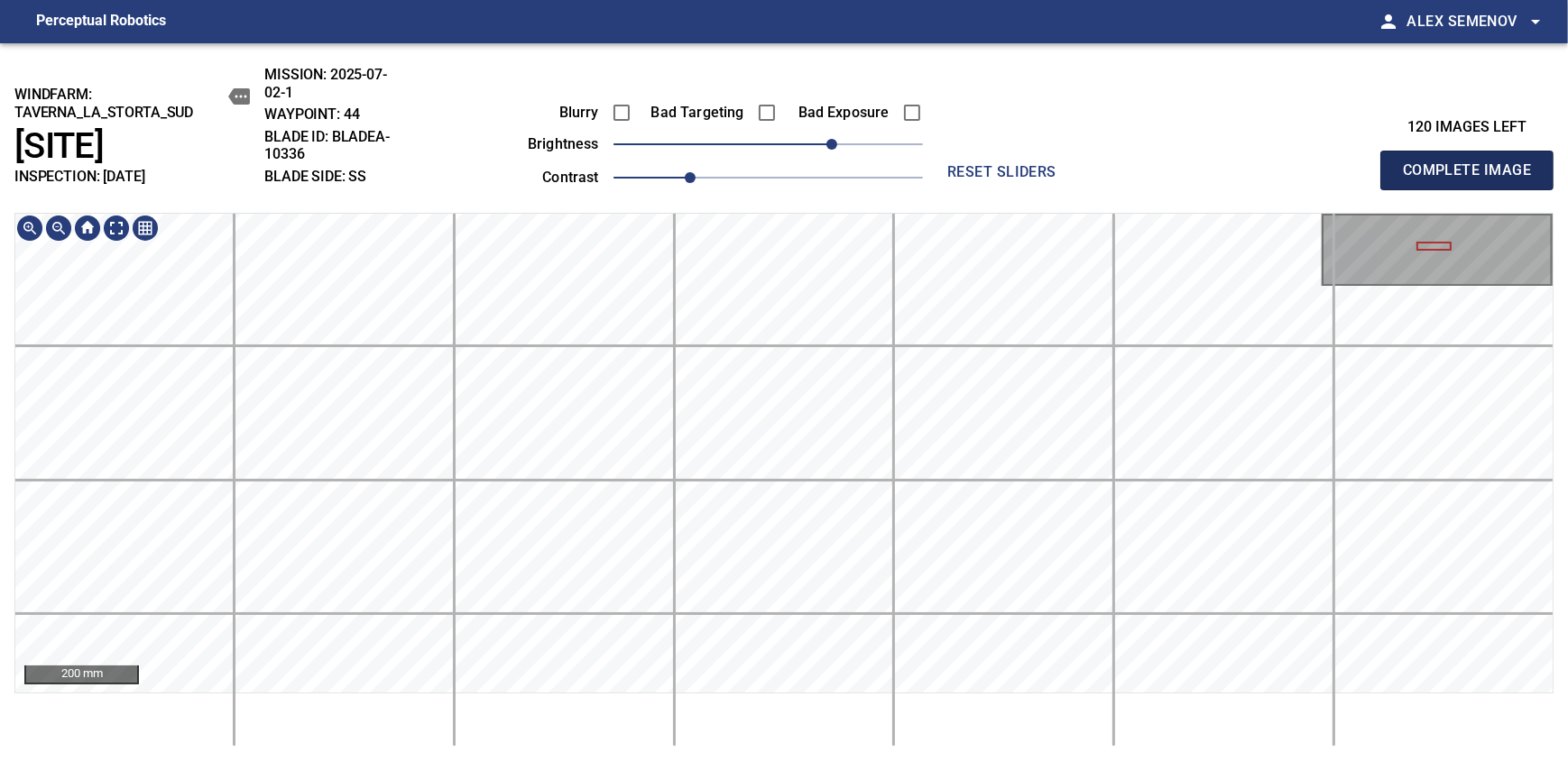click on "Complete Image" at bounding box center [1467, 170] 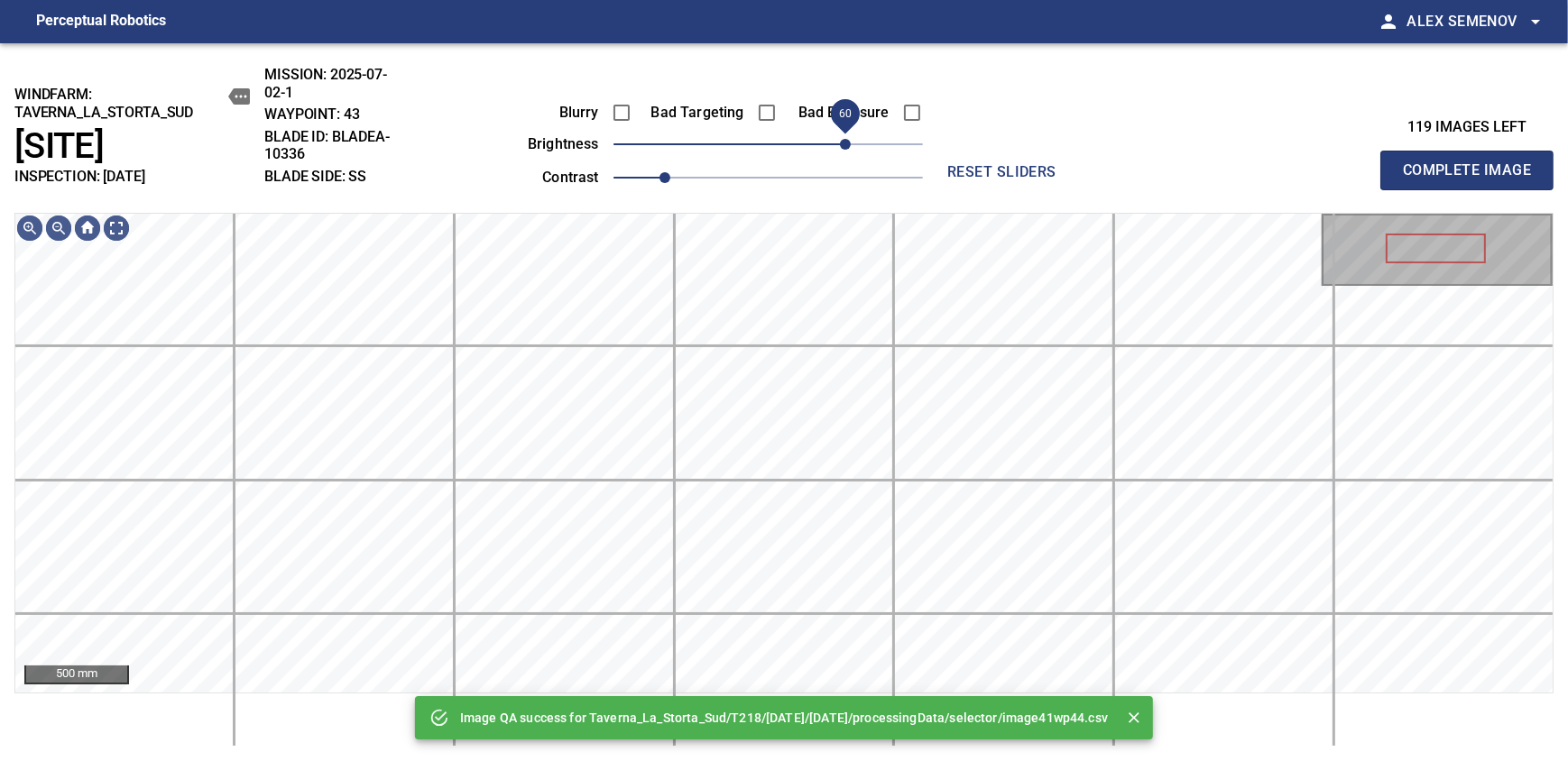 drag, startPoint x: 771, startPoint y: 149, endPoint x: 840, endPoint y: 126, distance: 72.73239 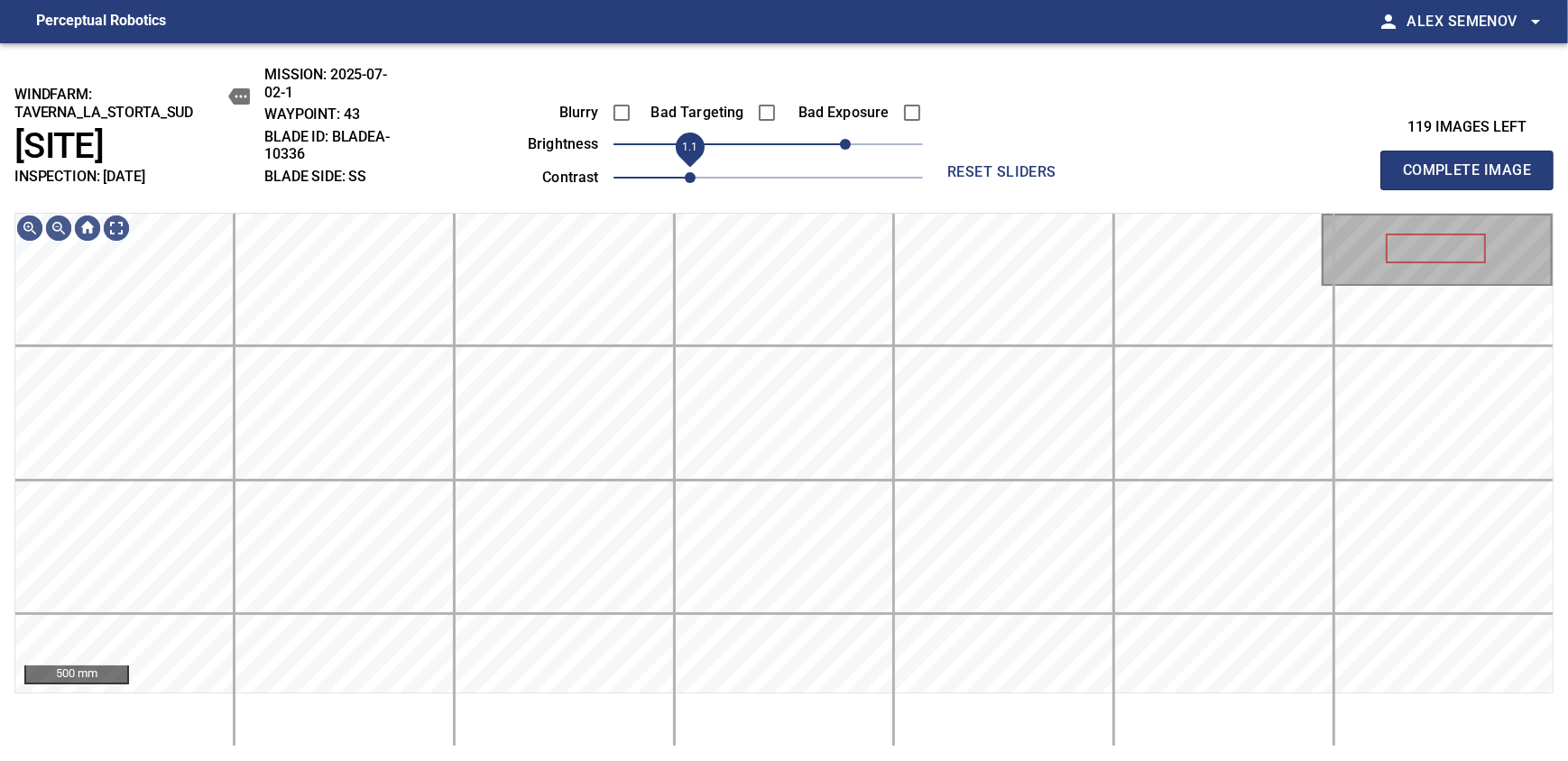 drag, startPoint x: 668, startPoint y: 169, endPoint x: 682, endPoint y: 166, distance: 14.31782 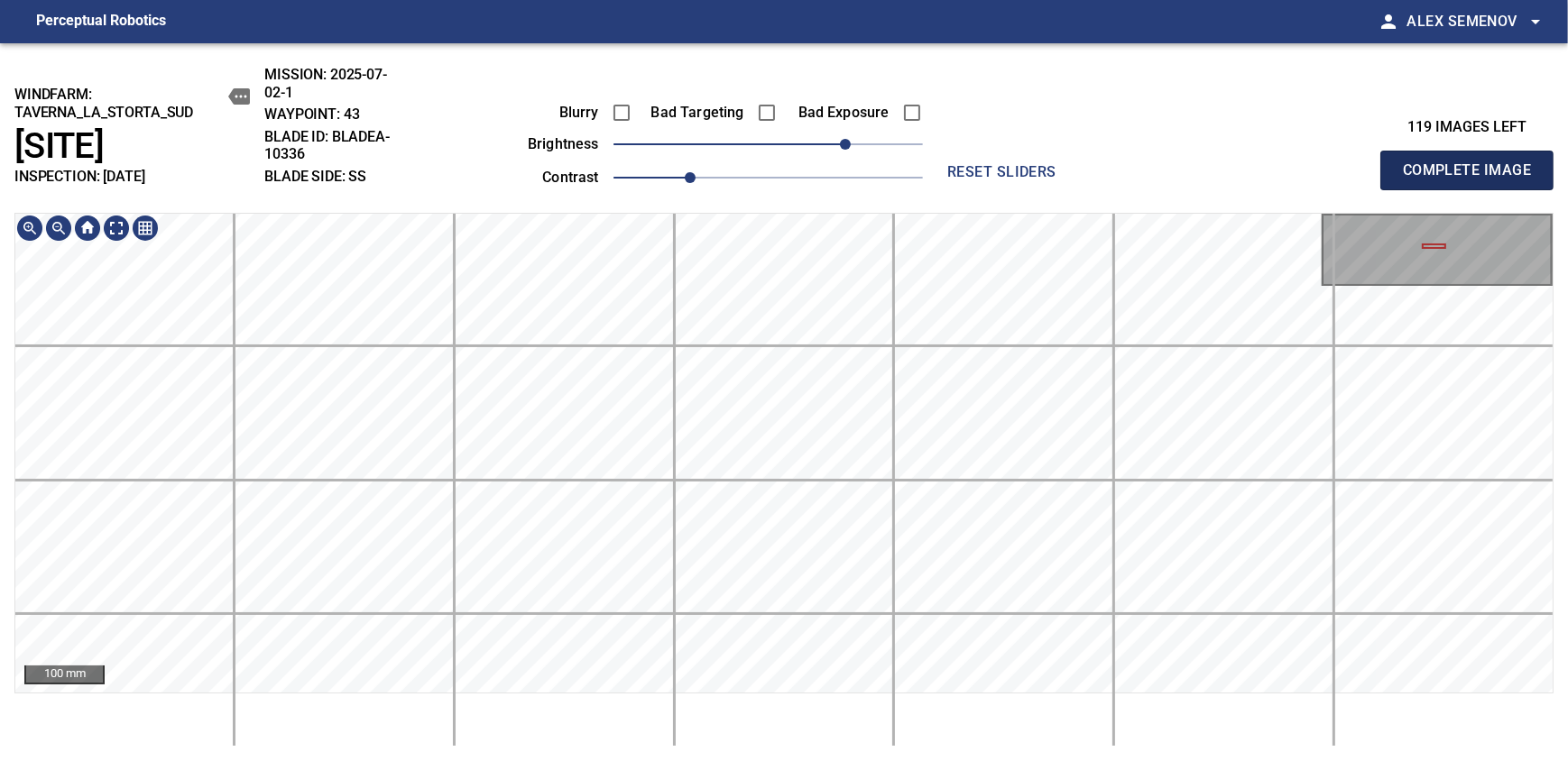 click on "Complete Image" at bounding box center [1467, 170] 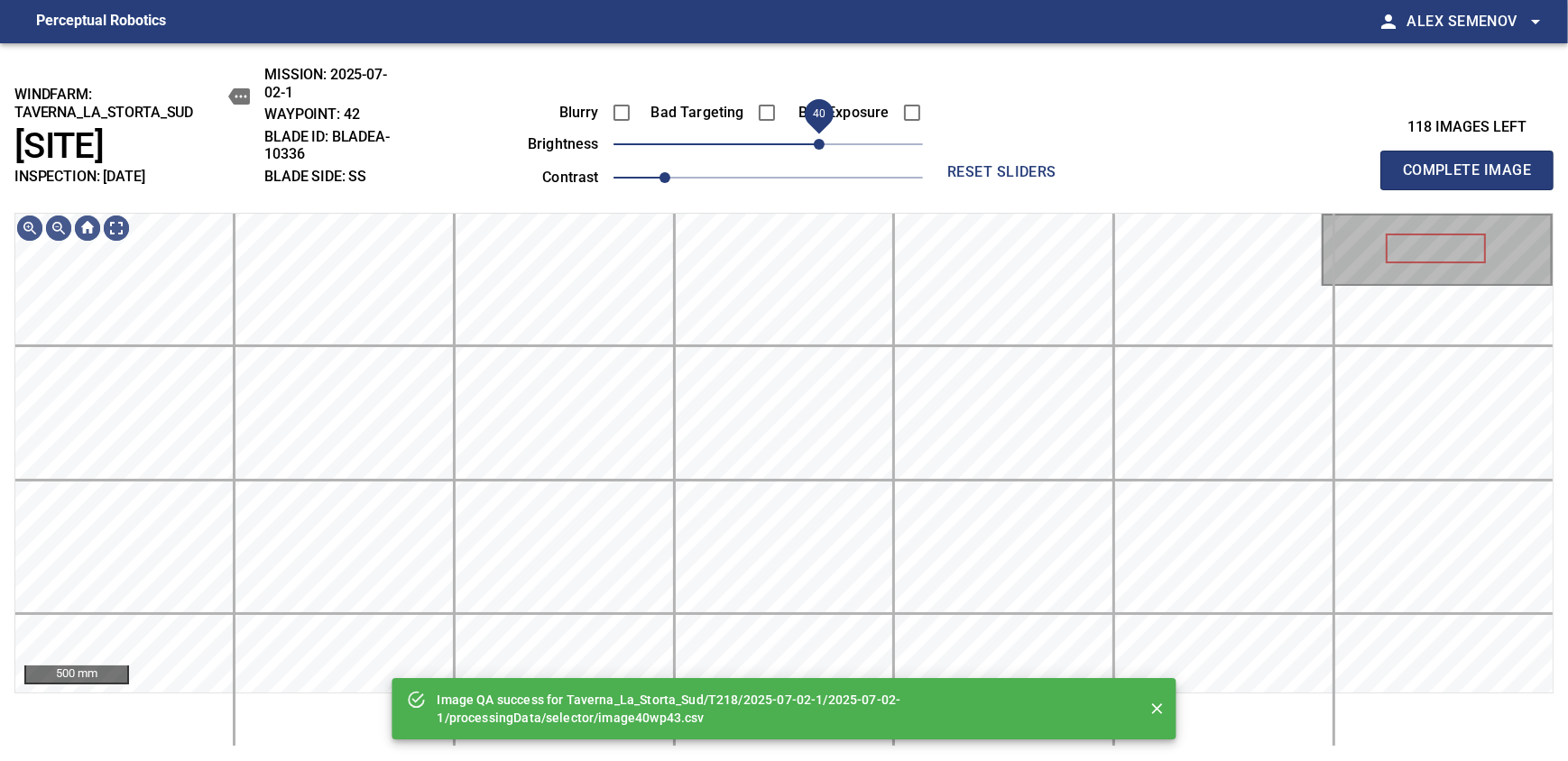 click on "40" at bounding box center [819, 144] 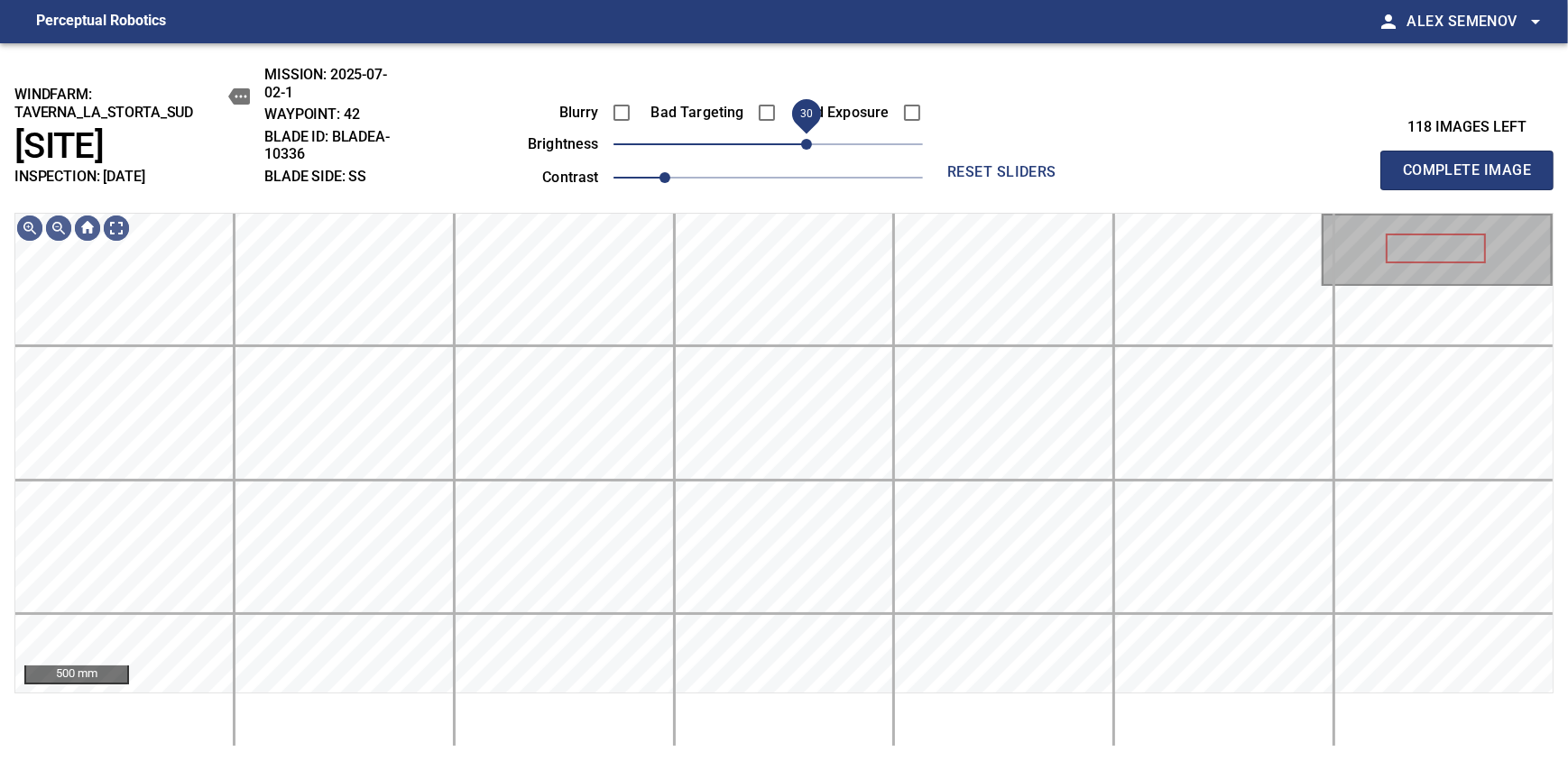 drag, startPoint x: 820, startPoint y: 136, endPoint x: 811, endPoint y: 144, distance: 12.041595 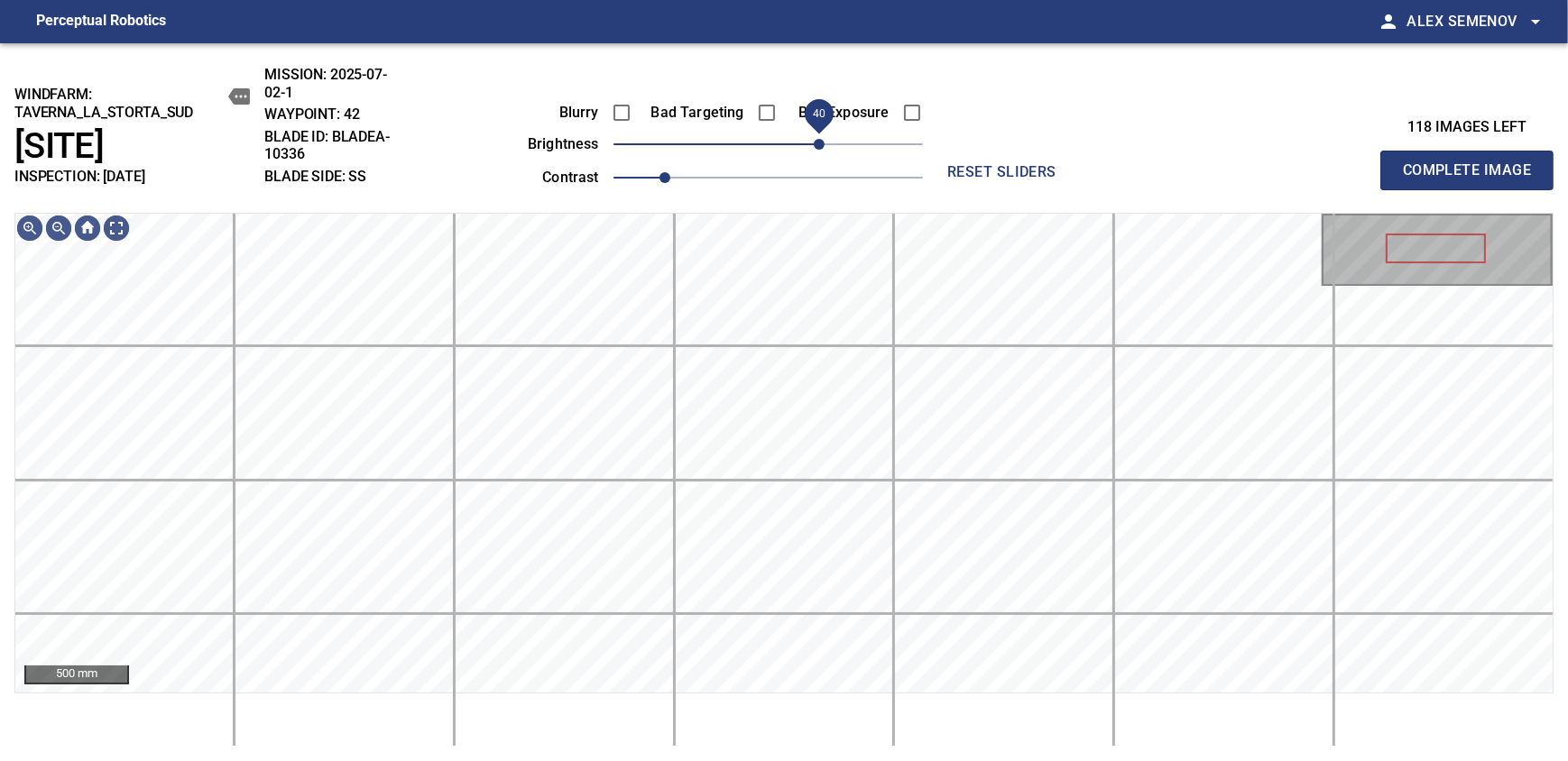 click on "40" at bounding box center (819, 144) 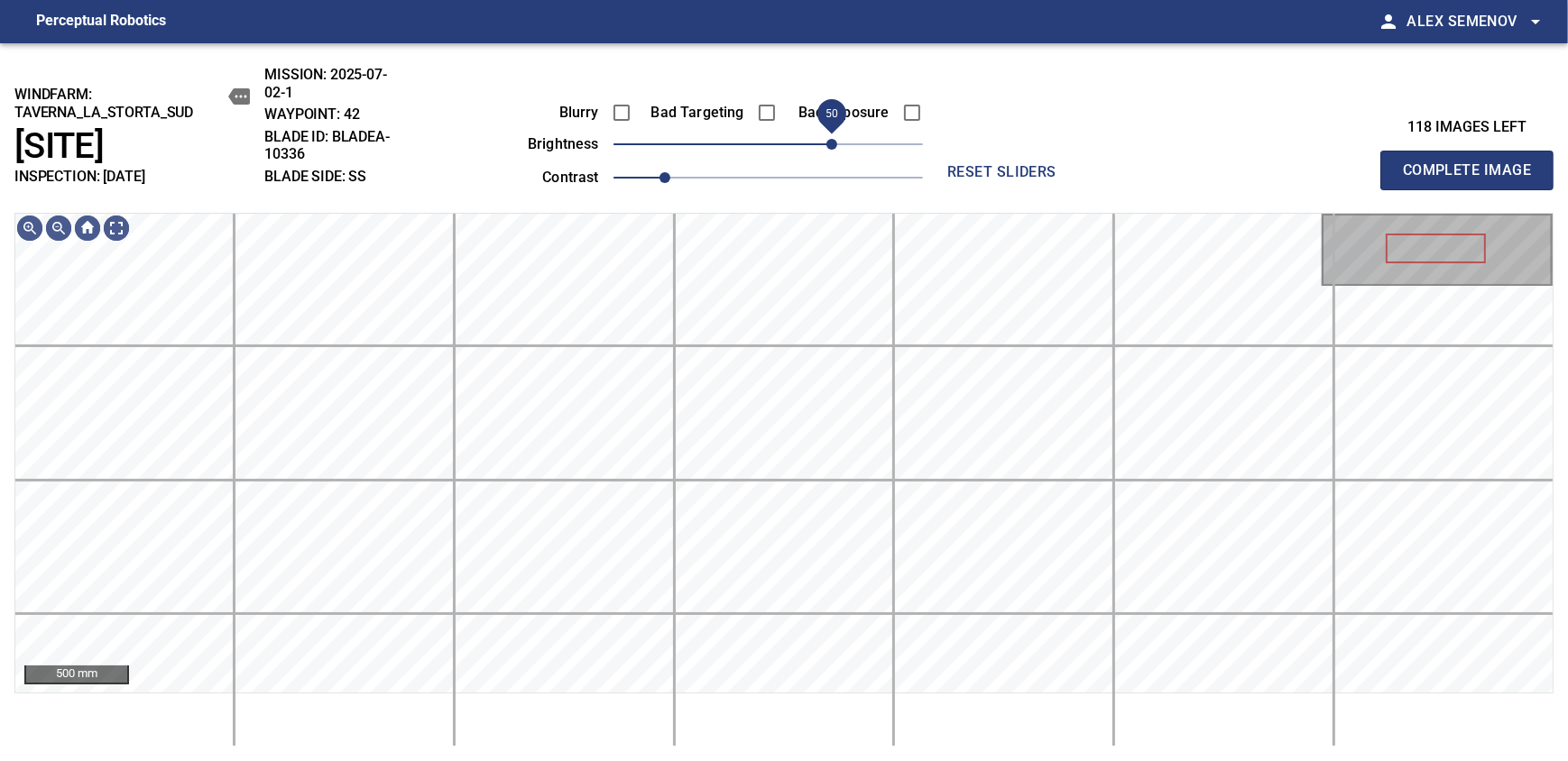 click on "50" at bounding box center [832, 144] 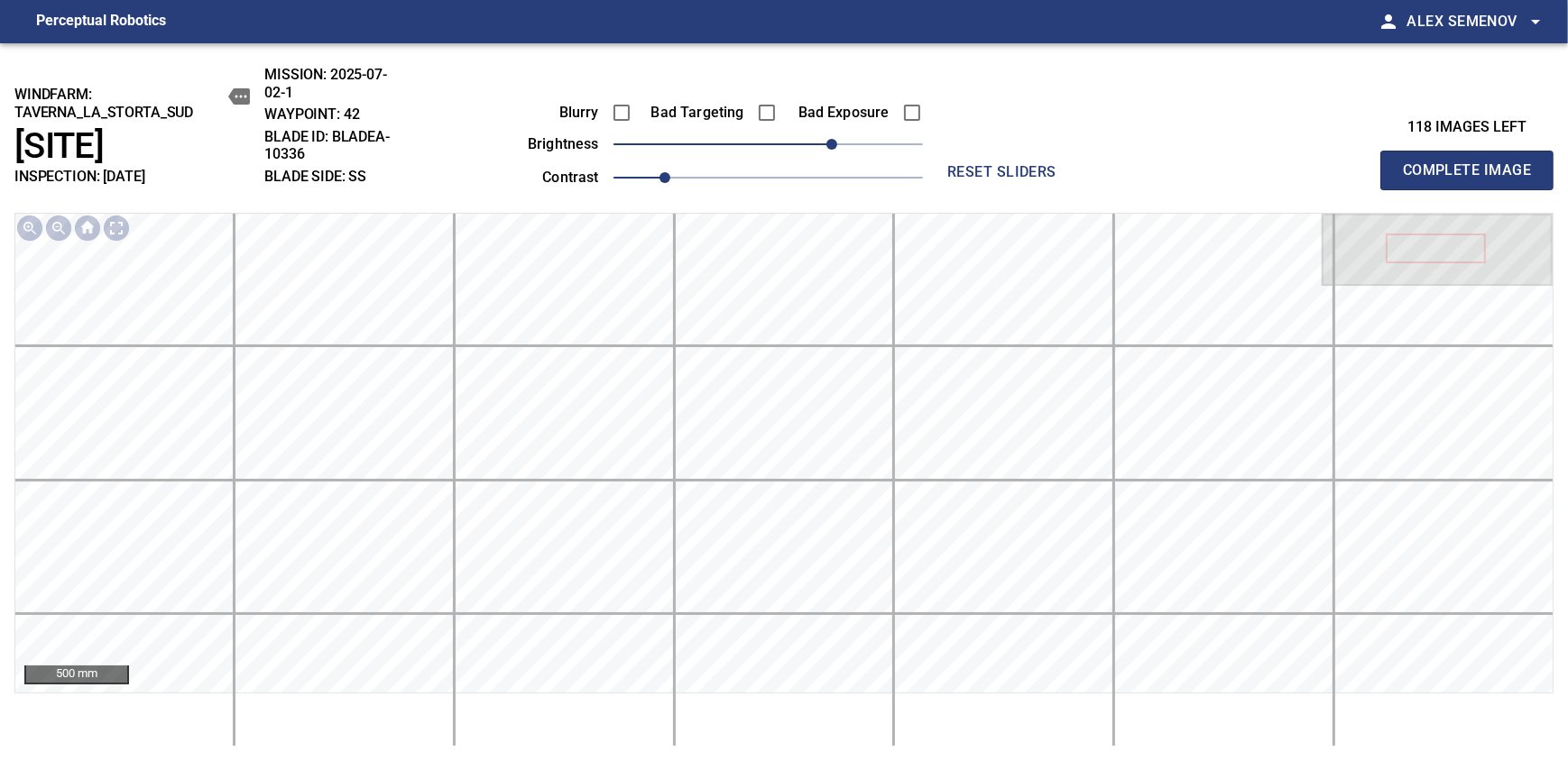 click on "Complete Image" at bounding box center [1467, 170] 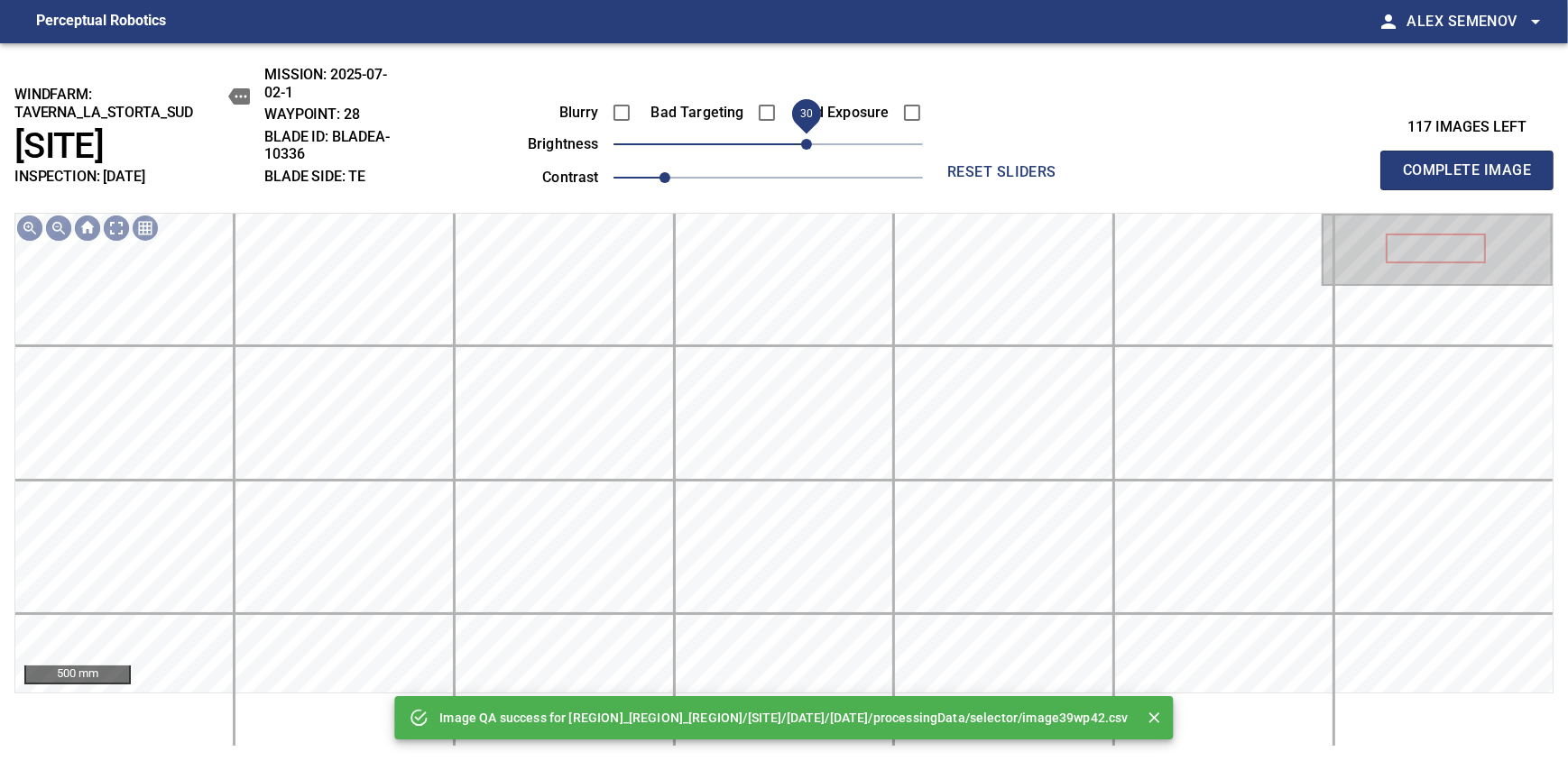 drag, startPoint x: 823, startPoint y: 142, endPoint x: 811, endPoint y: 142, distance: 12 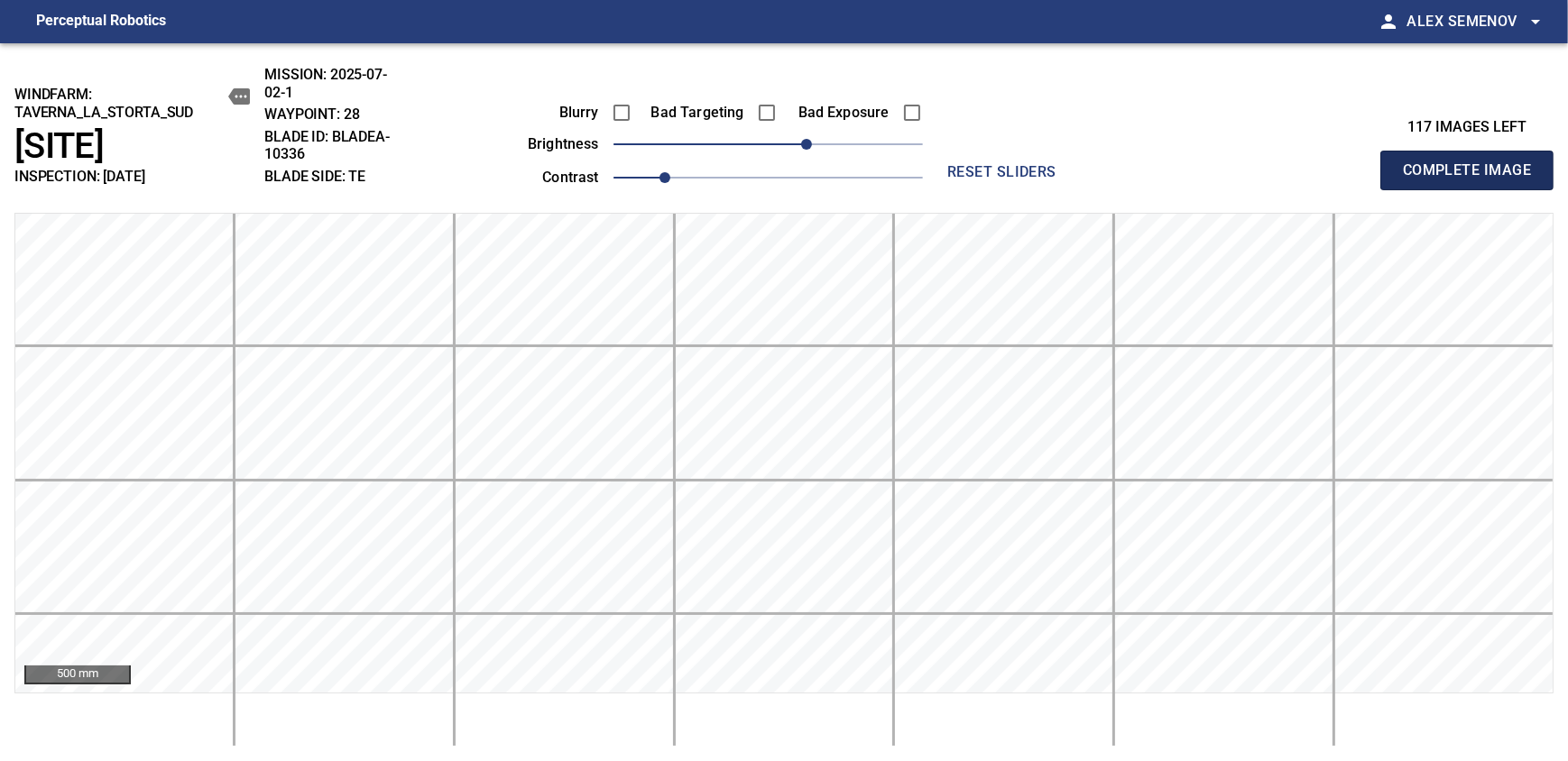 click on "Complete Image" at bounding box center [1467, 170] 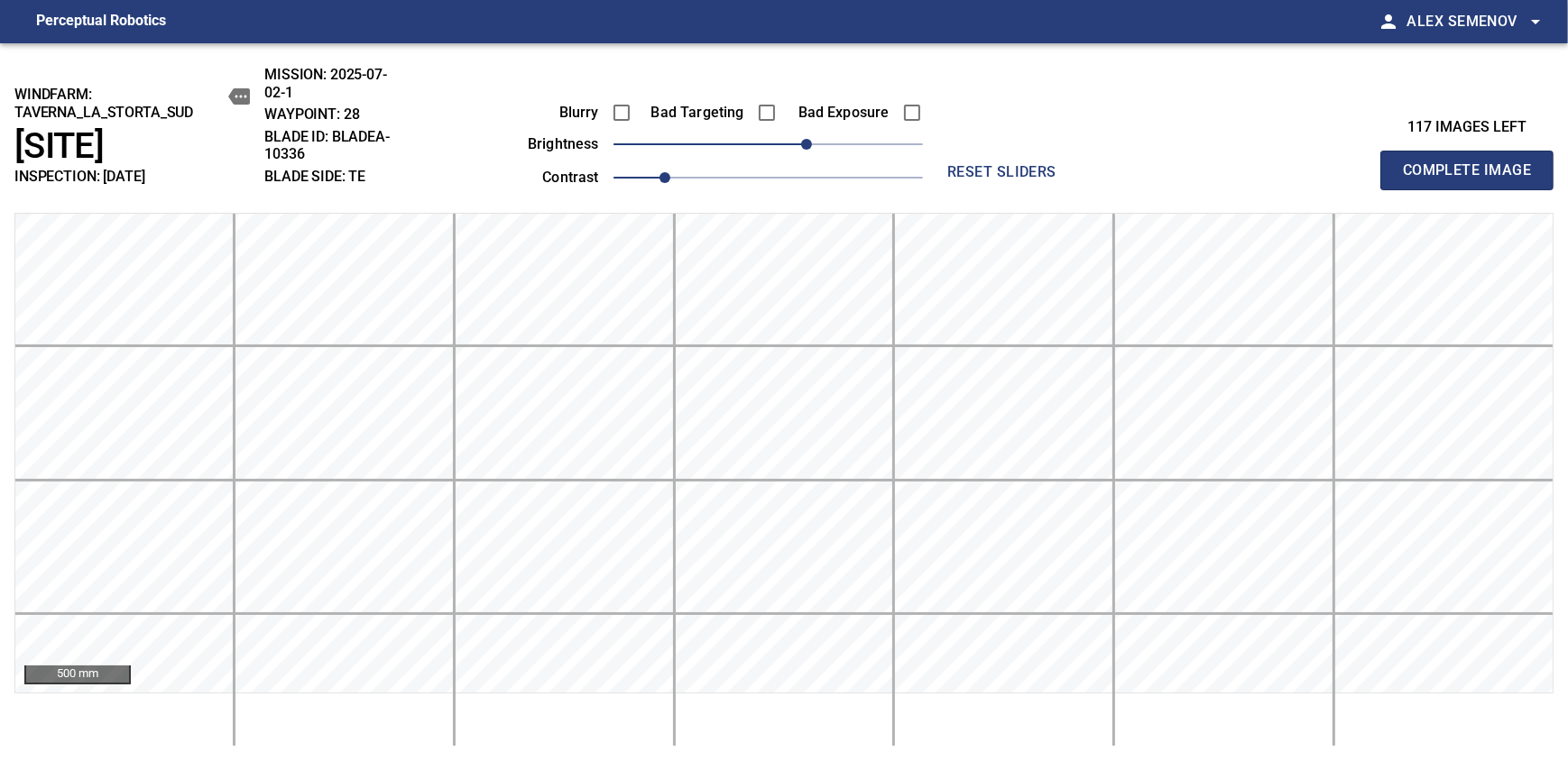 type 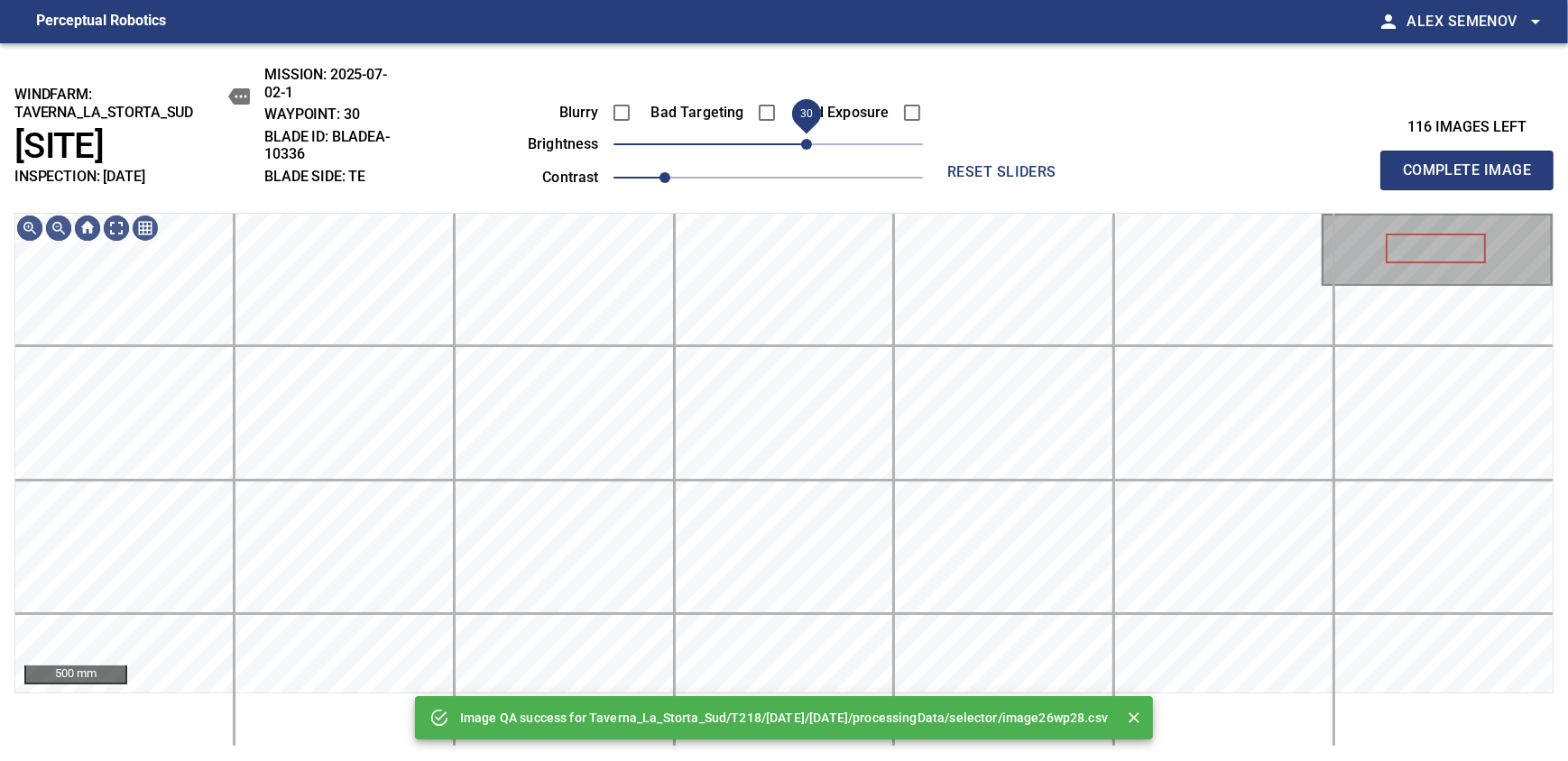 drag, startPoint x: 794, startPoint y: 136, endPoint x: 809, endPoint y: 136, distance: 15 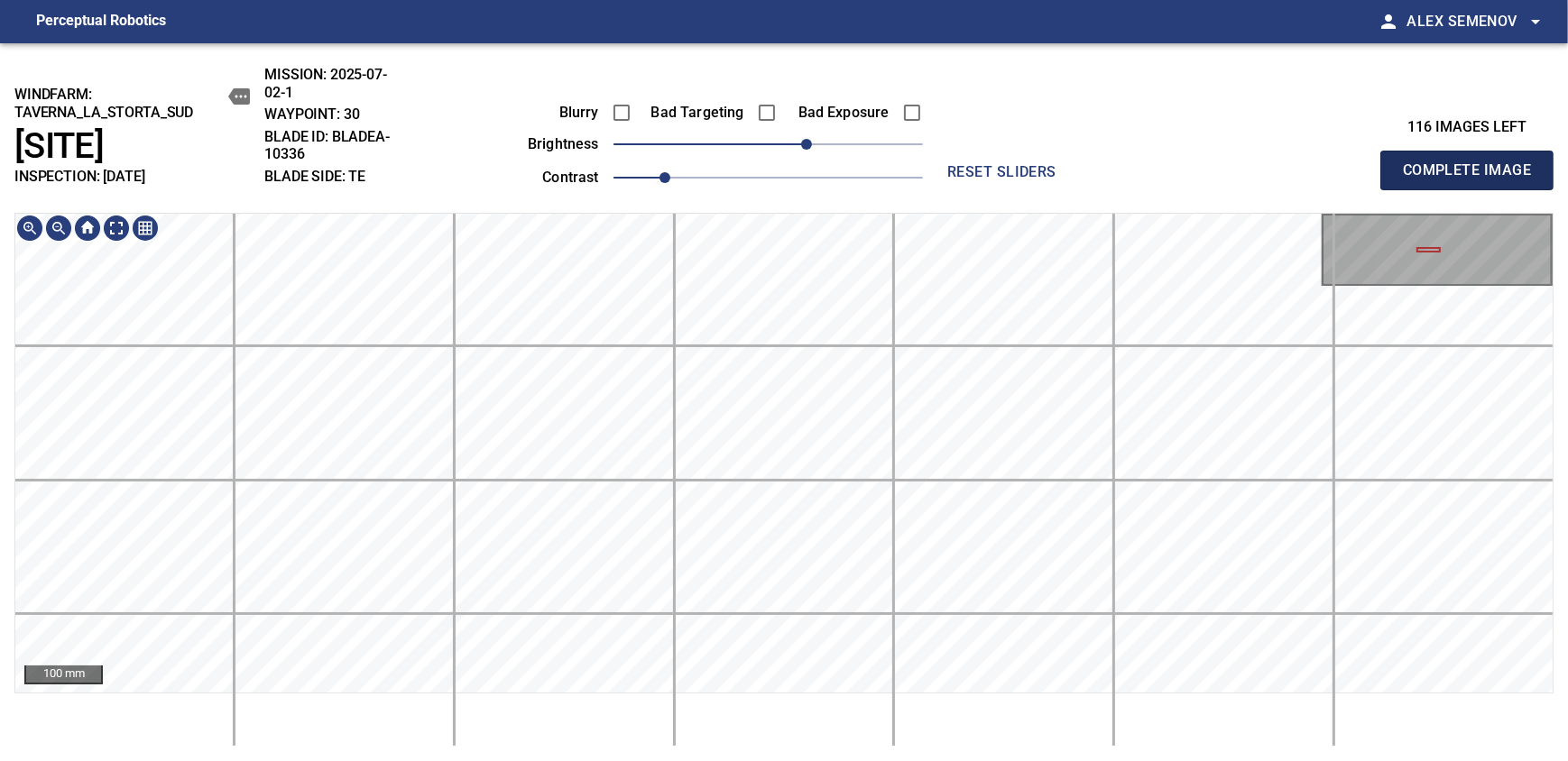 click on "Complete Image" at bounding box center (1467, 170) 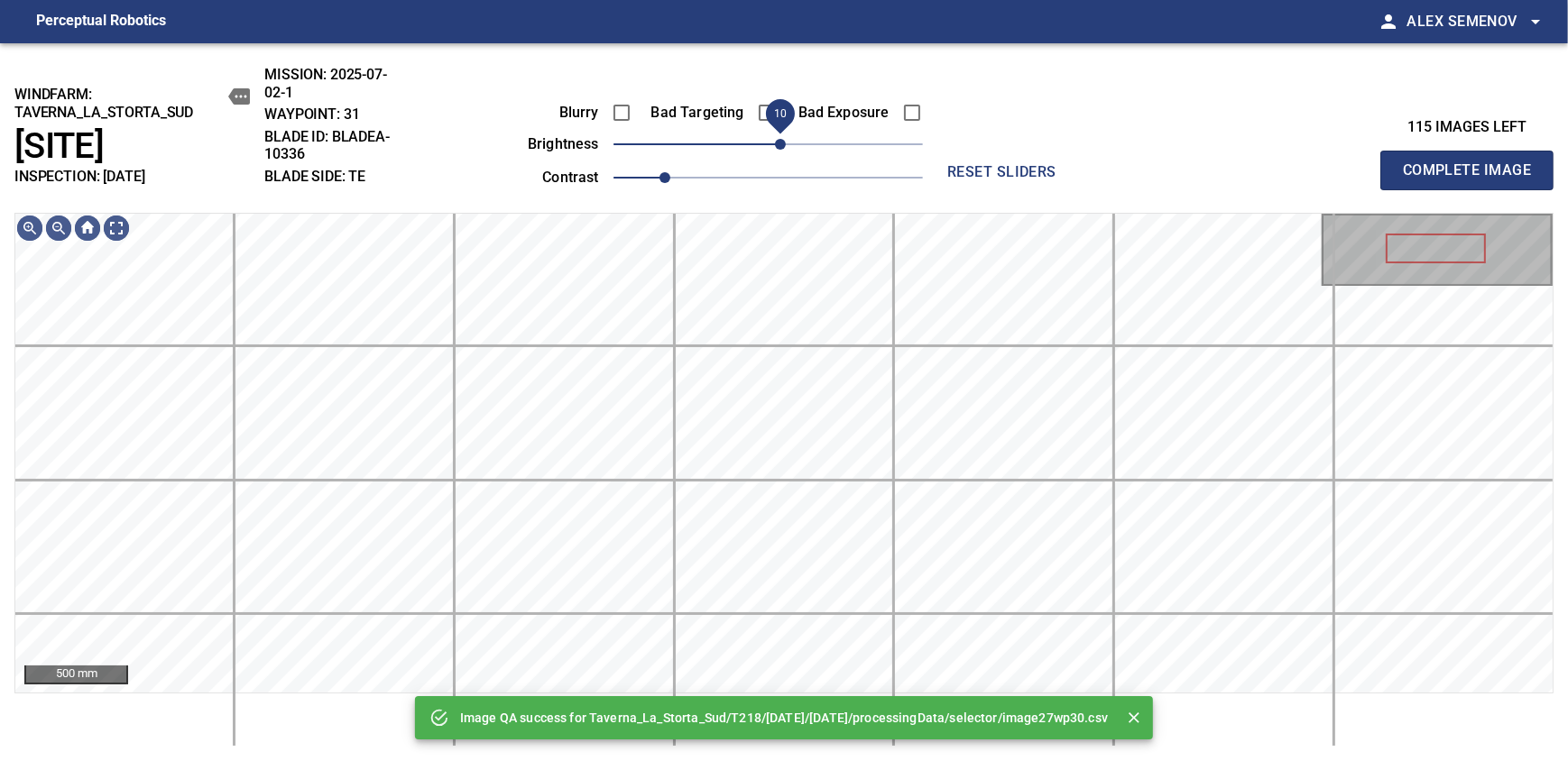 drag, startPoint x: 774, startPoint y: 145, endPoint x: 786, endPoint y: 145, distance: 12 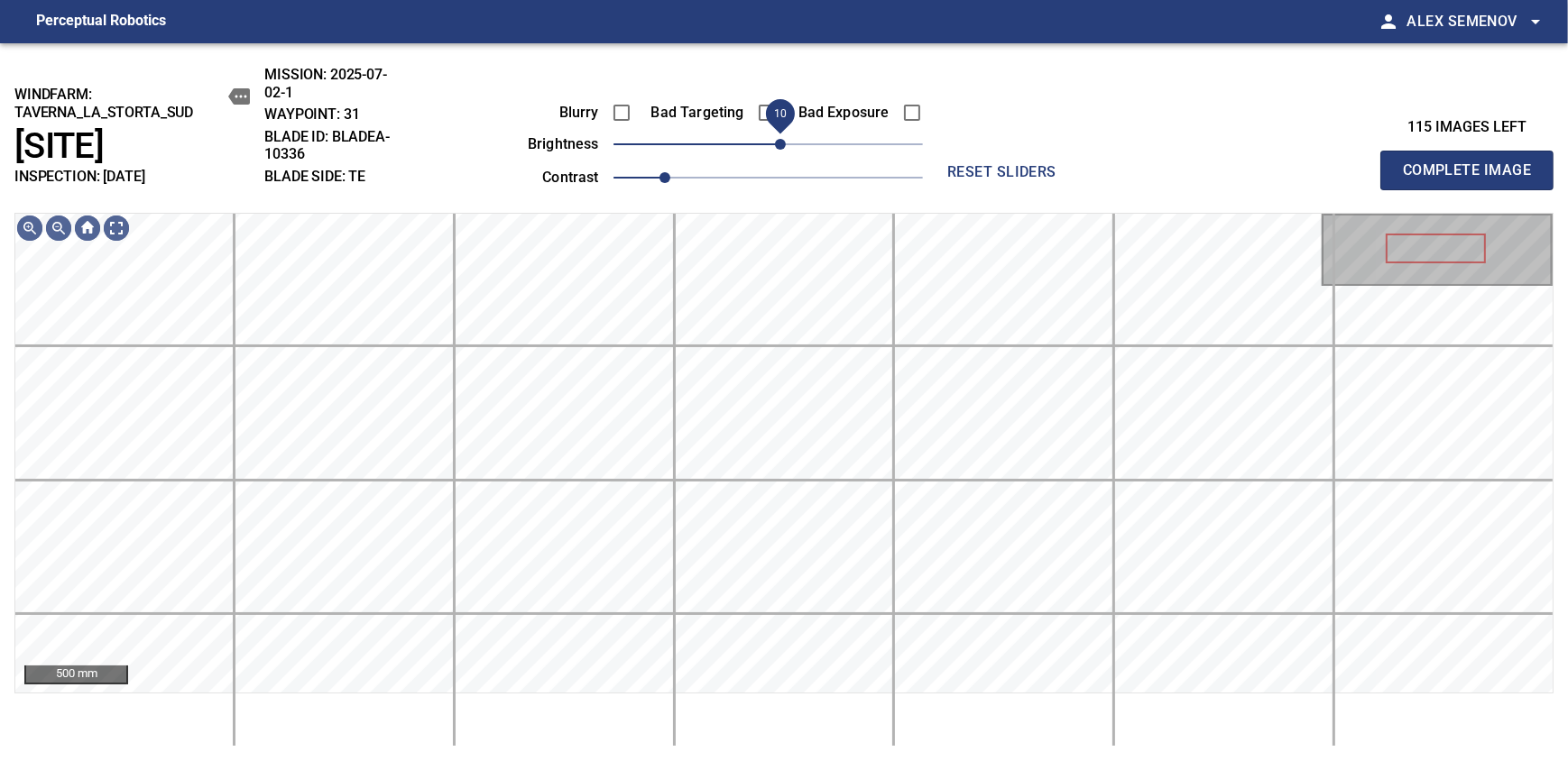 click on "10" at bounding box center (780, 144) 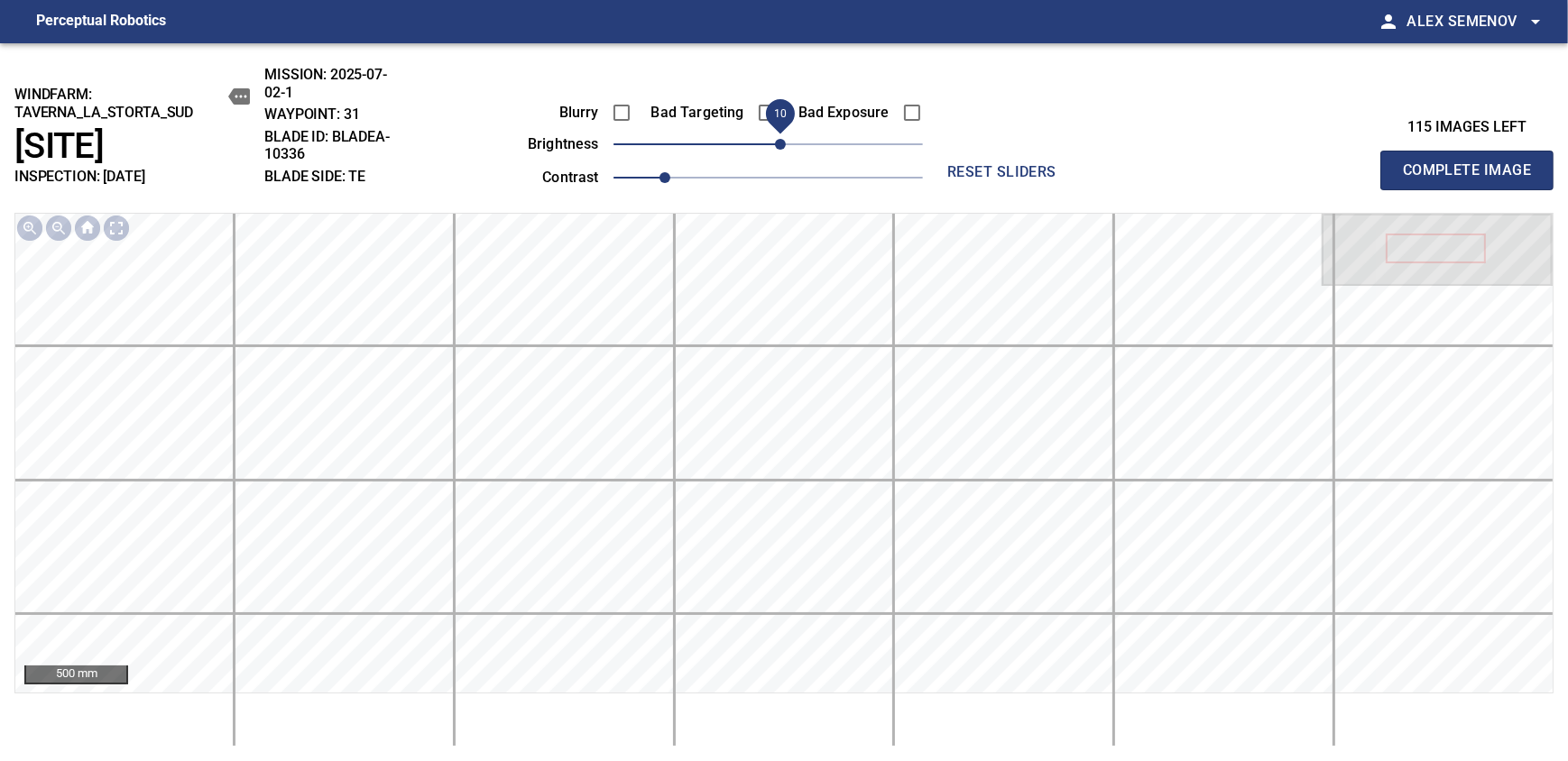 click on "Complete Image" at bounding box center [1467, 170] 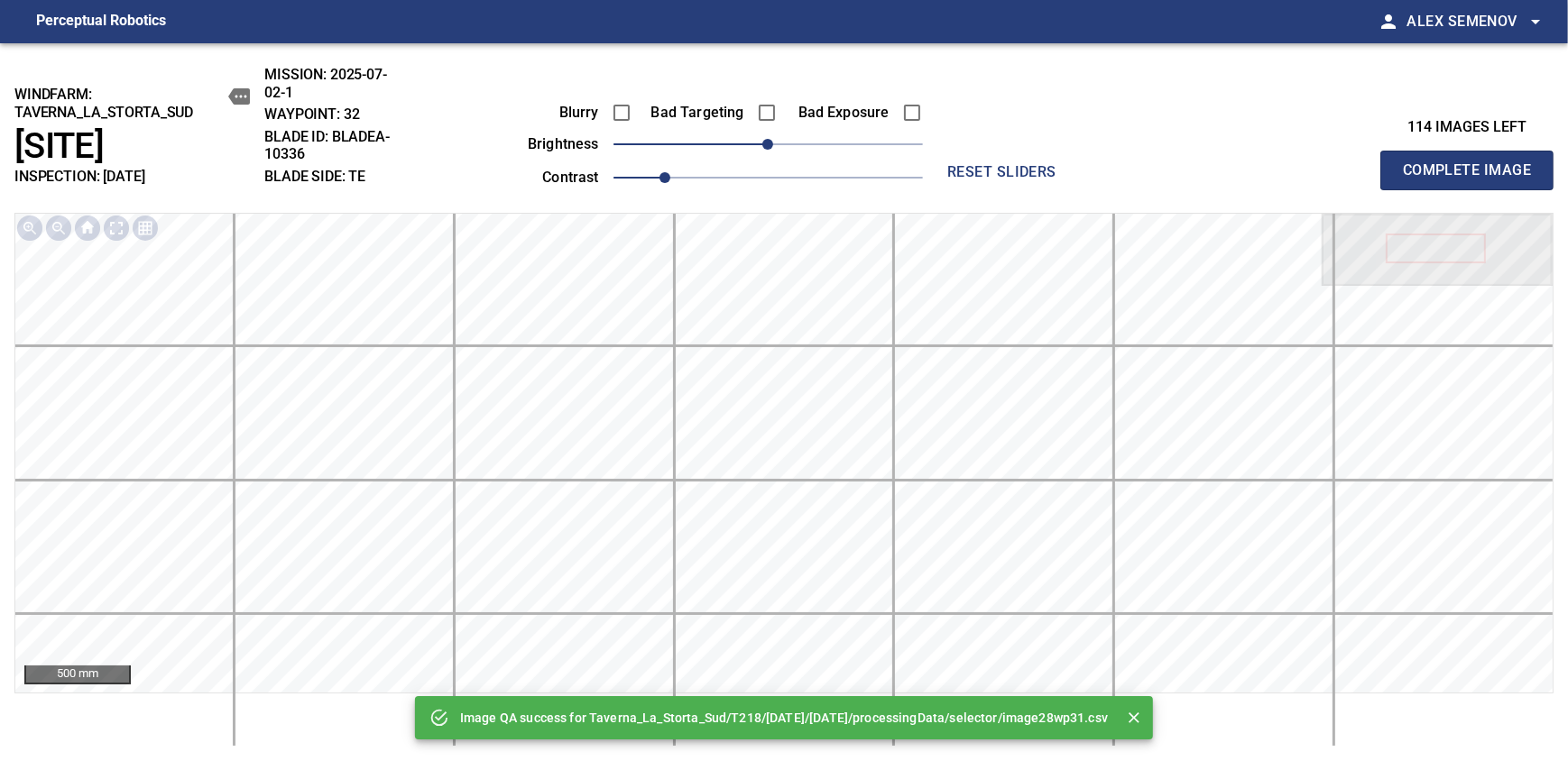 click on "Blurry Bad Targeting Bad Exposure brightness 0 contrast 1" at bounding box center [705, 142] 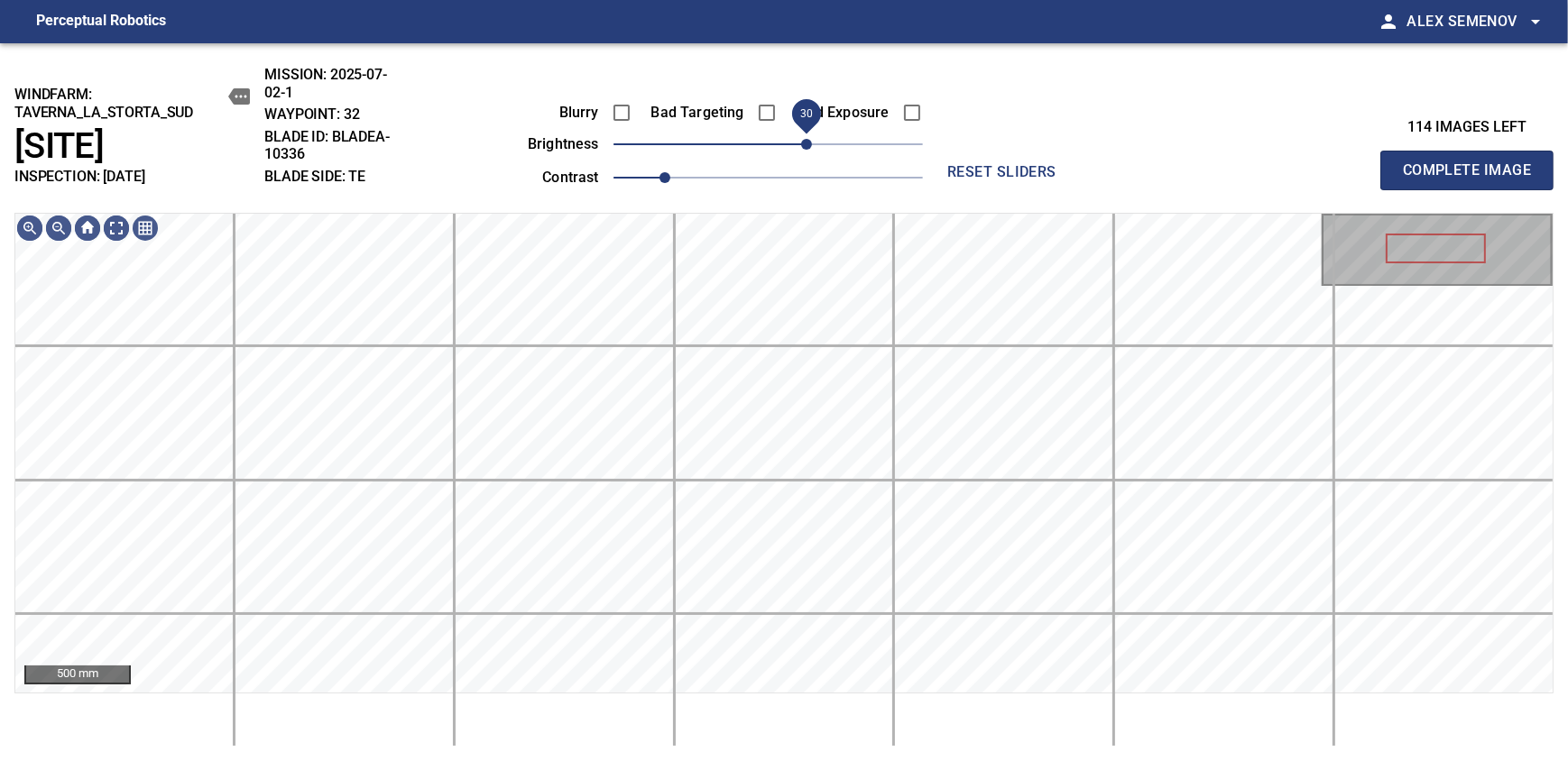 drag, startPoint x: 784, startPoint y: 142, endPoint x: 809, endPoint y: 142, distance: 25 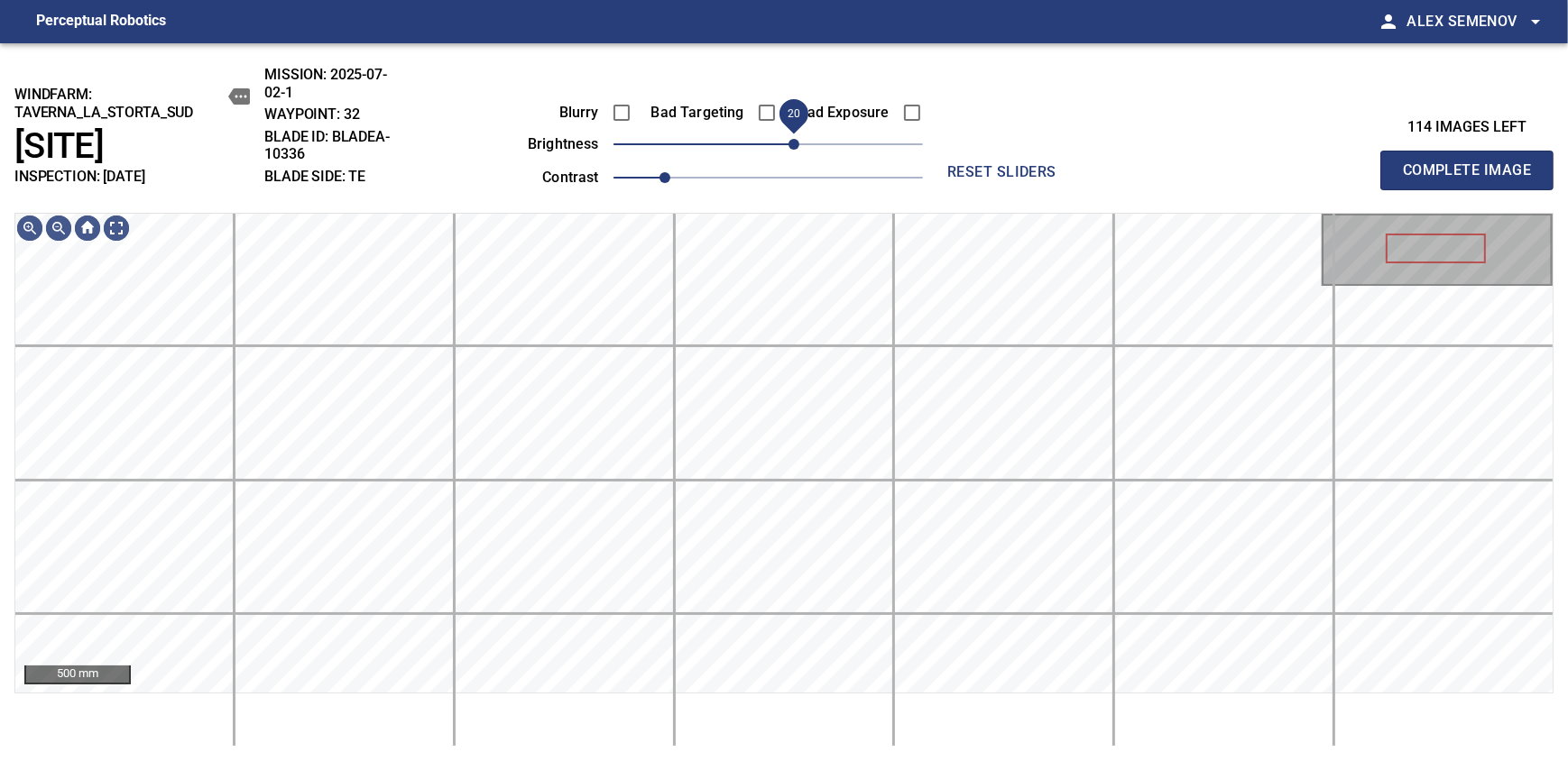 click on "20" at bounding box center [794, 144] 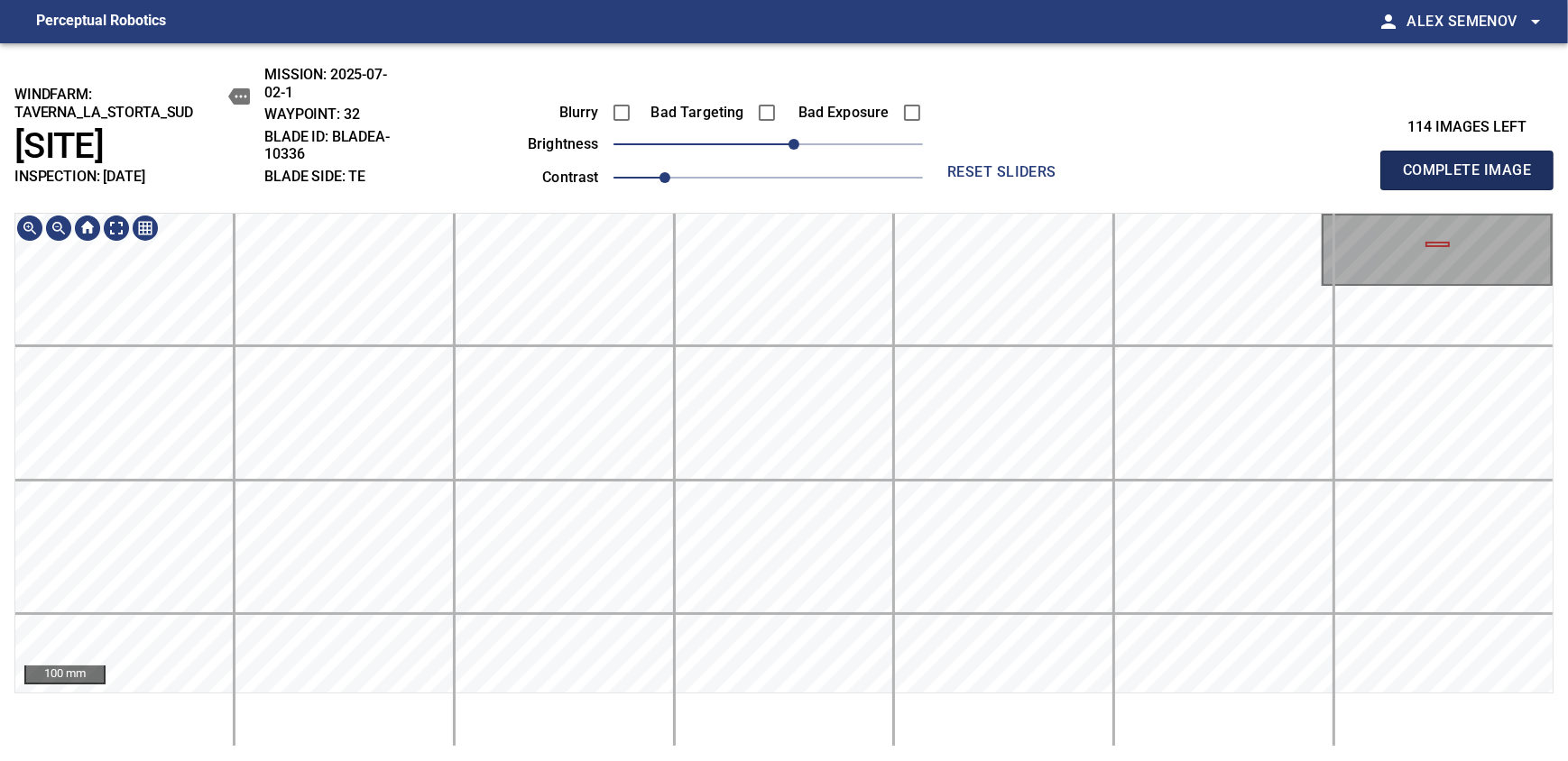 click on "Complete Image" at bounding box center (1467, 170) 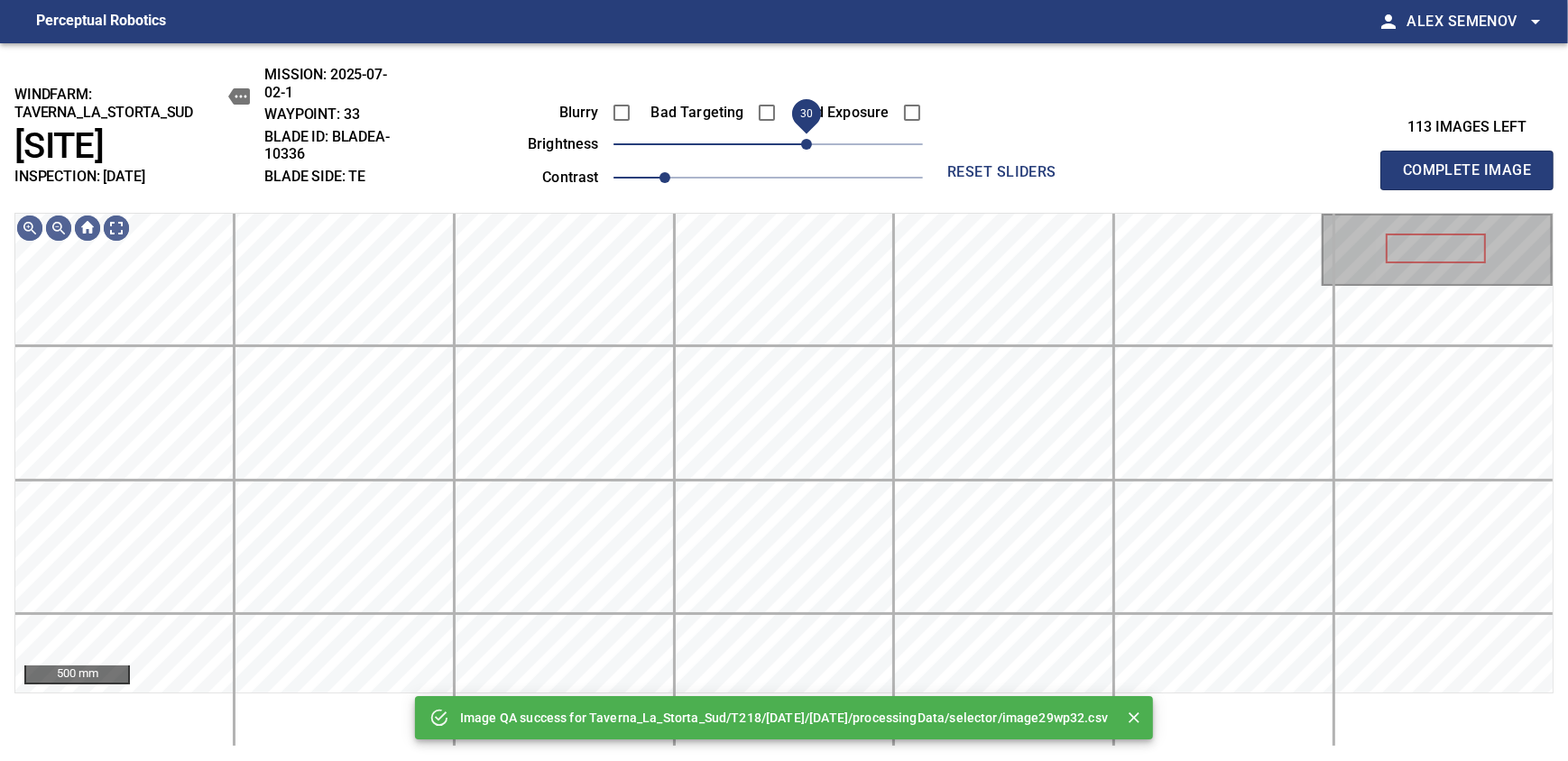 drag, startPoint x: 775, startPoint y: 154, endPoint x: 811, endPoint y: 143, distance: 37.64306 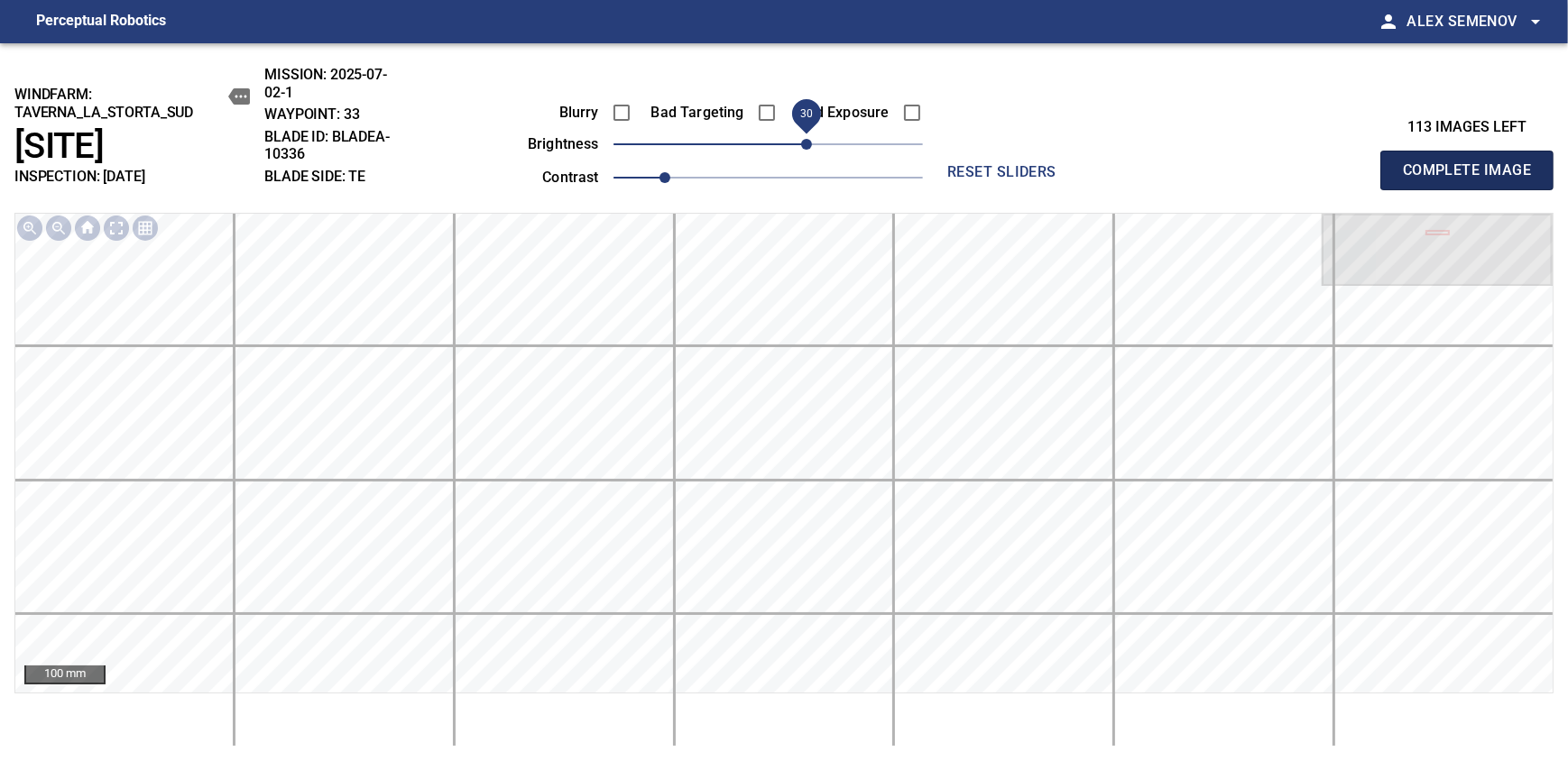 click on "Complete Image" at bounding box center [1467, 170] 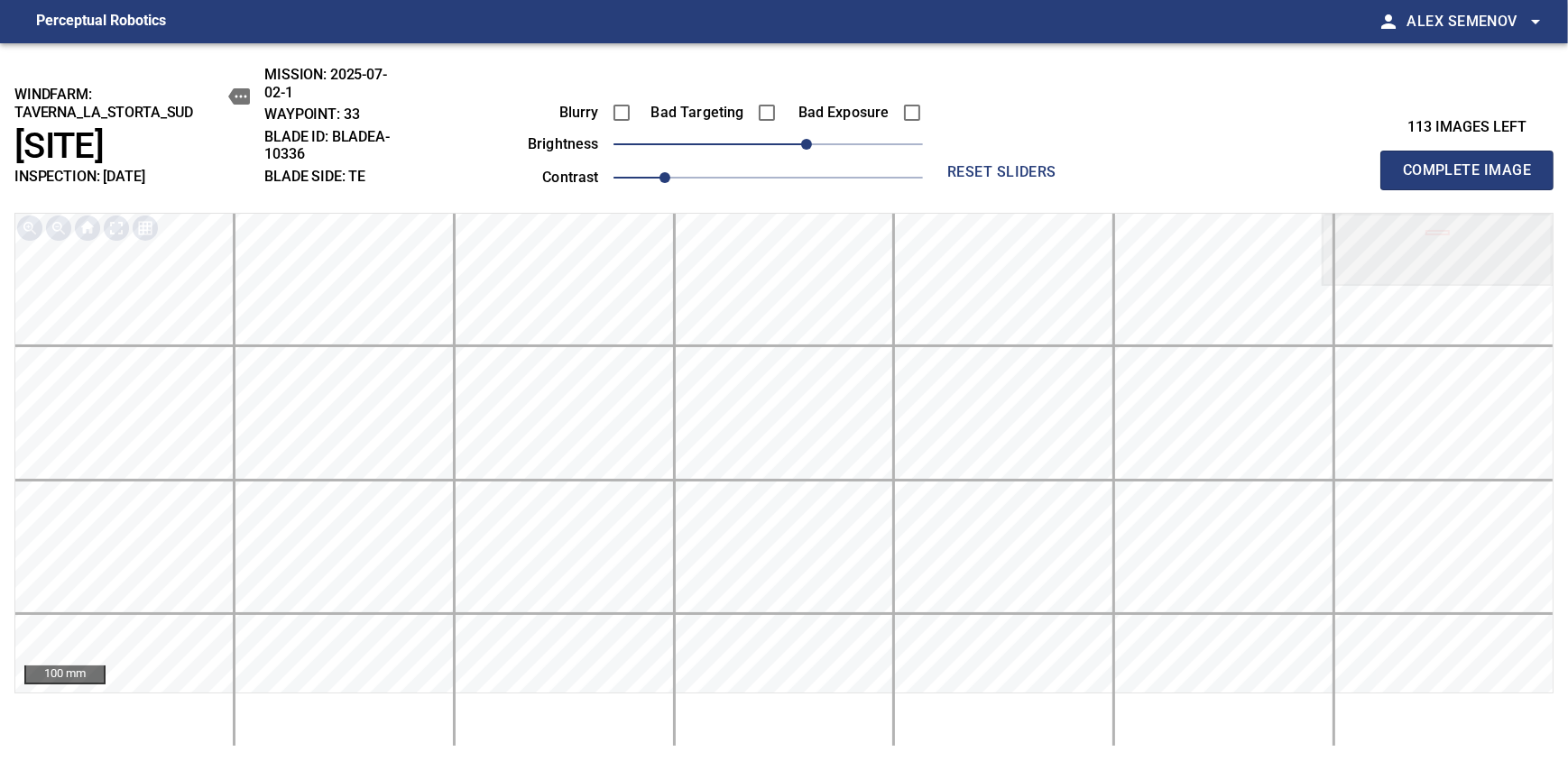 type 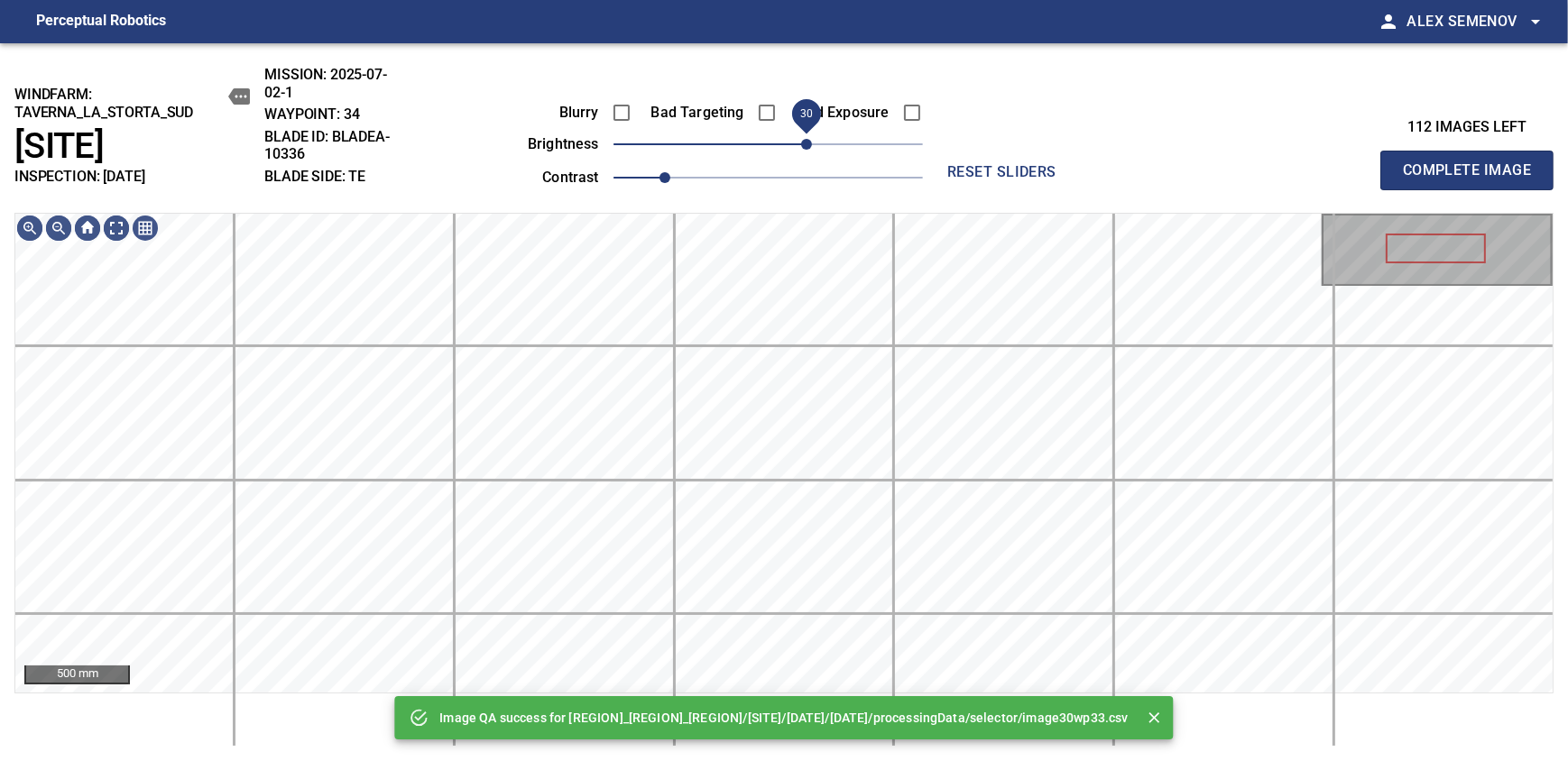 click on "30" at bounding box center [807, 144] 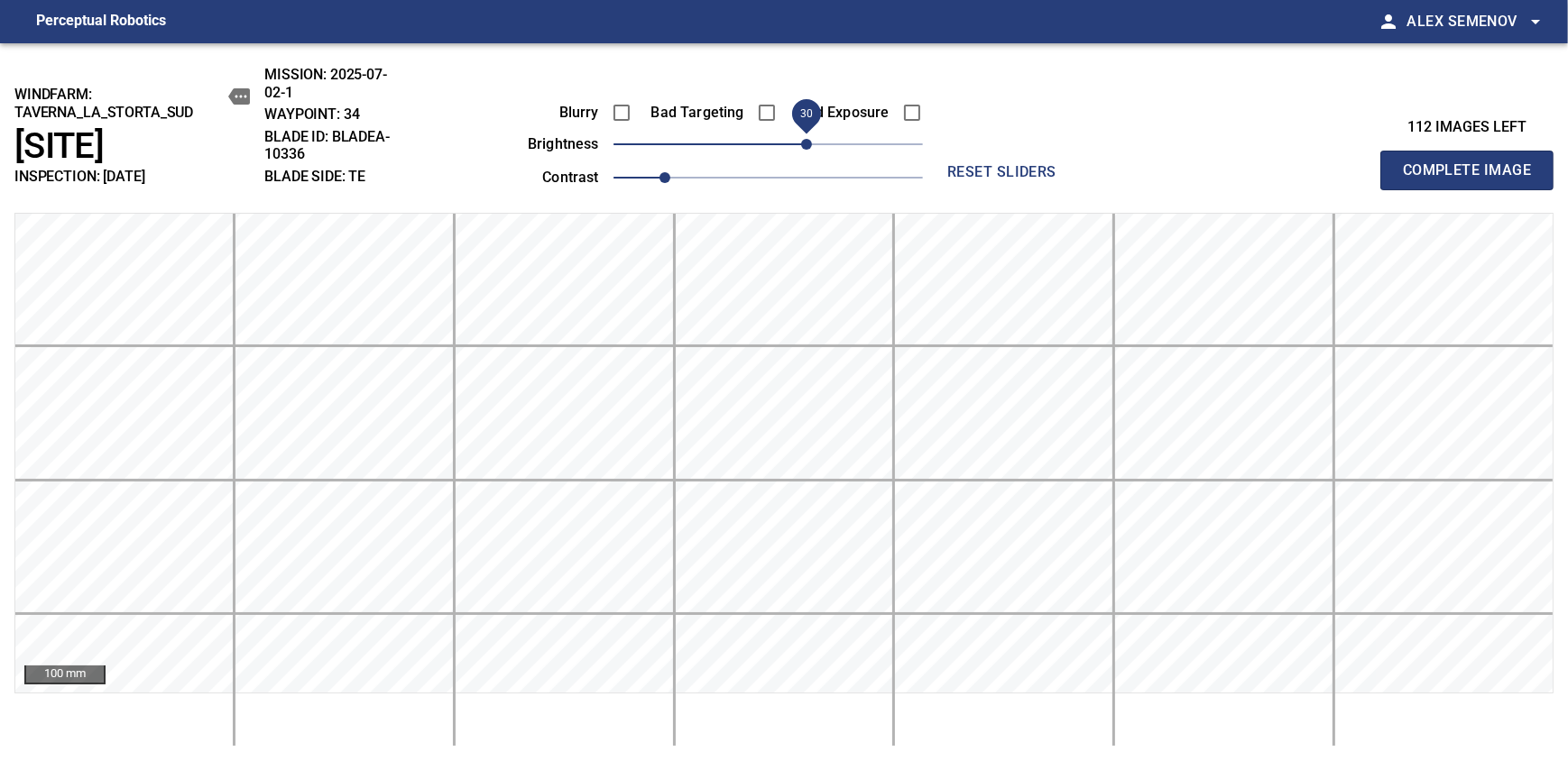 click on "Complete Image" at bounding box center (1467, 170) 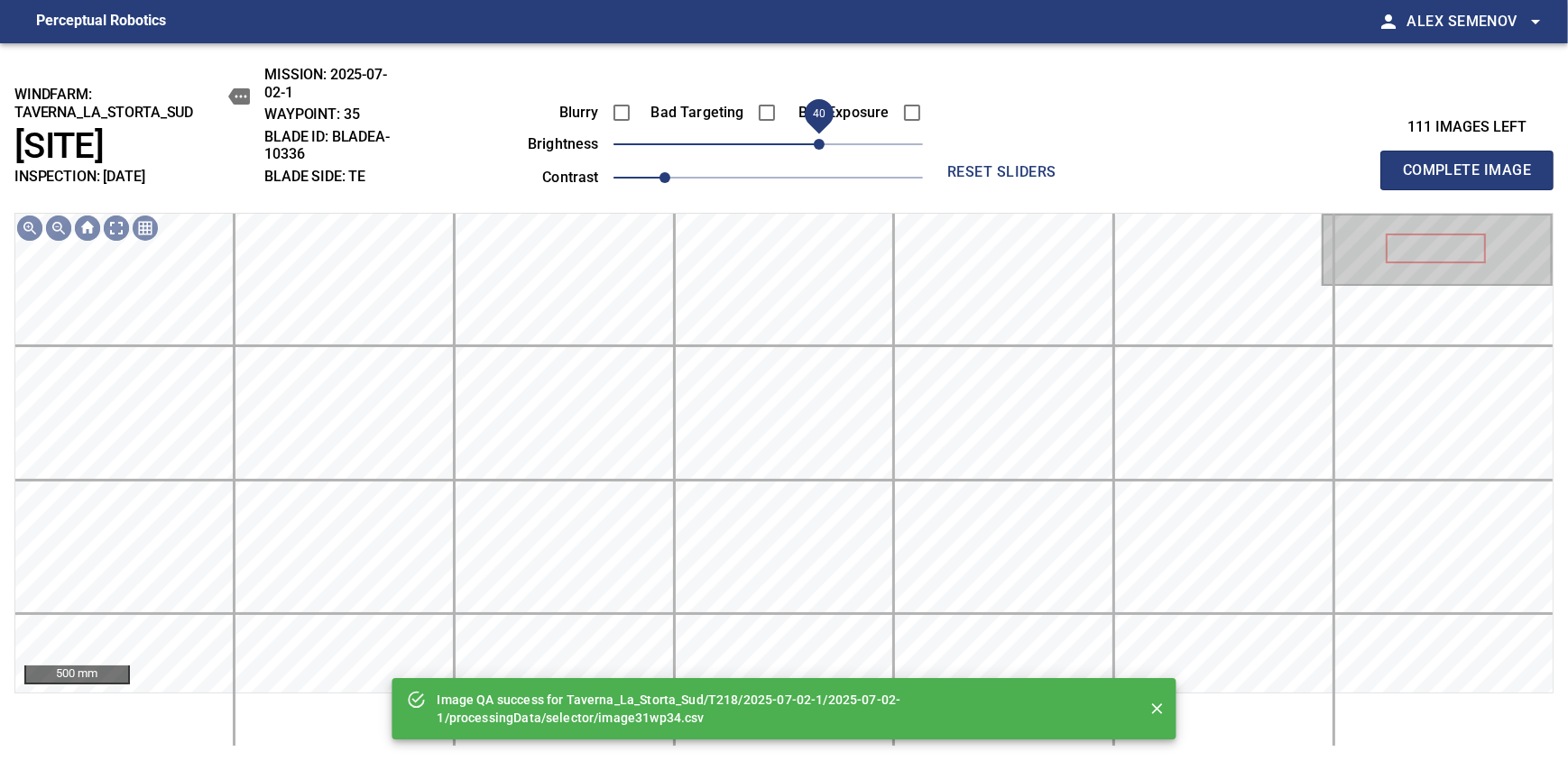 drag, startPoint x: 800, startPoint y: 155, endPoint x: 820, endPoint y: 150, distance: 20.615528 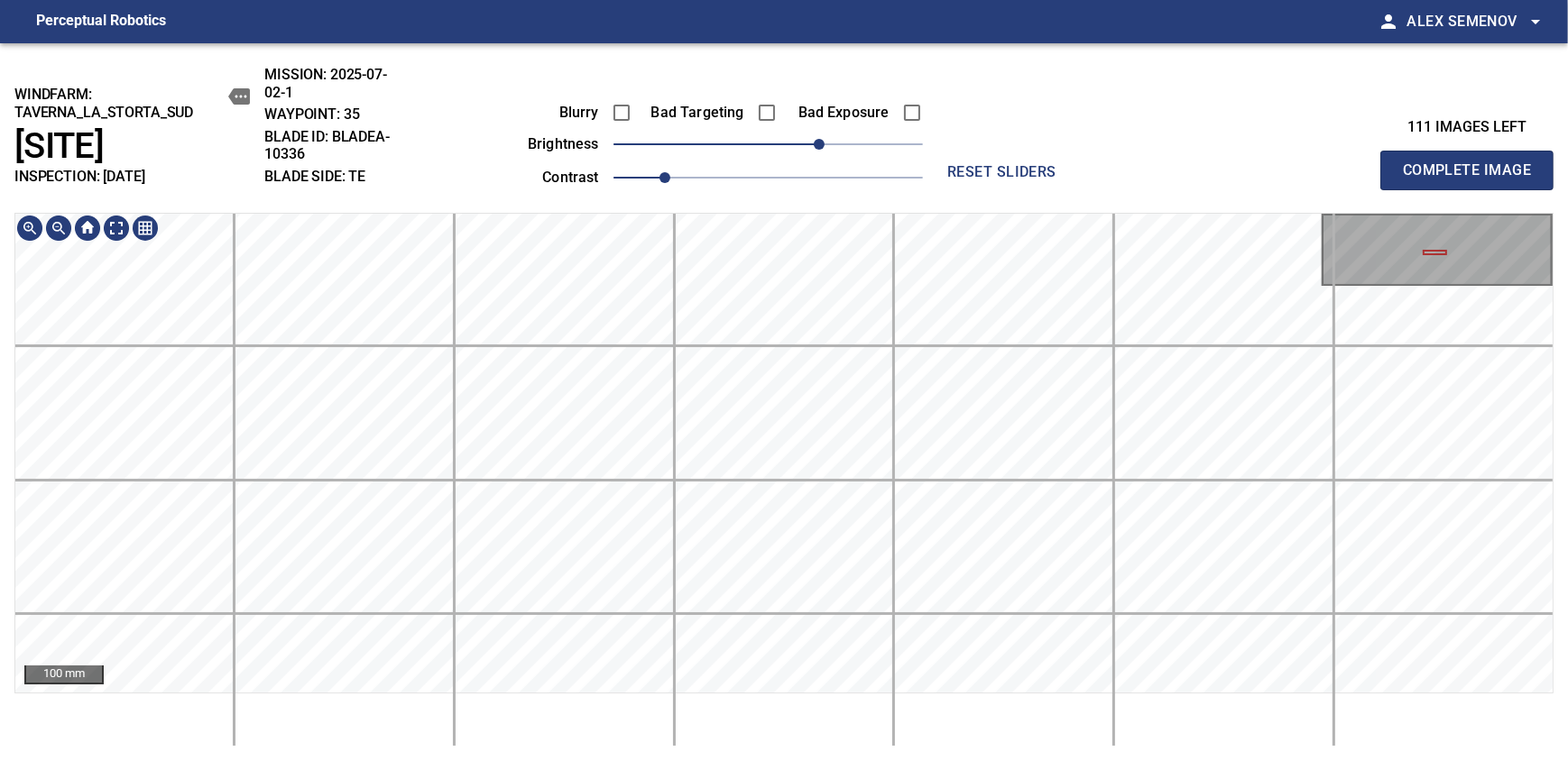 click on "windfarm: Taverna_La_Storta_Sud T218 INSPECTION: [DATE] MISSION: [DATE] WAYPOINT: 35 BLADE ID: bladeA-10336 BLADE SIDE: TE Blurry Bad Targeting Bad Exposure brightness 40 contrast 1 reset sliders 111 images left Complete Image 100 mm" at bounding box center (784, 402) 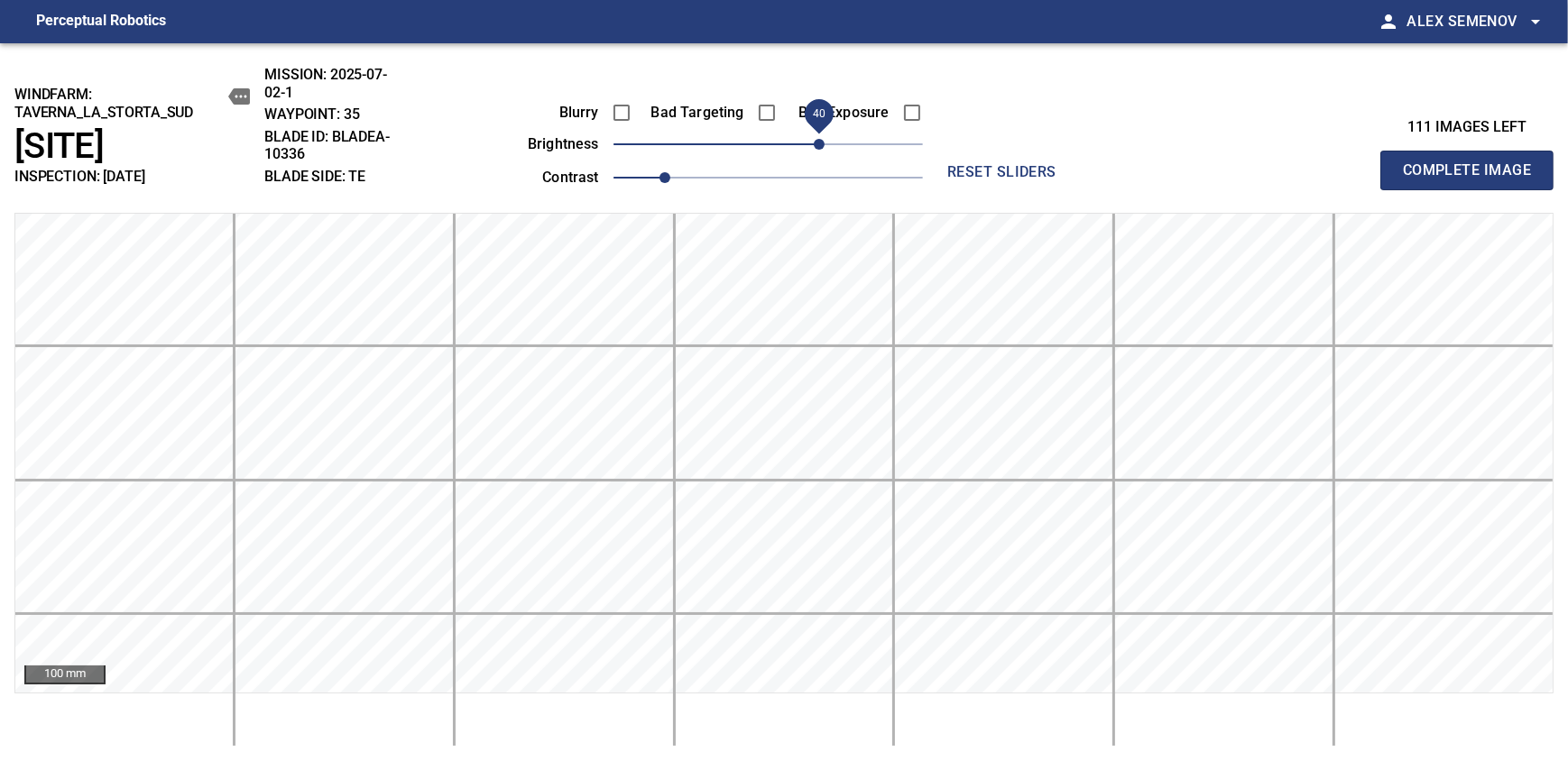 click on "Complete Image" at bounding box center [1467, 170] 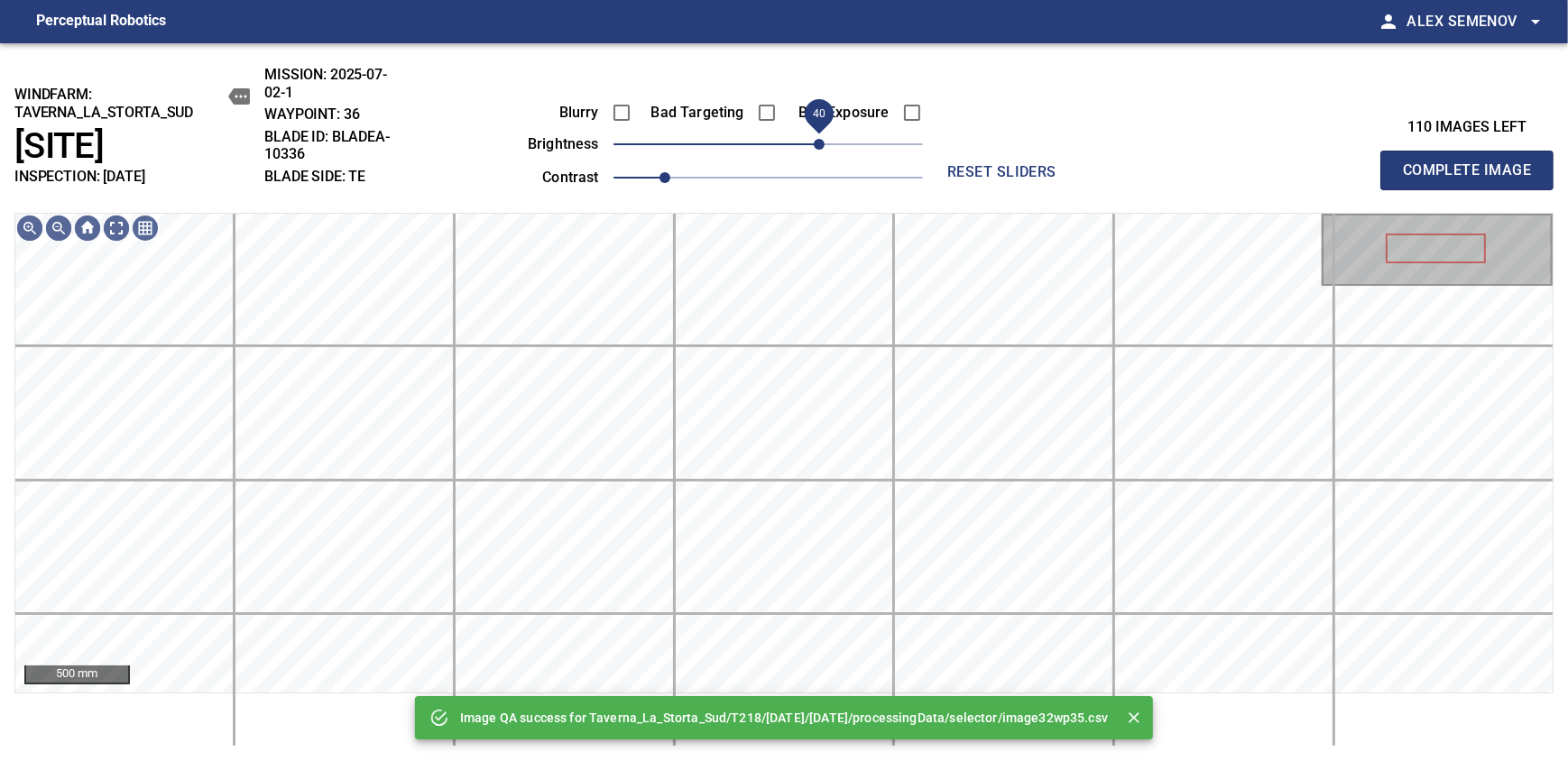click on "40" at bounding box center [768, 144] 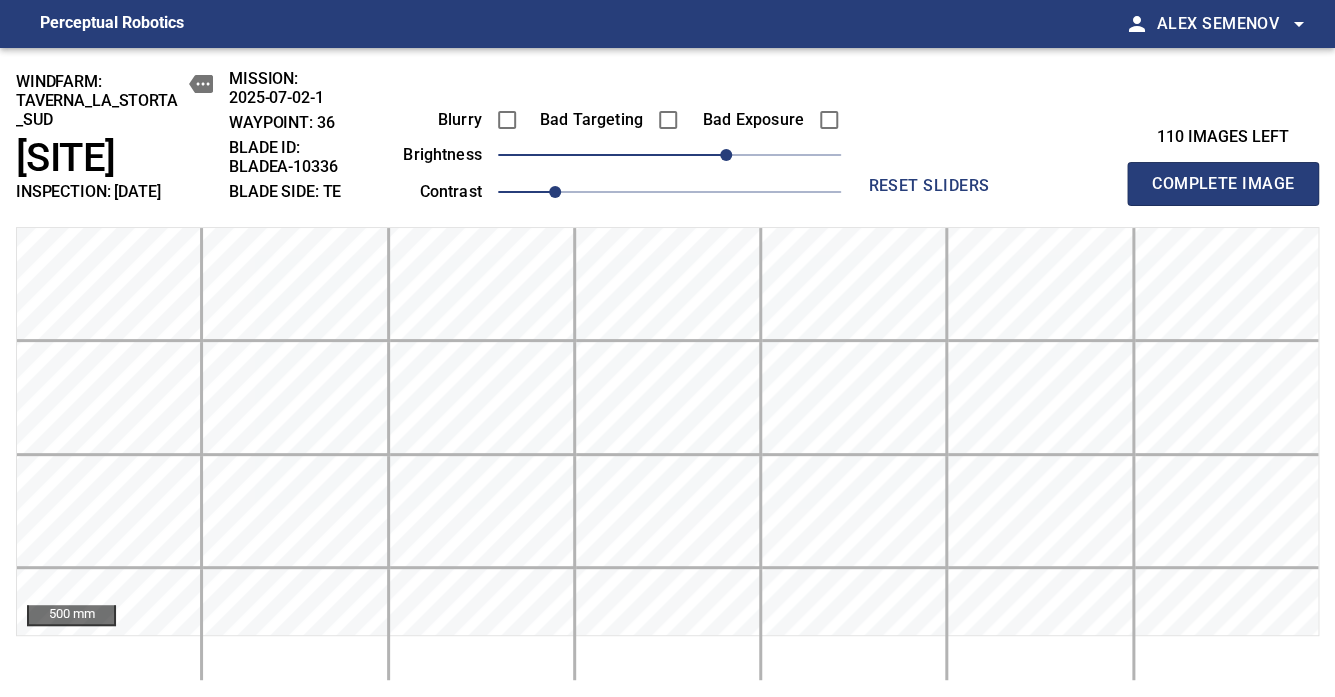 drag, startPoint x: 201, startPoint y: 170, endPoint x: 224, endPoint y: 149, distance: 31.144823 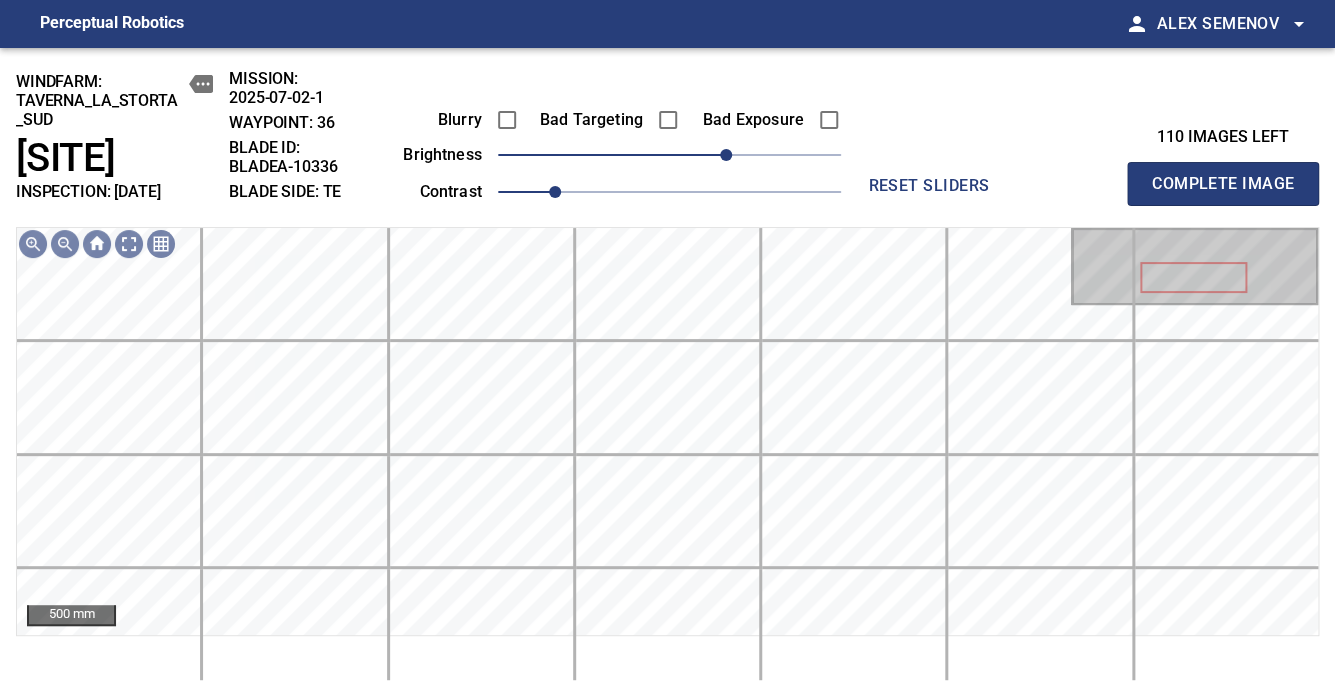 click on "Blurry Bad Targeting Bad Exposure brightness 40 contrast 1 reset sliders" at bounding box center [687, 138] 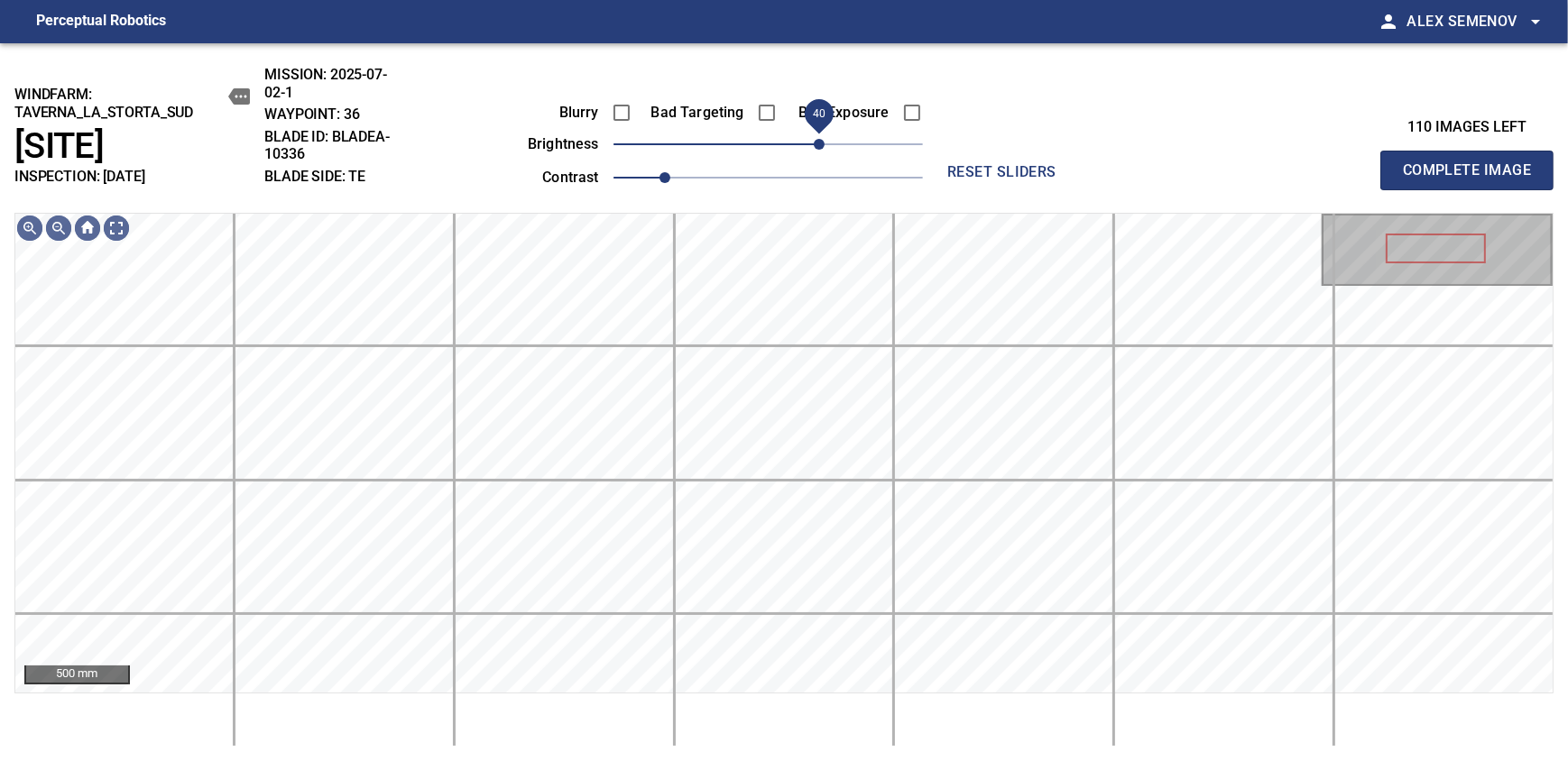 click on "40" at bounding box center (819, 144) 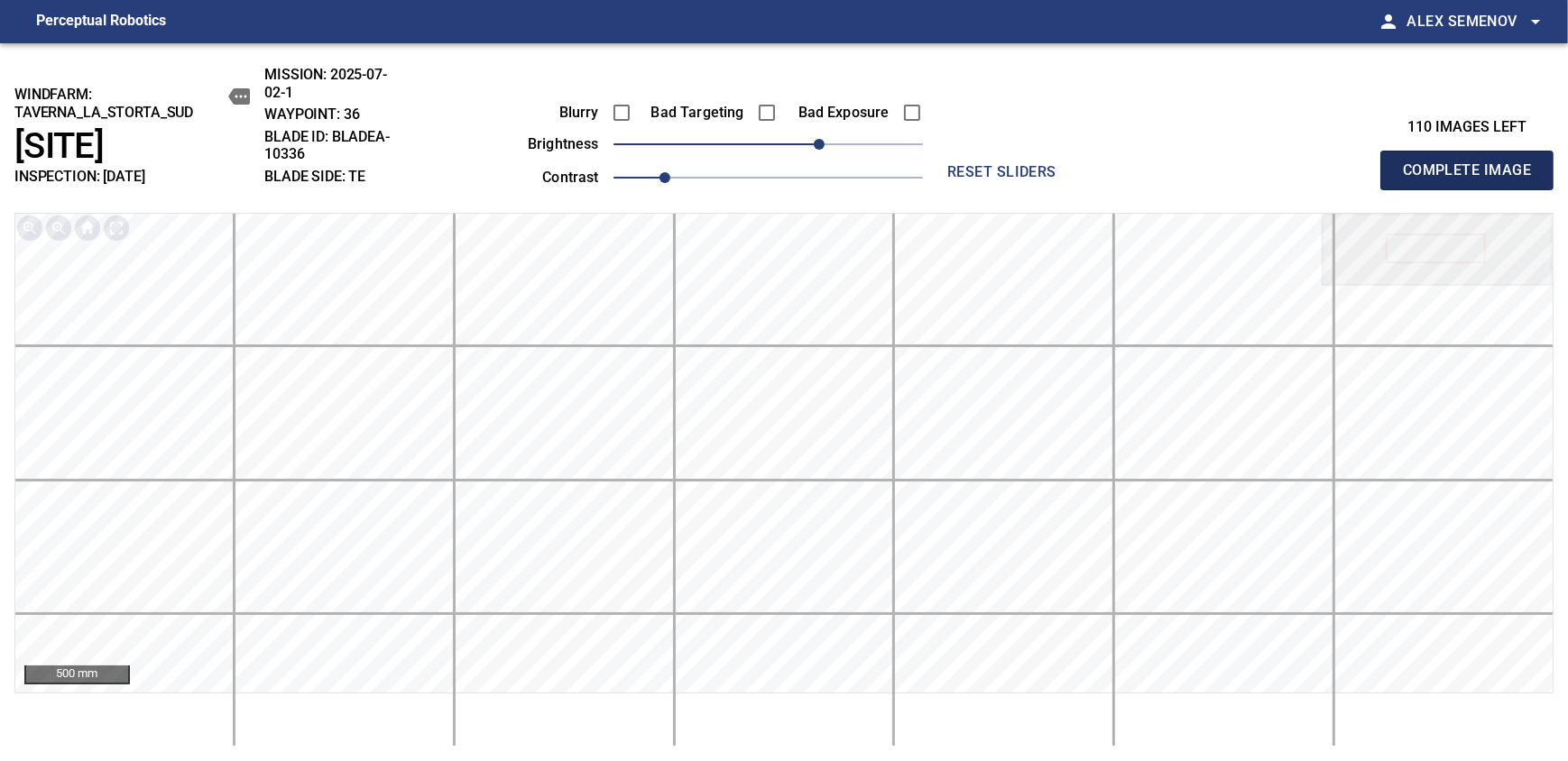 drag, startPoint x: 1472, startPoint y: 173, endPoint x: 820, endPoint y: 139, distance: 652.8859 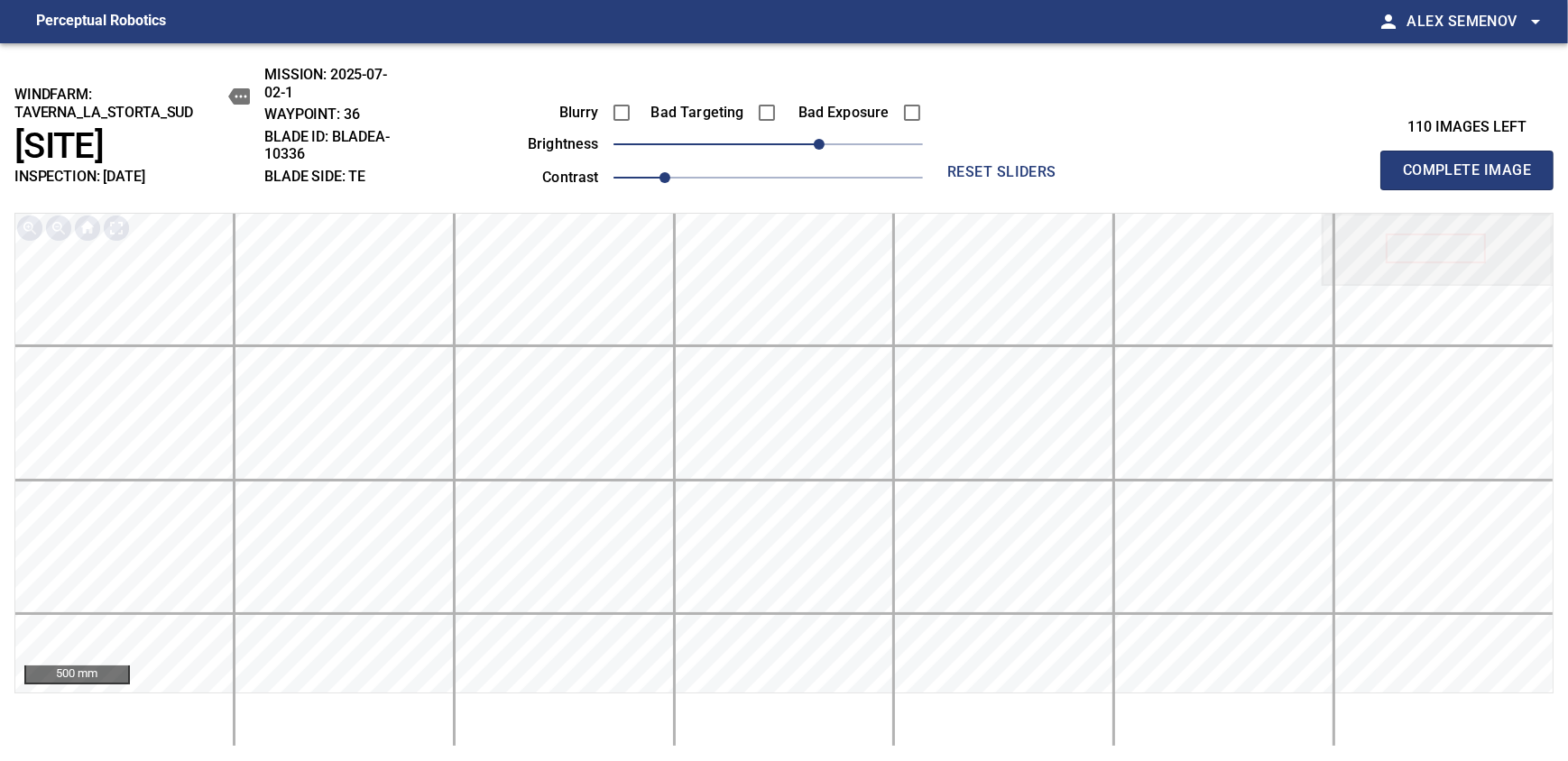 type 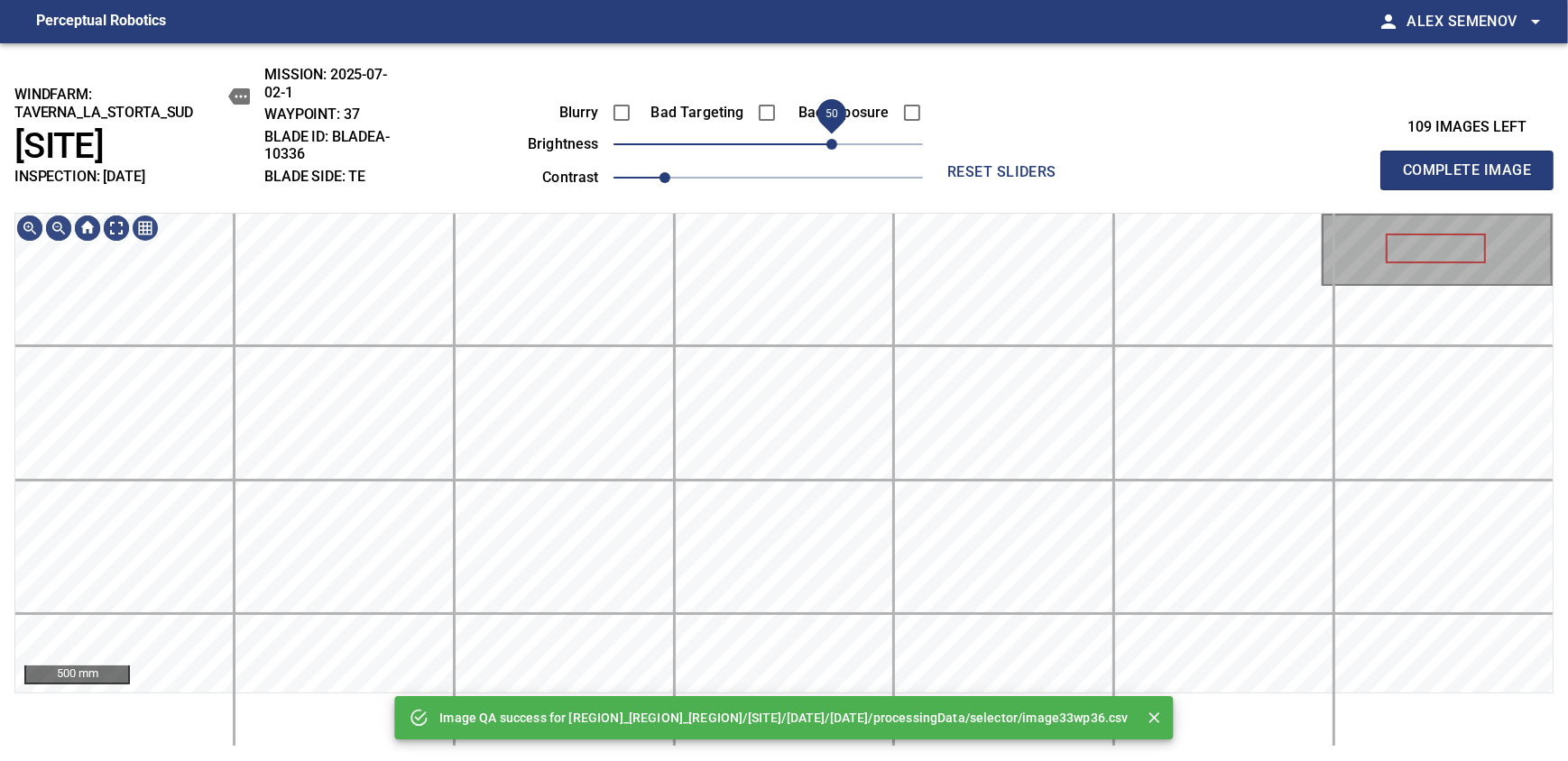 click on "50" at bounding box center [768, 144] 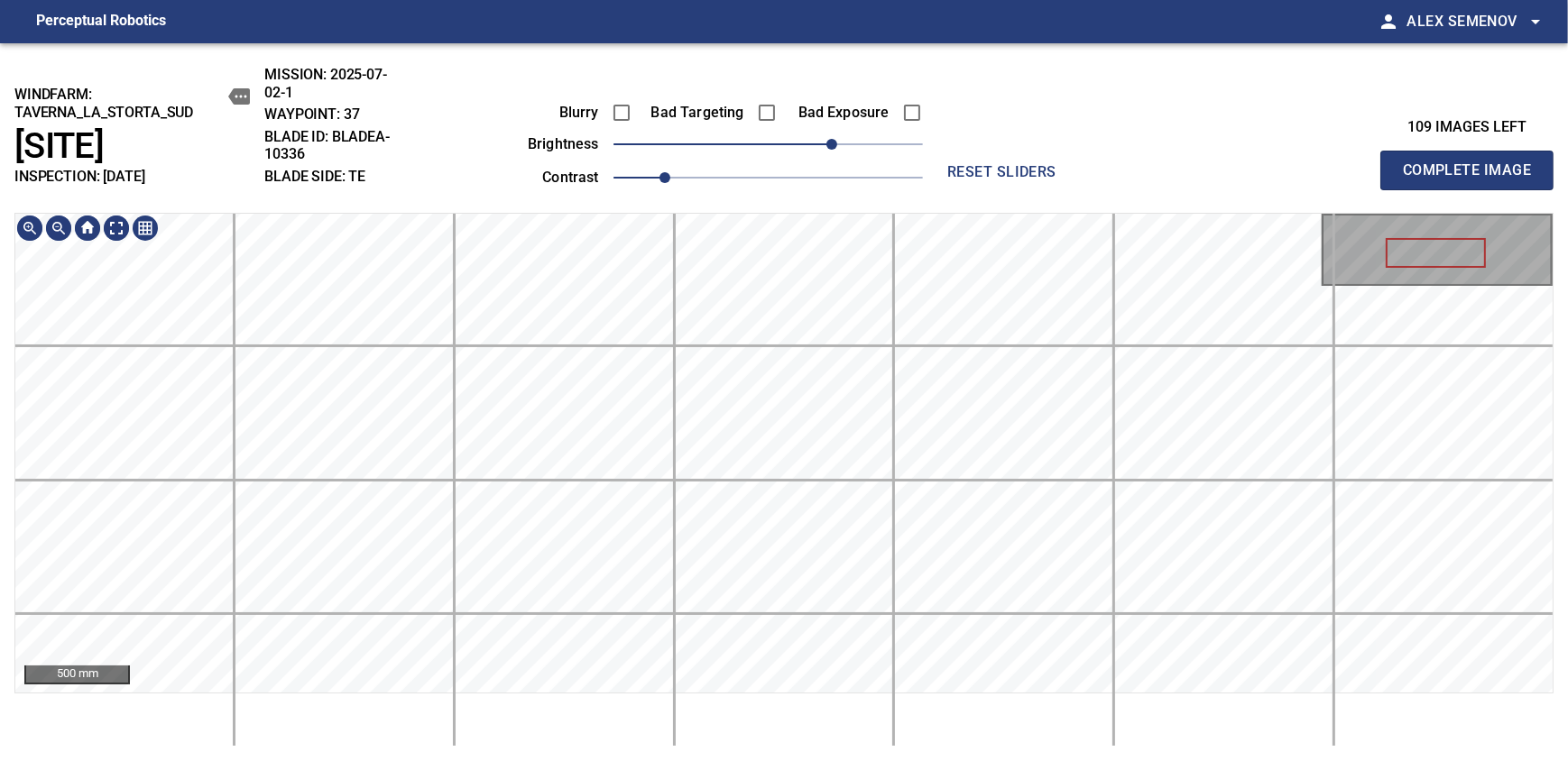 click on "windfarm: Taverna_La_Storta_Sud T218 INSPECTION: [DATE] MISSION: [DATE] WAYPOINT: 37 BLADE ID: bladeA-10336 BLADE SIDE: TE Blurry Bad Targeting Bad Exposure brightness 50 contrast 1 reset sliders 109 images left Complete Image 500 mm" at bounding box center (784, 402) 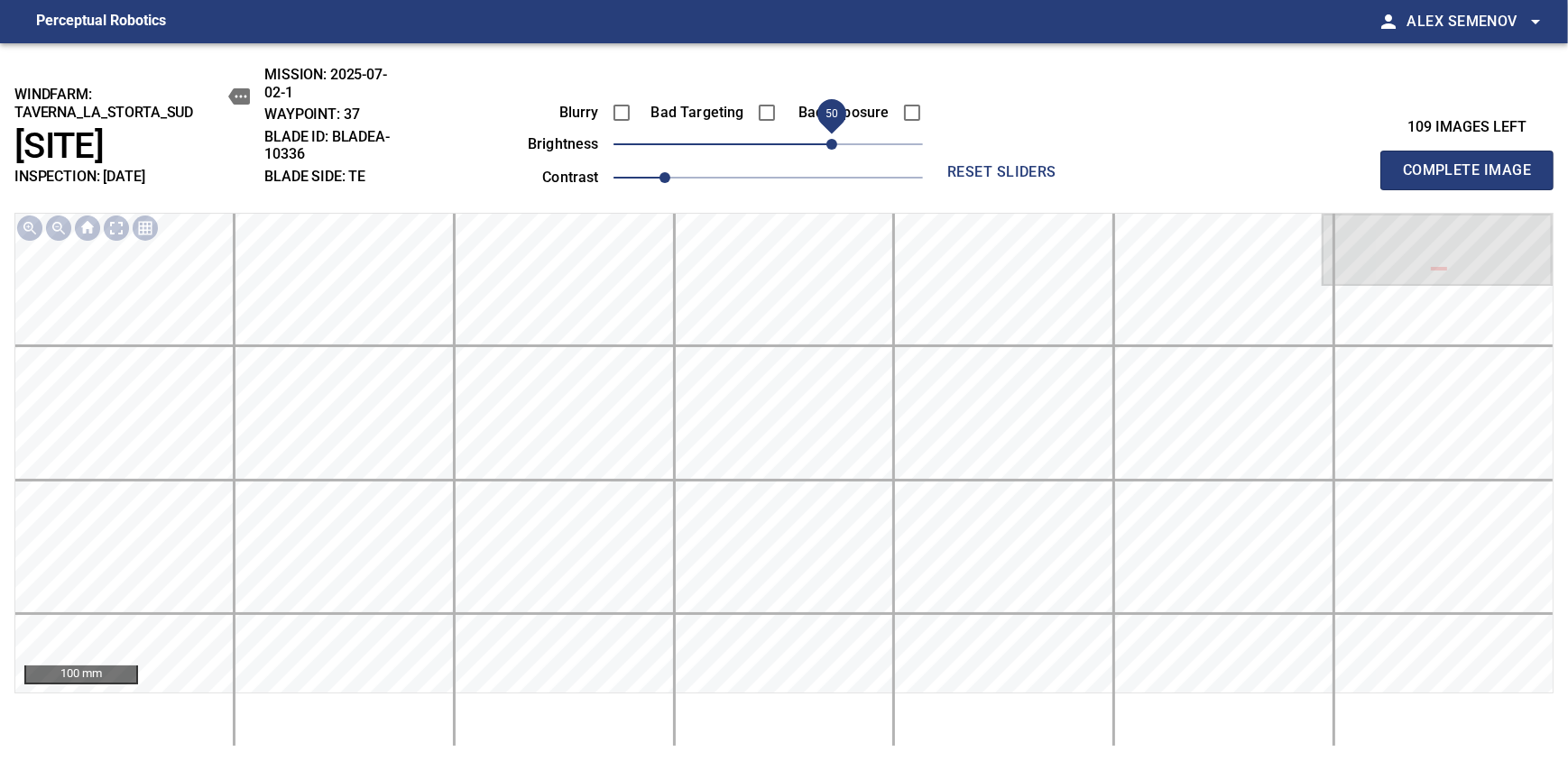 click on "Complete Image" at bounding box center [1467, 170] 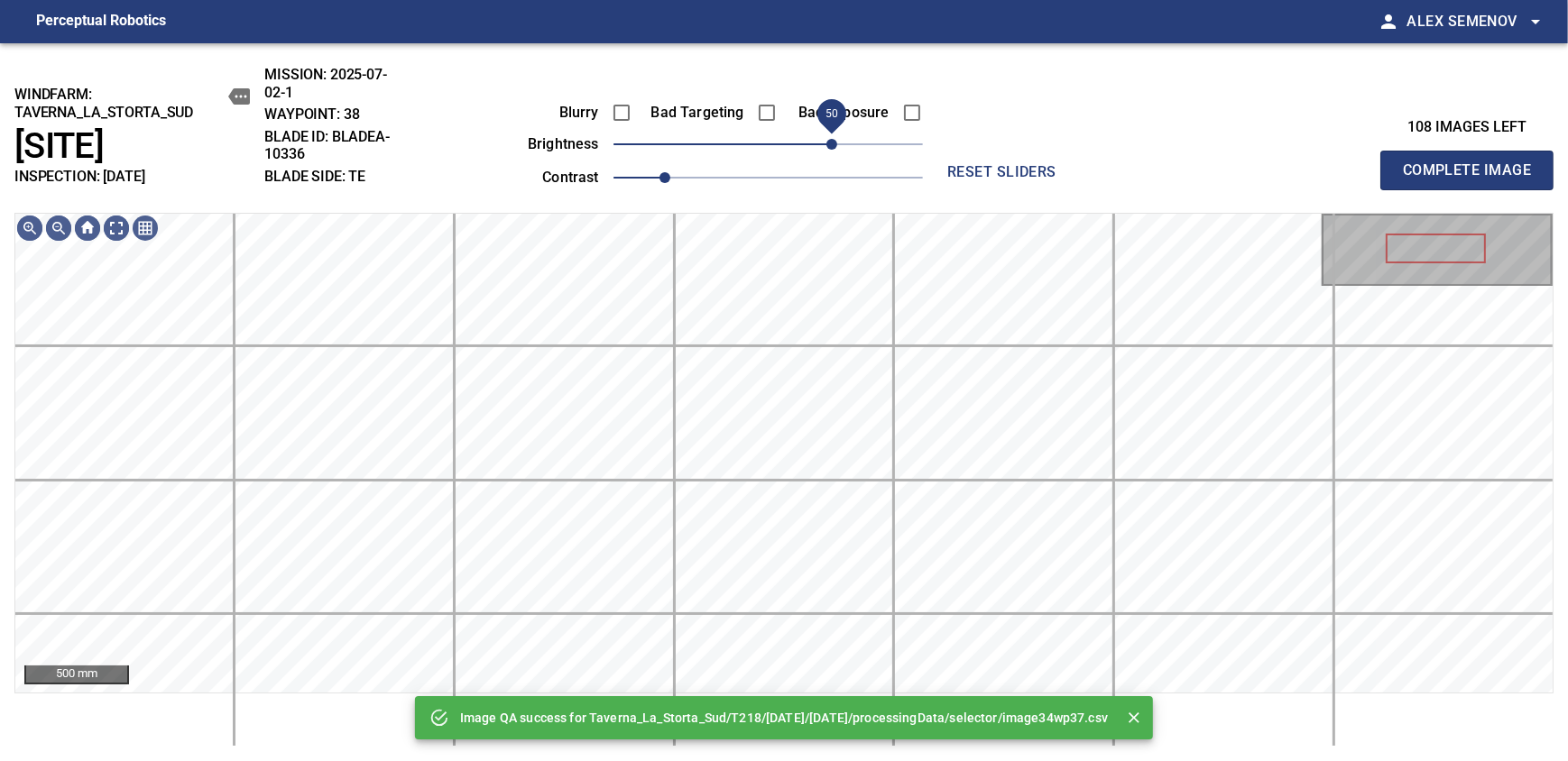 click on "50" at bounding box center (768, 144) 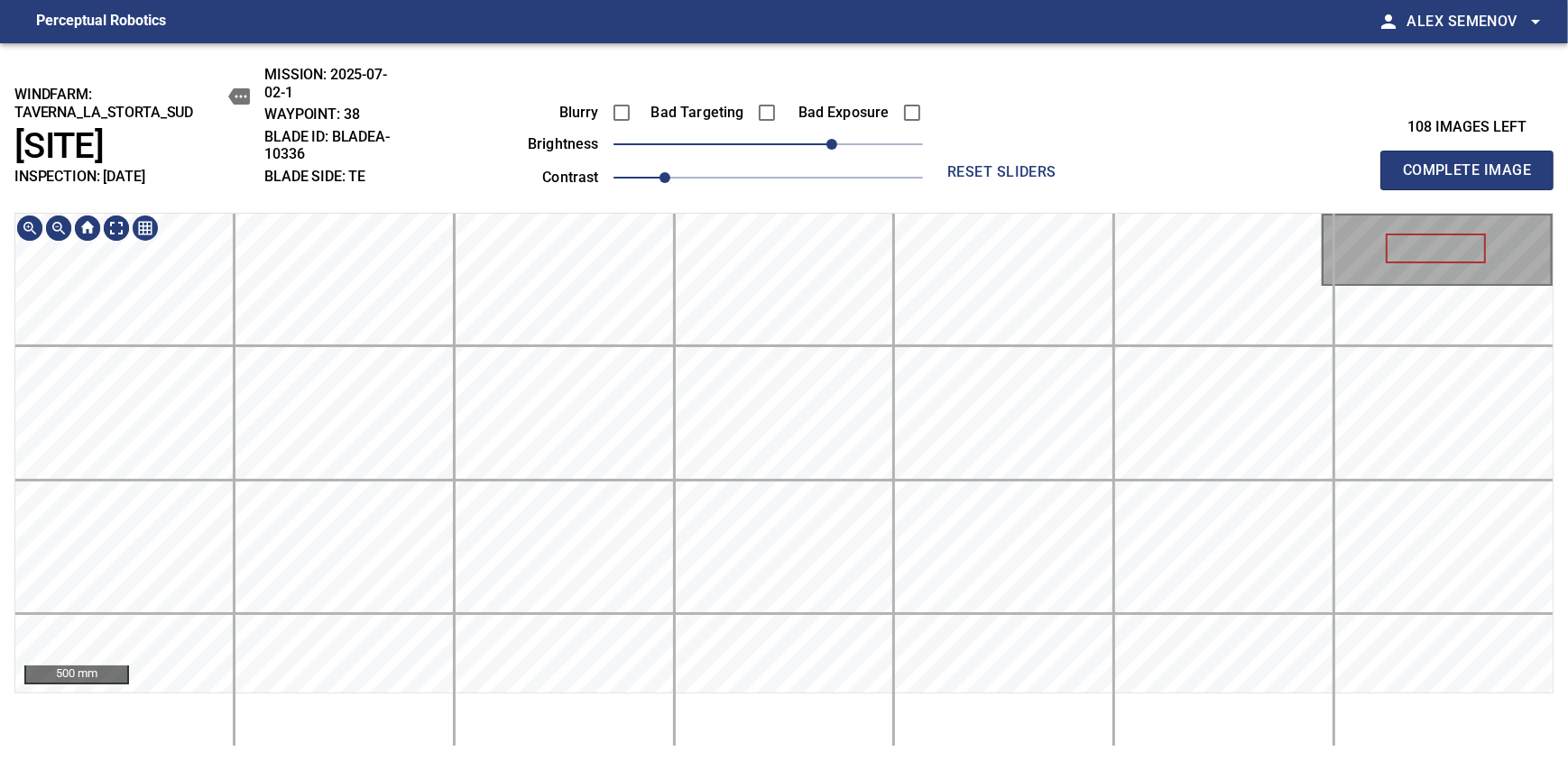click on "windfarm: Taverna_La_Storta_Sud T218 INSPECTION: [DATE] MISSION: [DATE] WAYPOINT: 38 BLADE ID: bladeA-10336 BLADE SIDE: TE Blurry Bad Targeting Bad Exposure brightness 50 contrast 1 reset sliders 108 images left Complete Image 500 mm" at bounding box center [784, 402] 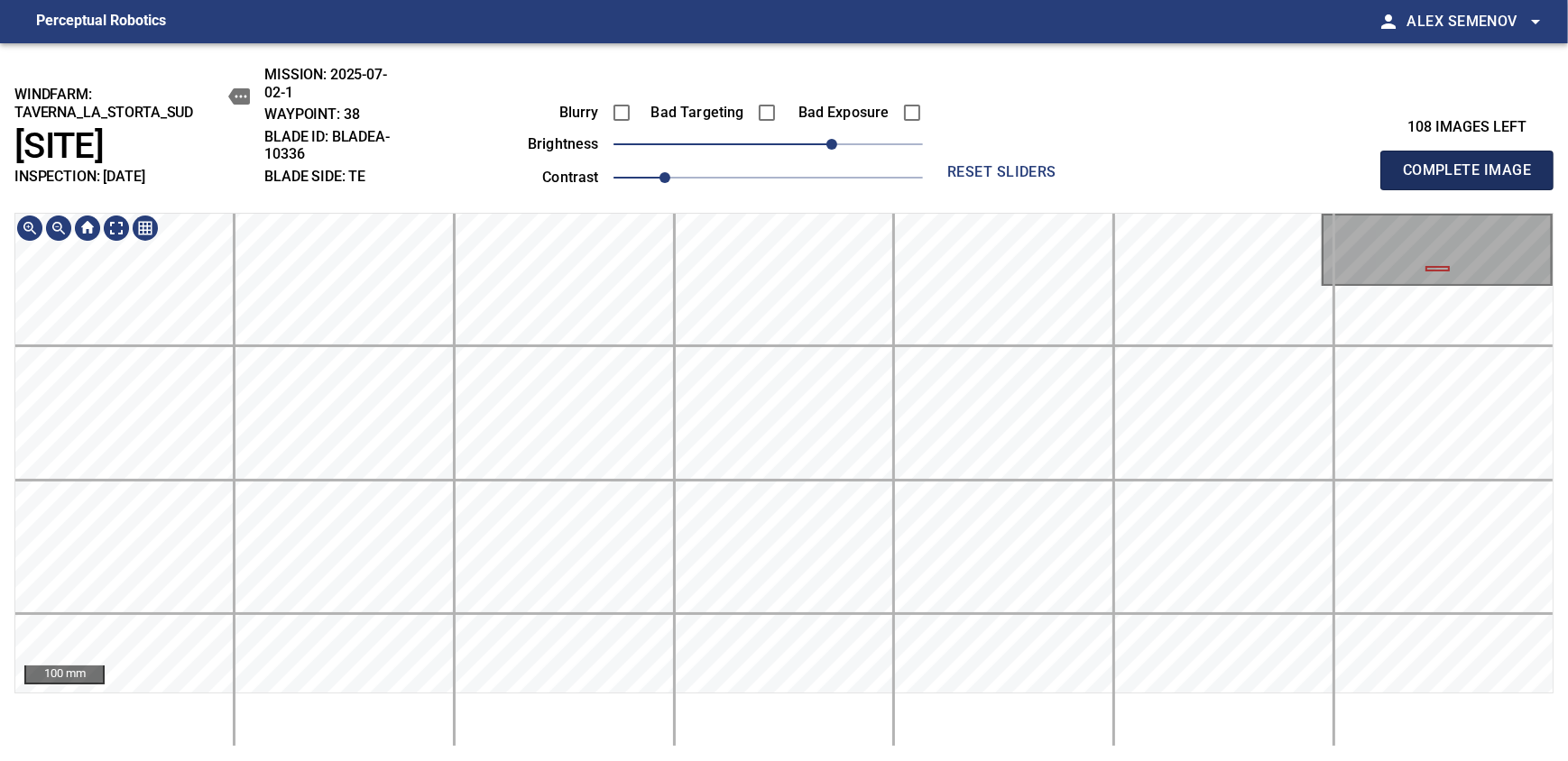 click on "Complete Image" at bounding box center [1467, 170] 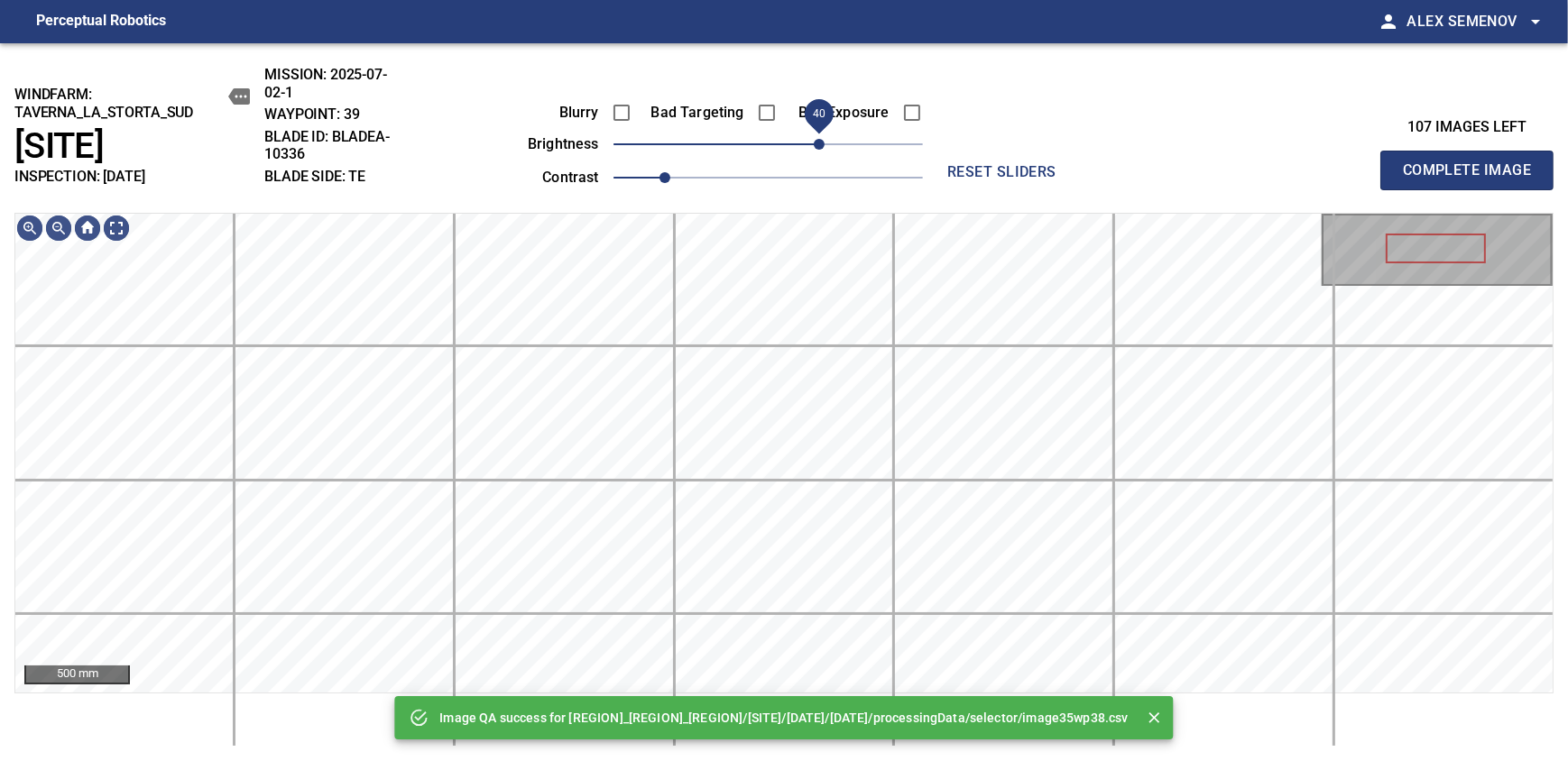 drag, startPoint x: 794, startPoint y: 148, endPoint x: 817, endPoint y: 145, distance: 23.194827 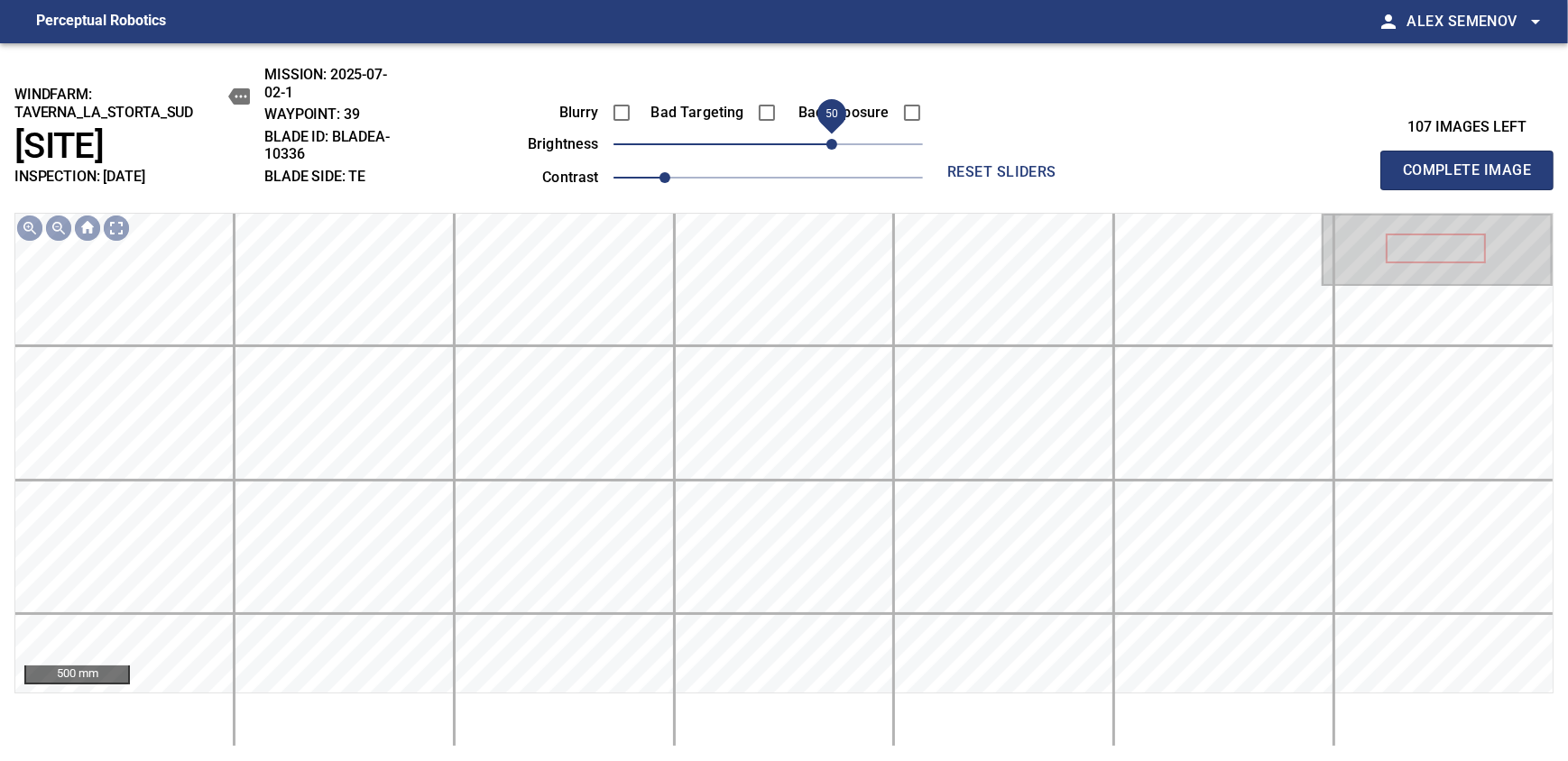 drag, startPoint x: 818, startPoint y: 148, endPoint x: 829, endPoint y: 151, distance: 11.401754 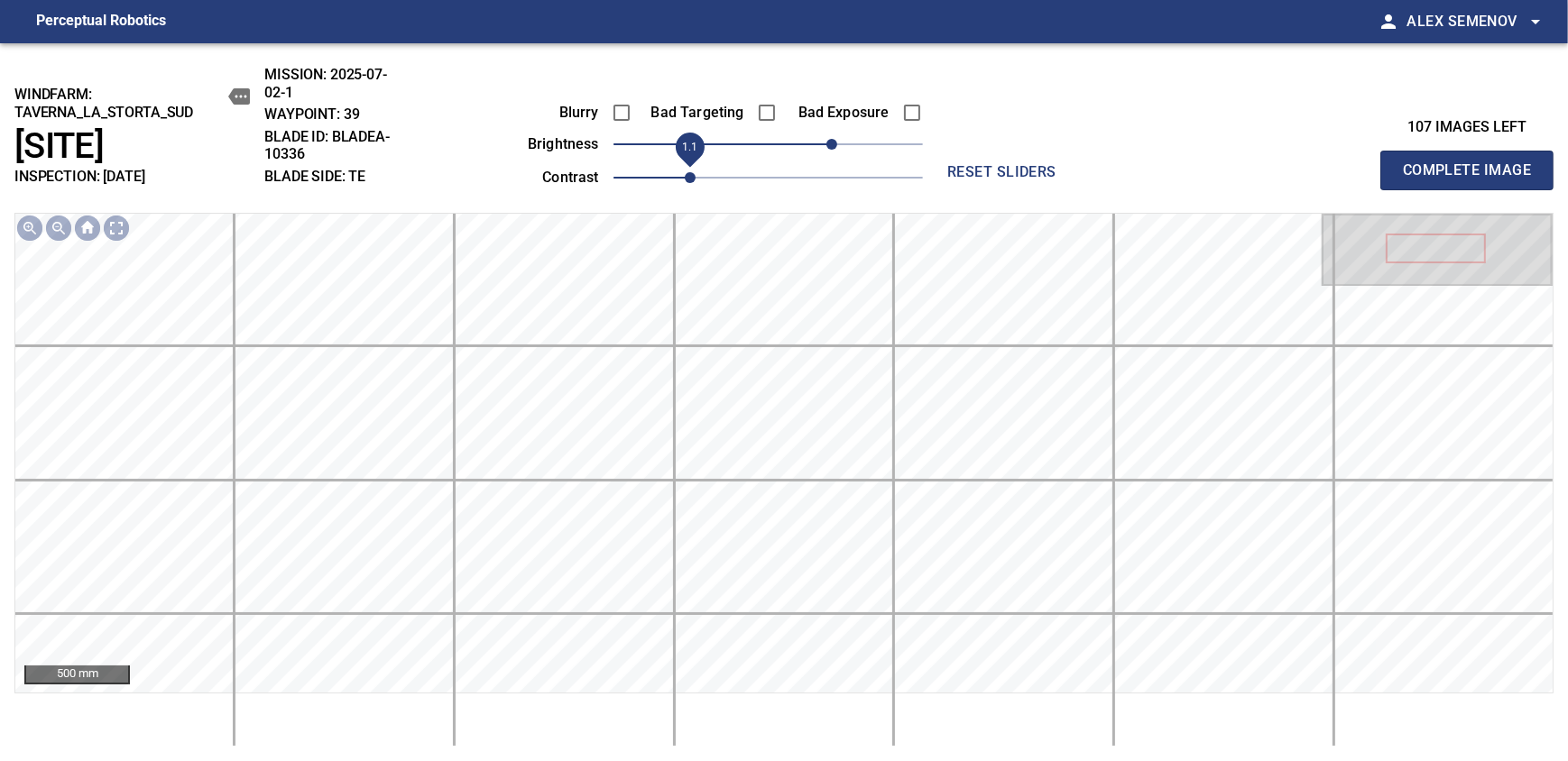 drag, startPoint x: 671, startPoint y: 177, endPoint x: 683, endPoint y: 174, distance: 12.369317 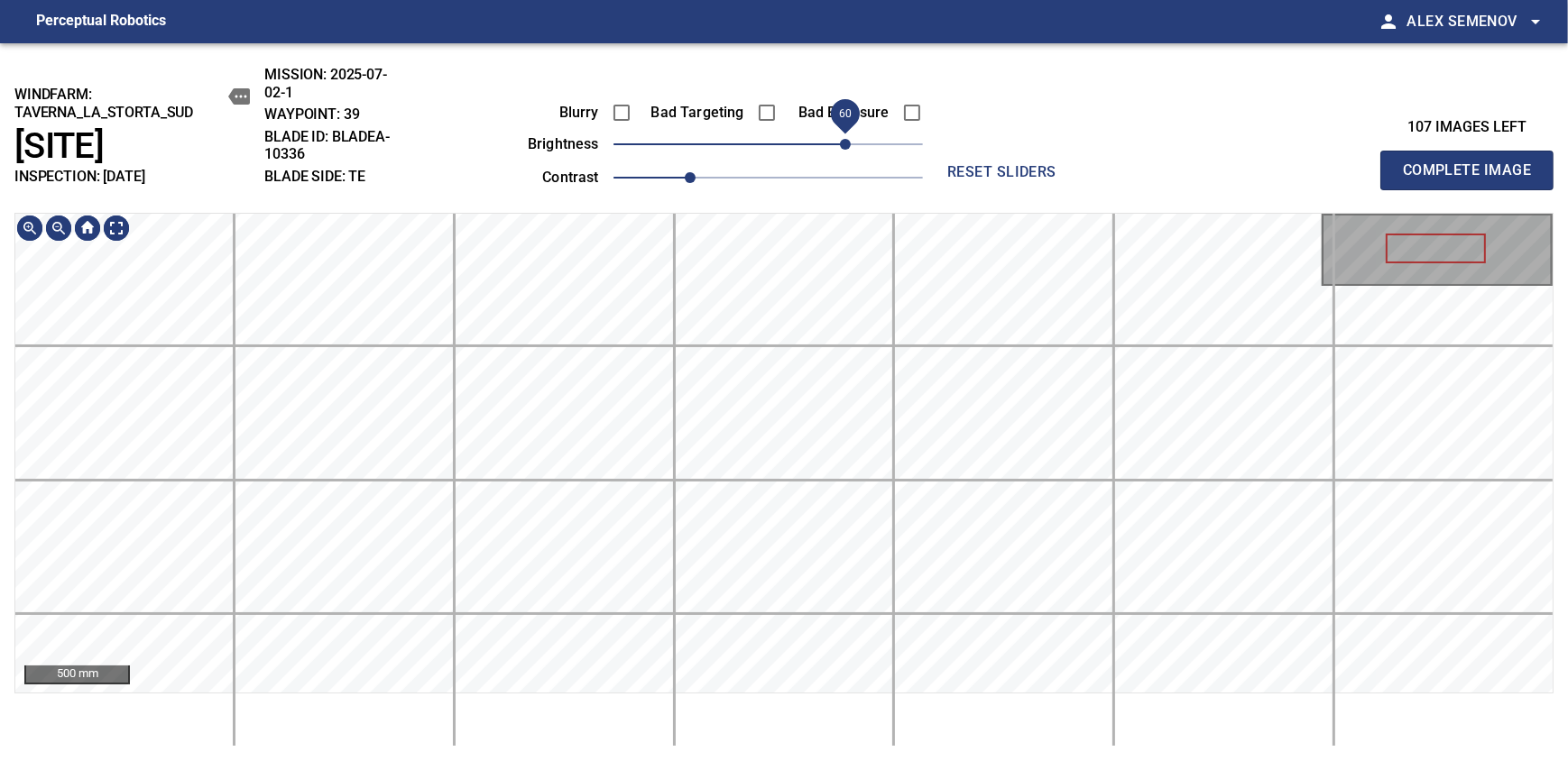 click on "60" at bounding box center [845, 144] 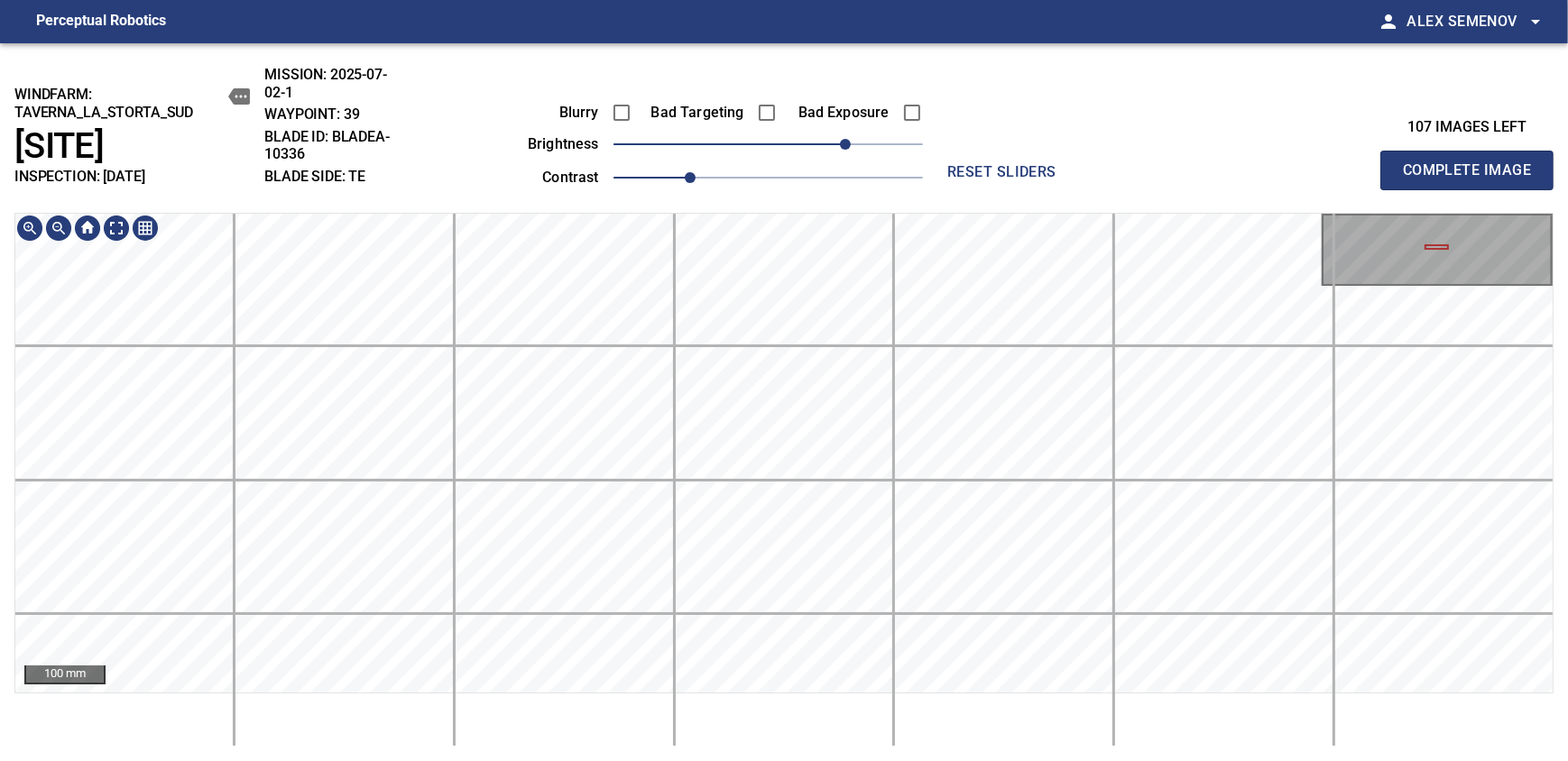 click on "windfarm: [REGION]_[REGION]_[REGION] [SITE] INSPECTION: [DATE] MISSION: [DATE] WAYPOINT: 39 BLADE ID: bladeA-10336 BLADE SIDE: TE Blurry Bad Targeting Bad Exposure brightness 60 contrast 1.1 reset sliders 107 images left Complete Image 100 mm" at bounding box center [784, 402] 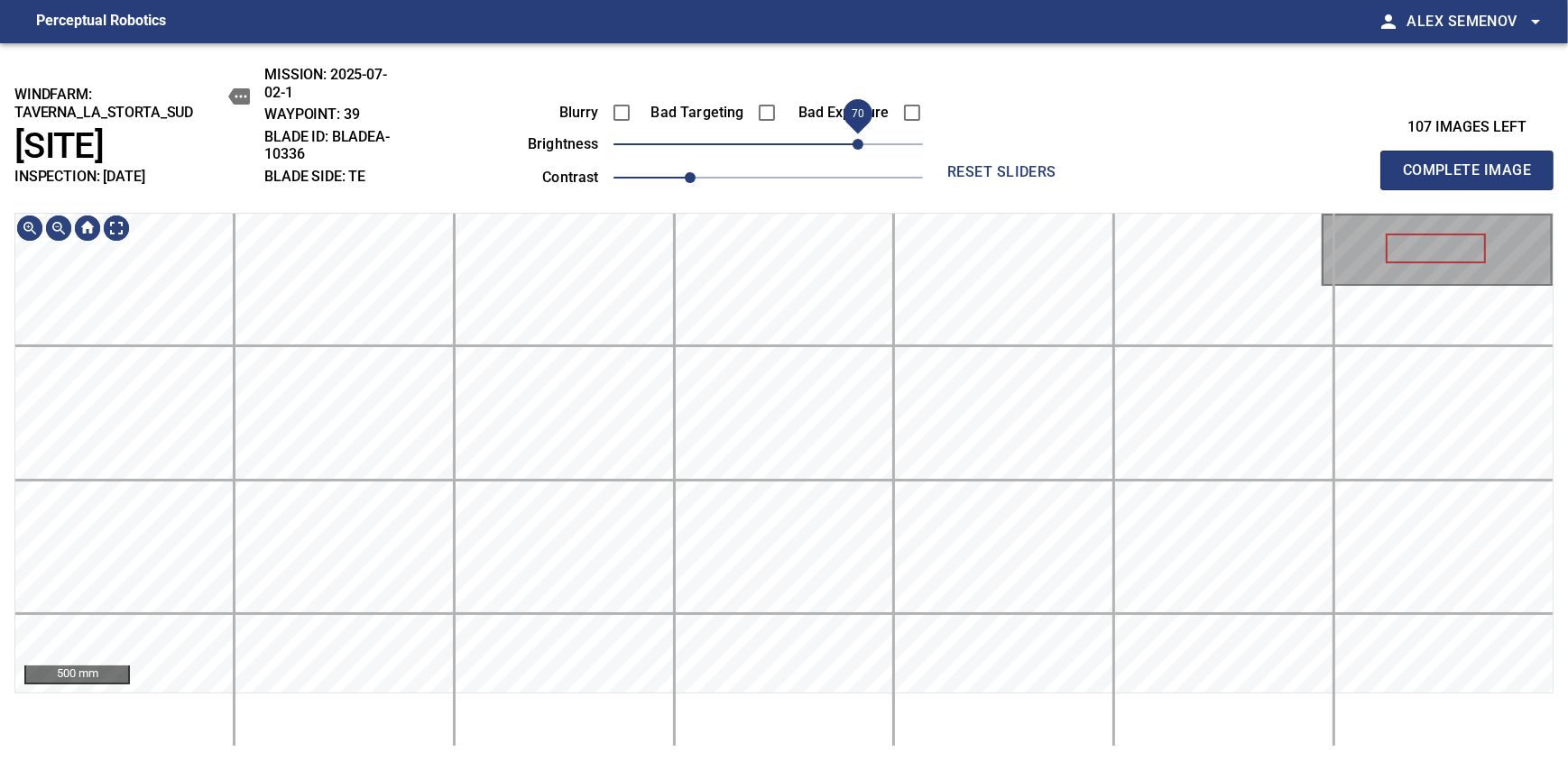 click on "70" at bounding box center (858, 144) 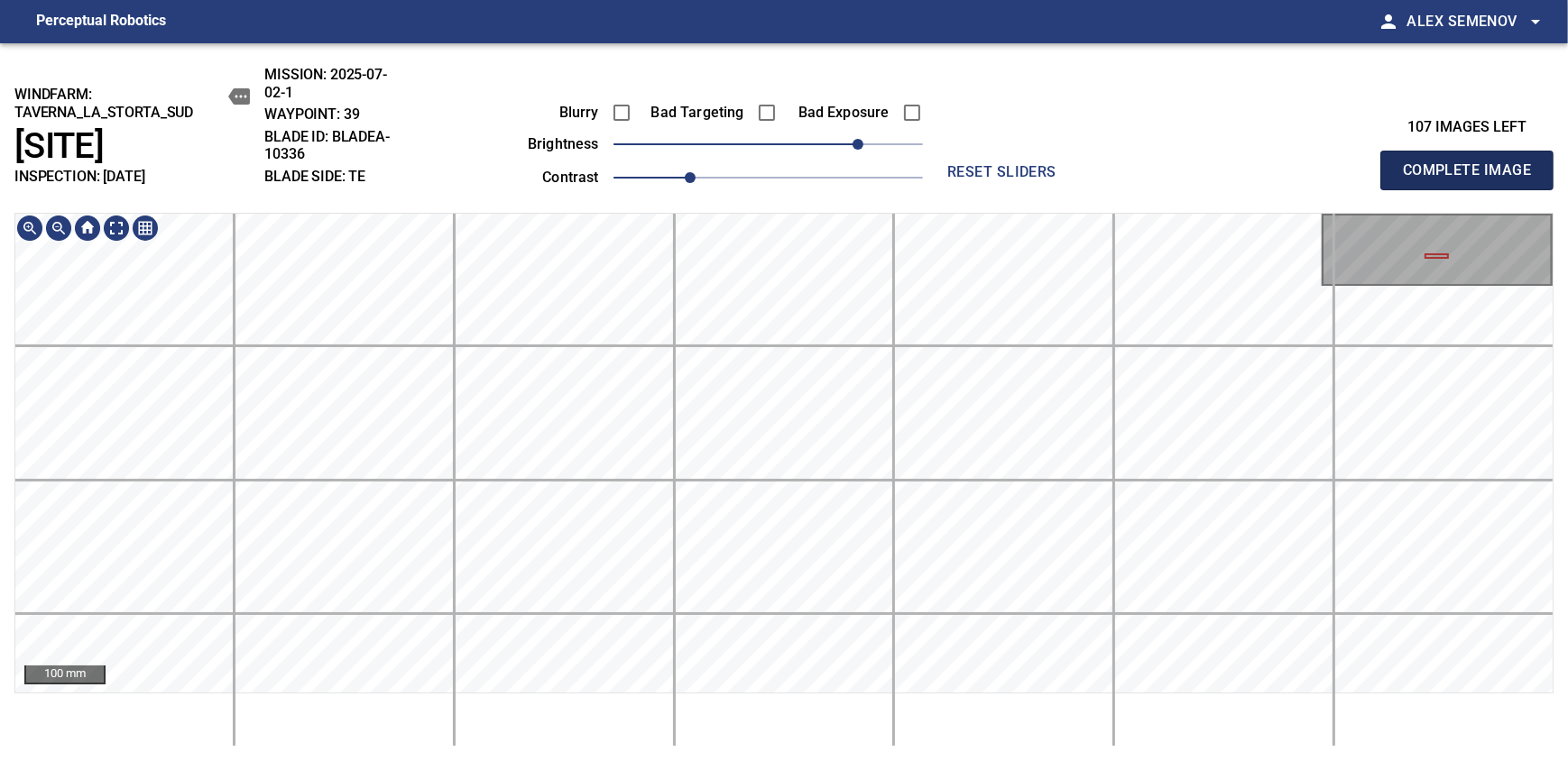 type 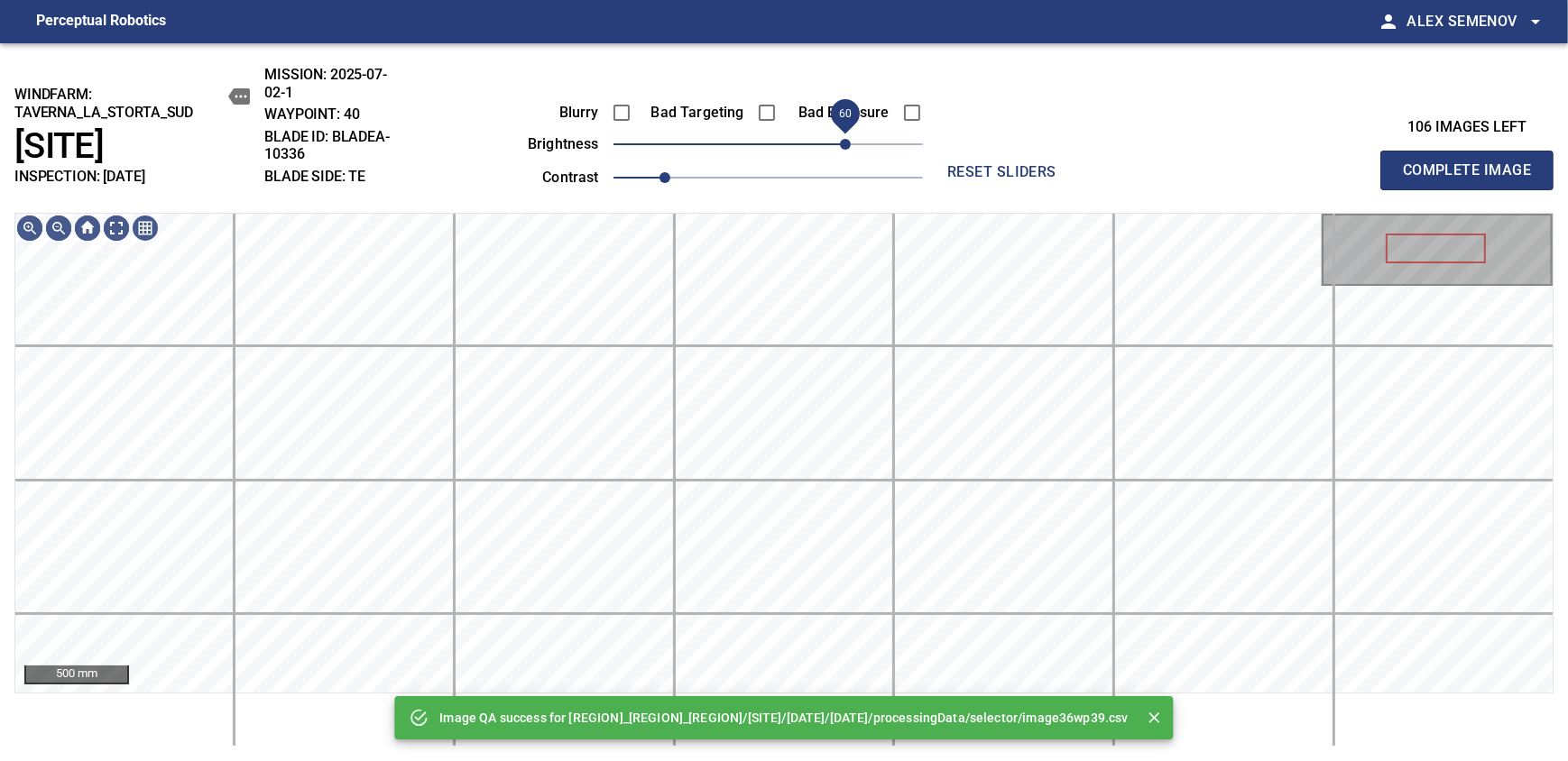 drag, startPoint x: 789, startPoint y: 151, endPoint x: 846, endPoint y: 151, distance: 57 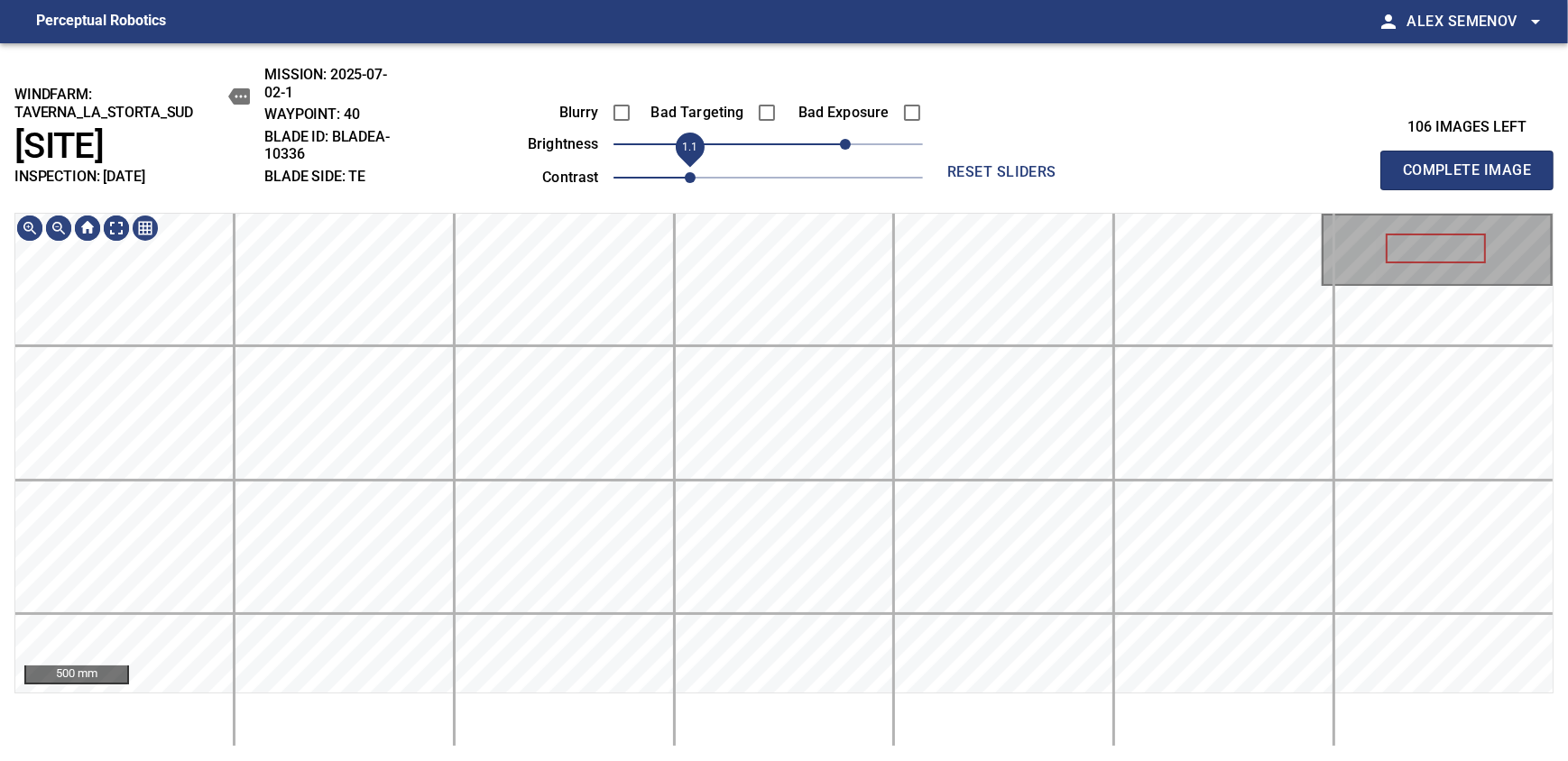 drag, startPoint x: 668, startPoint y: 178, endPoint x: 683, endPoint y: 174, distance: 15.524175 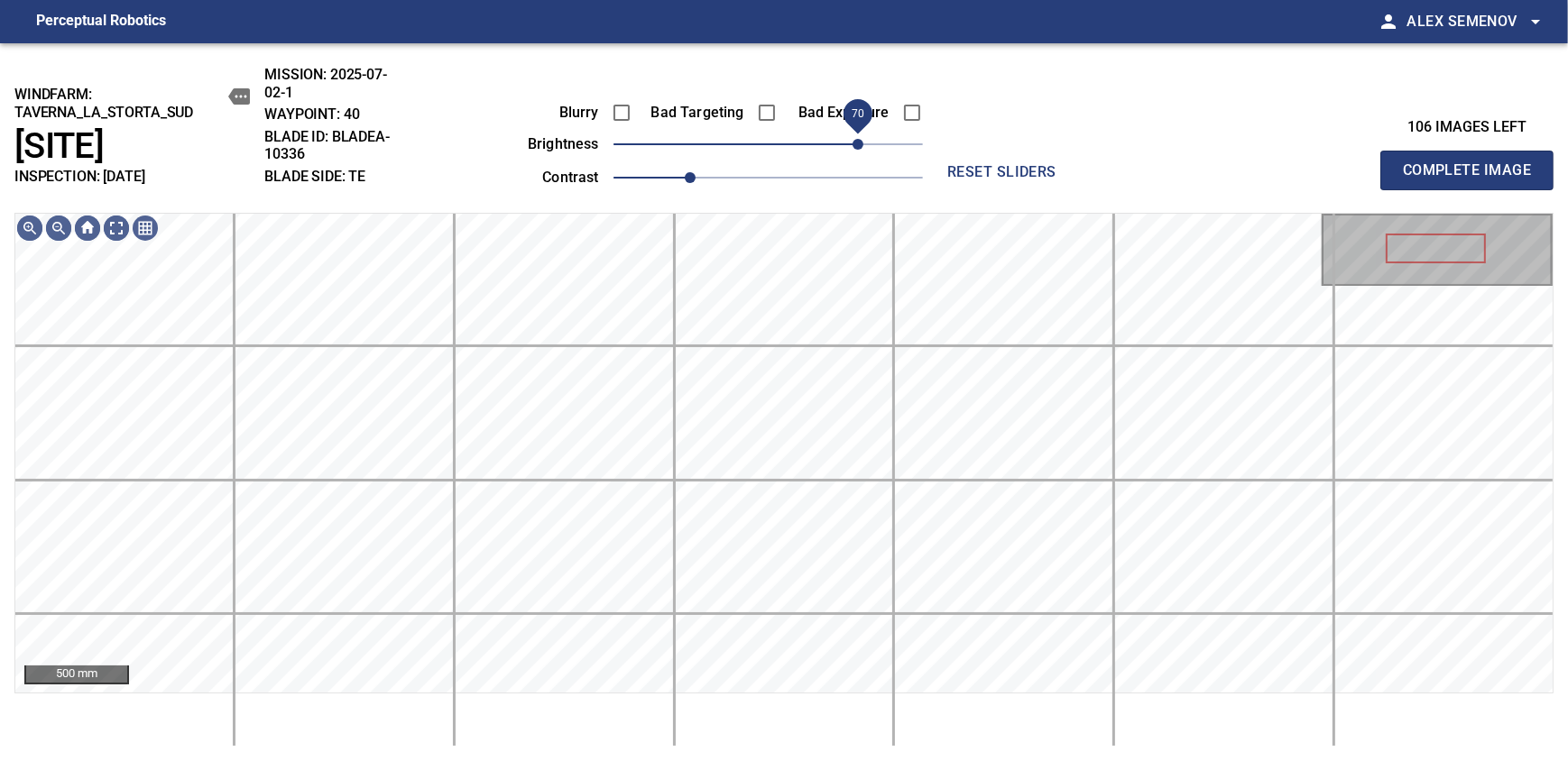 click on "70" at bounding box center (858, 144) 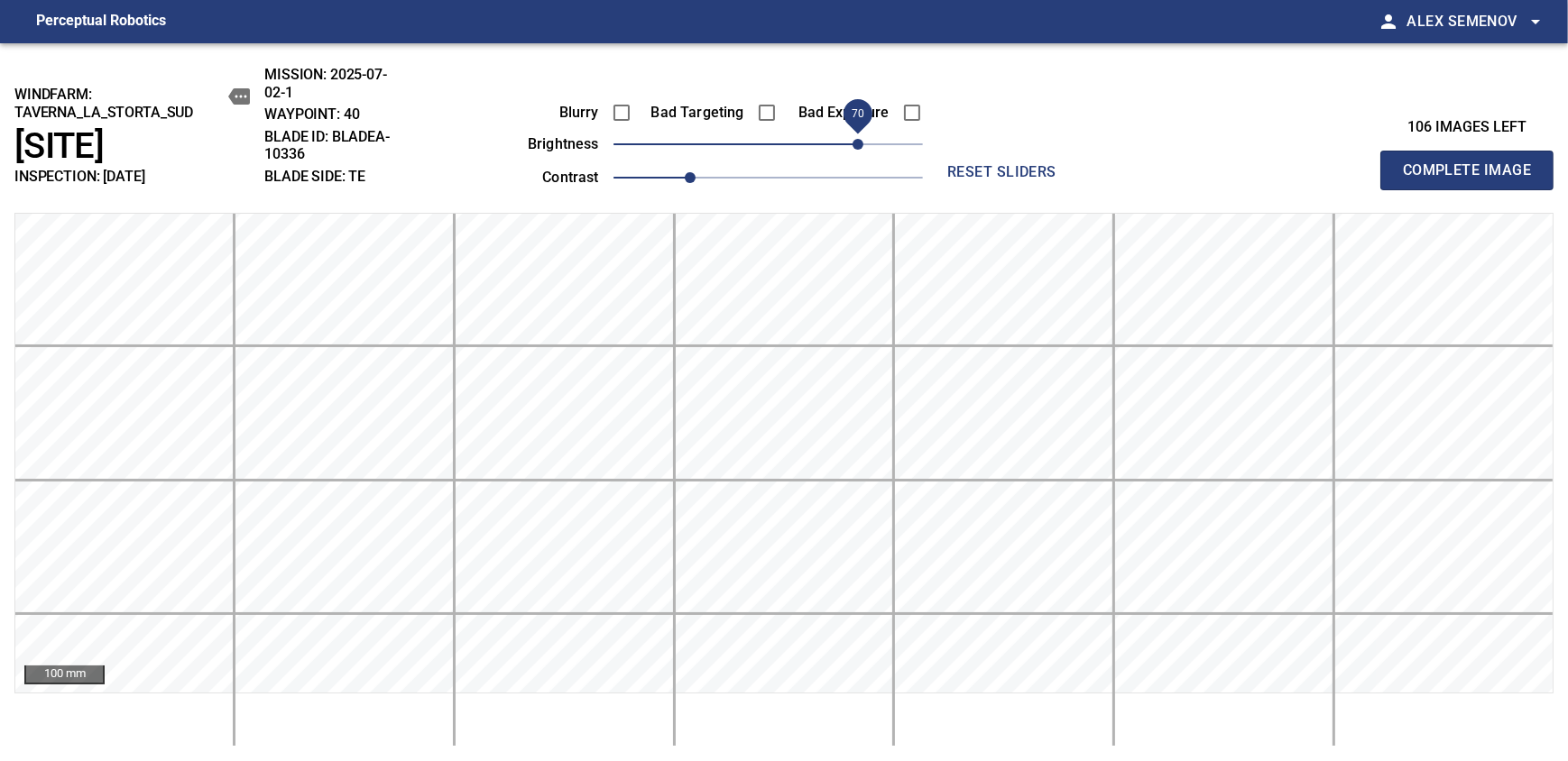 click on "Complete Image" at bounding box center (1467, 170) 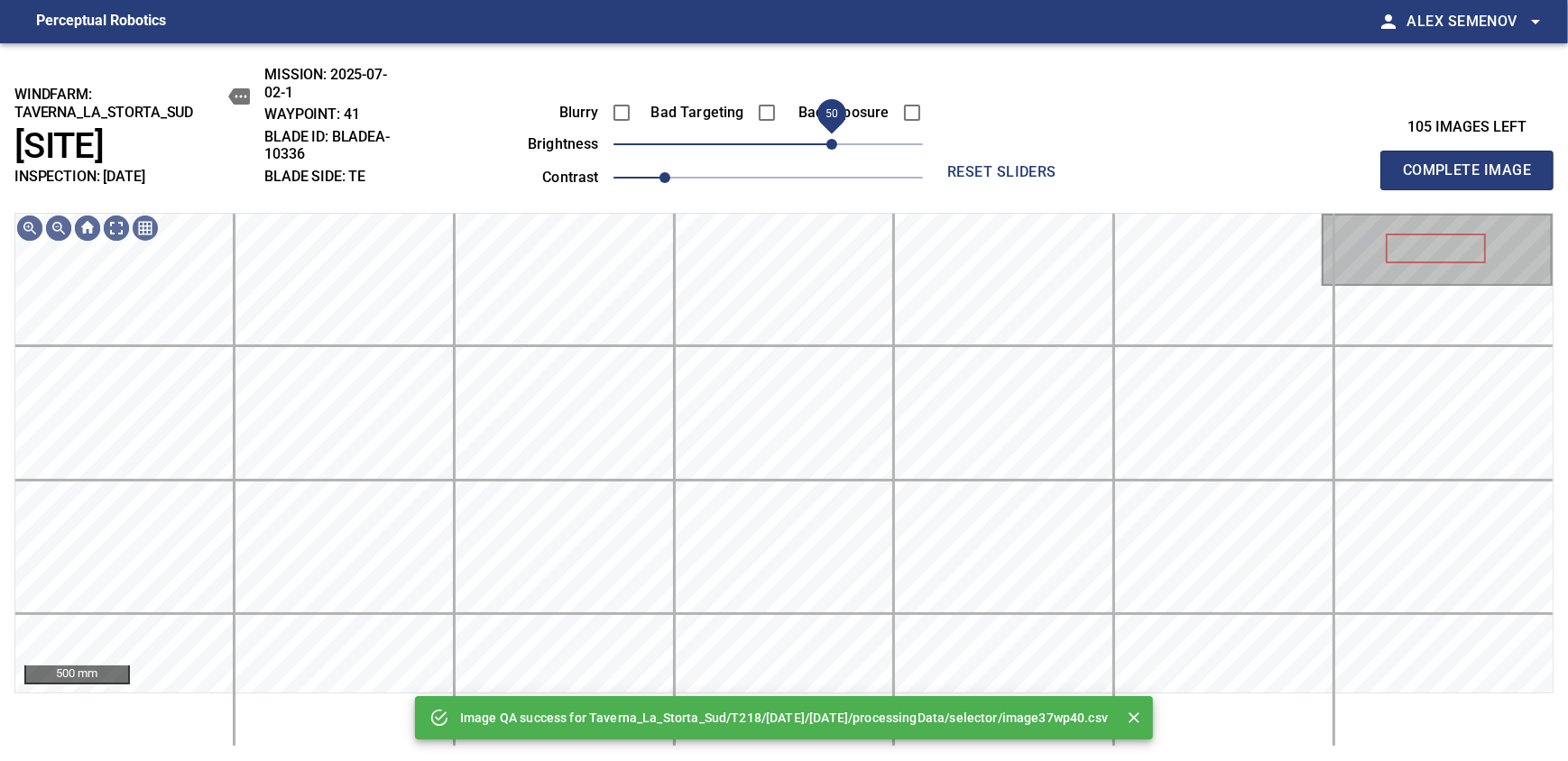 click on "50" at bounding box center [768, 144] 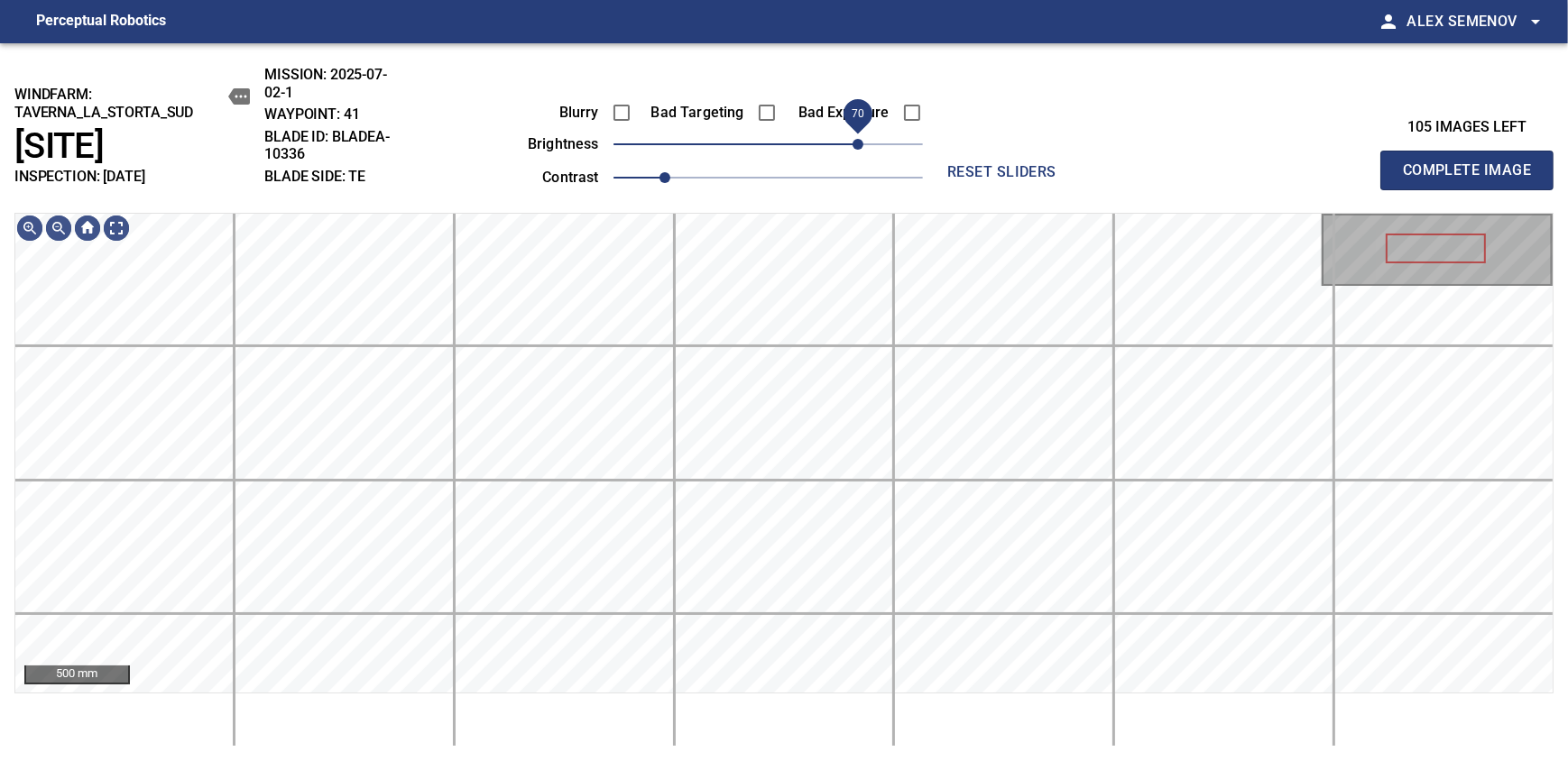 drag, startPoint x: 841, startPoint y: 155, endPoint x: 853, endPoint y: 153, distance: 12.165525 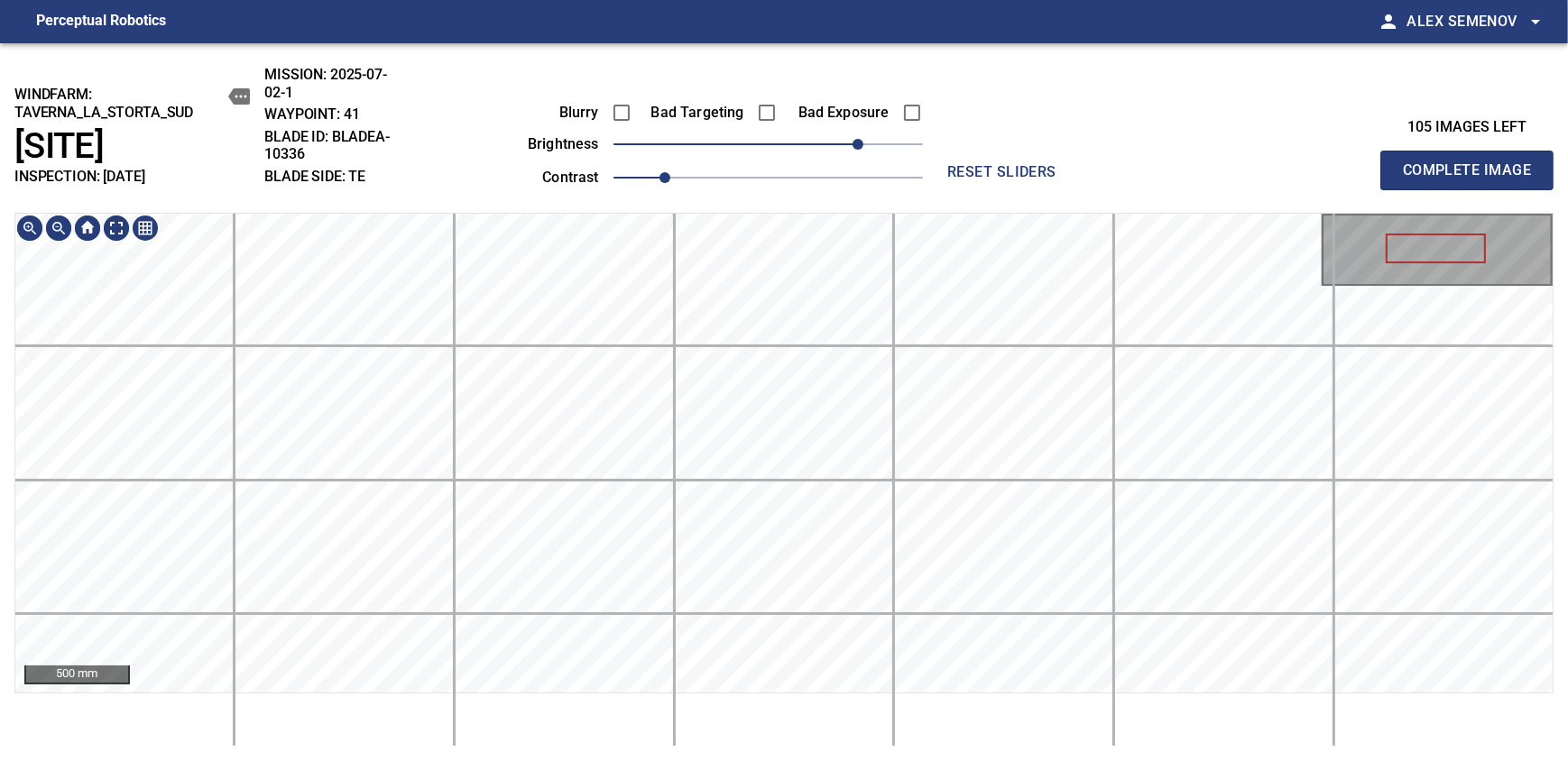 click on "windfarm: [REGION]_[REGION]_[REGION] [SITE] INSPECTION: [DATE] MISSION: [DATE] WAYPOINT: 41 BLADE ID: bladeA-10336 BLADE SIDE: TE Blurry Bad Targeting Bad Exposure brightness 70 contrast 1 reset sliders 105 images left Complete Image 500 mm" at bounding box center (784, 402) 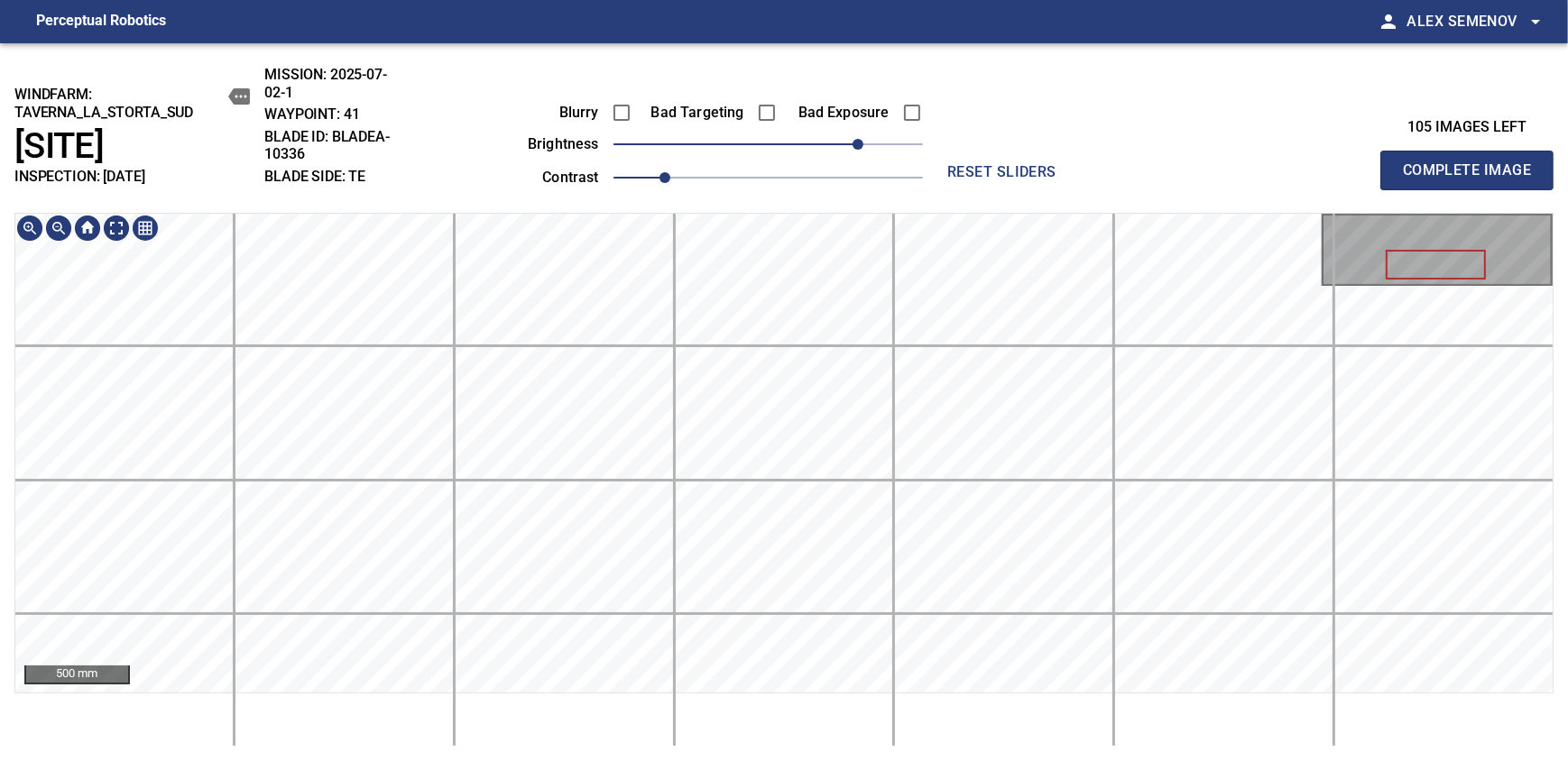 click on "Complete Image" at bounding box center (1467, 170) 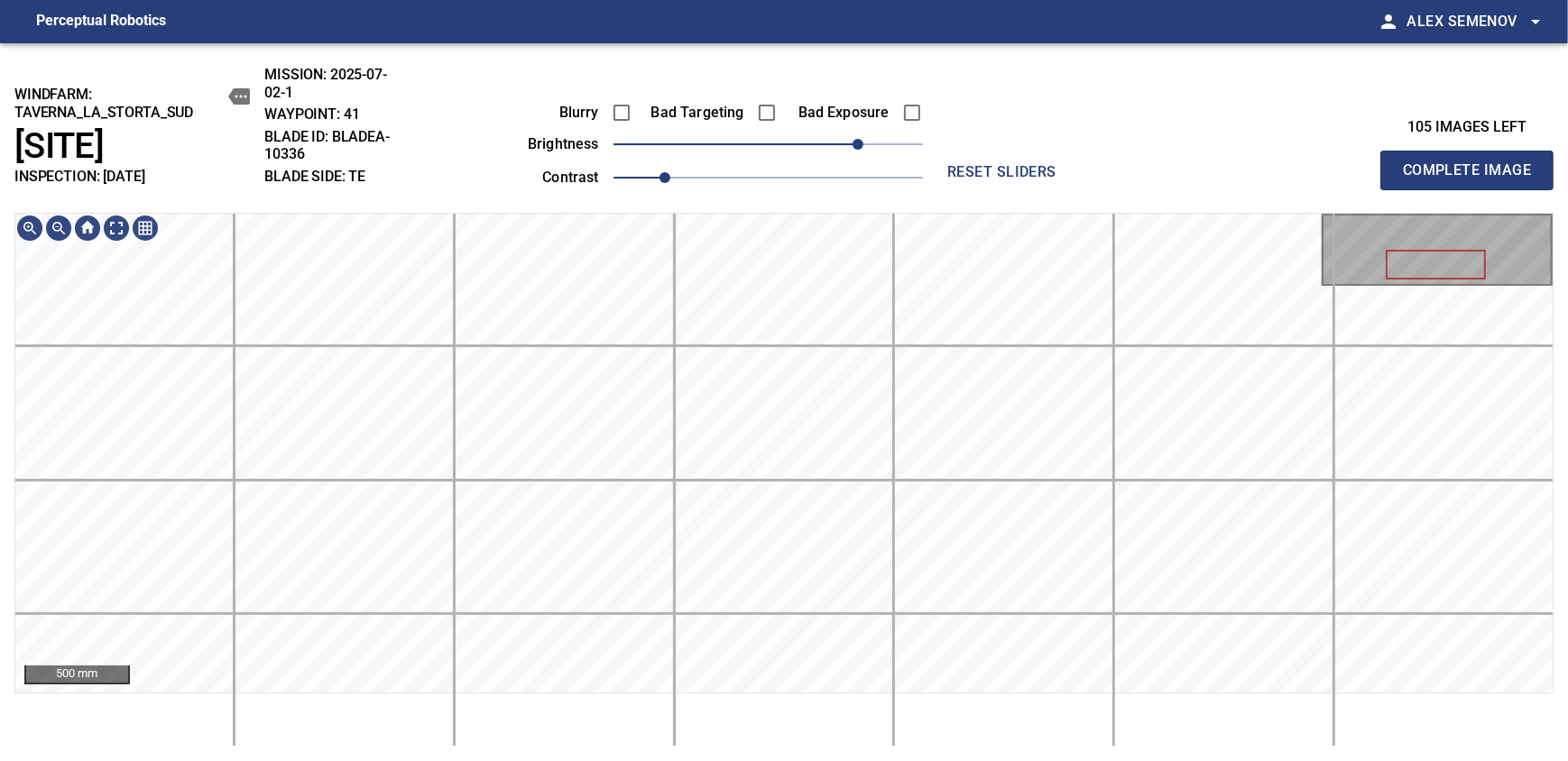 type 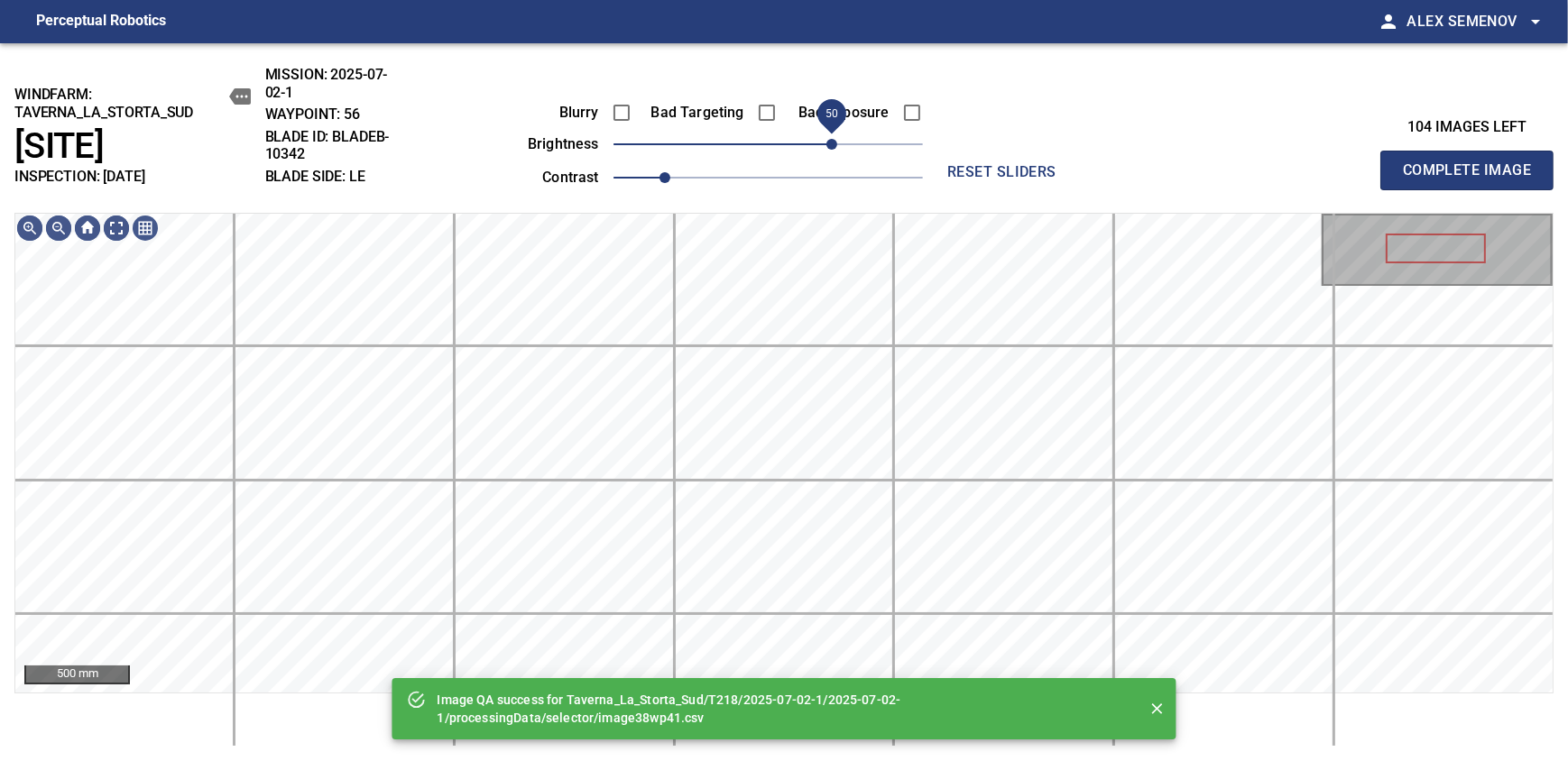 drag, startPoint x: 812, startPoint y: 142, endPoint x: 833, endPoint y: 139, distance: 21.213203 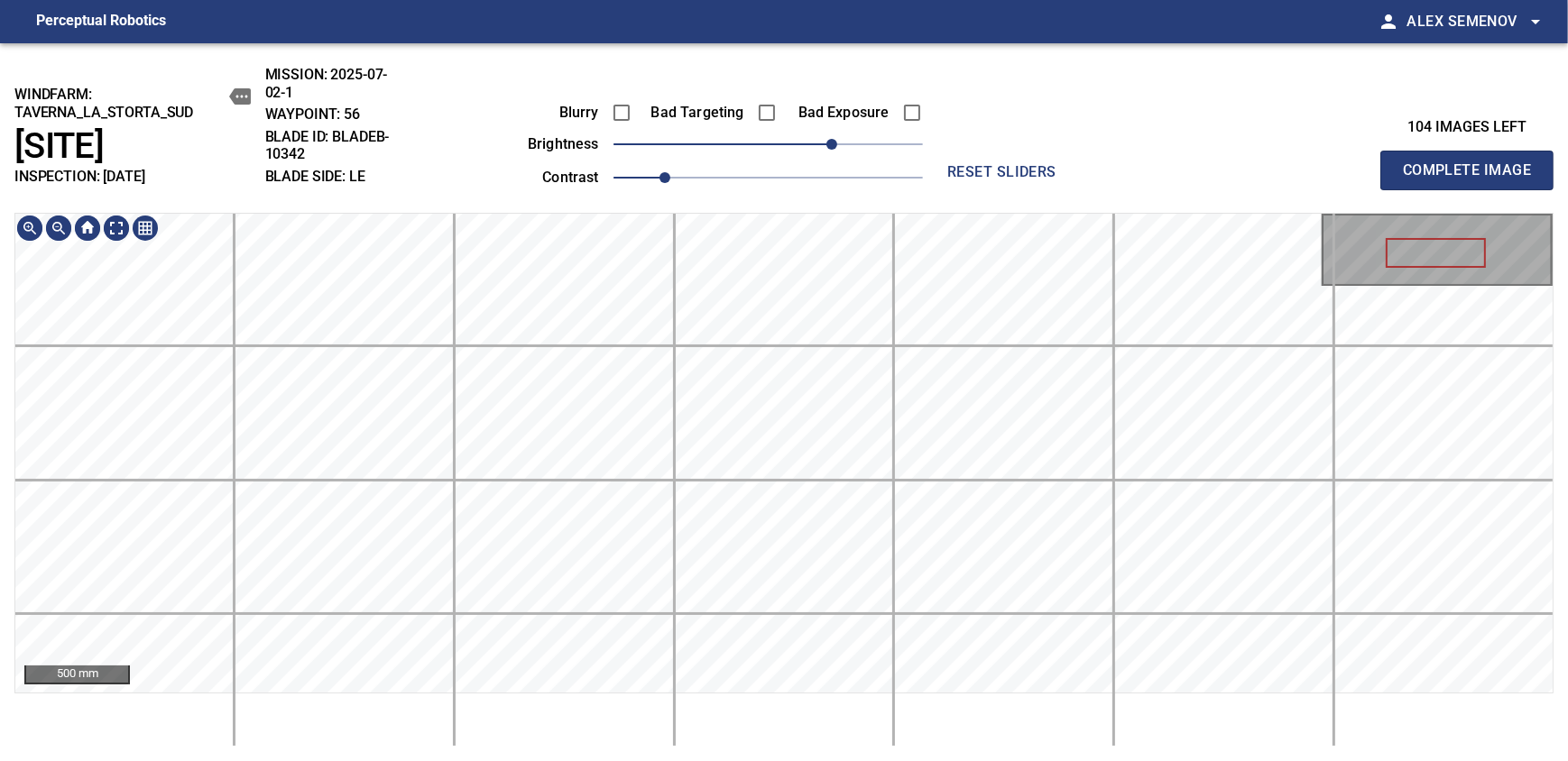 click on "windfarm: [REGION]_[REGION]_[REGION] [SITE] INSPECTION: [DATE] MISSION: [DATE] WAYPOINT: 56 BLADE ID: bladeB-10342 BLADE SIDE: LE Blurry Bad Targeting Bad Exposure brightness 50 contrast 1 reset sliders 104 images left Complete Image 500 mm" at bounding box center [784, 402] 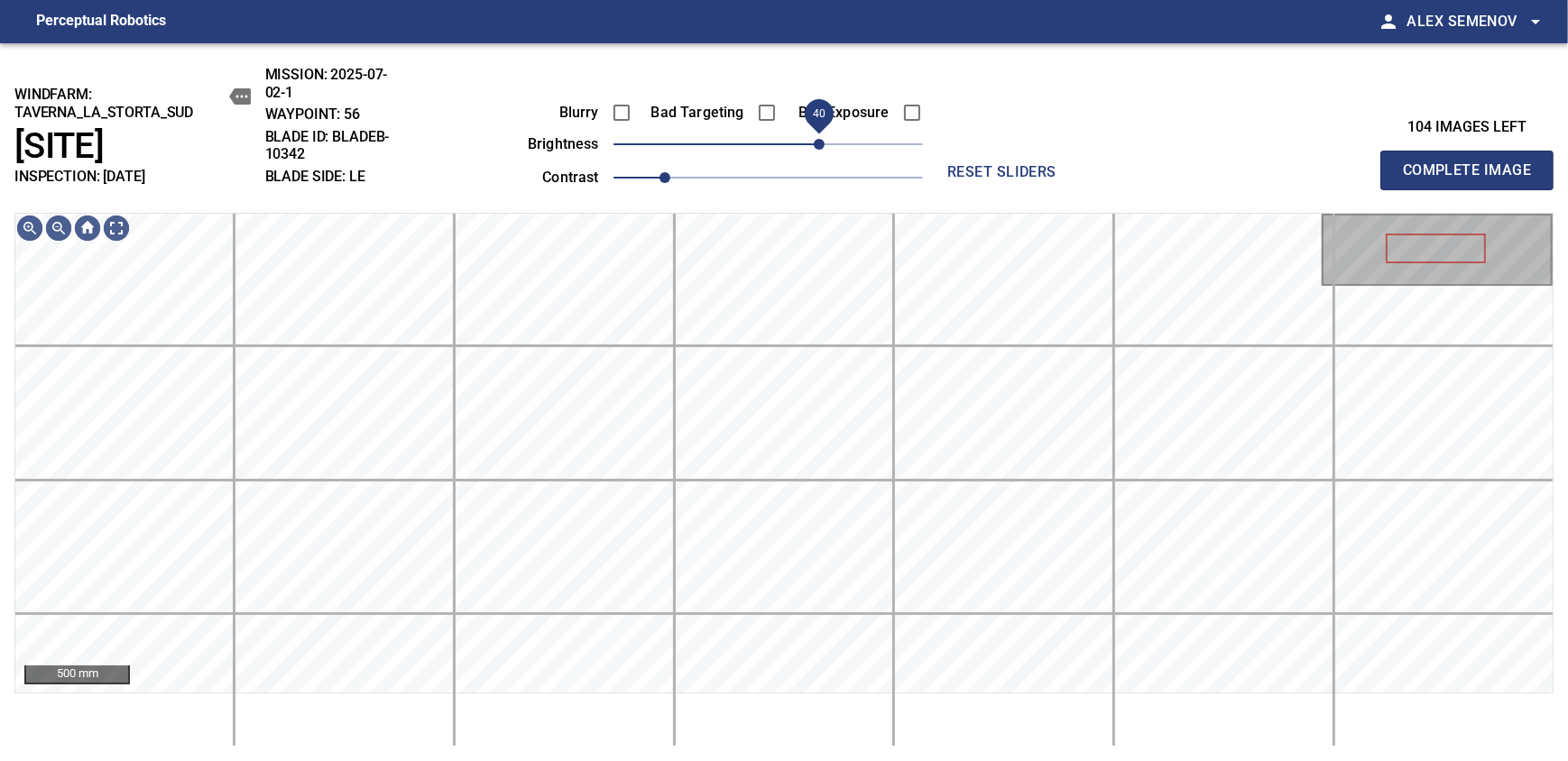 click on "40" at bounding box center (819, 144) 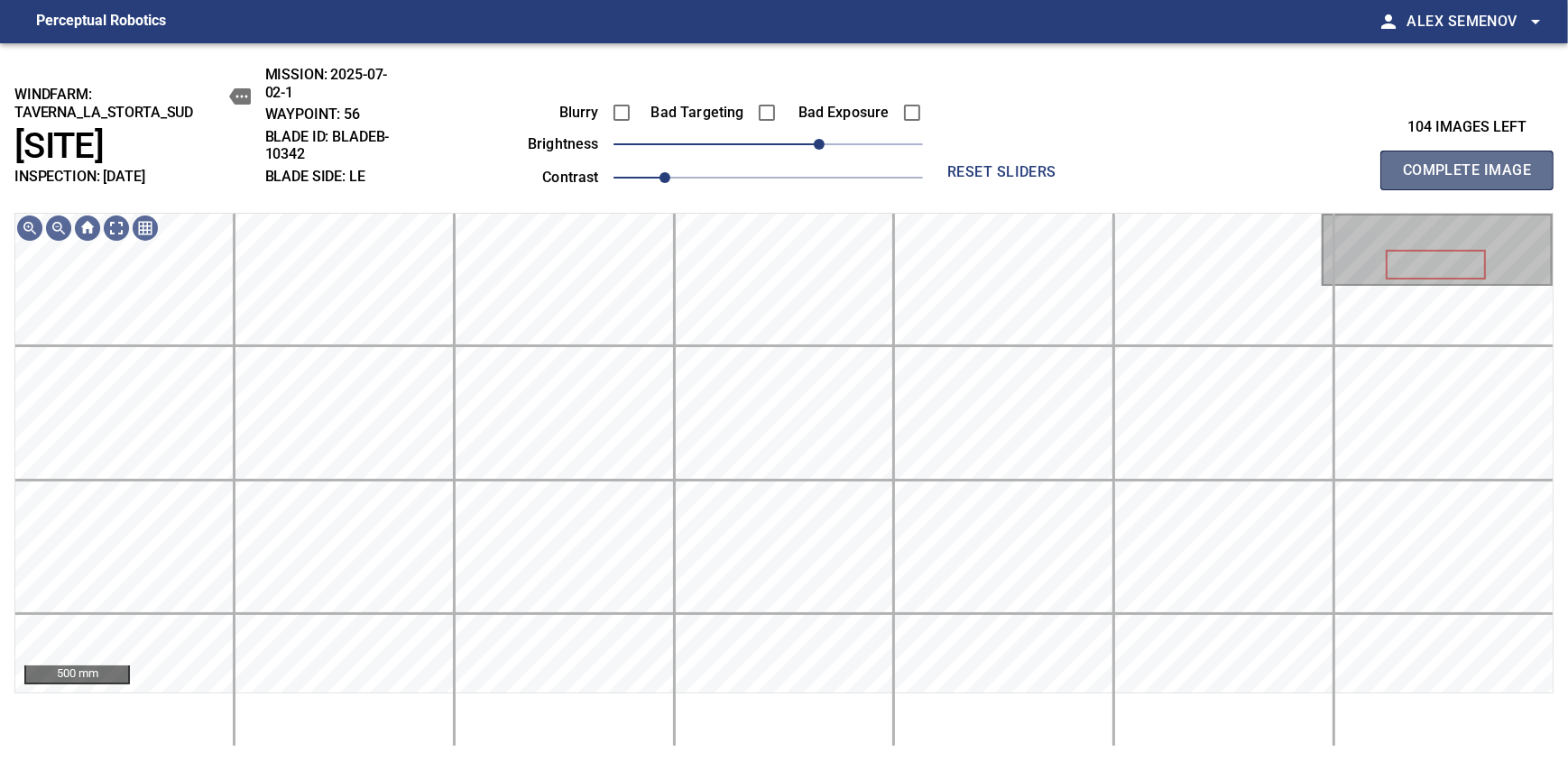 click on "Complete Image" at bounding box center (1467, 170) 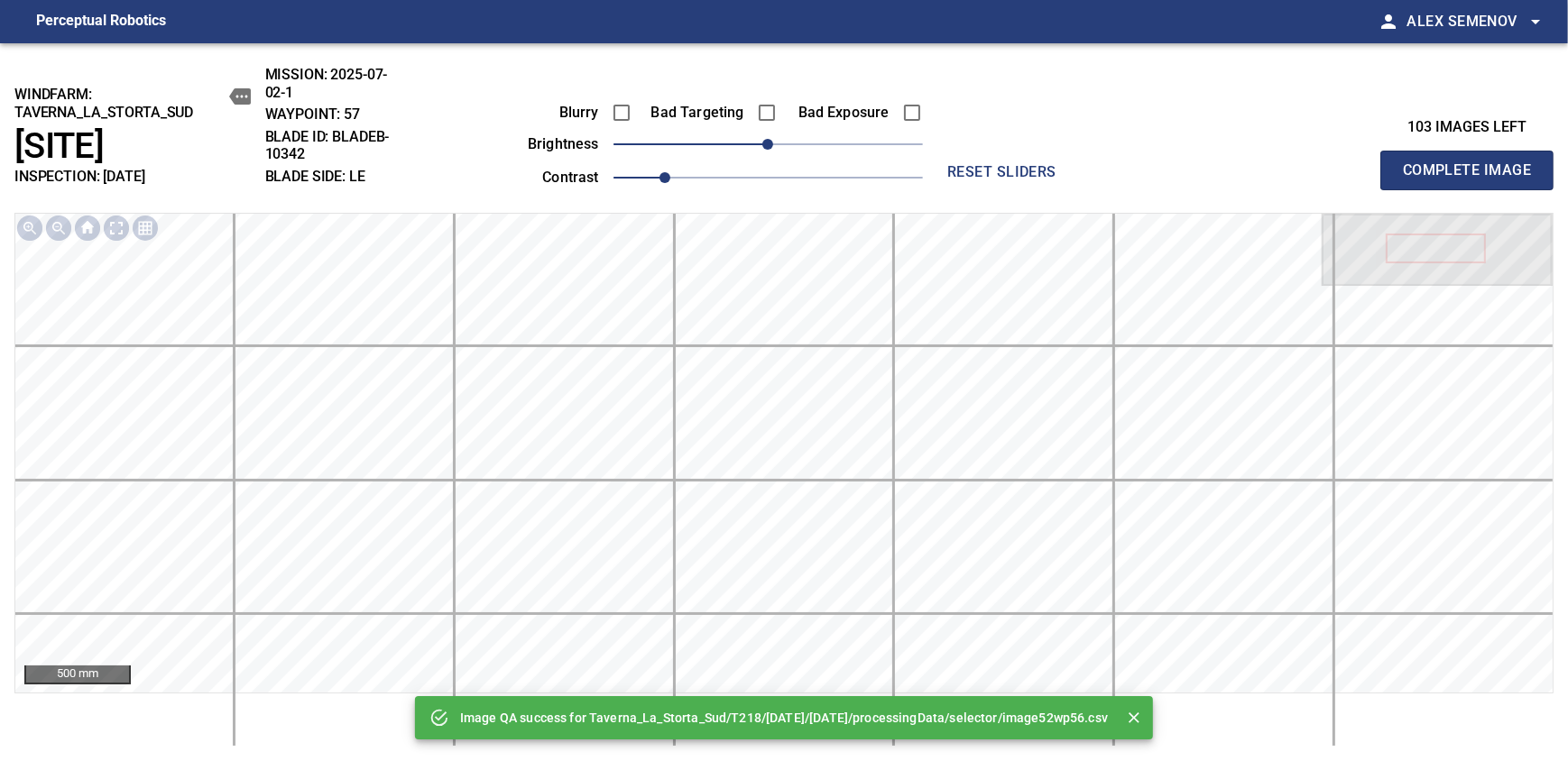 click on "Blurry Bad Targeting Bad Exposure brightness 0 contrast 1" at bounding box center (705, 142) 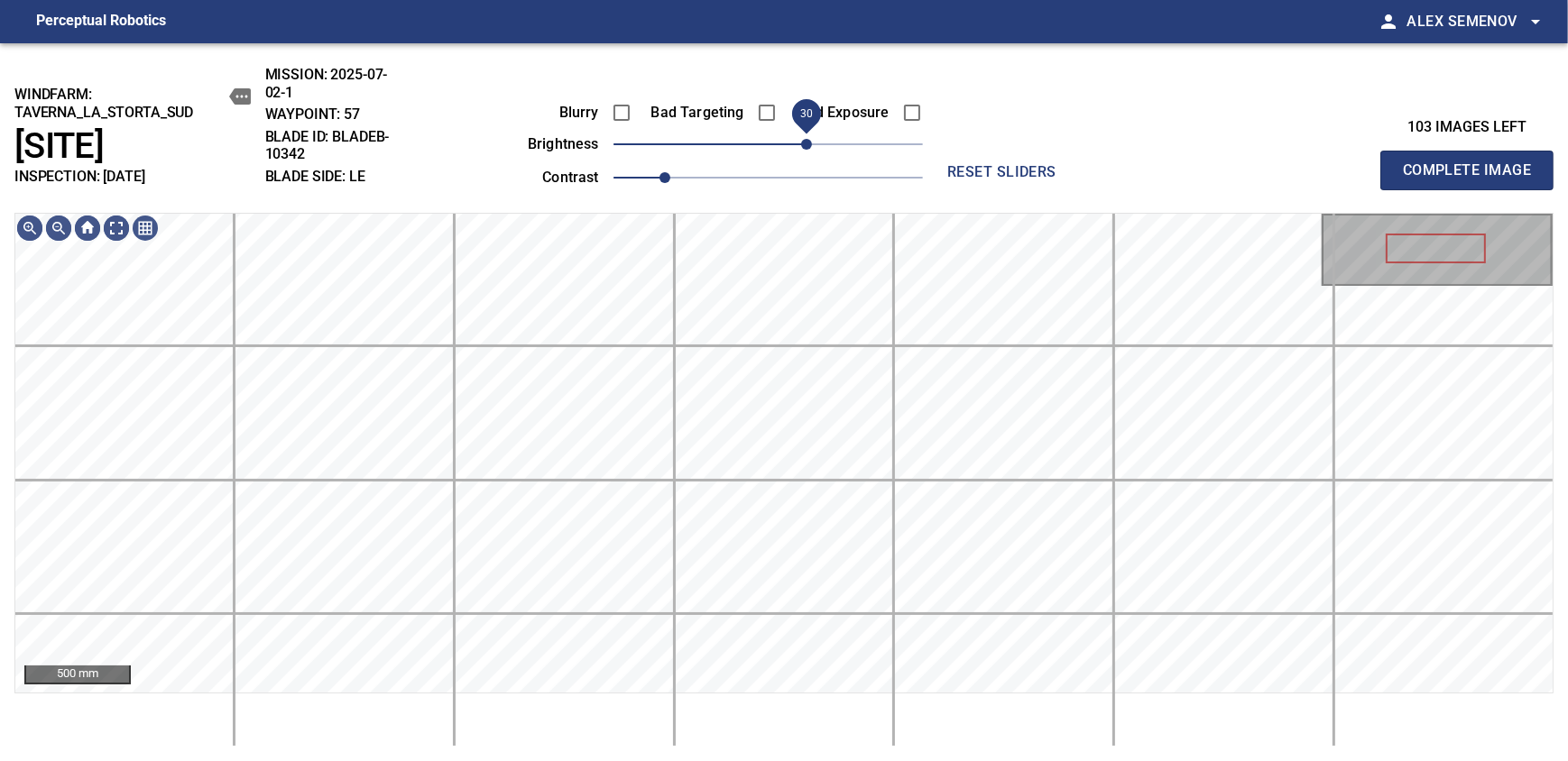 drag, startPoint x: 821, startPoint y: 144, endPoint x: 807, endPoint y: 147, distance: 14.317821 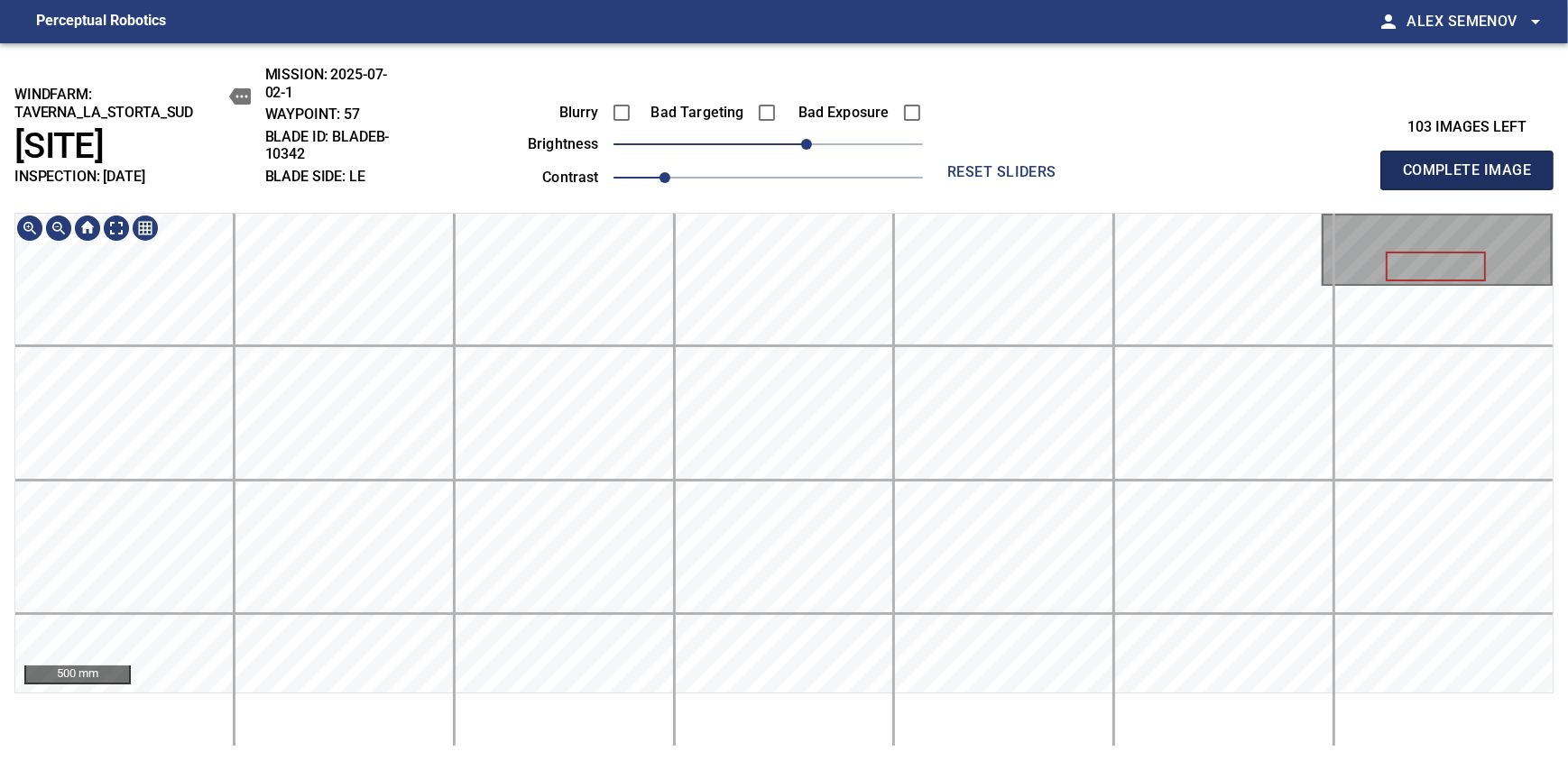 click on "Complete Image" at bounding box center (1467, 170) 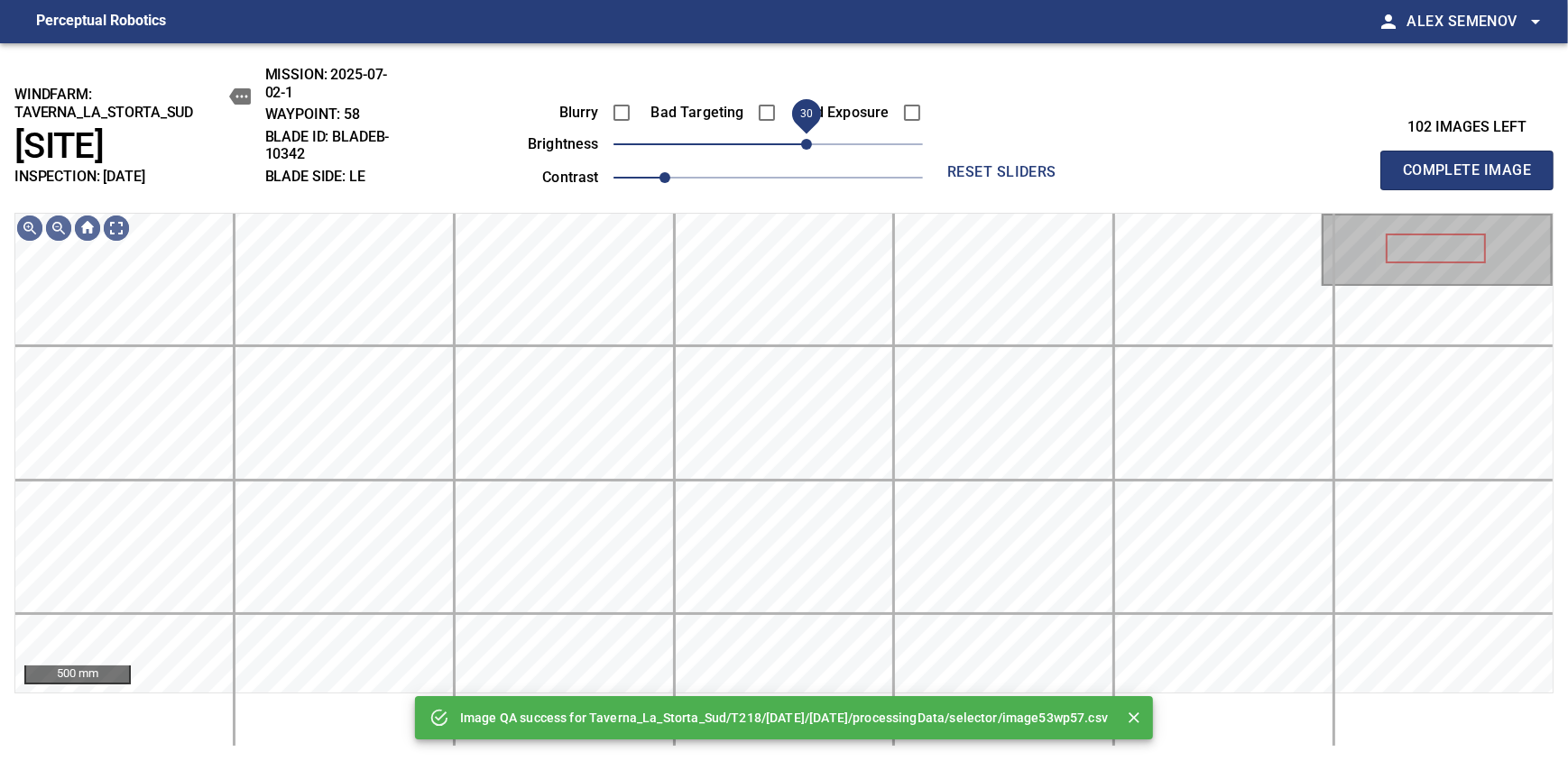 drag, startPoint x: 790, startPoint y: 144, endPoint x: 802, endPoint y: 144, distance: 12 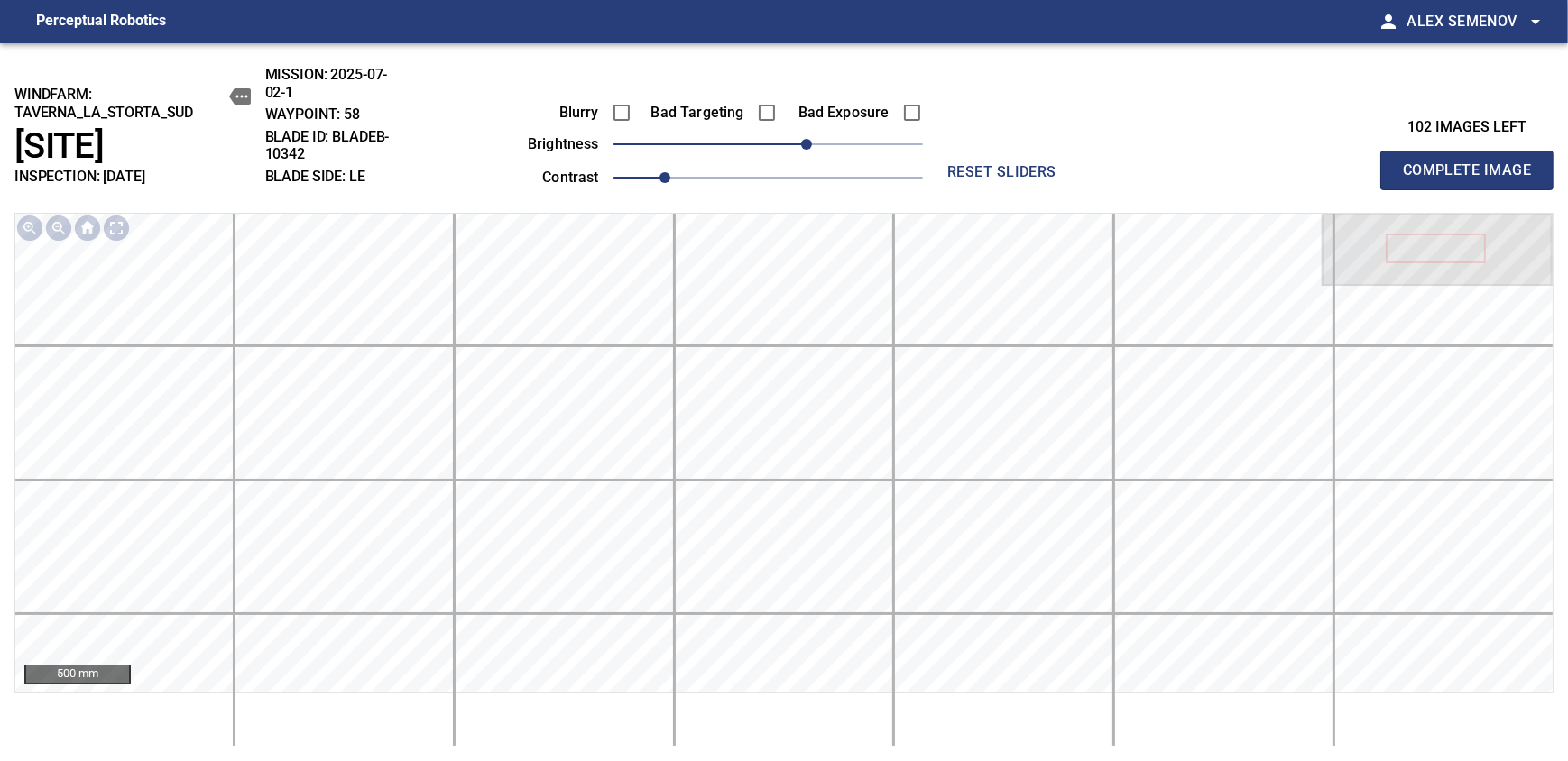 click on "Complete Image" at bounding box center [1467, 170] 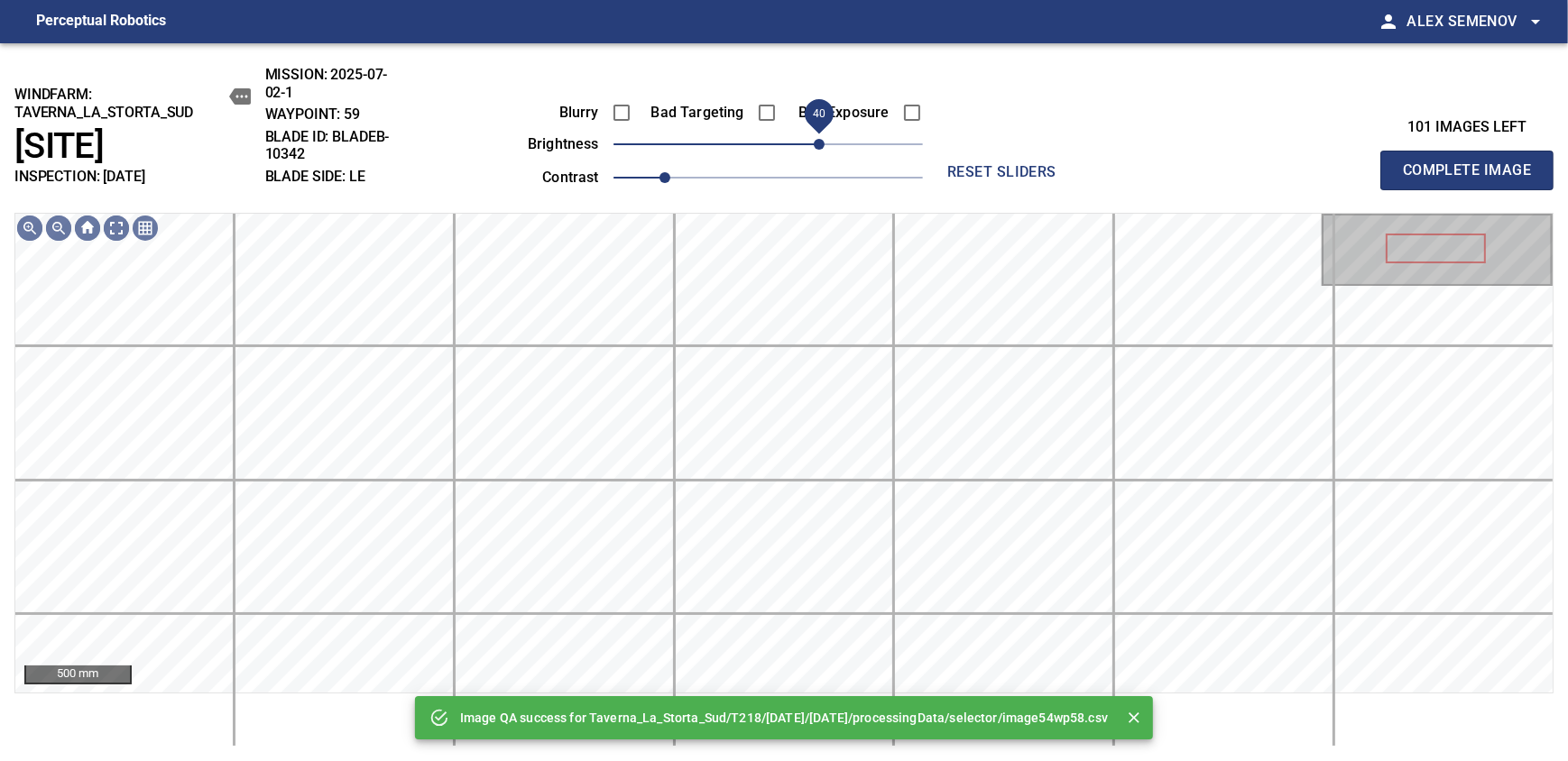 drag, startPoint x: 802, startPoint y: 144, endPoint x: 821, endPoint y: 139, distance: 19.64688 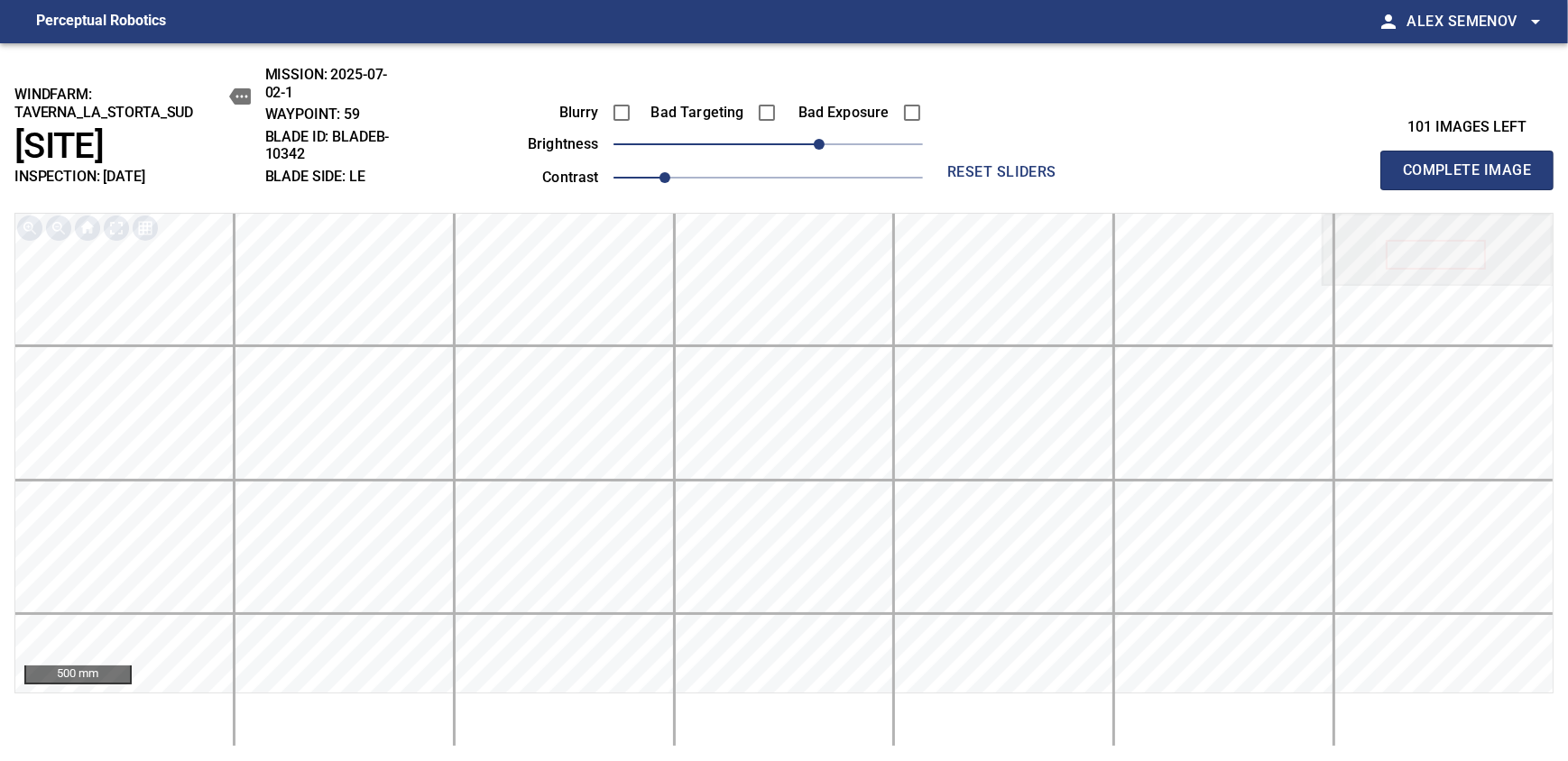 click on "Complete Image" at bounding box center (1467, 170) 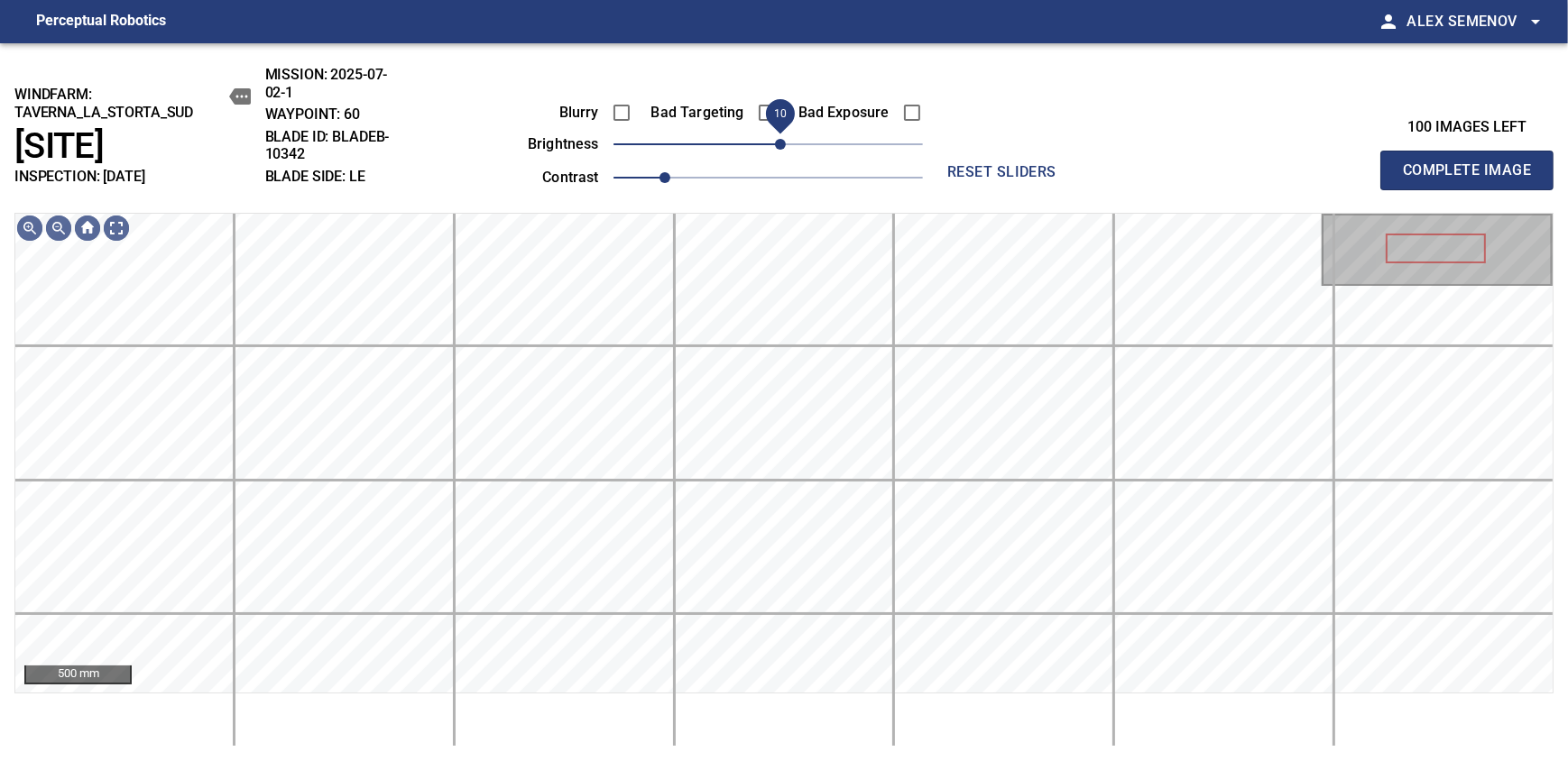click on "10" at bounding box center [780, 144] 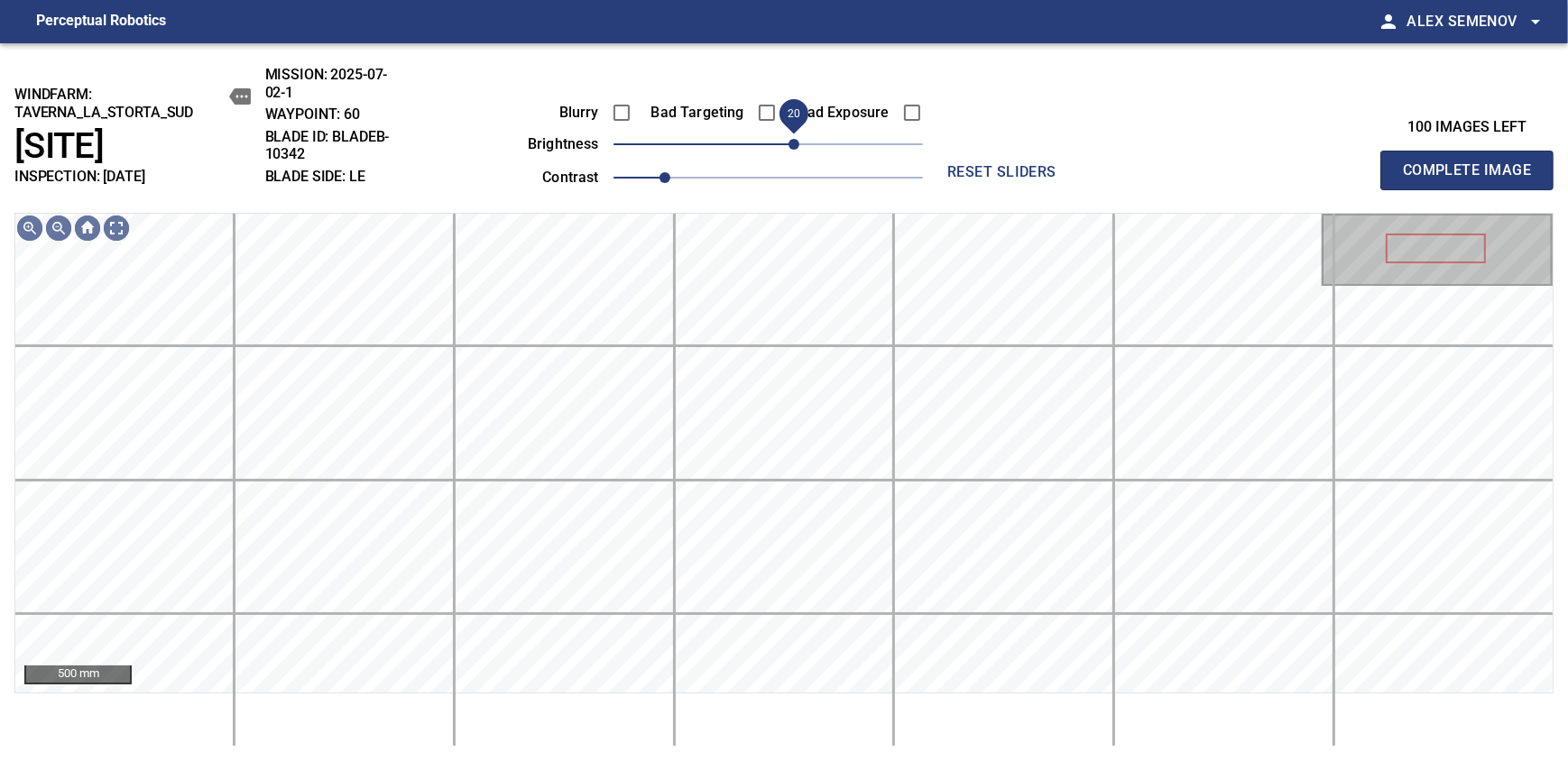 drag, startPoint x: 781, startPoint y: 145, endPoint x: 790, endPoint y: 140, distance: 10.29563 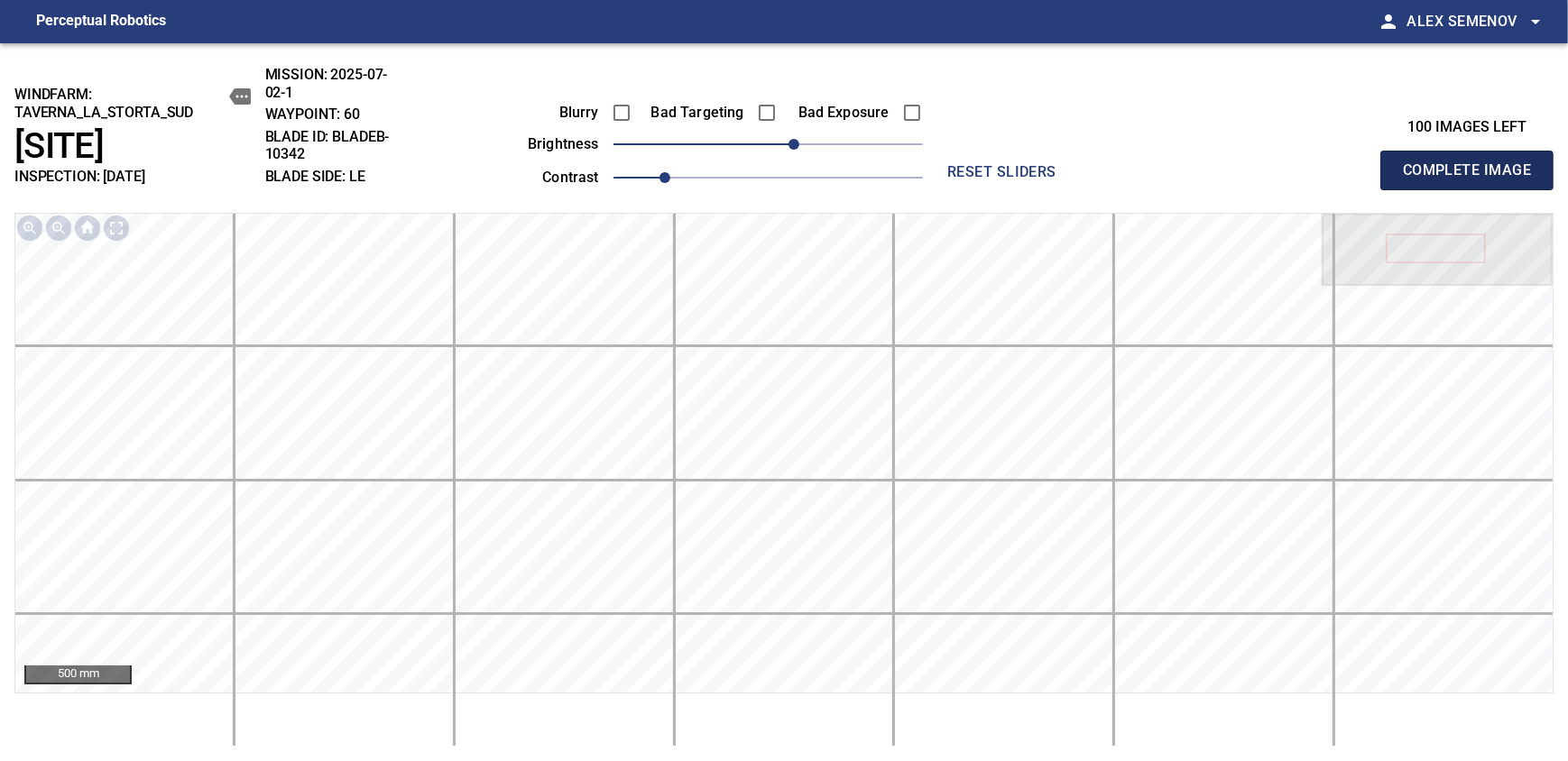 click on "Complete Image" at bounding box center [1467, 170] 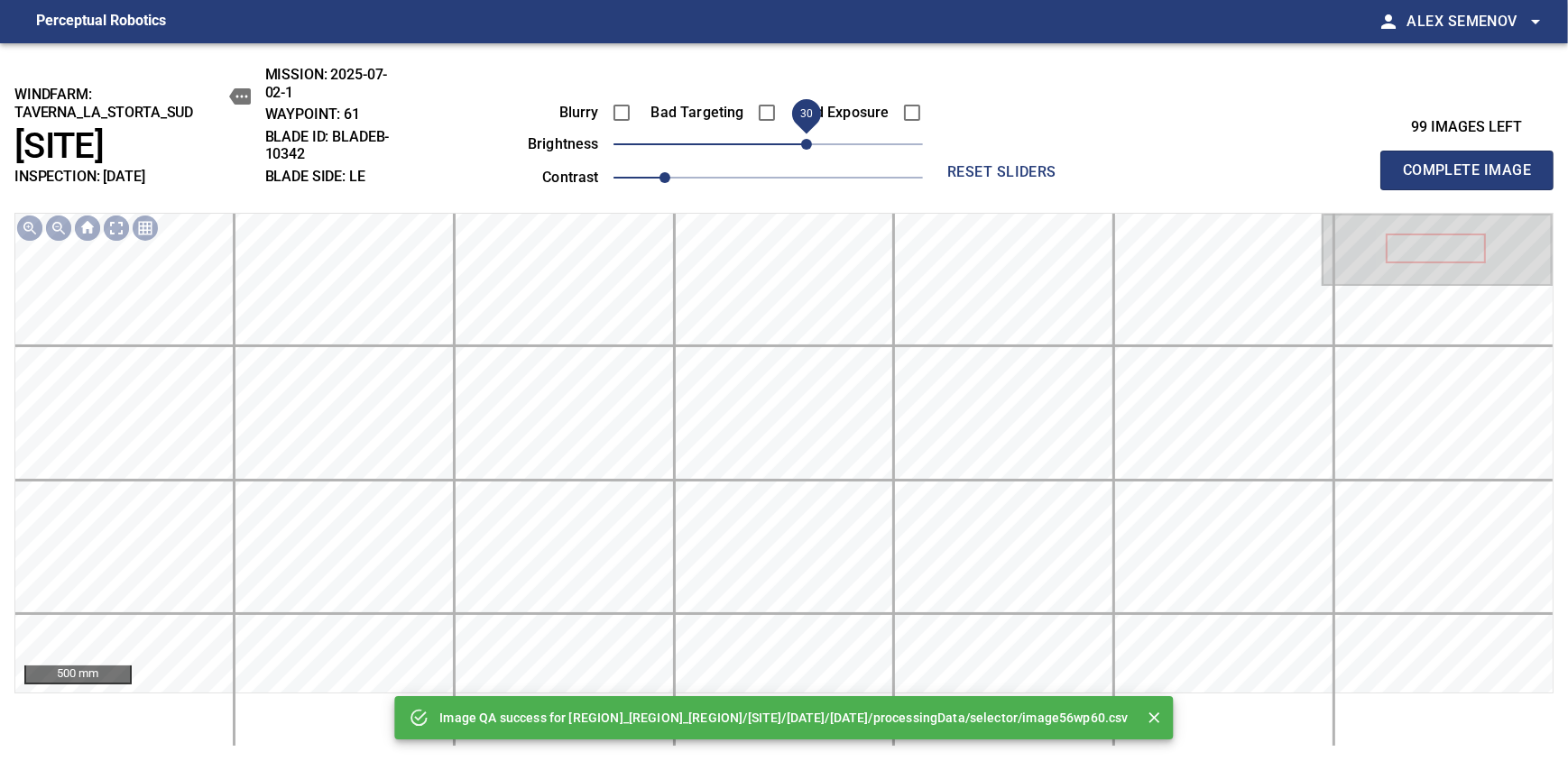 drag, startPoint x: 781, startPoint y: 142, endPoint x: 807, endPoint y: 143, distance: 26.019224 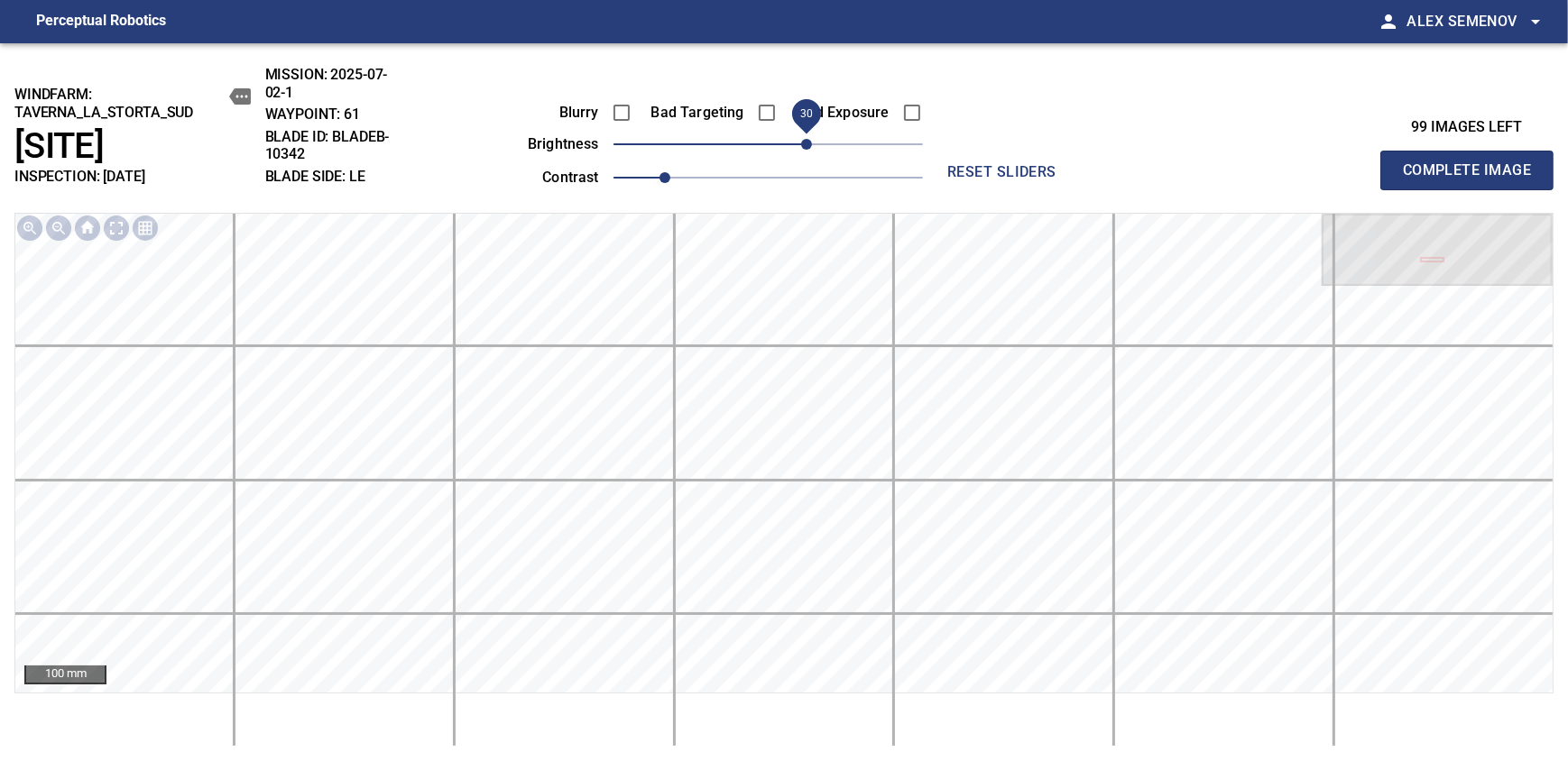 click on "Complete Image" at bounding box center (1467, 170) 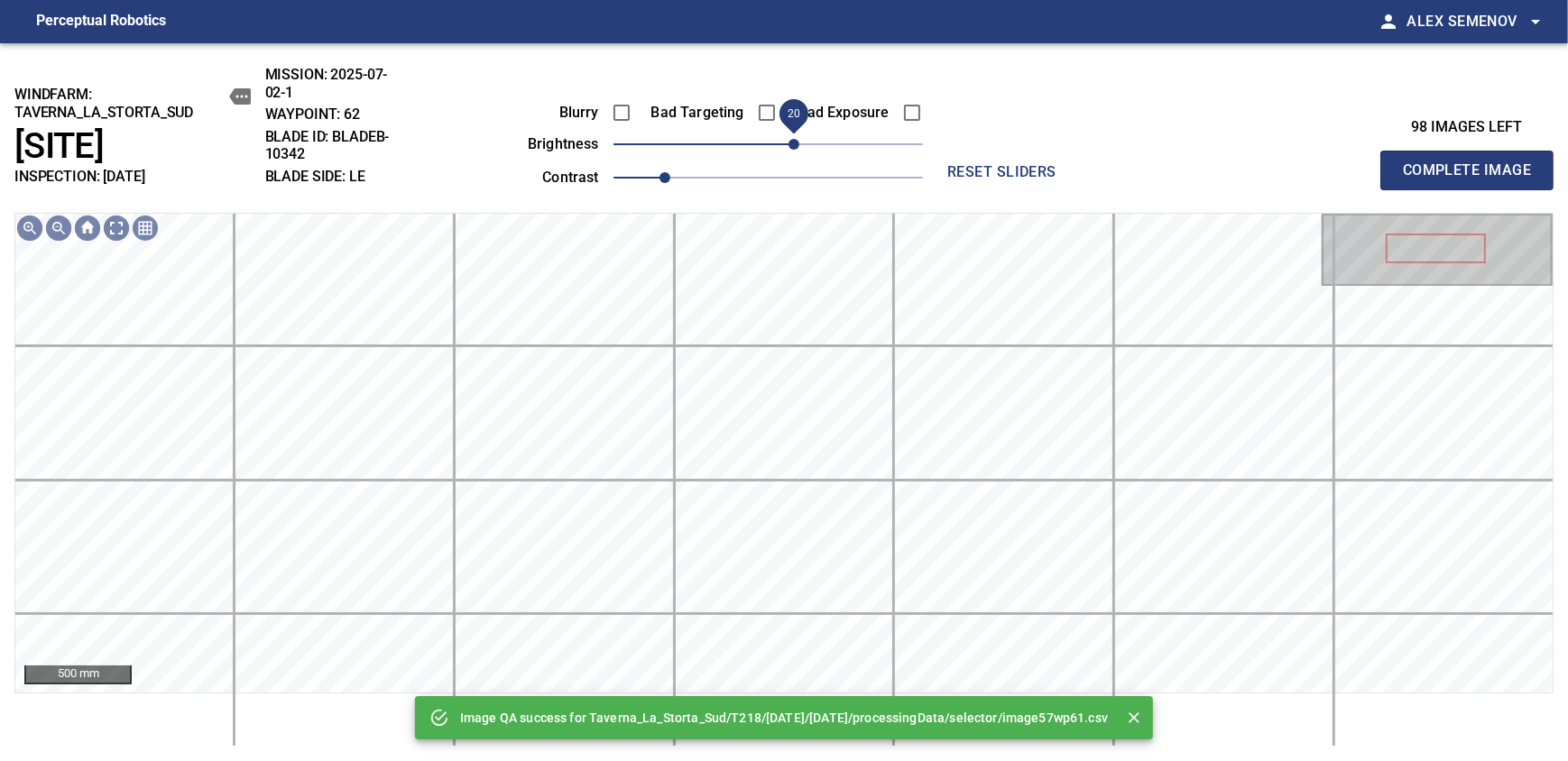 click on "20" at bounding box center (768, 144) 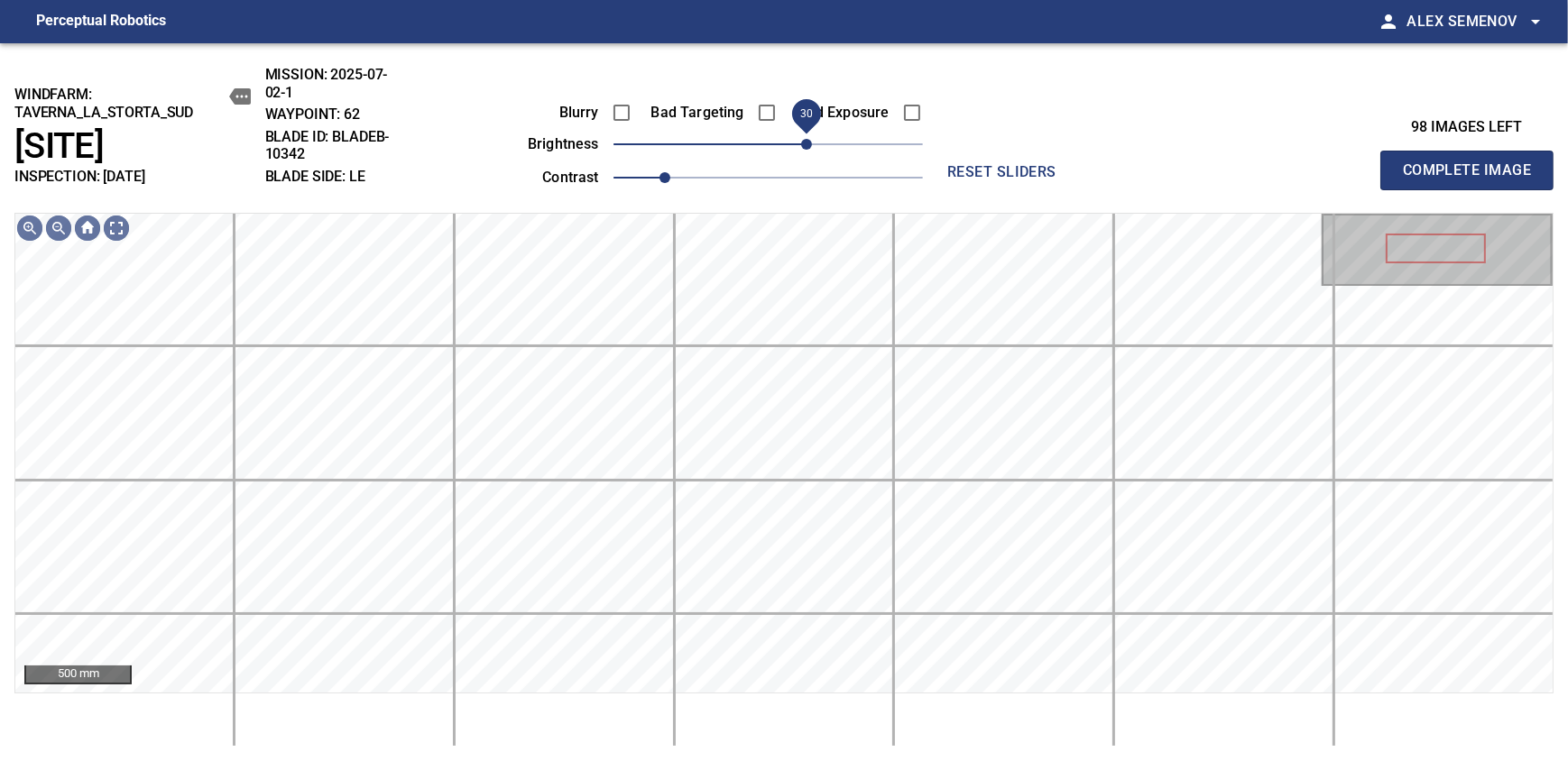 click on "30" at bounding box center [807, 144] 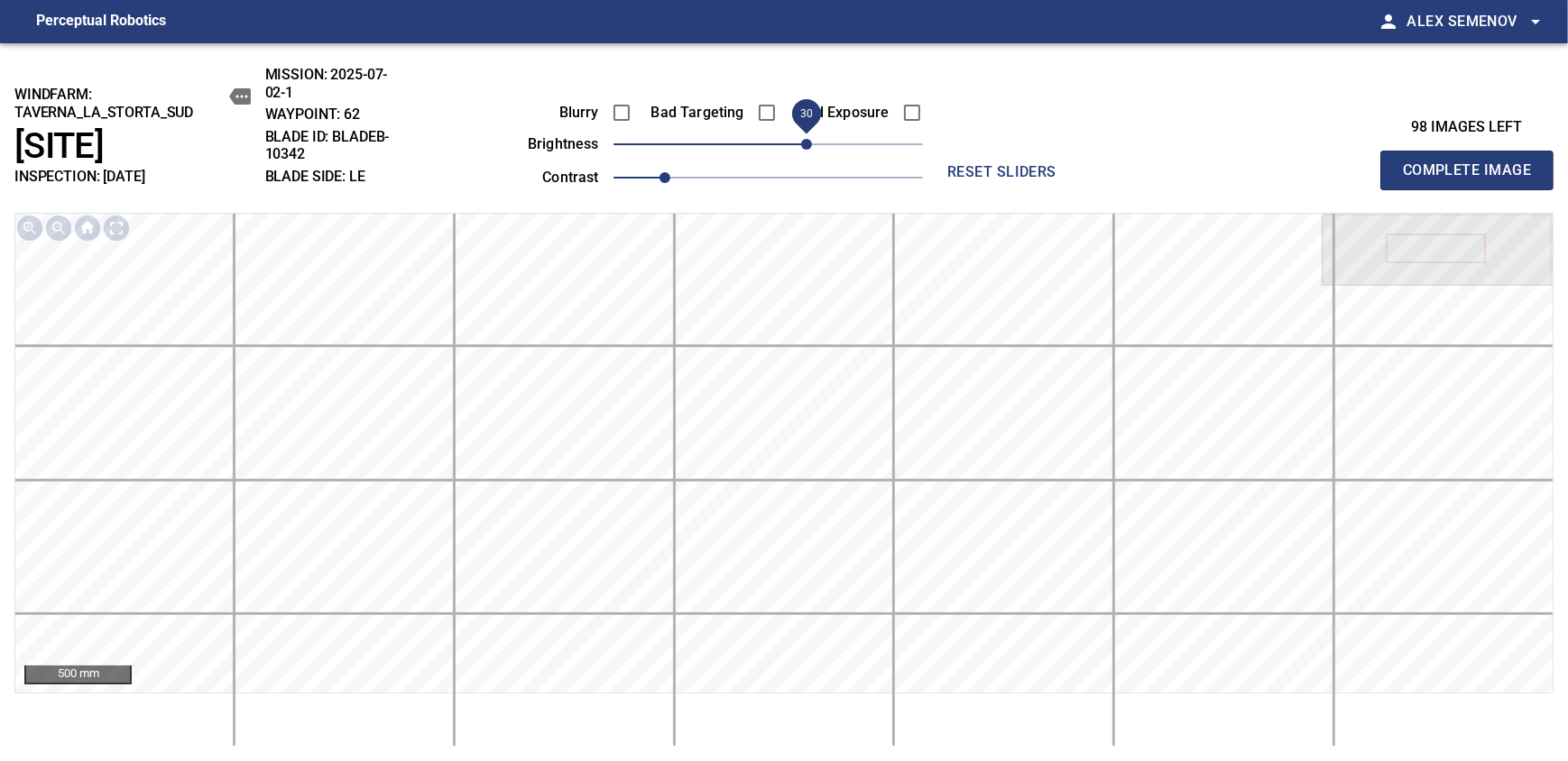 click on "Complete Image" at bounding box center (1467, 170) 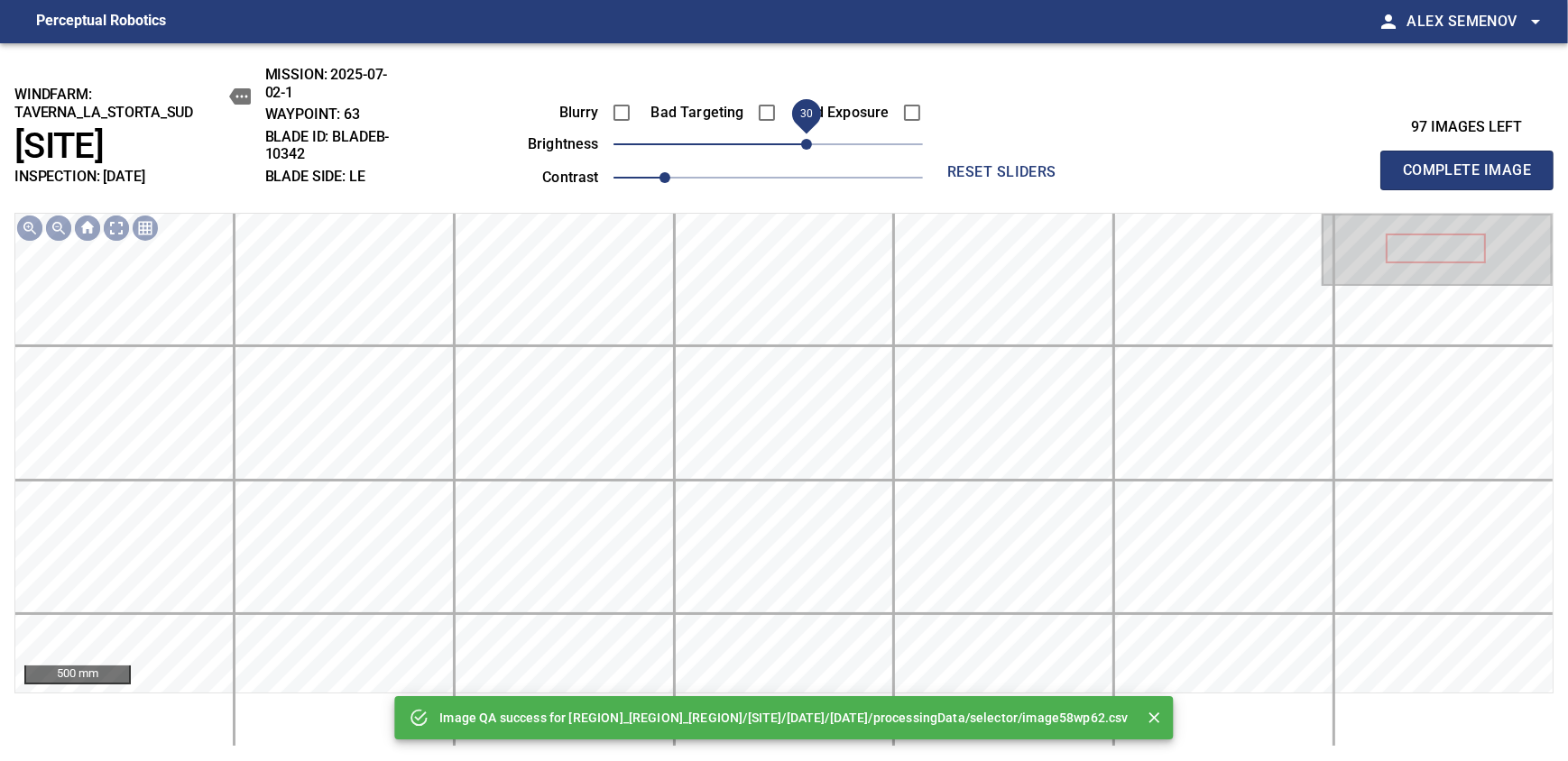click on "30" at bounding box center (768, 144) 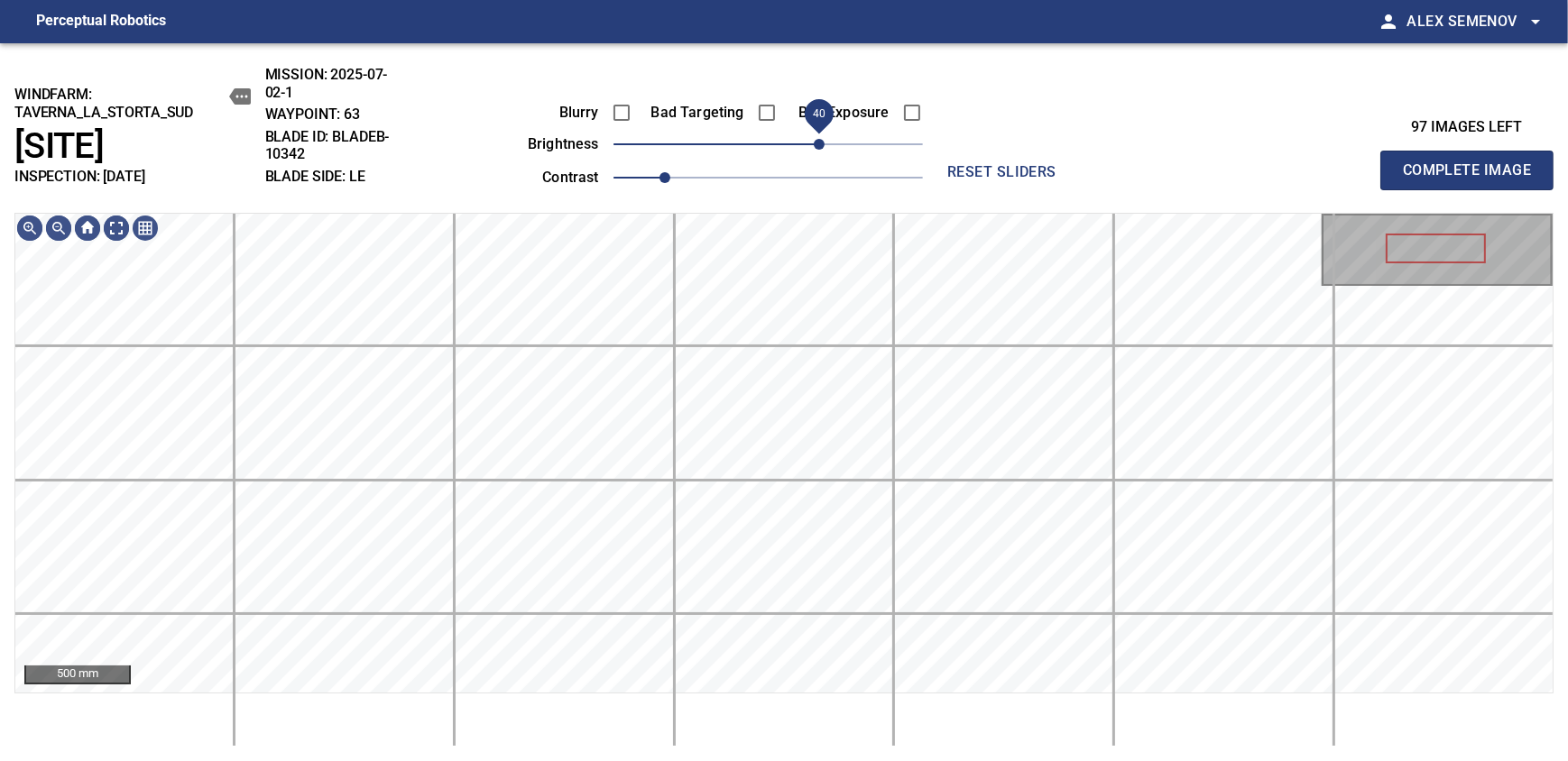 click on "40" at bounding box center (819, 144) 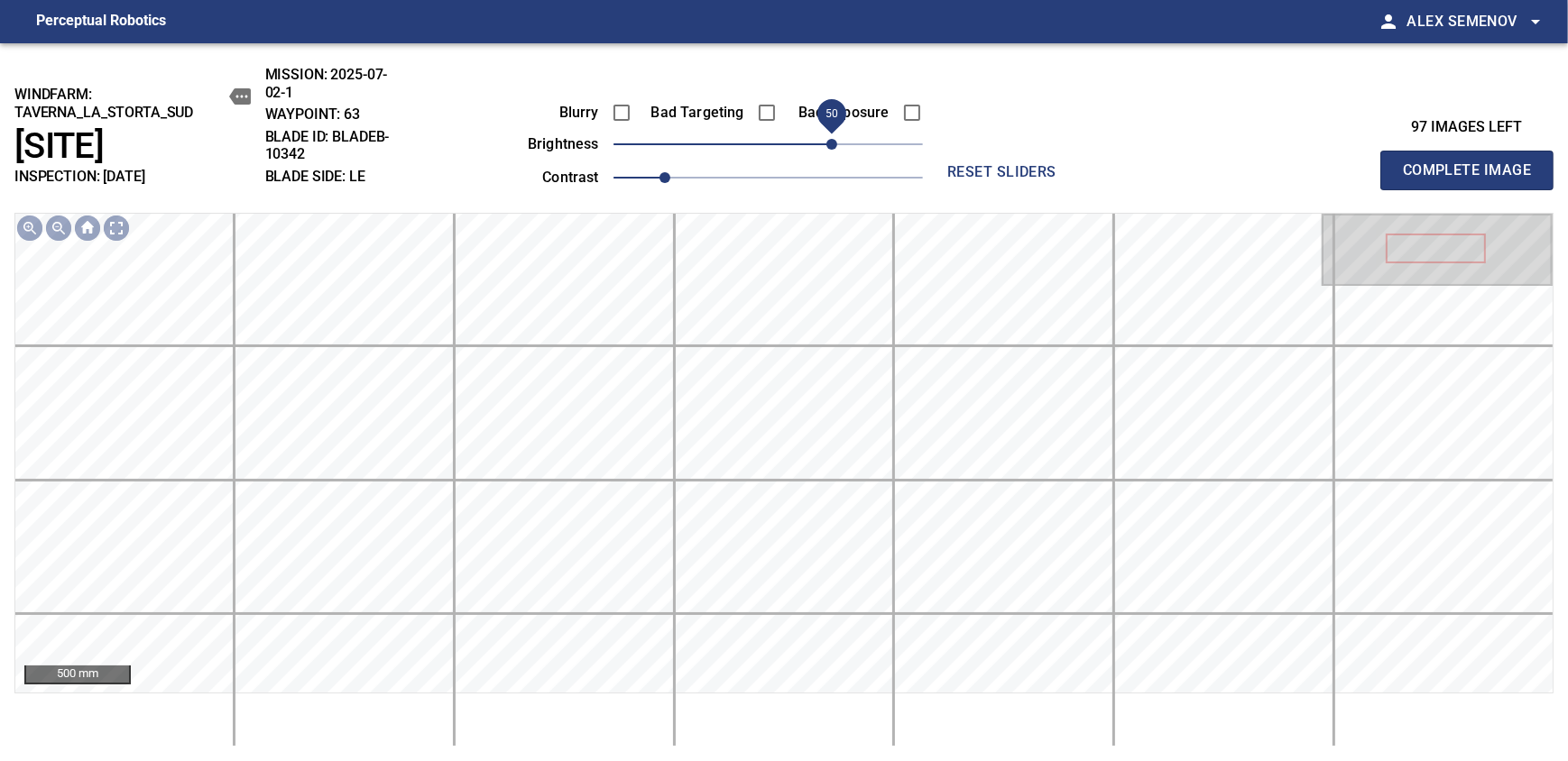 drag, startPoint x: 818, startPoint y: 146, endPoint x: 829, endPoint y: 138, distance: 14 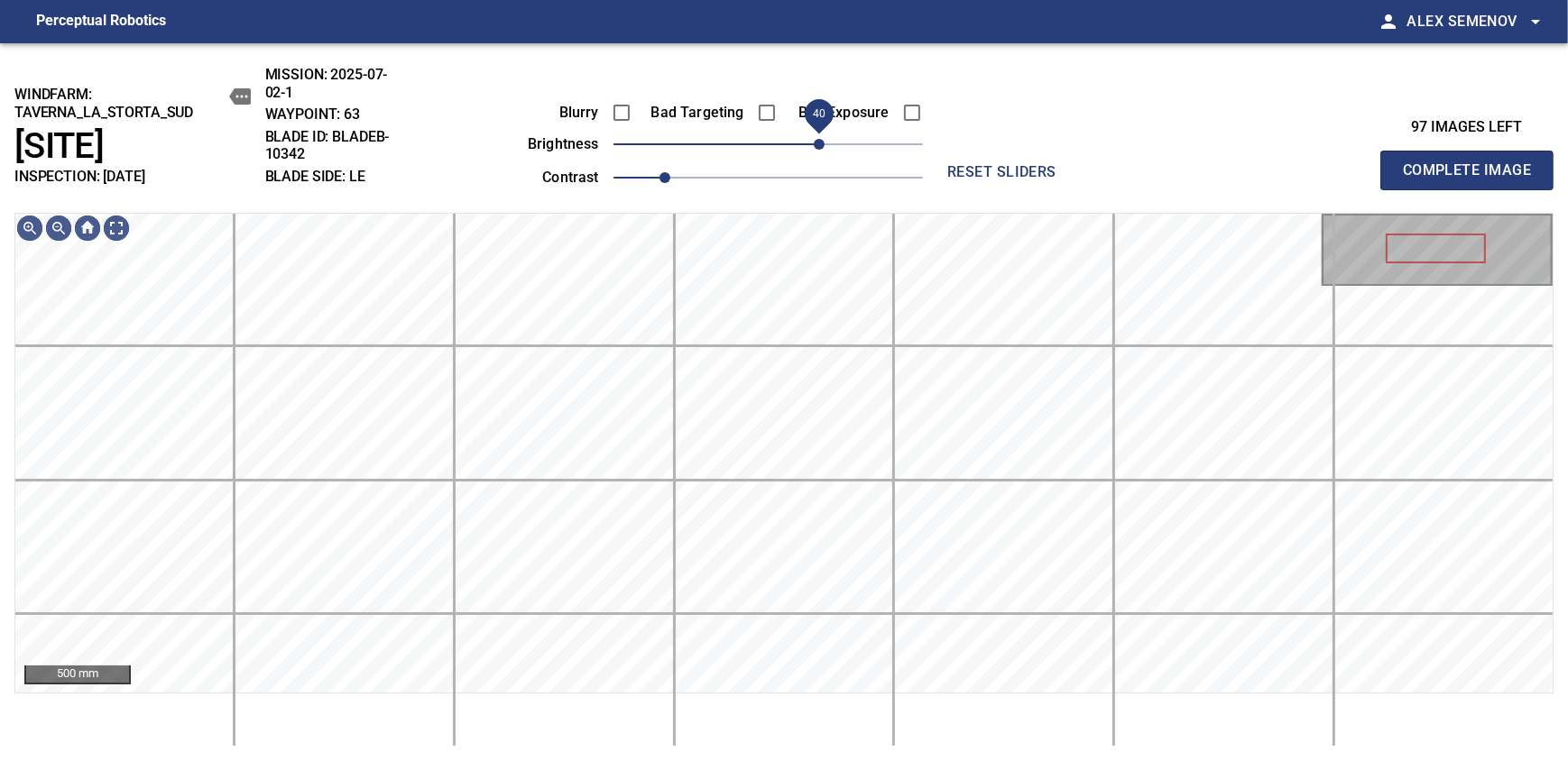 click on "40" at bounding box center (819, 144) 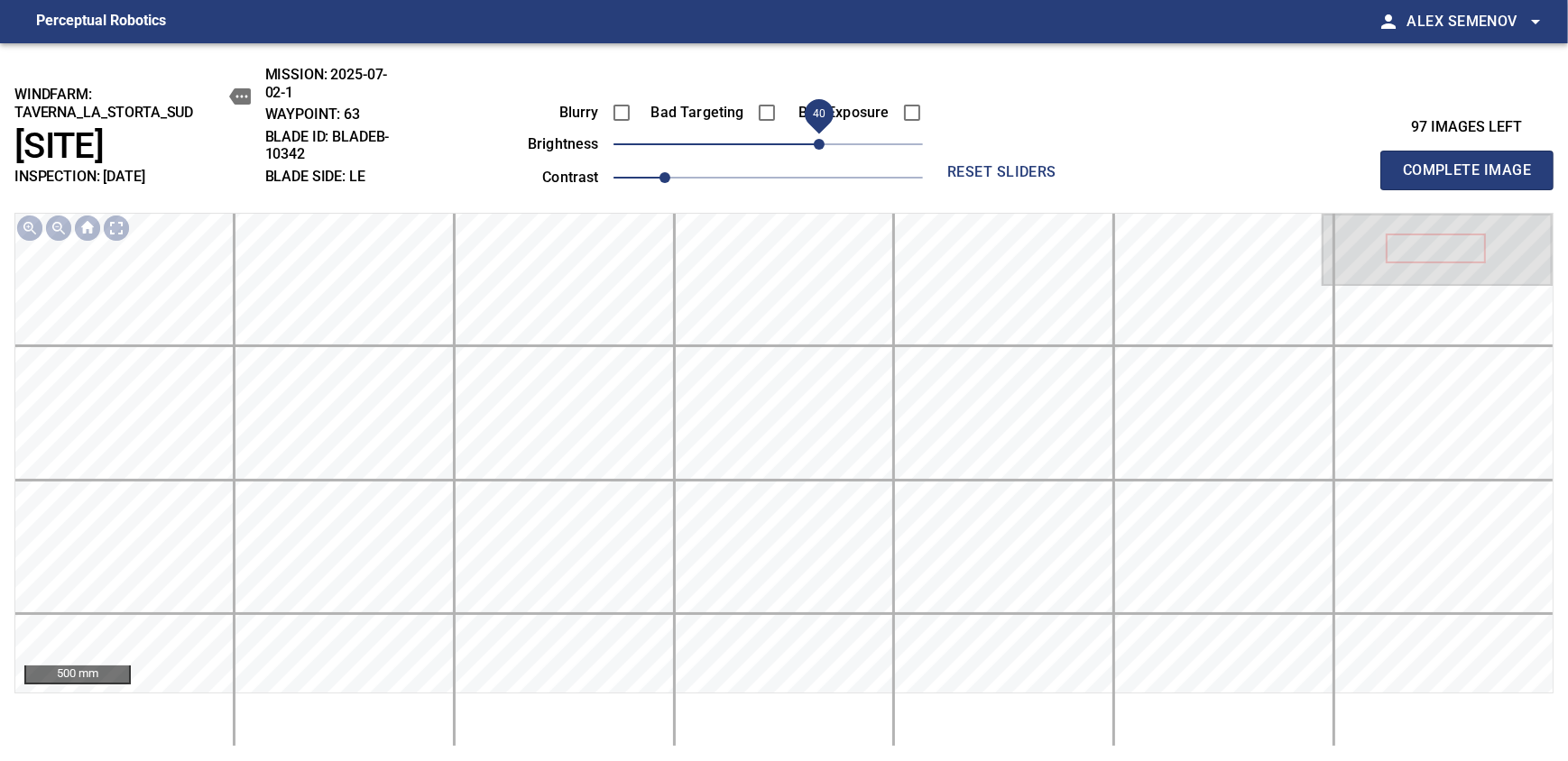 click on "Complete Image" at bounding box center (1467, 170) 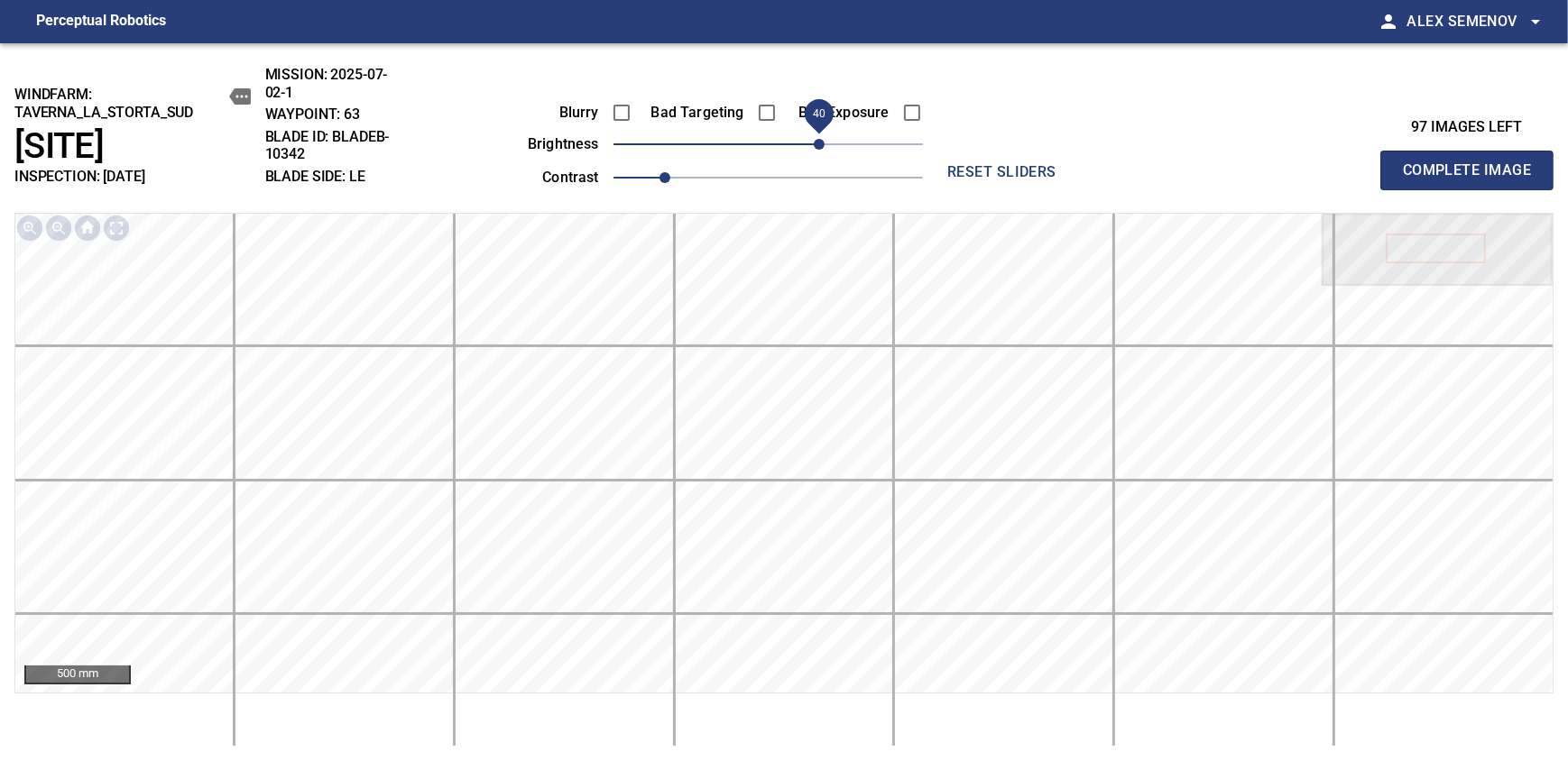 type 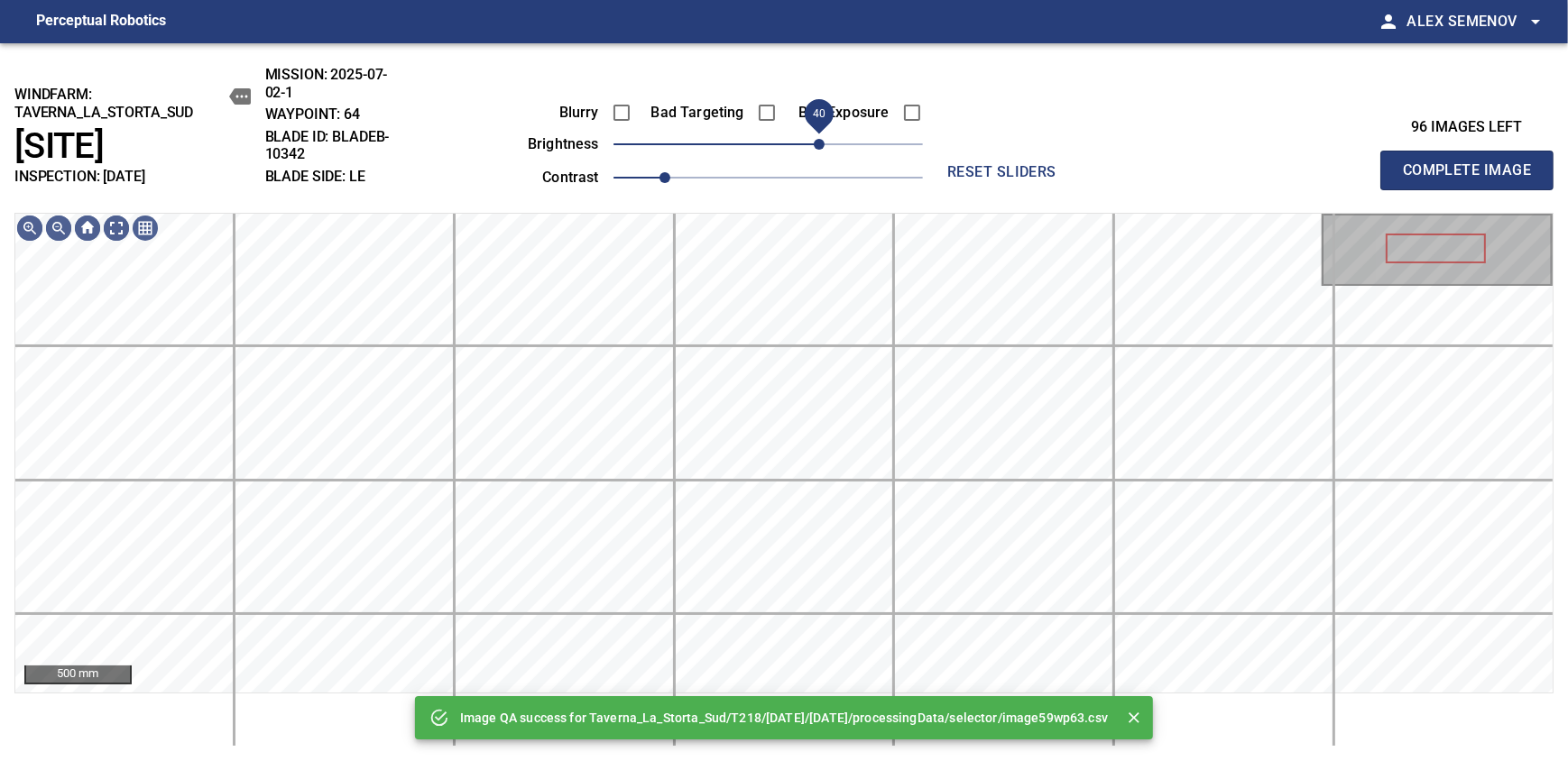 click on "40" at bounding box center [768, 144] 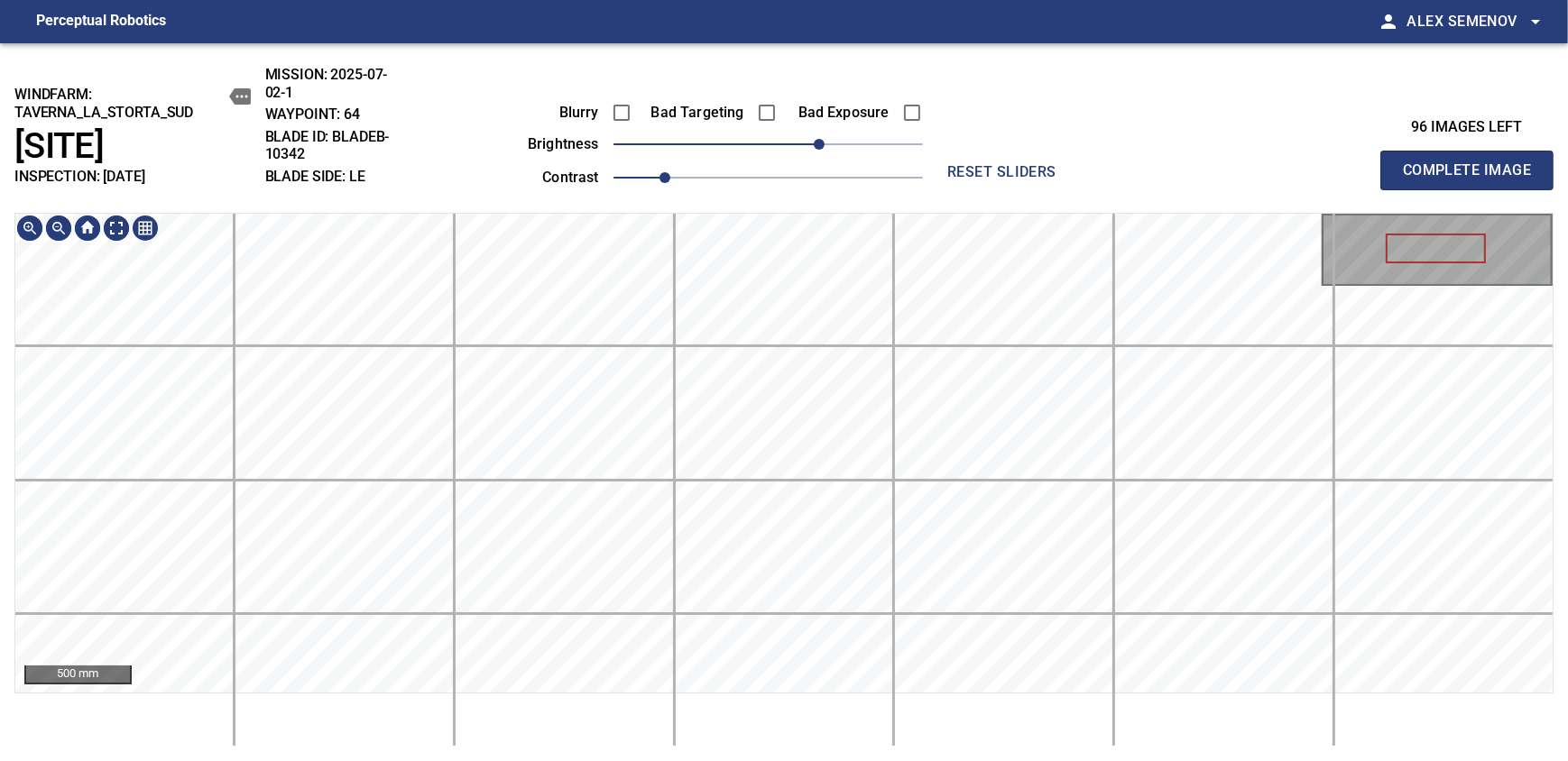 click on "windfarm: Taverna_La_Storta_Sud T218 INSPECTION: [DATE] MISSION: [DATE] WAYPOINT: 64 BLADE ID: bladeB-10342 BLADE SIDE: LE Blurry Bad Targeting Bad Exposure brightness 40 contrast 1 reset sliders 96 images left Complete Image 500 mm" at bounding box center [784, 402] 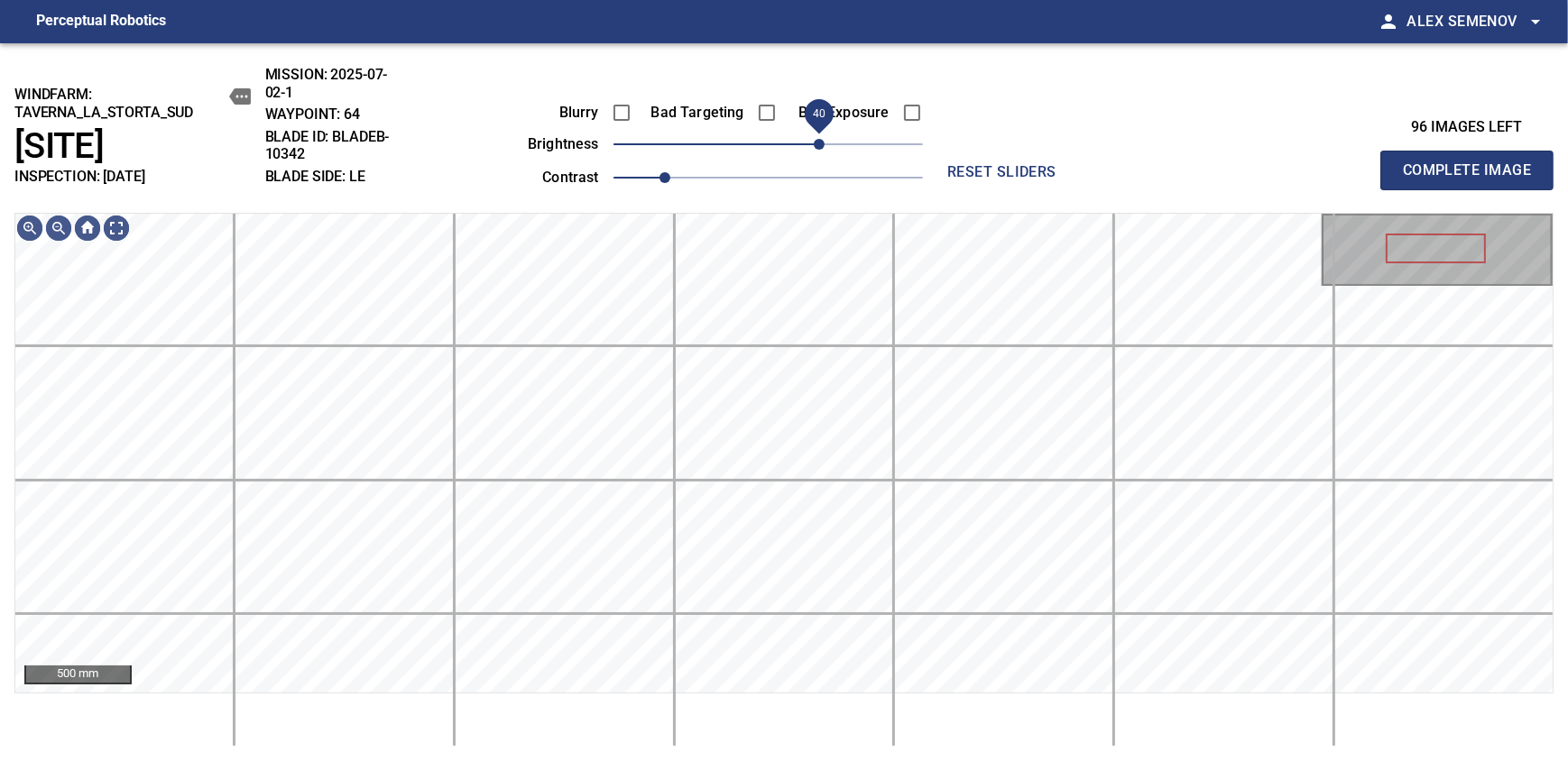 click on "40" at bounding box center [819, 144] 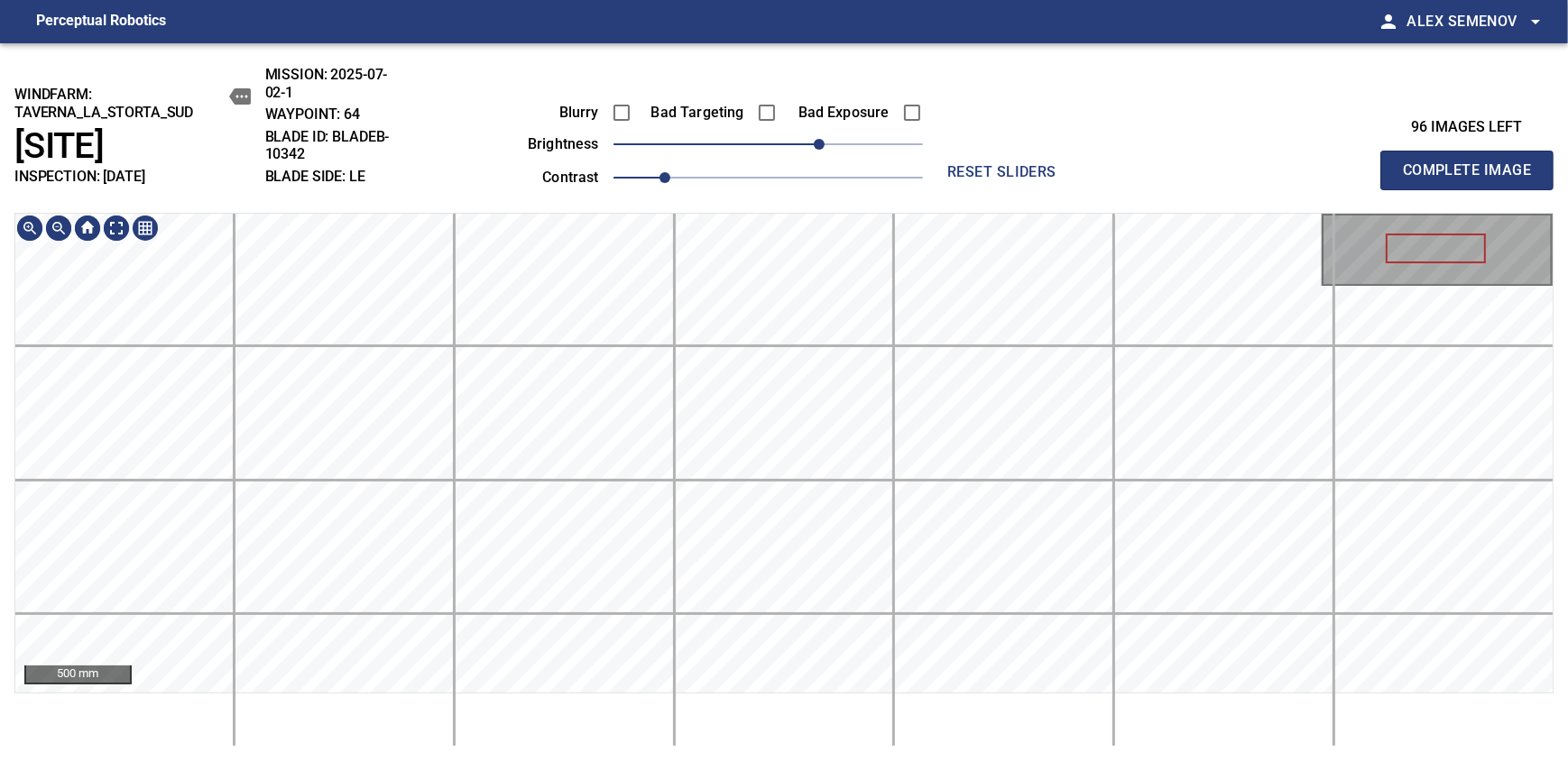 click on "windfarm: Taverna_La_Storta_Sud T218 INSPECTION: [DATE] MISSION: [DATE] WAYPOINT: 64 BLADE ID: bladeB-10342 BLADE SIDE: LE Blurry Bad Targeting Bad Exposure brightness 40 contrast 1 reset sliders 96 images left Complete Image 500 mm" at bounding box center (784, 402) 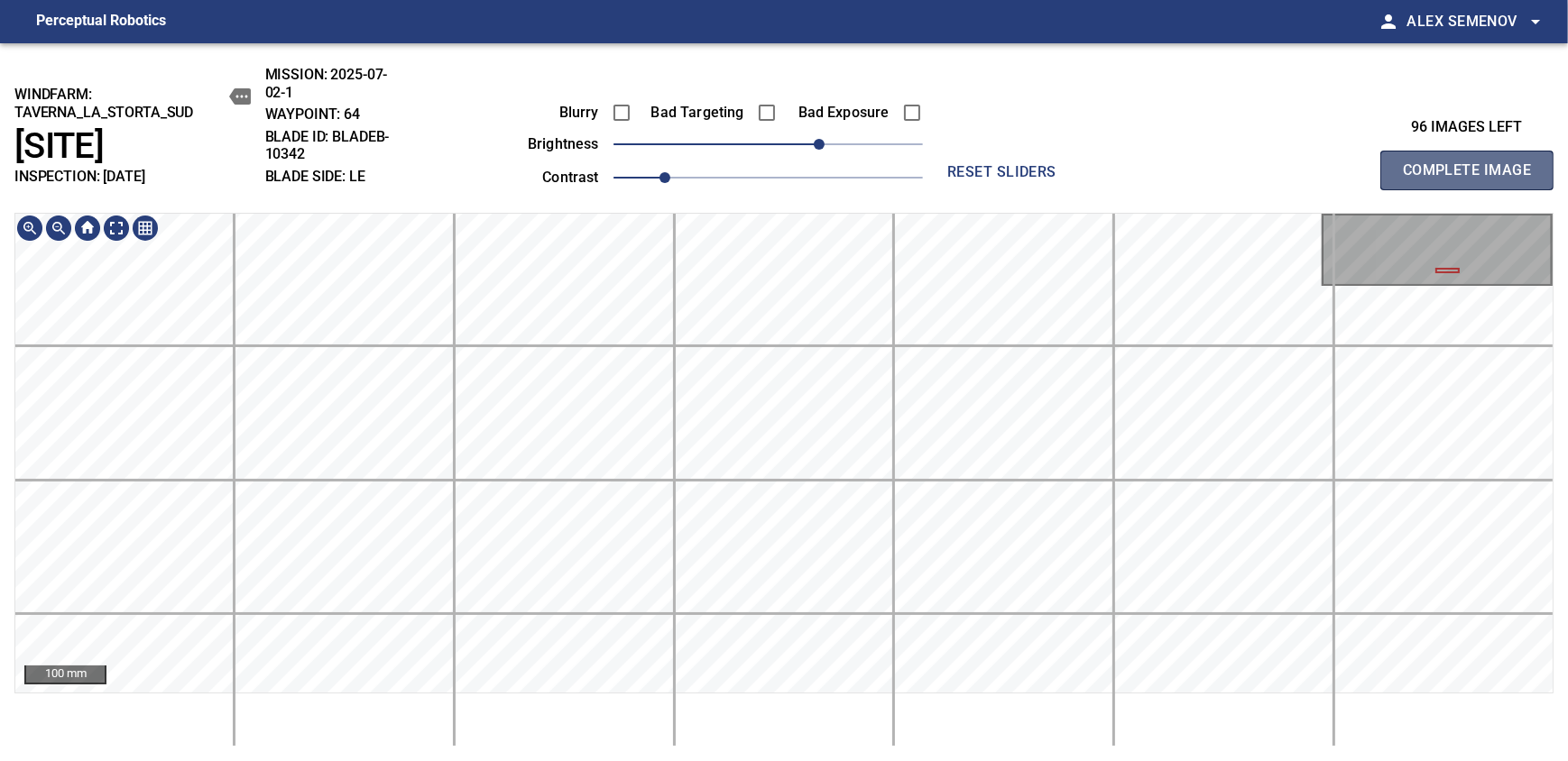 click on "Complete Image" at bounding box center (1467, 170) 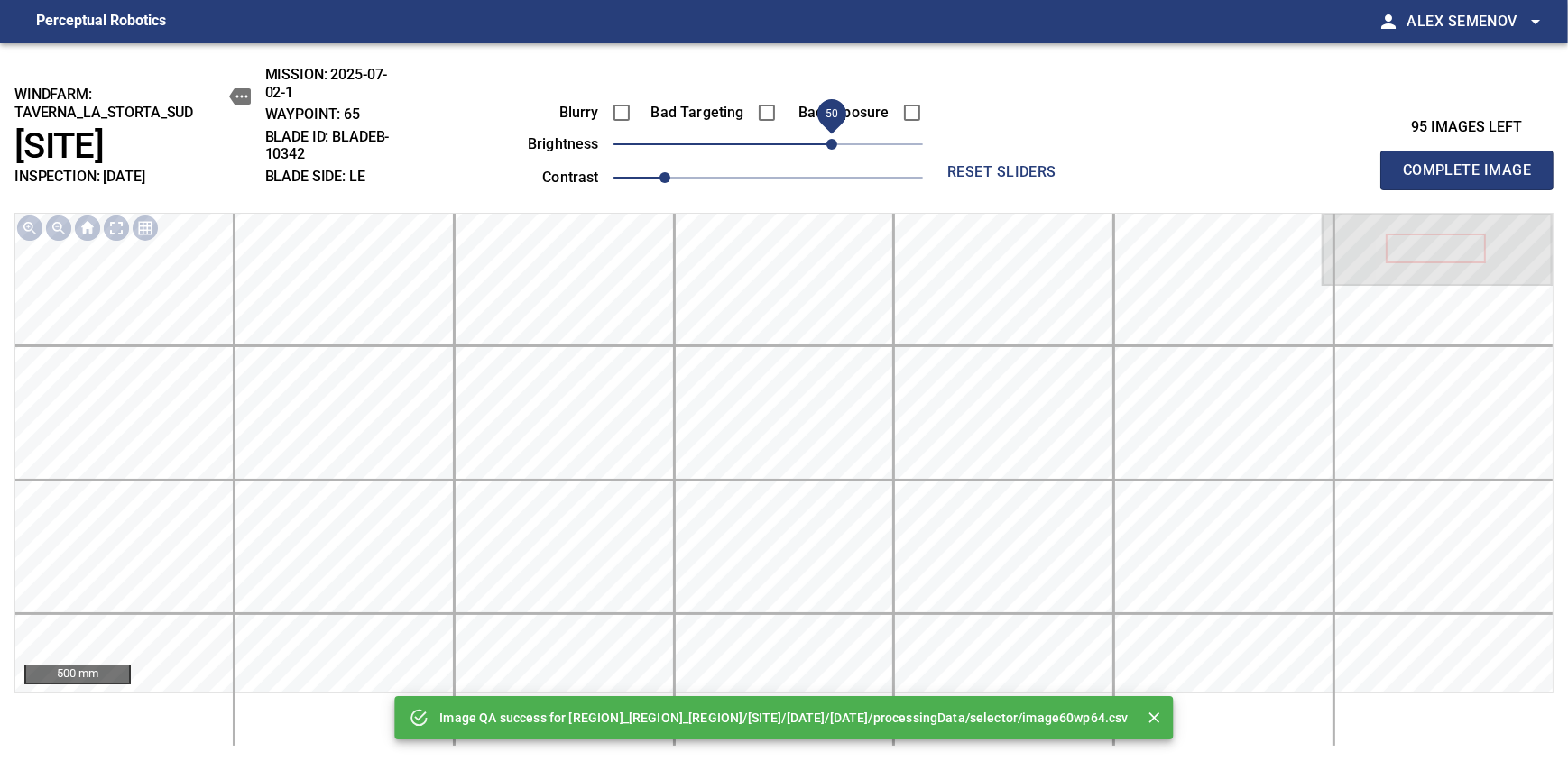 drag, startPoint x: 805, startPoint y: 144, endPoint x: 828, endPoint y: 142, distance: 23.086793 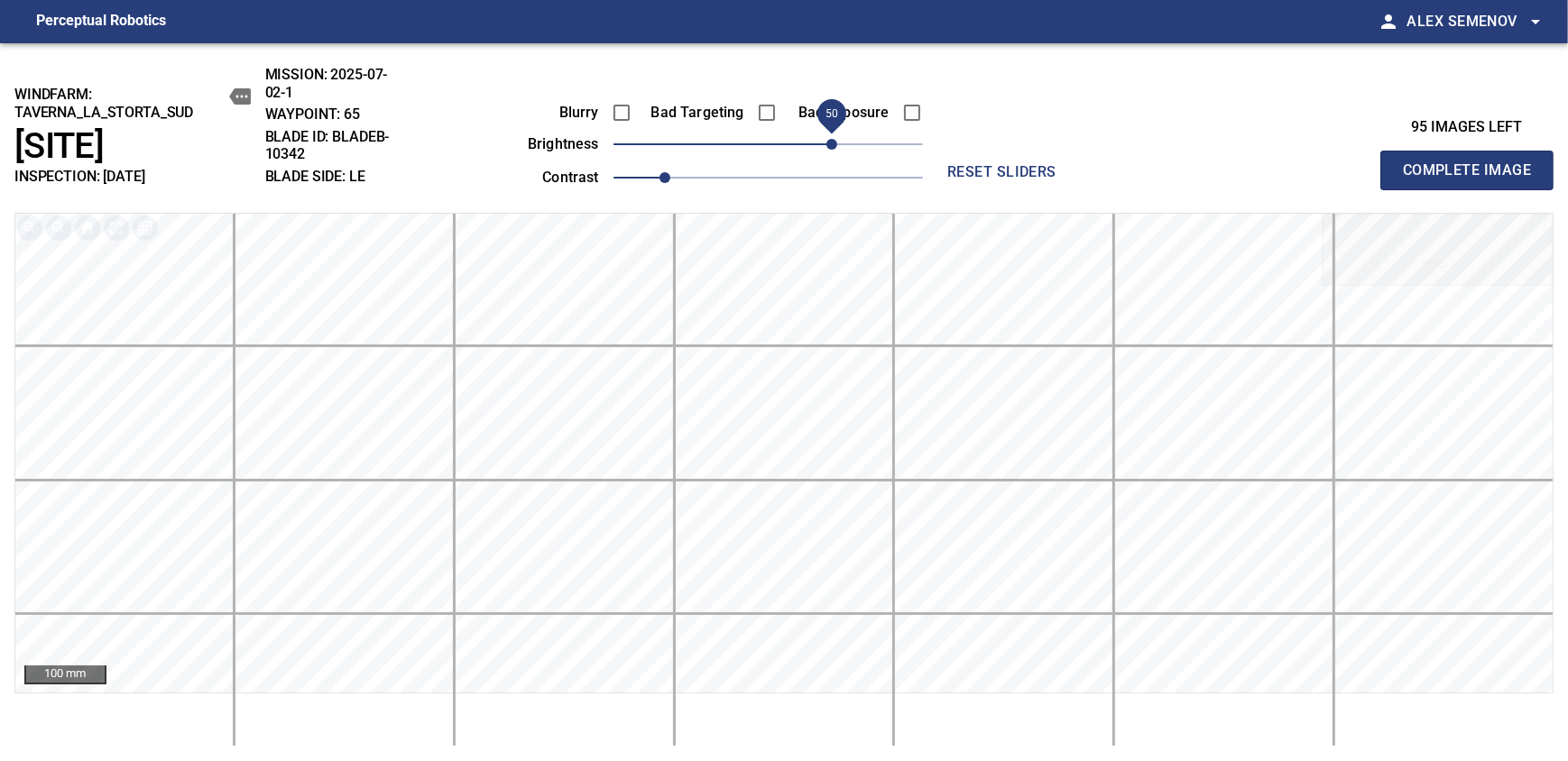 click on "Complete Image" at bounding box center [1467, 170] 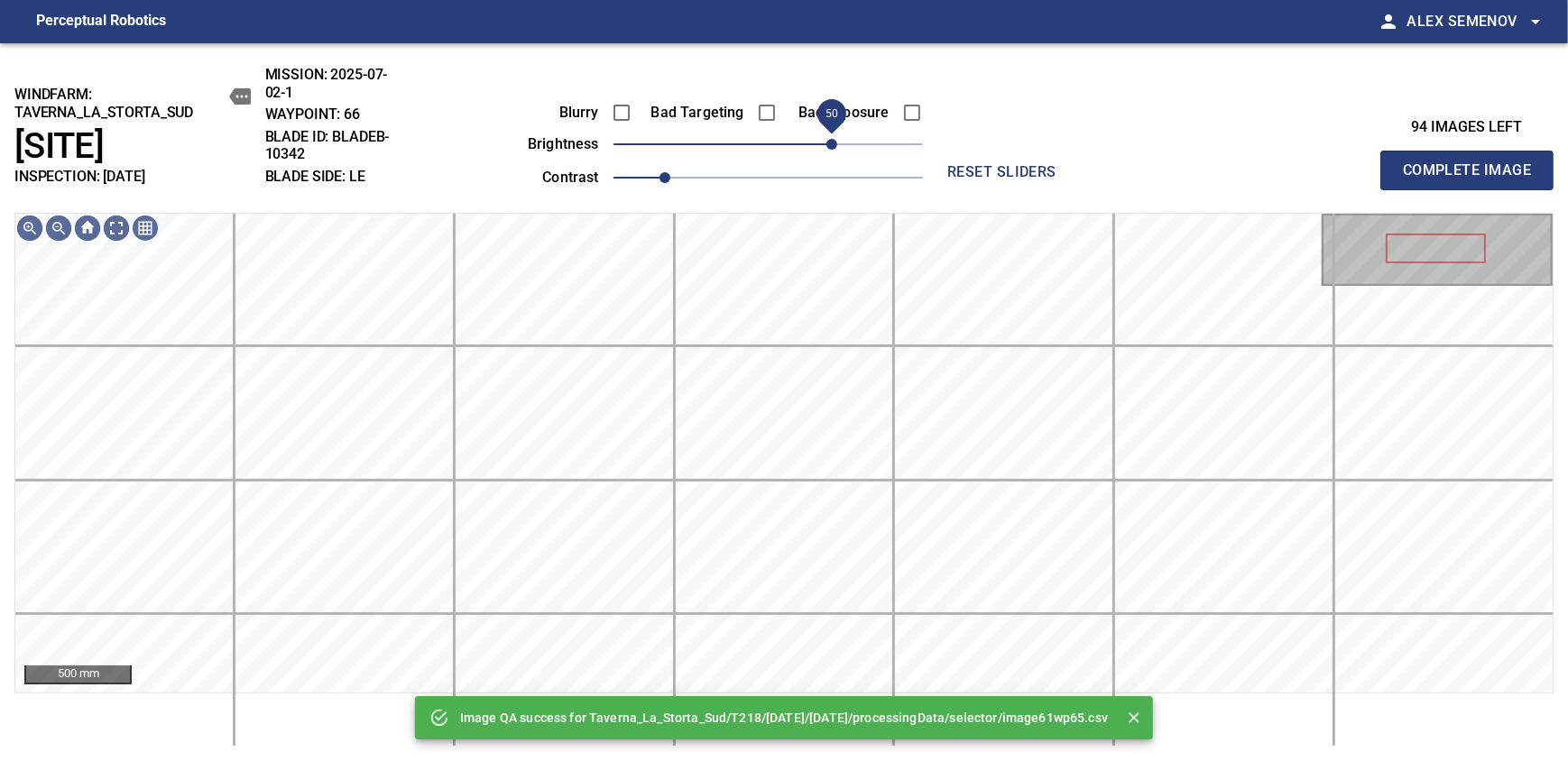 drag, startPoint x: 805, startPoint y: 141, endPoint x: 828, endPoint y: 141, distance: 23 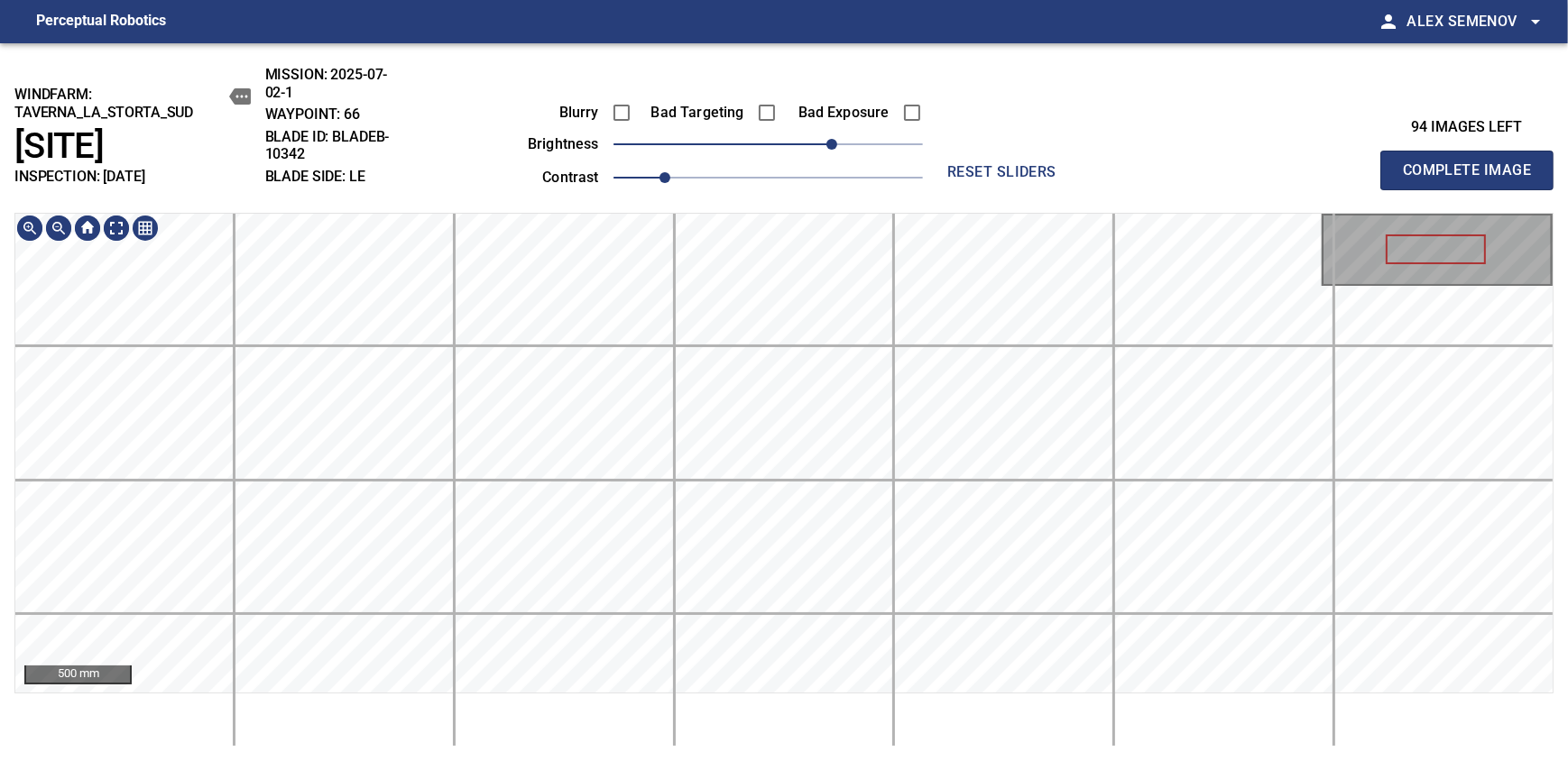 click on "windfarm: Taverna_La_Storta_Sud T218 INSPECTION: [DATE] MISSION: [DATE] WAYPOINT: 66 BLADE ID: bladeB-10342 BLADE SIDE: LE Blurry Bad Targeting Bad Exposure brightness 50 contrast 1 reset sliders 94 images left Complete Image 500 mm" at bounding box center [784, 402] 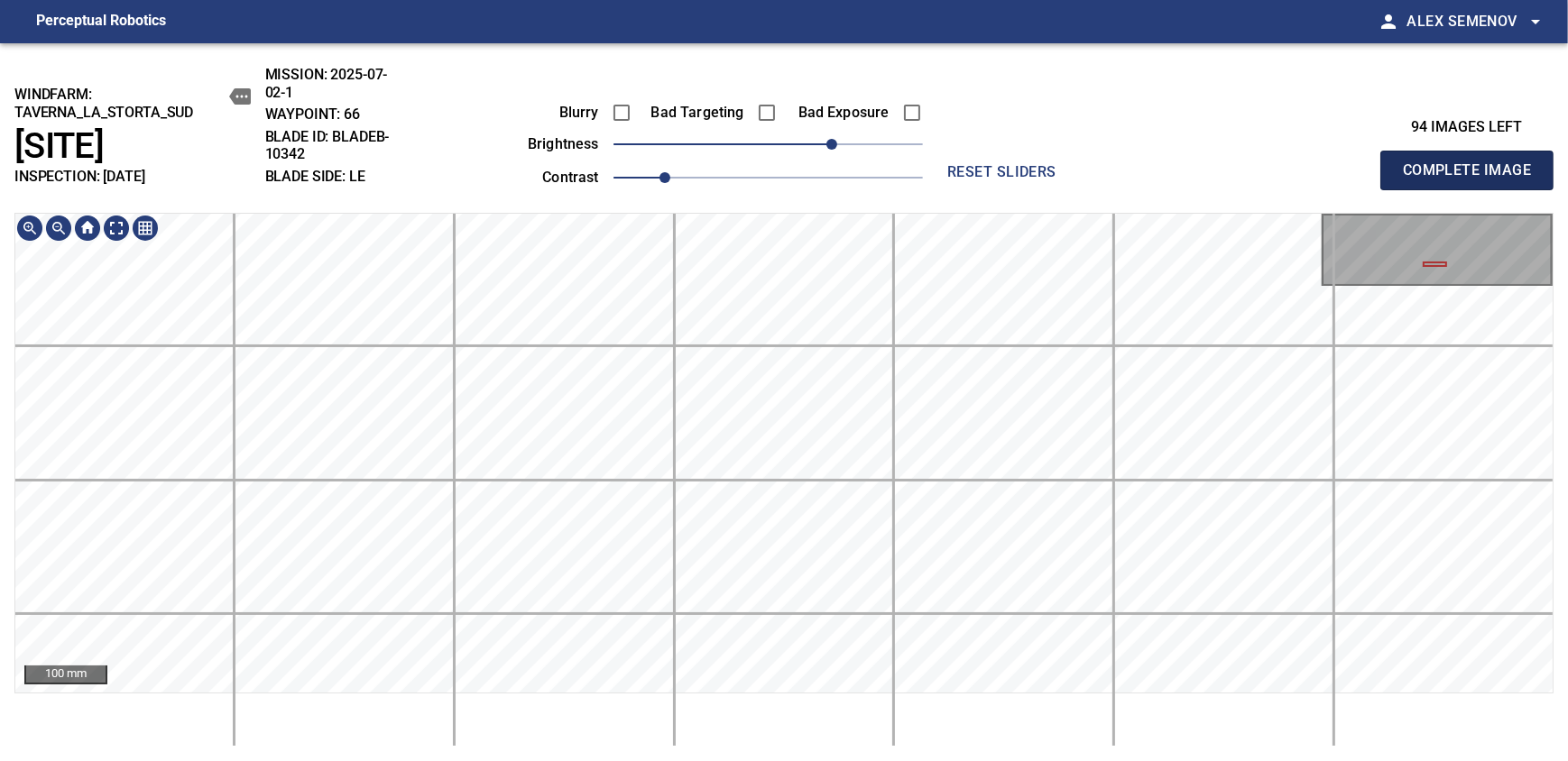 click on "Complete Image" at bounding box center (1467, 170) 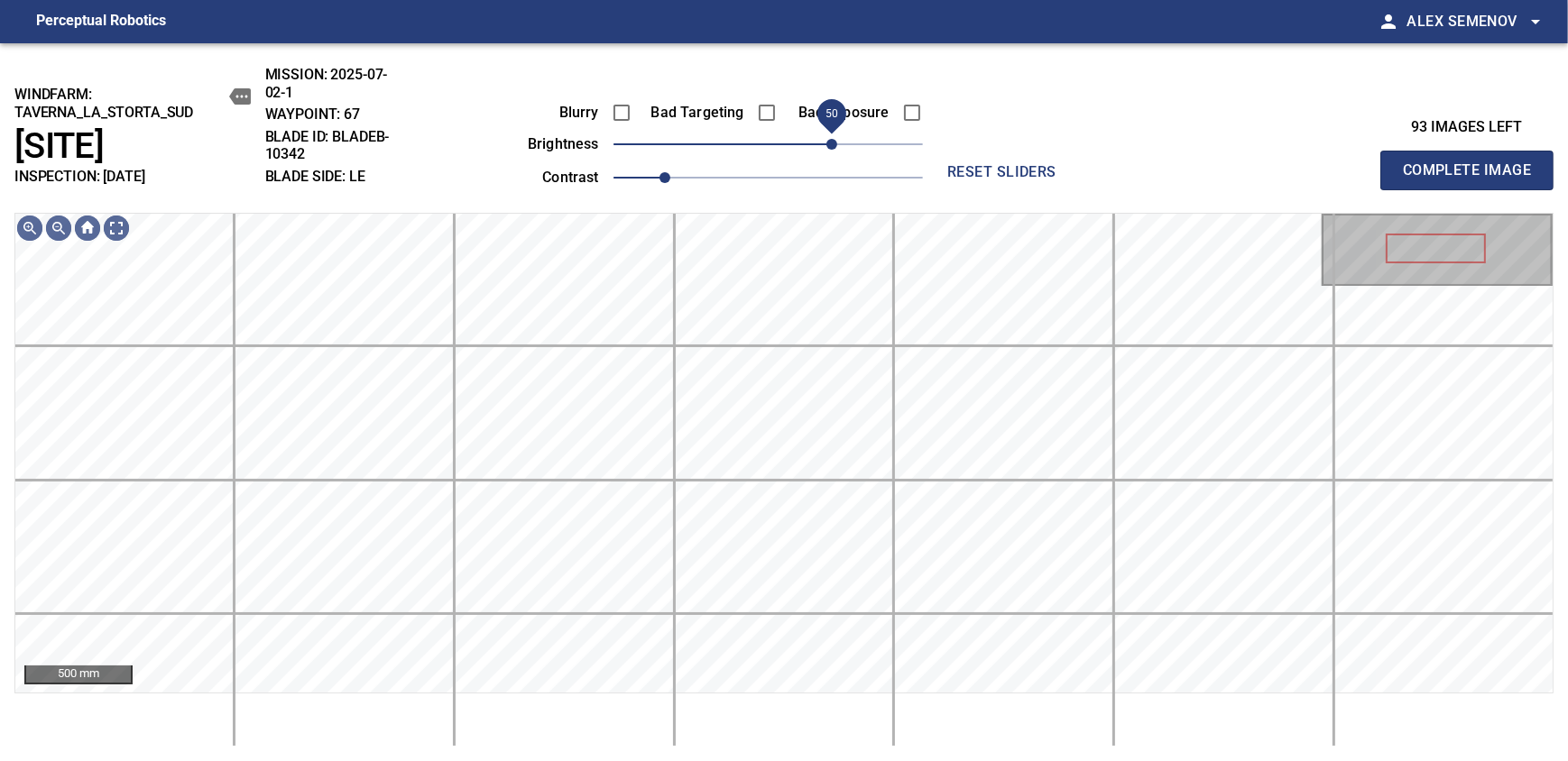 drag, startPoint x: 787, startPoint y: 139, endPoint x: 836, endPoint y: 147, distance: 49.6488 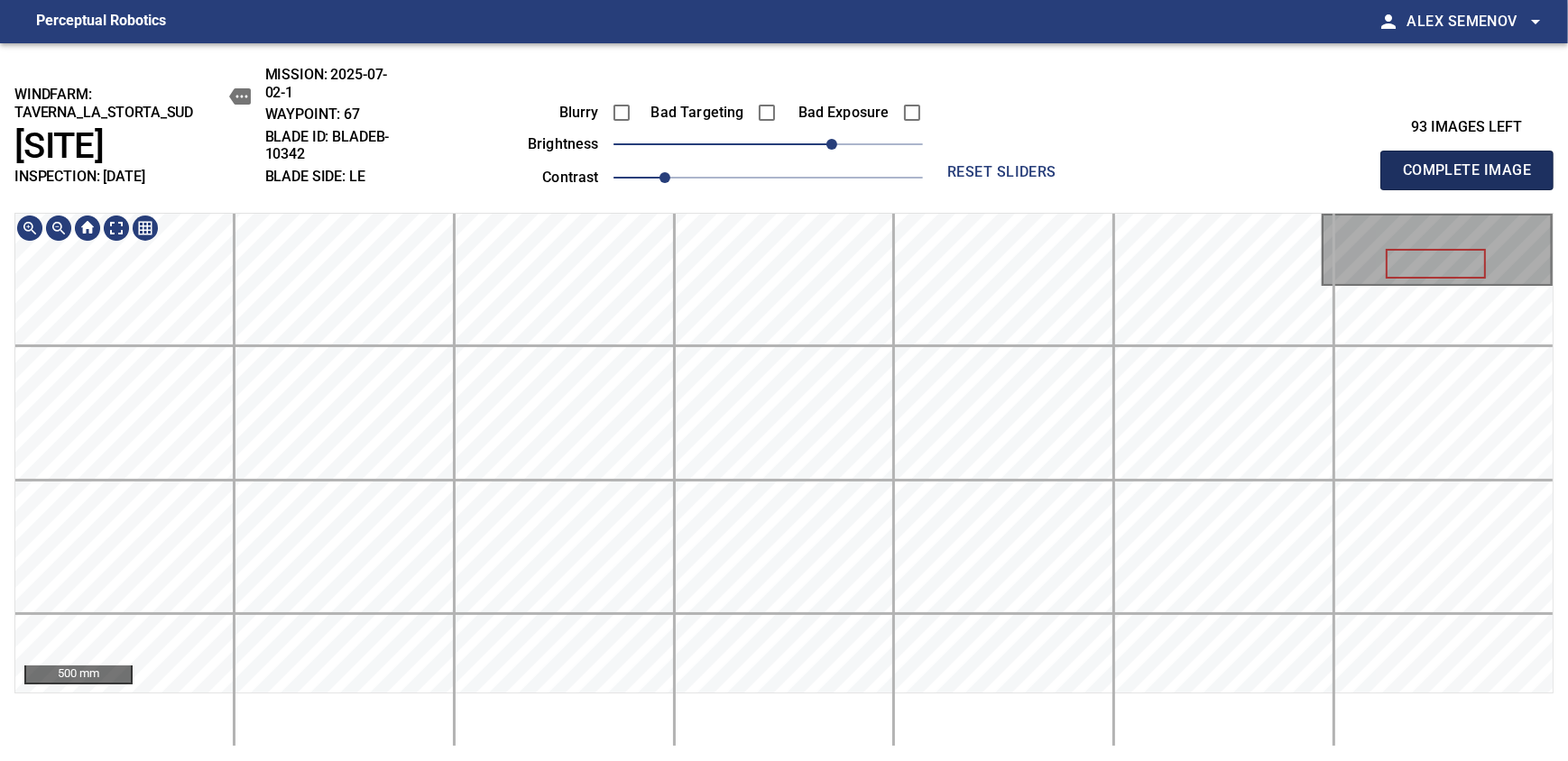 type 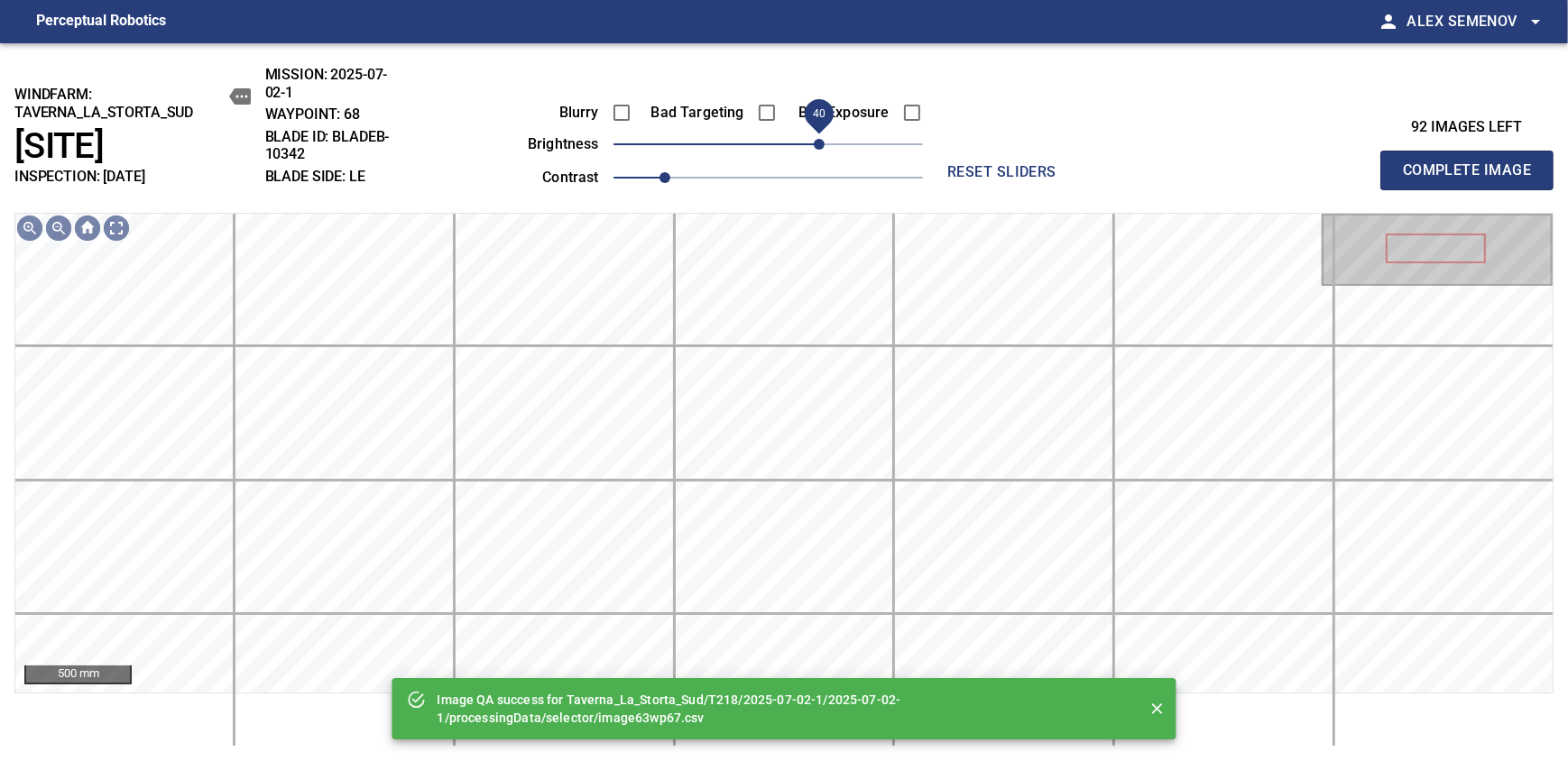 drag, startPoint x: 775, startPoint y: 147, endPoint x: 819, endPoint y: 142, distance: 44.28318 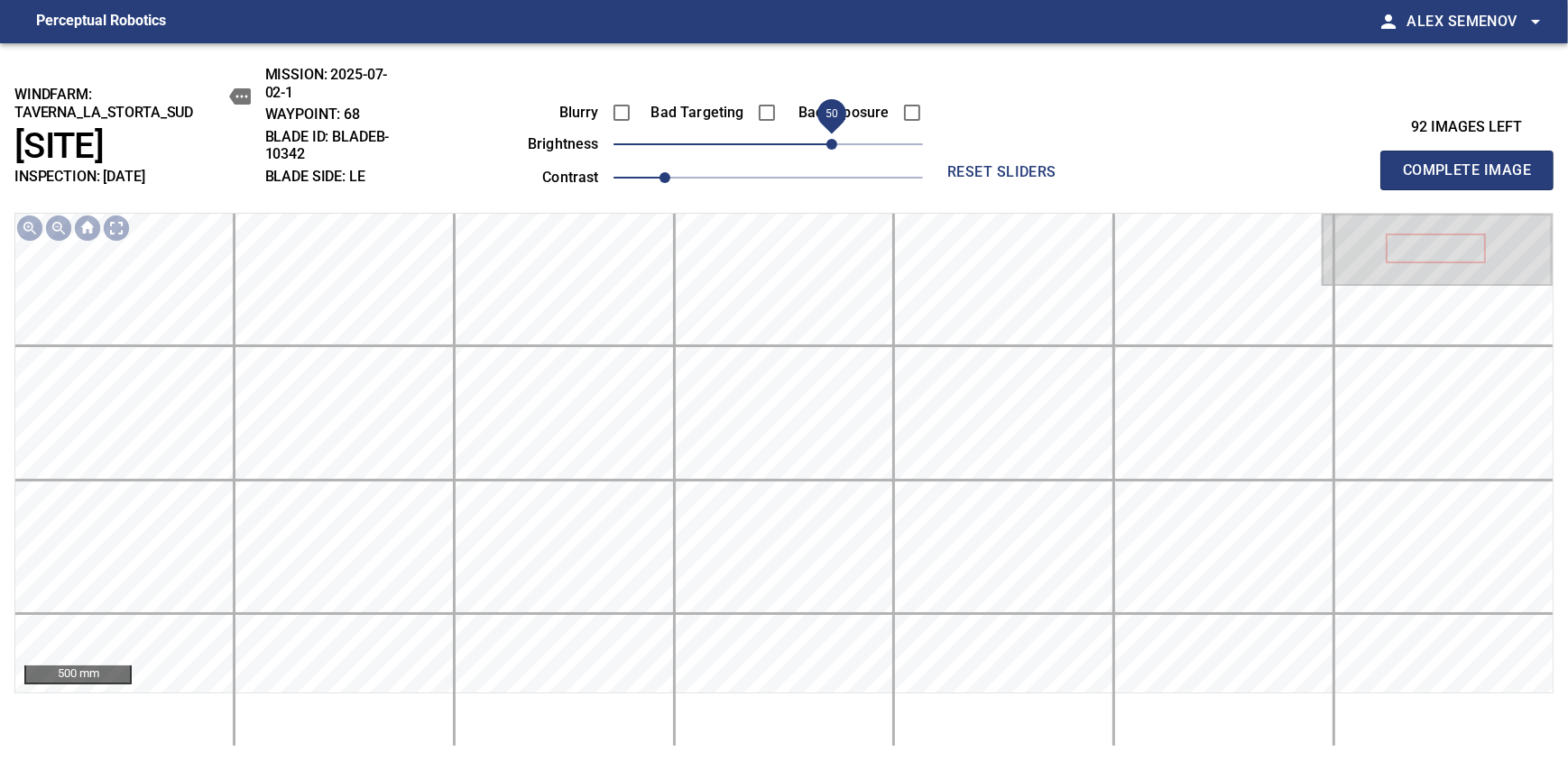 click on "50" at bounding box center (832, 144) 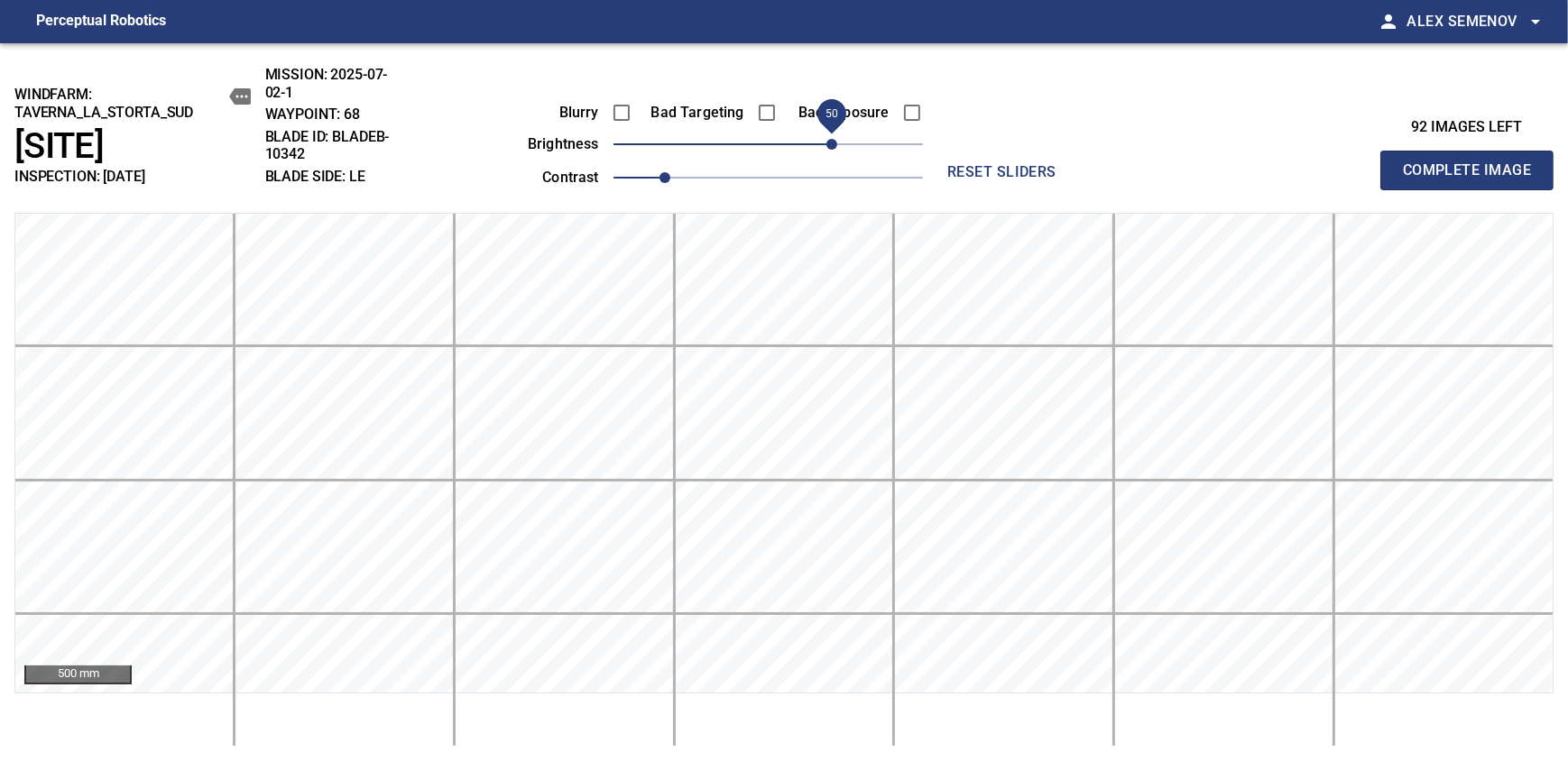 click on "Complete Image" at bounding box center [1467, 170] 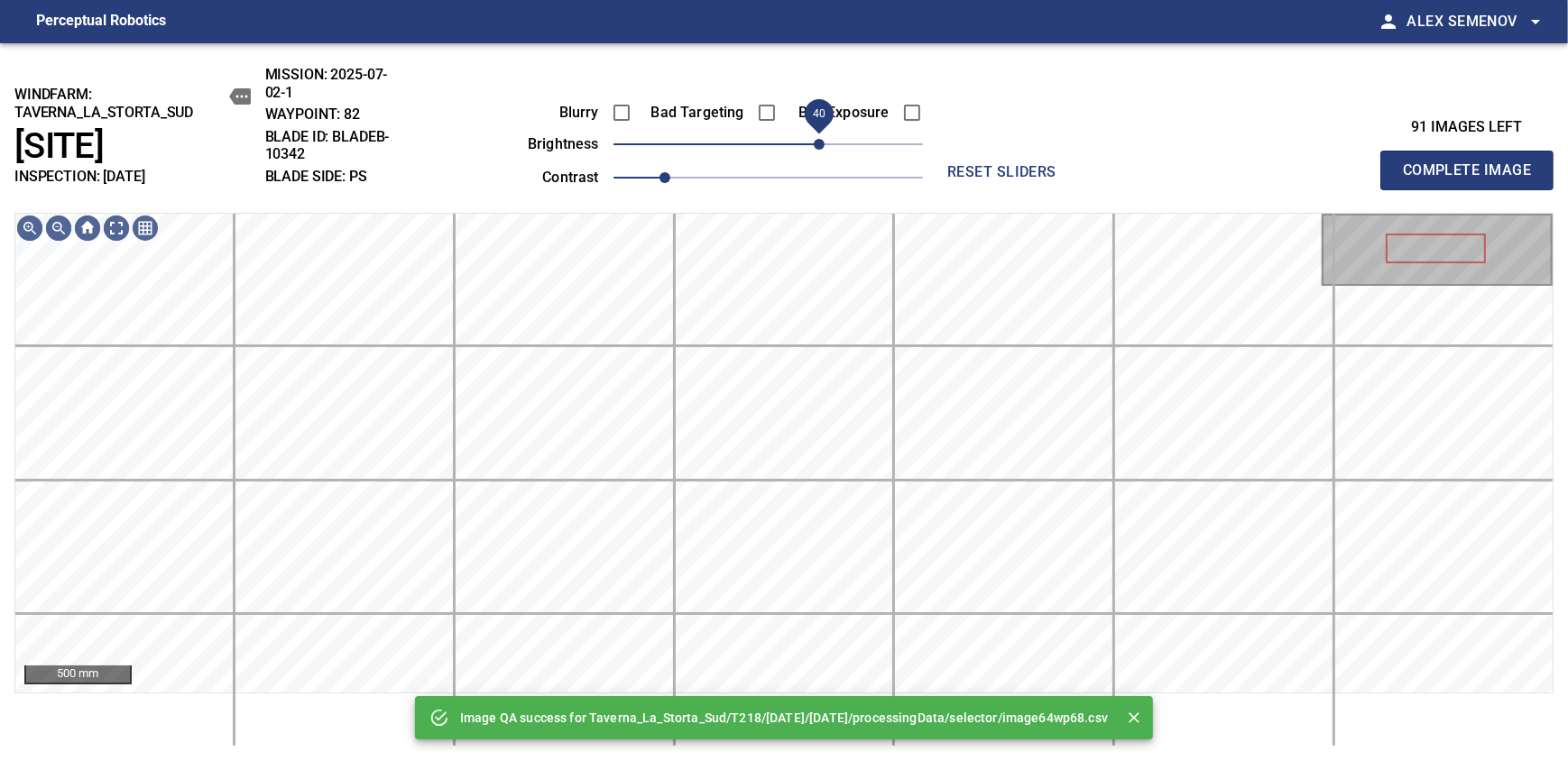 drag, startPoint x: 810, startPoint y: 143, endPoint x: 819, endPoint y: 141, distance: 9.219544 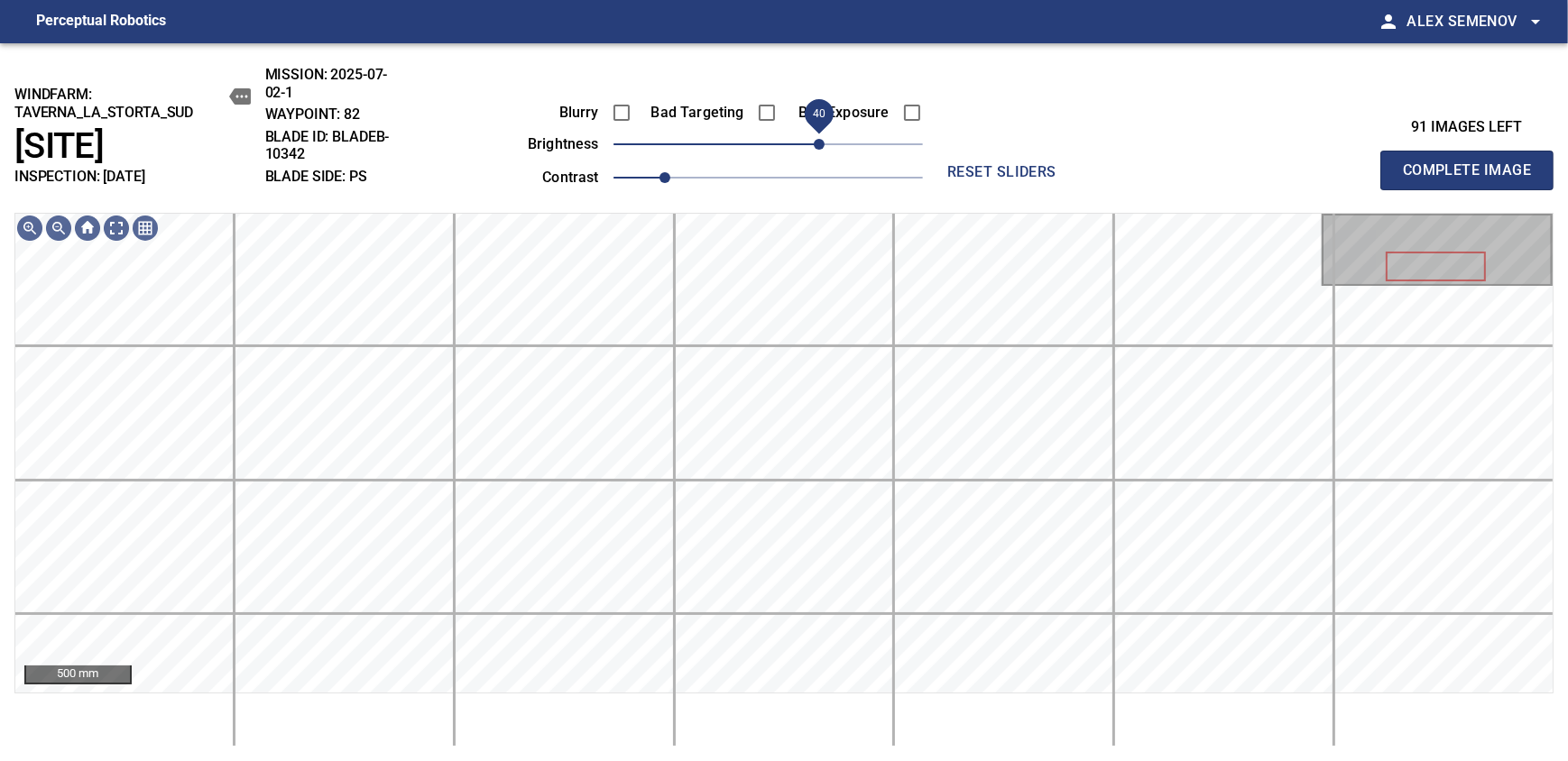 click on "40" at bounding box center [819, 144] 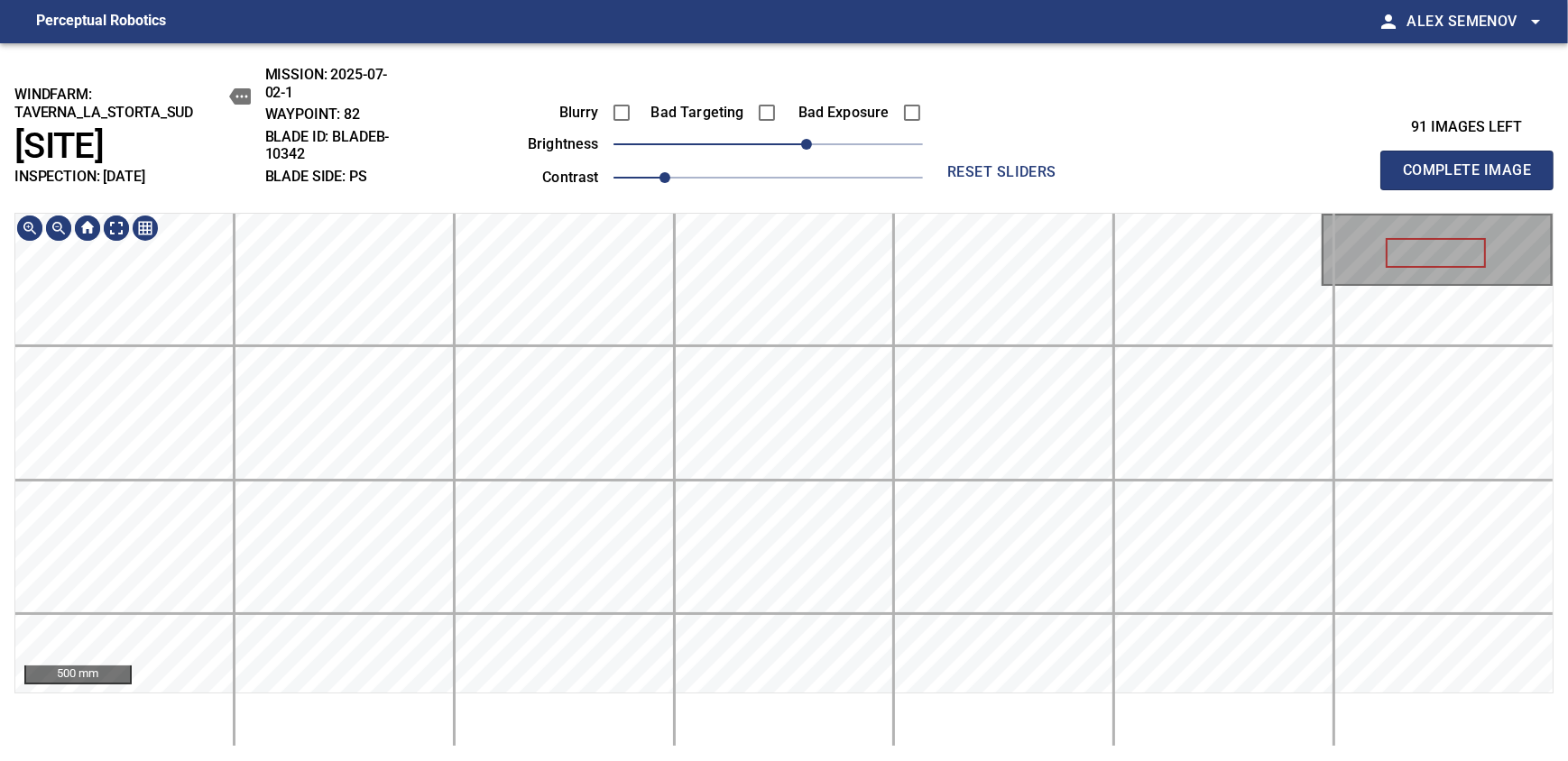 click on "windfarm: Taverna_La_Storta_Sud T218 INSPECTION: [DATE] MISSION: [DATE] WAYPOINT: 82 BLADE ID: bladeB-10342 BLADE SIDE: PS Blurry Bad Targeting Bad Exposure brightness 30 contrast 1 reset sliders 91 images left Complete Image 500 mm" at bounding box center (784, 402) 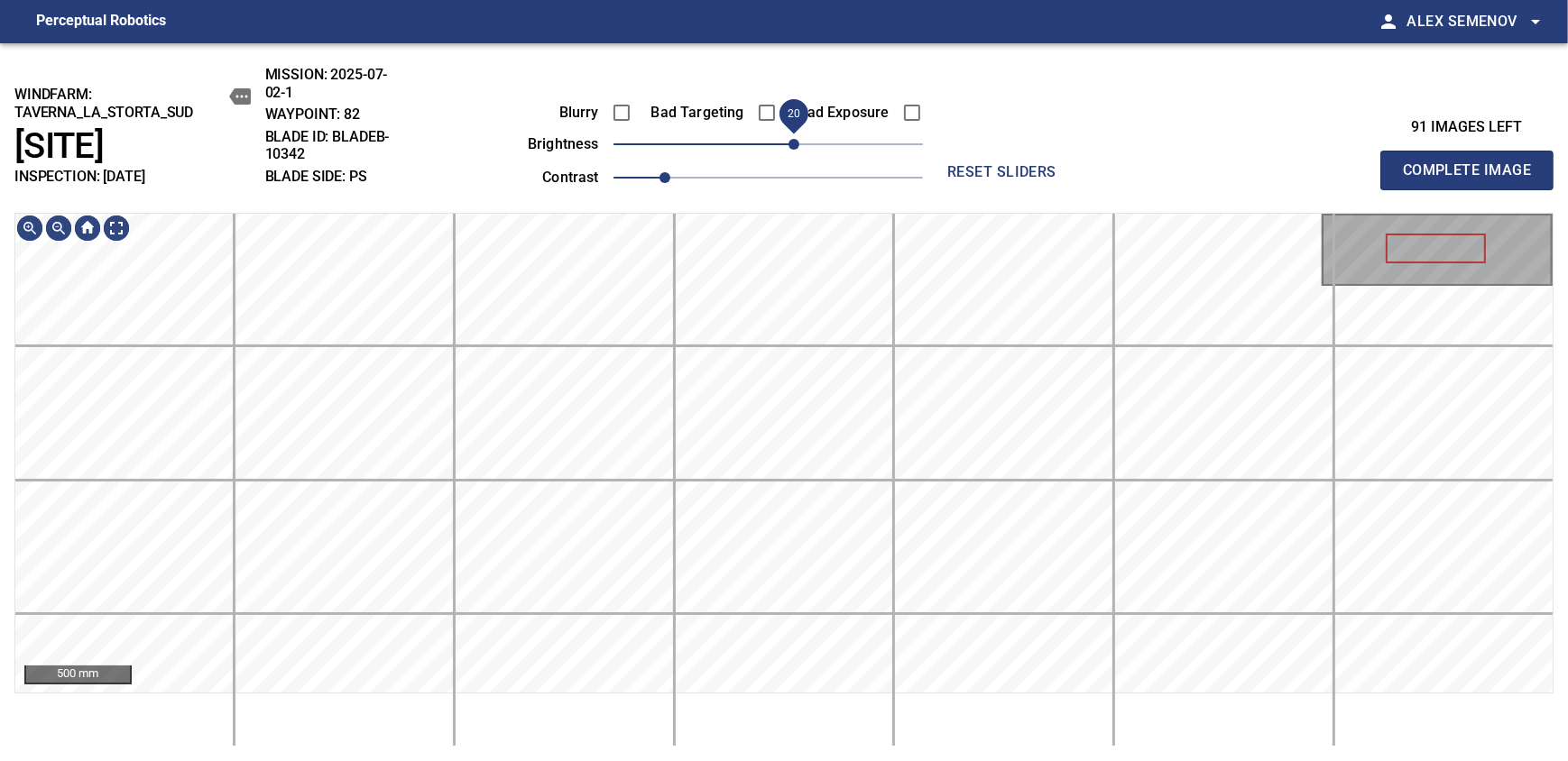 click on "20" at bounding box center (794, 144) 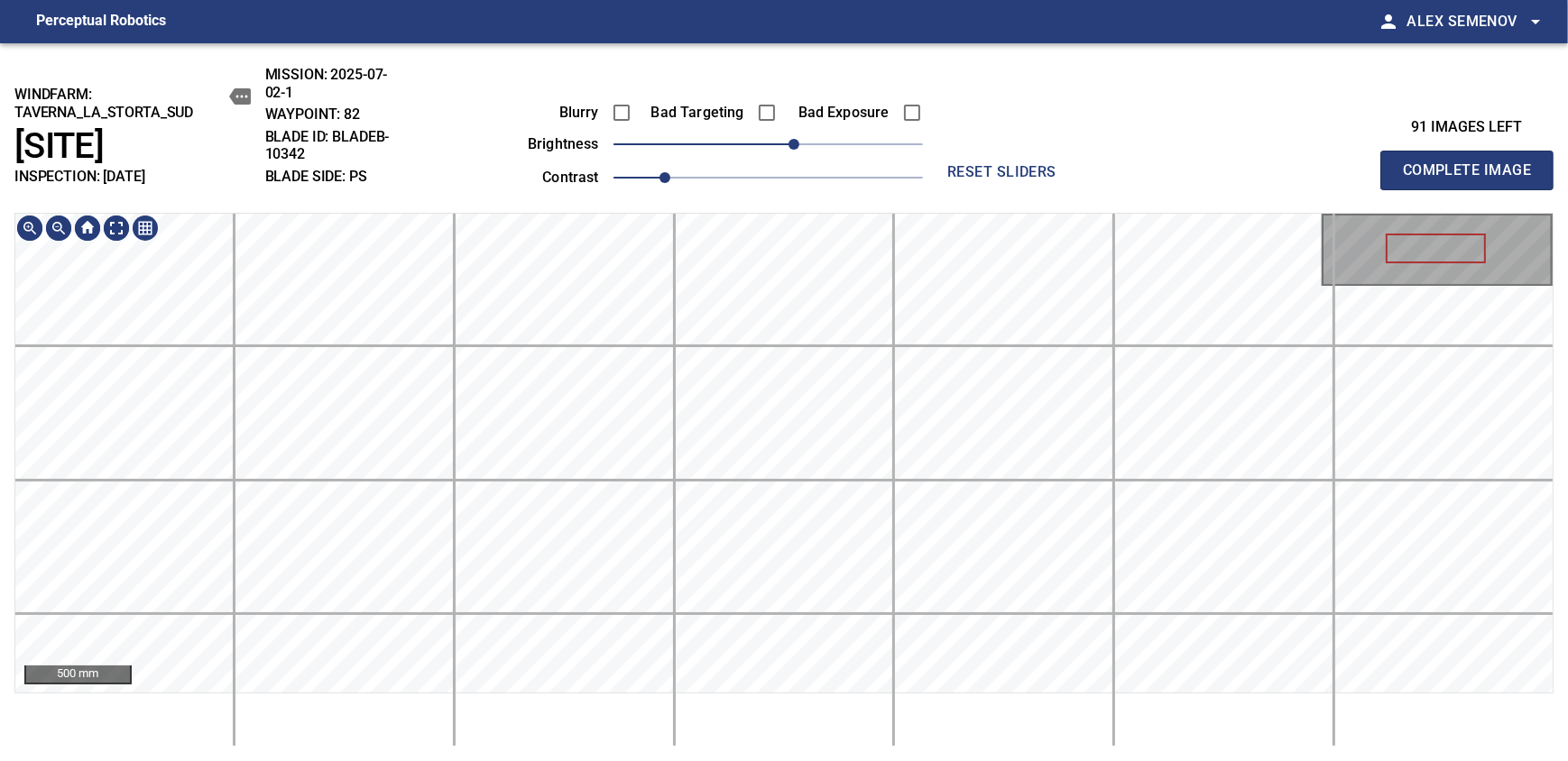 click on "windfarm: Taverna_La_Storta_Sud T218 INSPECTION: [DATE] MISSION: [DATE] WAYPOINT: 82 BLADE ID: bladeB-10342 BLADE SIDE: PS Blurry Bad Targeting Bad Exposure brightness 20 contrast 1 reset sliders 91 images left Complete Image 500 mm" at bounding box center [784, 402] 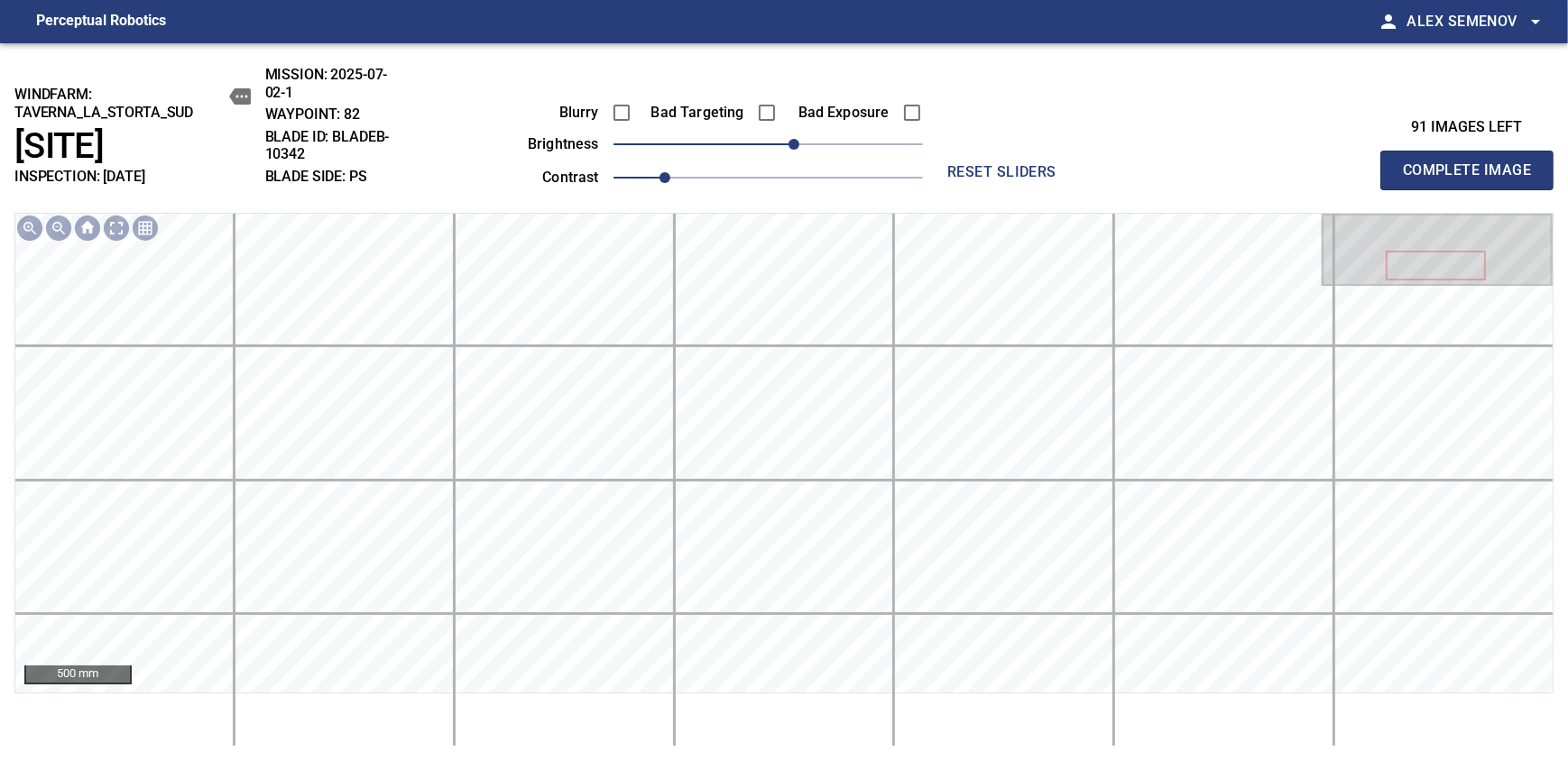 click on "Complete Image" at bounding box center [1467, 170] 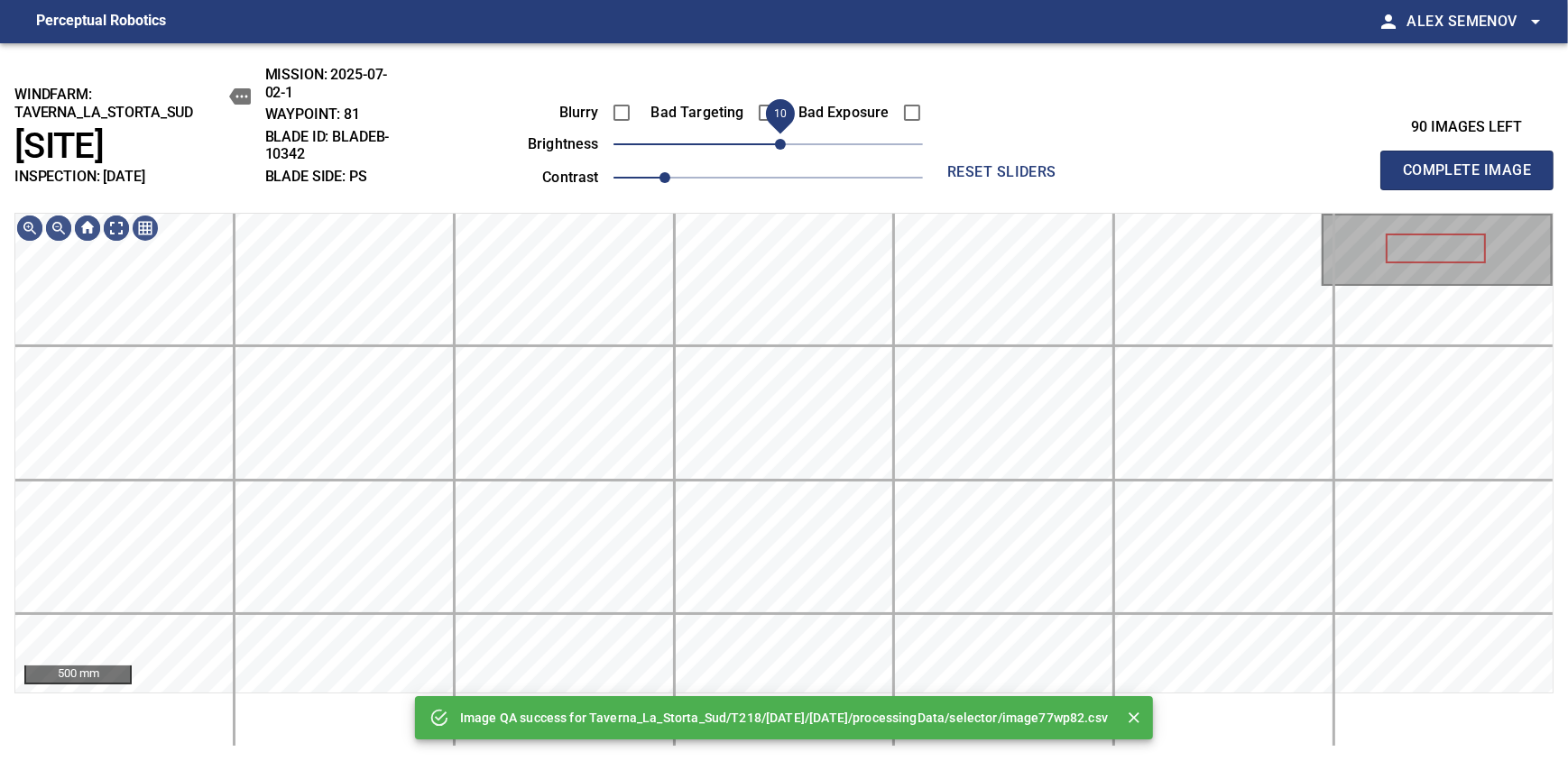 drag, startPoint x: 770, startPoint y: 144, endPoint x: 784, endPoint y: 141, distance: 14.317821 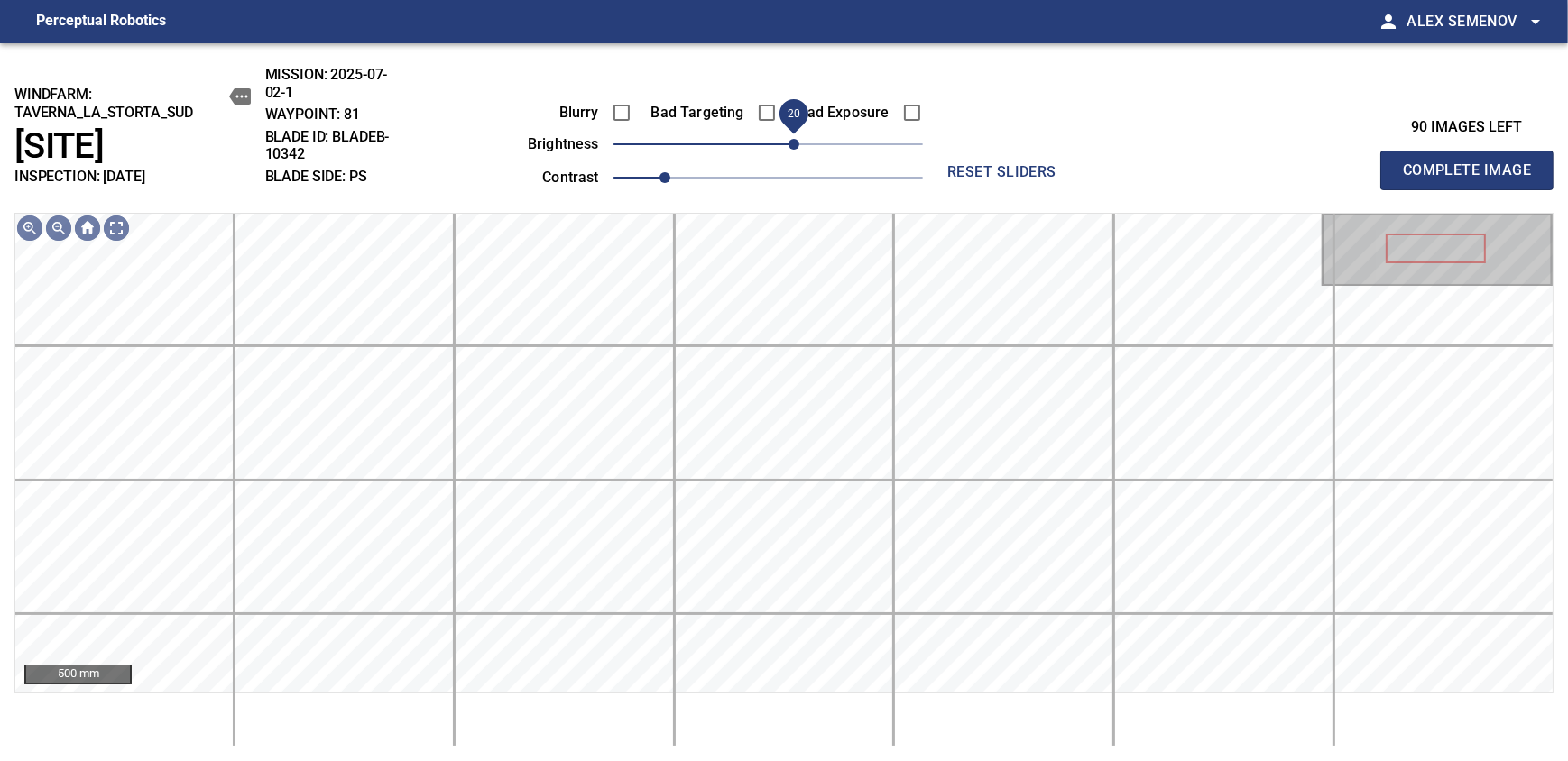 click on "20" at bounding box center (794, 144) 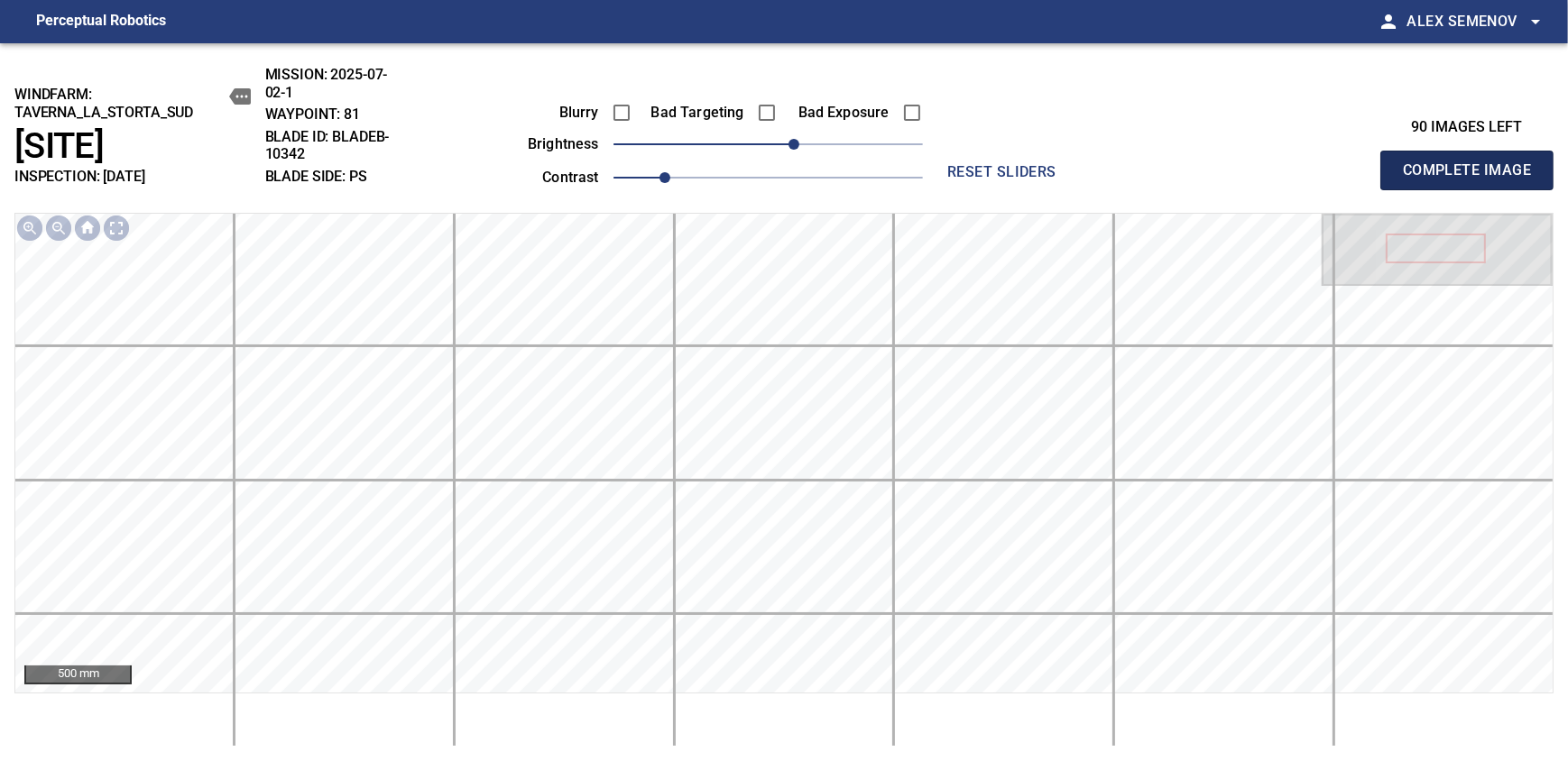 click on "Complete Image" at bounding box center [1467, 170] 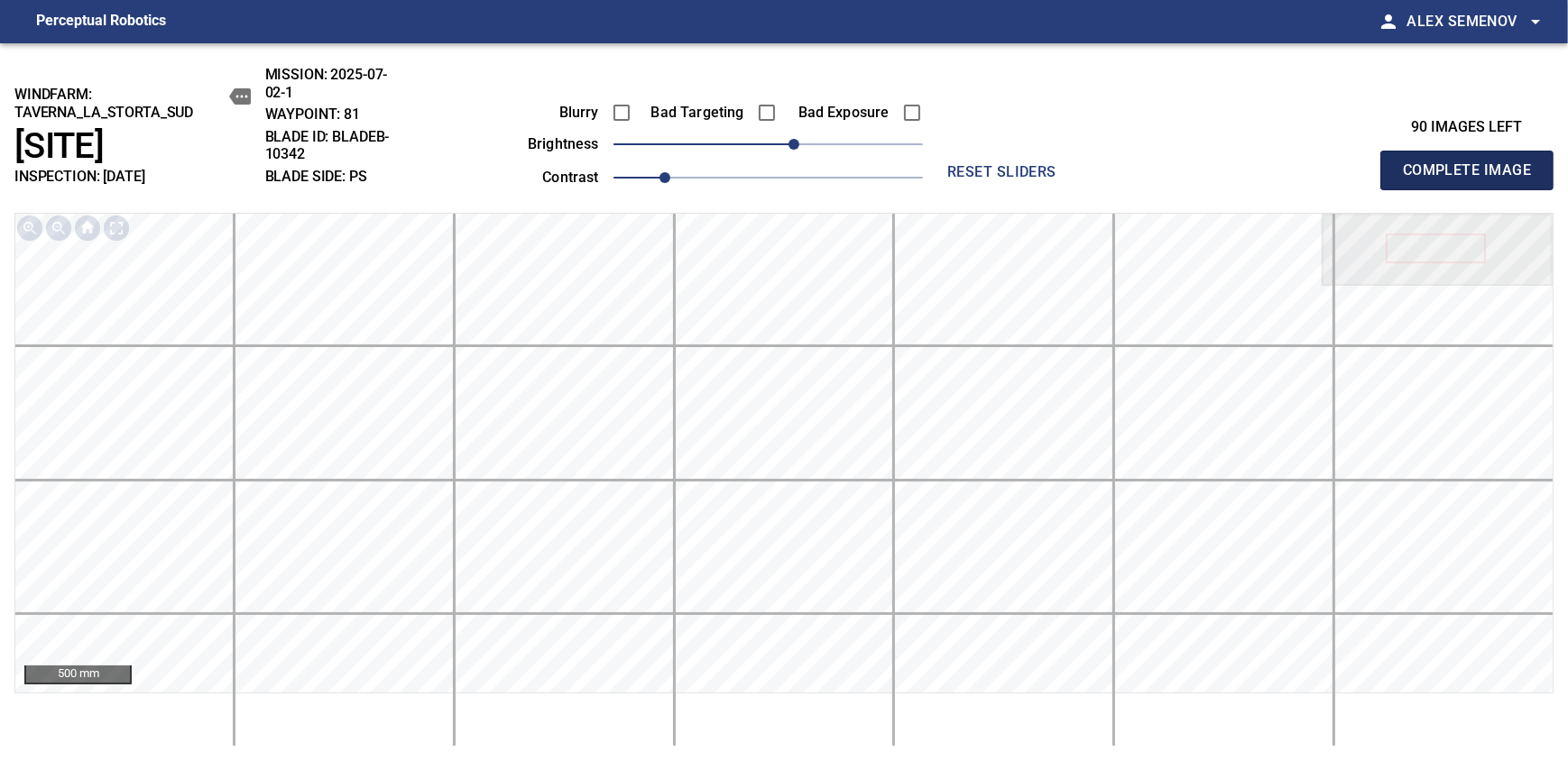 type 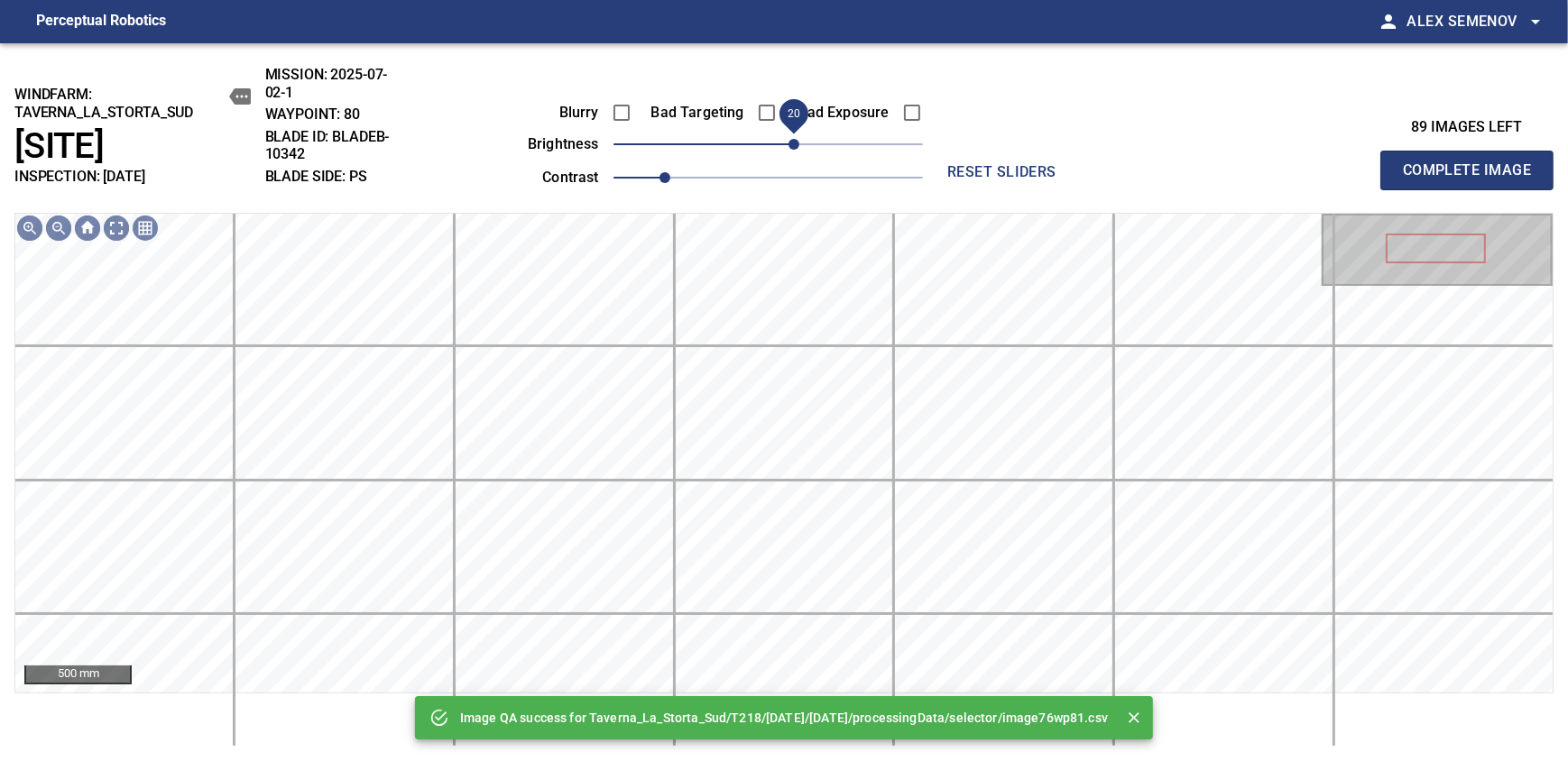 drag, startPoint x: 830, startPoint y: 152, endPoint x: 799, endPoint y: 152, distance: 31 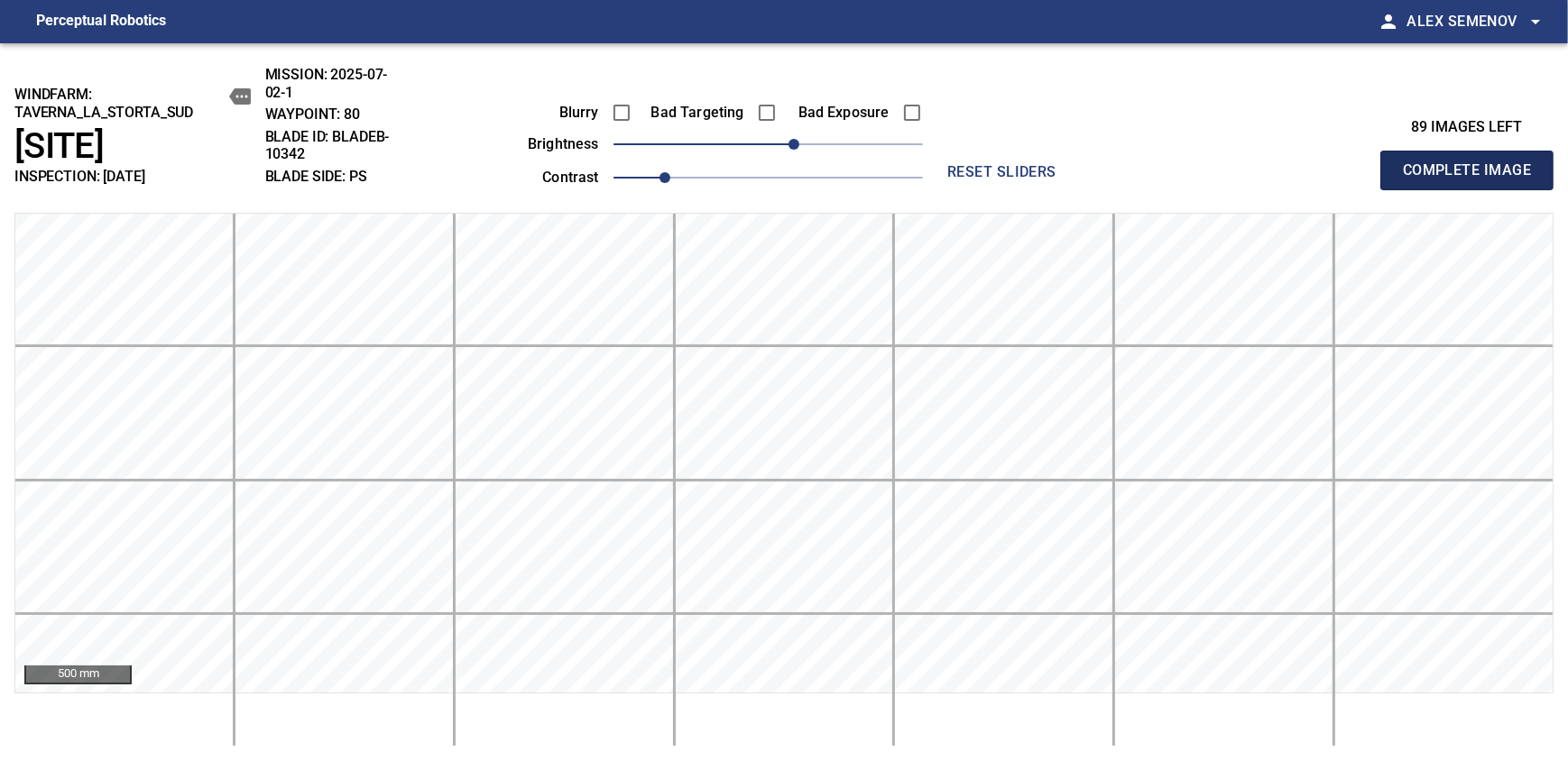 click on "Complete Image" at bounding box center (1467, 170) 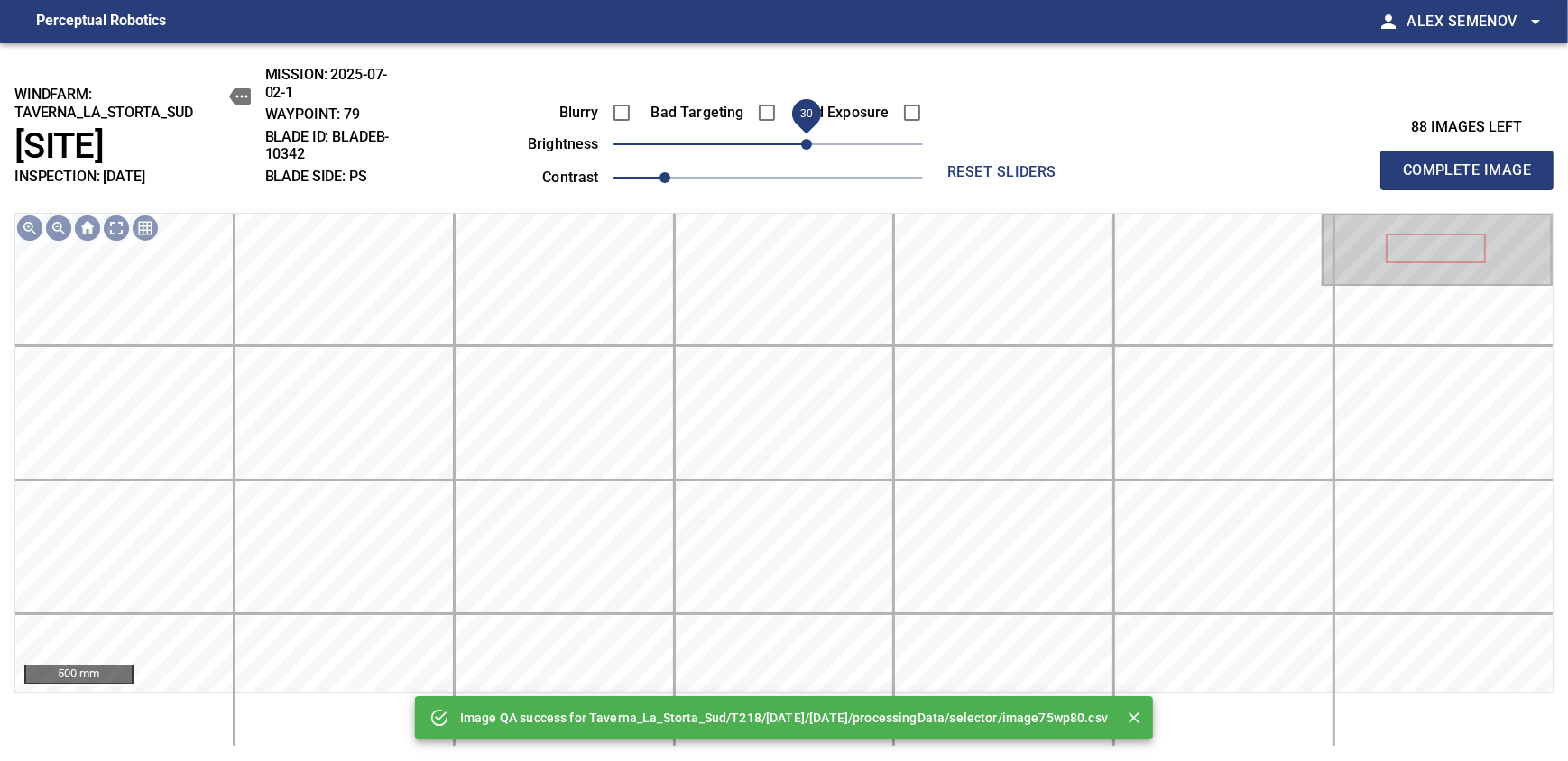 click on "30" at bounding box center (768, 144) 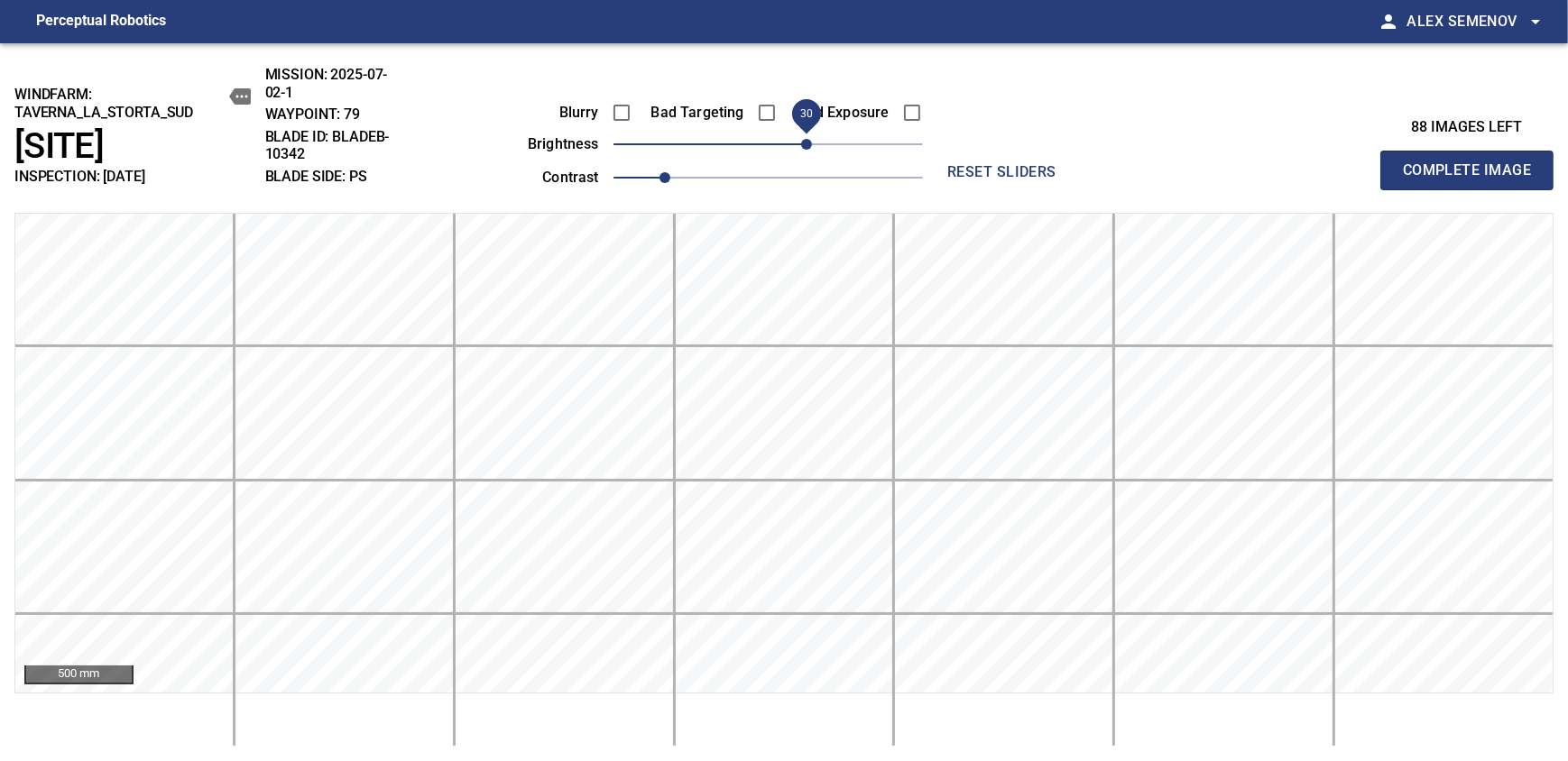 click on "Complete Image" at bounding box center (1467, 170) 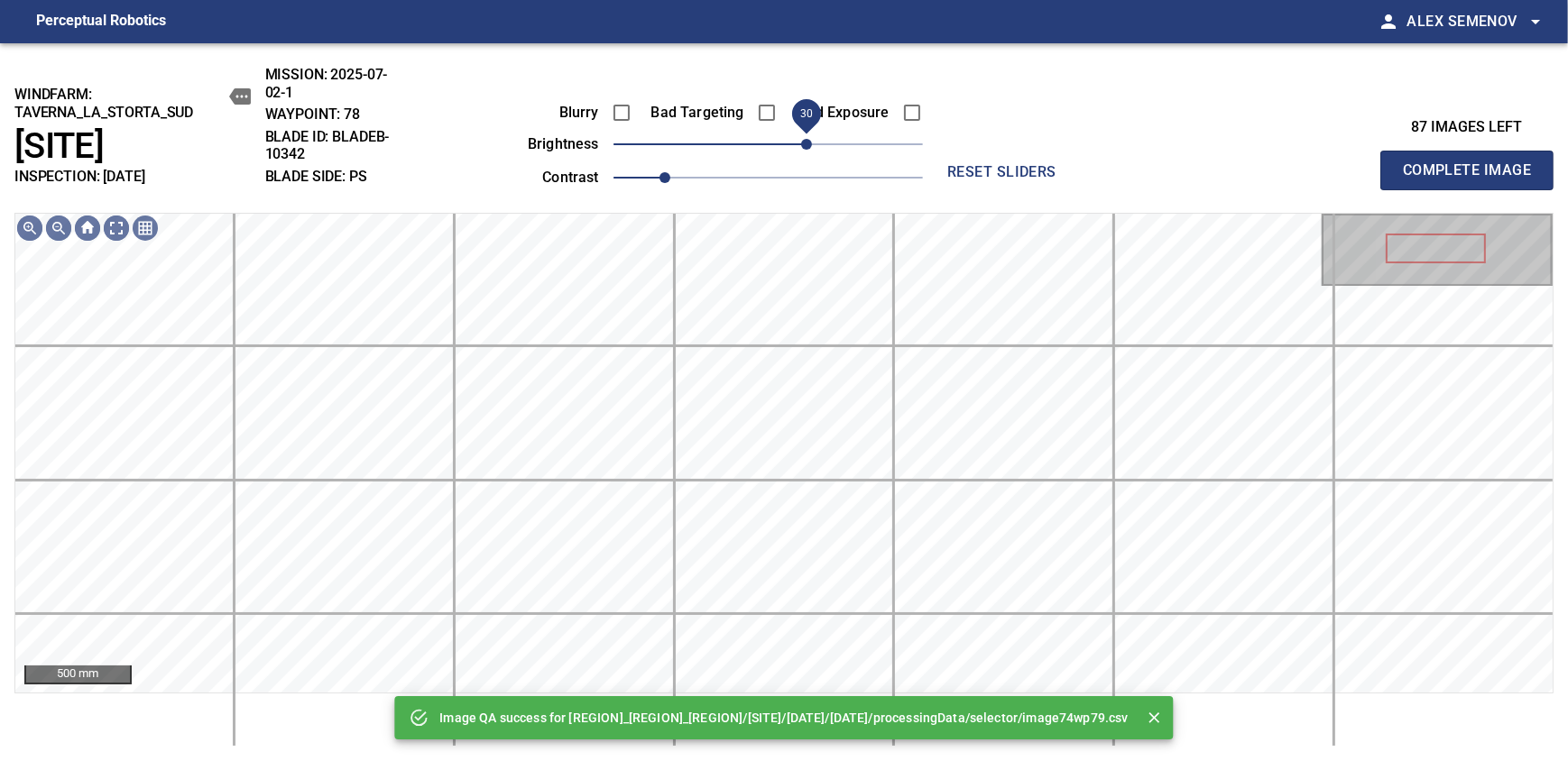 click on "30" at bounding box center (768, 144) 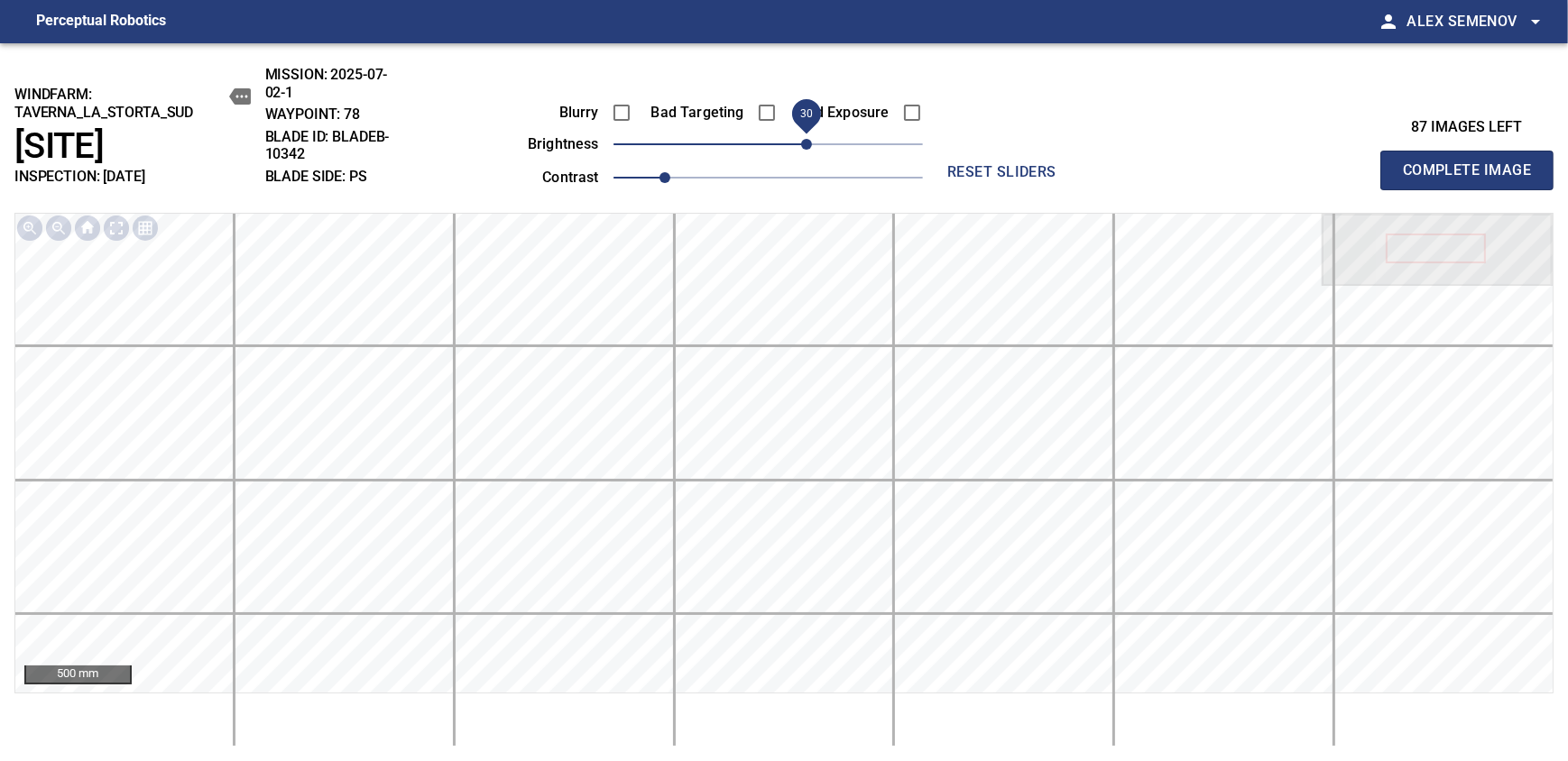 click on "Complete Image" at bounding box center [1467, 170] 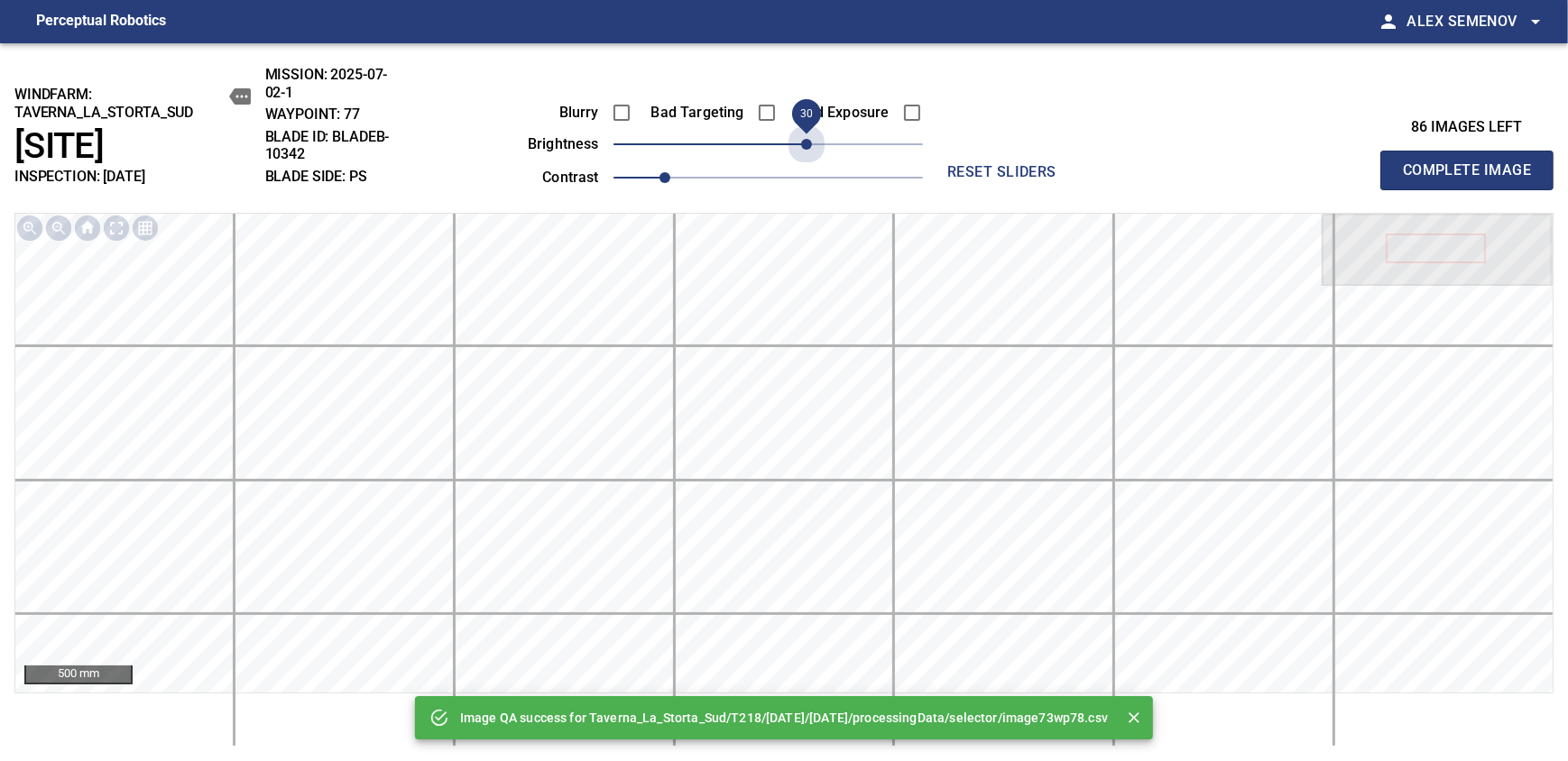 click on "30" at bounding box center [768, 144] 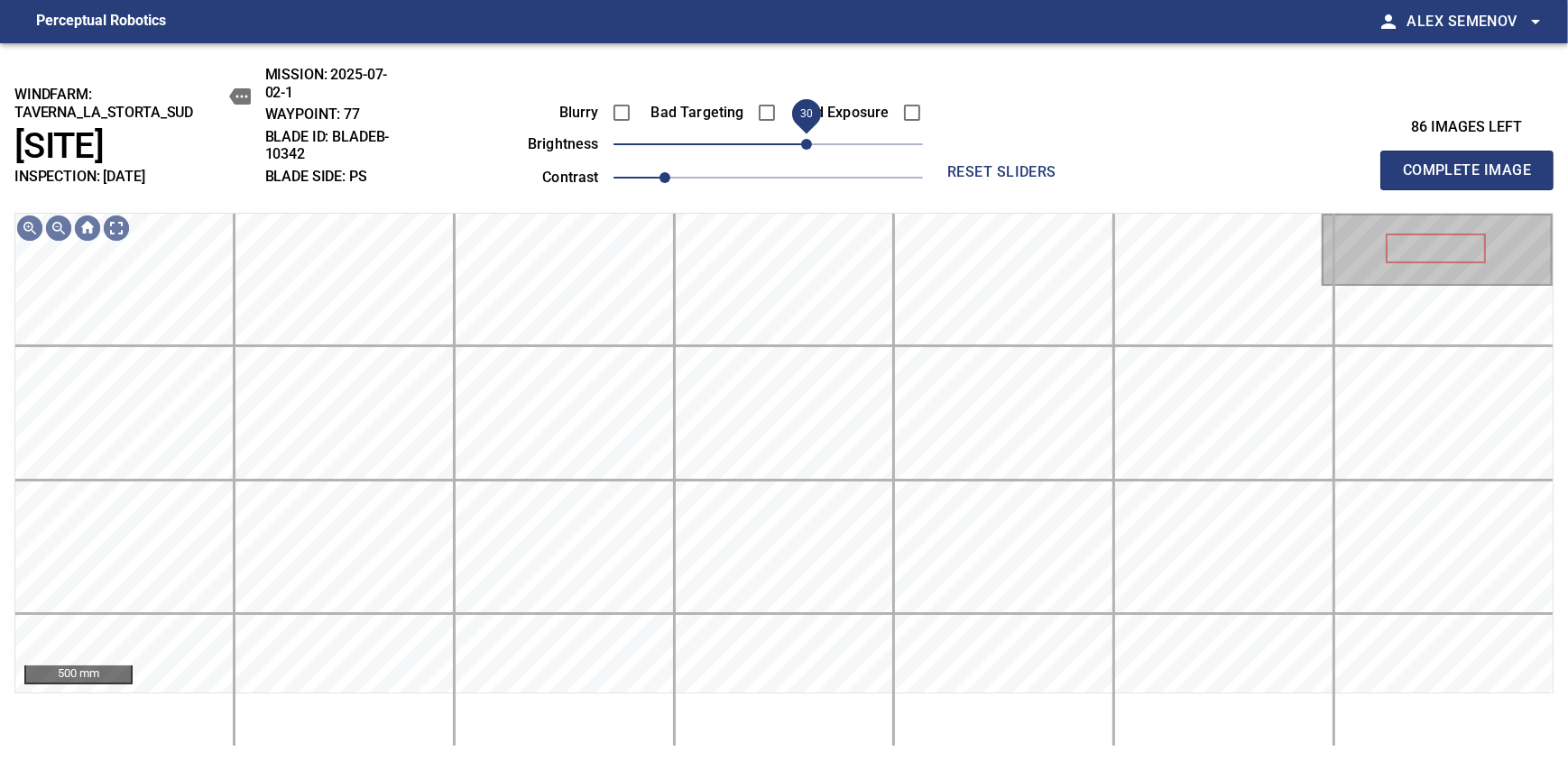 click on "30" at bounding box center [807, 144] 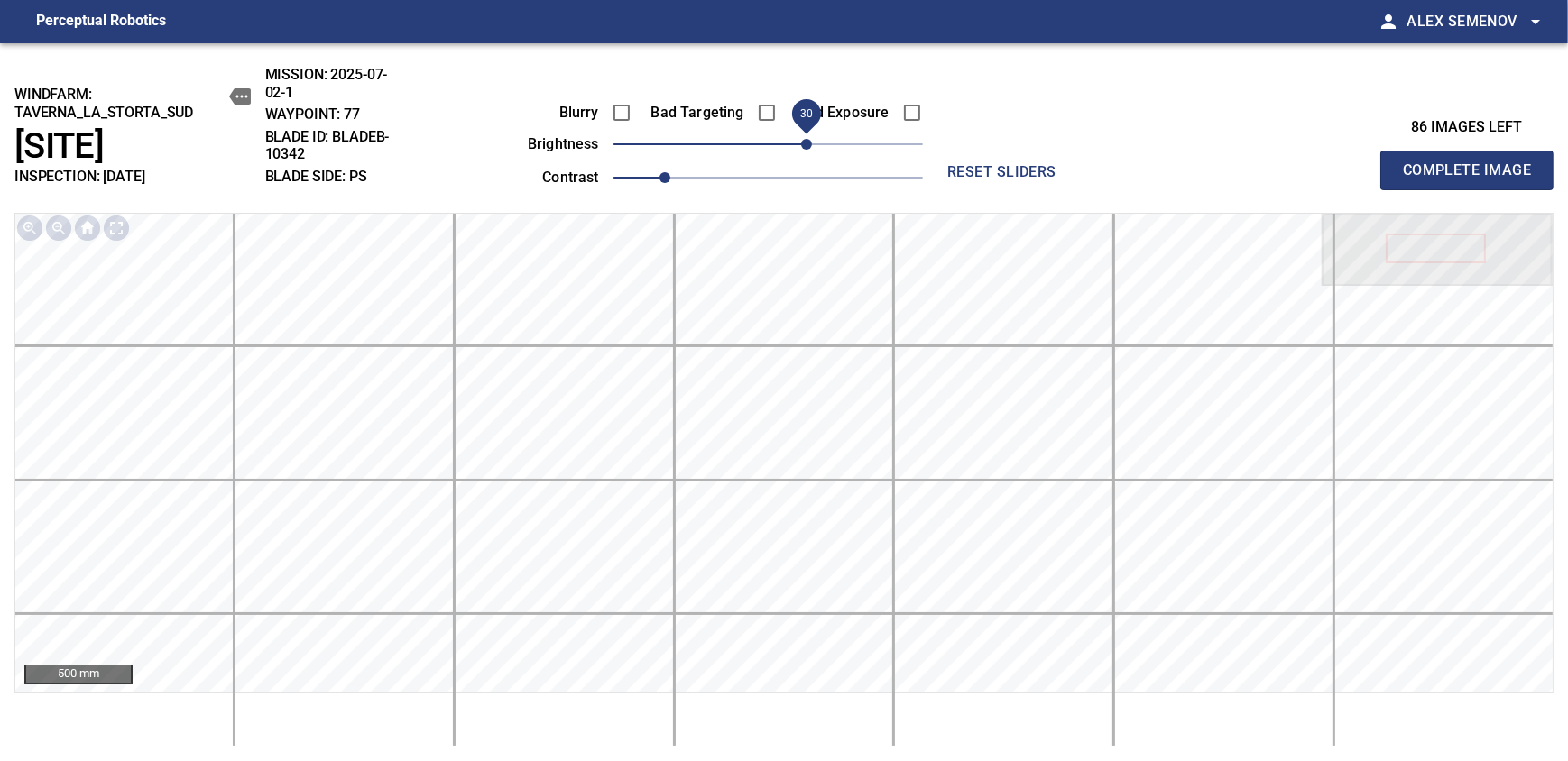click on "Complete Image" at bounding box center [1467, 170] 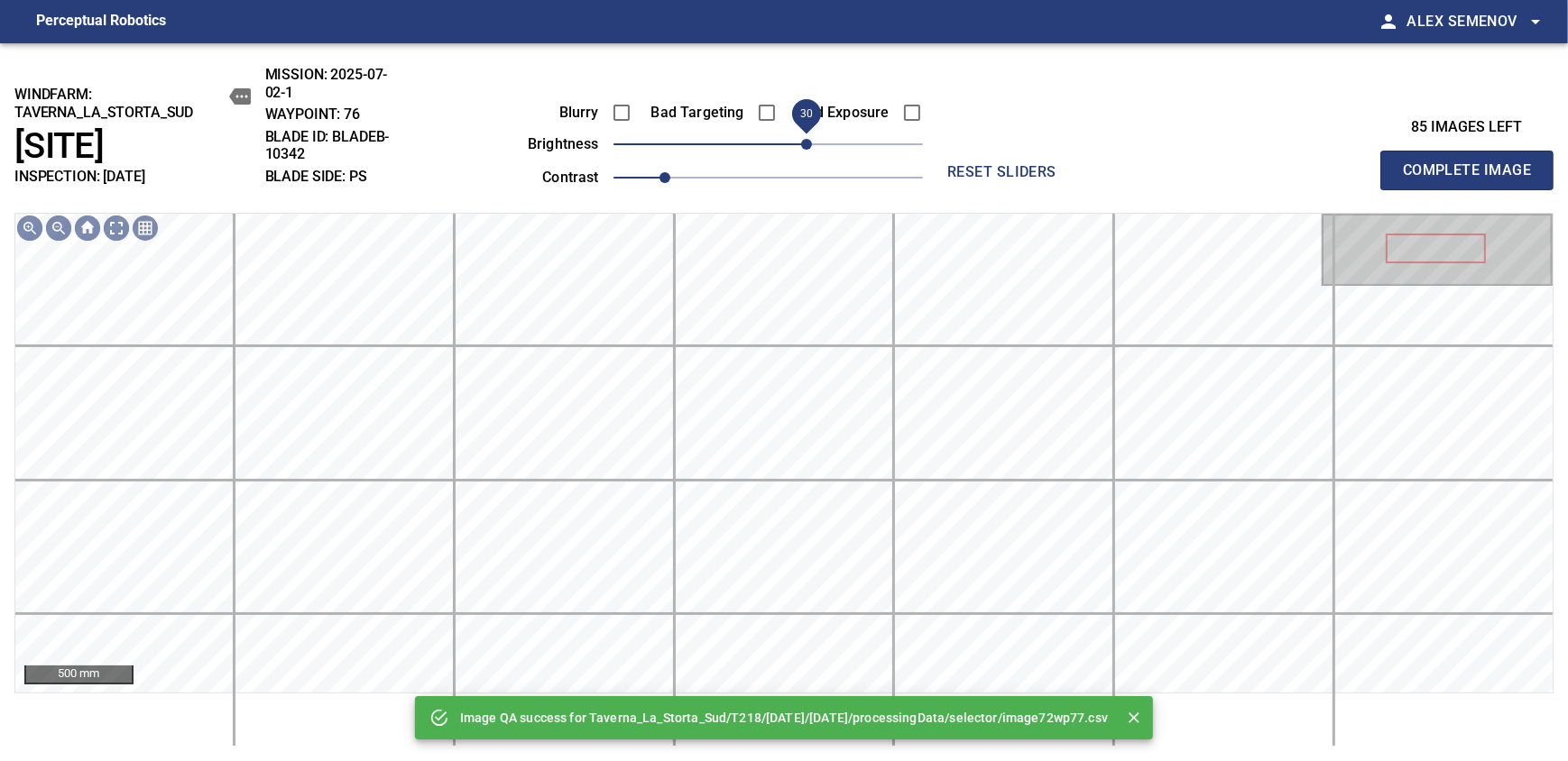 drag, startPoint x: 786, startPoint y: 145, endPoint x: 812, endPoint y: 141, distance: 26.305893 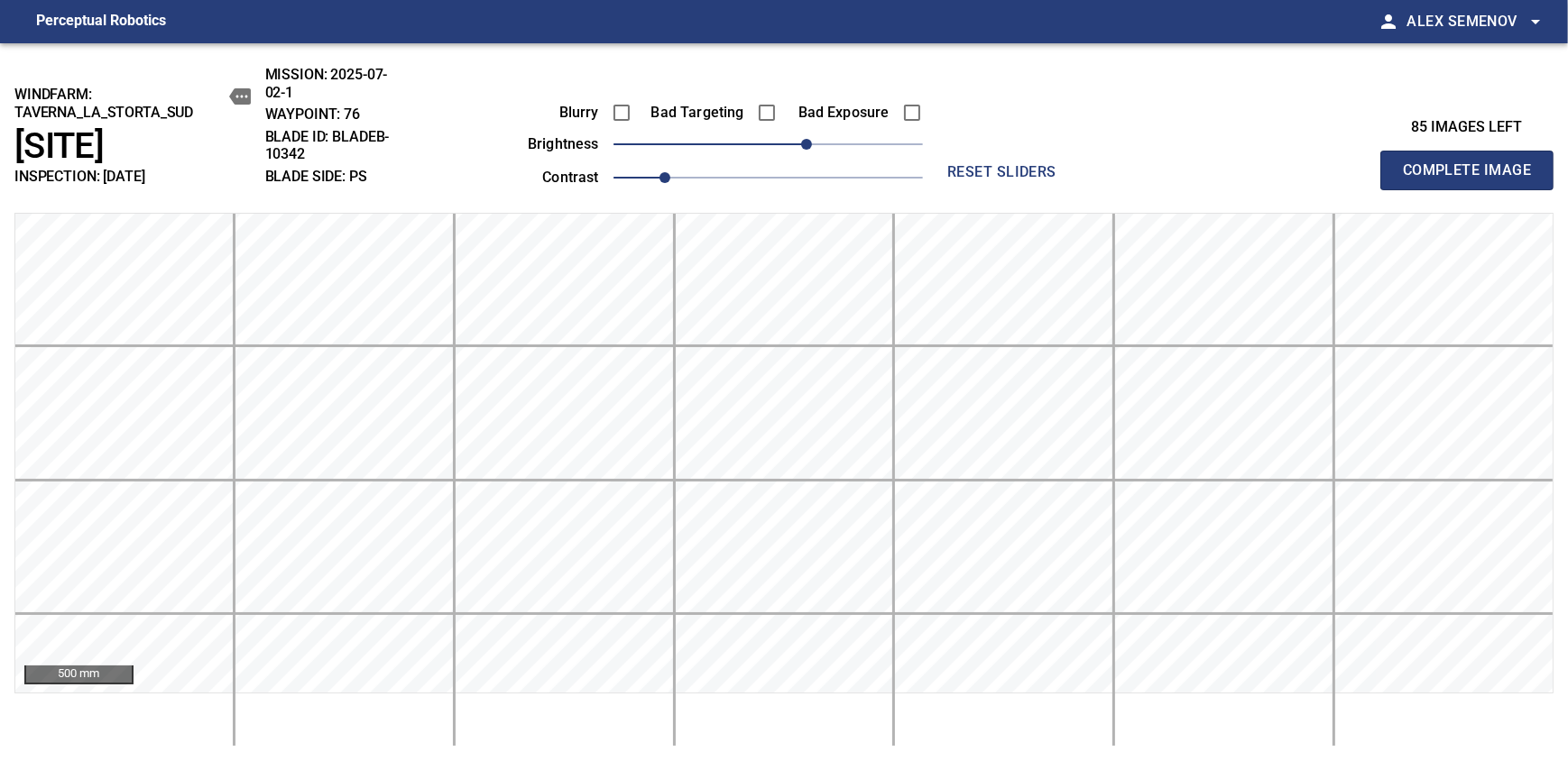 click on "Complete Image" at bounding box center (1467, 170) 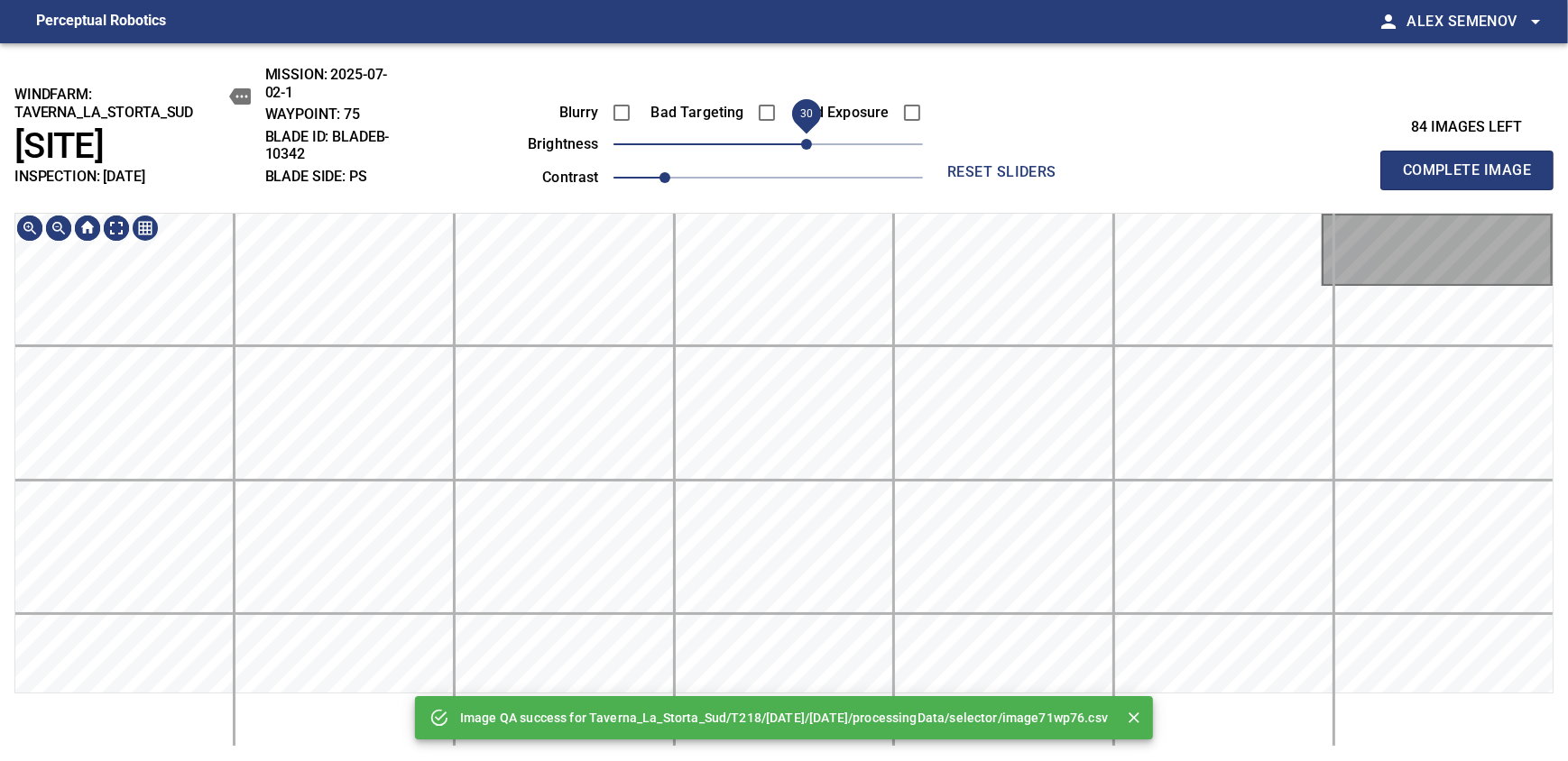 drag, startPoint x: 793, startPoint y: 149, endPoint x: 807, endPoint y: 149, distance: 14 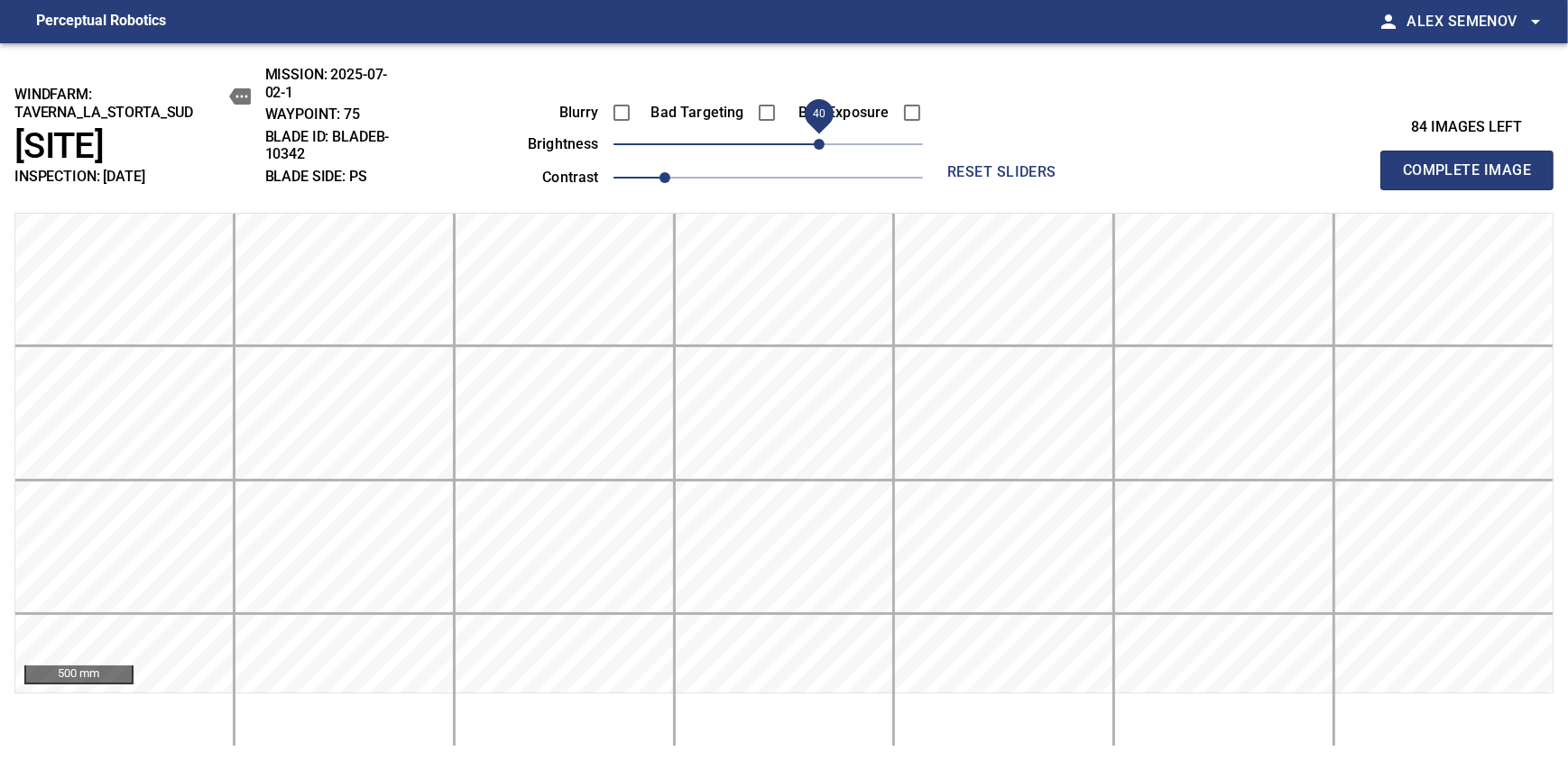 click on "40" at bounding box center (819, 144) 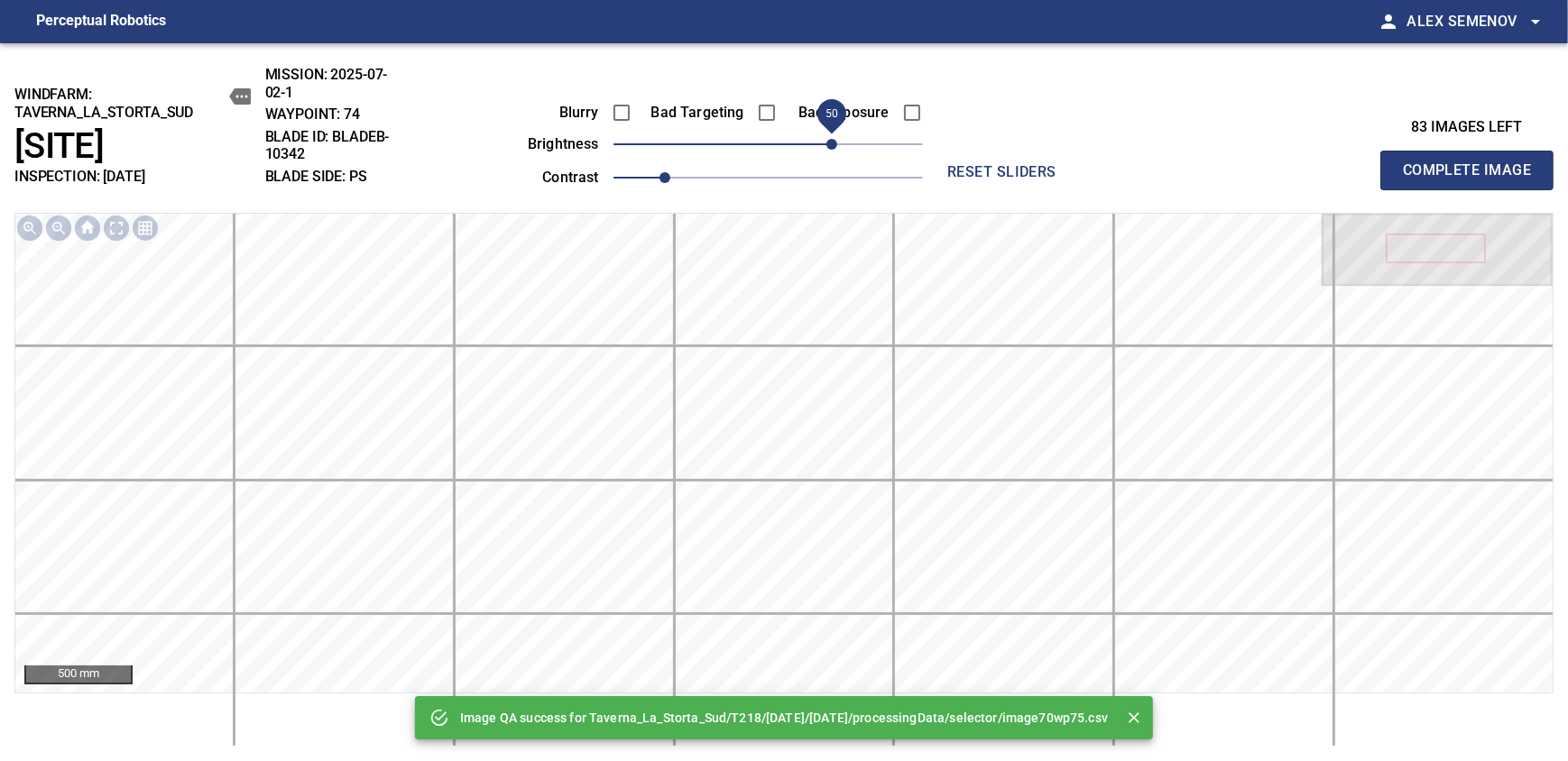 drag, startPoint x: 792, startPoint y: 138, endPoint x: 827, endPoint y: 135, distance: 35.128336 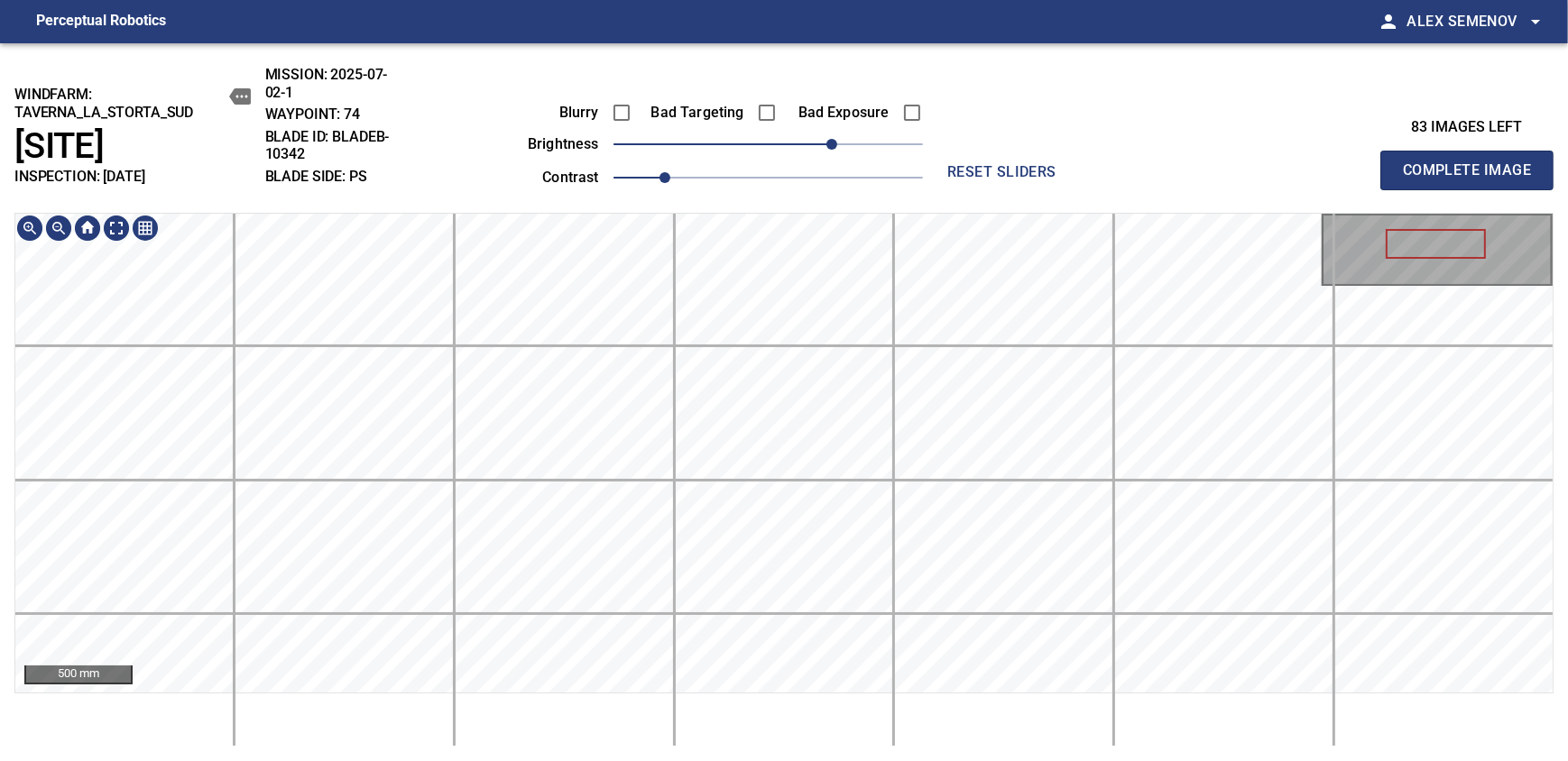 click on "500 mm" at bounding box center [784, 480] 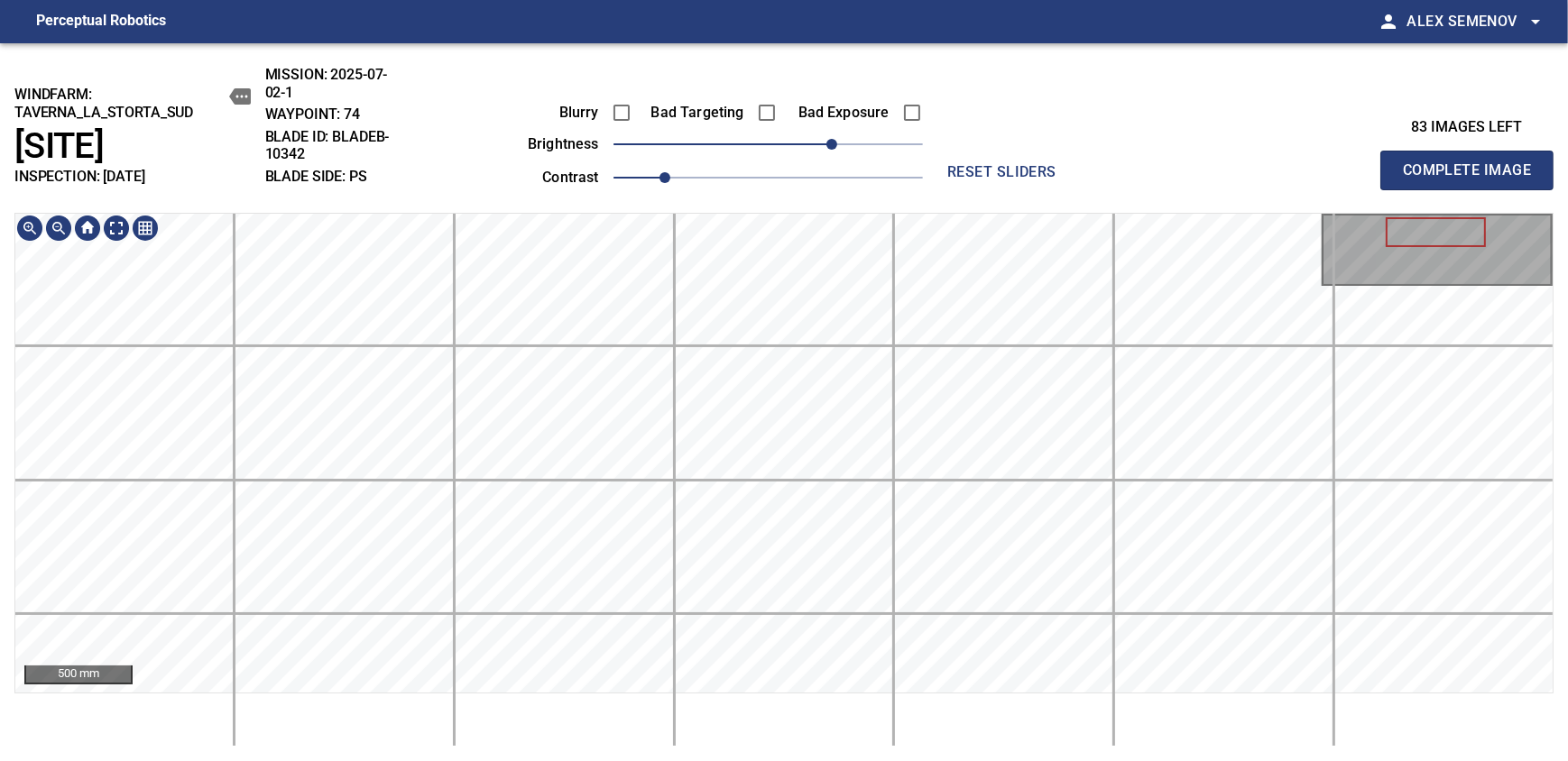 click on "windfarm: Taverna_La_Storta_Sud T218 INSPECTION: [DATE] MISSION: [DATE] WAYPOINT: 74 BLADE ID: bladeB-10342 BLADE SIDE: PS Blurry Bad Targeting Bad Exposure brightness 50 contrast 1 reset sliders 83 images left Complete Image 500 mm" at bounding box center (784, 402) 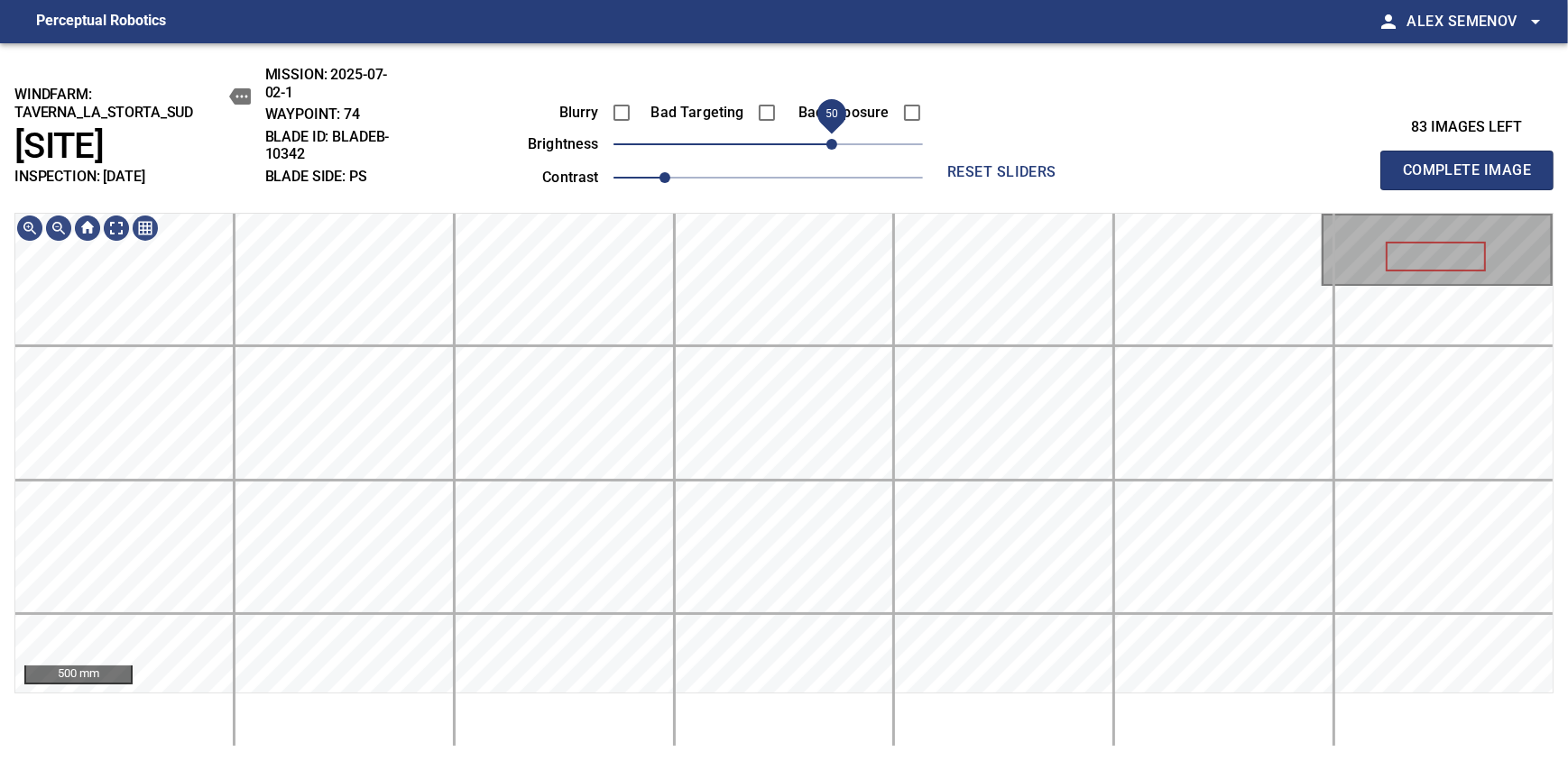 click on "Complete Image" at bounding box center [1467, 170] 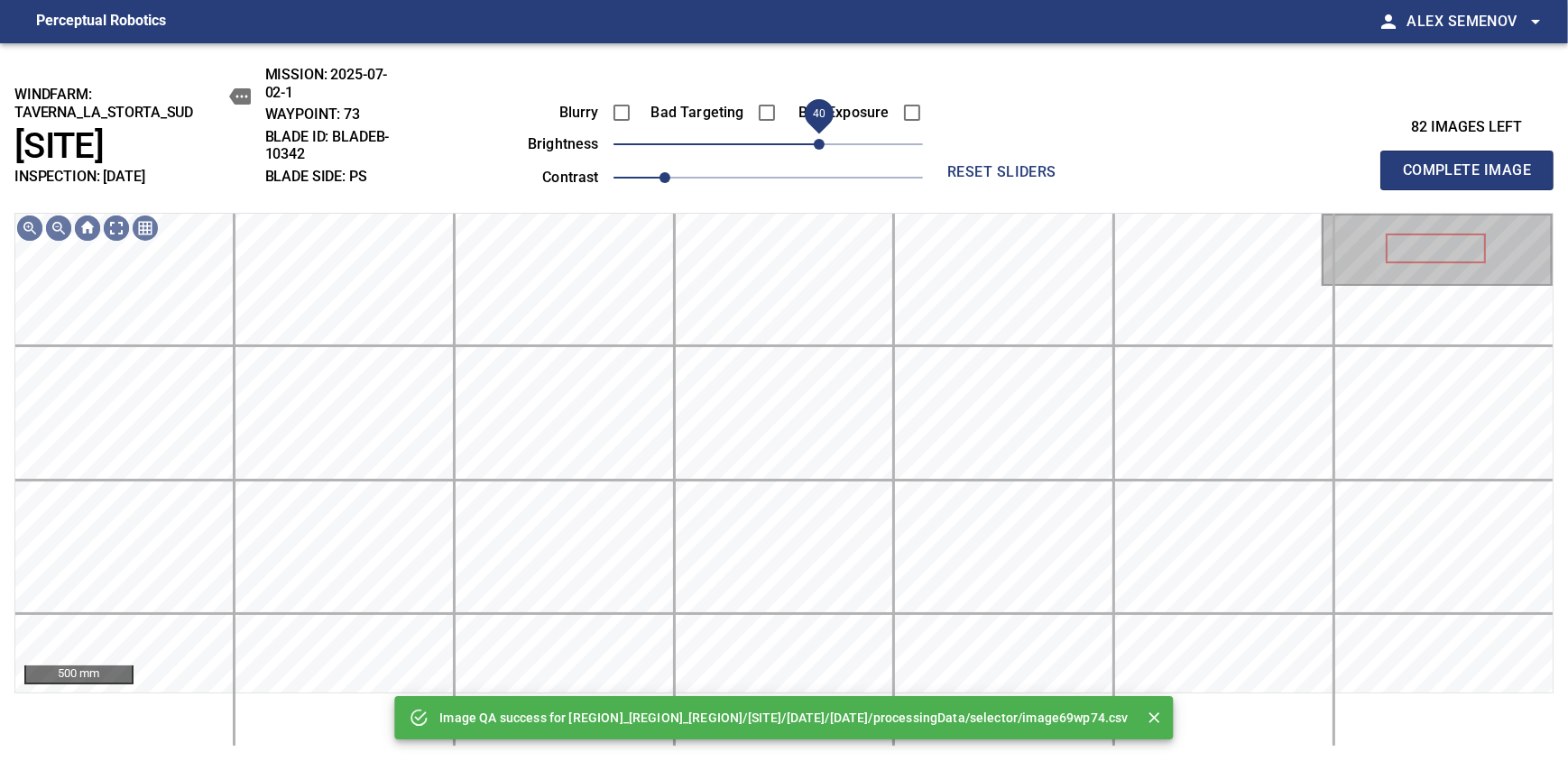 drag, startPoint x: 793, startPoint y: 144, endPoint x: 818, endPoint y: 147, distance: 25.179357 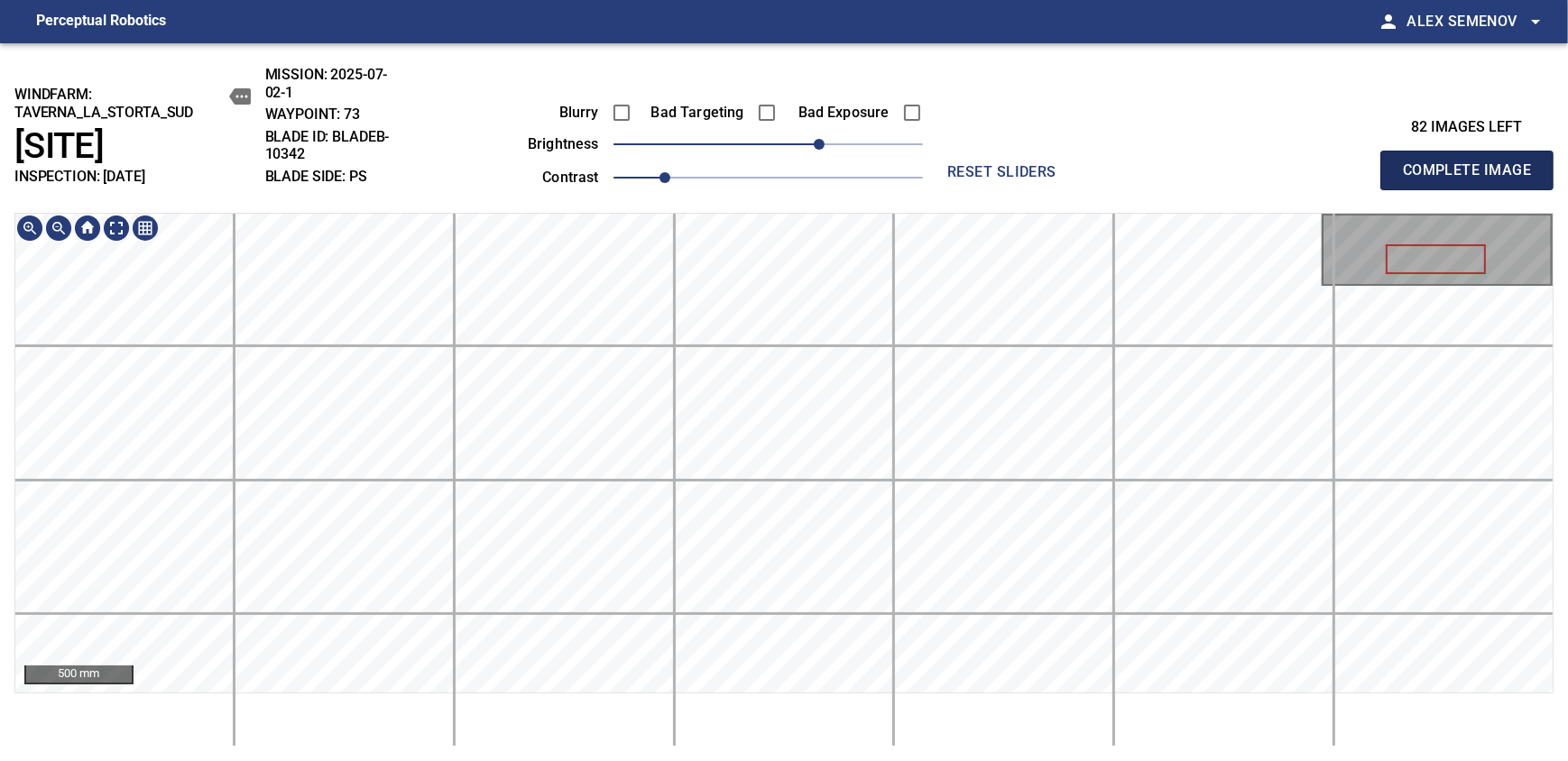 click on "Complete Image" at bounding box center (1467, 170) 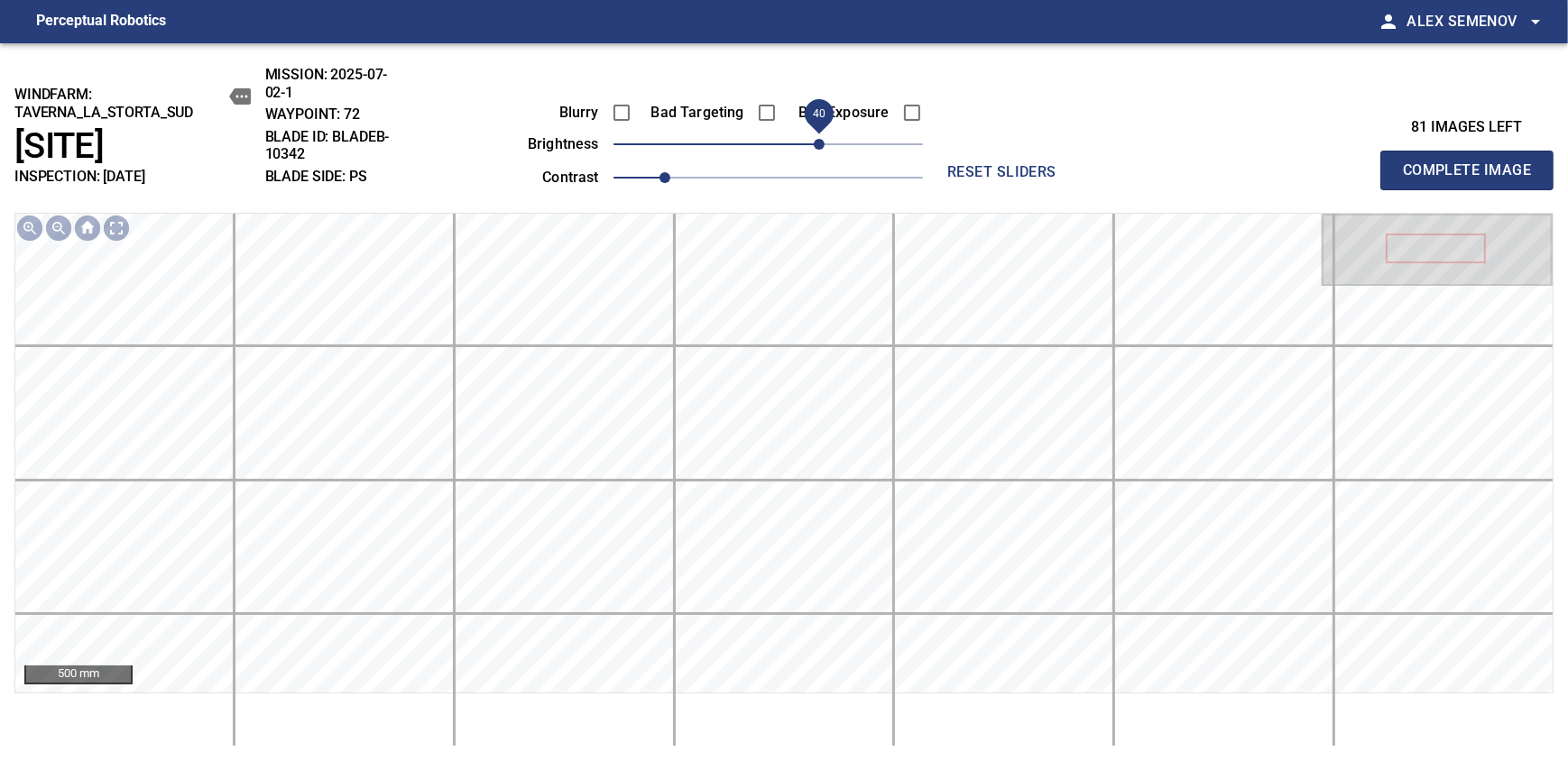 drag, startPoint x: 807, startPoint y: 147, endPoint x: 816, endPoint y: 142, distance: 10.29563 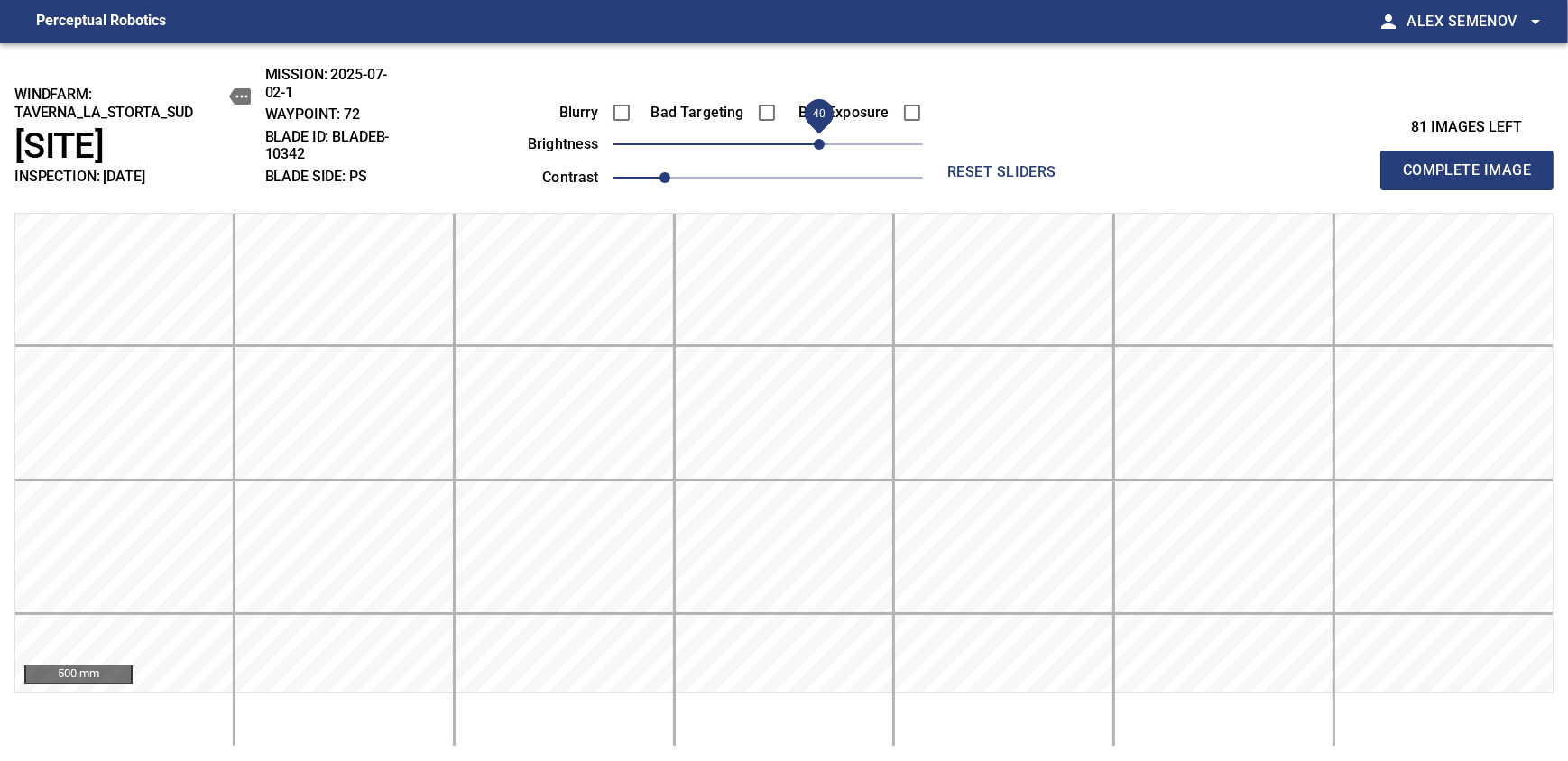 type 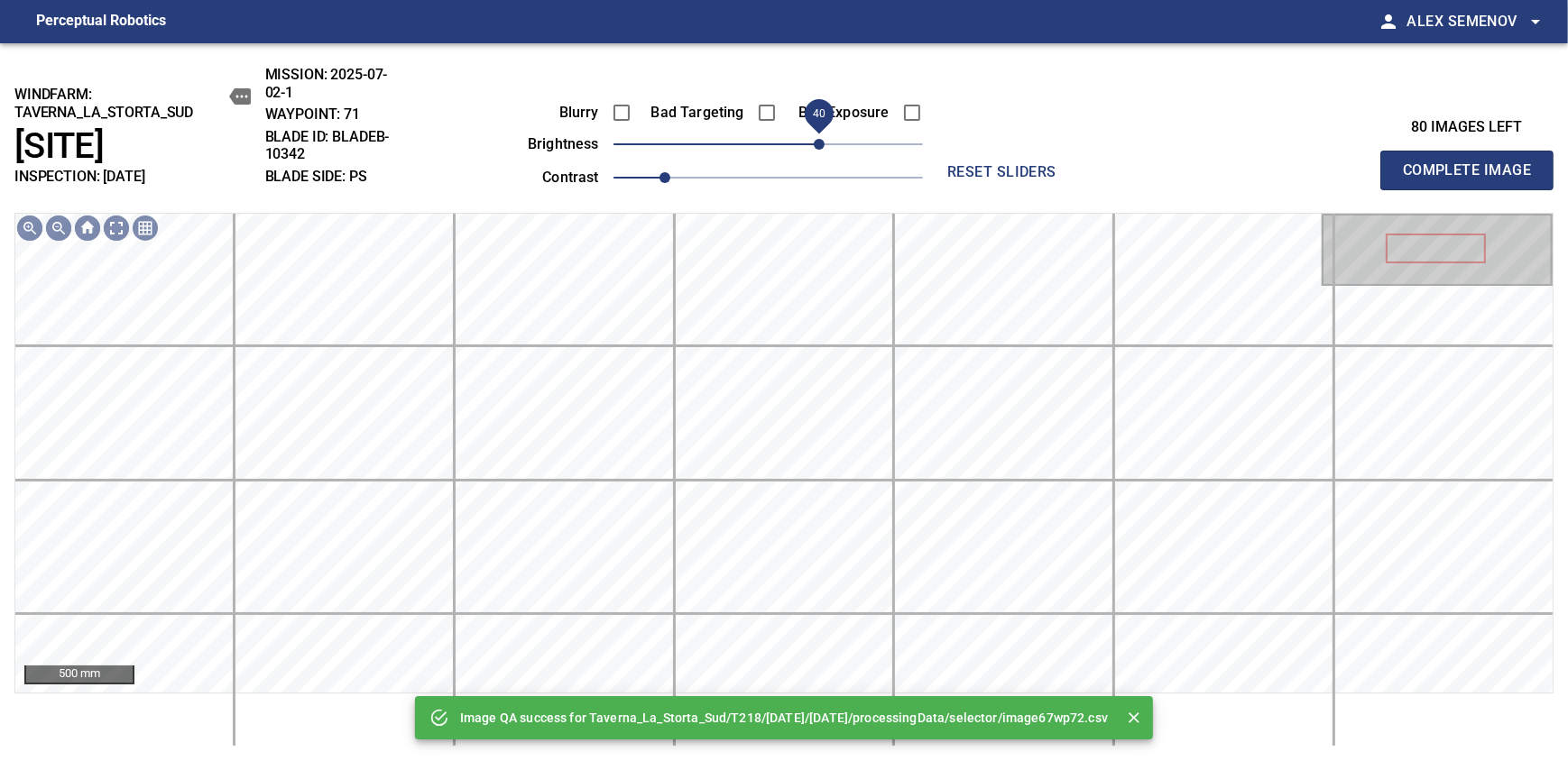 click on "40" at bounding box center (768, 144) 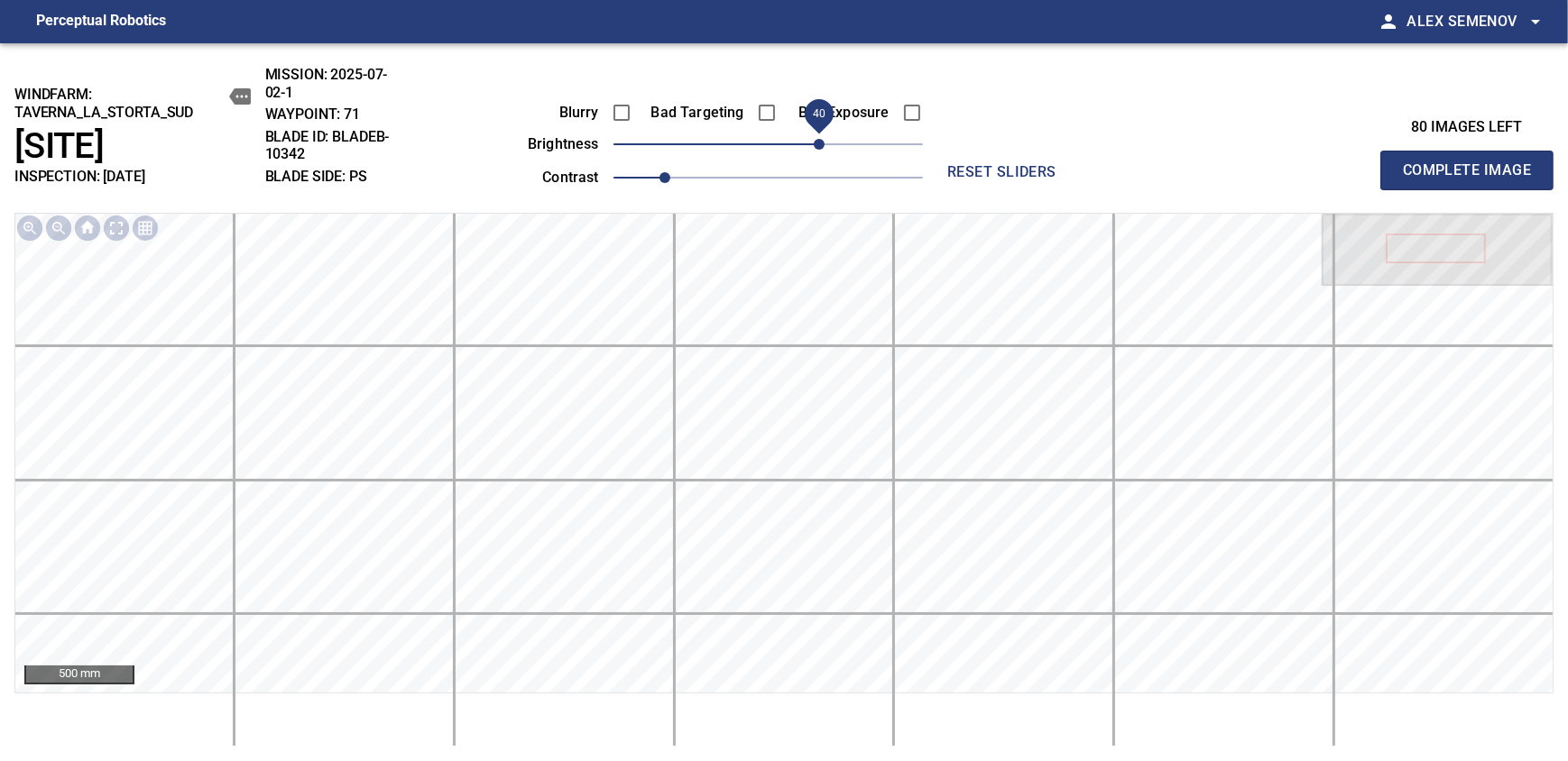 click on "Complete Image" at bounding box center (1467, 170) 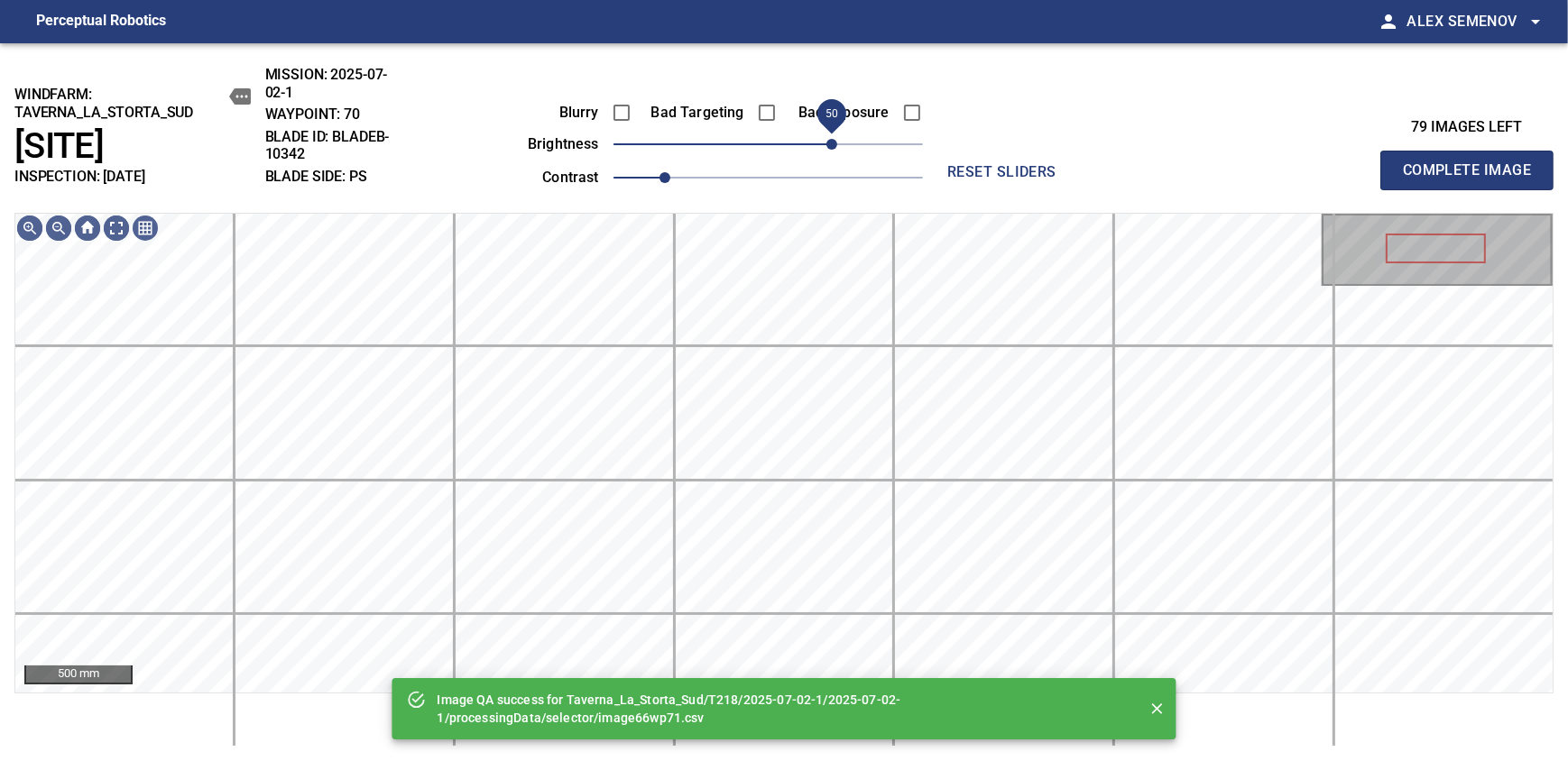 drag, startPoint x: 816, startPoint y: 144, endPoint x: 829, endPoint y: 146, distance: 13.152946 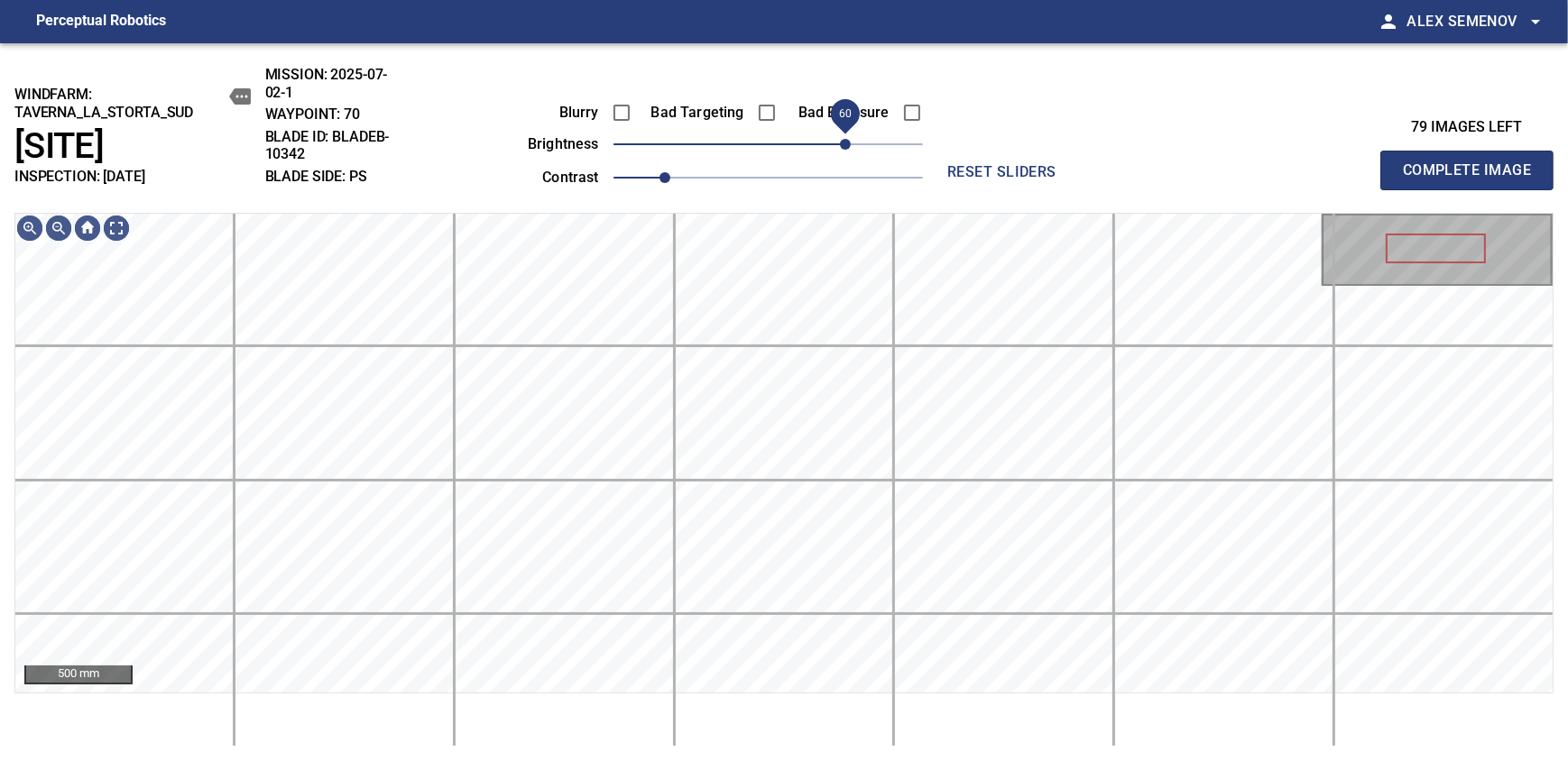 click on "60" at bounding box center [845, 144] 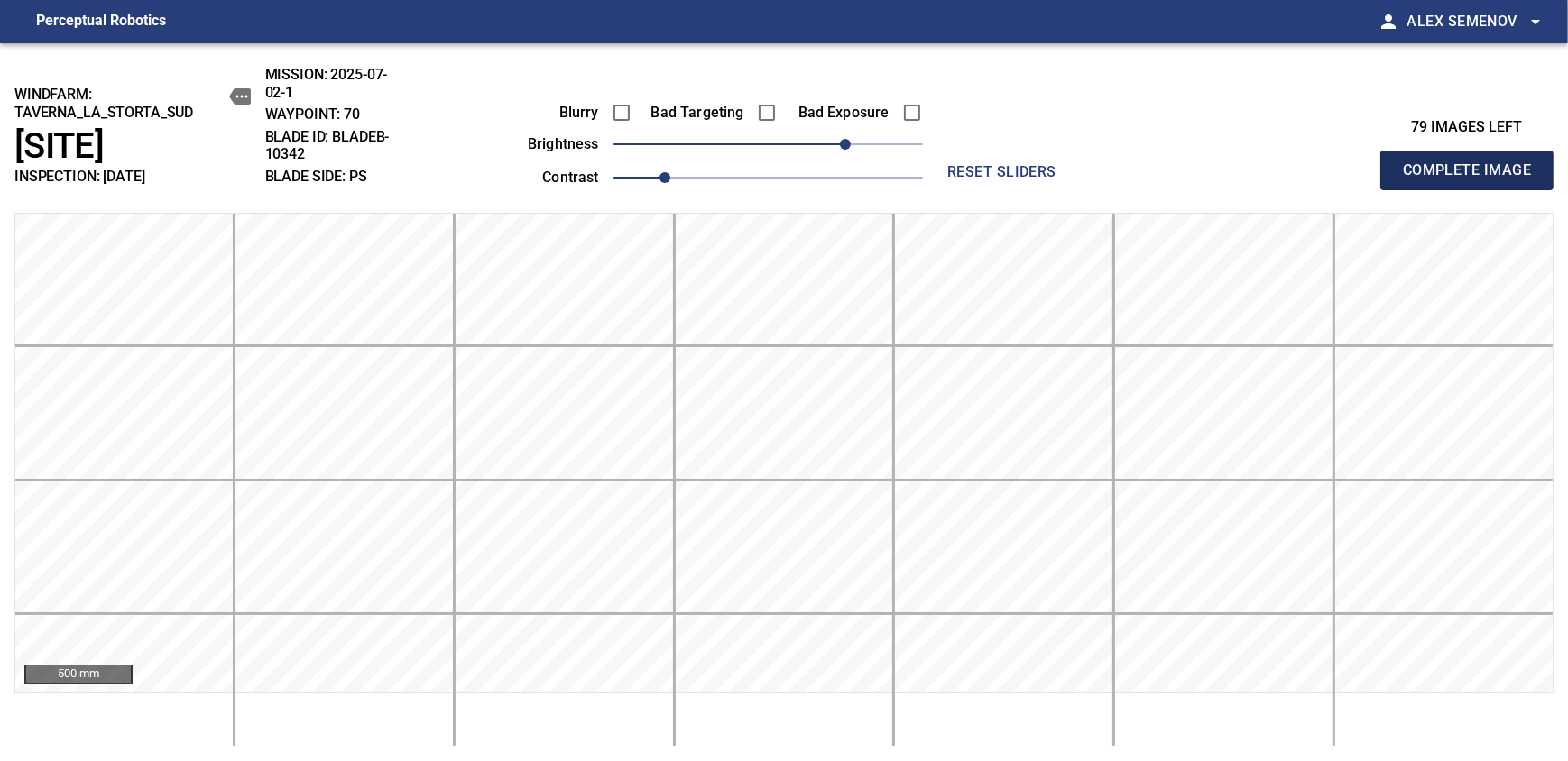 type 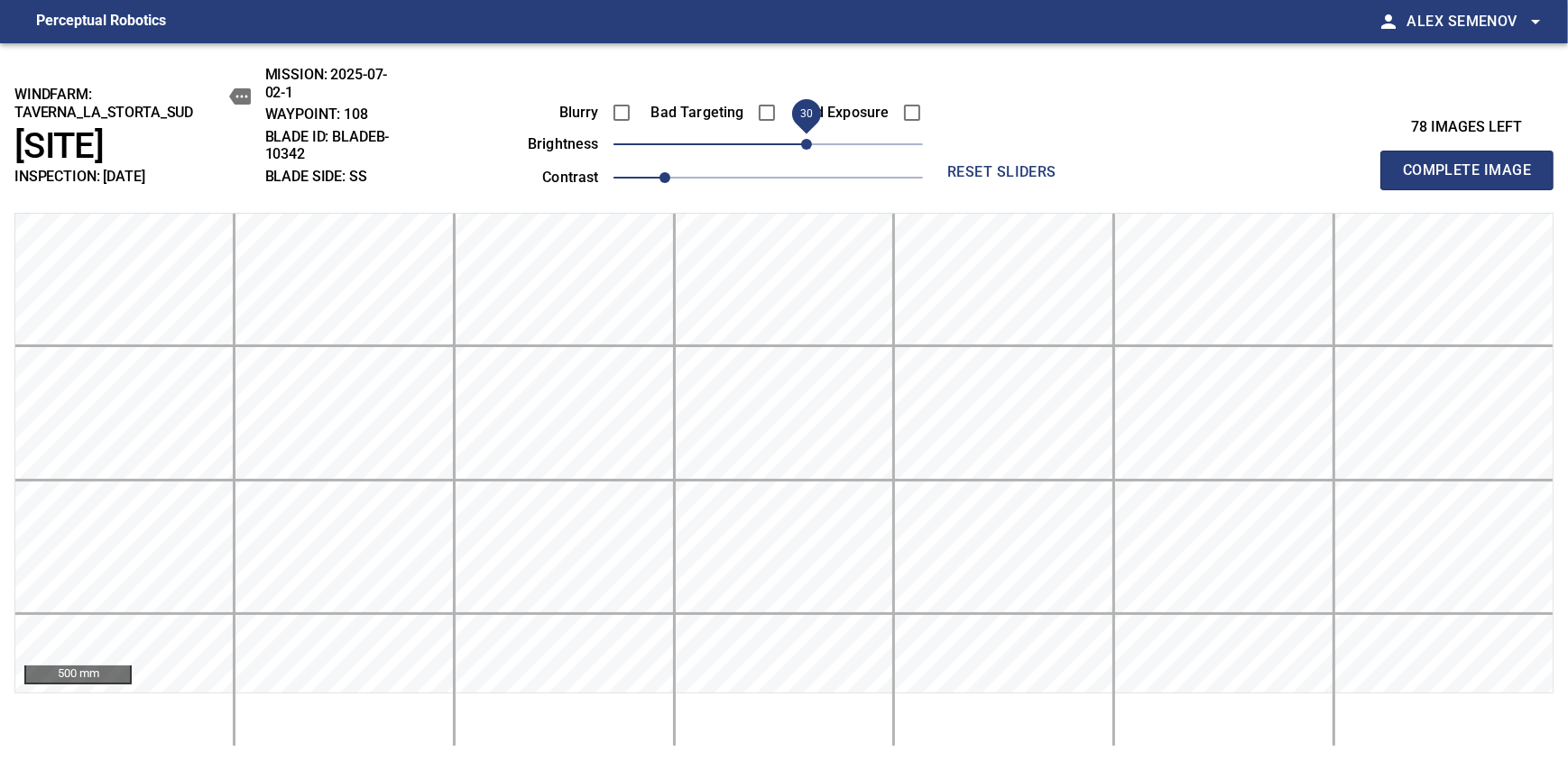 drag, startPoint x: 775, startPoint y: 144, endPoint x: 804, endPoint y: 139, distance: 29.42788 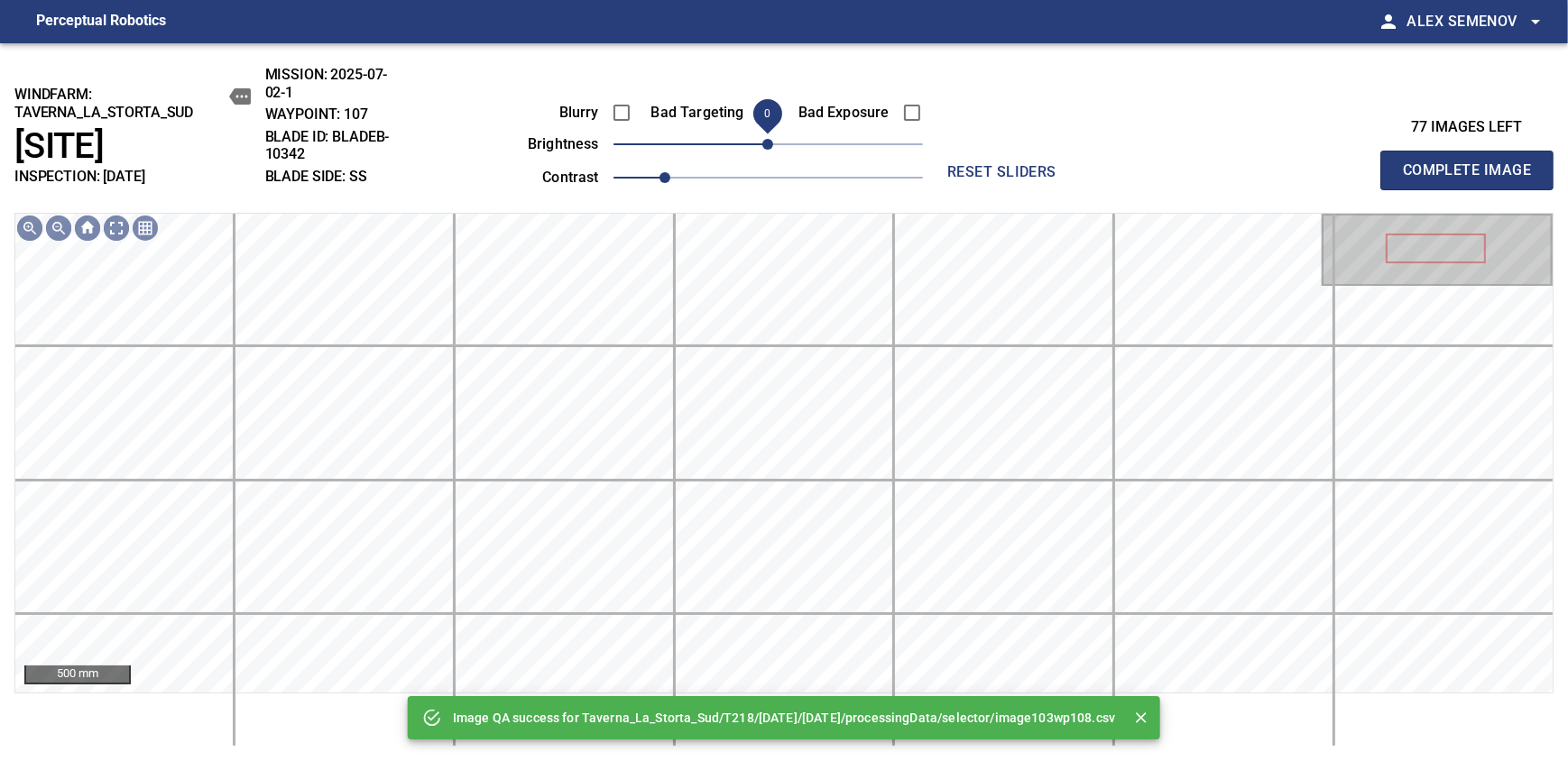 drag, startPoint x: 804, startPoint y: 139, endPoint x: 773, endPoint y: 144, distance: 31.400637 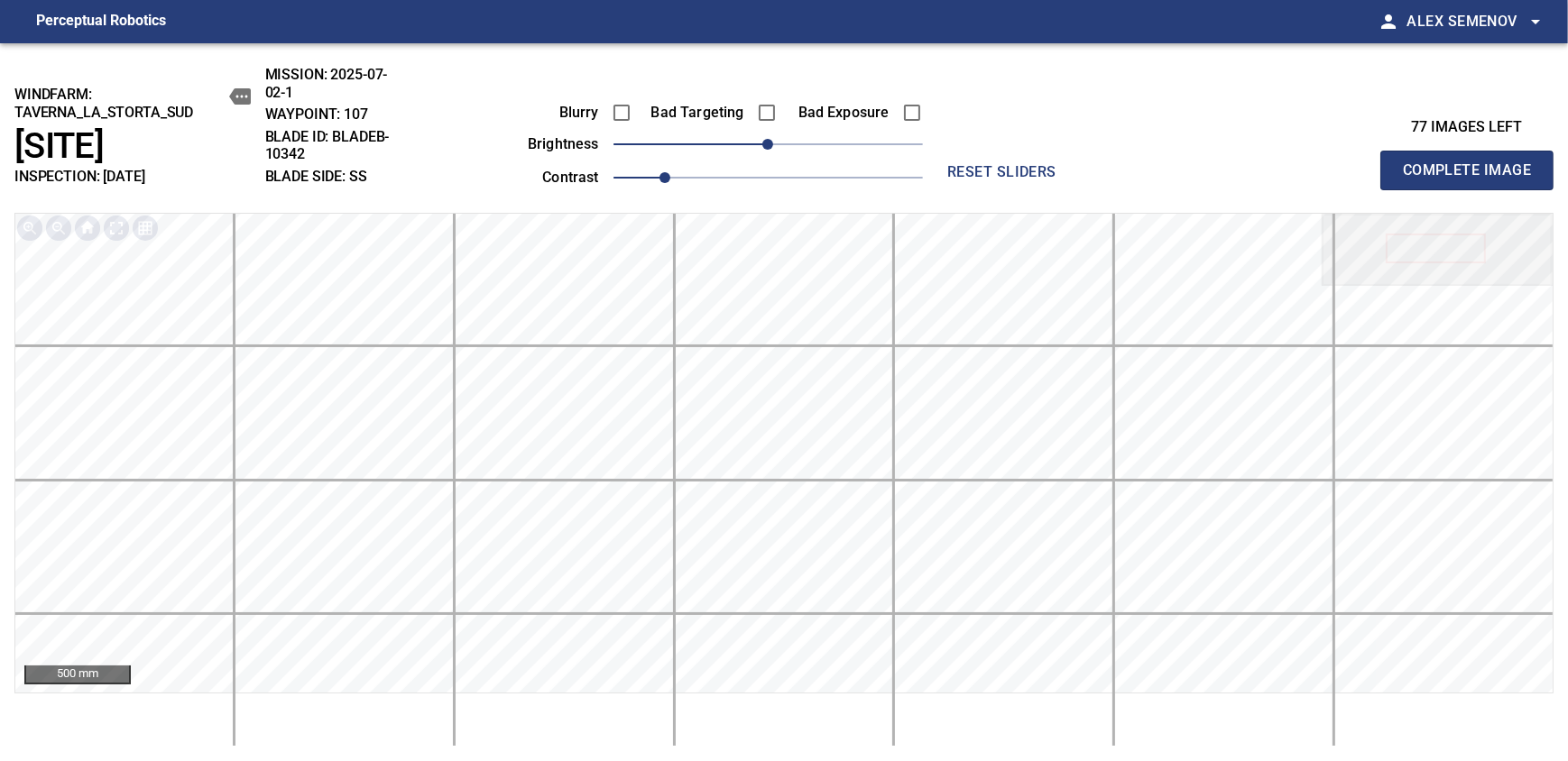 click on "Complete Image" at bounding box center (1467, 170) 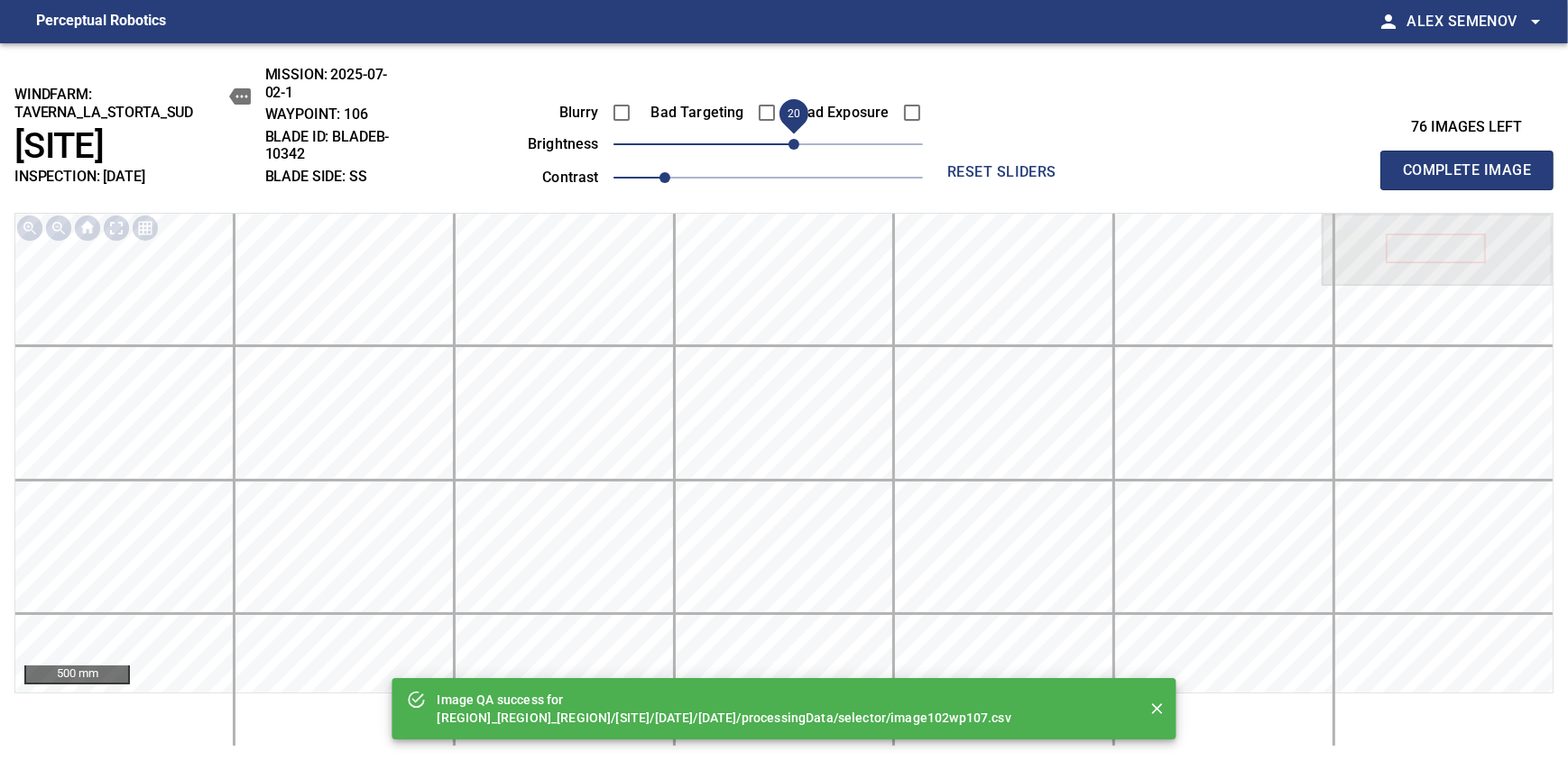 drag, startPoint x: 773, startPoint y: 144, endPoint x: 793, endPoint y: 151, distance: 21.18962 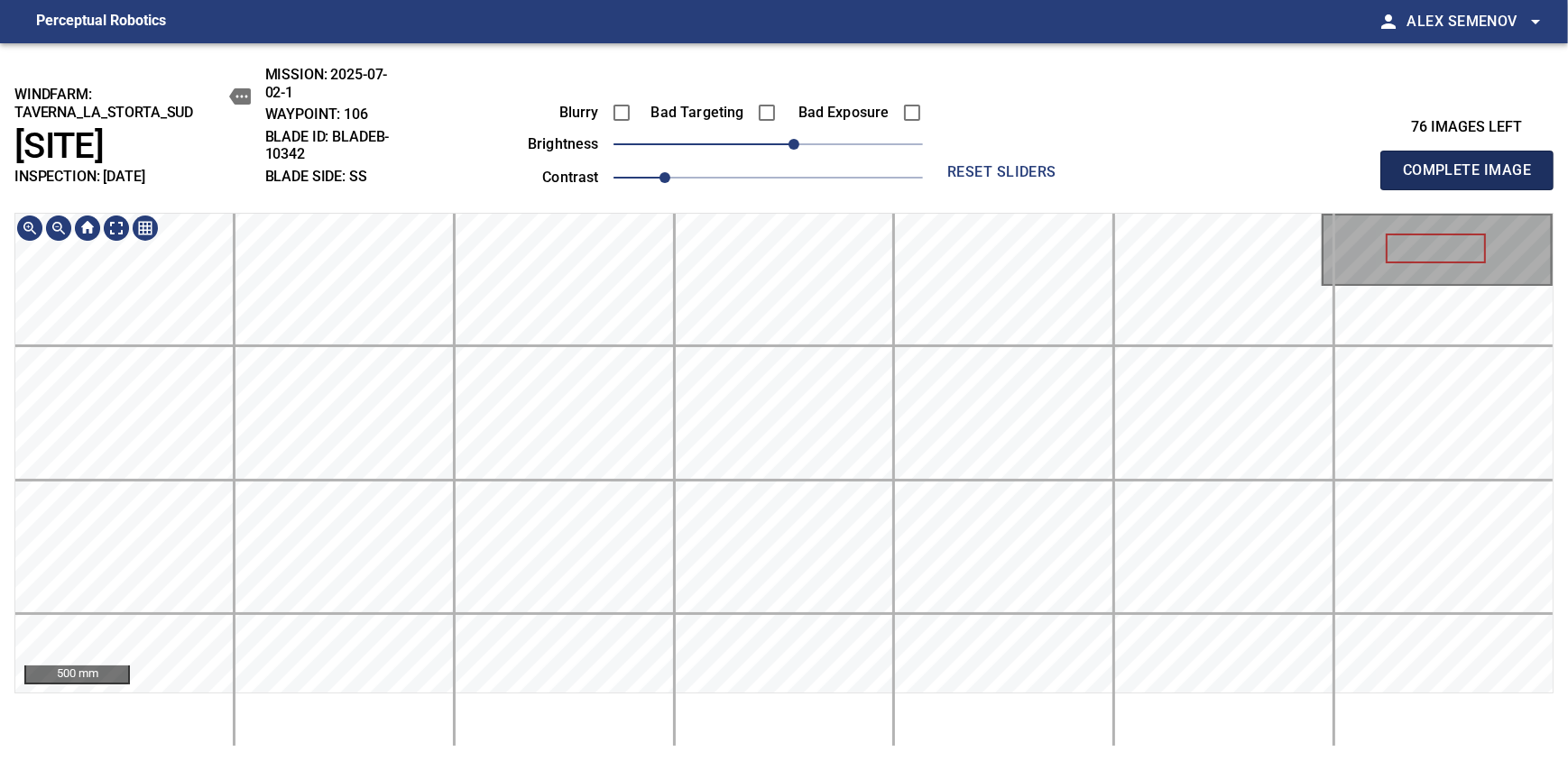 click on "Complete Image" at bounding box center [1467, 170] 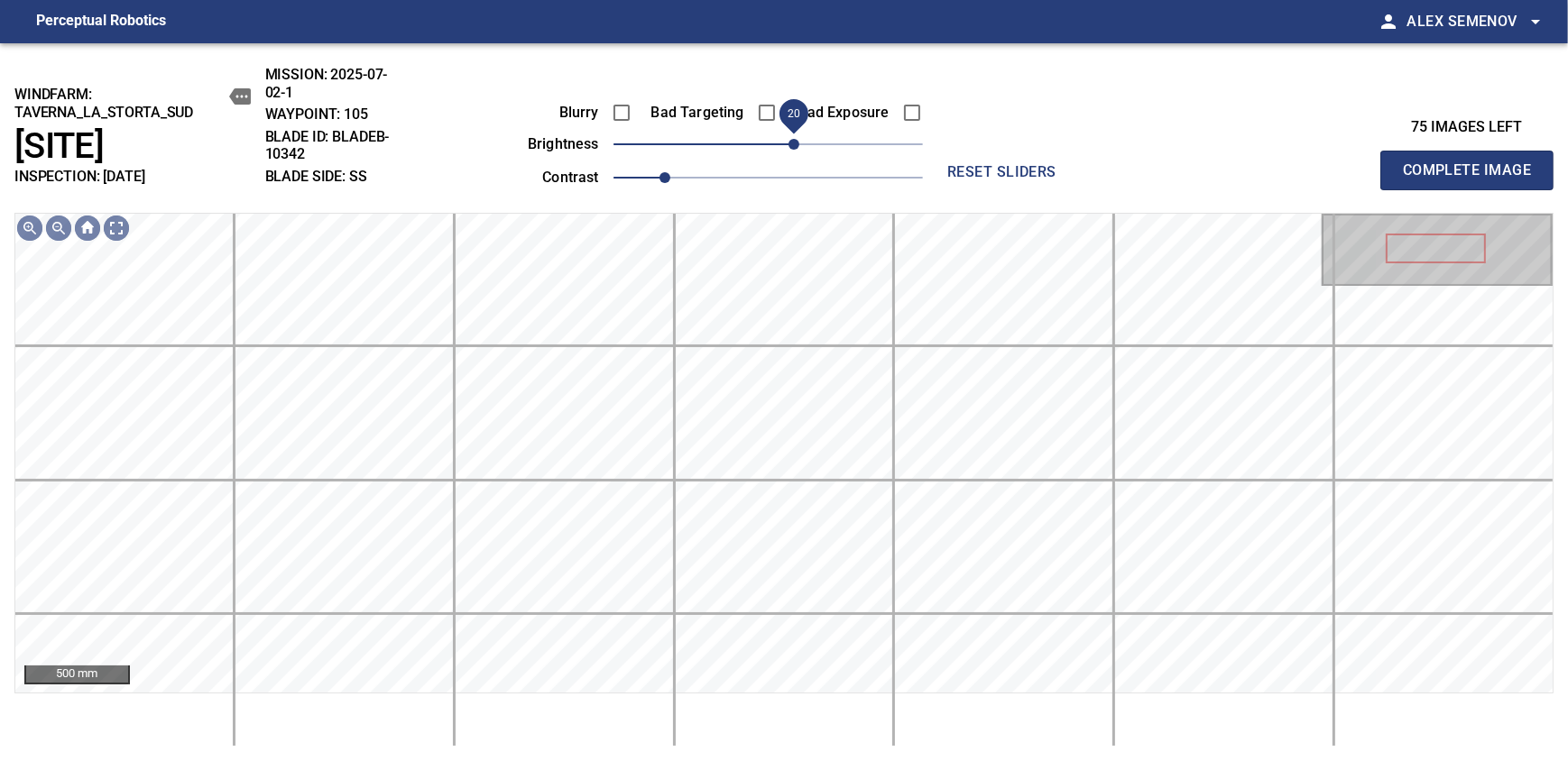 drag, startPoint x: 781, startPoint y: 148, endPoint x: 796, endPoint y: 142, distance: 16.155494 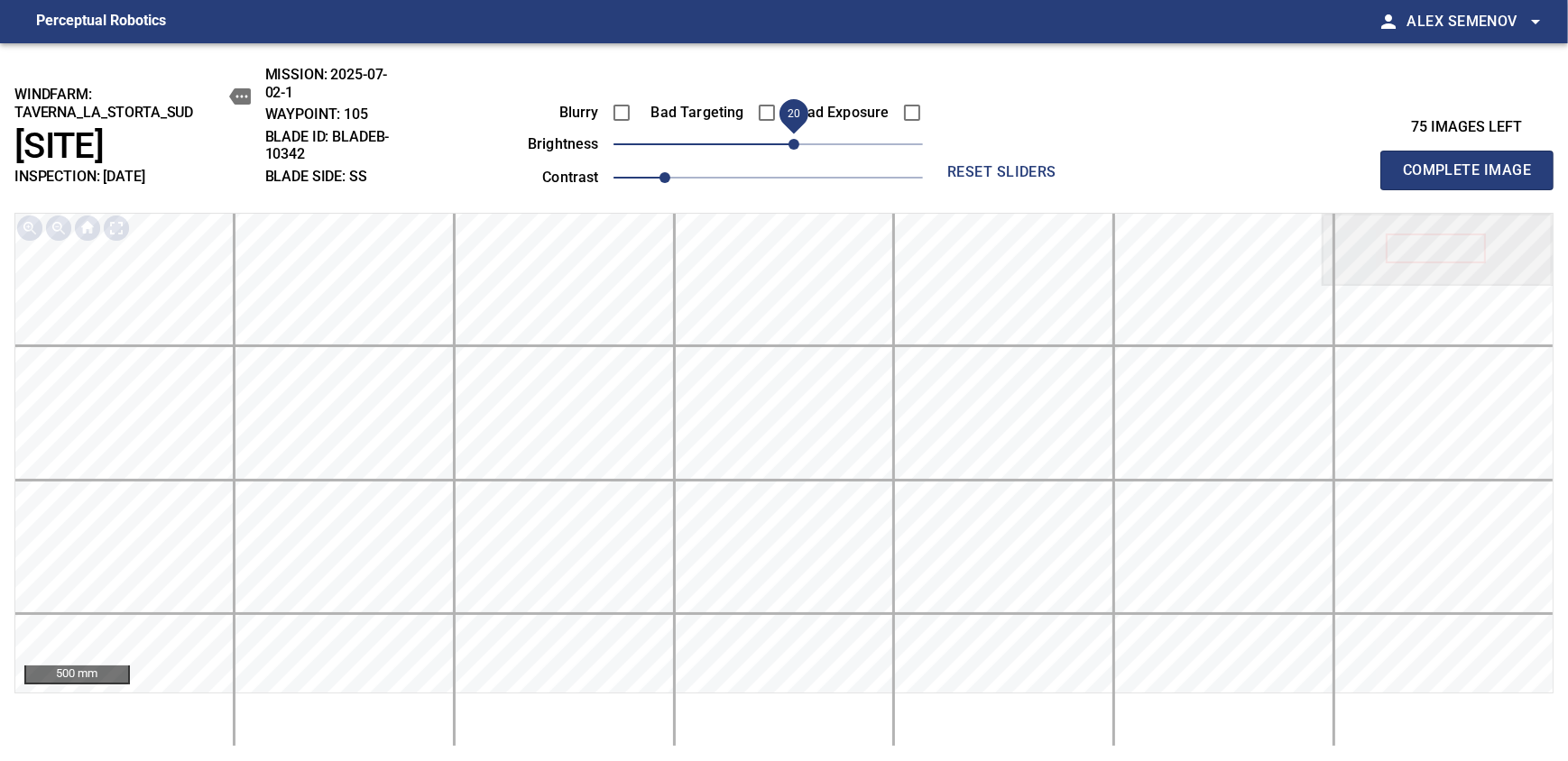 click on "Complete Image" at bounding box center [1467, 170] 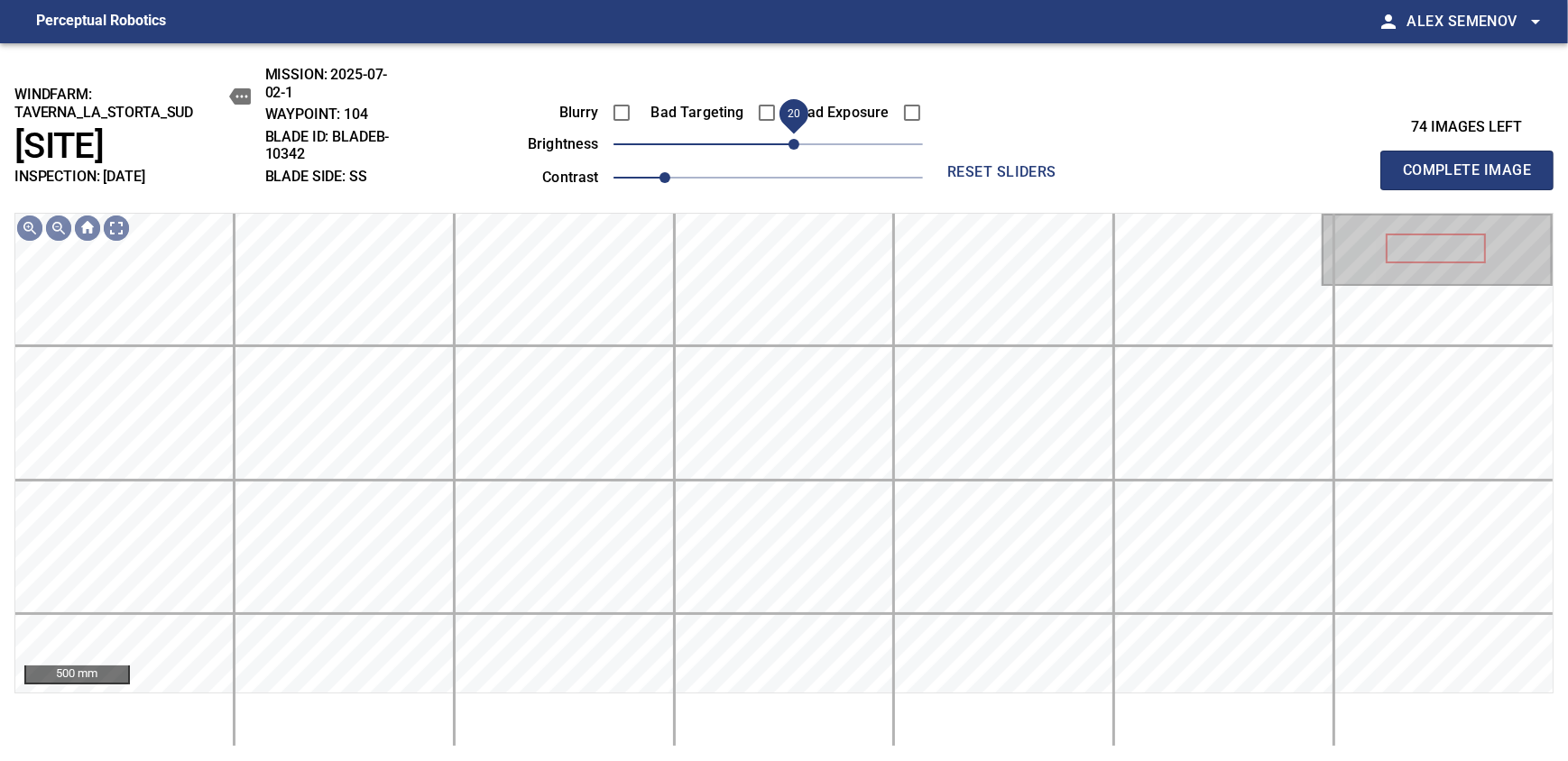 drag, startPoint x: 779, startPoint y: 145, endPoint x: 796, endPoint y: 142, distance: 17.262677 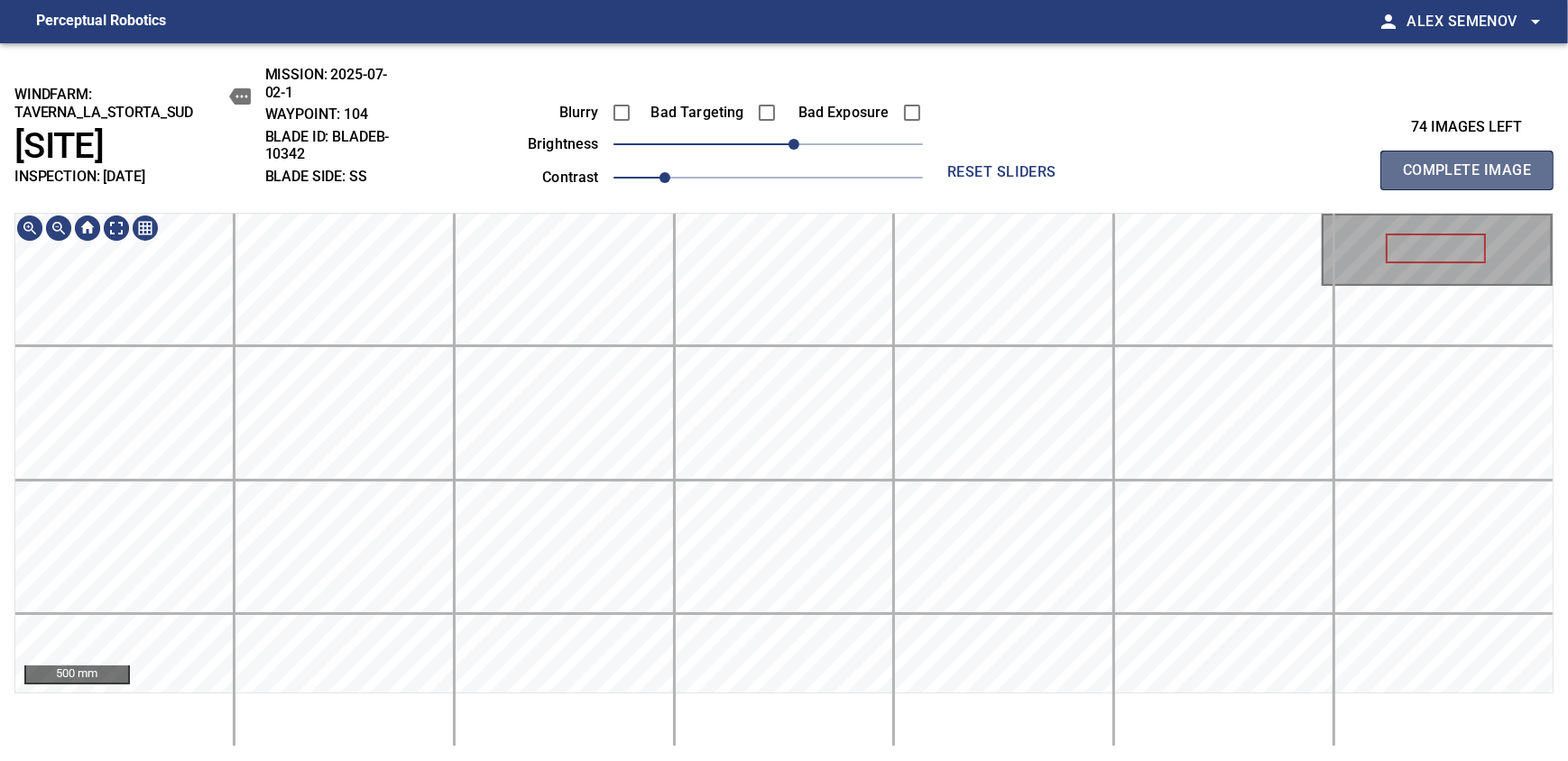 click on "Complete Image" at bounding box center (1467, 170) 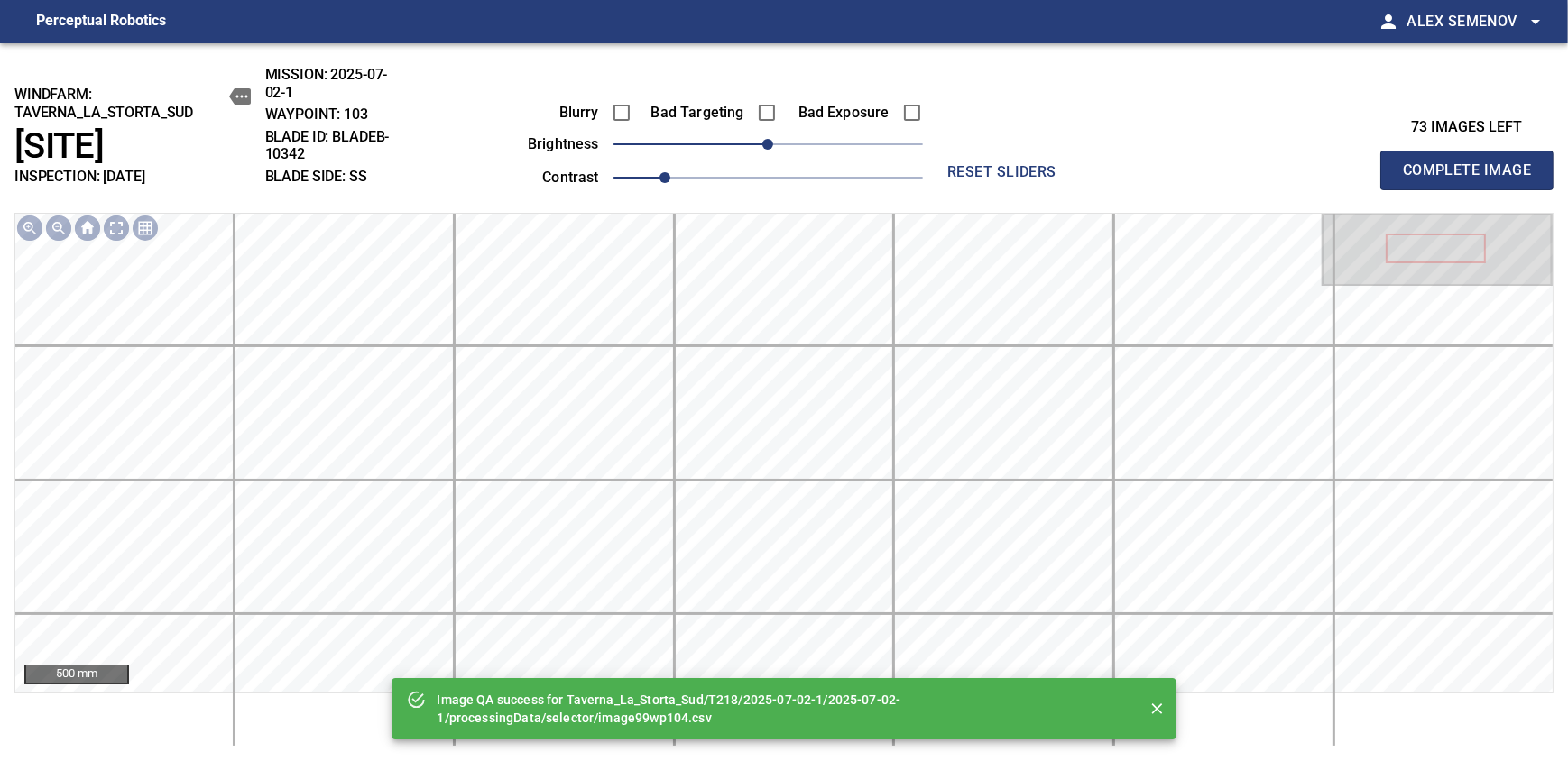 click on "Bad Exposure" at bounding box center (850, 113) 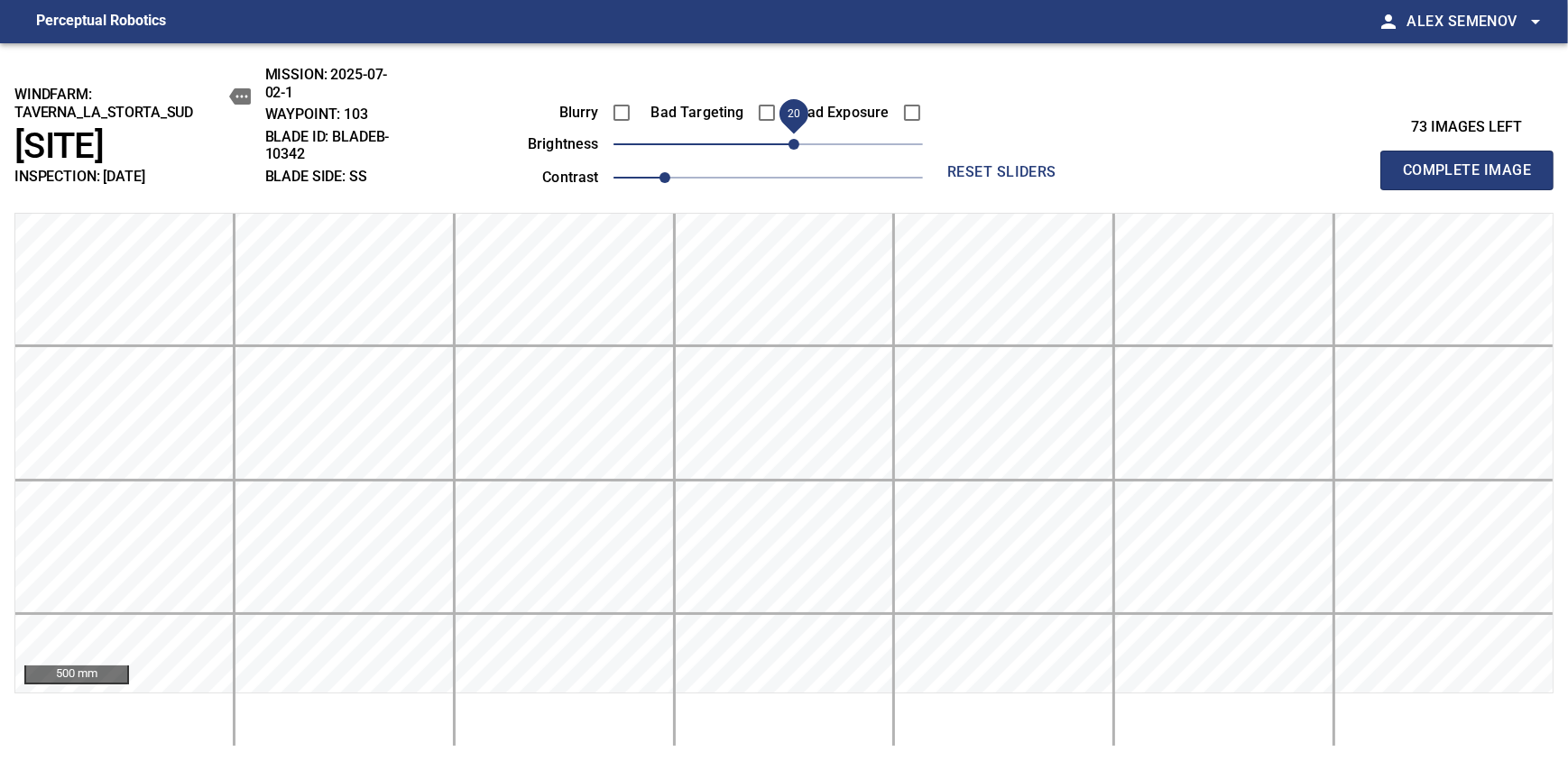 drag, startPoint x: 779, startPoint y: 142, endPoint x: 790, endPoint y: 148, distance: 12.5299641 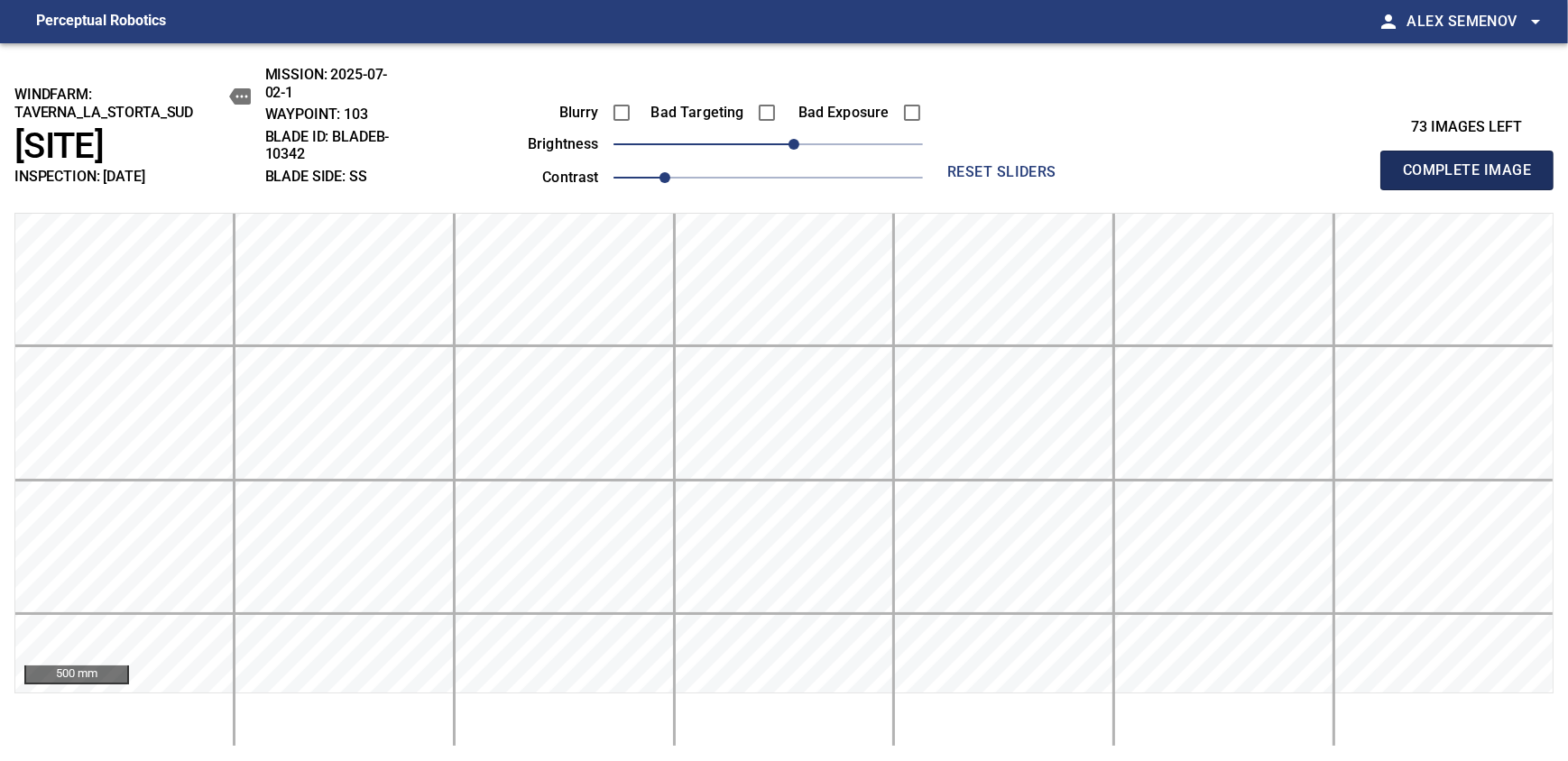 click on "Complete Image" at bounding box center (1467, 170) 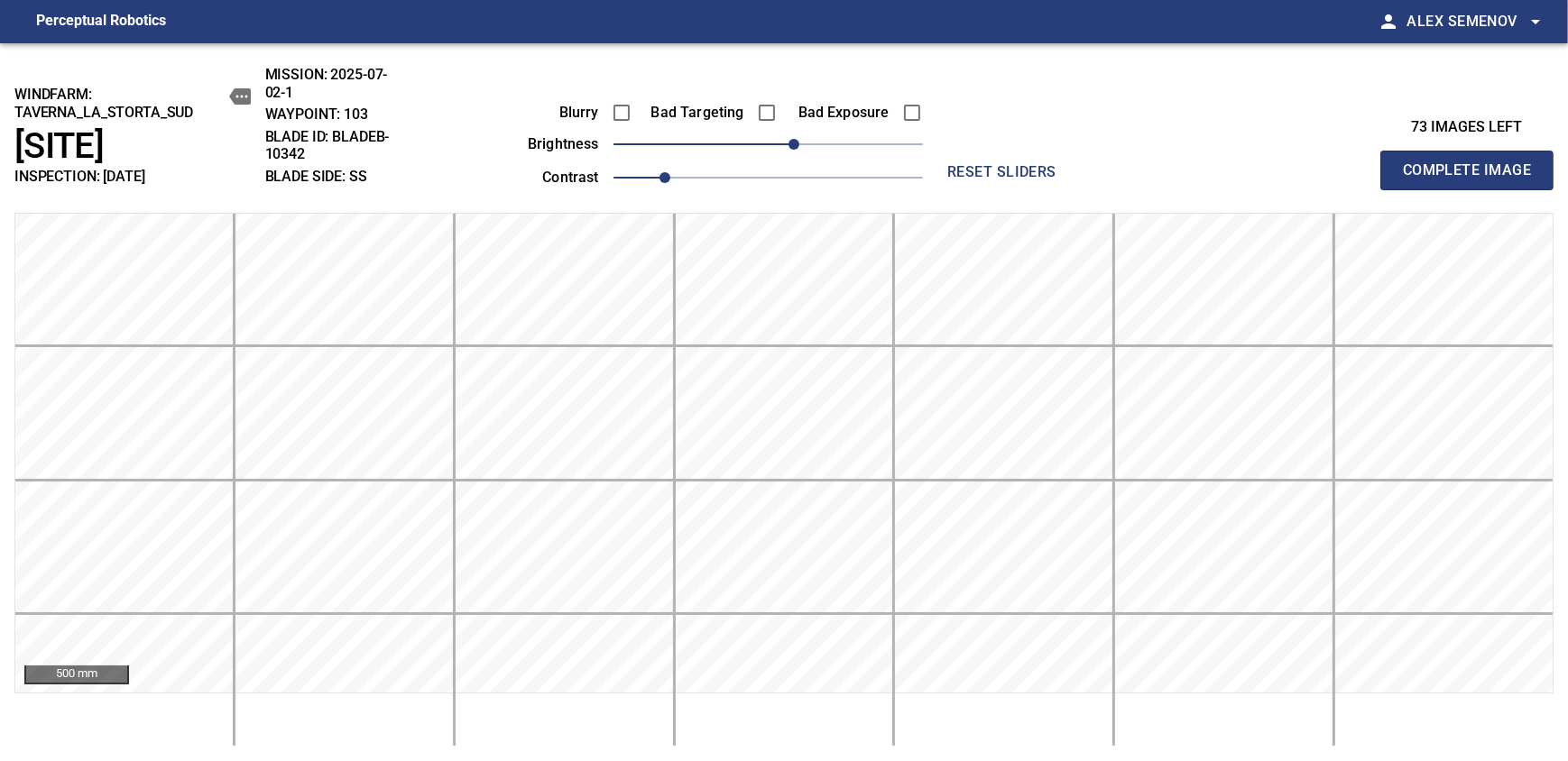 type 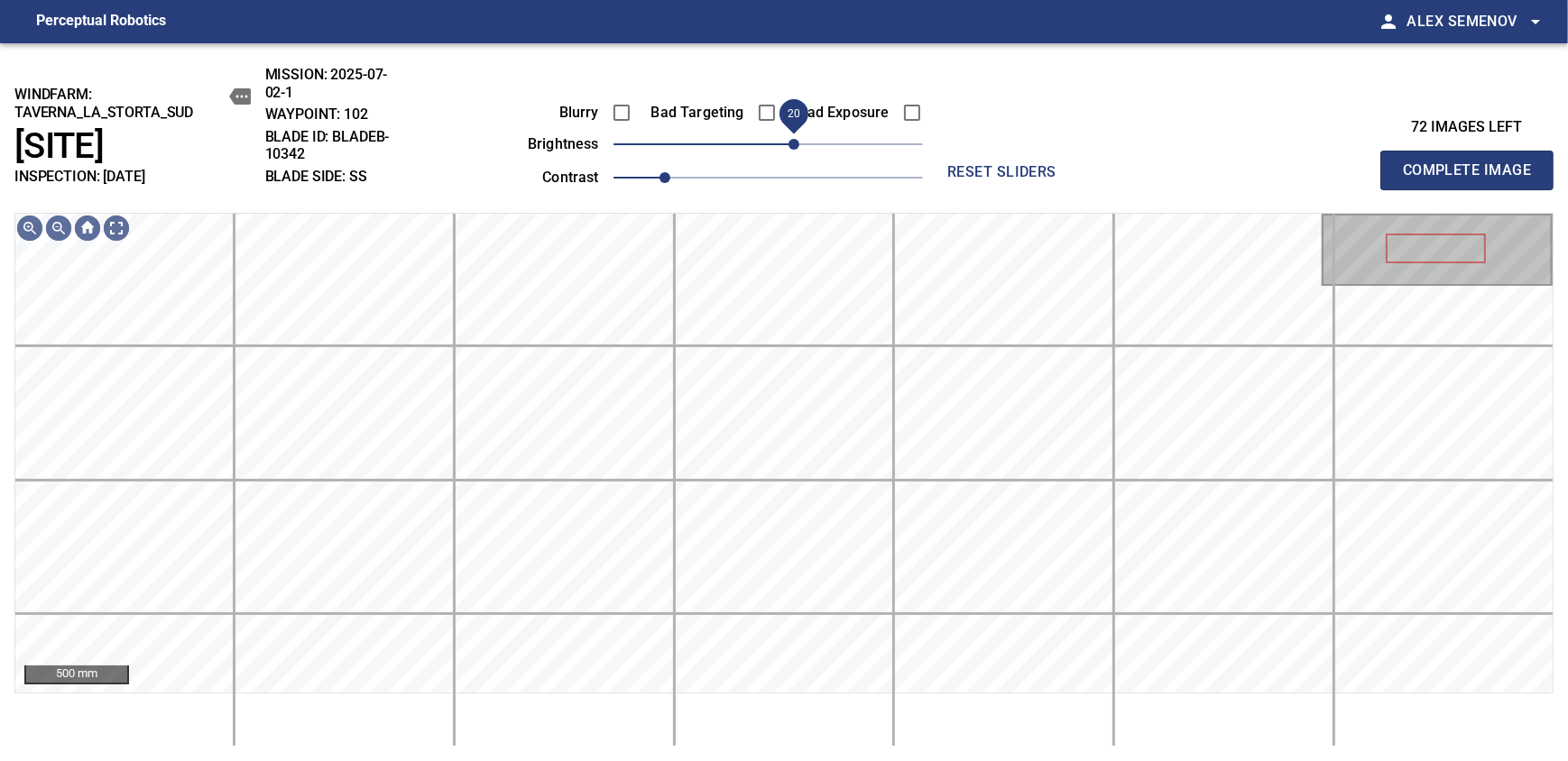 drag, startPoint x: 776, startPoint y: 145, endPoint x: 793, endPoint y: 145, distance: 17 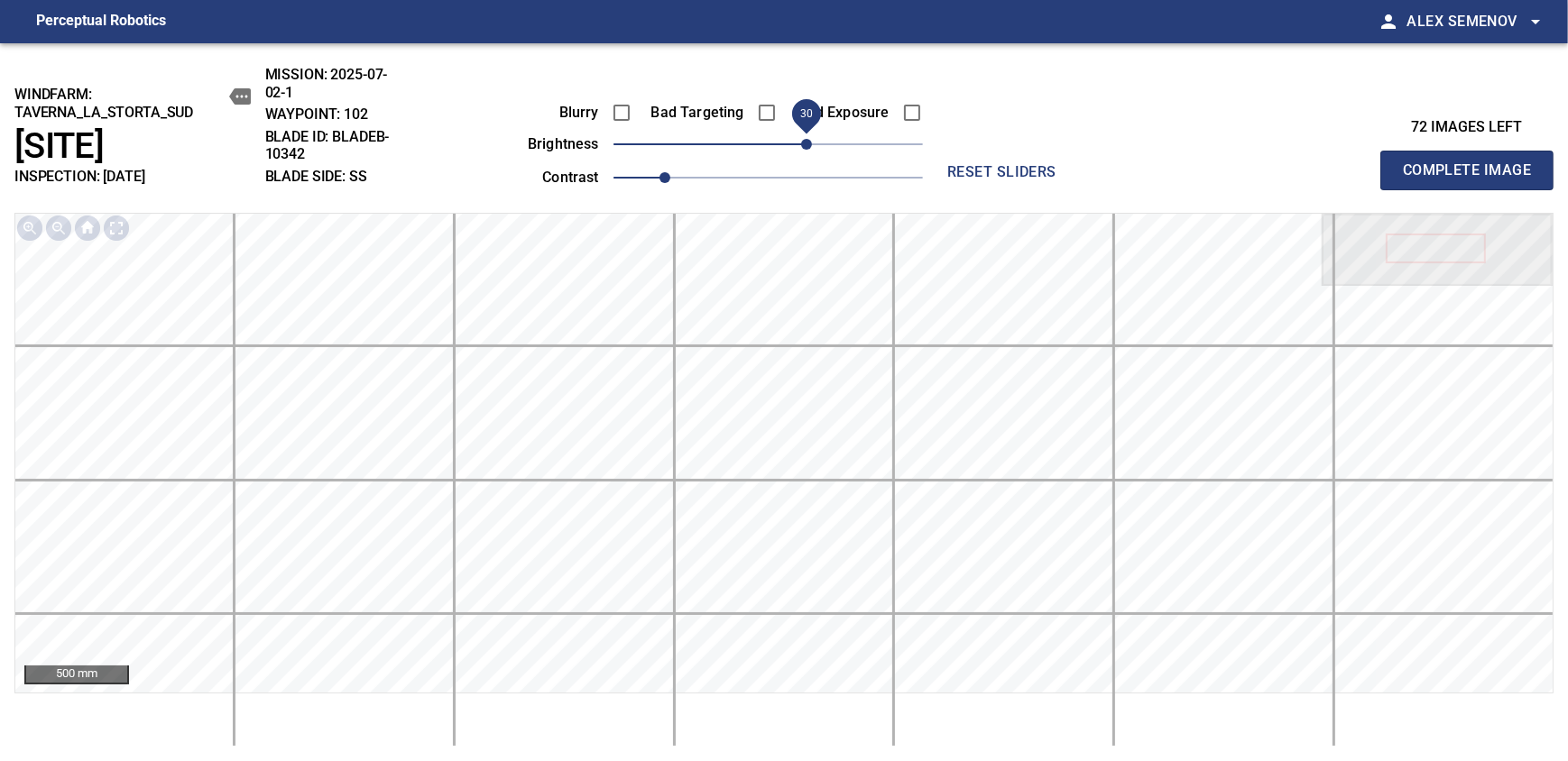 drag, startPoint x: 793, startPoint y: 145, endPoint x: 805, endPoint y: 140, distance: 13 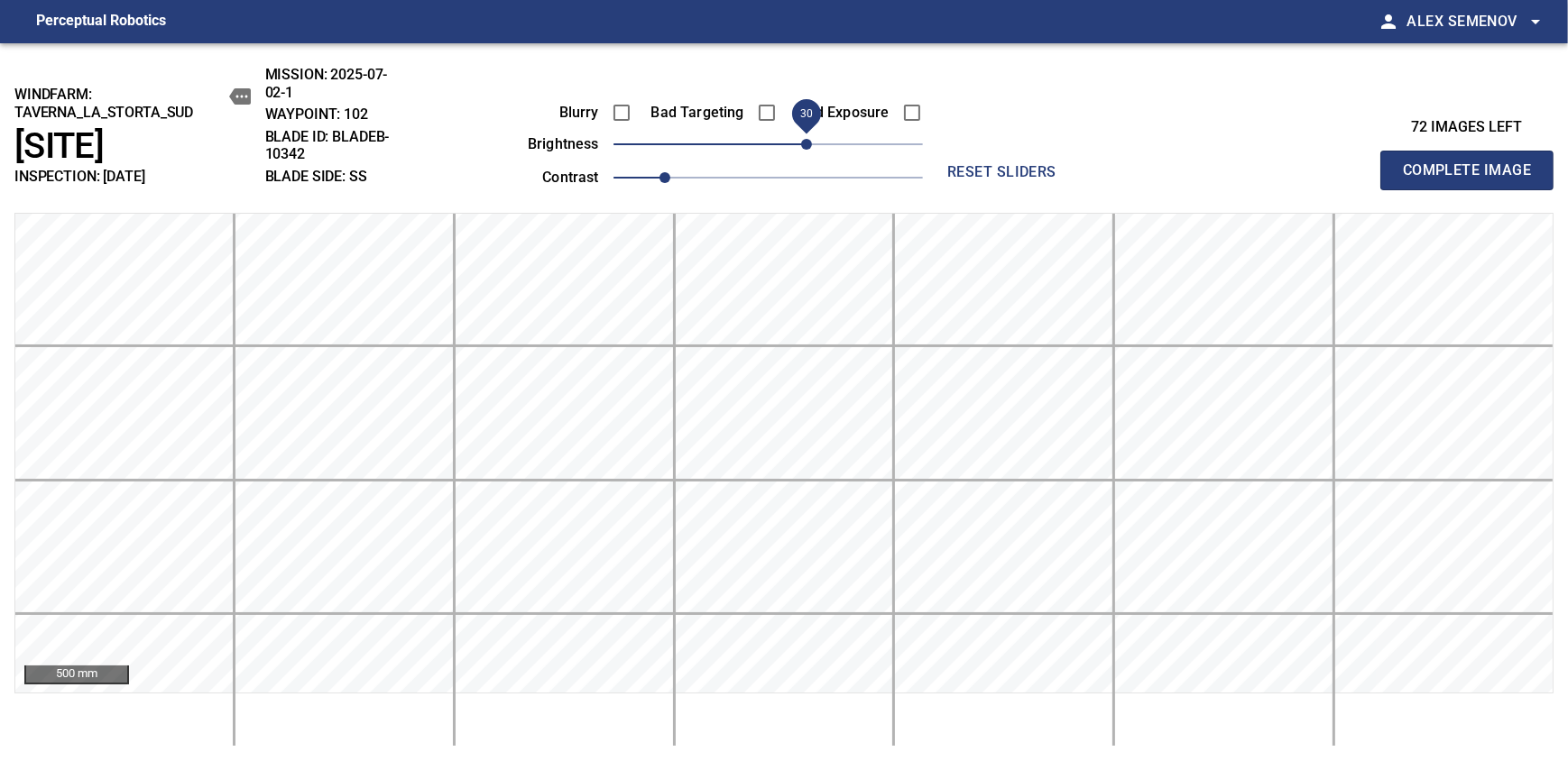 click on "Complete Image" at bounding box center (1467, 170) 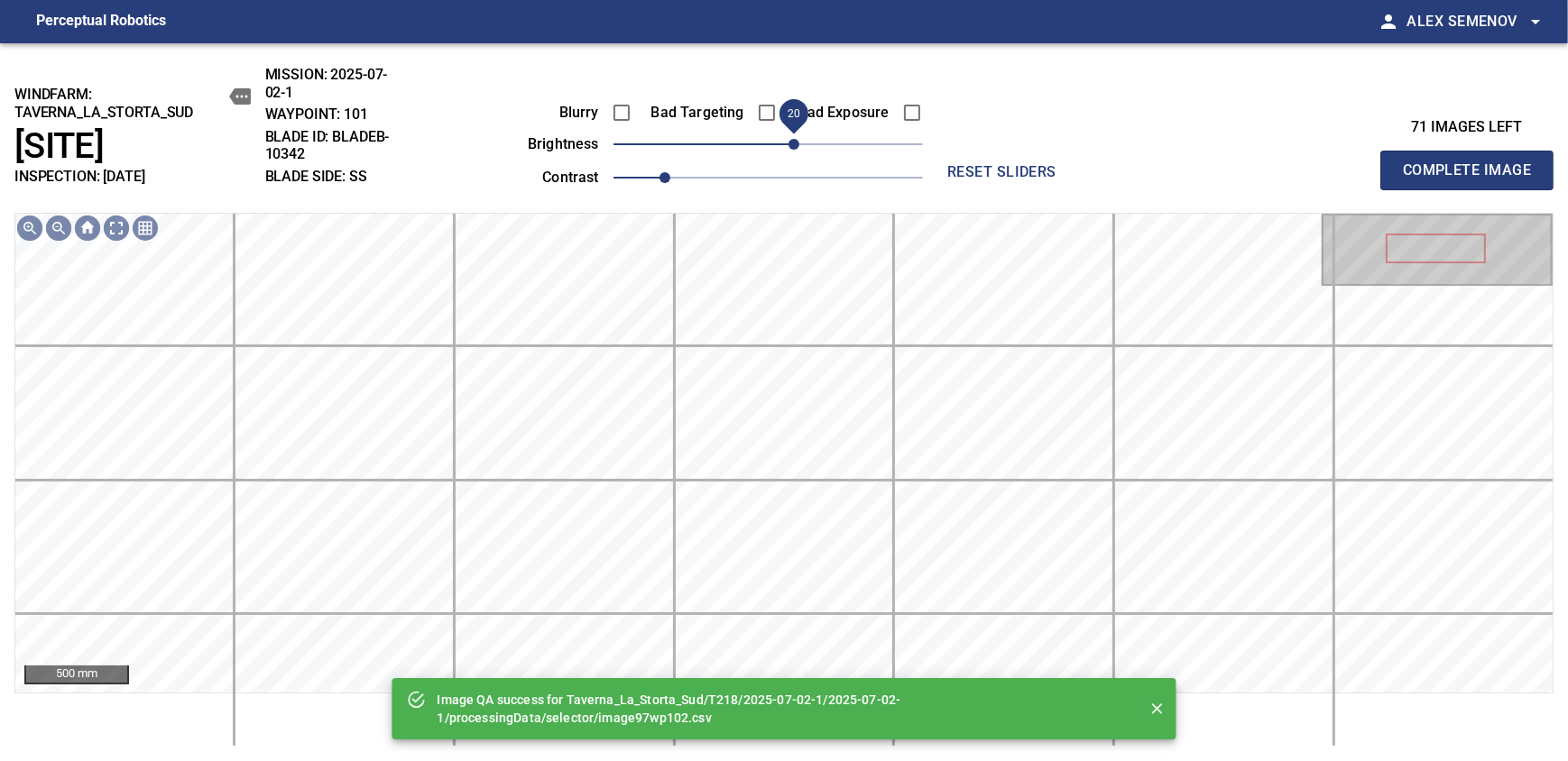 click on "20" at bounding box center (794, 144) 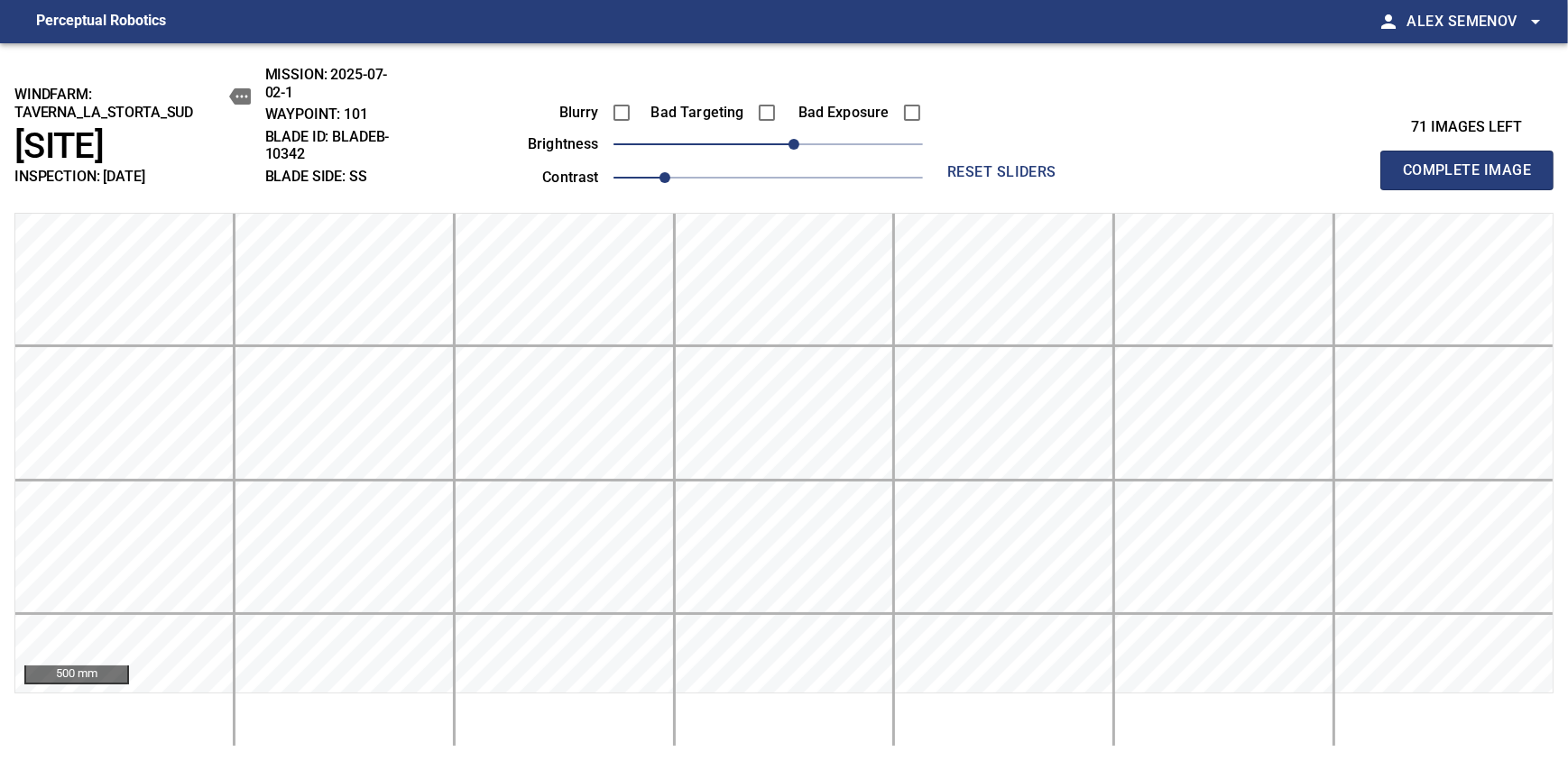 click on "Complete Image" at bounding box center [1467, 170] 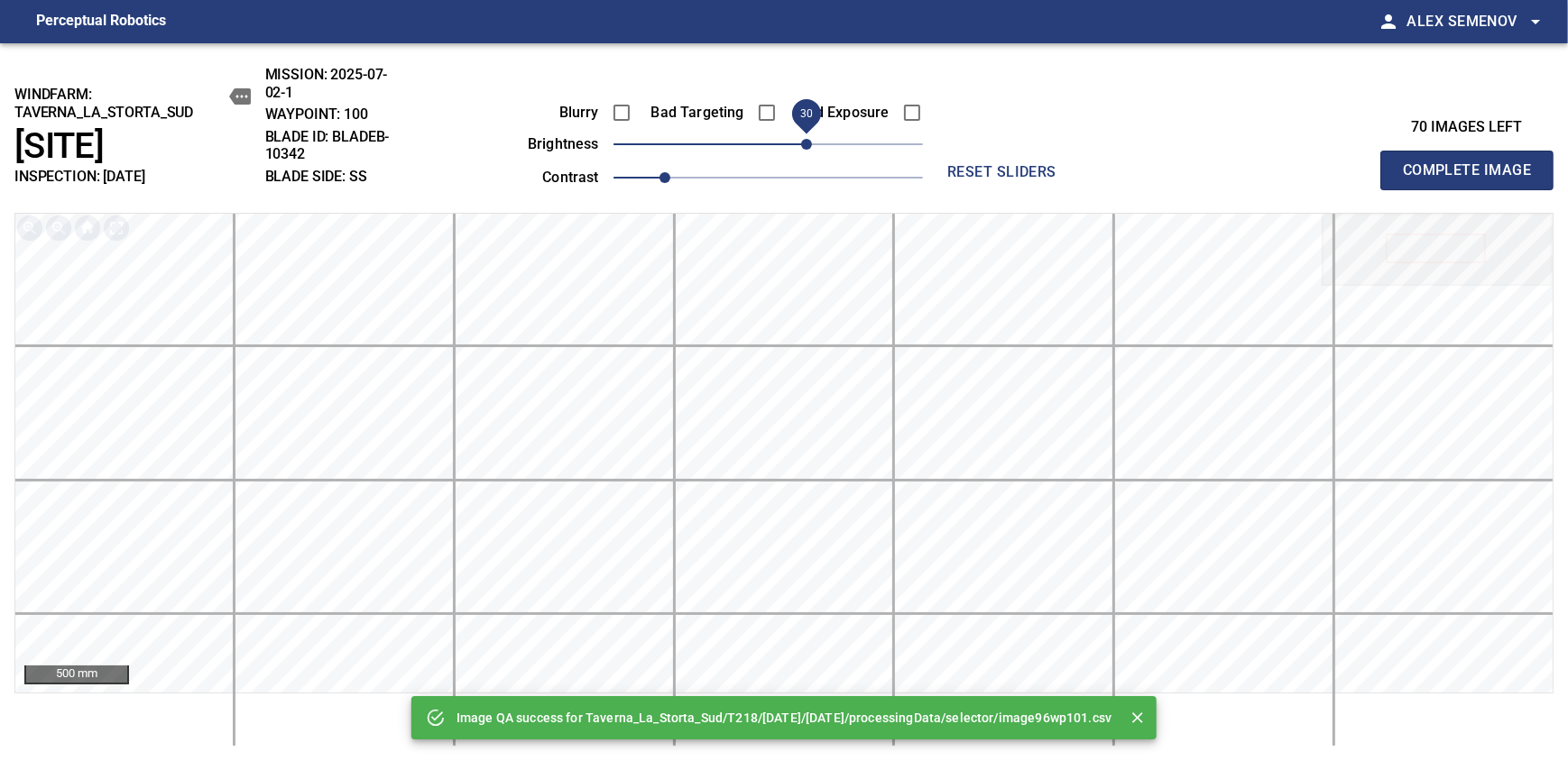 drag, startPoint x: 770, startPoint y: 149, endPoint x: 807, endPoint y: 145, distance: 37.21559 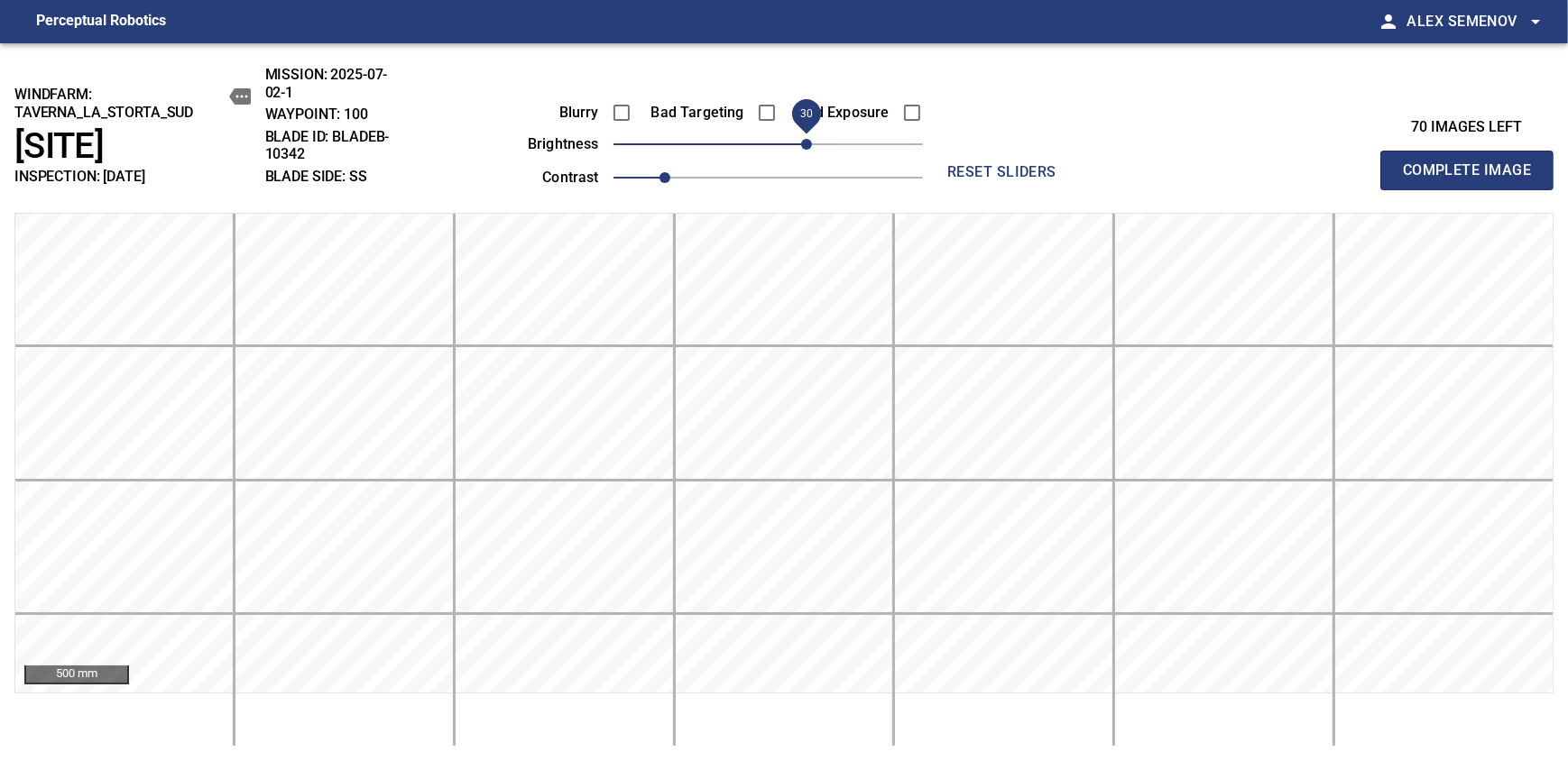 click on "Complete Image" at bounding box center (1467, 170) 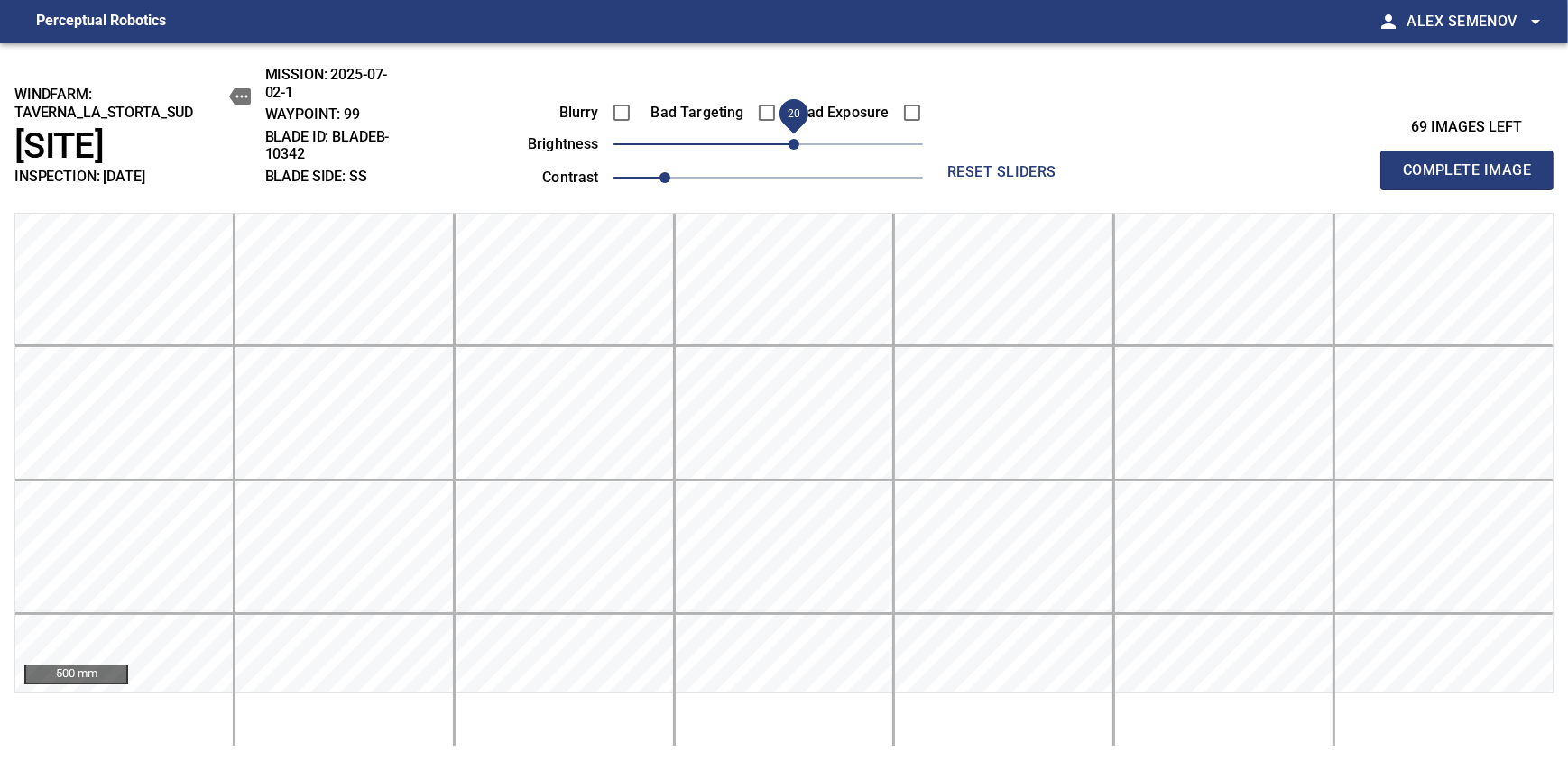drag, startPoint x: 781, startPoint y: 144, endPoint x: 793, endPoint y: 144, distance: 12 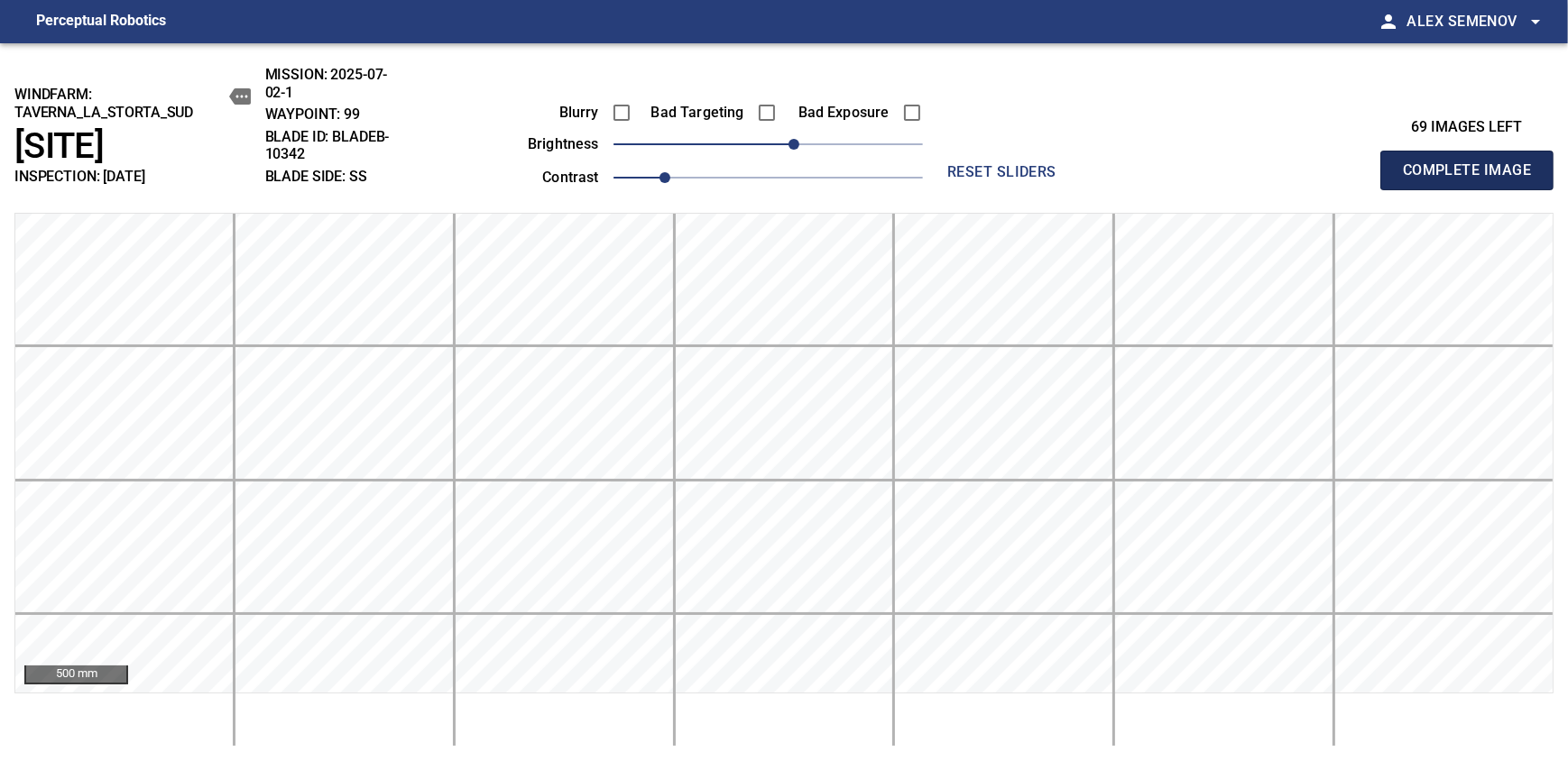 click on "Complete Image" at bounding box center [1467, 170] 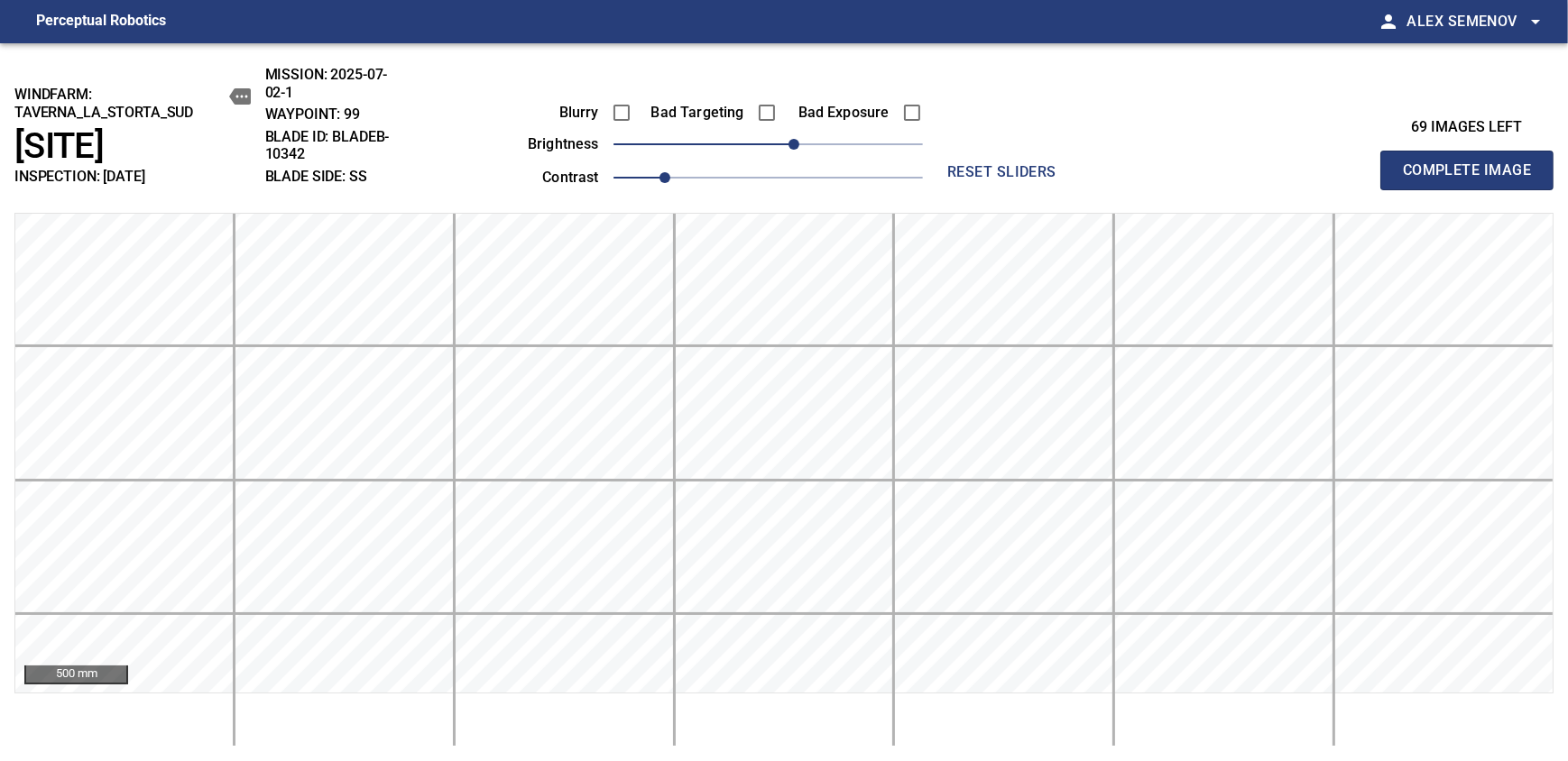 type 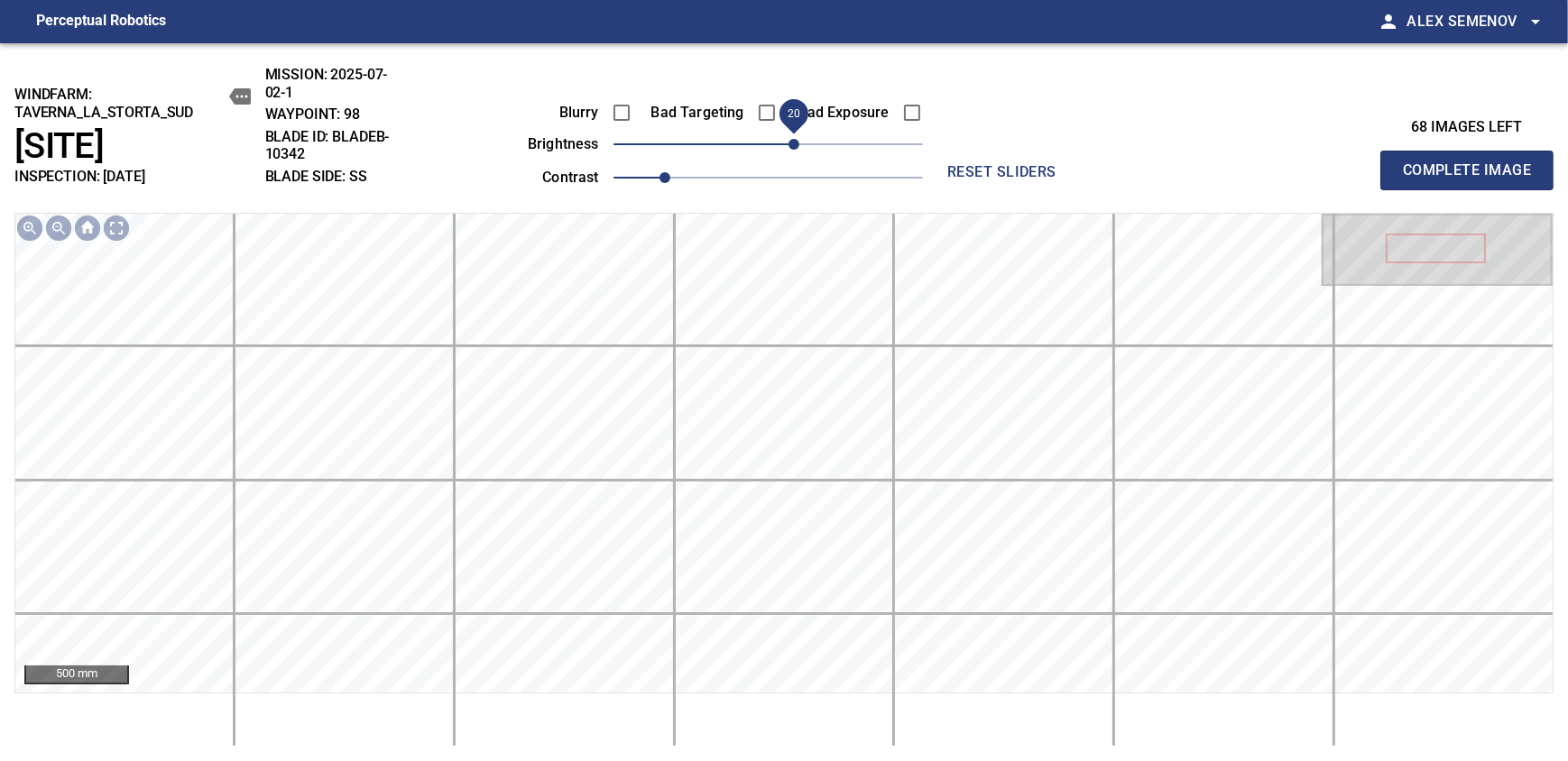click on "20" at bounding box center (794, 144) 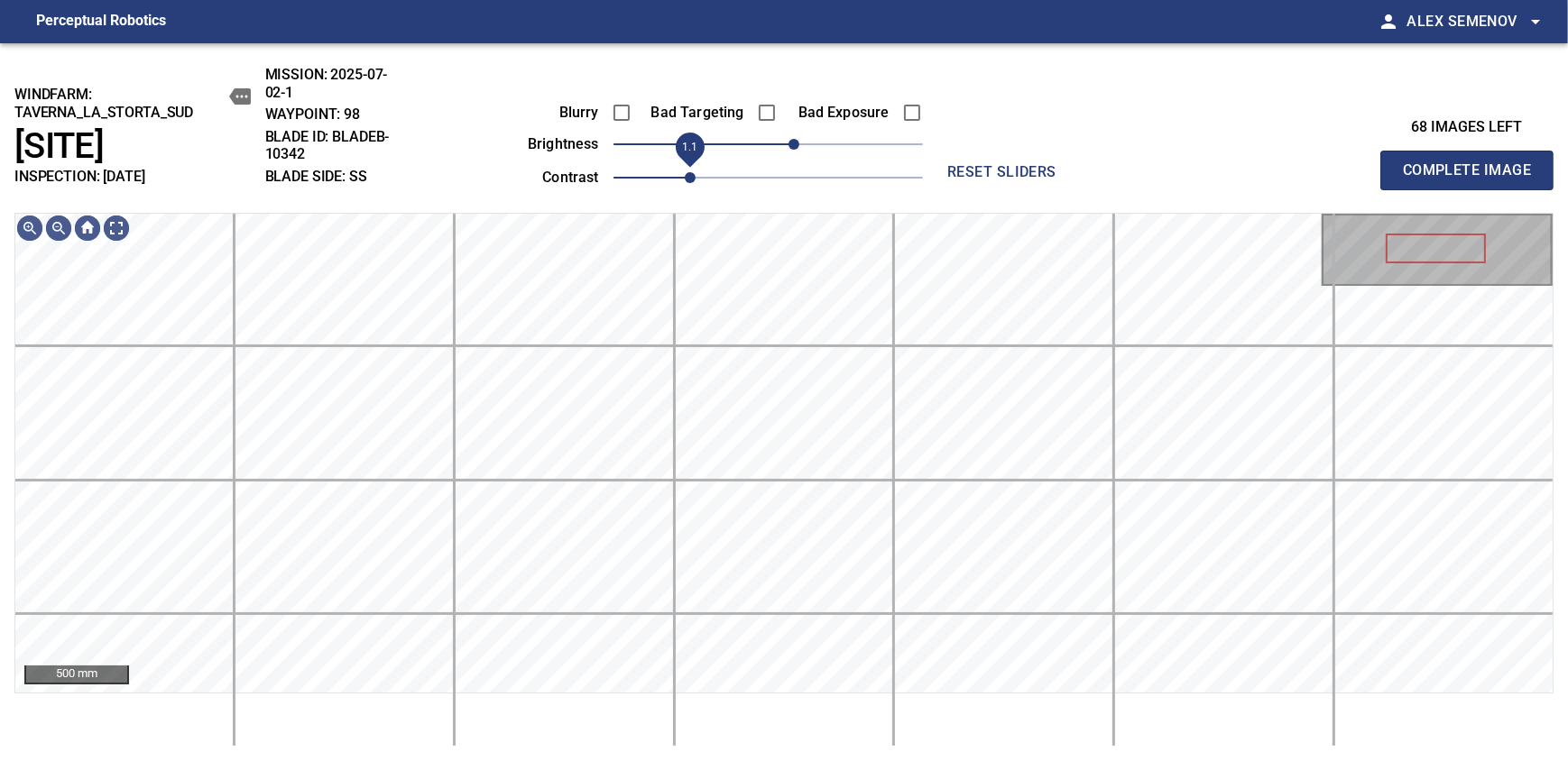 drag, startPoint x: 676, startPoint y: 179, endPoint x: 693, endPoint y: 179, distance: 17 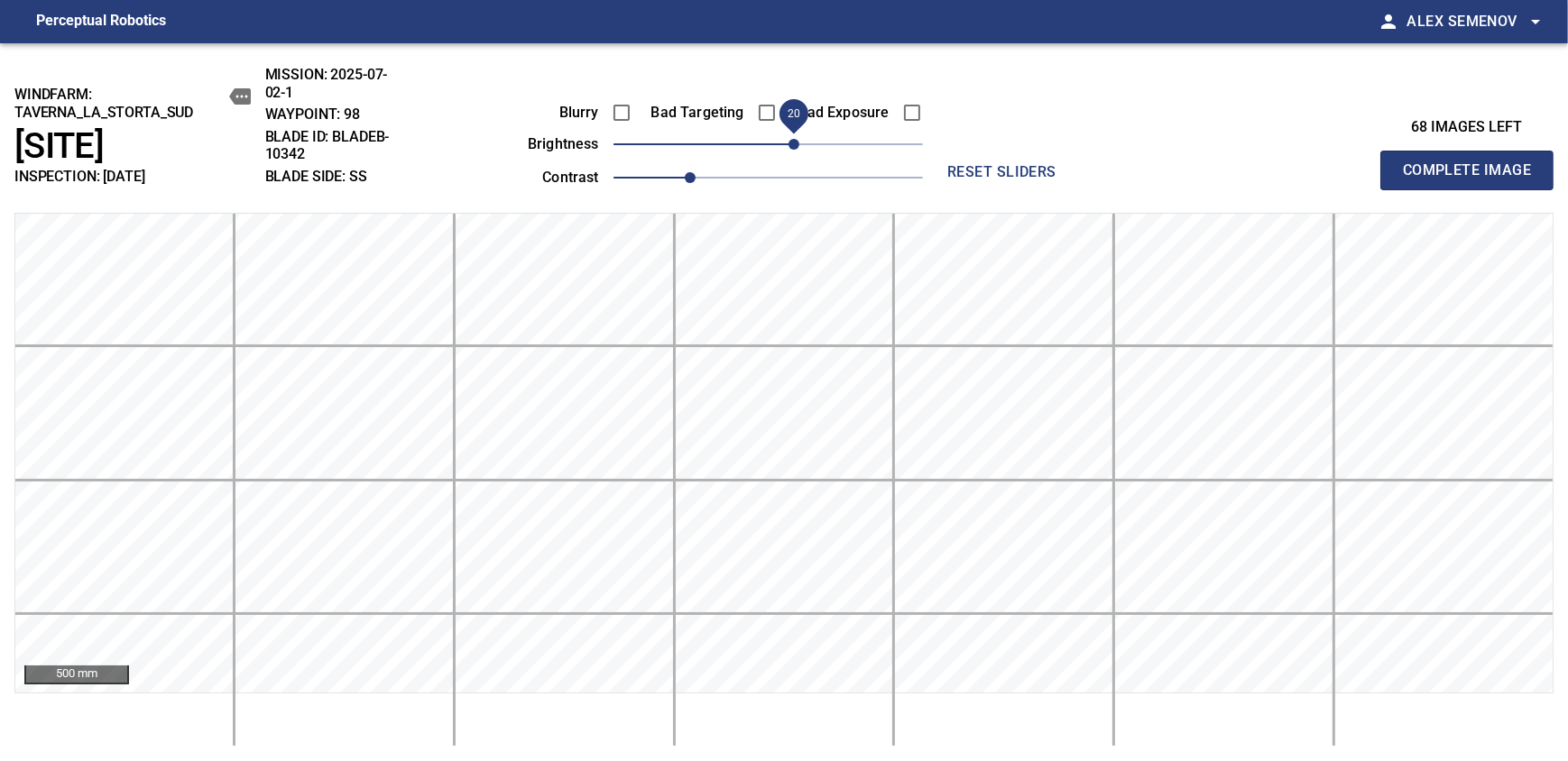 click on "Complete Image" at bounding box center (1467, 170) 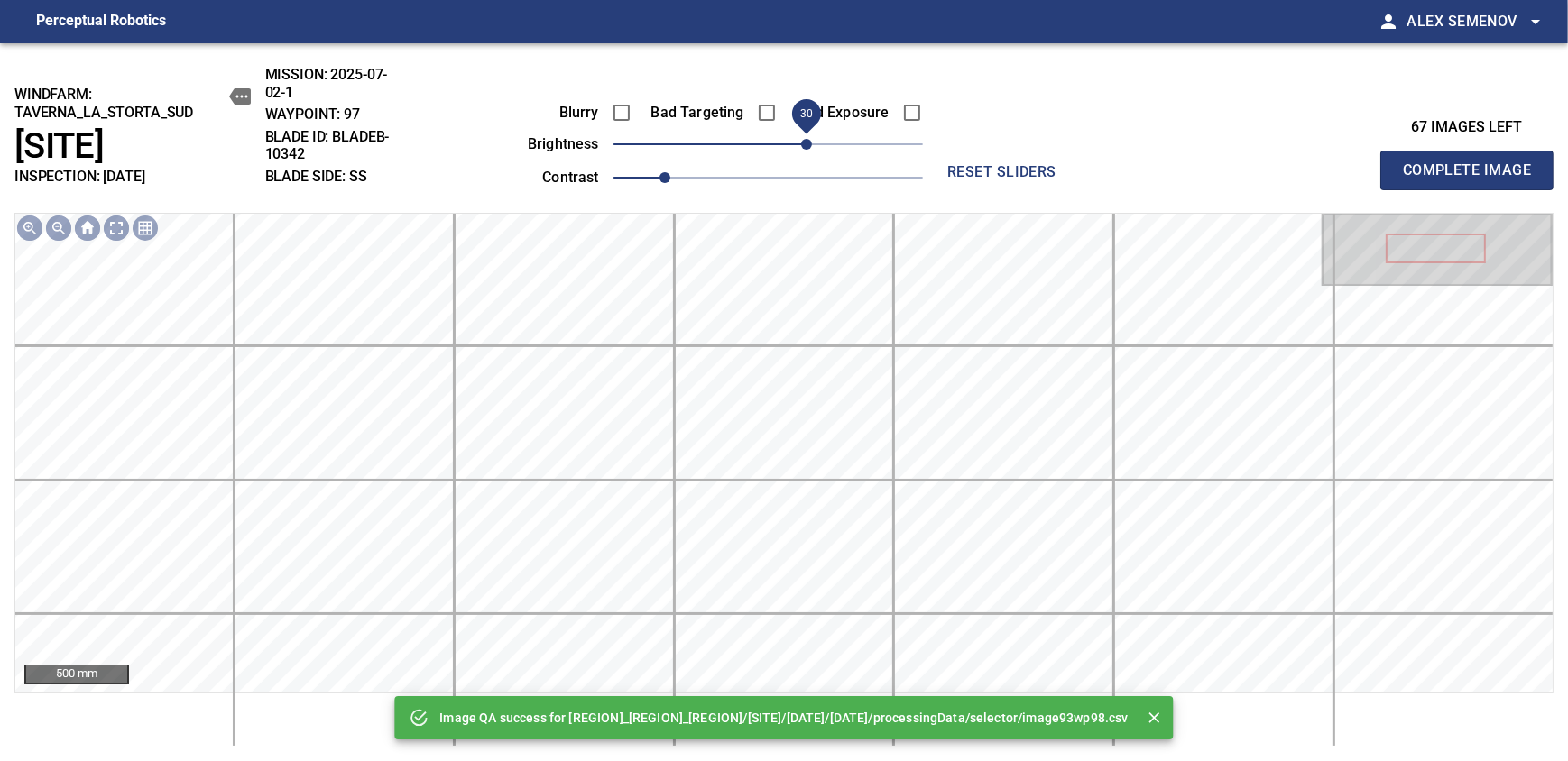drag, startPoint x: 784, startPoint y: 153, endPoint x: 811, endPoint y: 153, distance: 27 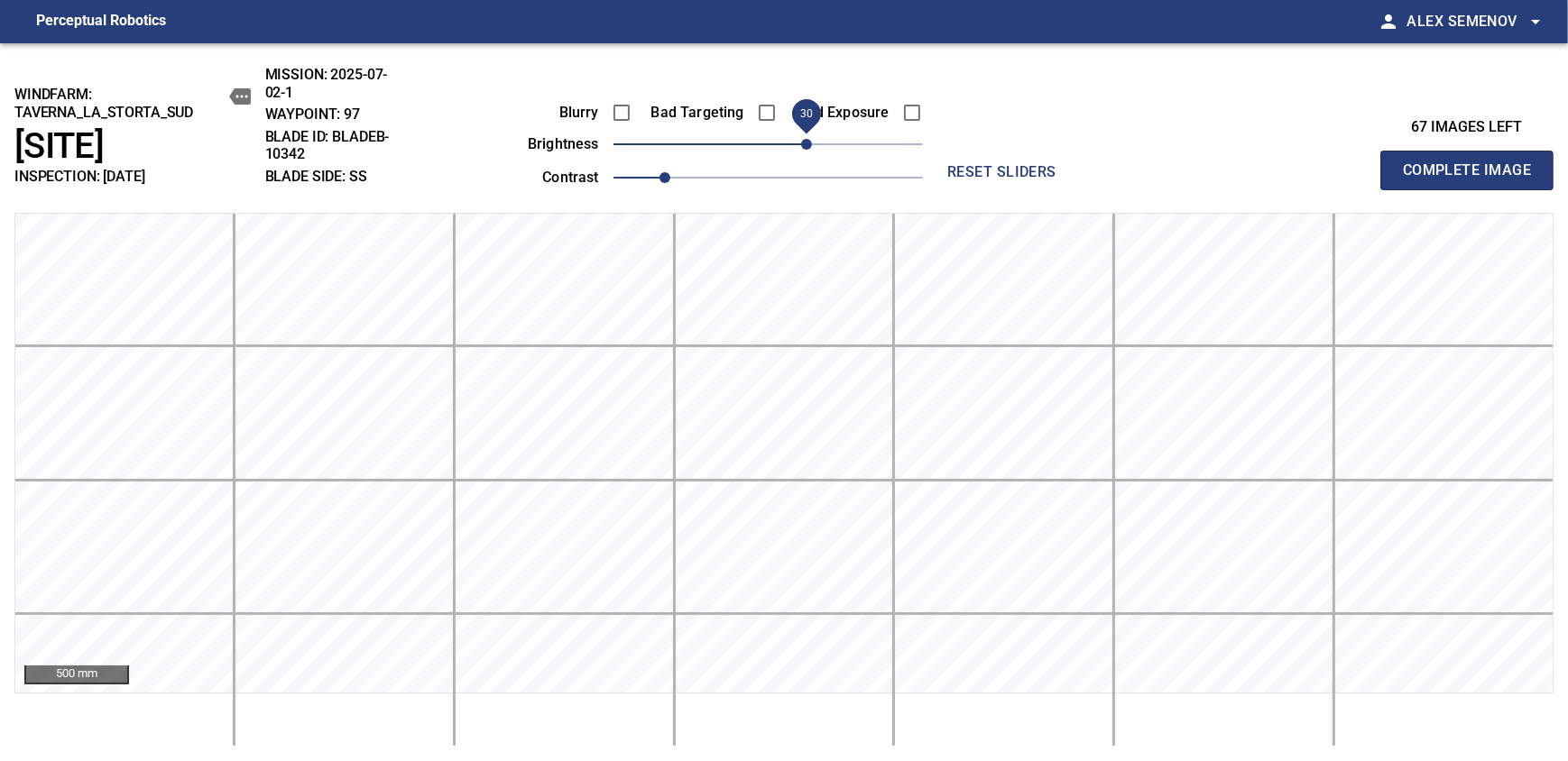 click on "Complete Image" at bounding box center [1467, 170] 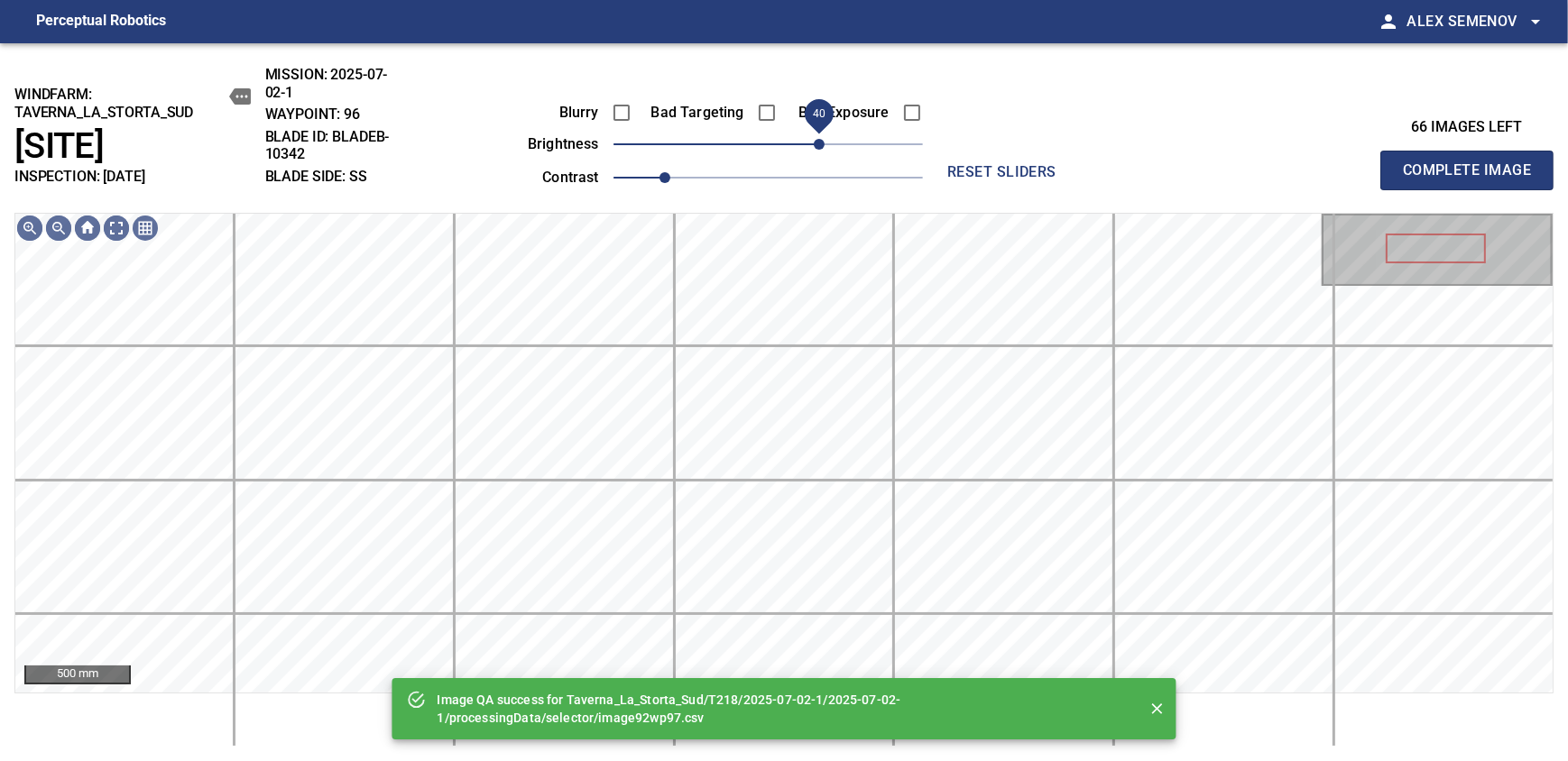 drag, startPoint x: 799, startPoint y: 147, endPoint x: 826, endPoint y: 150, distance: 27.16616 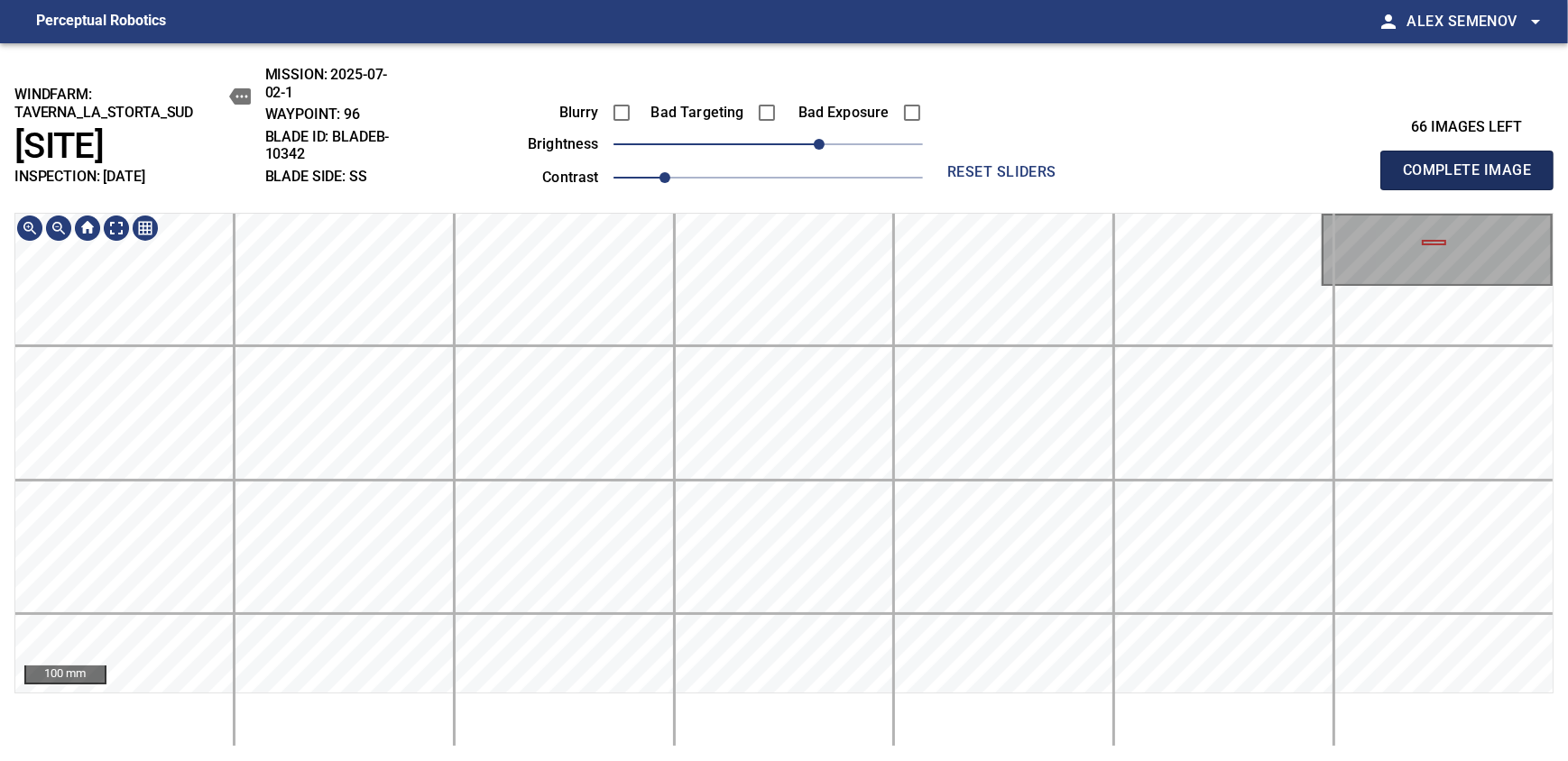 click on "Complete Image" at bounding box center (1467, 170) 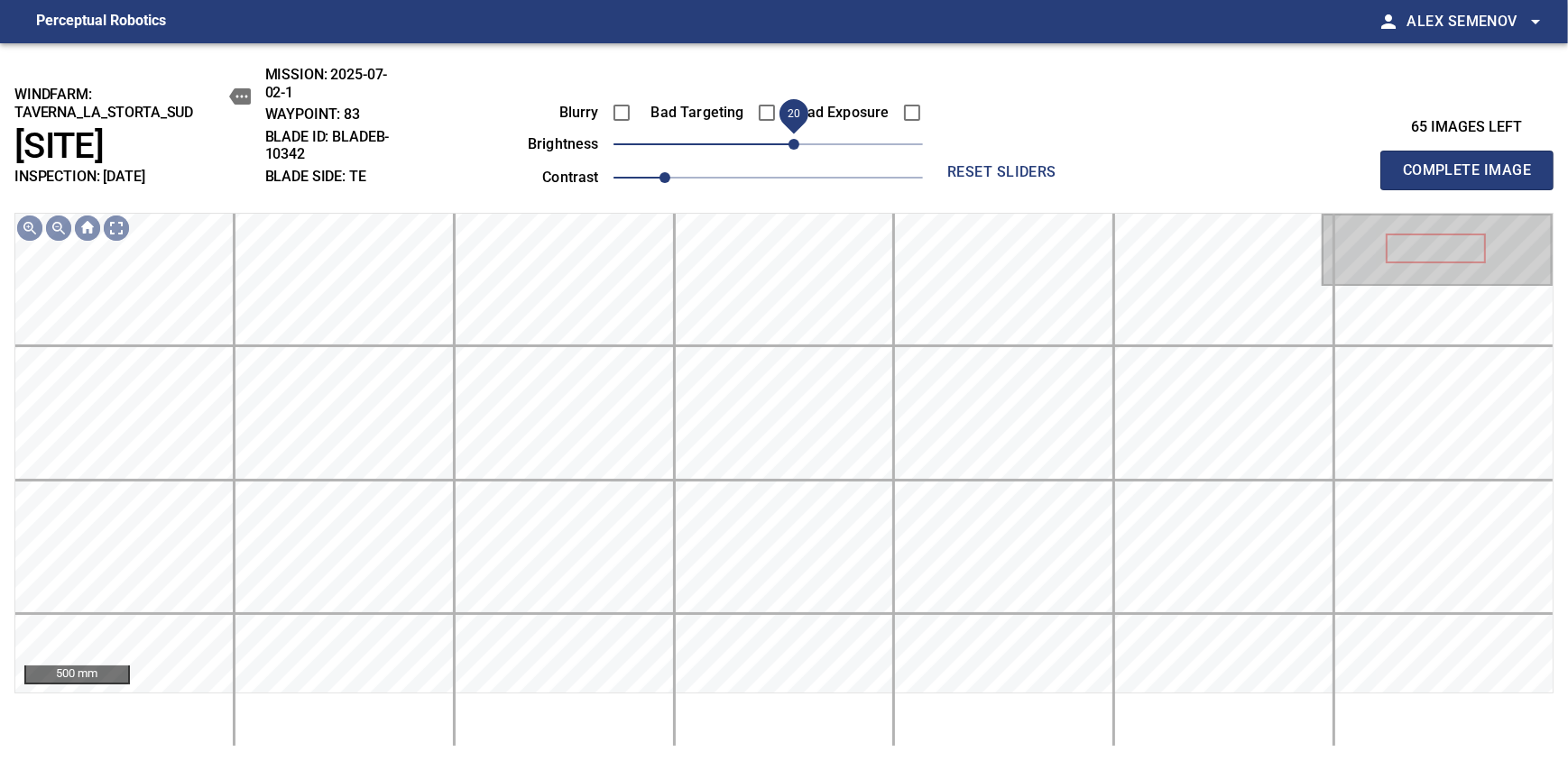 drag, startPoint x: 770, startPoint y: 150, endPoint x: 797, endPoint y: 146, distance: 27.294688 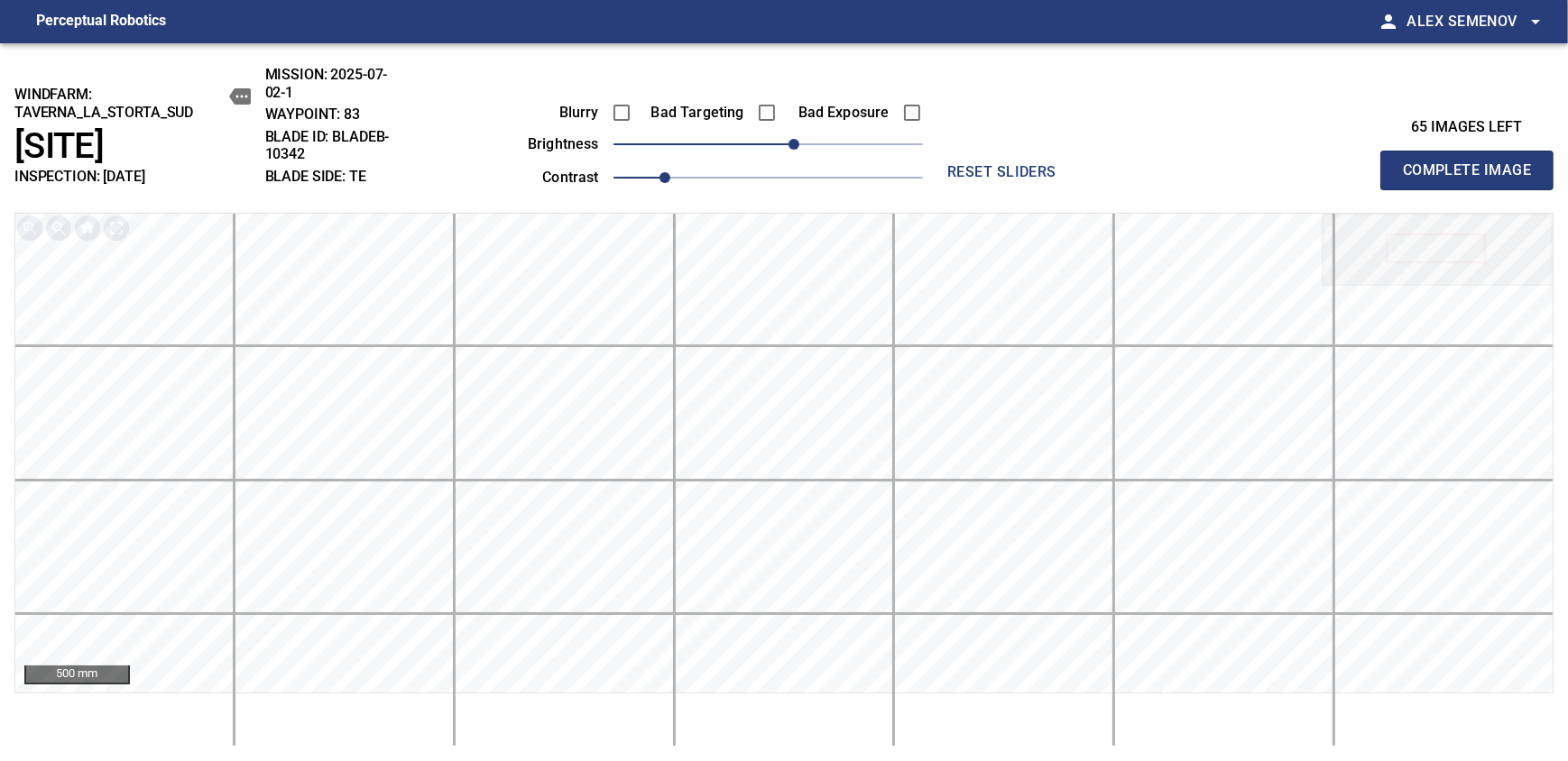 click on "Complete Image" at bounding box center (1467, 170) 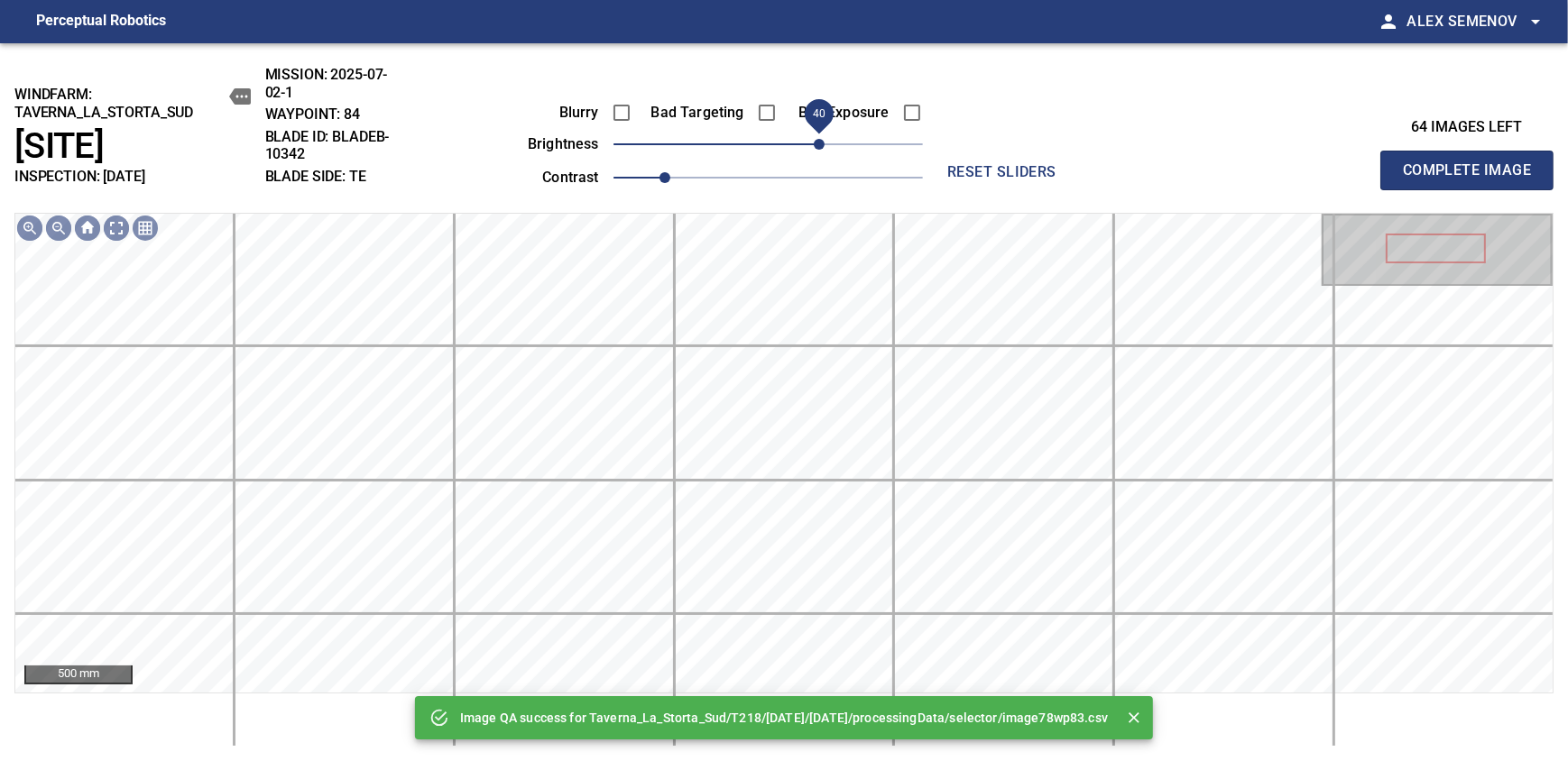 click on "40" at bounding box center (819, 144) 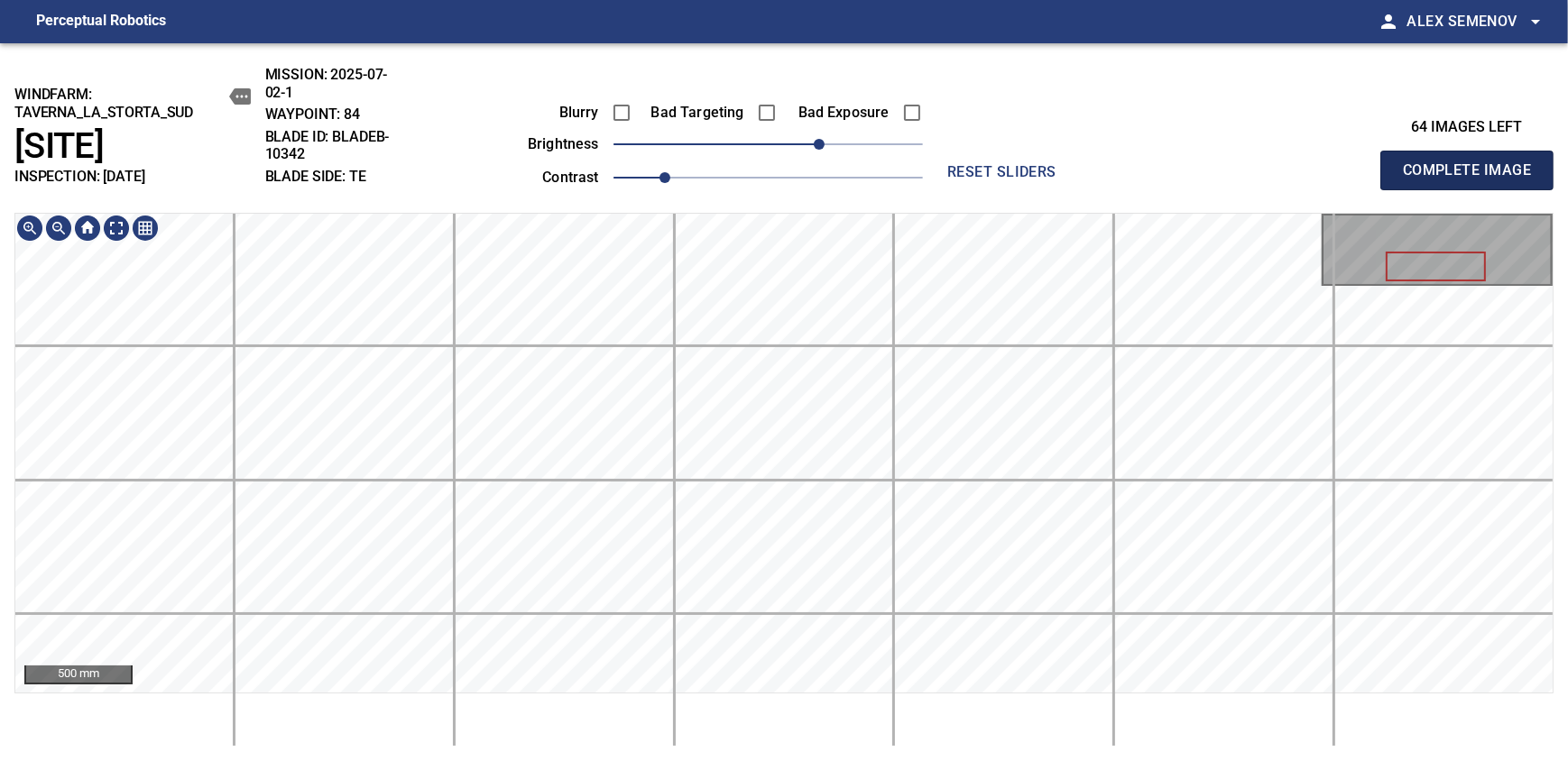 click on "Complete Image" at bounding box center [1467, 170] 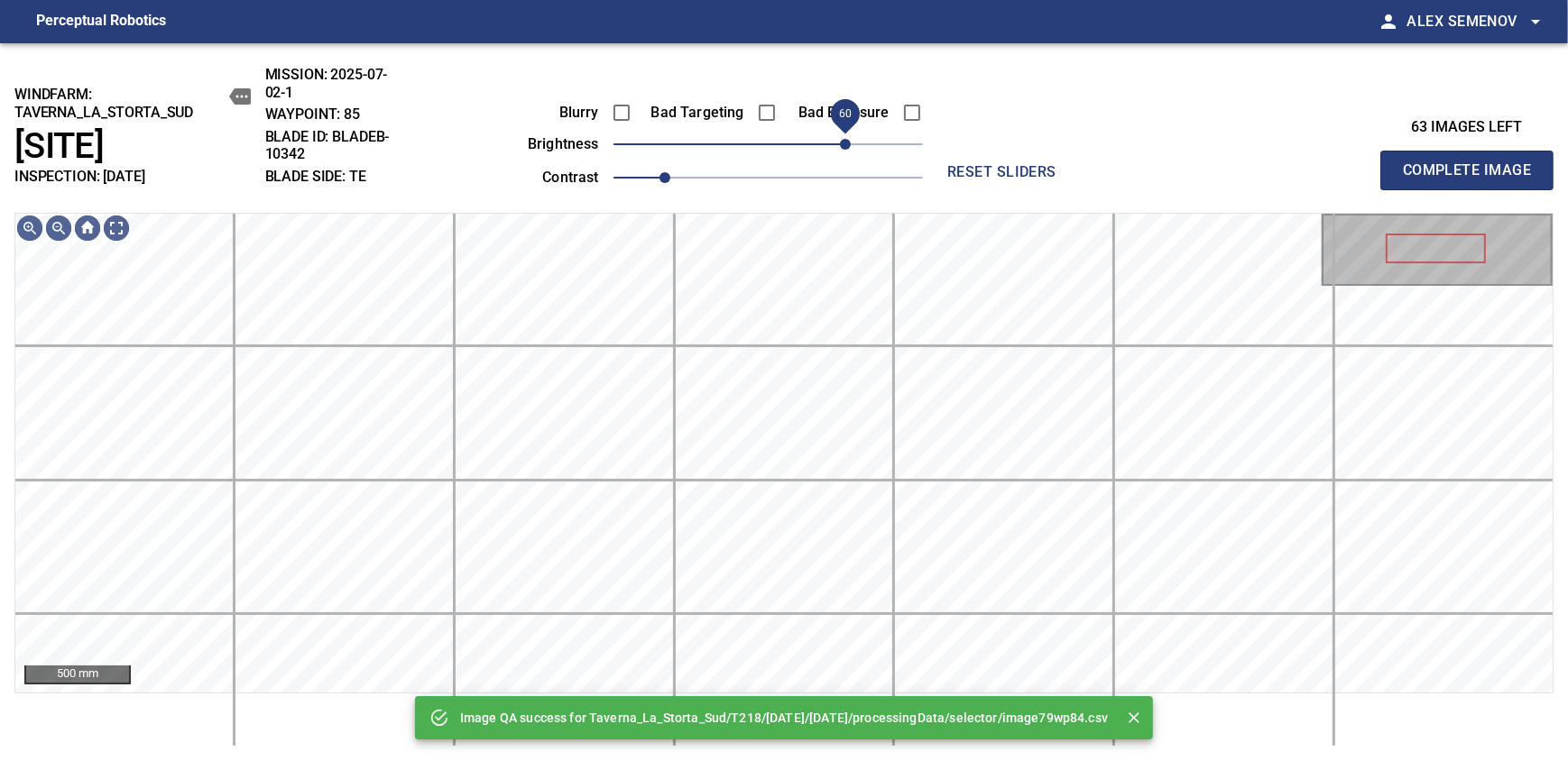 drag, startPoint x: 807, startPoint y: 152, endPoint x: 839, endPoint y: 152, distance: 32 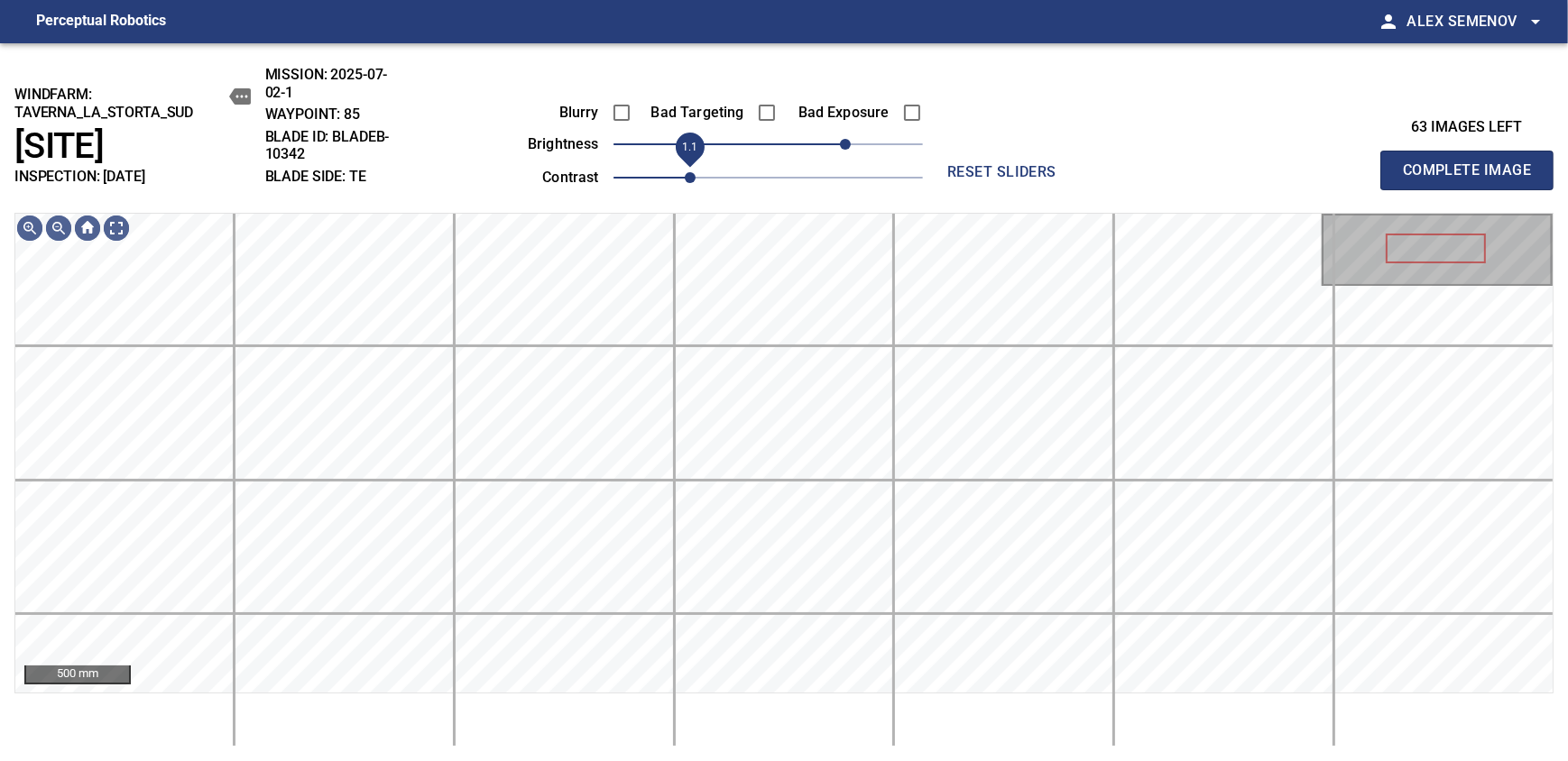 click on "1.1" at bounding box center (690, 178) 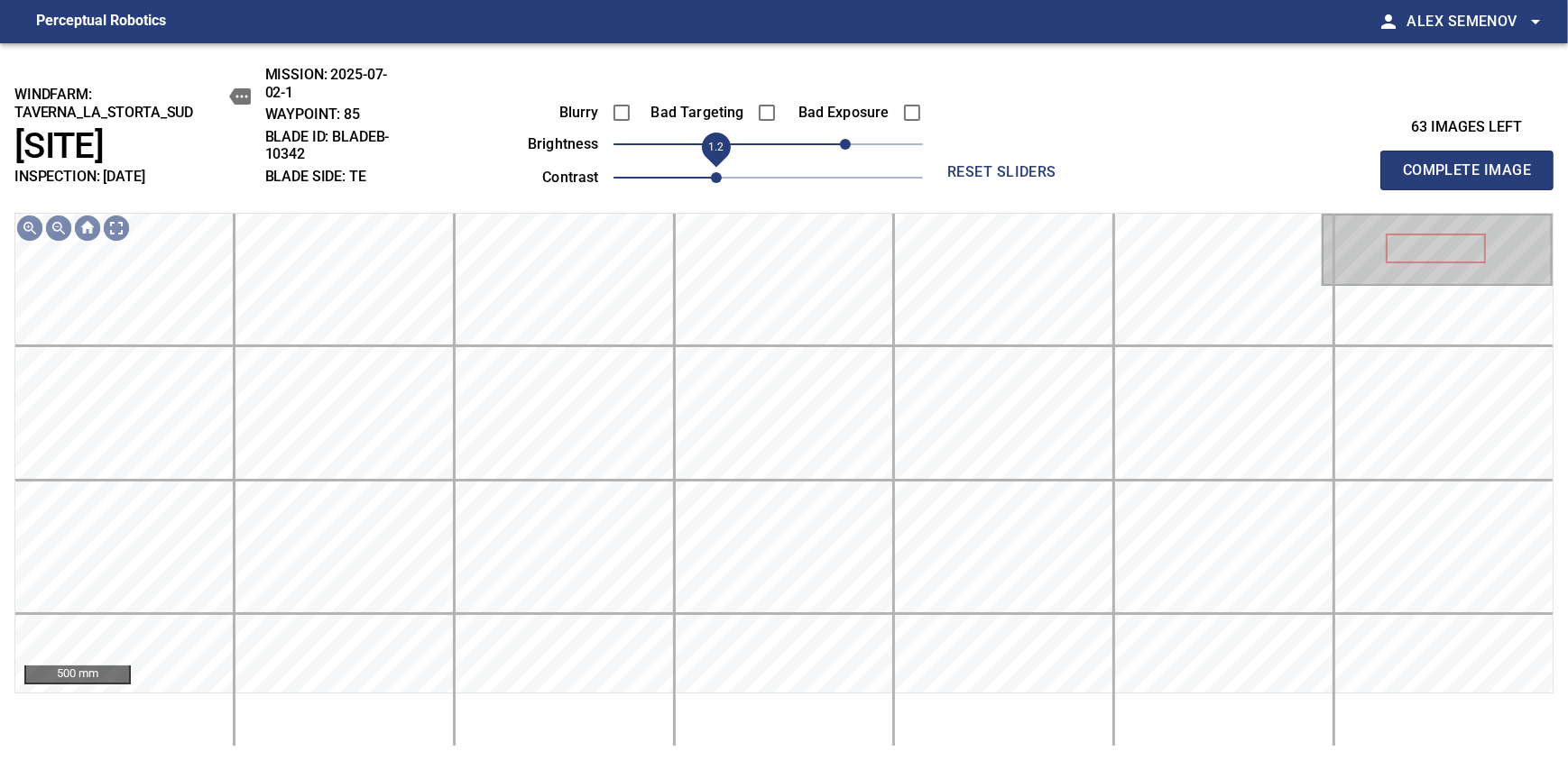drag, startPoint x: 685, startPoint y: 175, endPoint x: 707, endPoint y: 172, distance: 22.203603 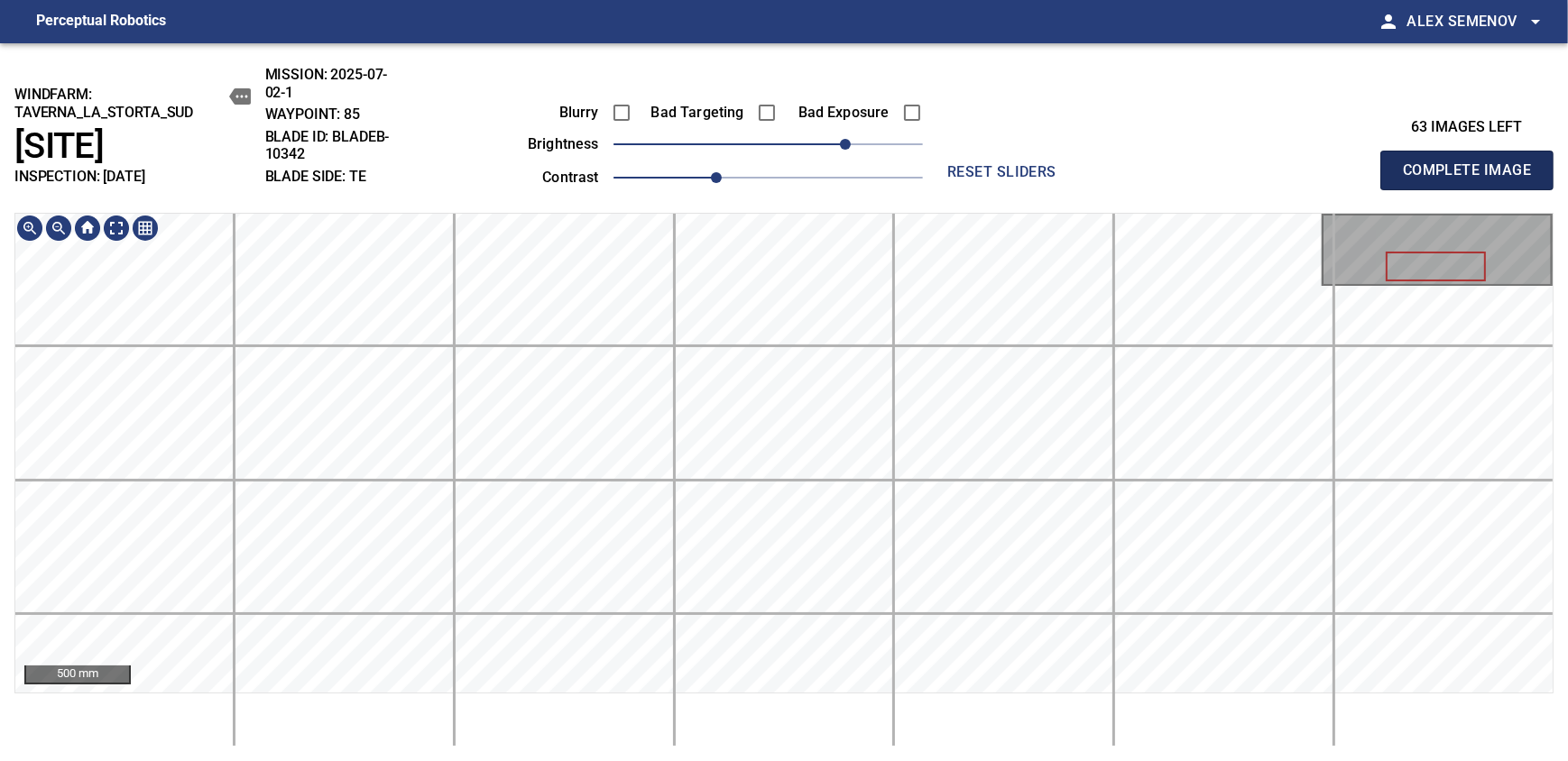 click on "Complete Image" at bounding box center (1467, 170) 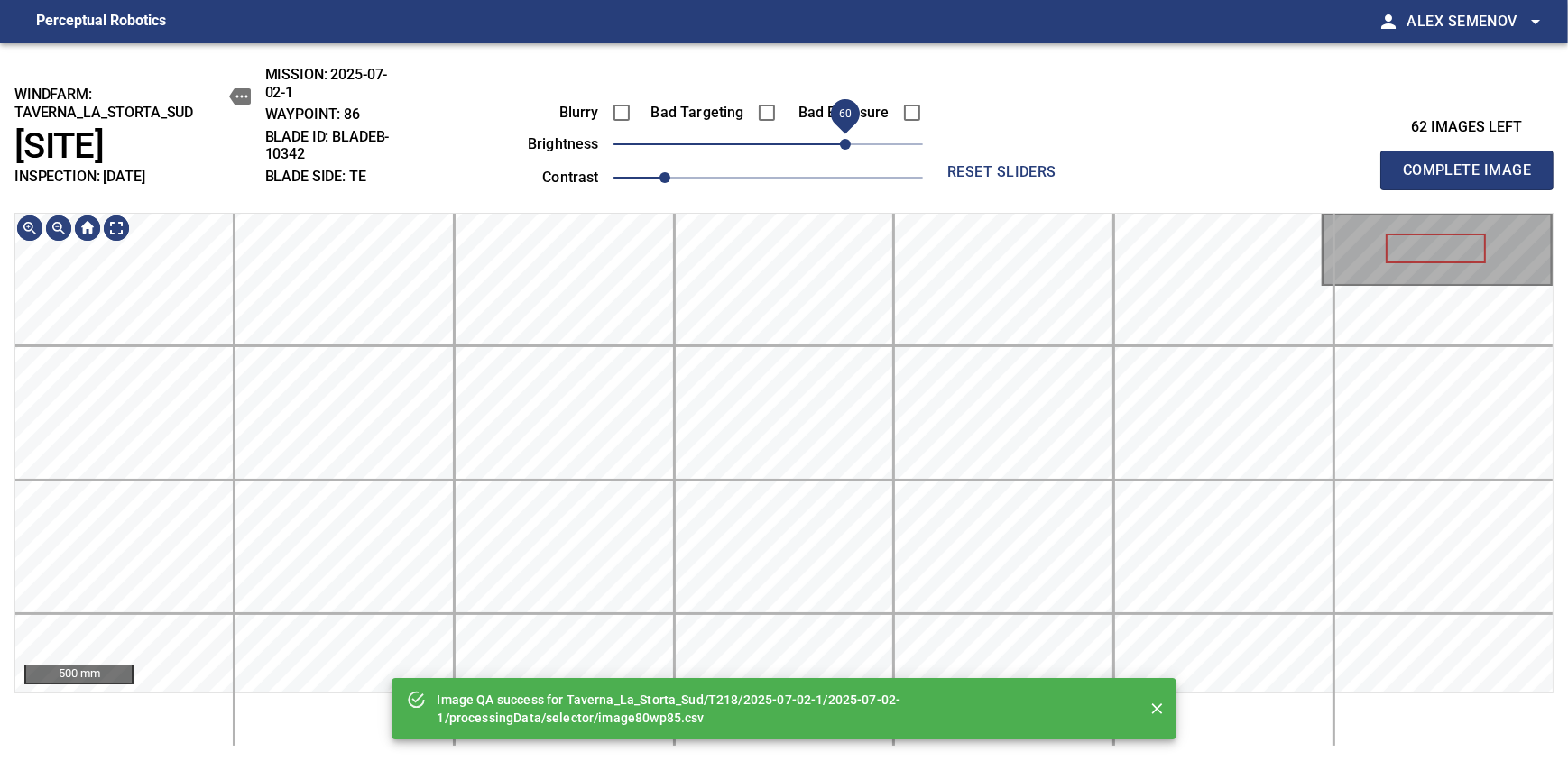 drag, startPoint x: 805, startPoint y: 146, endPoint x: 844, endPoint y: 141, distance: 39.319207 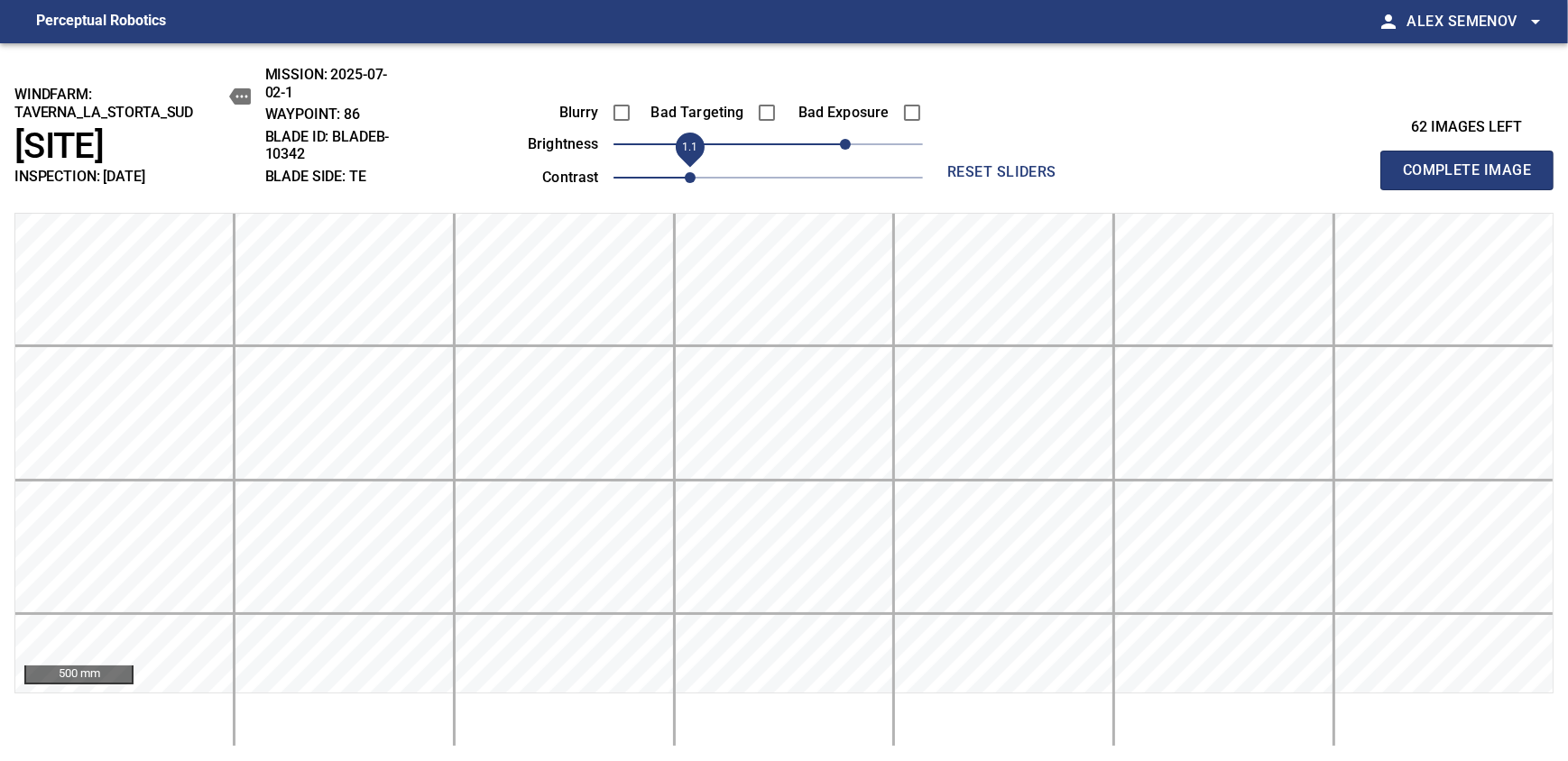 drag, startPoint x: 664, startPoint y: 175, endPoint x: 701, endPoint y: 178, distance: 37.121422 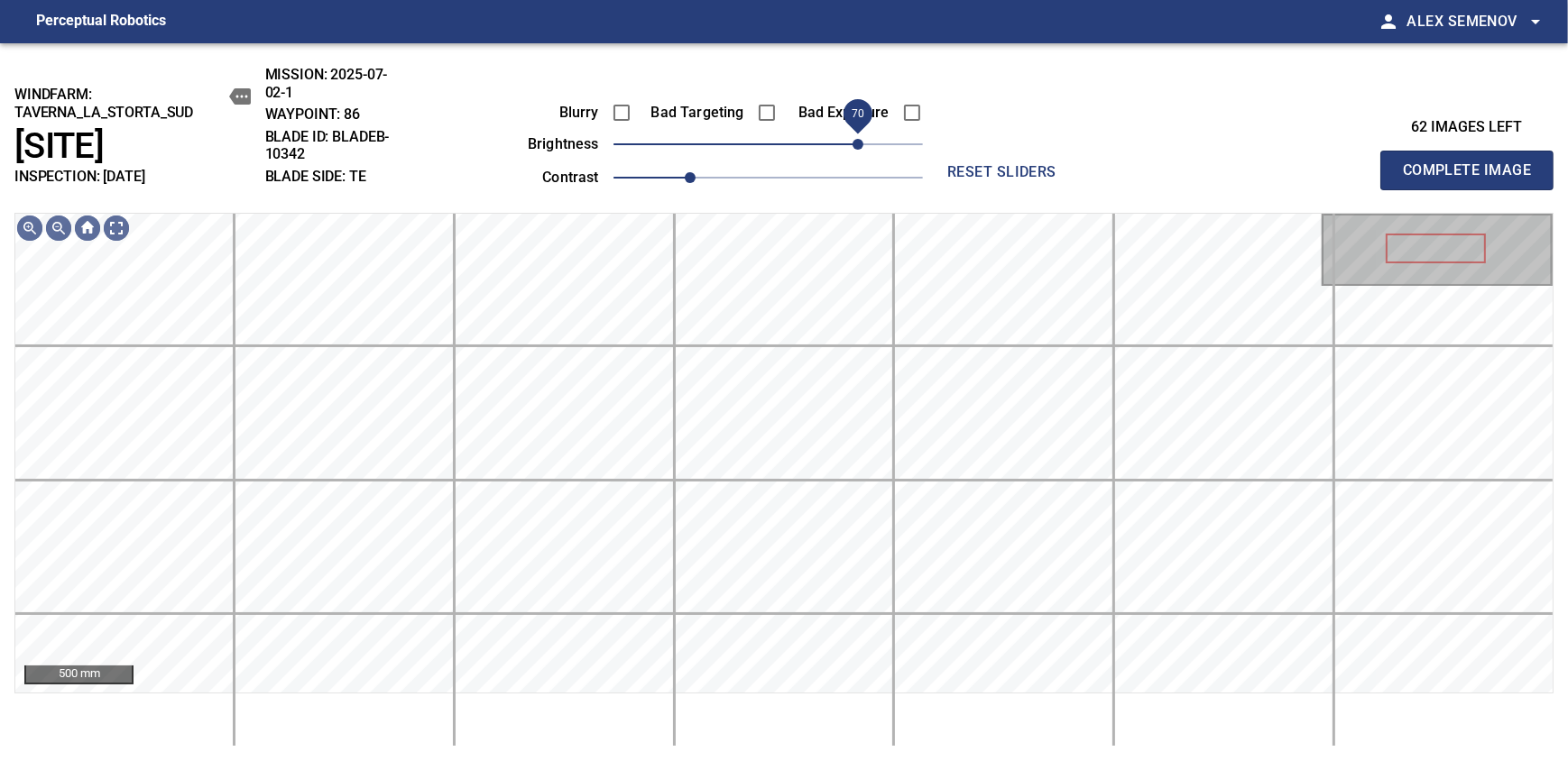 drag, startPoint x: 842, startPoint y: 144, endPoint x: 862, endPoint y: 141, distance: 20.223748 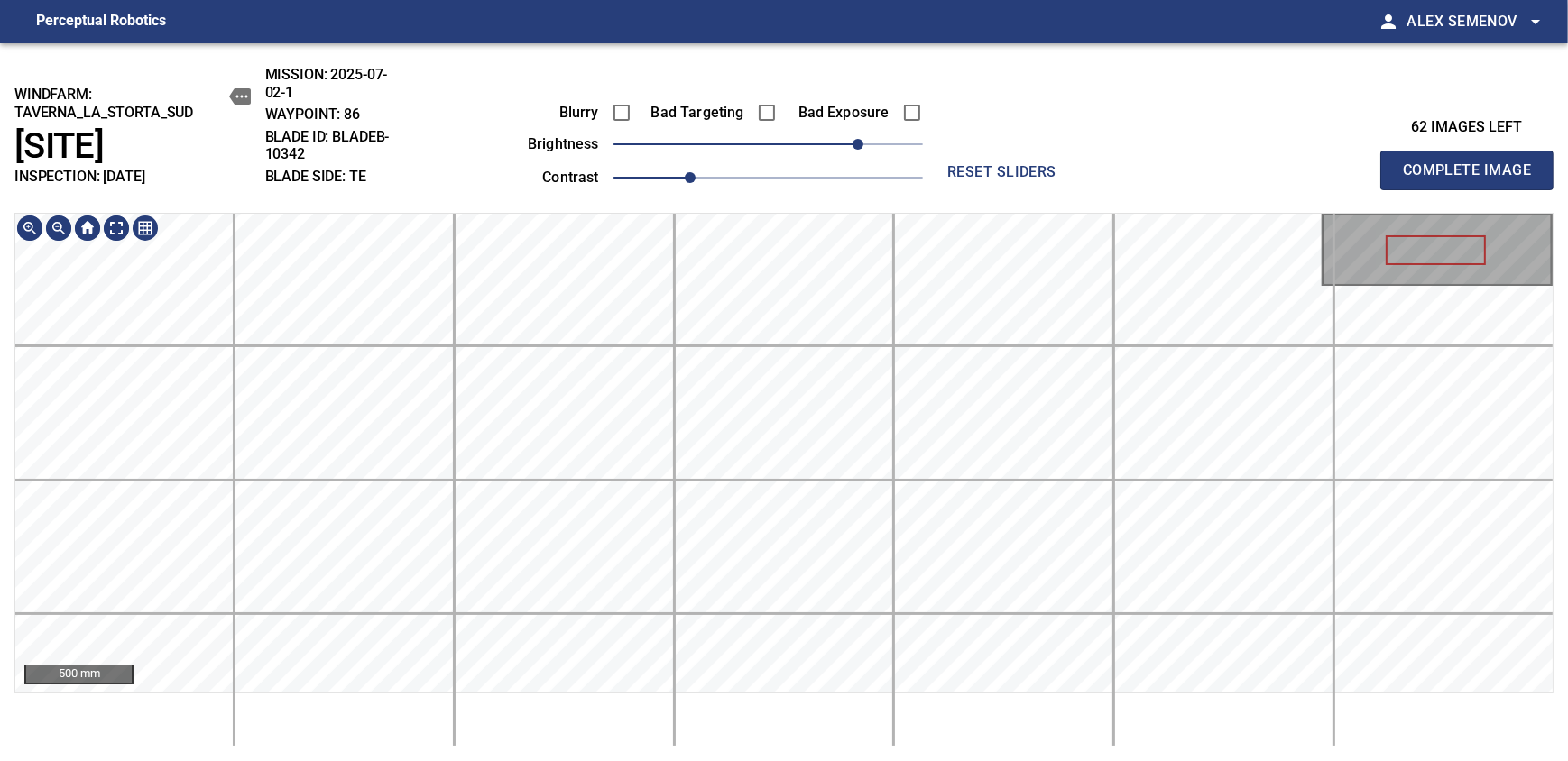 click on "windfarm: Taverna_La_Storta_Sud T218 INSPECTION: [DATE] MISSION: [DATE] WAYPOINT: 86 BLADE ID: bladeB-10342 BLADE SIDE: TE Blurry Bad Targeting Bad Exposure brightness 70 contrast 1.1 reset sliders 62 images left Complete Image 500 mm" at bounding box center (784, 402) 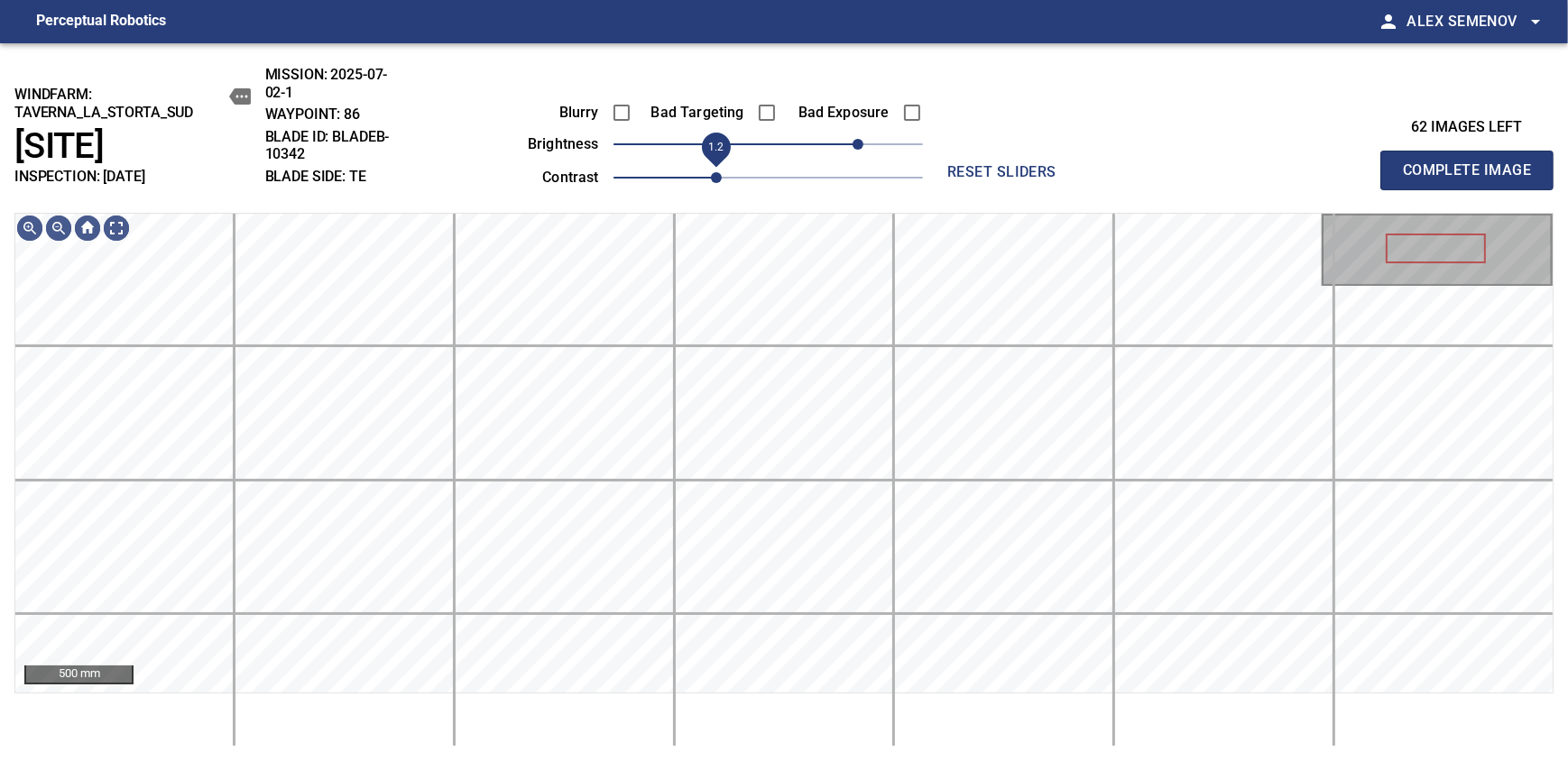 click on "1.2" at bounding box center (716, 178) 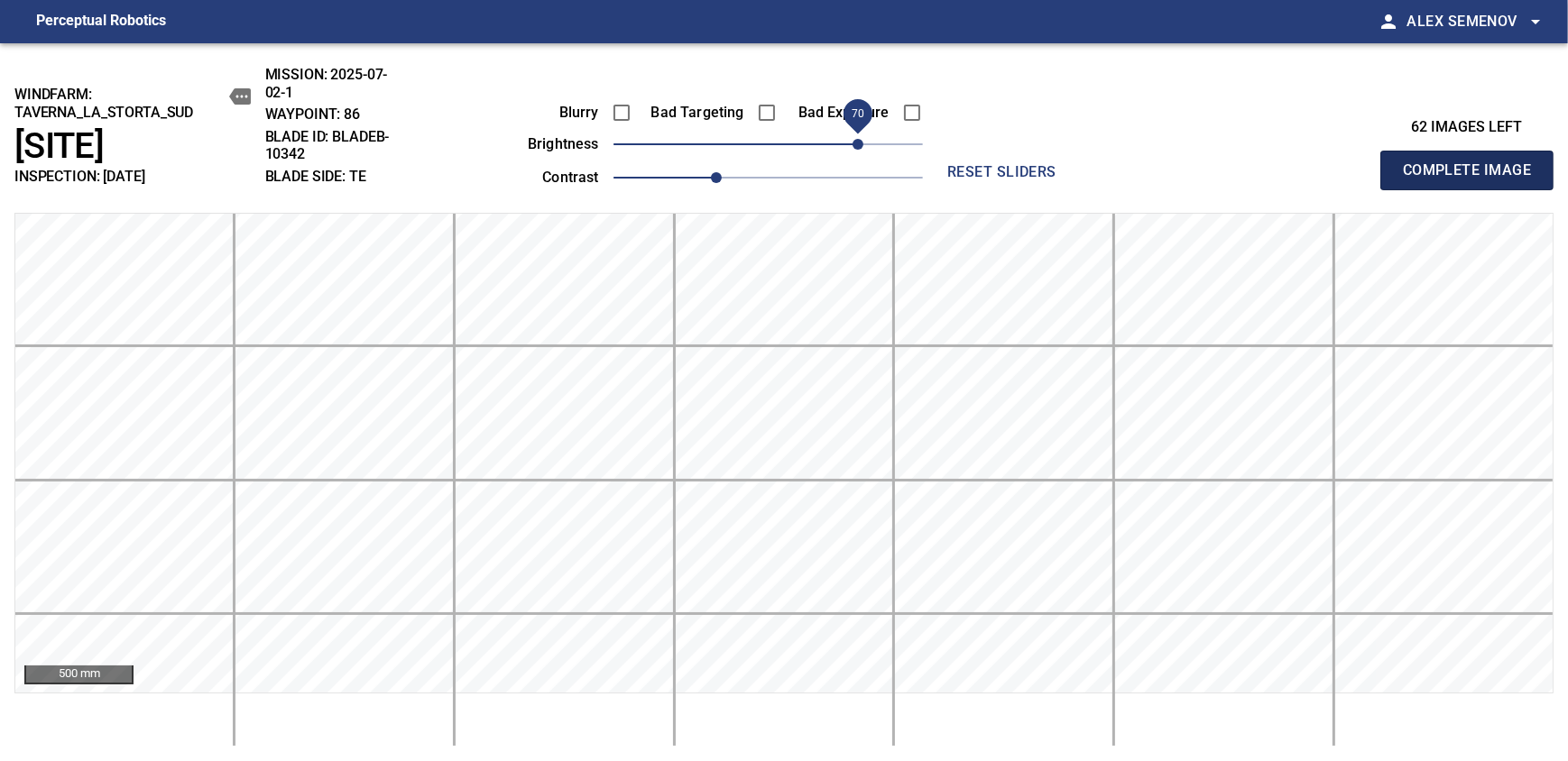 click on "Complete Image" at bounding box center [1467, 170] 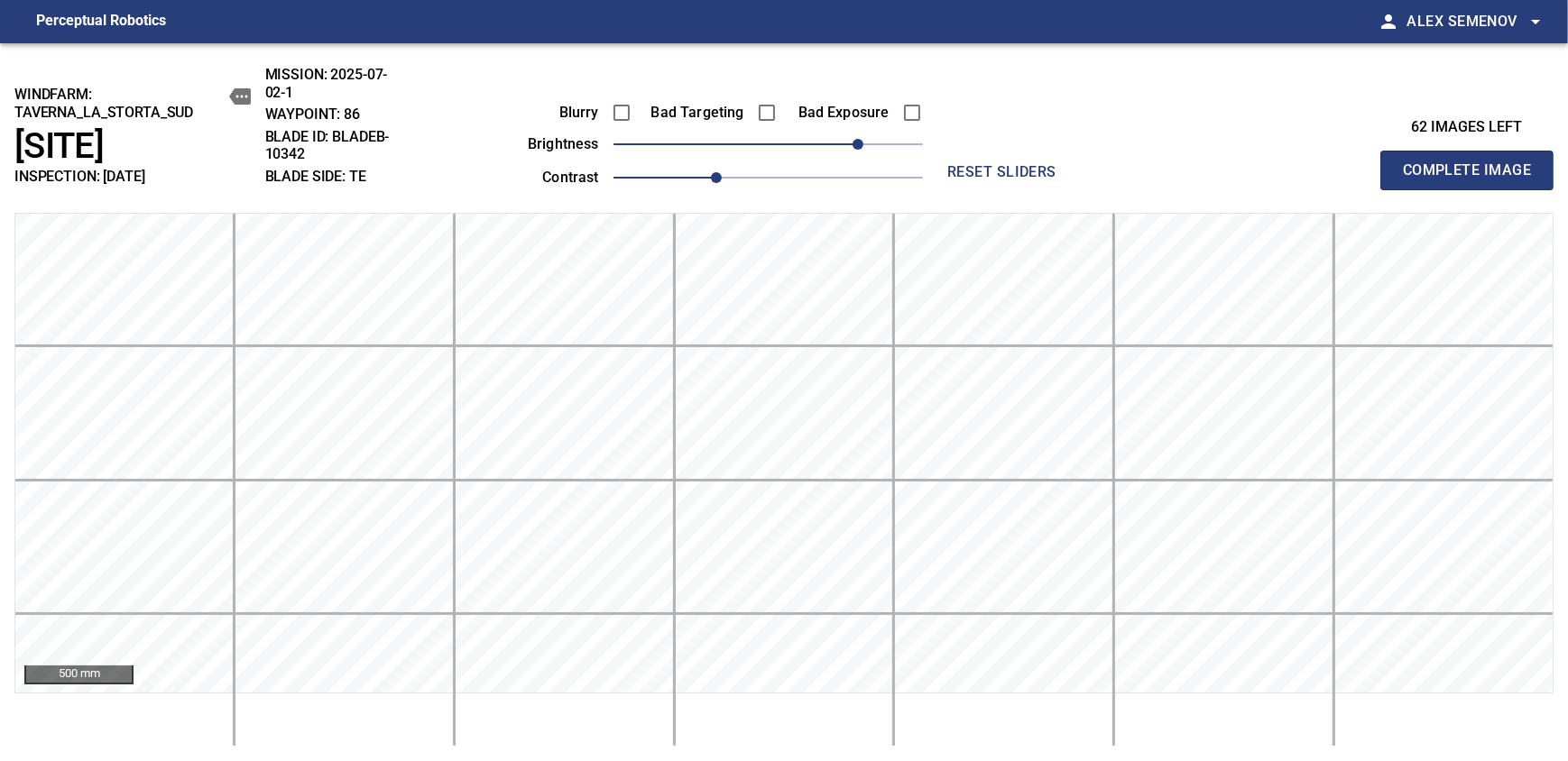 type 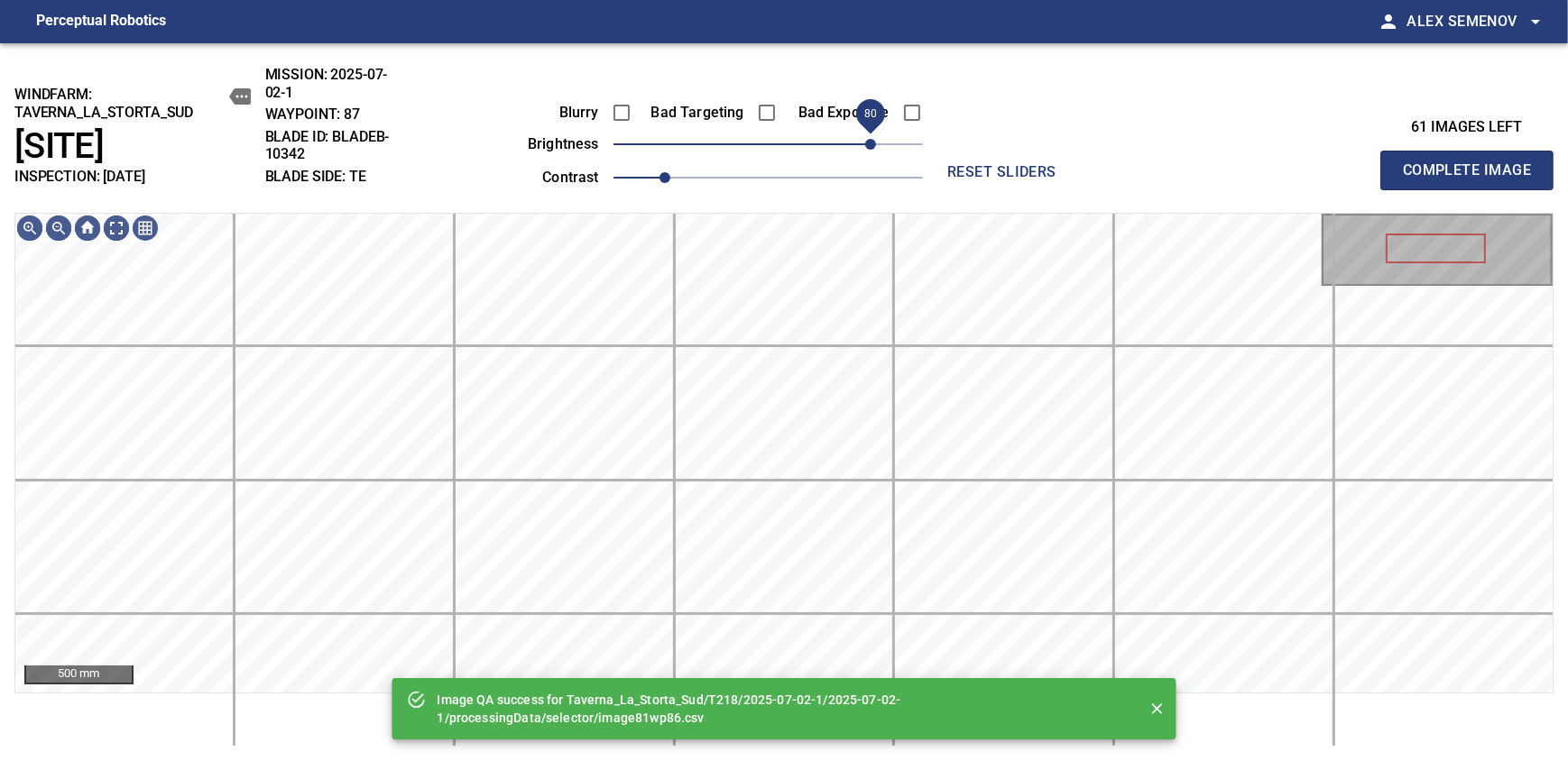 drag, startPoint x: 804, startPoint y: 144, endPoint x: 879, endPoint y: 141, distance: 75.05998 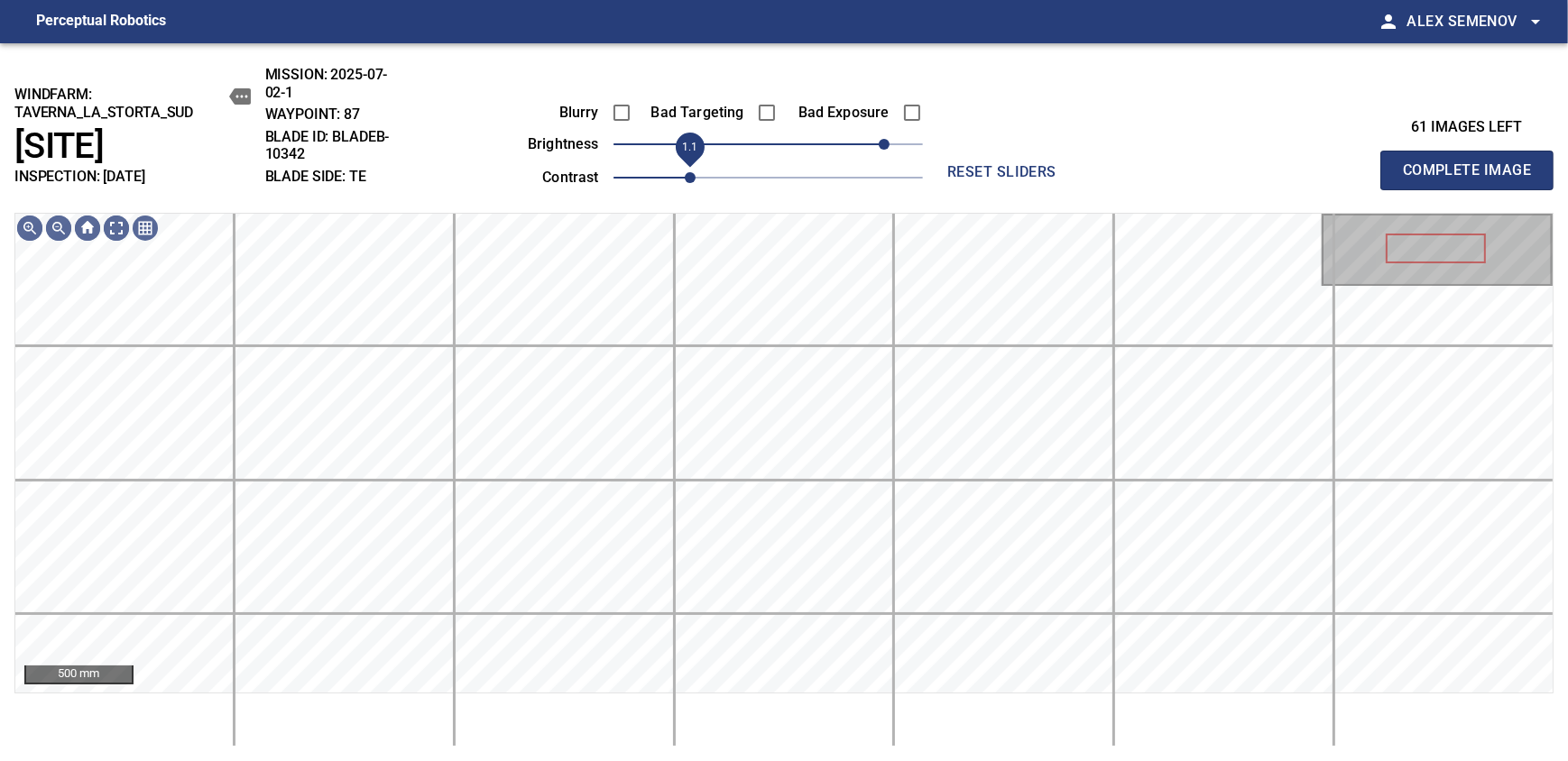 drag, startPoint x: 669, startPoint y: 170, endPoint x: 684, endPoint y: 171, distance: 15.033296 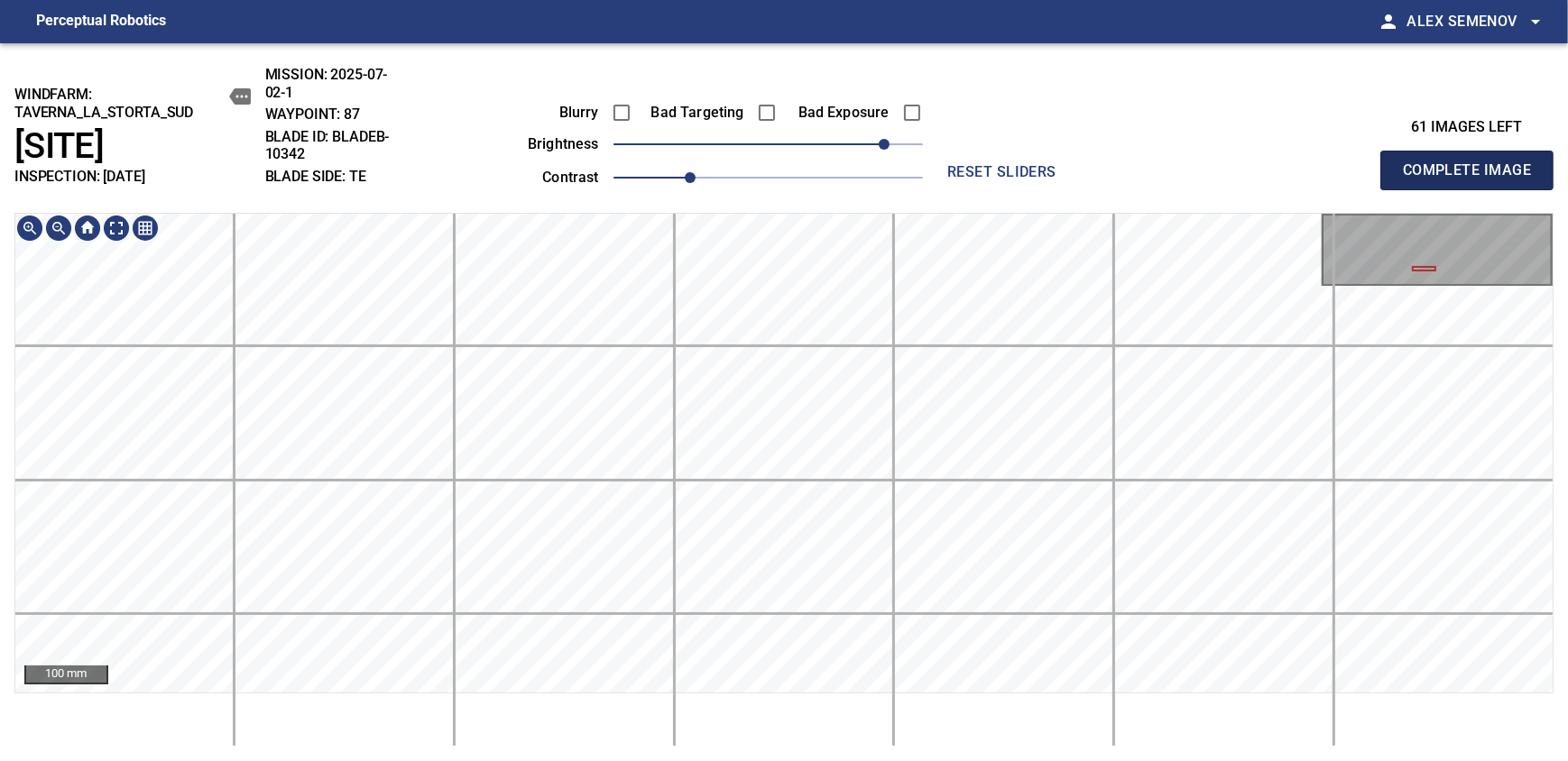 click on "Complete Image" at bounding box center (1467, 170) 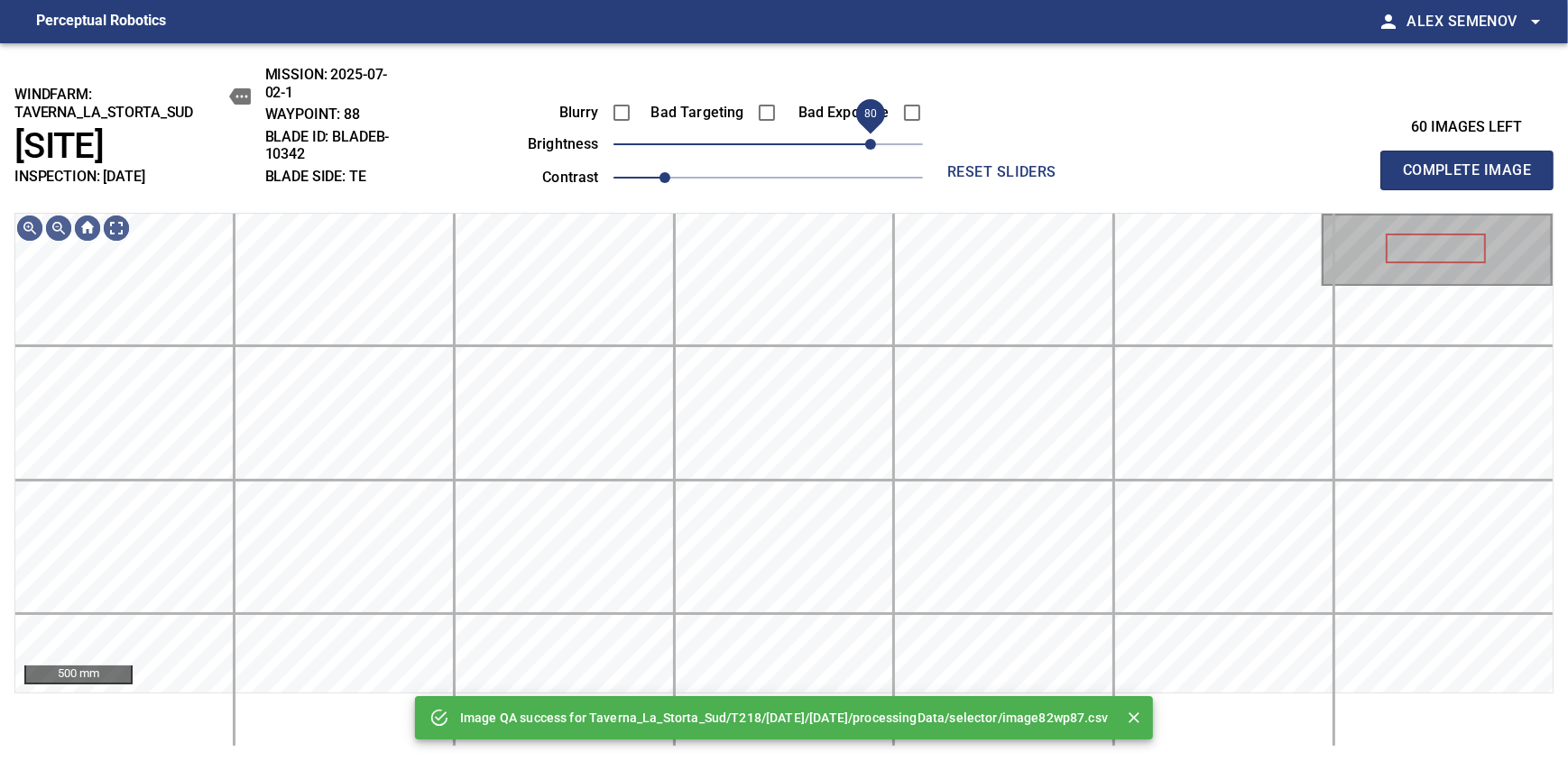 drag, startPoint x: 769, startPoint y: 141, endPoint x: 862, endPoint y: 135, distance: 93.19335 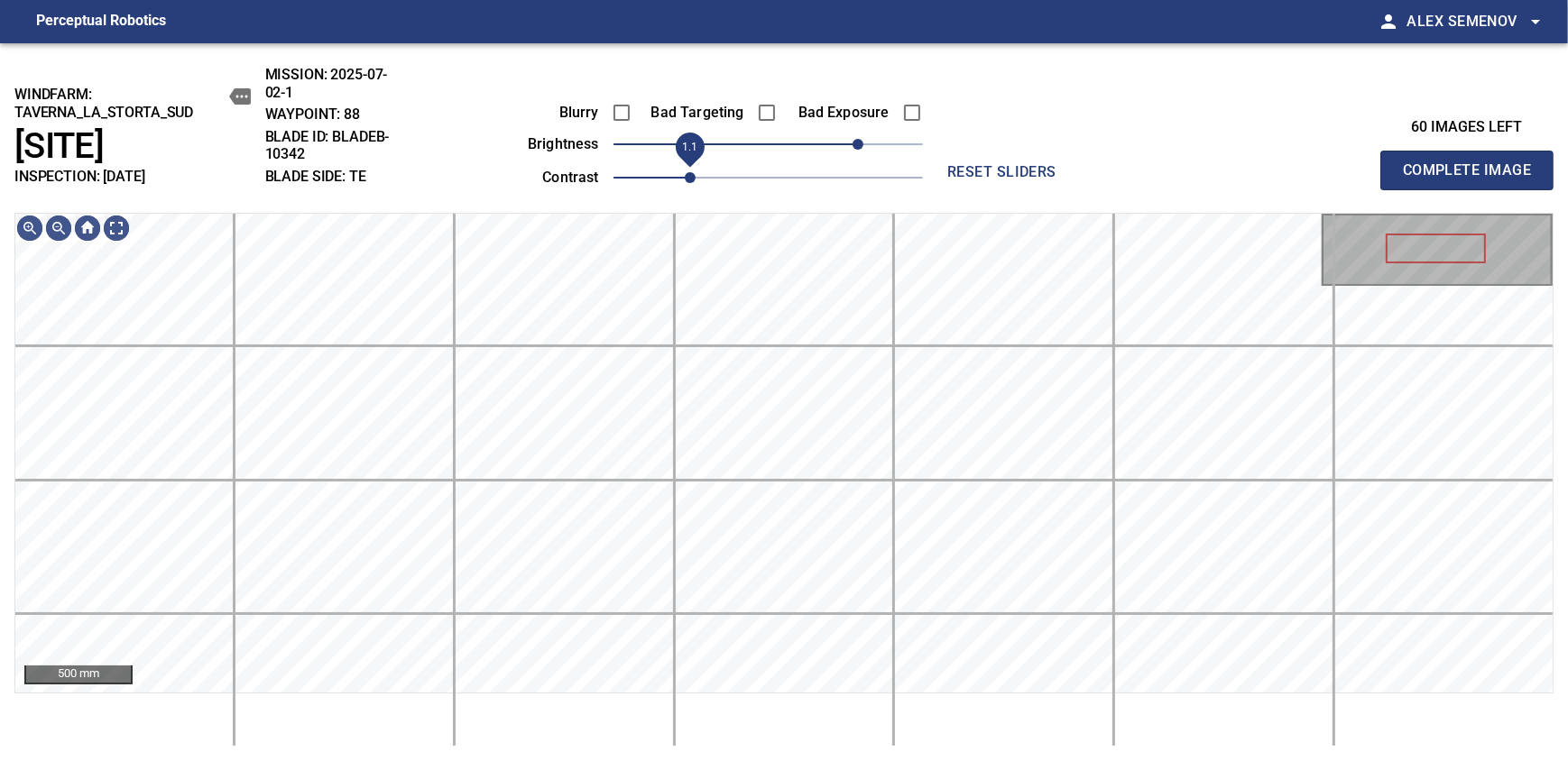 drag, startPoint x: 658, startPoint y: 170, endPoint x: 697, endPoint y: 178, distance: 39.812058 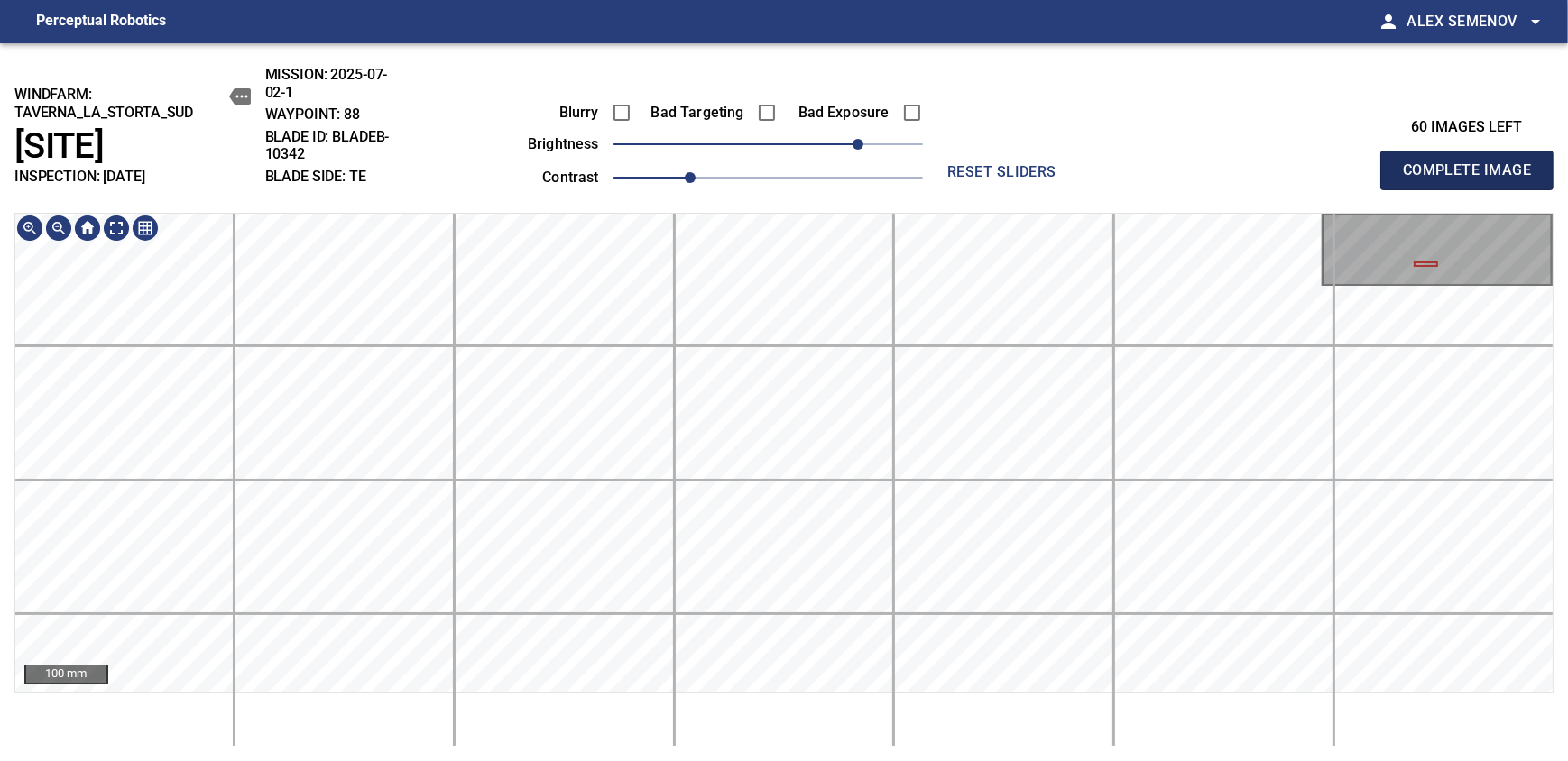 click on "Complete Image" at bounding box center (1467, 170) 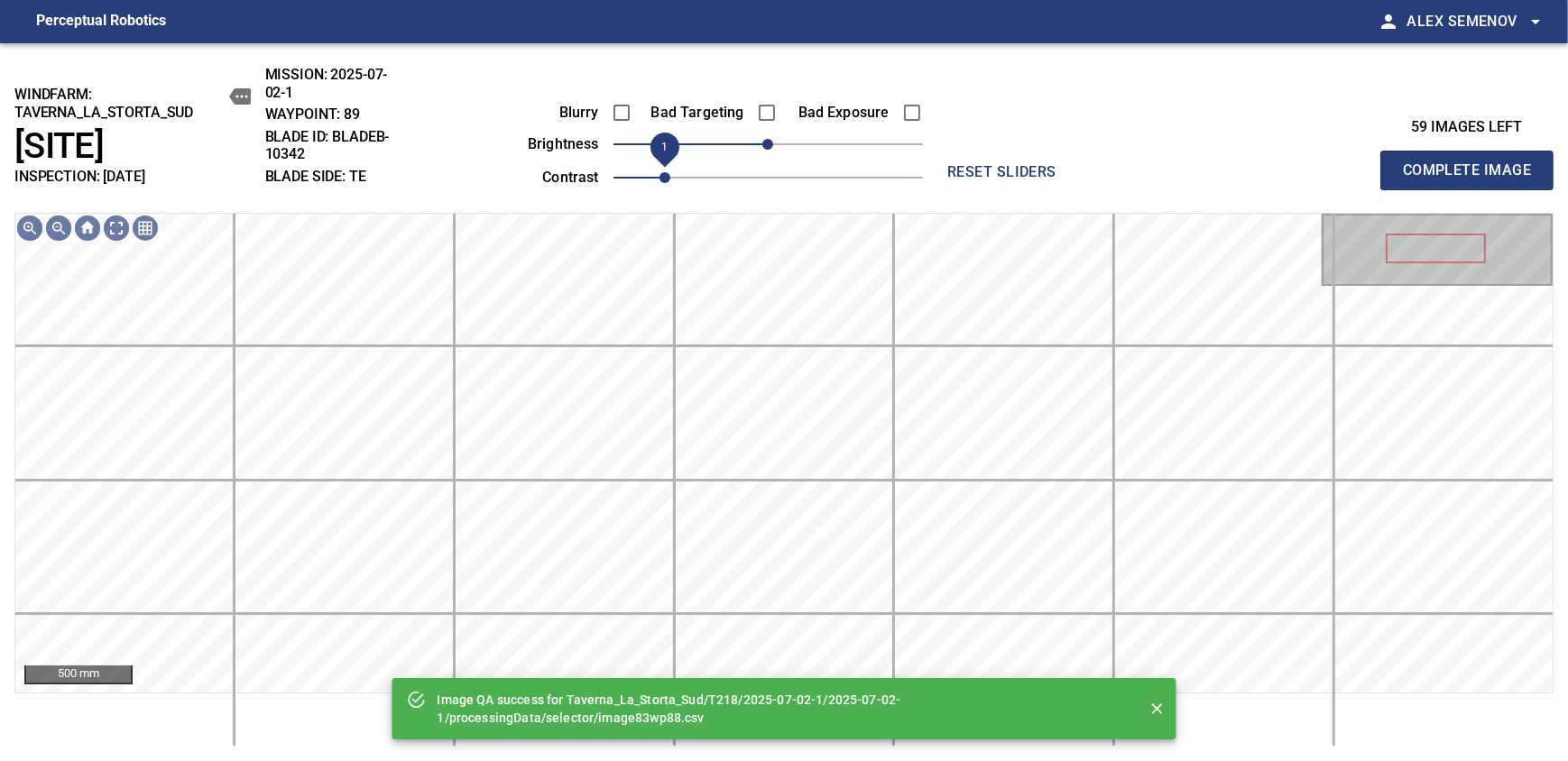 drag, startPoint x: 671, startPoint y: 181, endPoint x: 688, endPoint y: 181, distance: 17 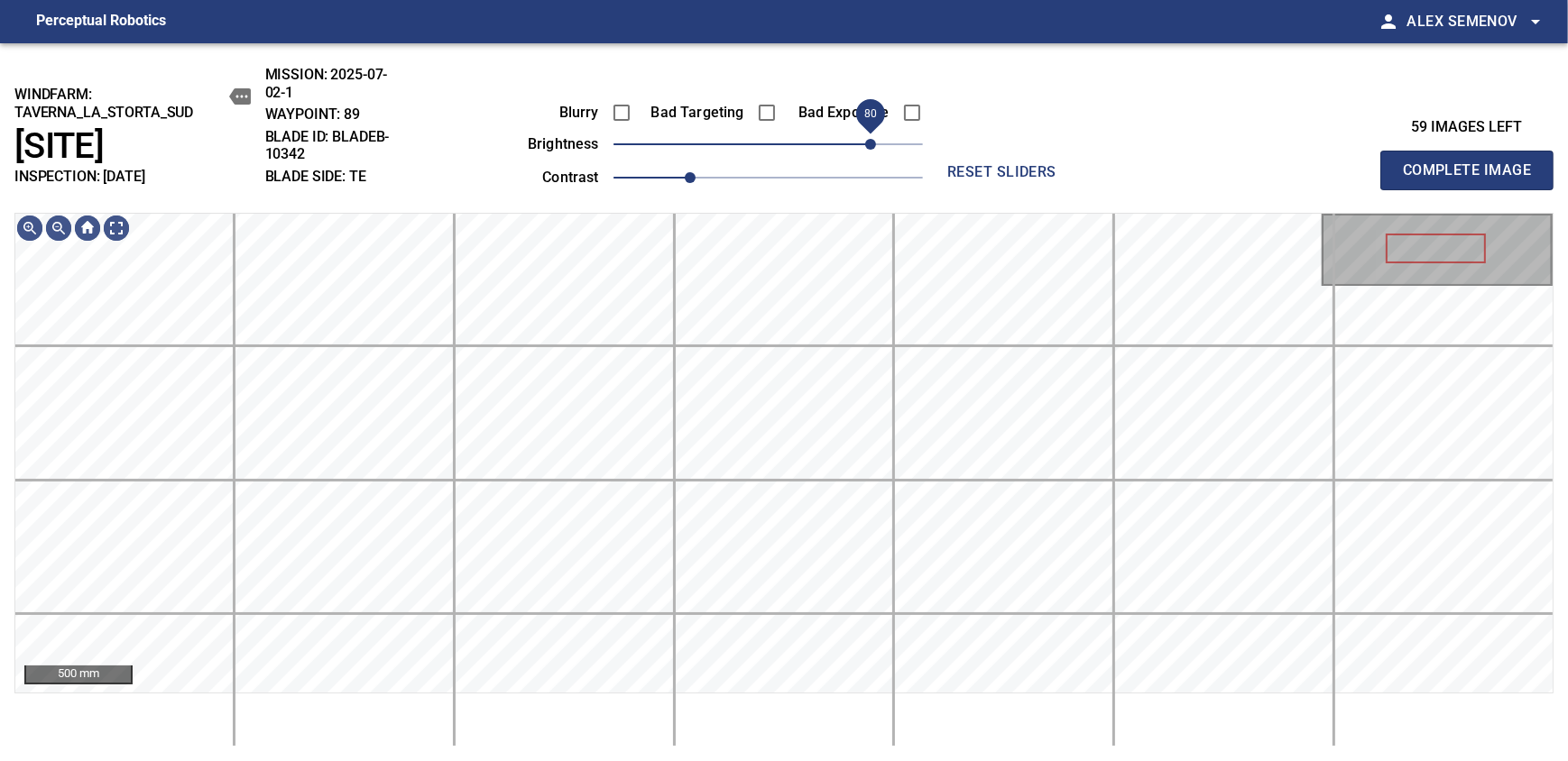drag, startPoint x: 770, startPoint y: 146, endPoint x: 866, endPoint y: 138, distance: 96.33276 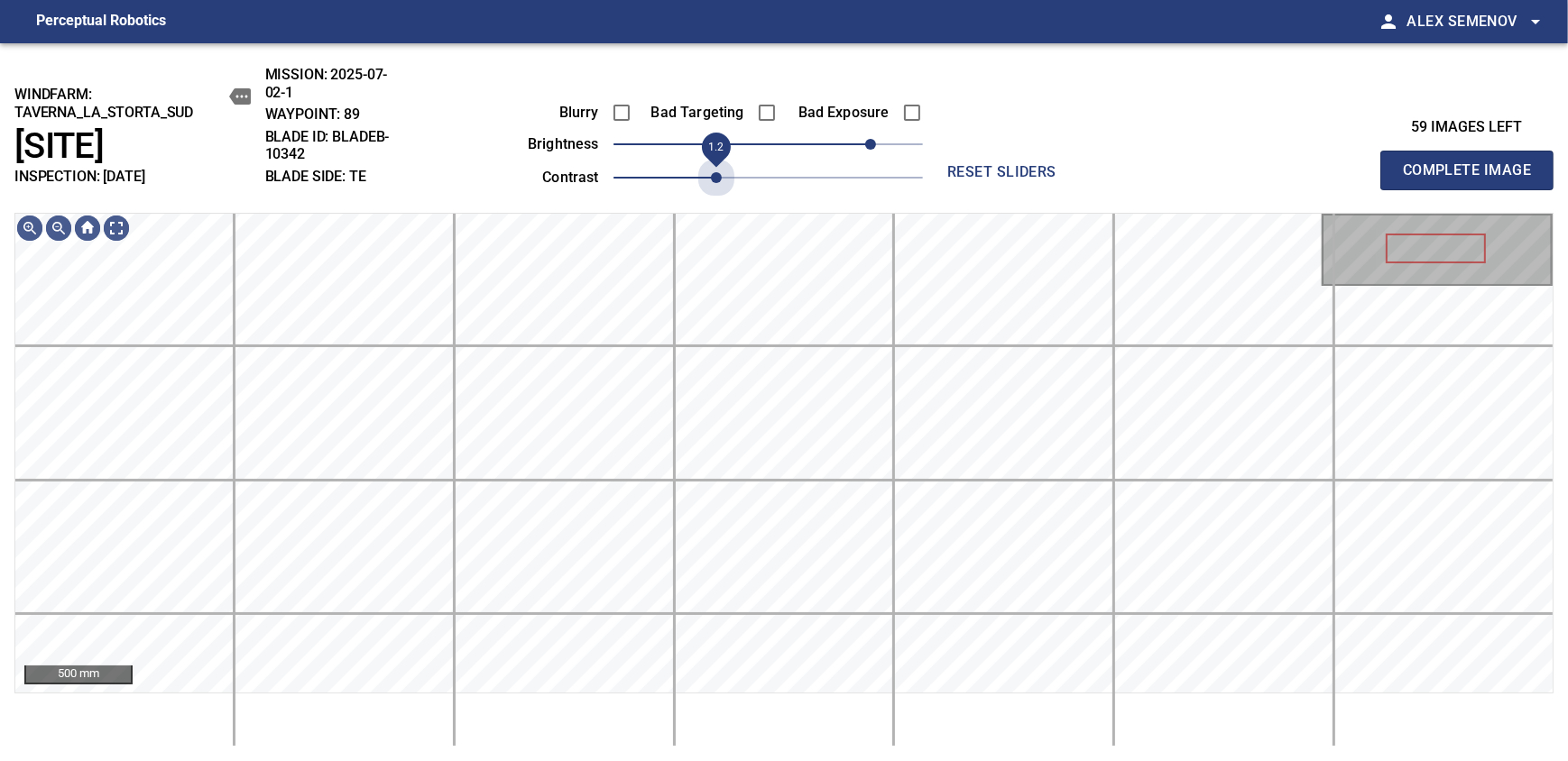 click on "1.2" at bounding box center (716, 178) 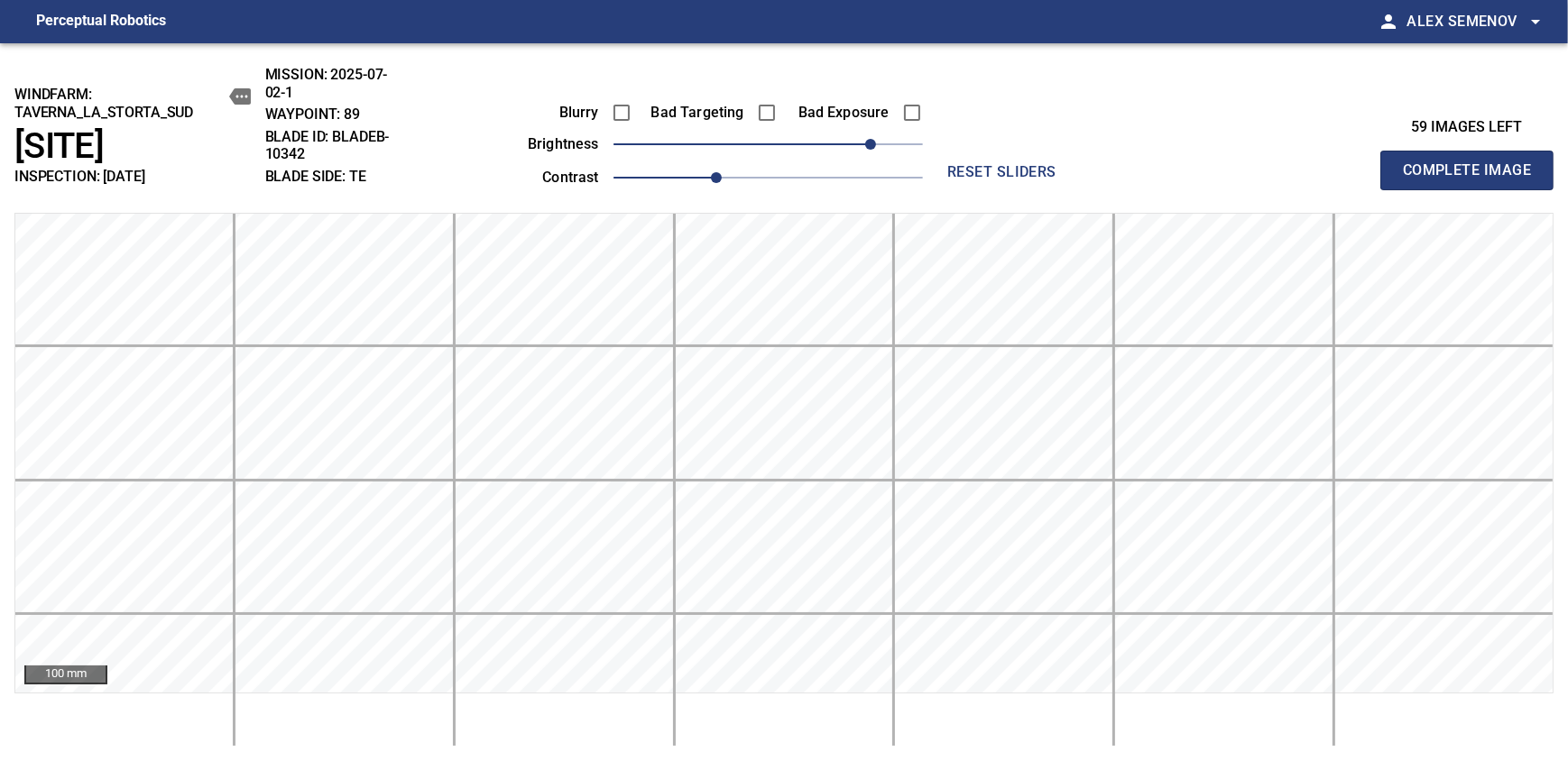 click on "reset sliders" at bounding box center (1002, 172) 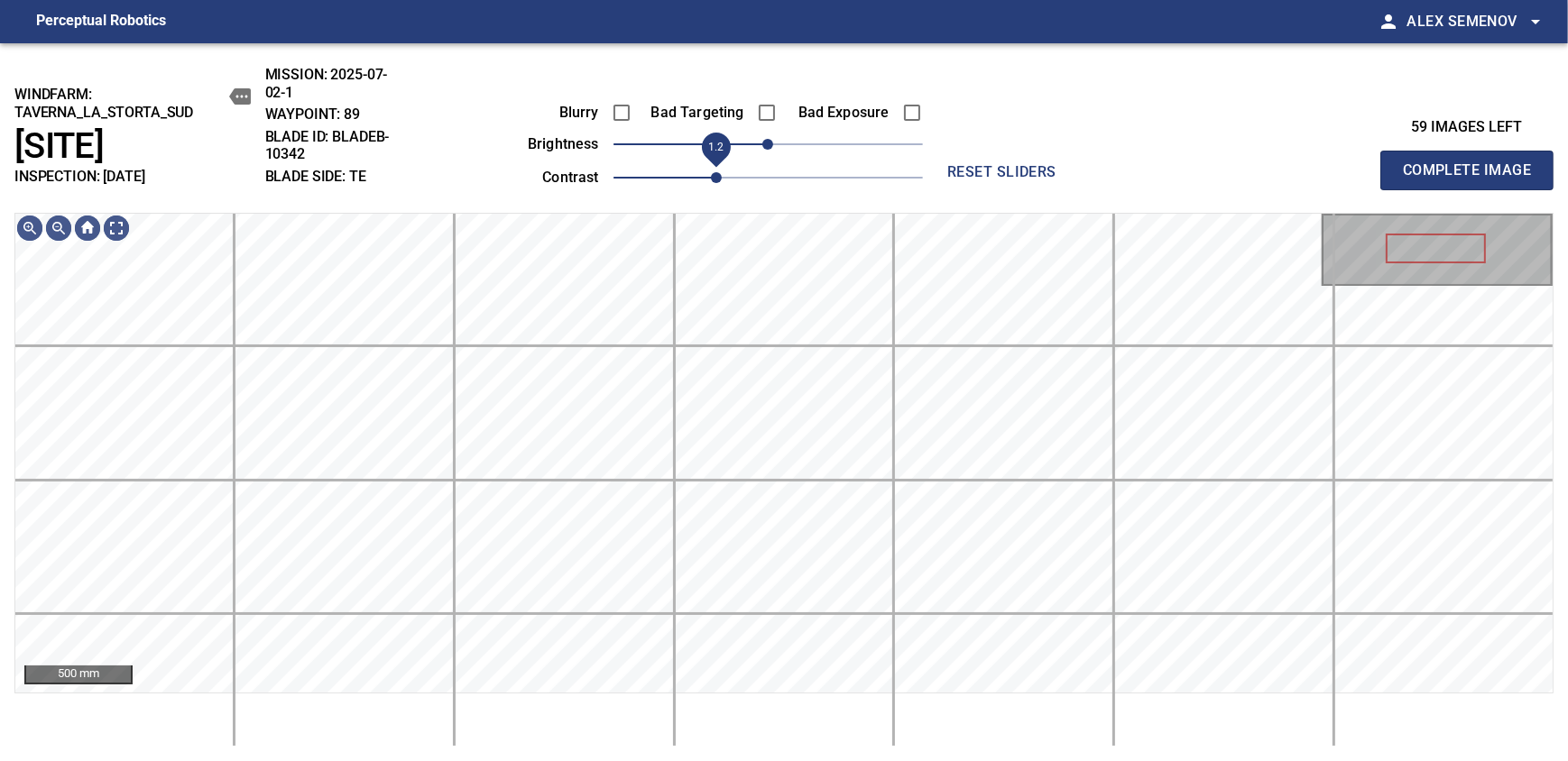 drag, startPoint x: 692, startPoint y: 172, endPoint x: 712, endPoint y: 172, distance: 20 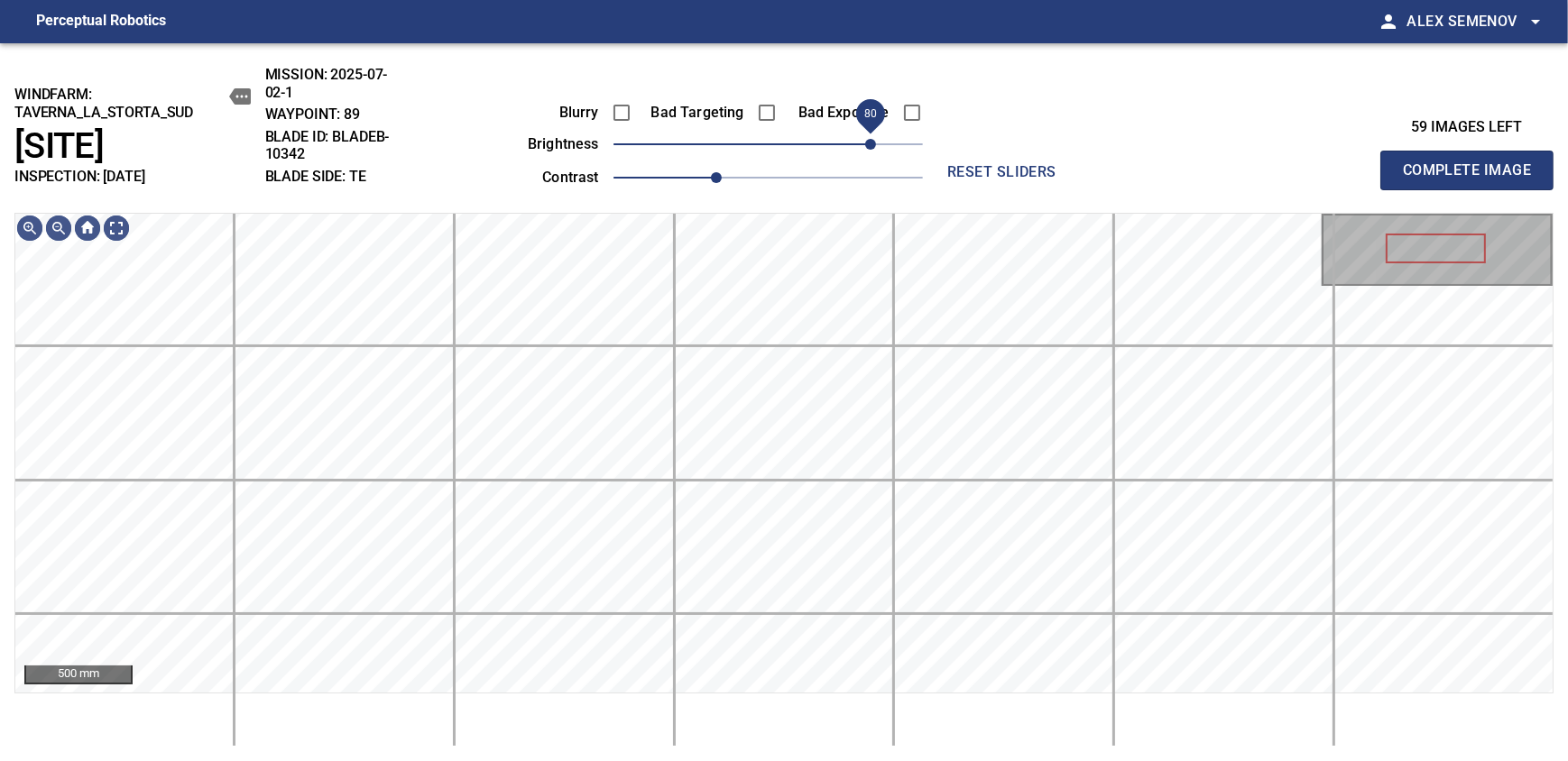 drag, startPoint x: 818, startPoint y: 150, endPoint x: 873, endPoint y: 152, distance: 55.036352 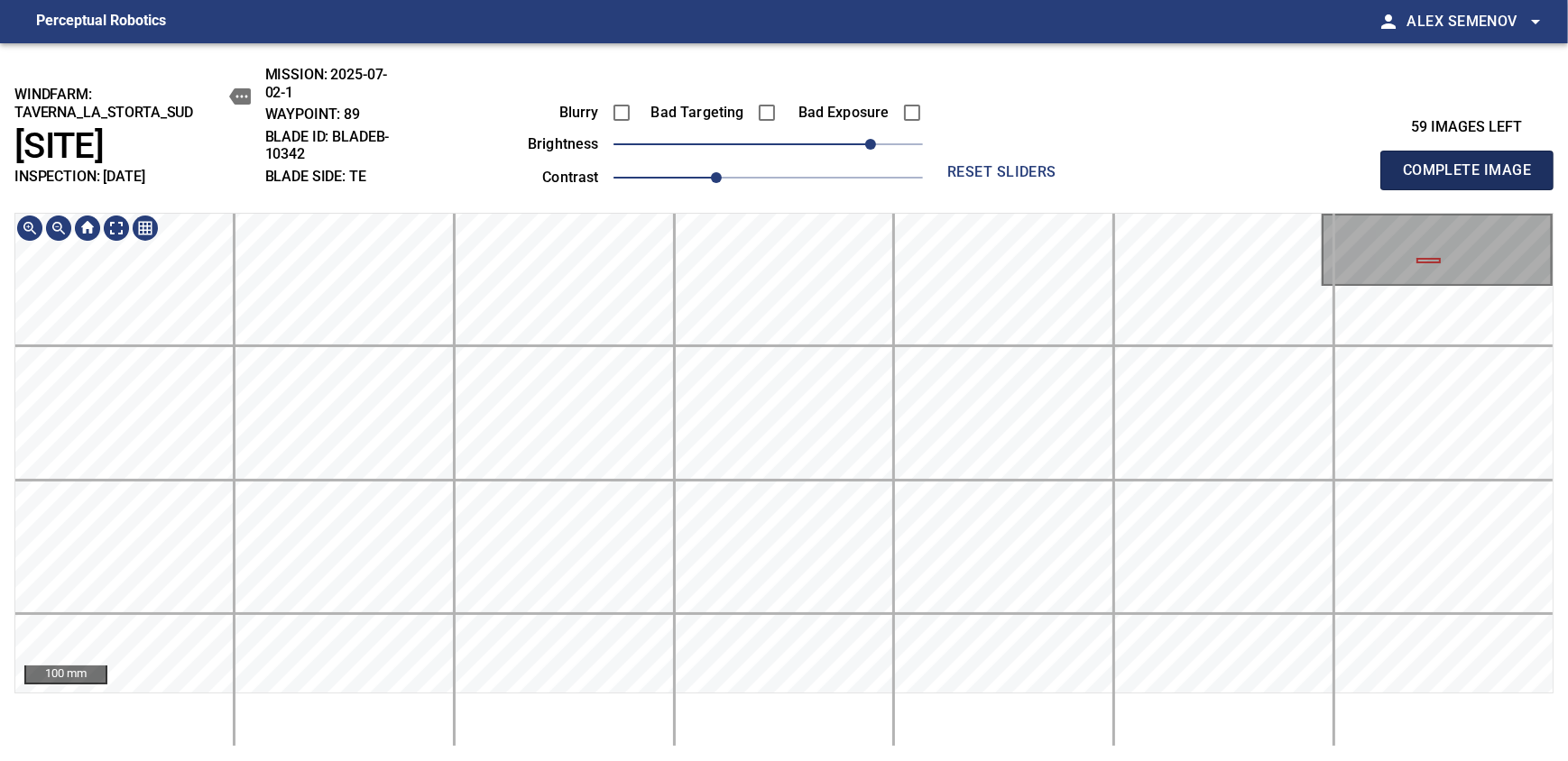 click on "Complete Image" at bounding box center (1467, 170) 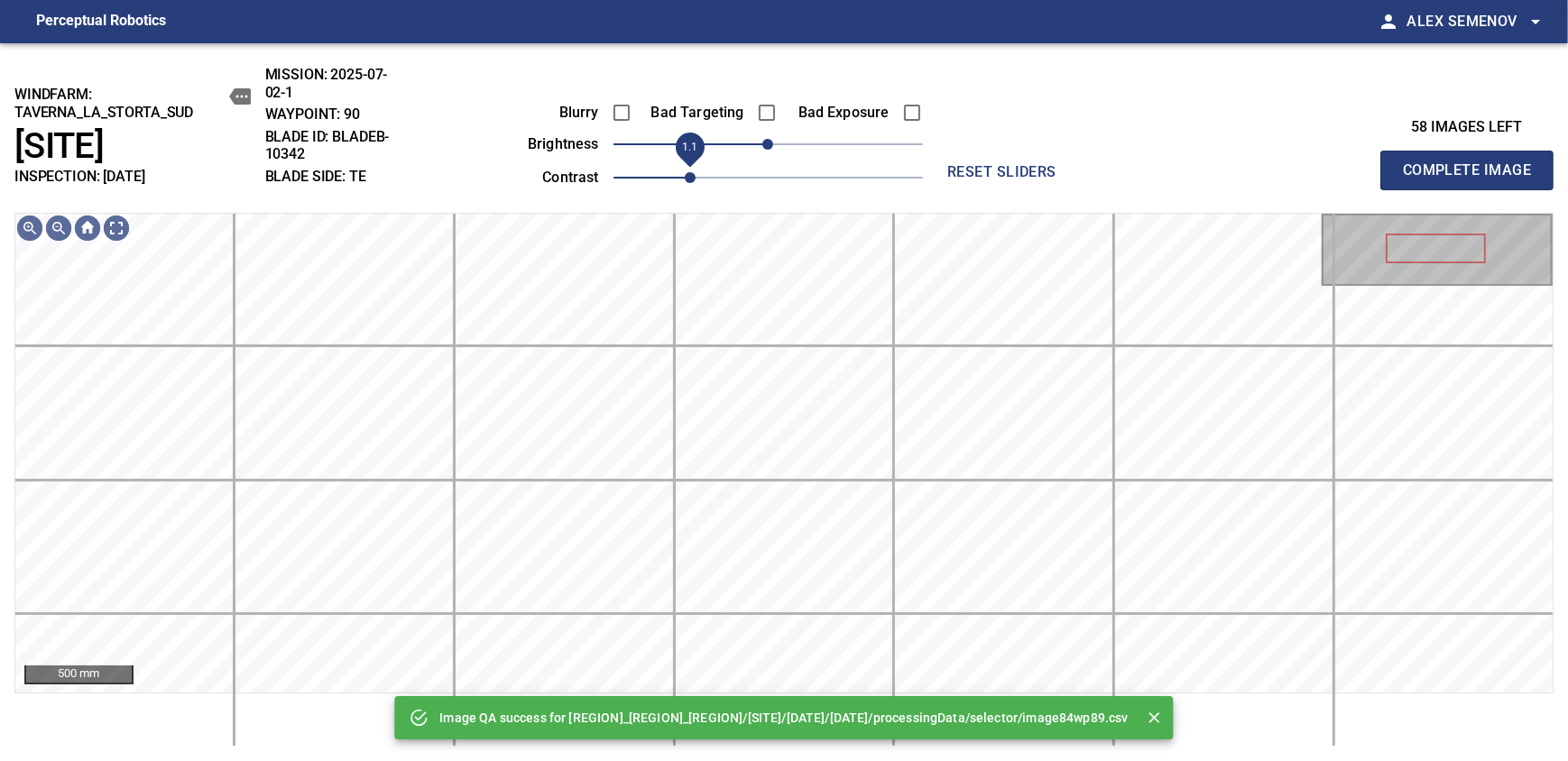 drag, startPoint x: 686, startPoint y: 181, endPoint x: 709, endPoint y: 179, distance: 23.086793 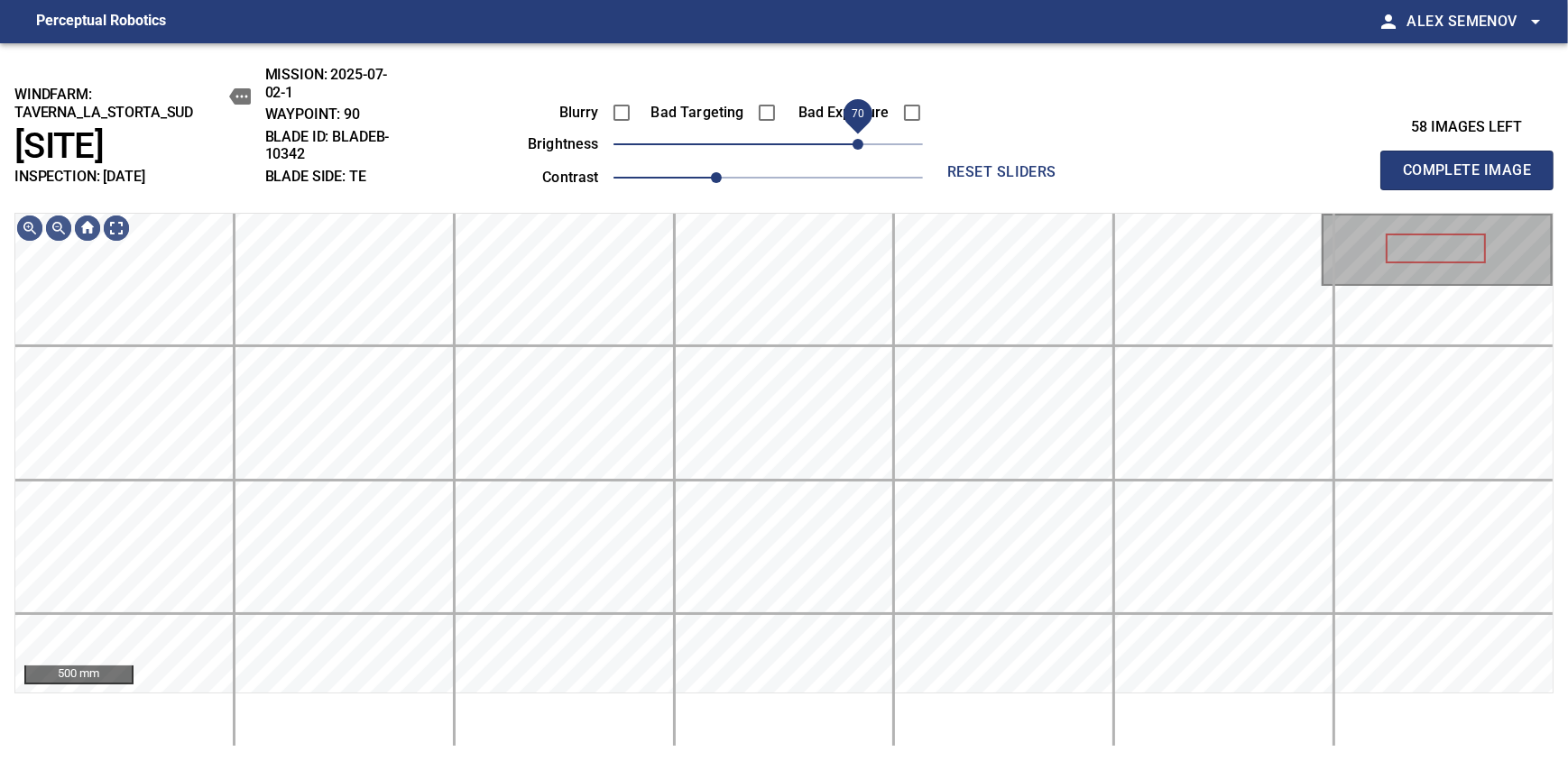 drag, startPoint x: 787, startPoint y: 144, endPoint x: 862, endPoint y: 150, distance: 75.23962 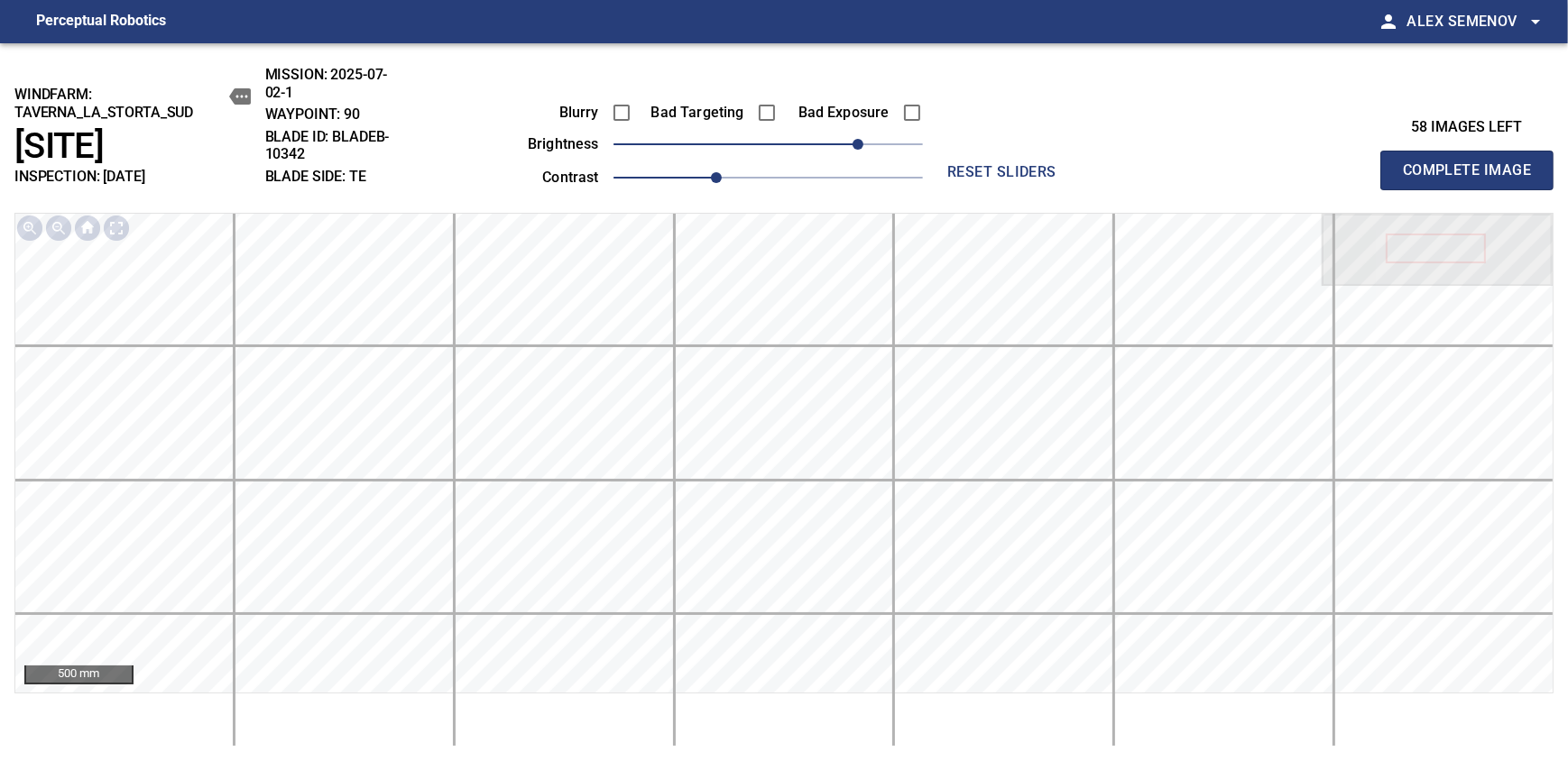 click on "Complete Image" at bounding box center [1467, 170] 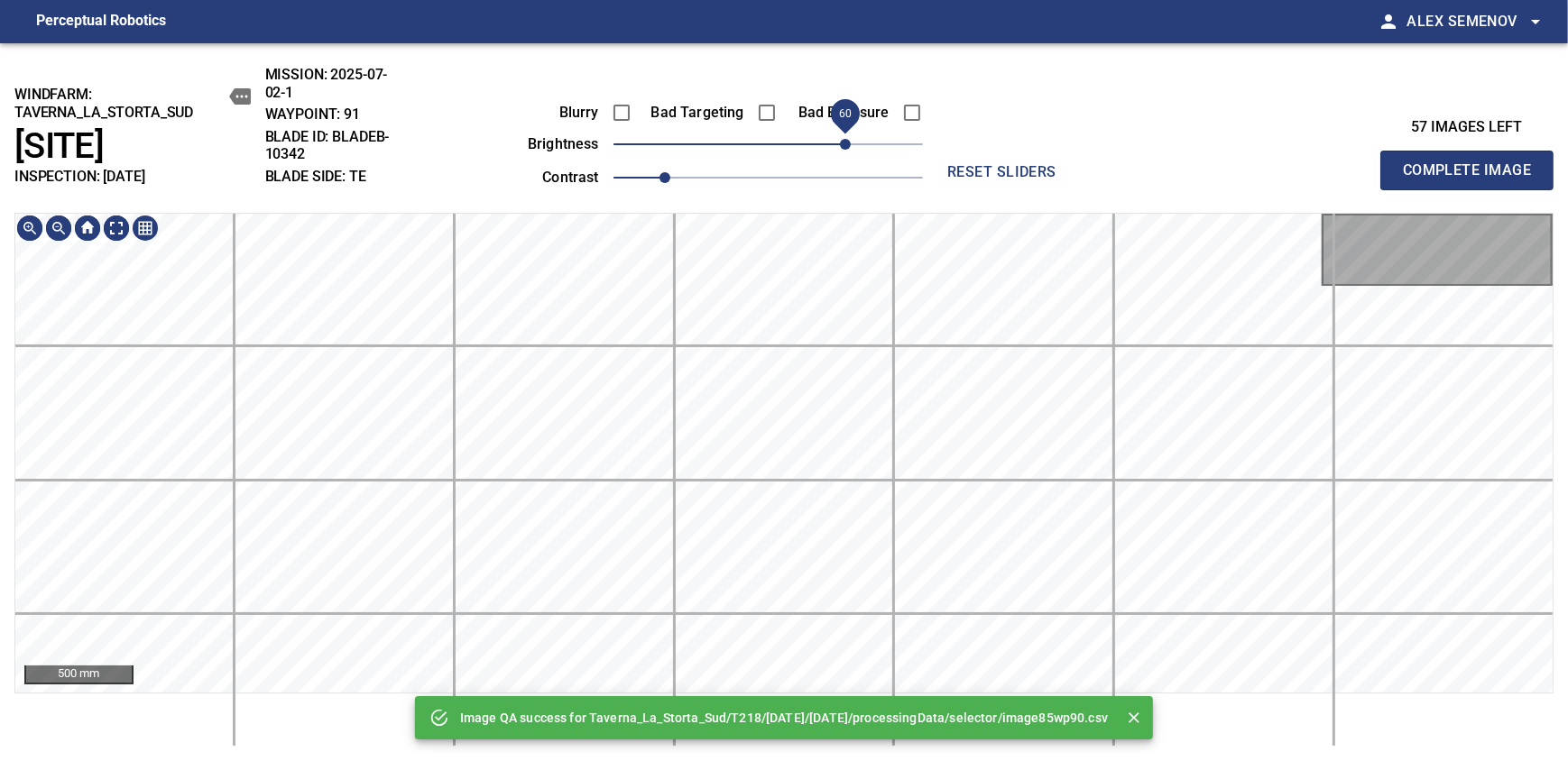 drag, startPoint x: 798, startPoint y: 150, endPoint x: 841, endPoint y: 147, distance: 43.104524 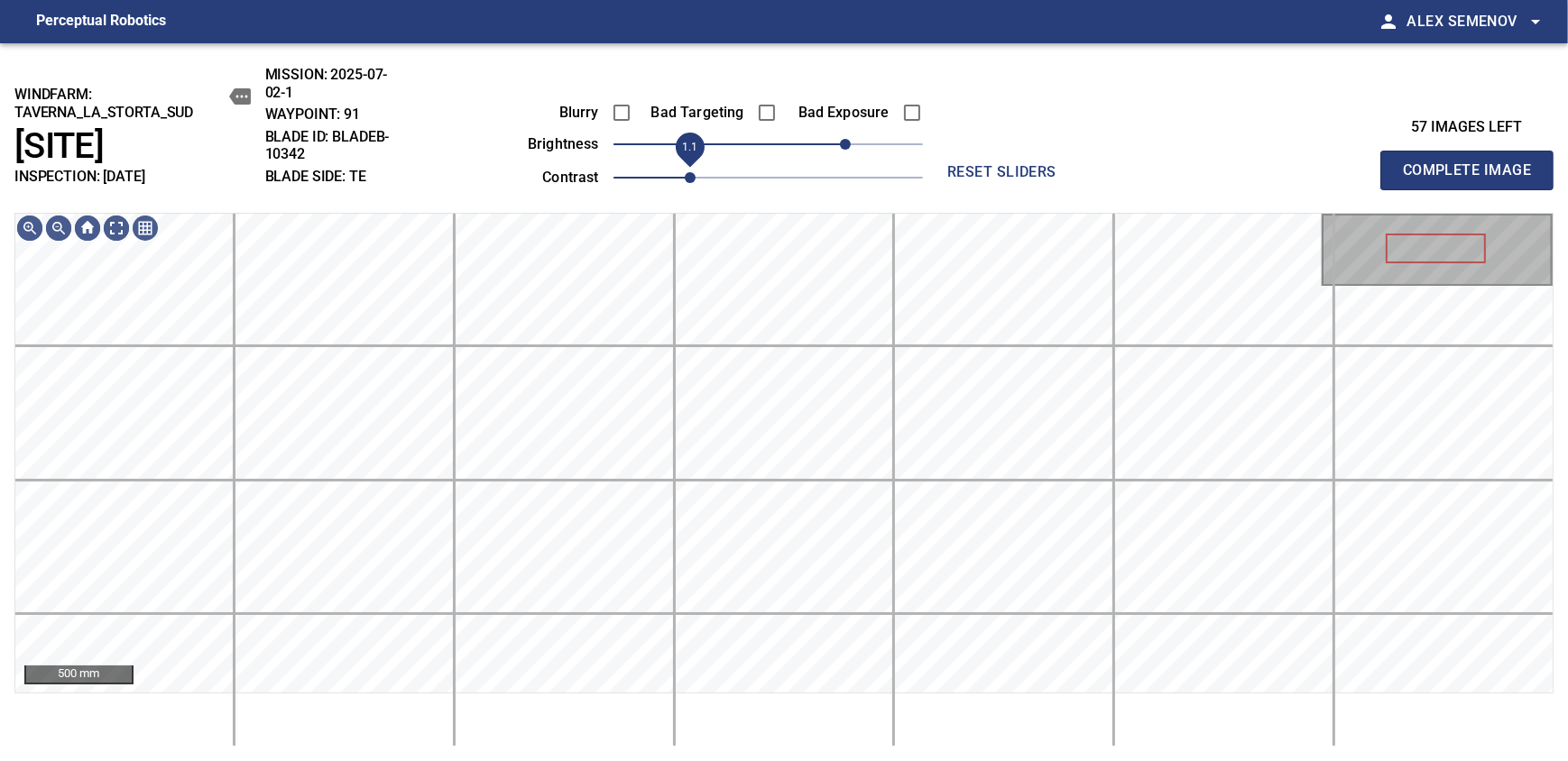 click on "1.1" at bounding box center (690, 178) 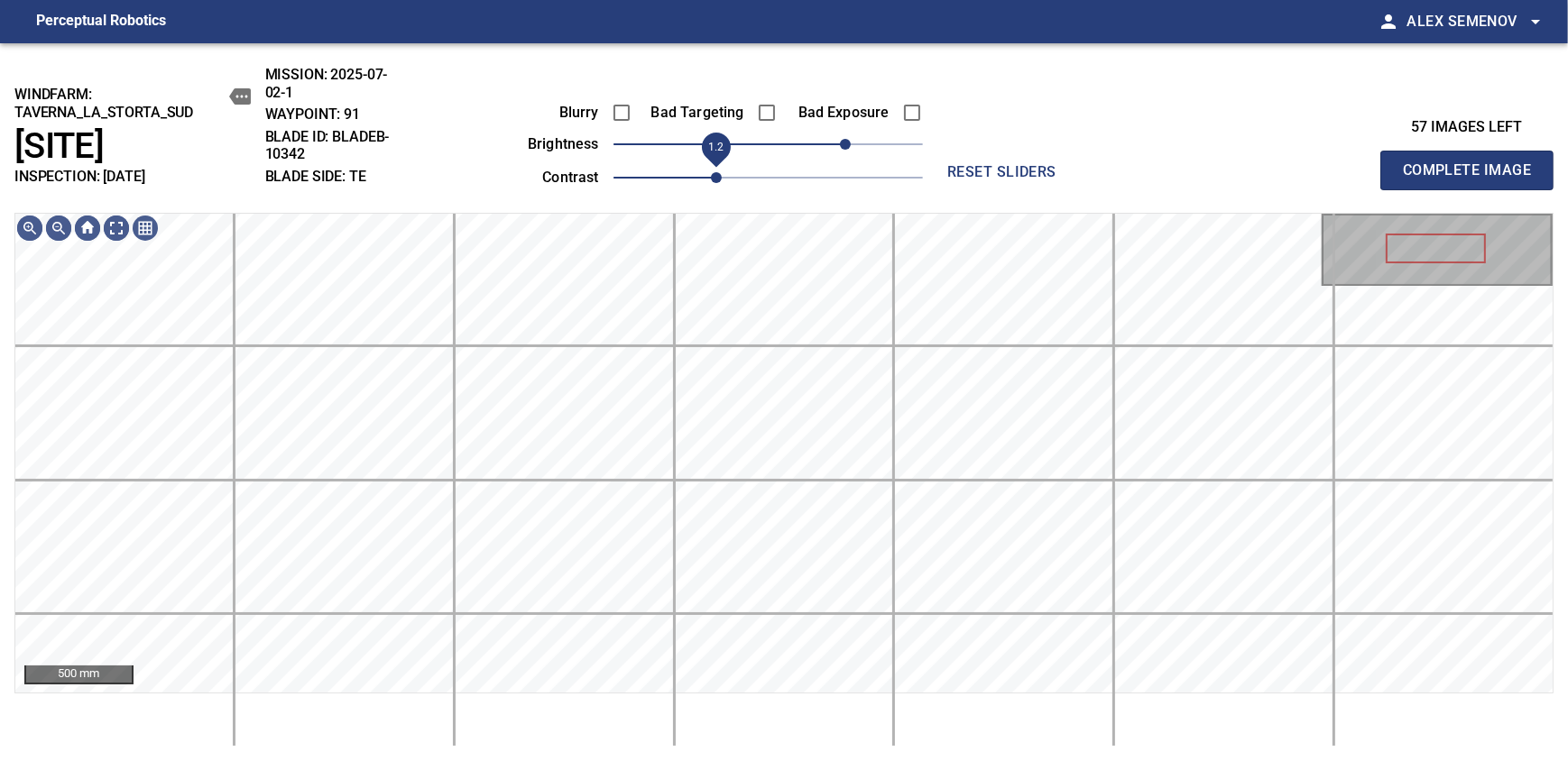 click on "1.2" at bounding box center (716, 178) 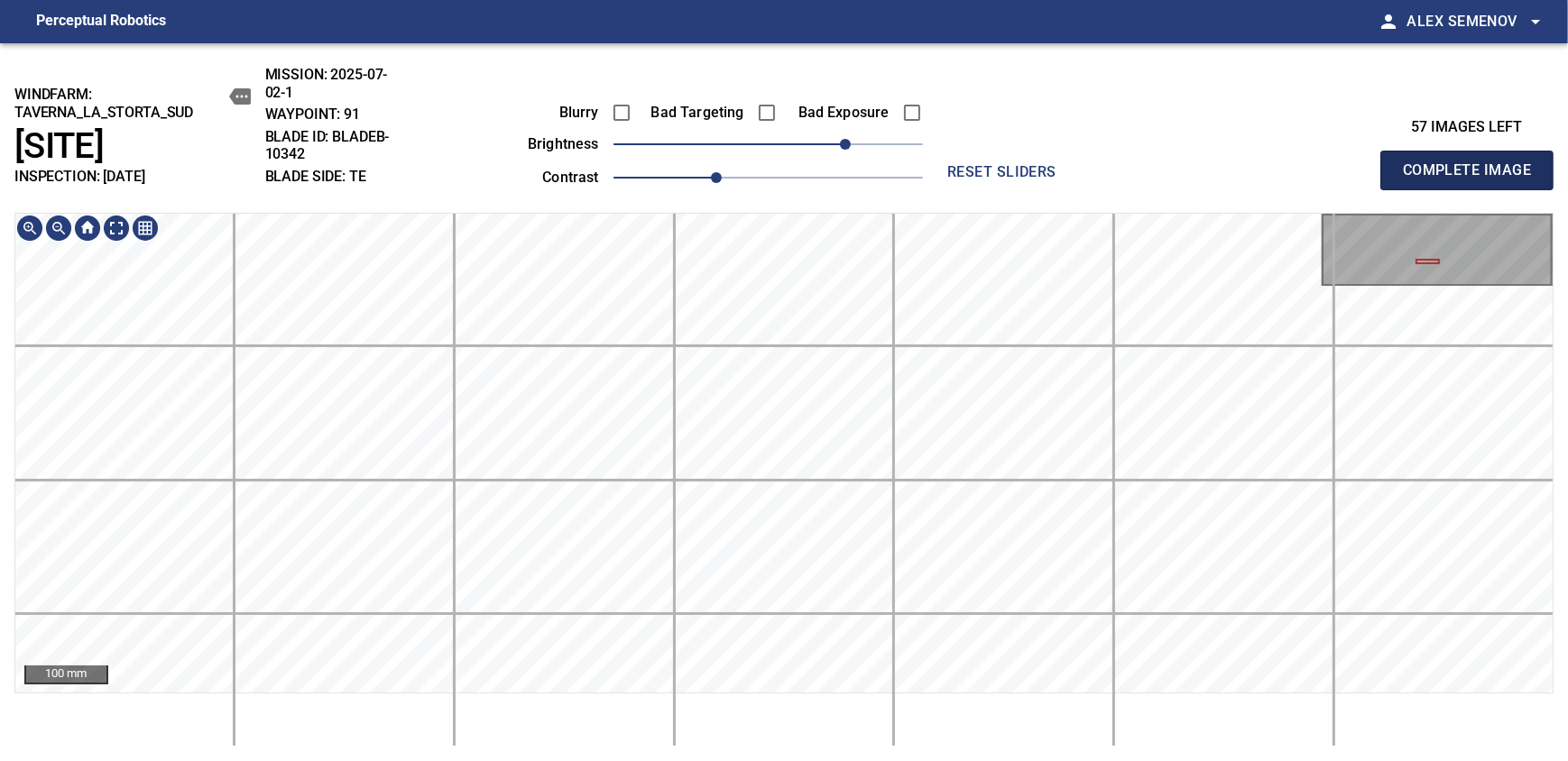click on "Complete Image" at bounding box center (1467, 170) 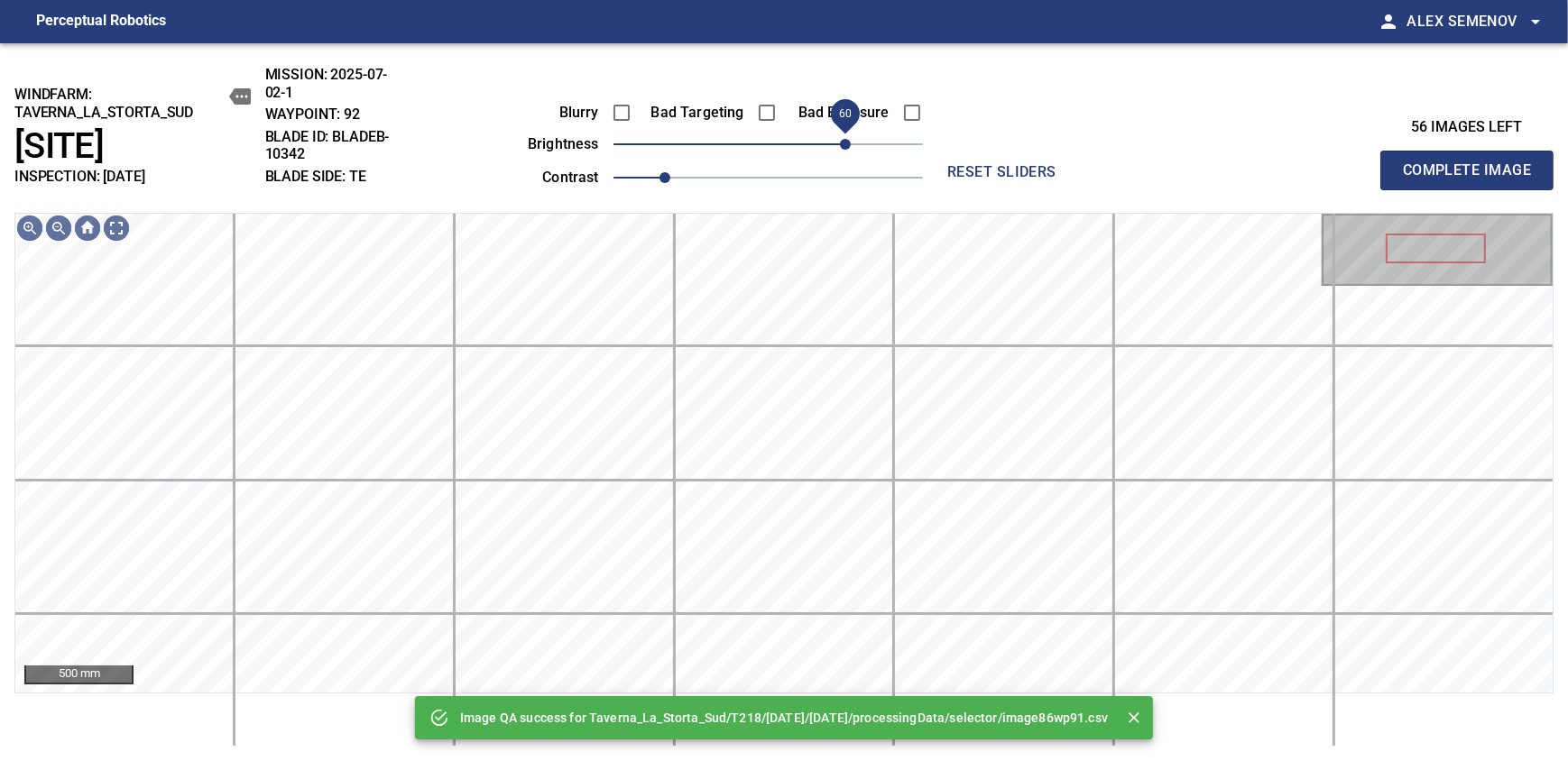 drag, startPoint x: 795, startPoint y: 150, endPoint x: 841, endPoint y: 152, distance: 46.043458 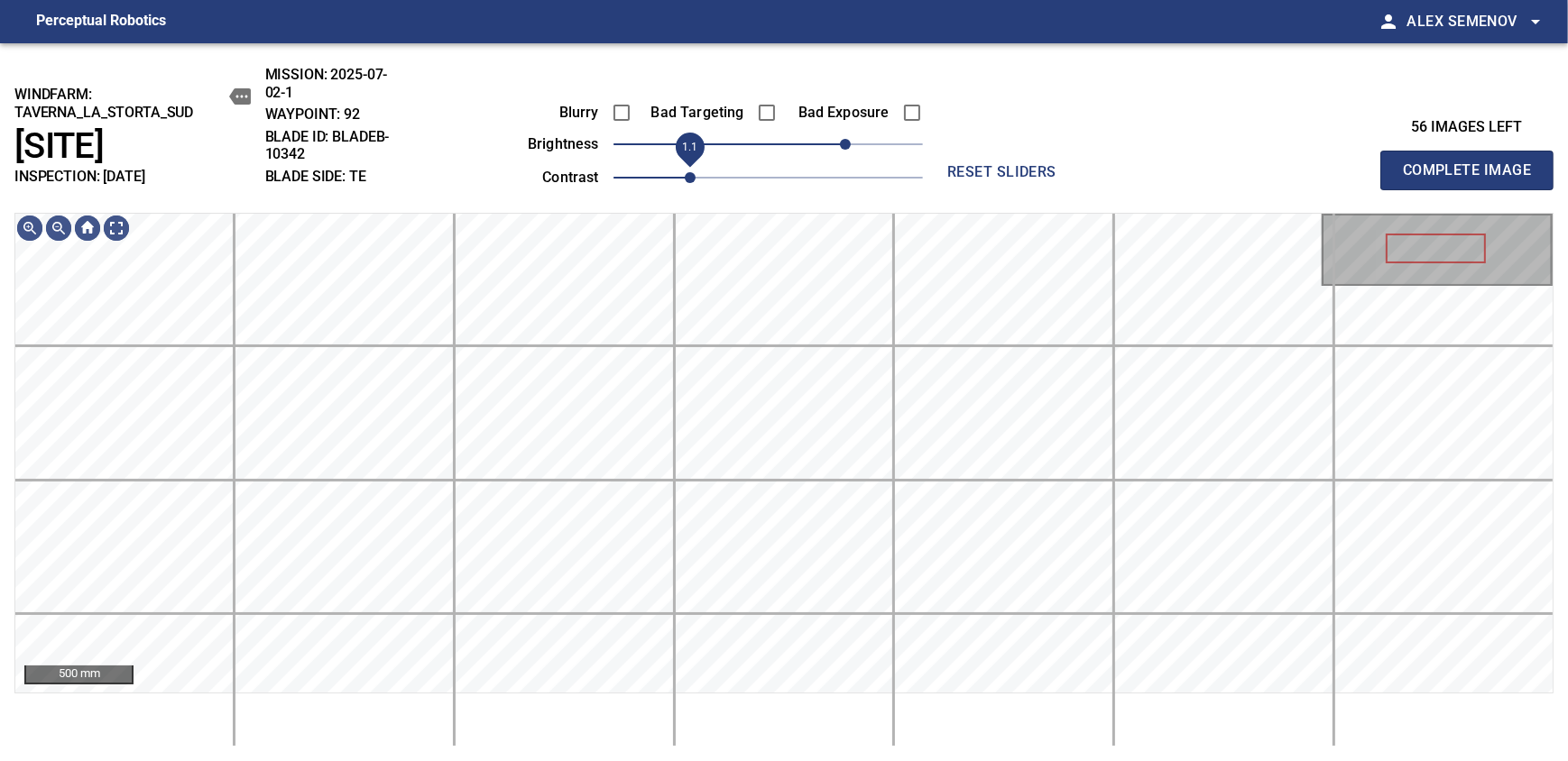 click on "1.1" at bounding box center (690, 178) 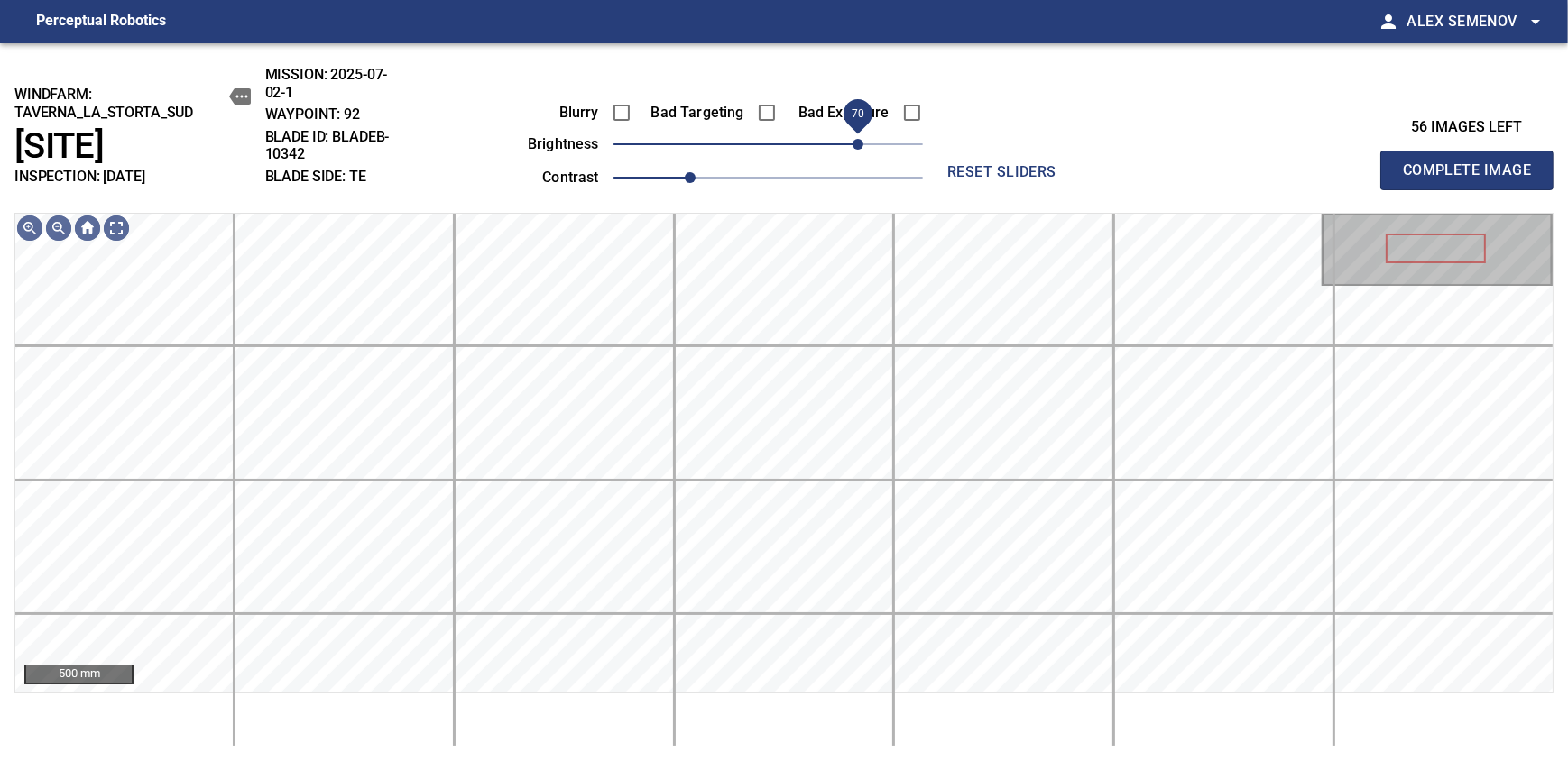 click on "70" at bounding box center (858, 144) 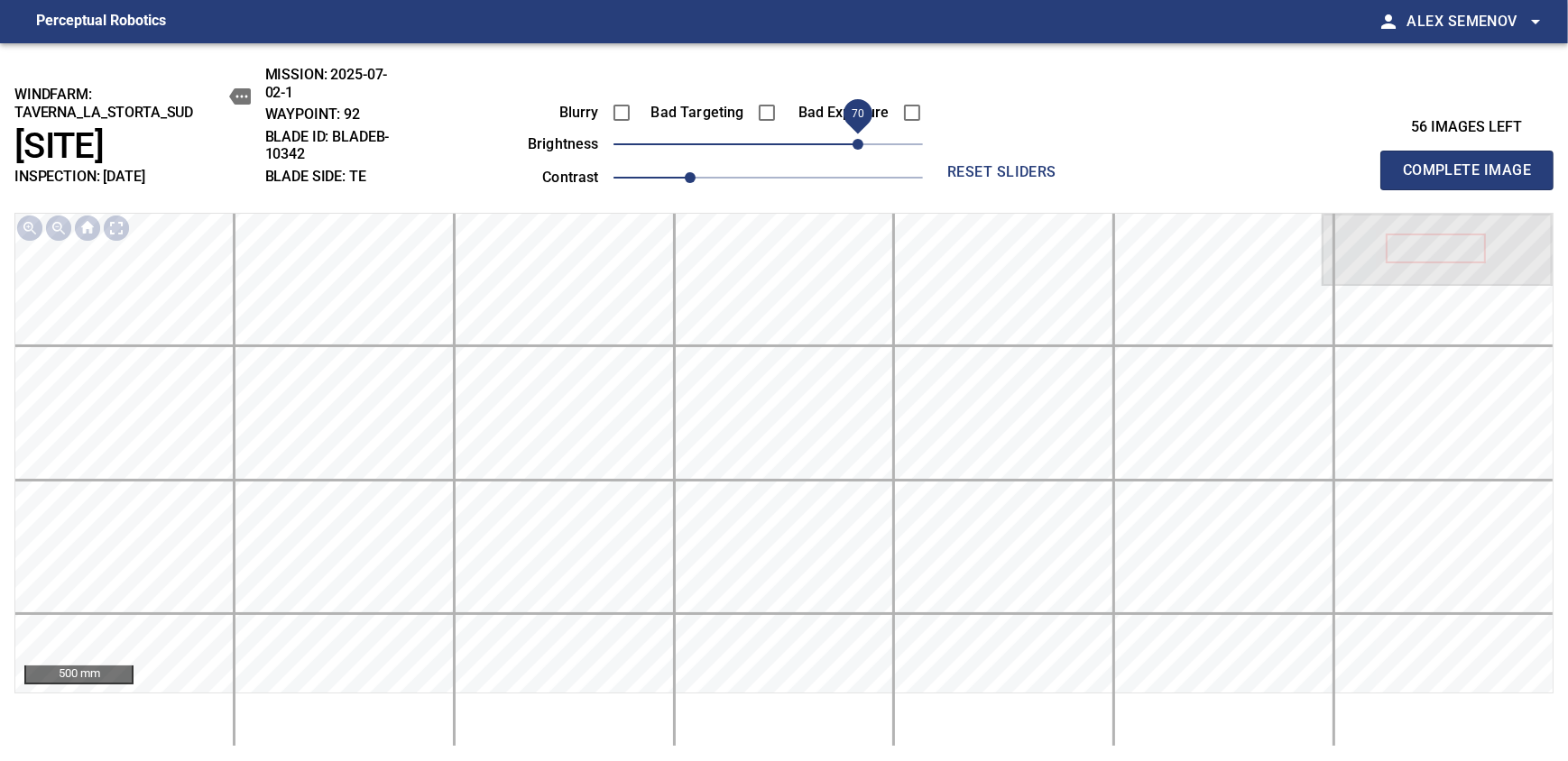 click on "Complete Image" at bounding box center [1467, 170] 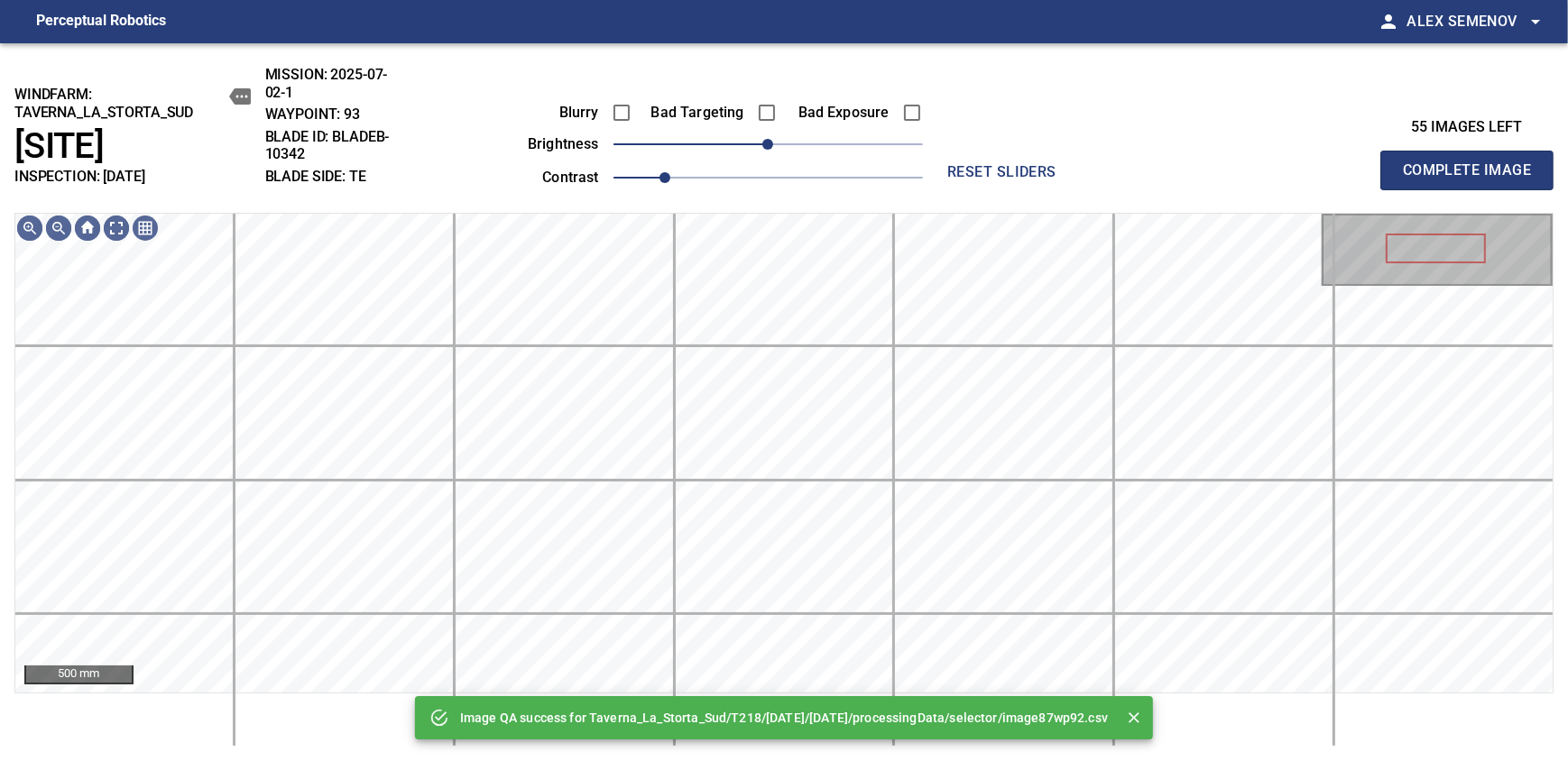 click on "0" at bounding box center (768, 144) 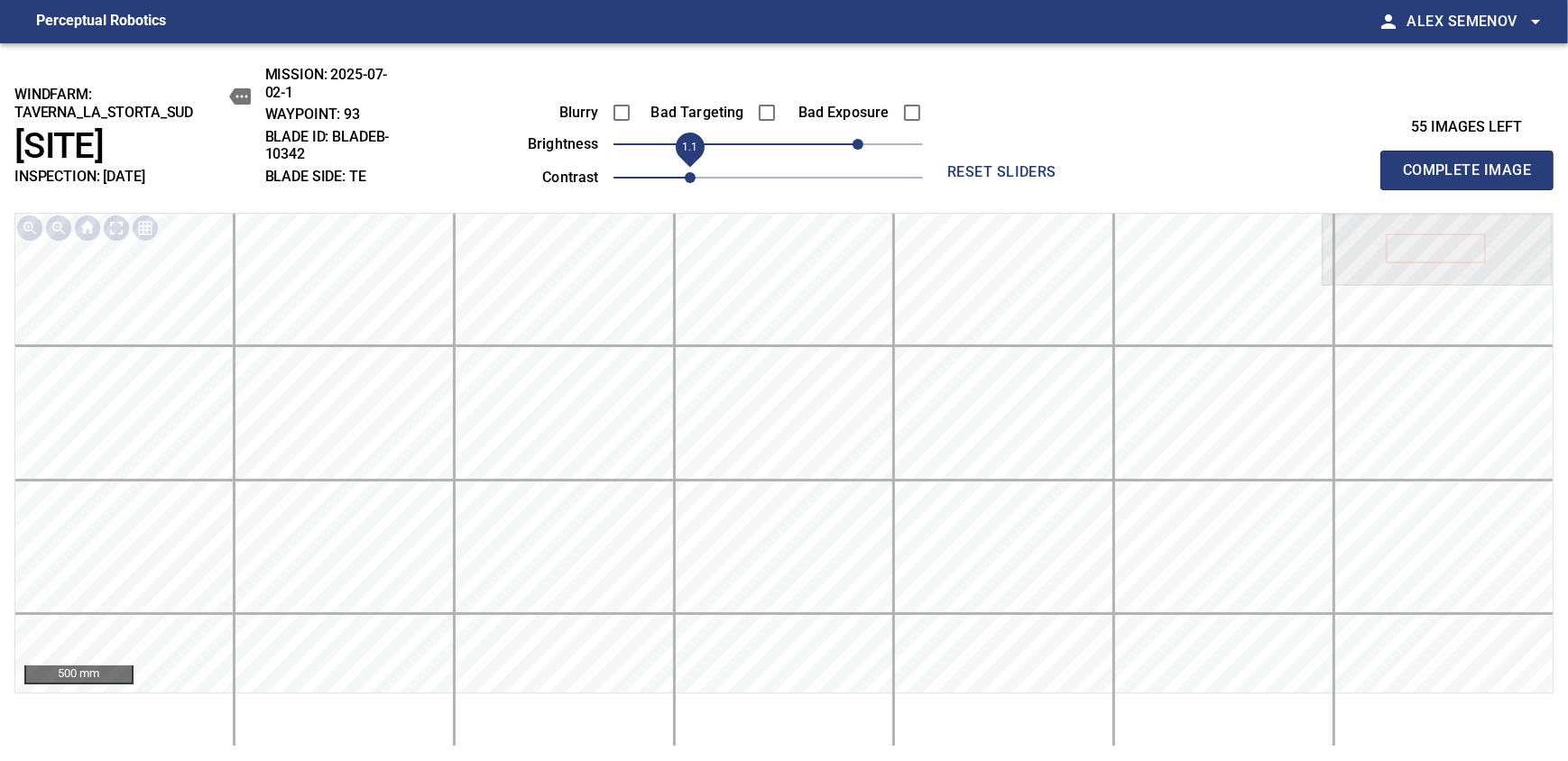 drag, startPoint x: 680, startPoint y: 175, endPoint x: 692, endPoint y: 172, distance: 12.369317 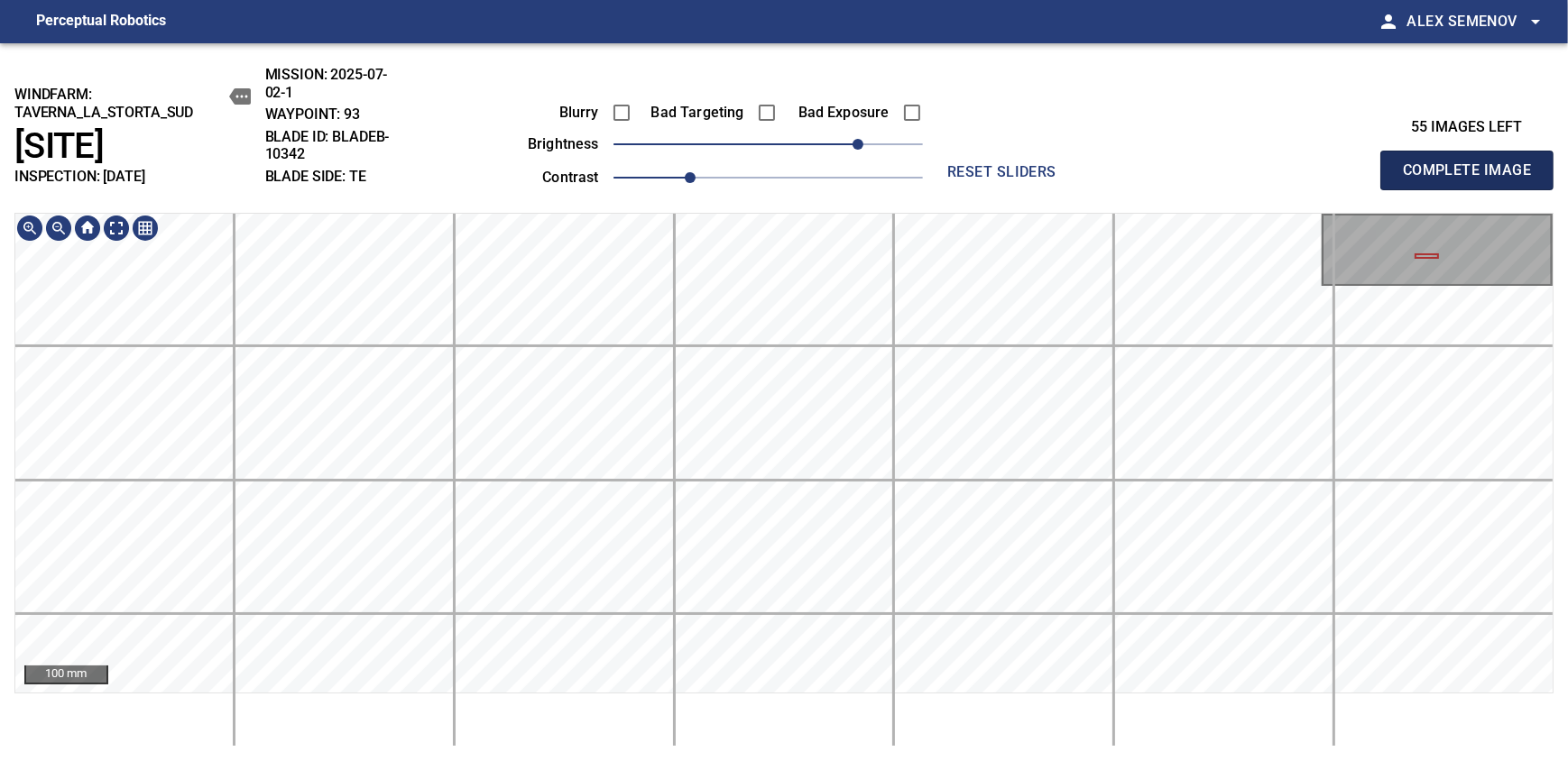 click on "Complete Image" at bounding box center (1467, 170) 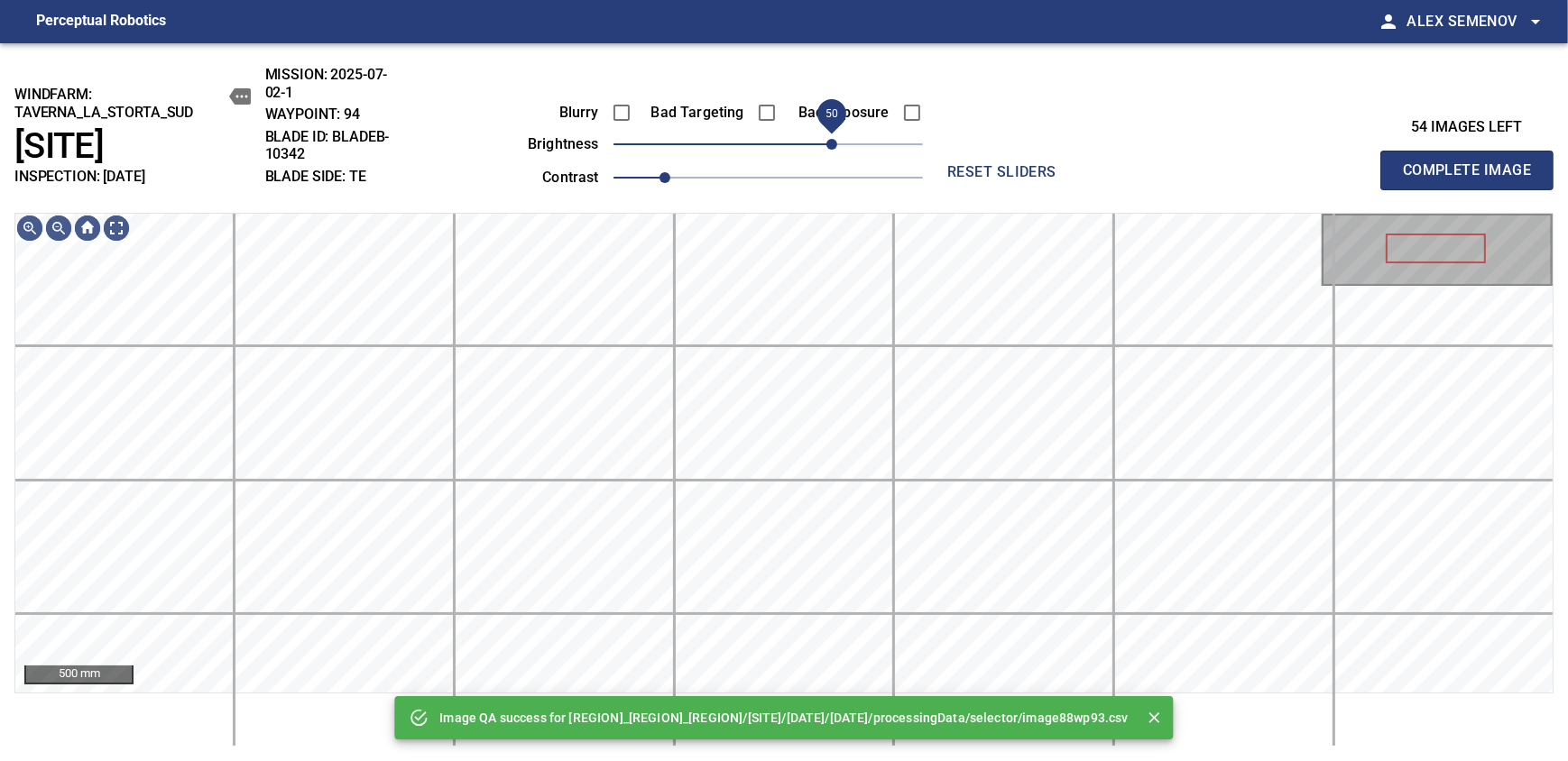 click on "50" at bounding box center [768, 144] 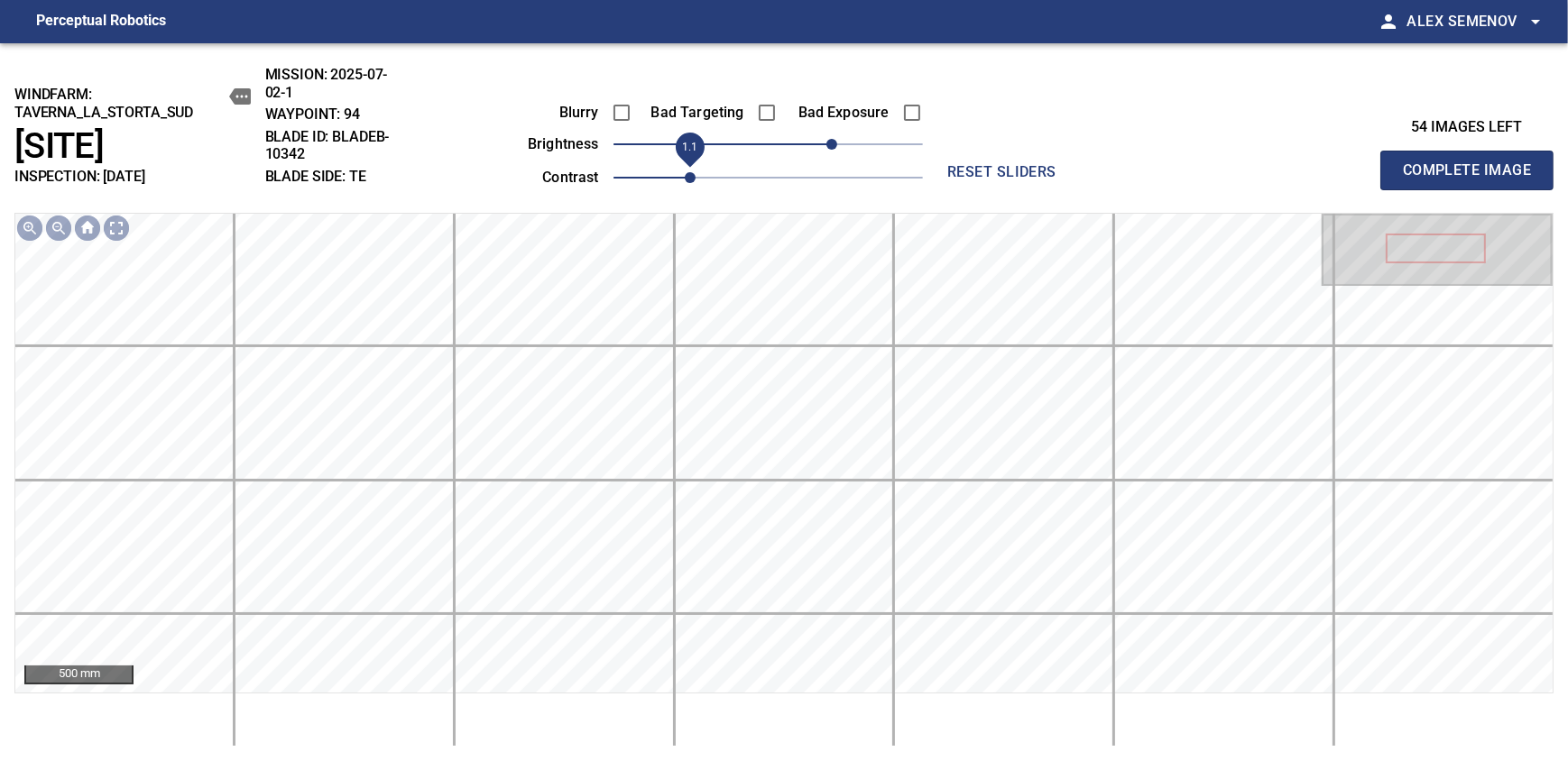 click on "1.1" at bounding box center [690, 178] 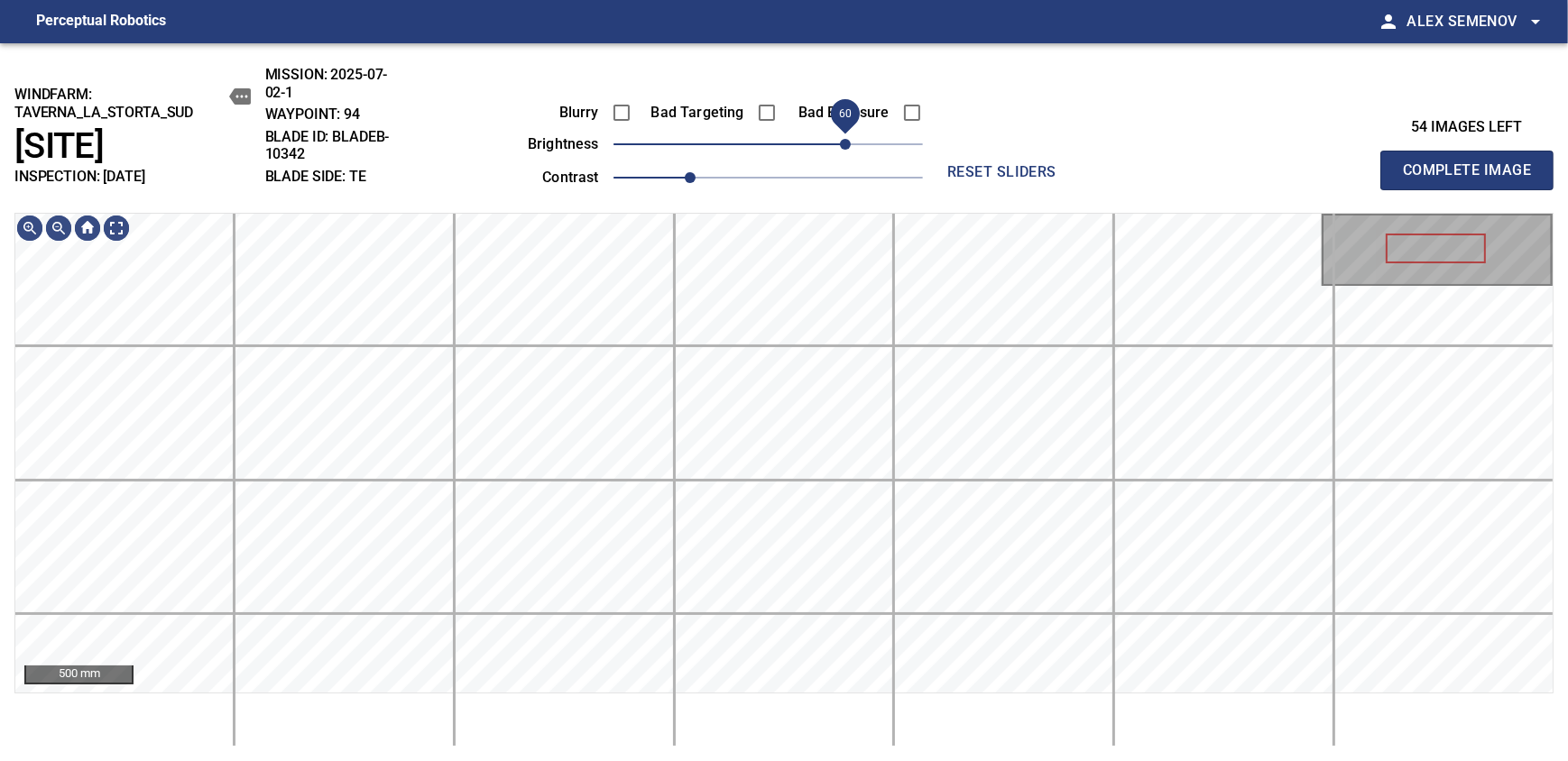 click on "60" at bounding box center (845, 144) 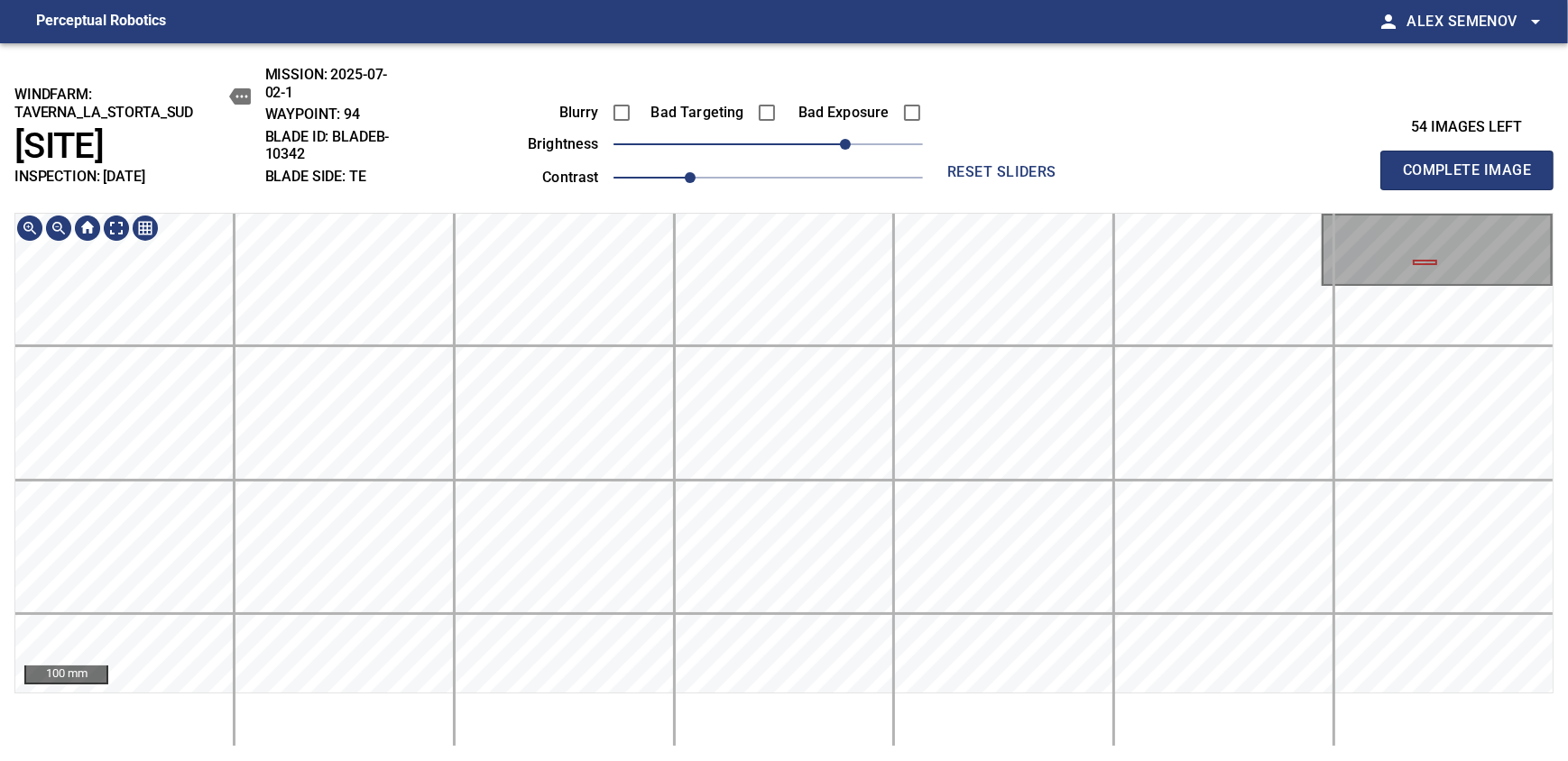 click on "windfarm: [REGION]_[REGION]_[REGION] [SITE] INSPECTION: [DATE] MISSION: [DATE] WAYPOINT: 94 BLADE ID: bladeB-10342 BLADE SIDE: TE Blurry Bad Targeting Bad Exposure brightness 60 contrast 1.1 reset sliders 54 images left Complete Image 100 mm" at bounding box center (784, 402) 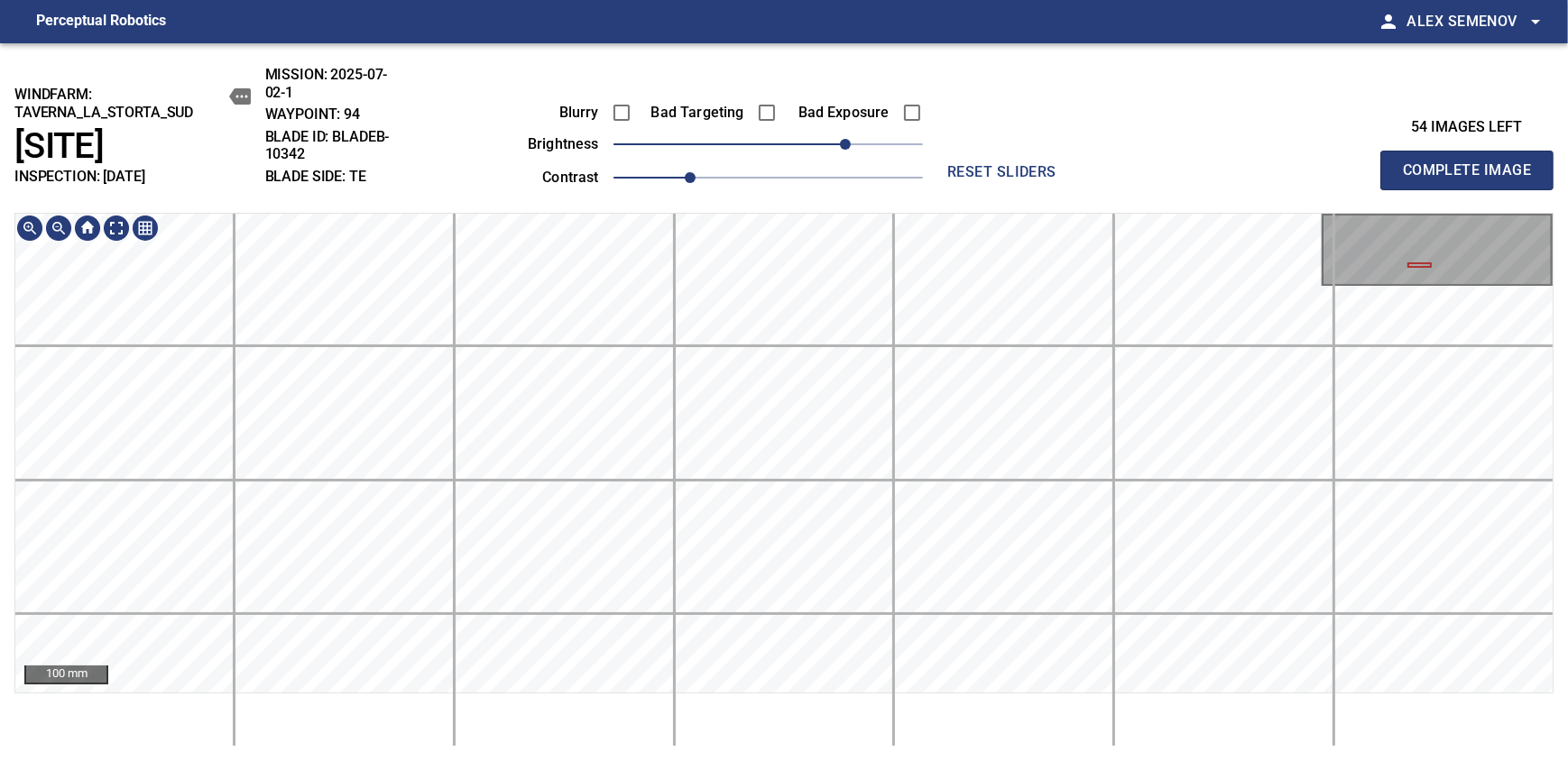 click on "Complete Image" at bounding box center (1467, 170) 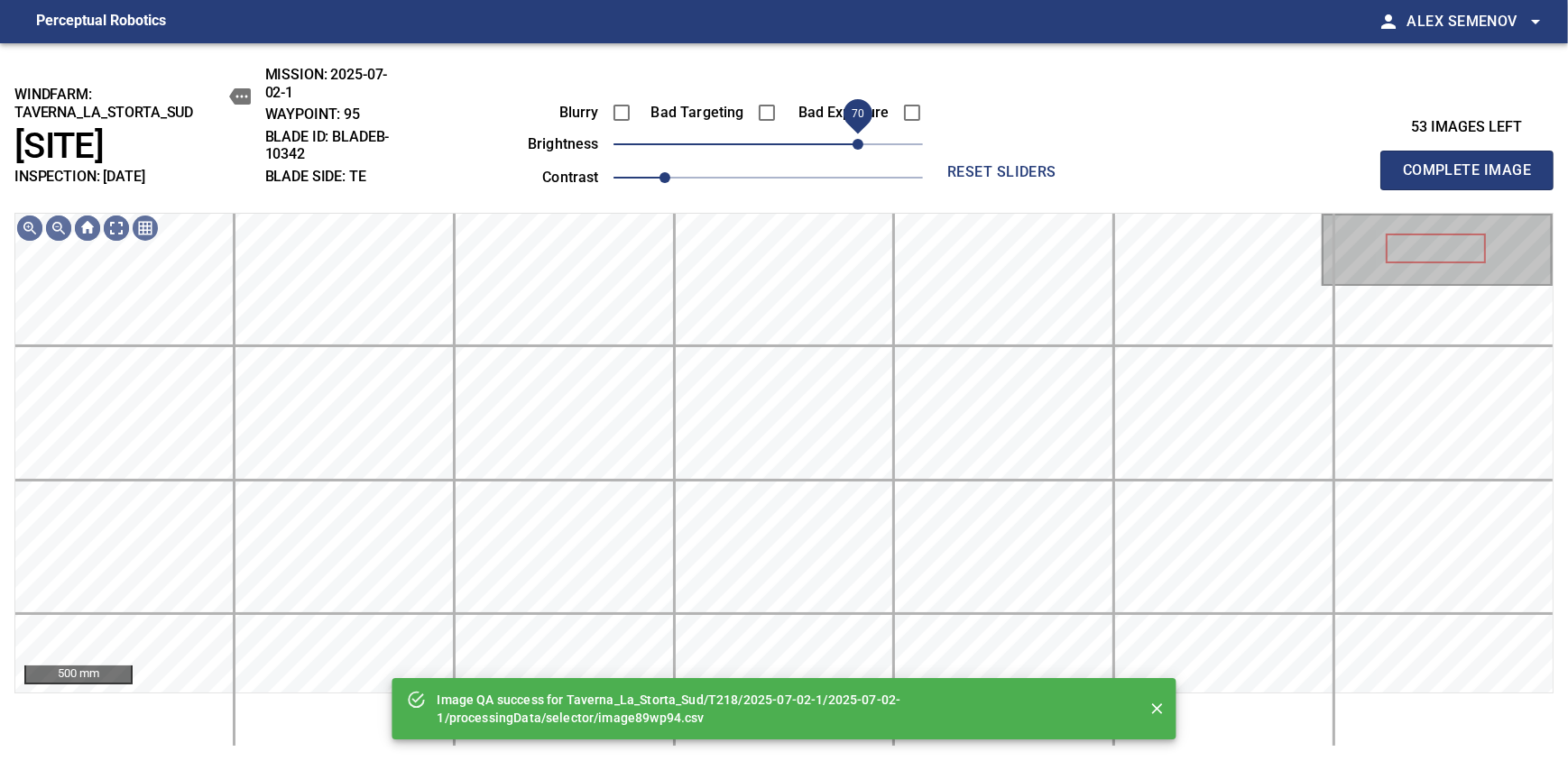 drag, startPoint x: 775, startPoint y: 141, endPoint x: 866, endPoint y: 132, distance: 91.44397 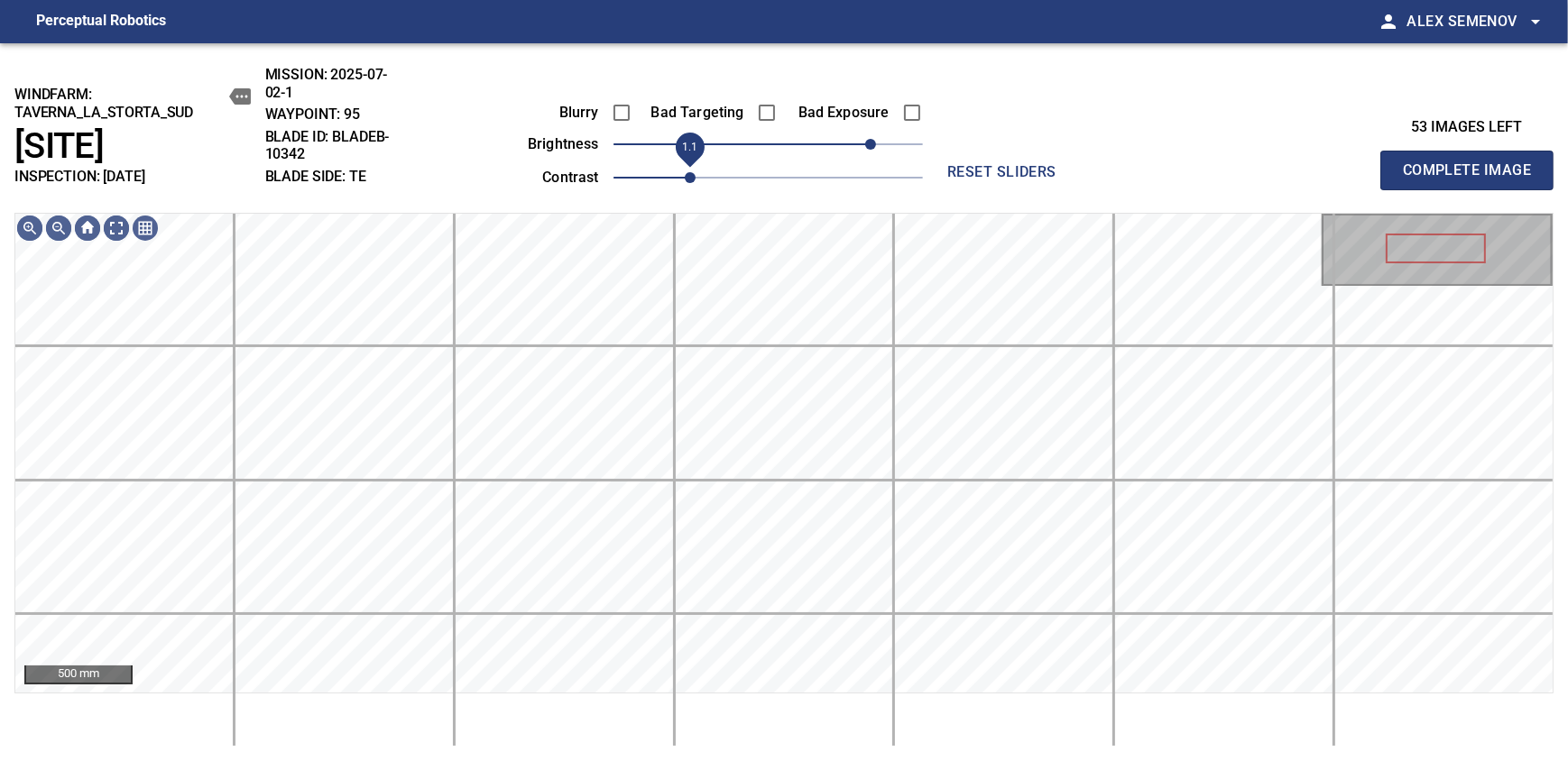 drag, startPoint x: 668, startPoint y: 178, endPoint x: 686, endPoint y: 178, distance: 18 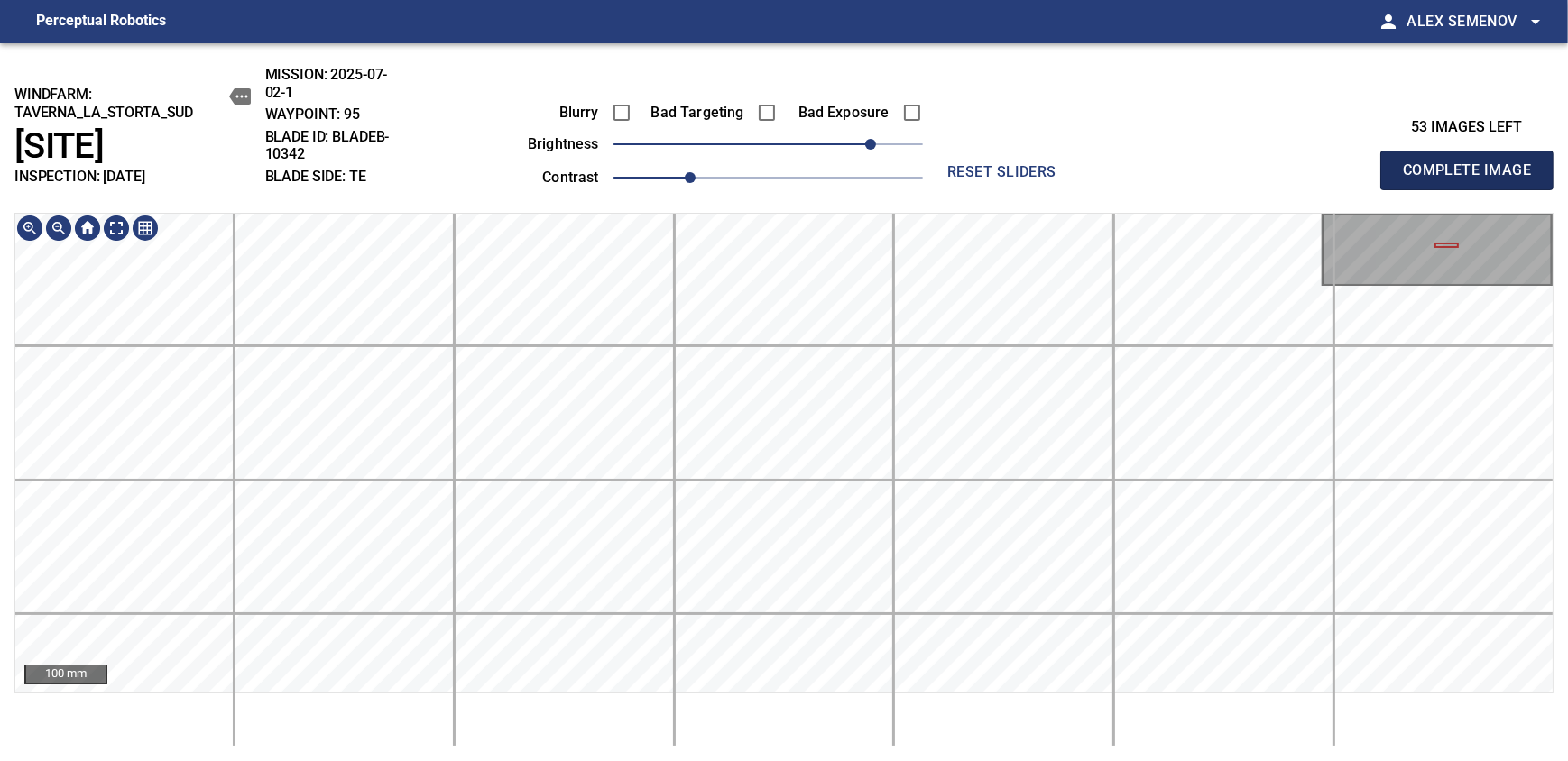 click on "Complete Image" at bounding box center [1467, 170] 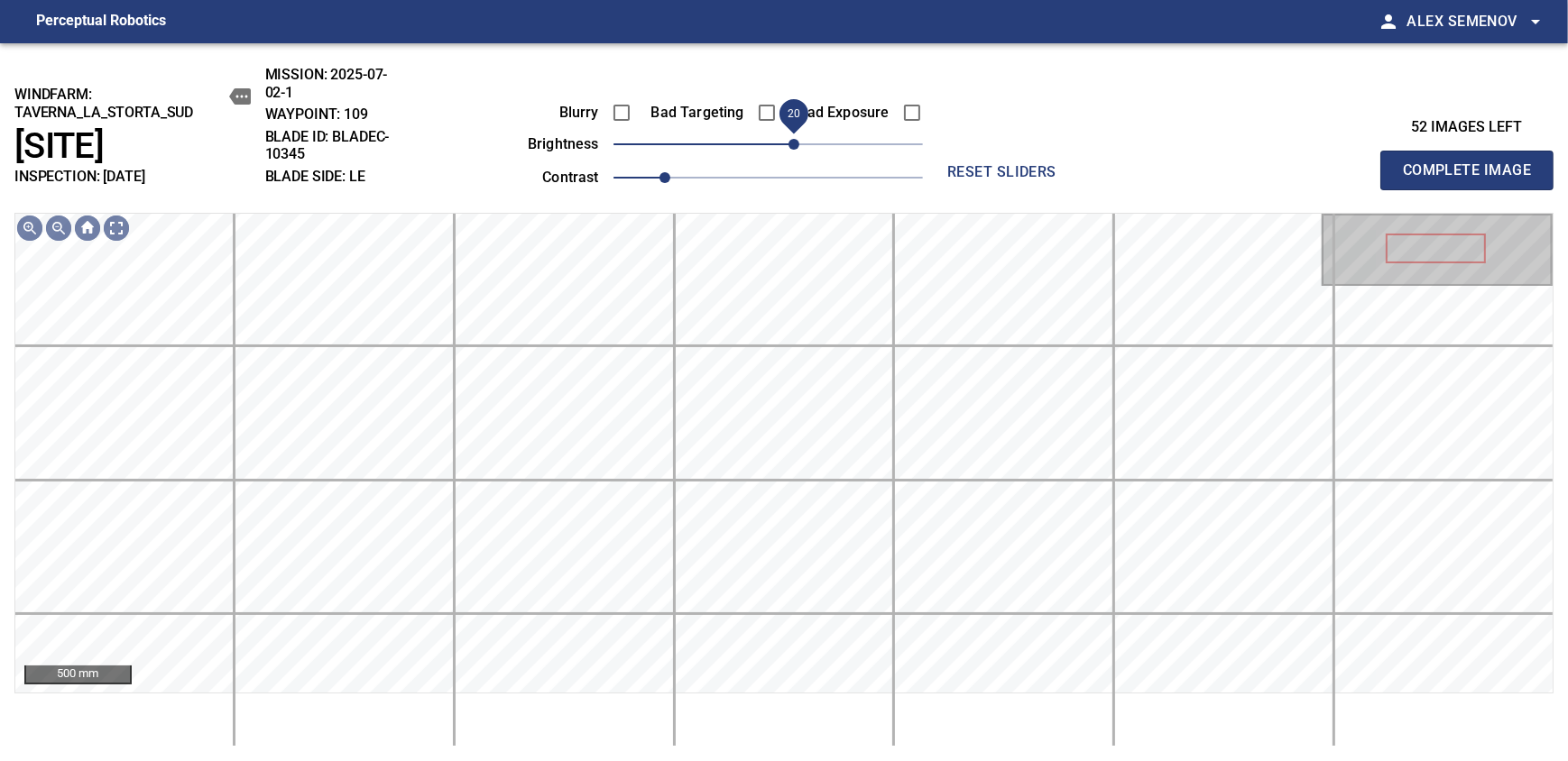 click on "20" at bounding box center (794, 144) 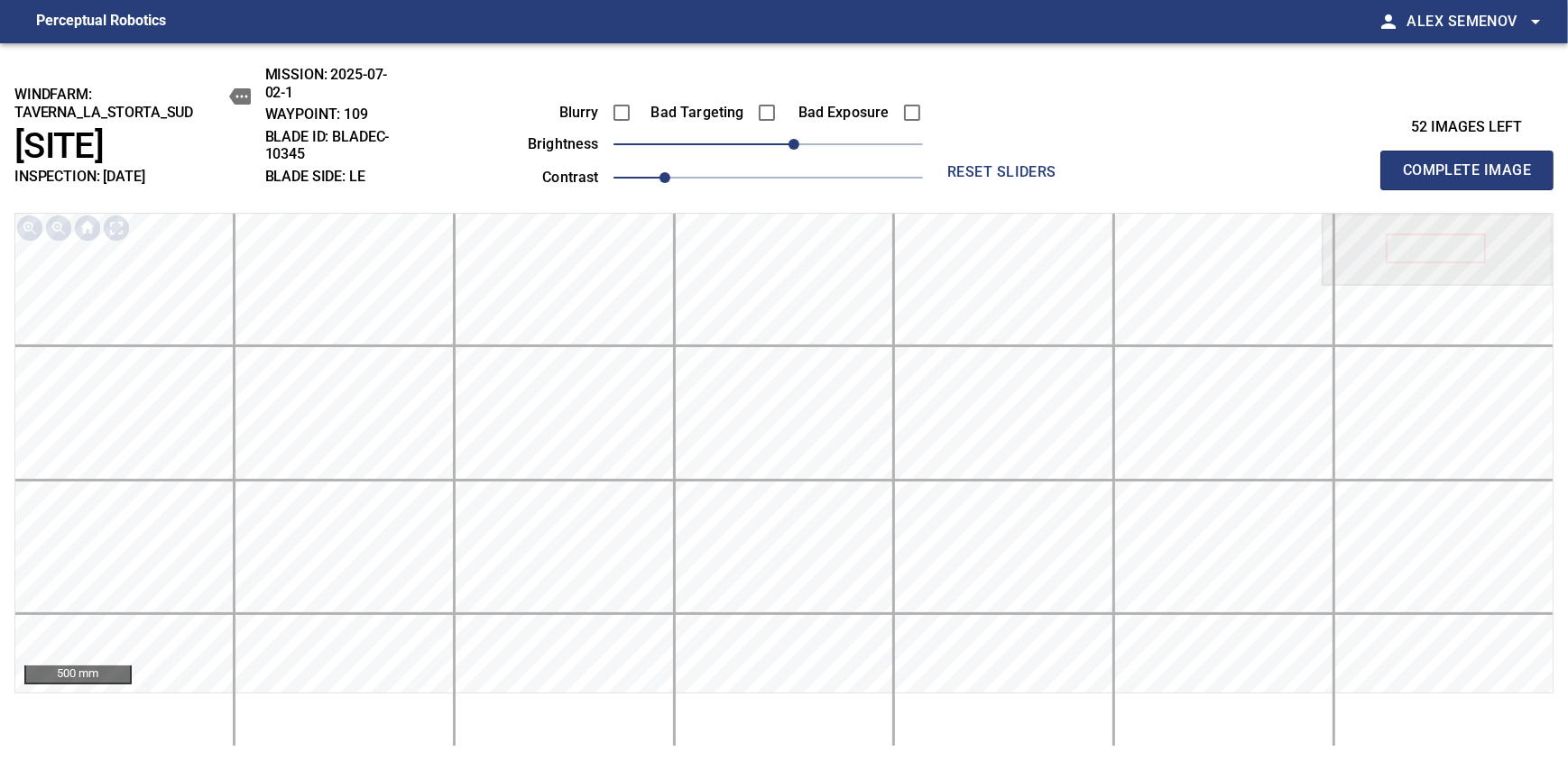 click on "Complete Image" at bounding box center [1467, 170] 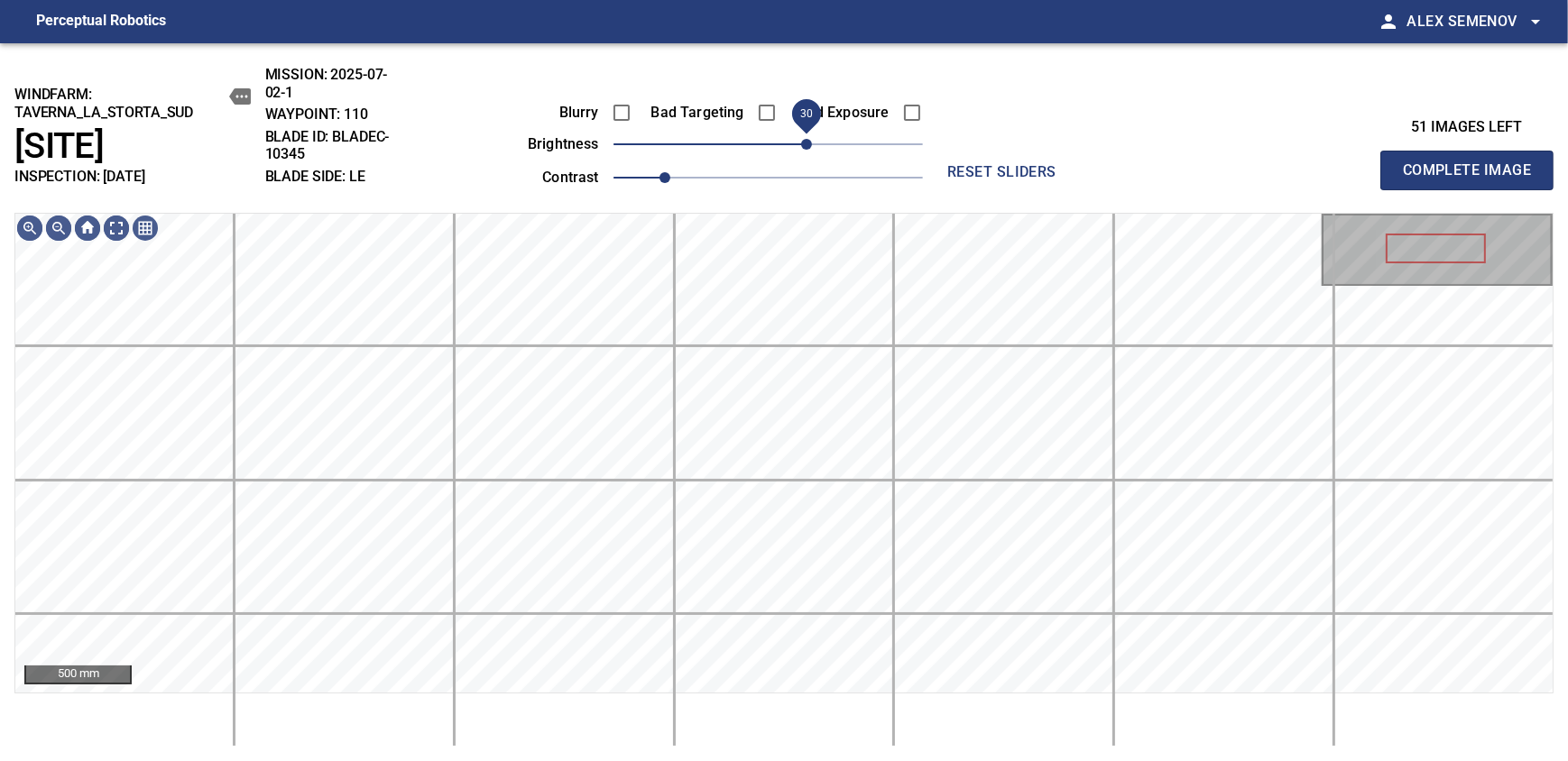 drag, startPoint x: 795, startPoint y: 141, endPoint x: 813, endPoint y: 160, distance: 26.172505 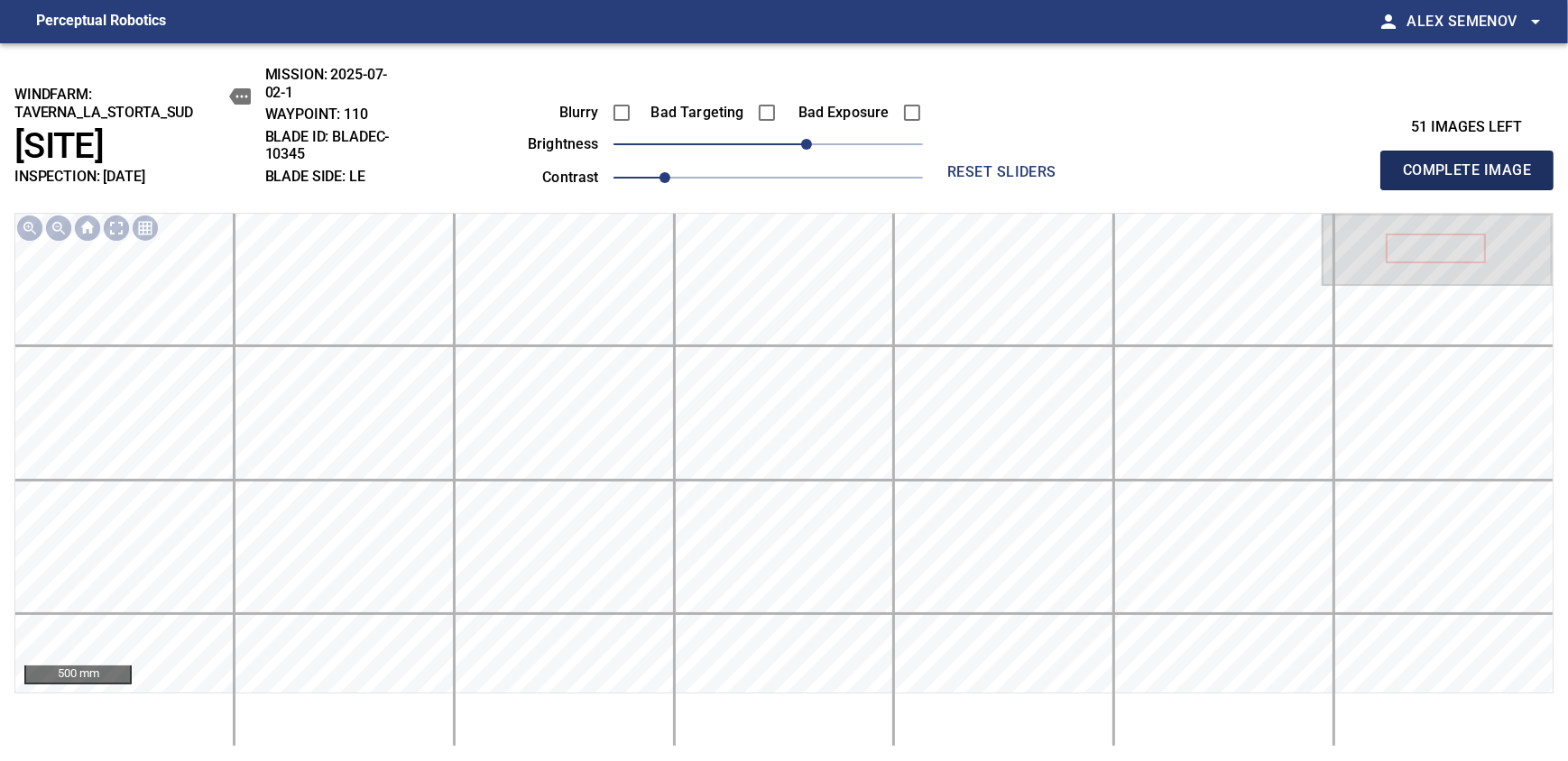 click on "Complete Image" at bounding box center (1467, 170) 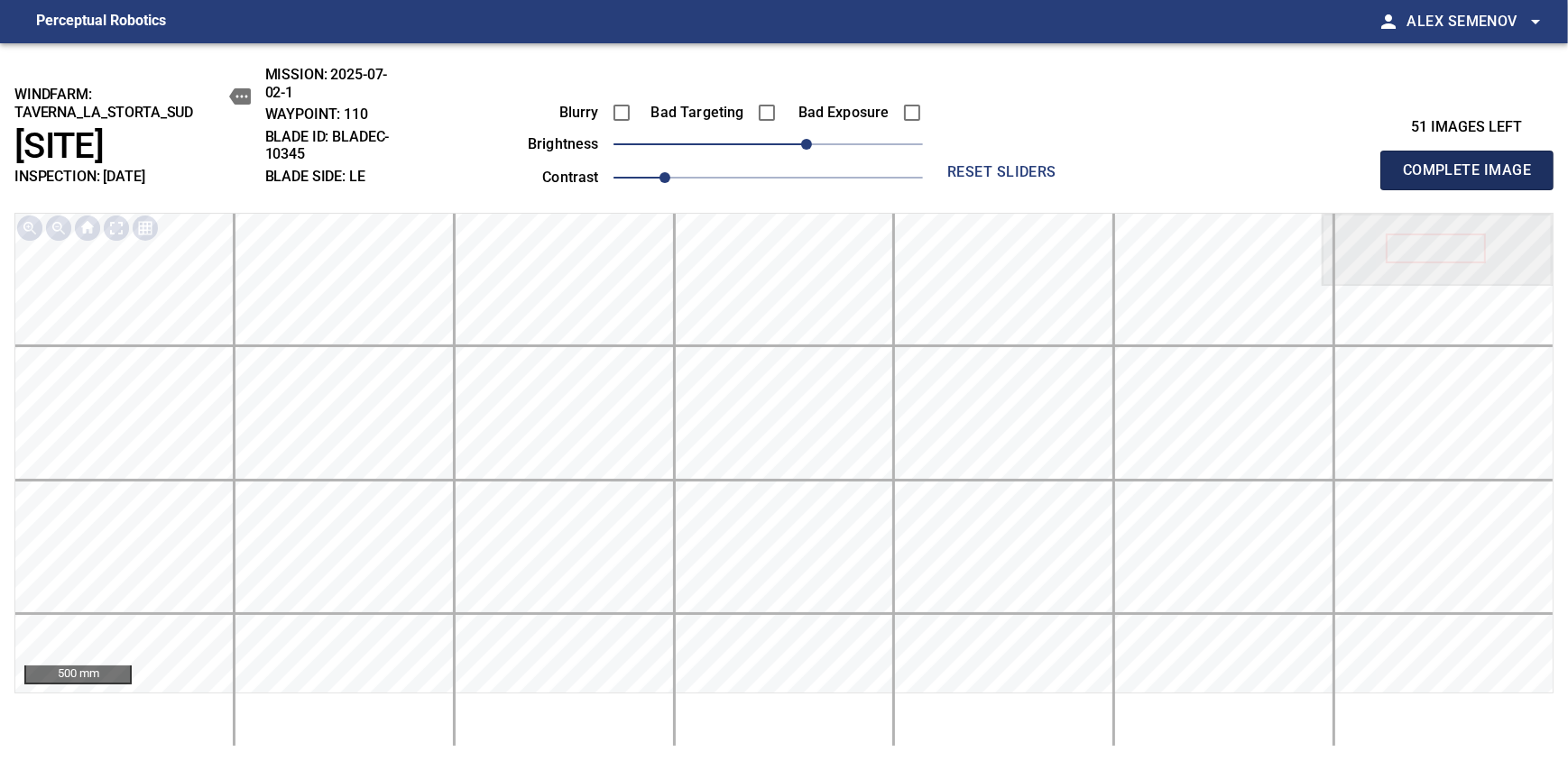 type 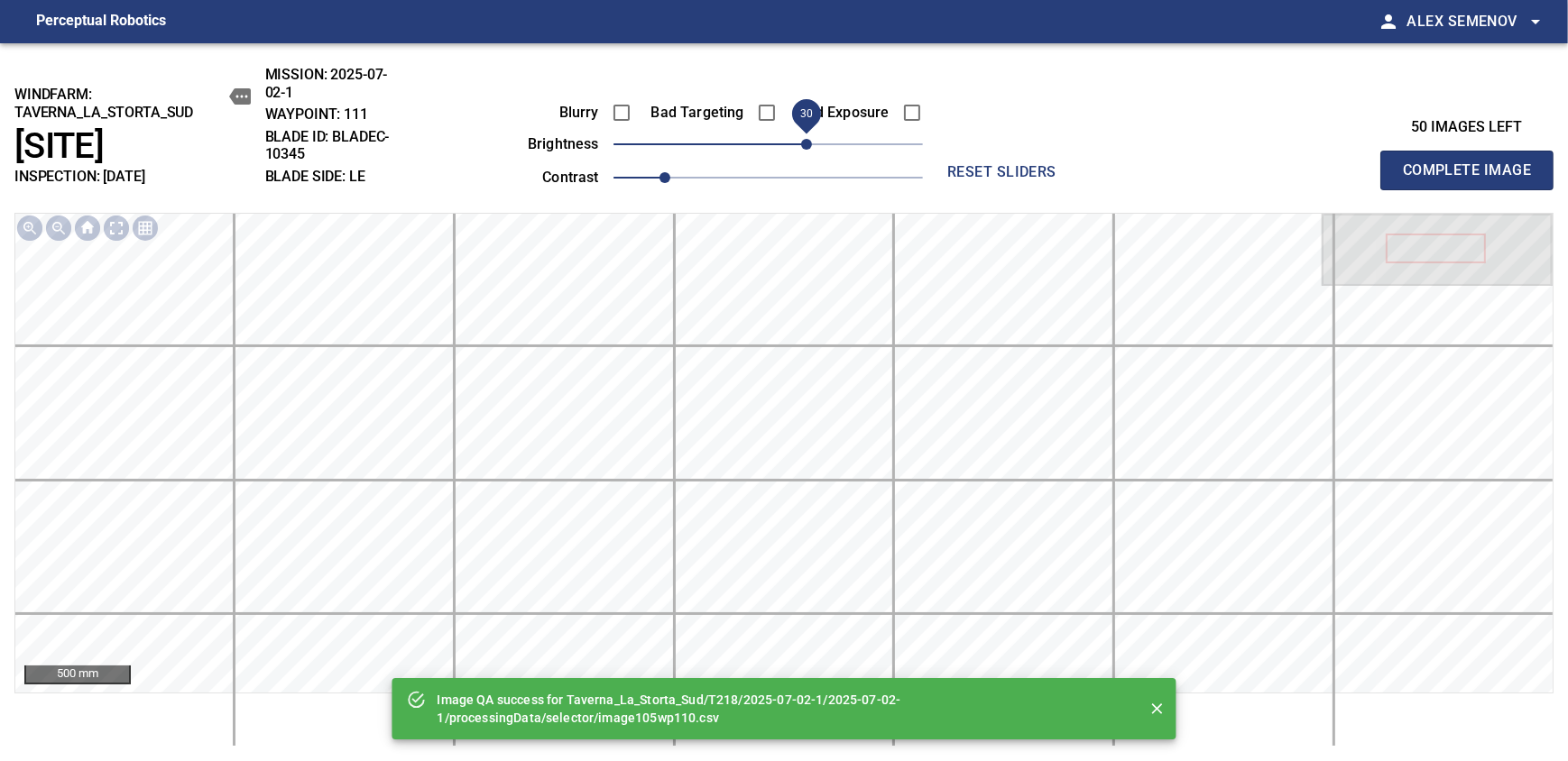 drag, startPoint x: 781, startPoint y: 145, endPoint x: 813, endPoint y: 157, distance: 34.176015 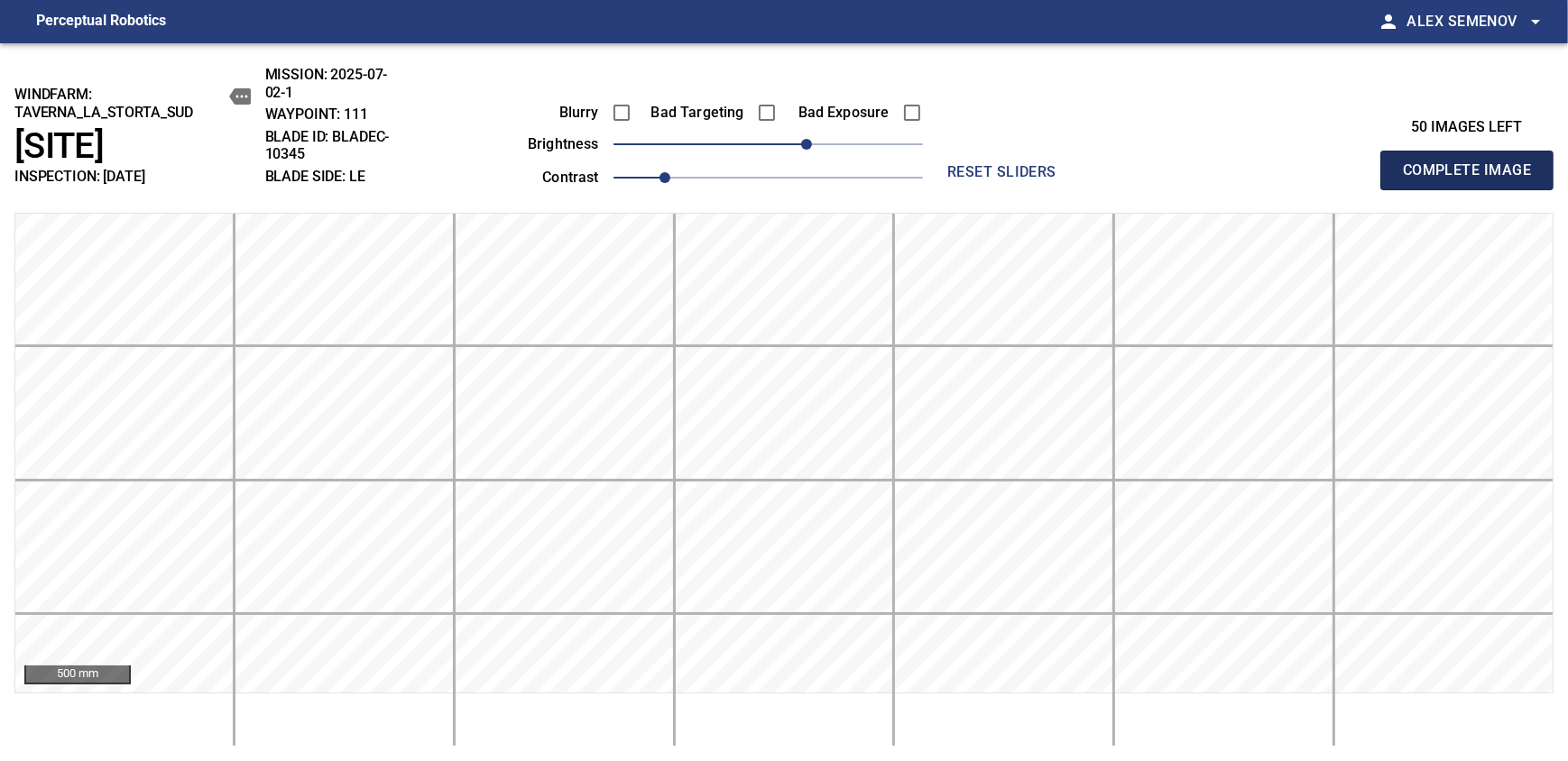 drag, startPoint x: 1472, startPoint y: 173, endPoint x: 813, endPoint y: 157, distance: 659.19421 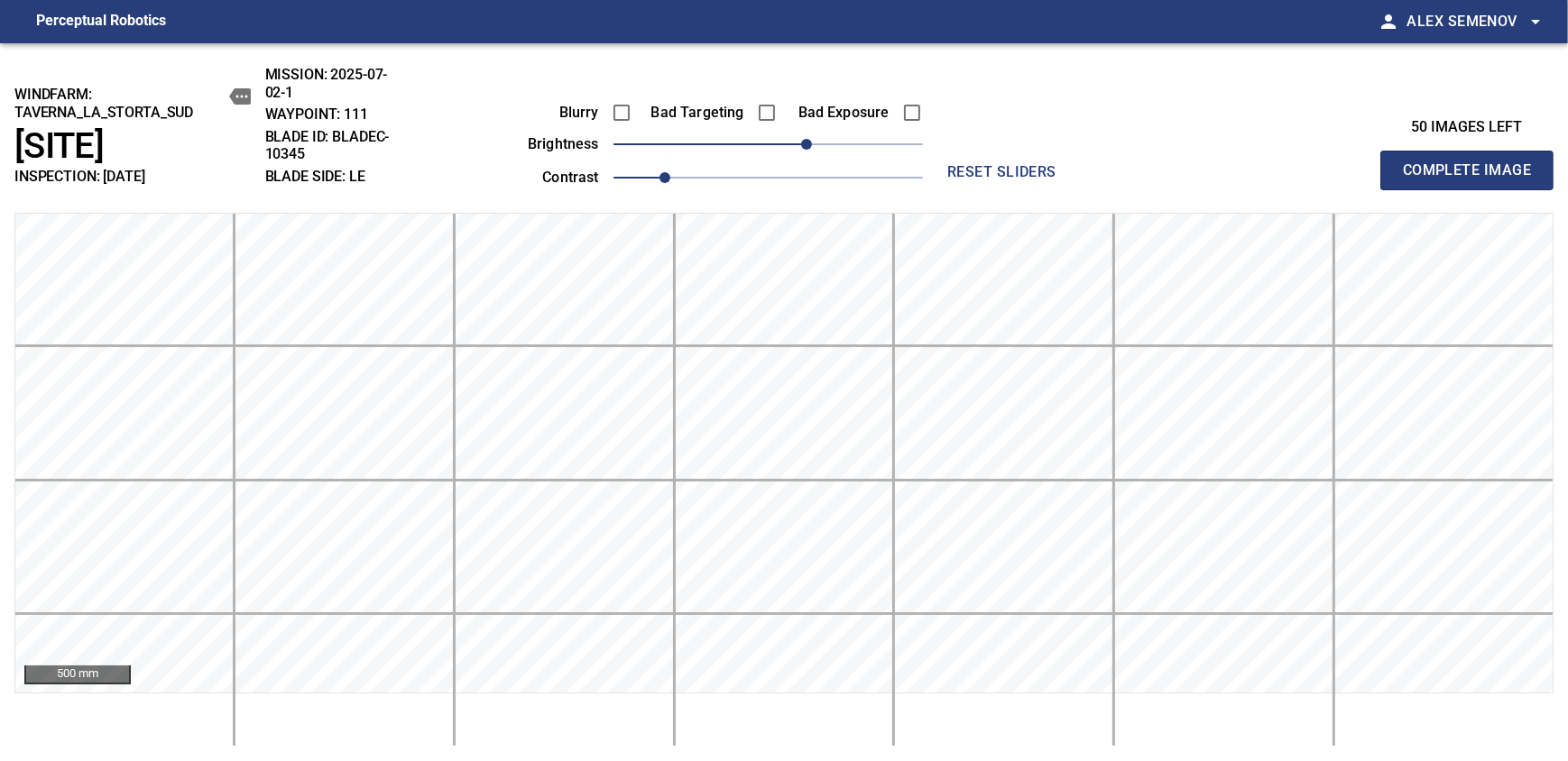 type 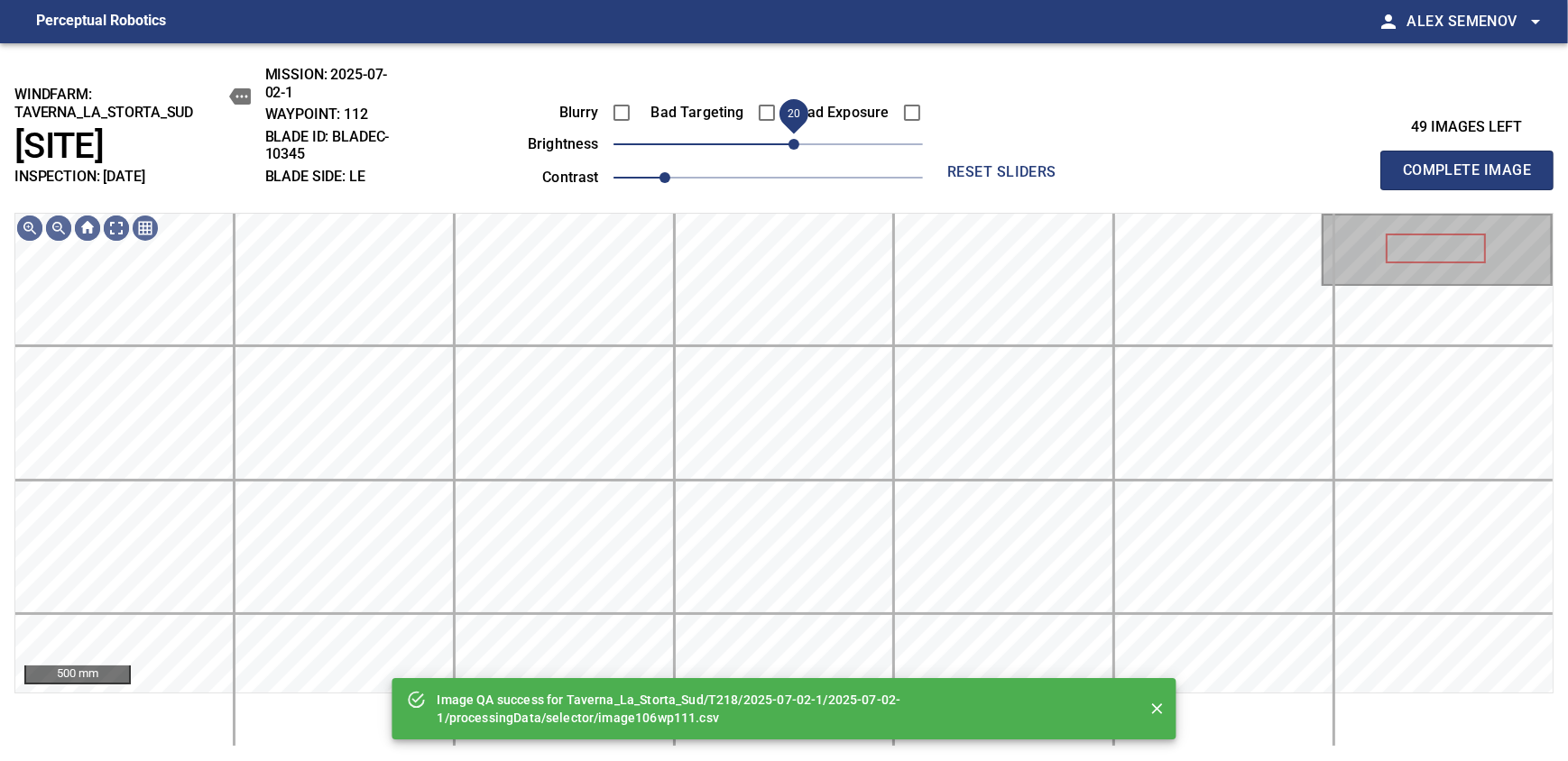 drag, startPoint x: 776, startPoint y: 151, endPoint x: 799, endPoint y: 157, distance: 23.769729 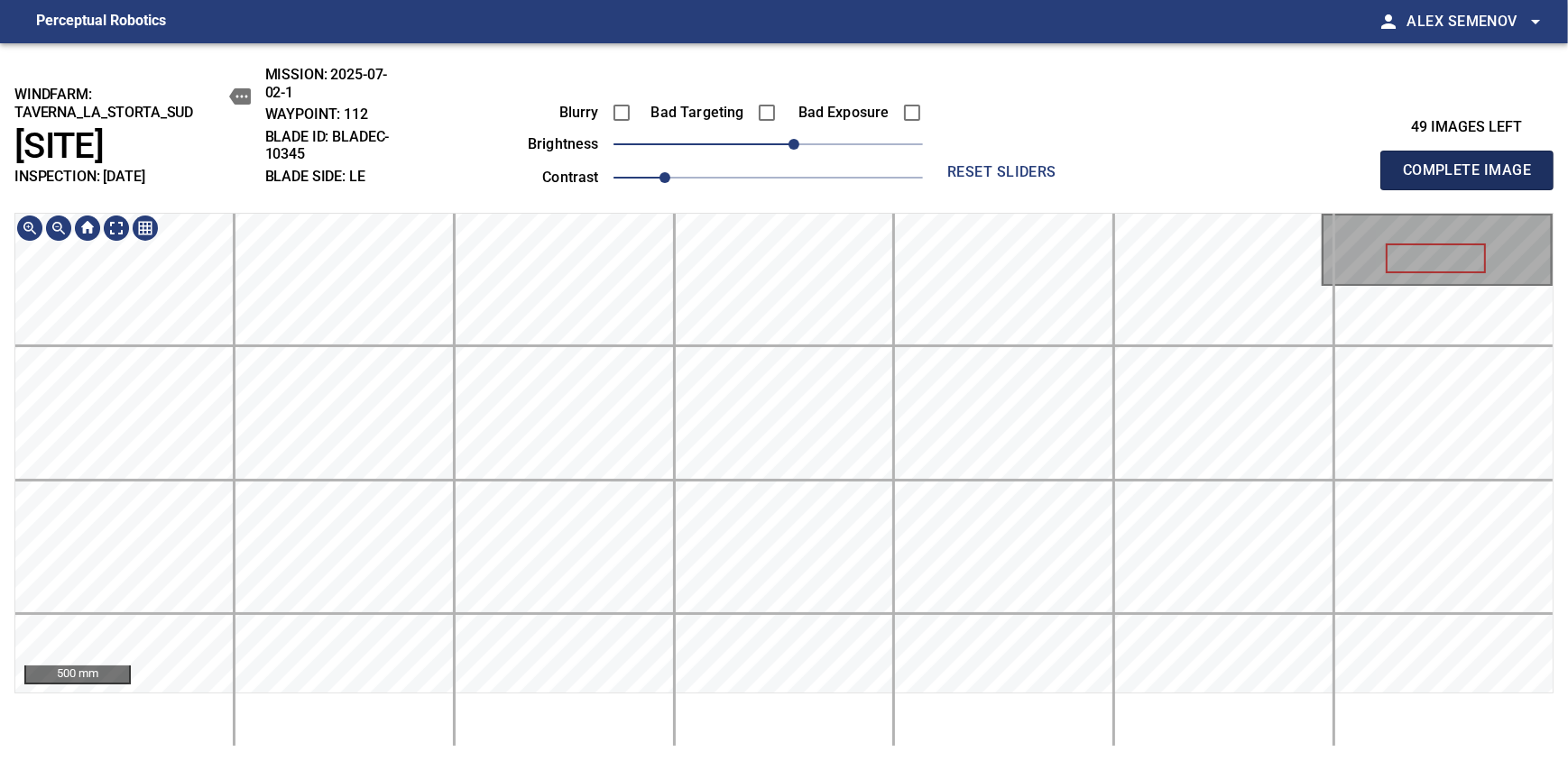click on "Complete Image" at bounding box center (1467, 170) 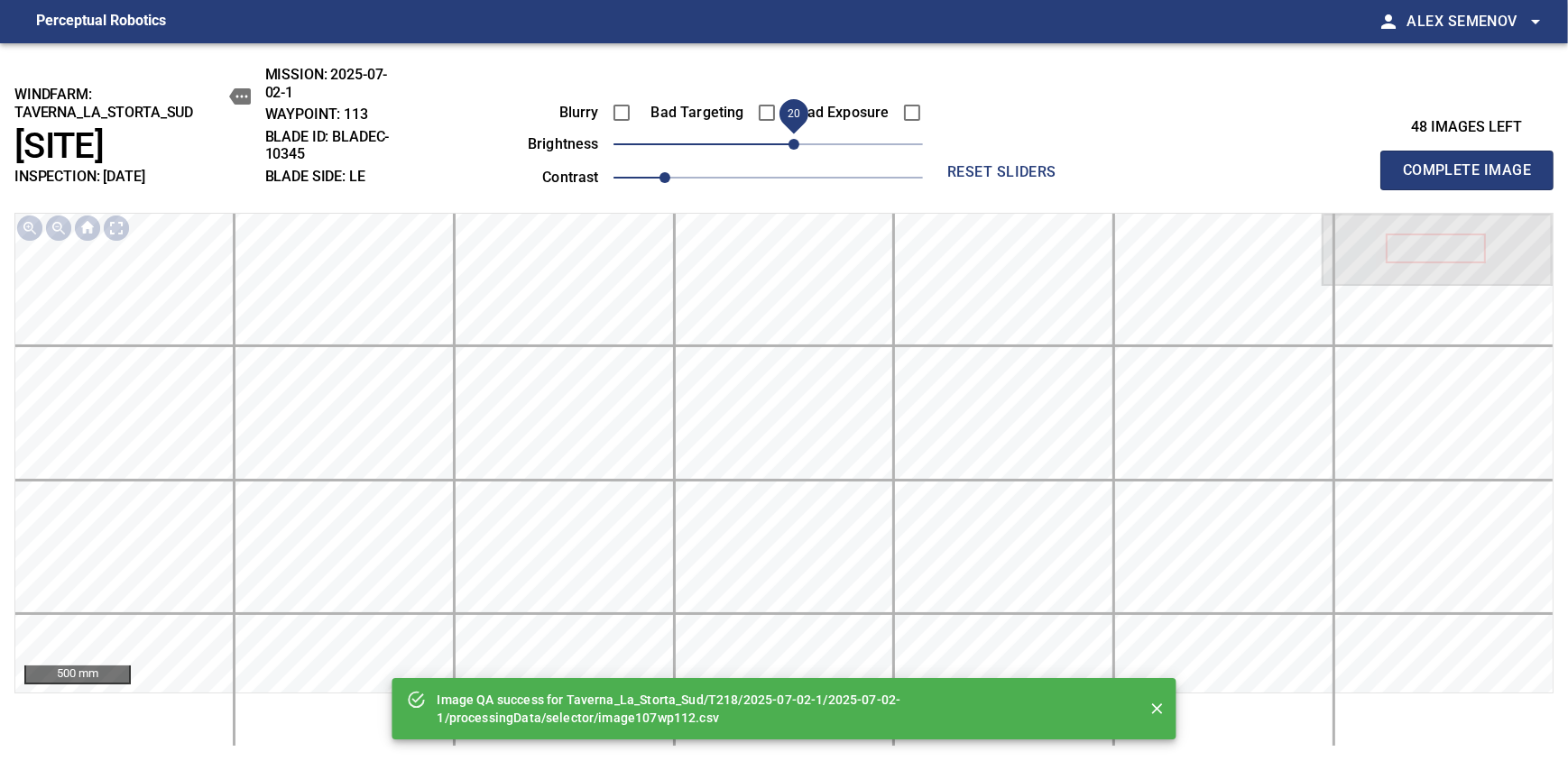 drag, startPoint x: 804, startPoint y: 149, endPoint x: 793, endPoint y: 151, distance: 11.18034 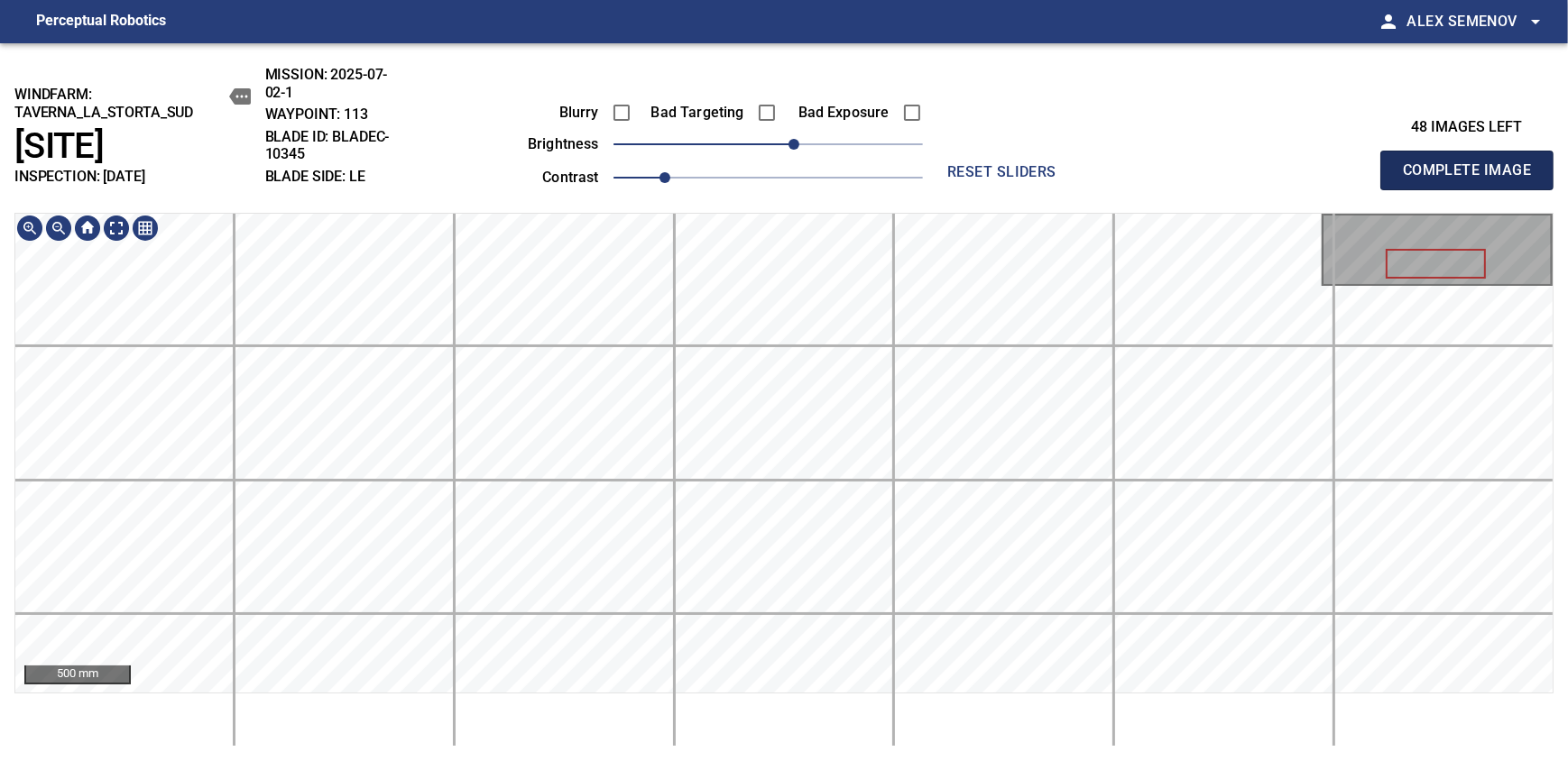 click on "Complete Image" at bounding box center [1467, 170] 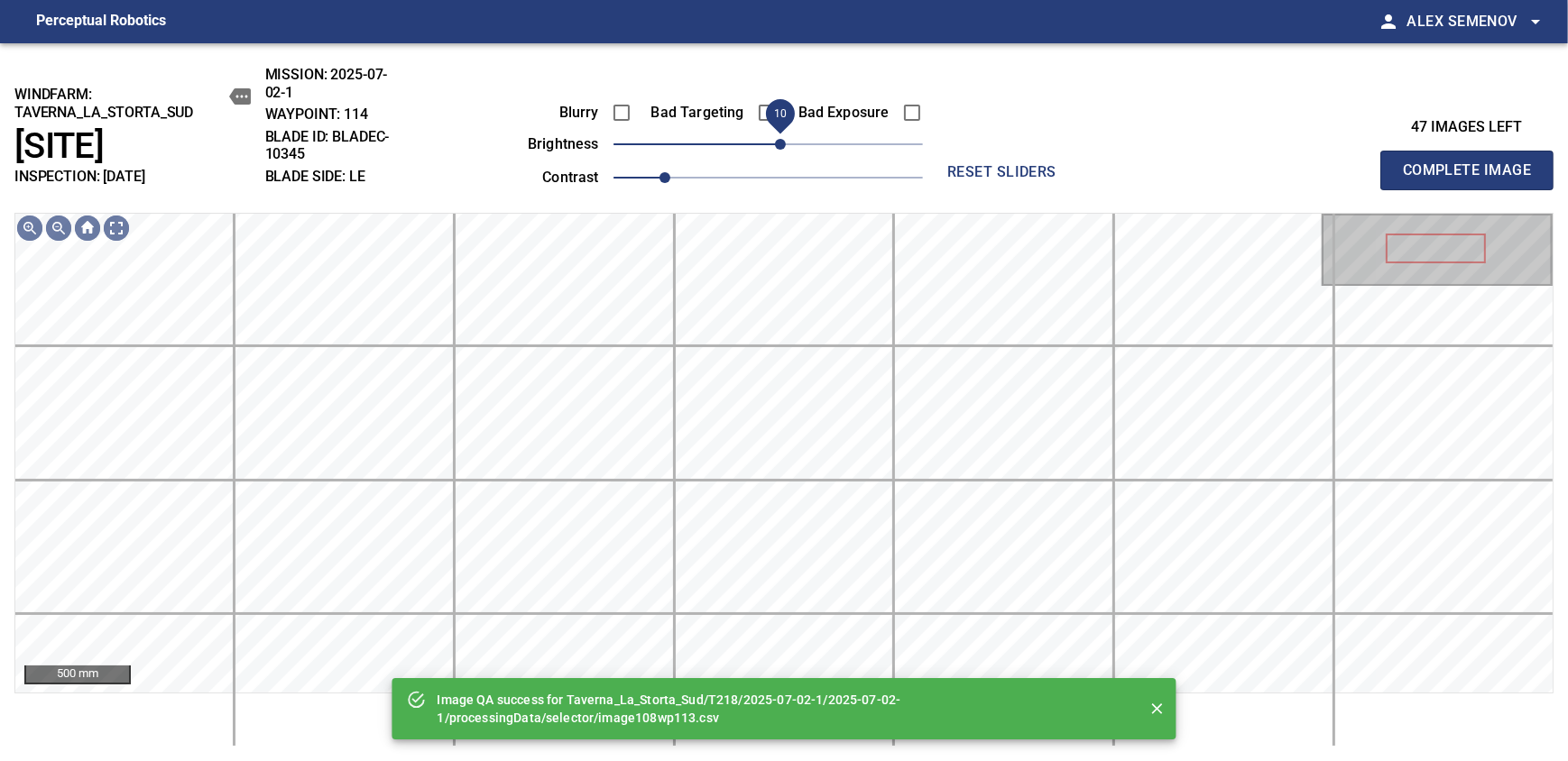 drag, startPoint x: 775, startPoint y: 154, endPoint x: 787, endPoint y: 148, distance: 13.416408 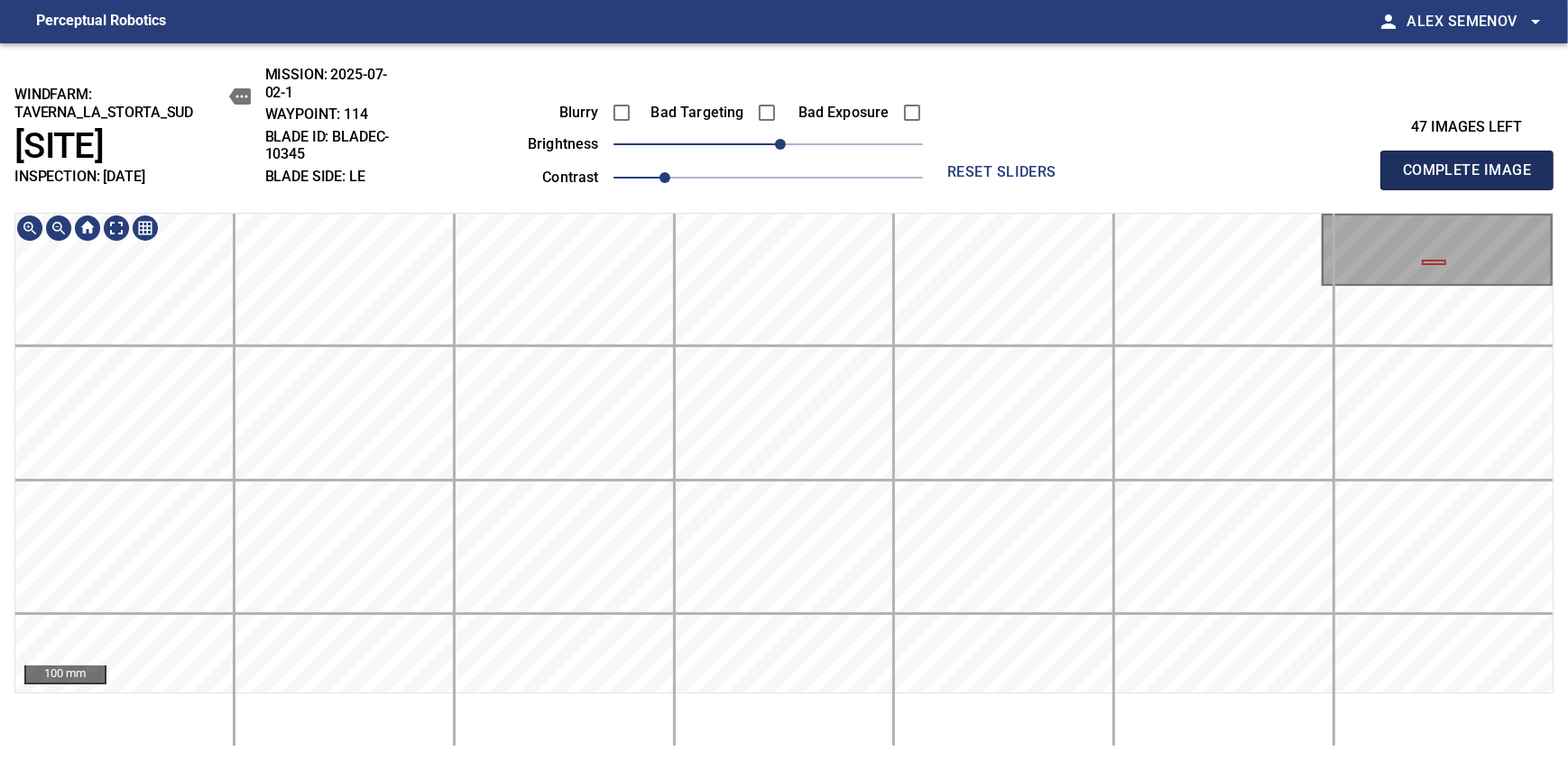 click on "Complete Image" at bounding box center (1467, 170) 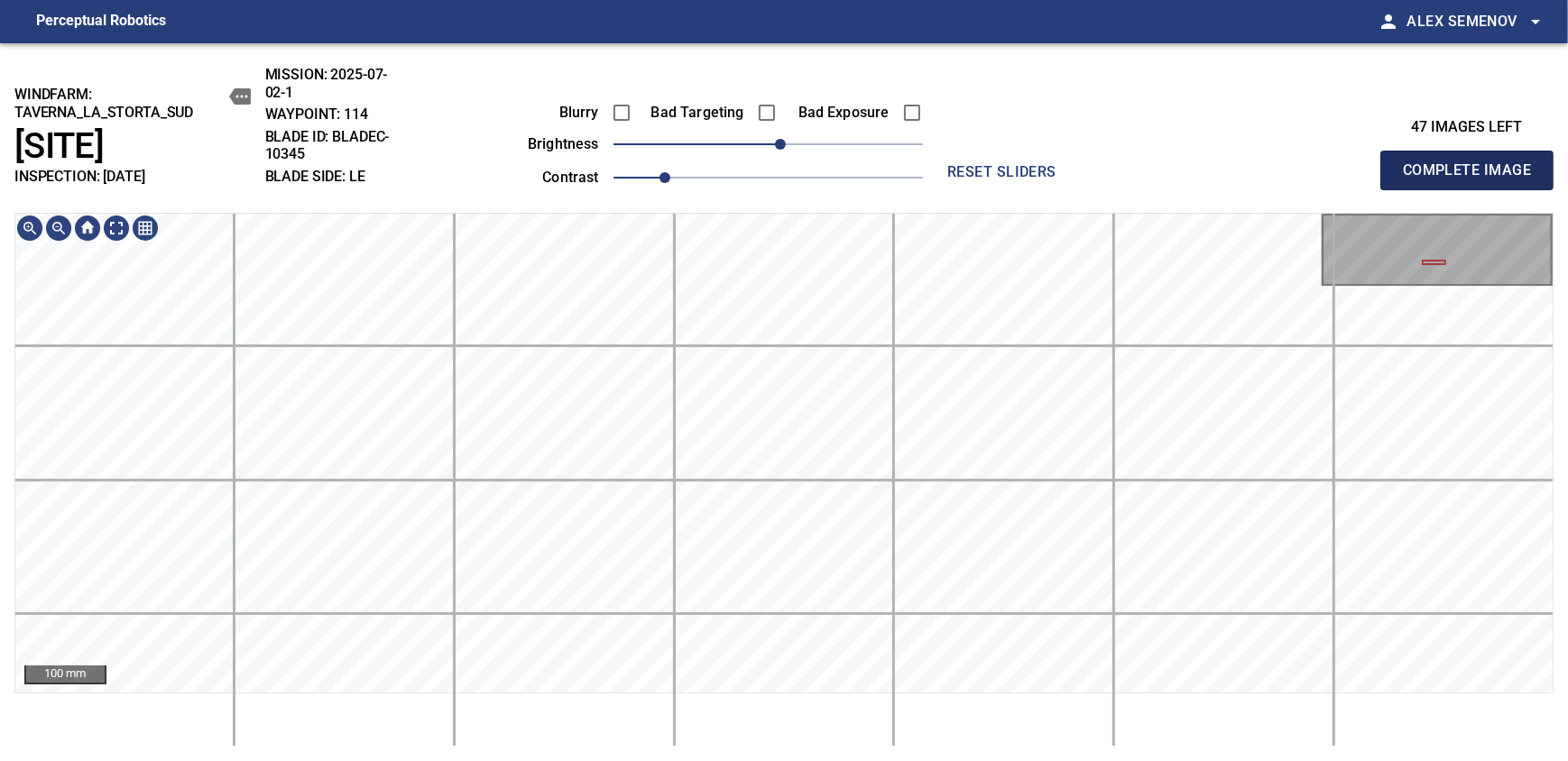 type 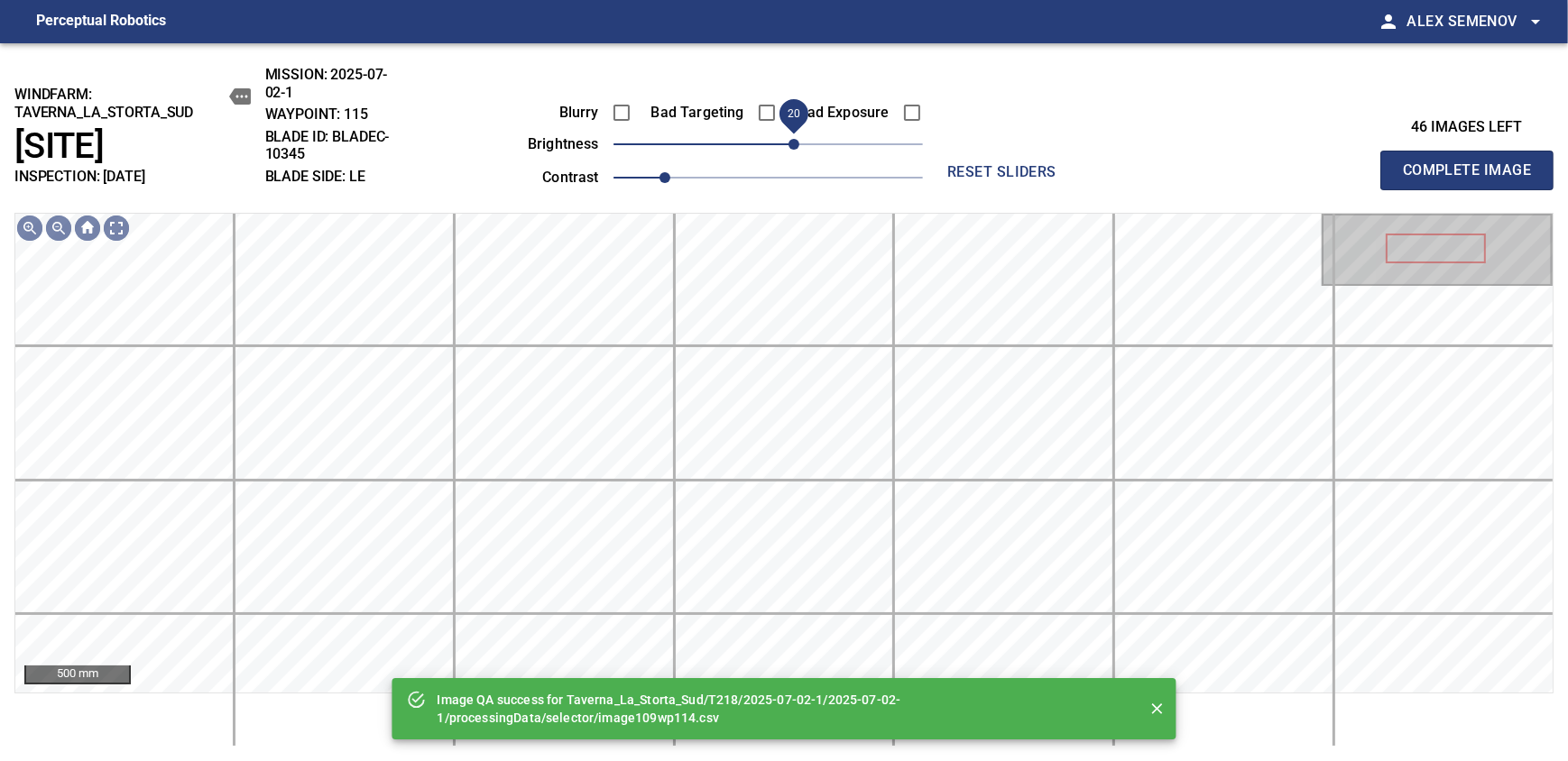 drag, startPoint x: 781, startPoint y: 143, endPoint x: 799, endPoint y: 148, distance: 18.681542 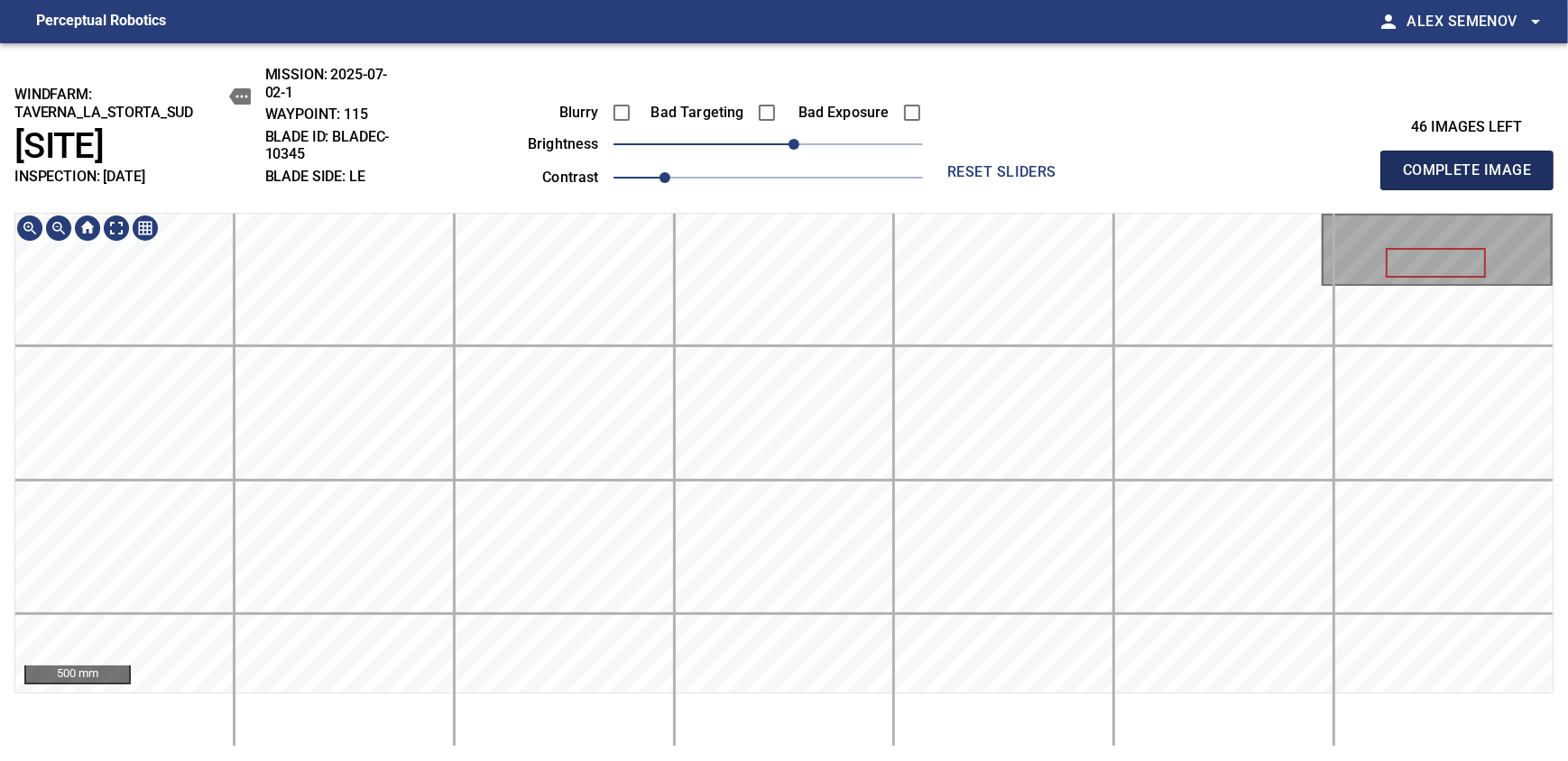 click on "Complete Image" at bounding box center (1467, 170) 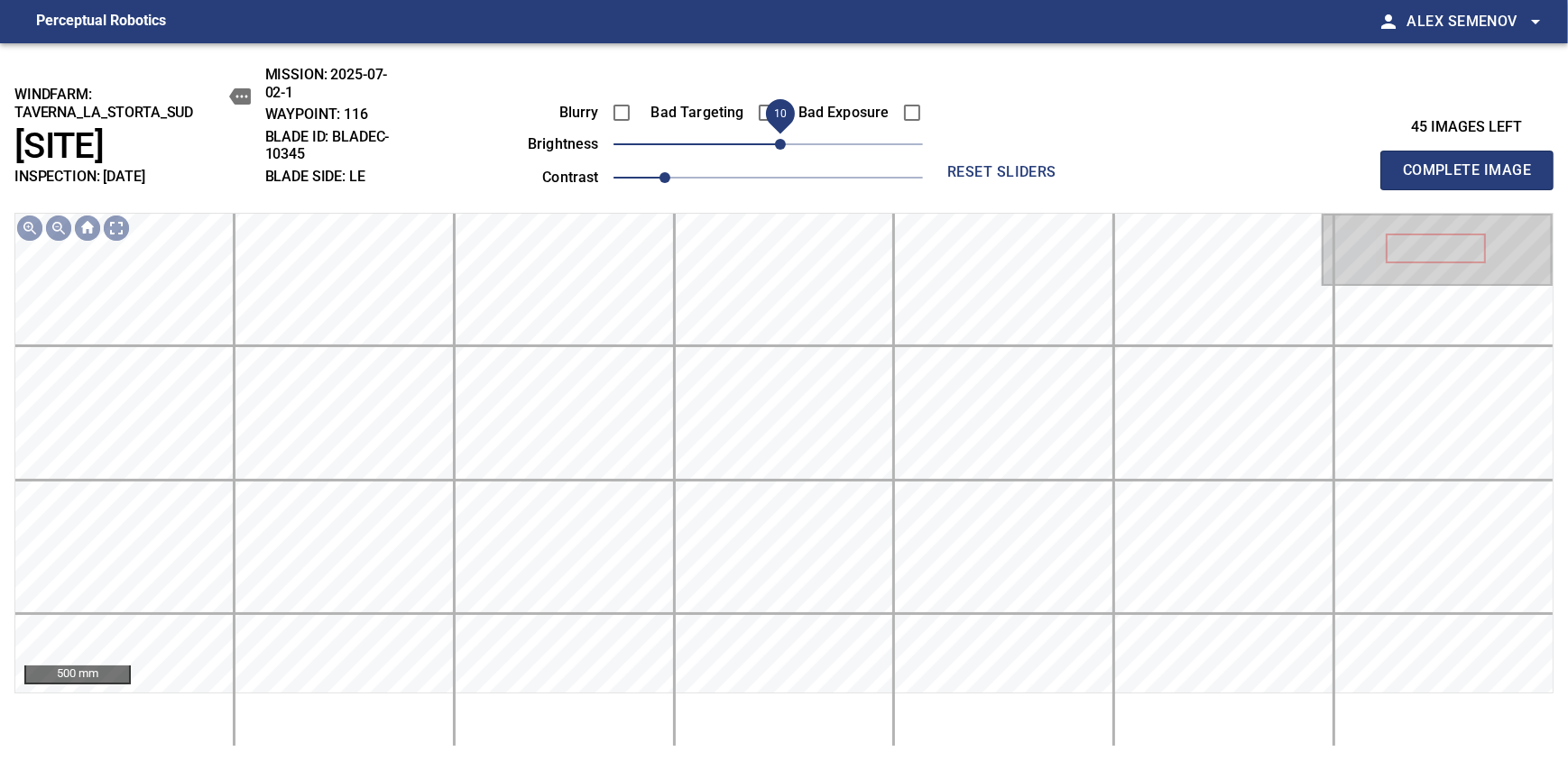 click on "10" at bounding box center [780, 144] 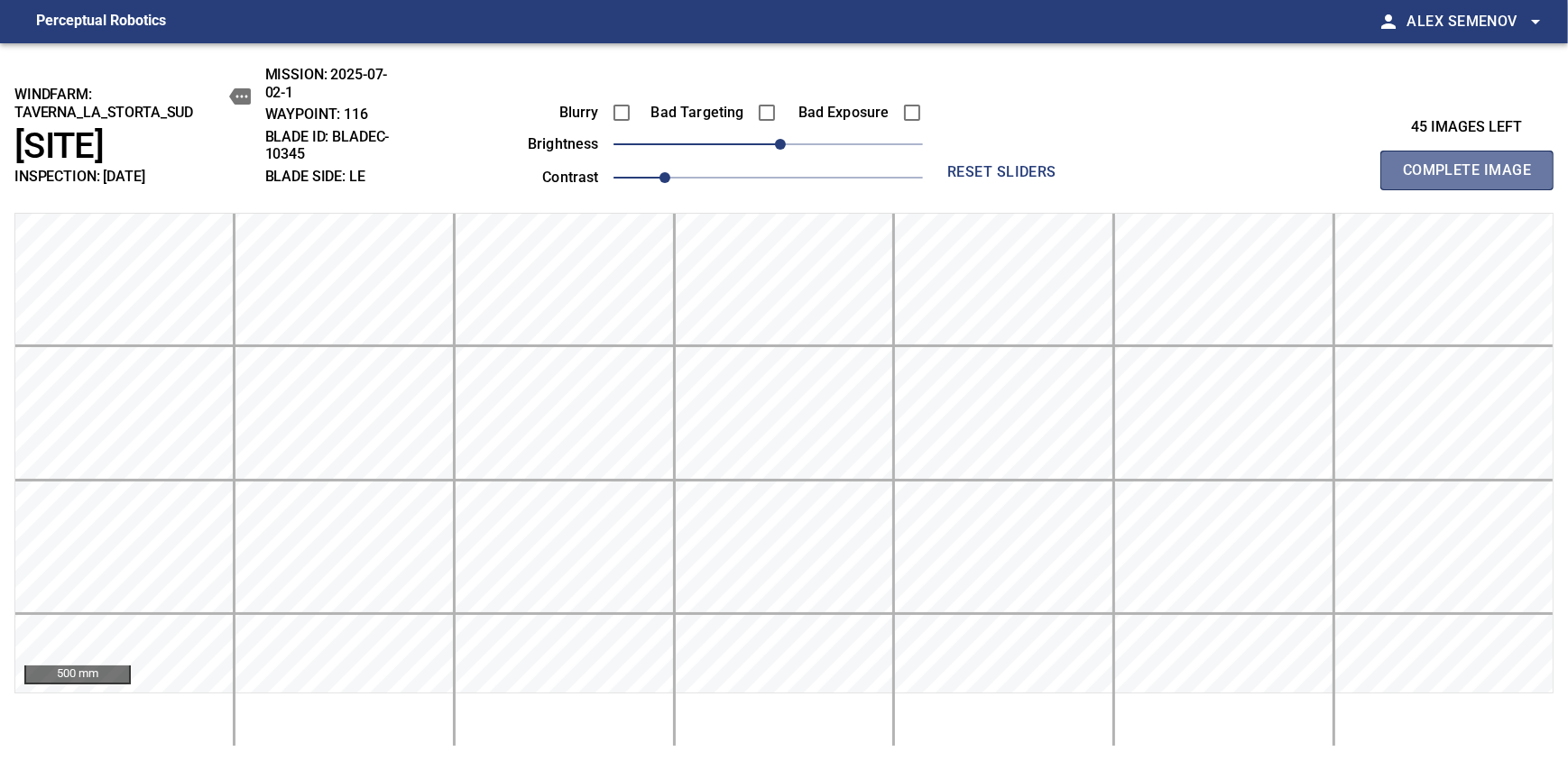 drag, startPoint x: 1472, startPoint y: 173, endPoint x: 778, endPoint y: 144, distance: 694.6056 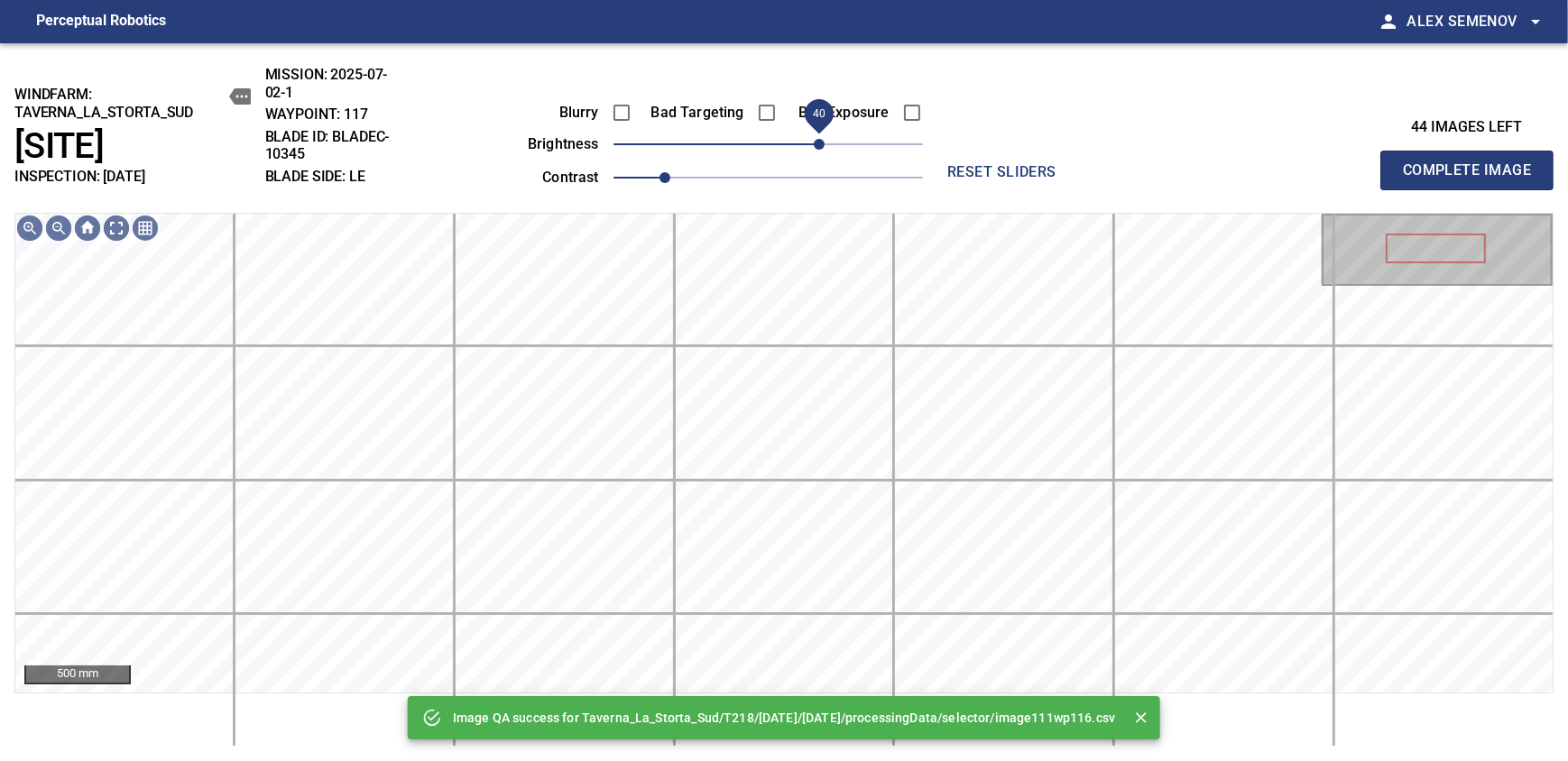 drag, startPoint x: 778, startPoint y: 144, endPoint x: 815, endPoint y: 142, distance: 37.054015 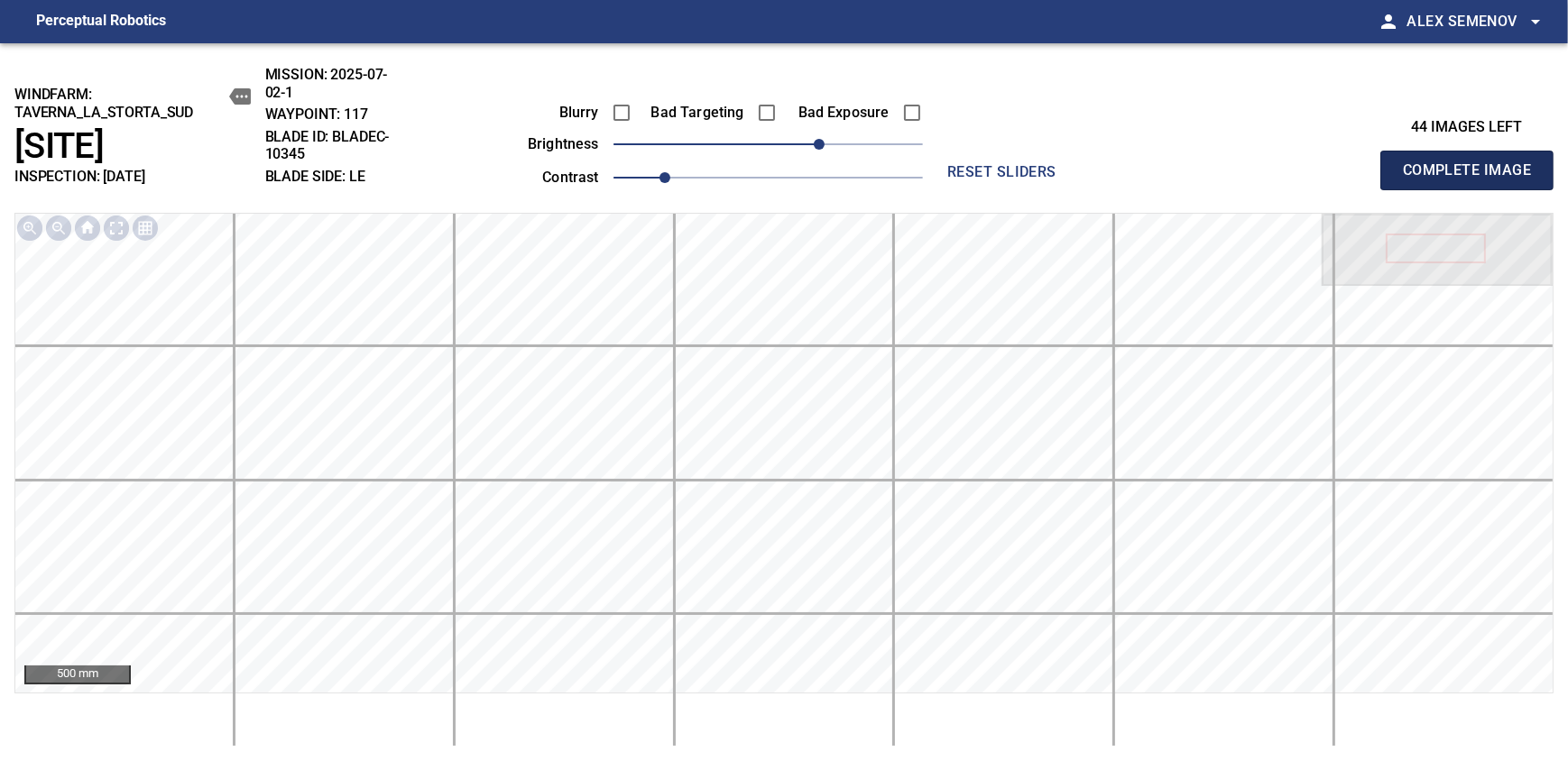 click on "Complete Image" at bounding box center [1467, 170] 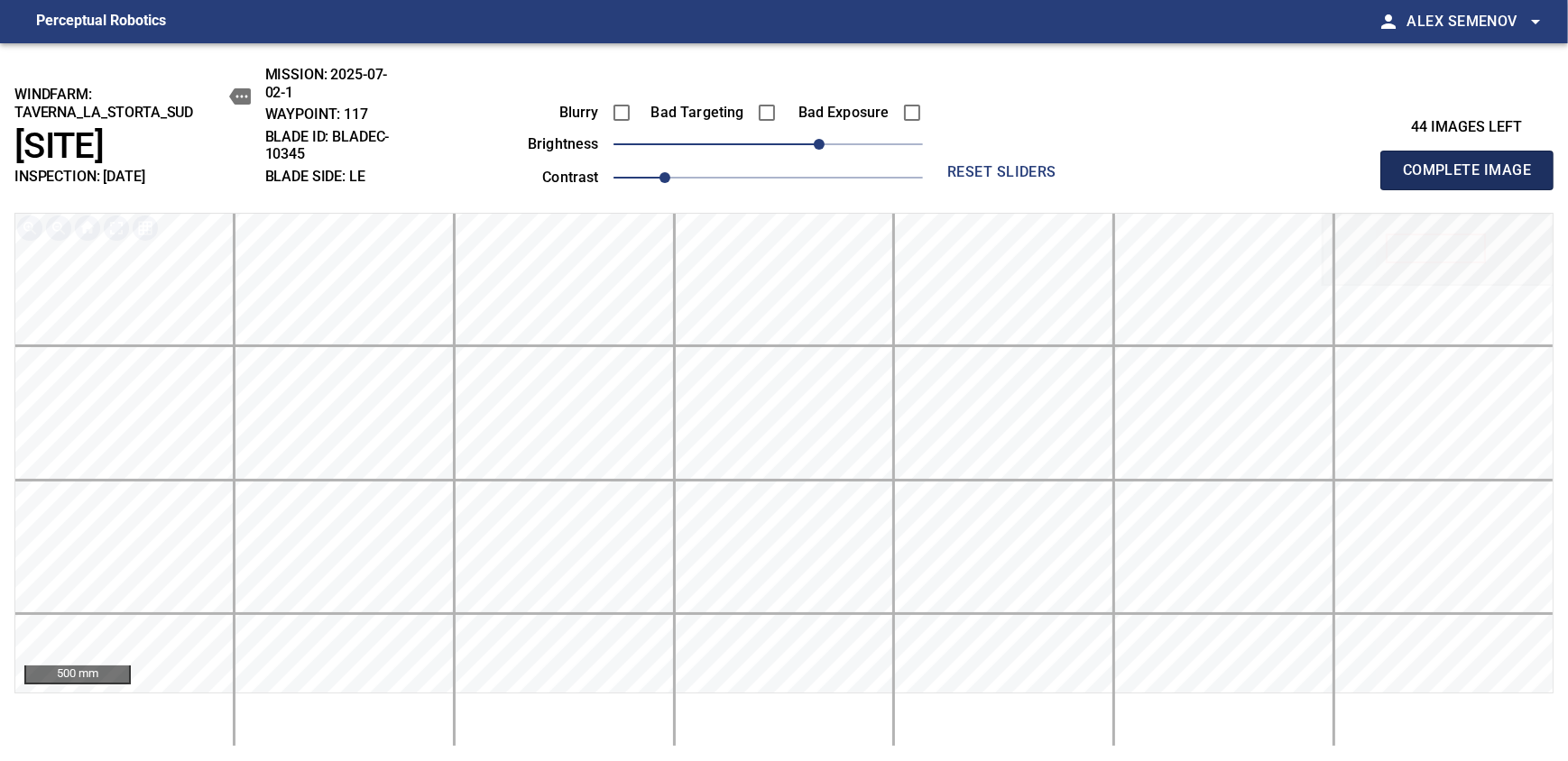 type 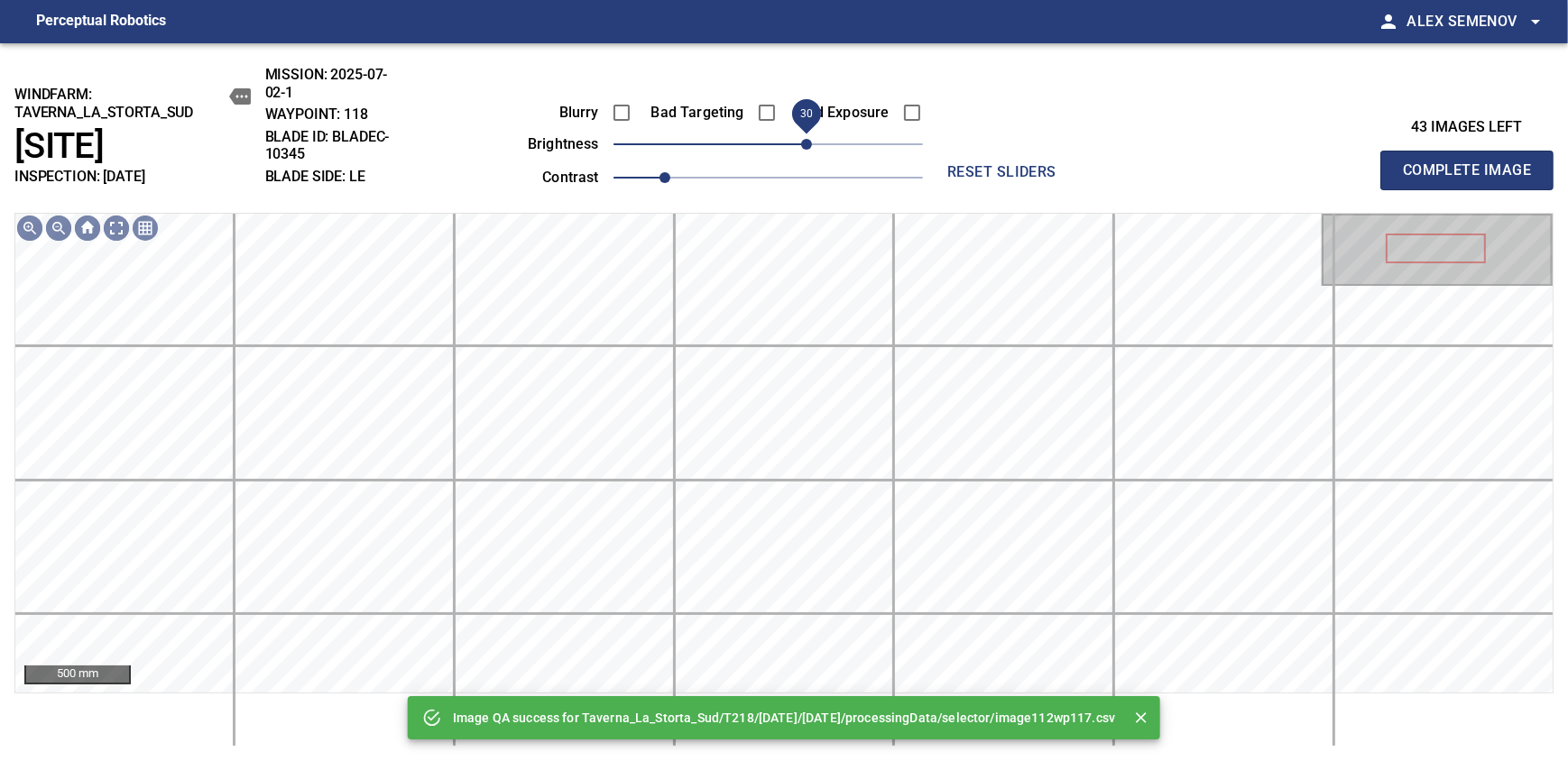 click on "30" at bounding box center [768, 144] 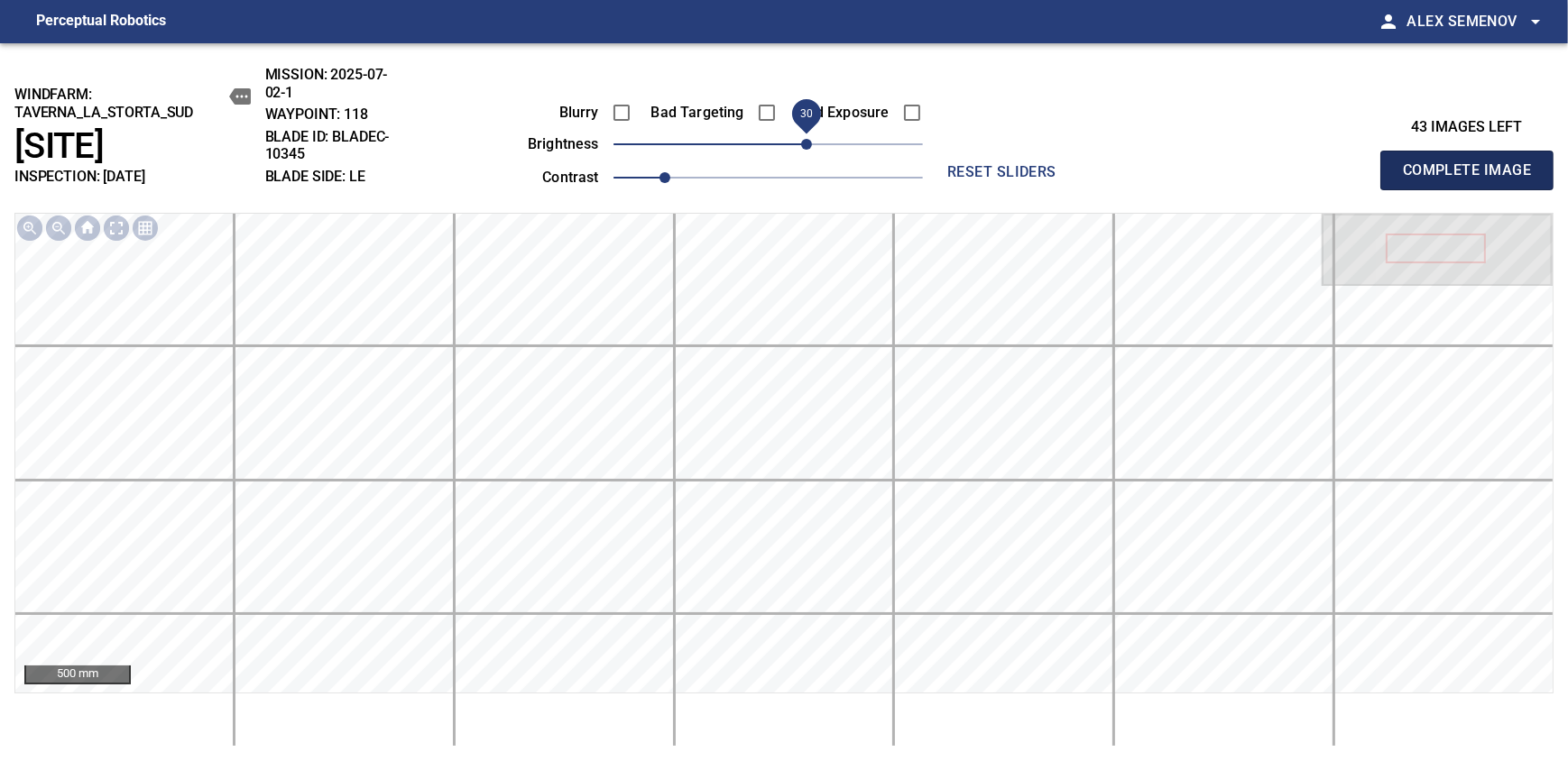 click on "Complete Image" at bounding box center (1467, 170) 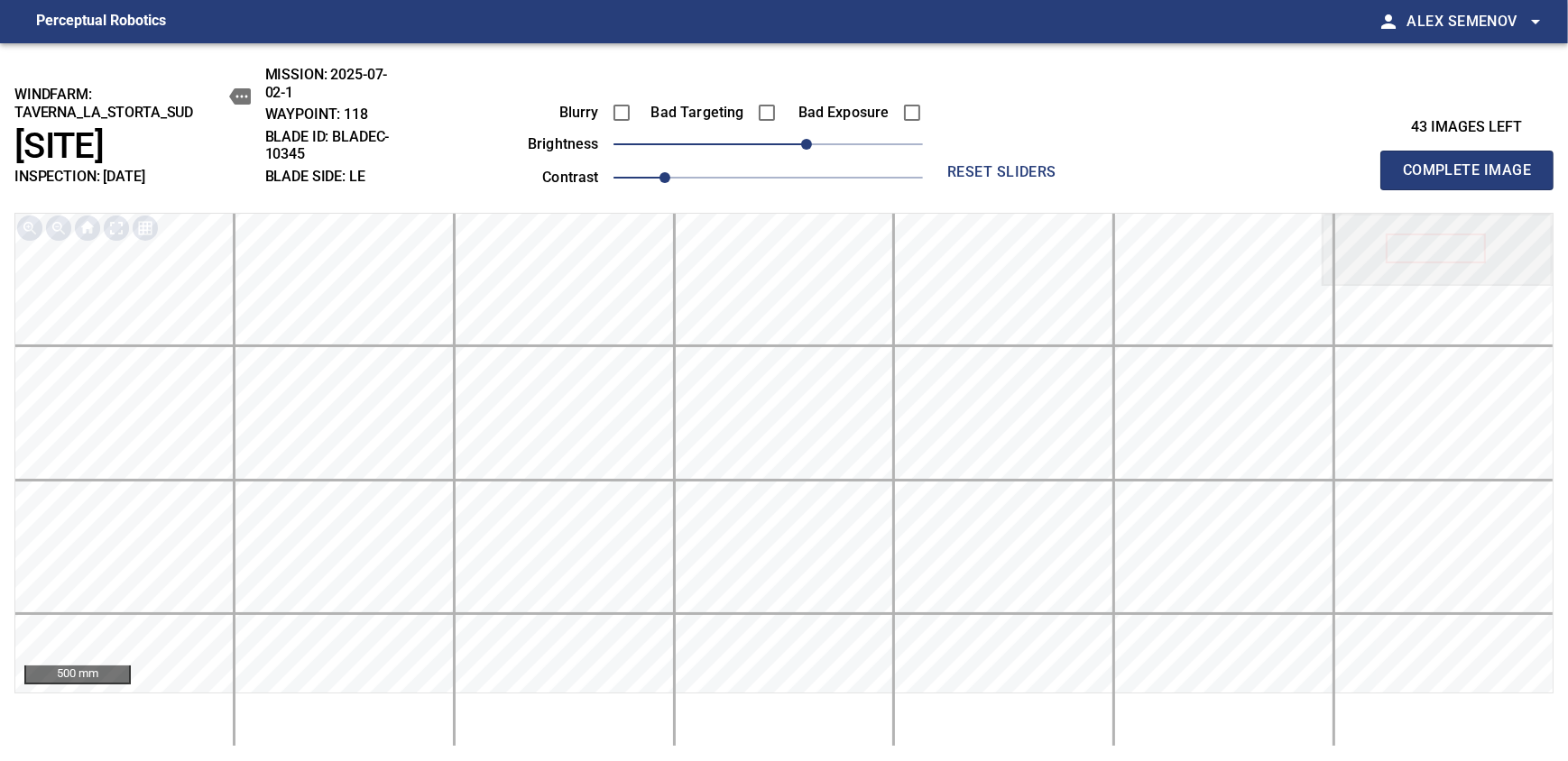 type 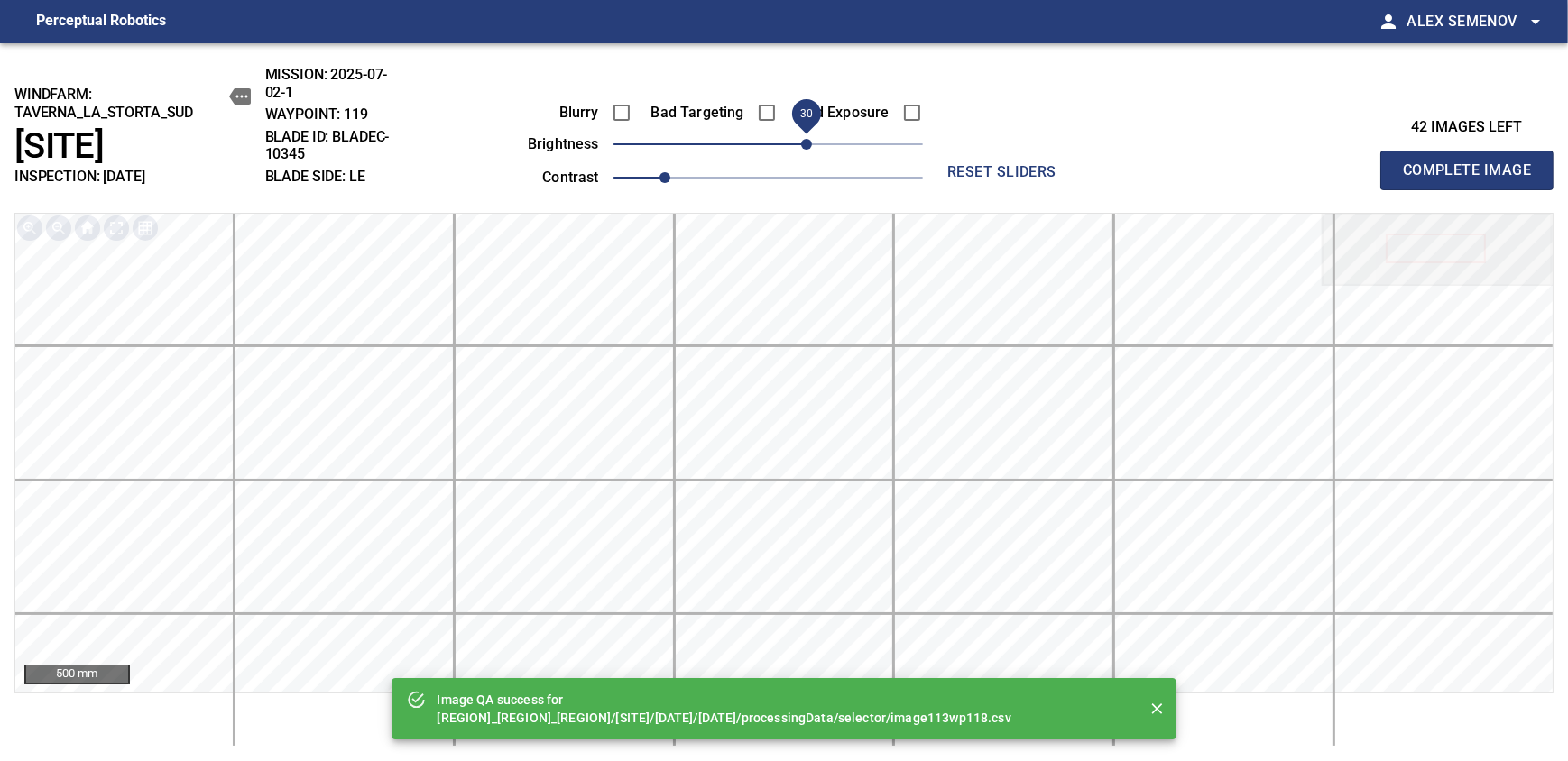 click on "30" at bounding box center (768, 144) 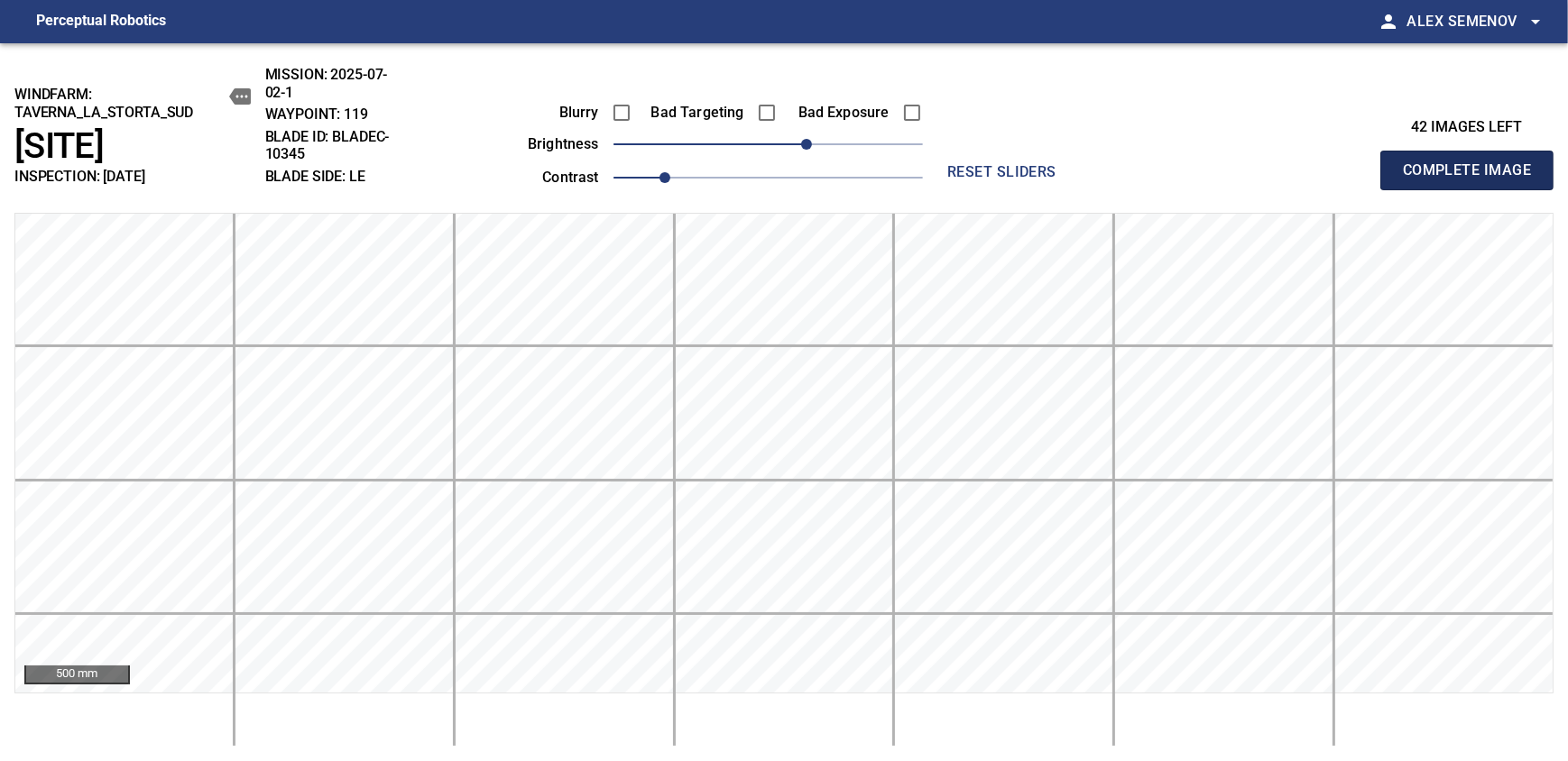 drag, startPoint x: 1472, startPoint y: 173, endPoint x: 809, endPoint y: 142, distance: 663.7243 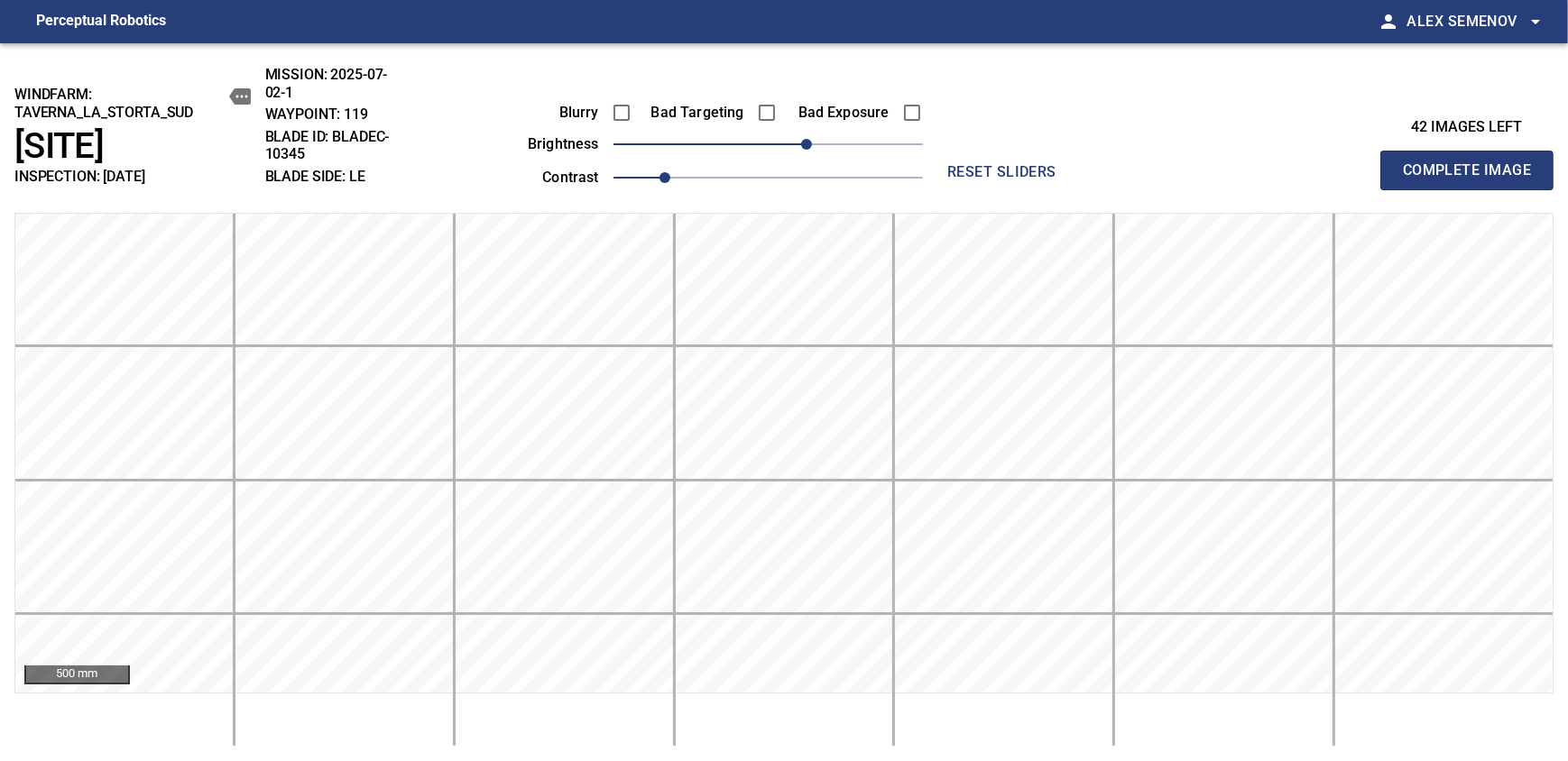 type 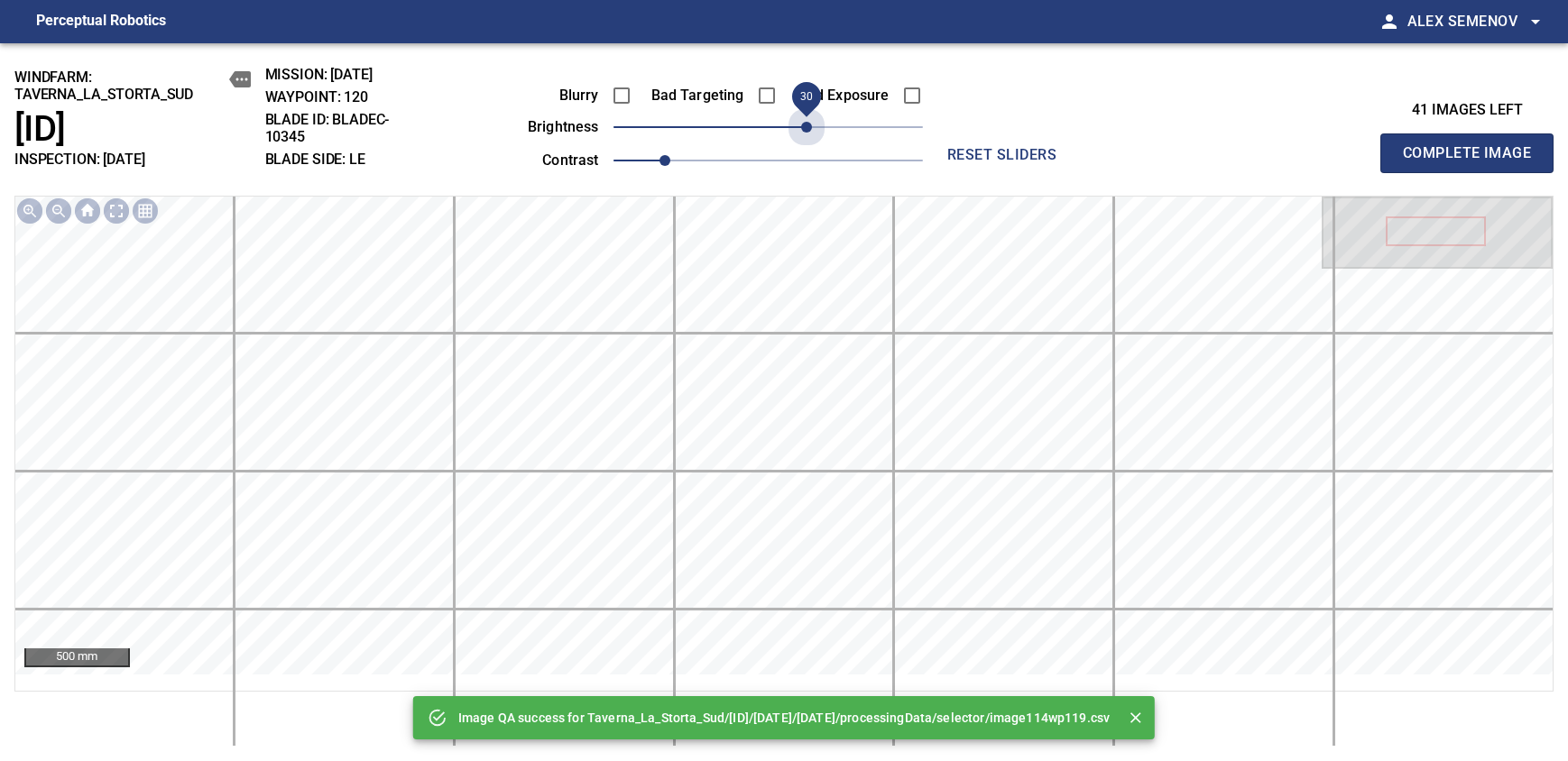 scroll, scrollTop: 0, scrollLeft: 0, axis: both 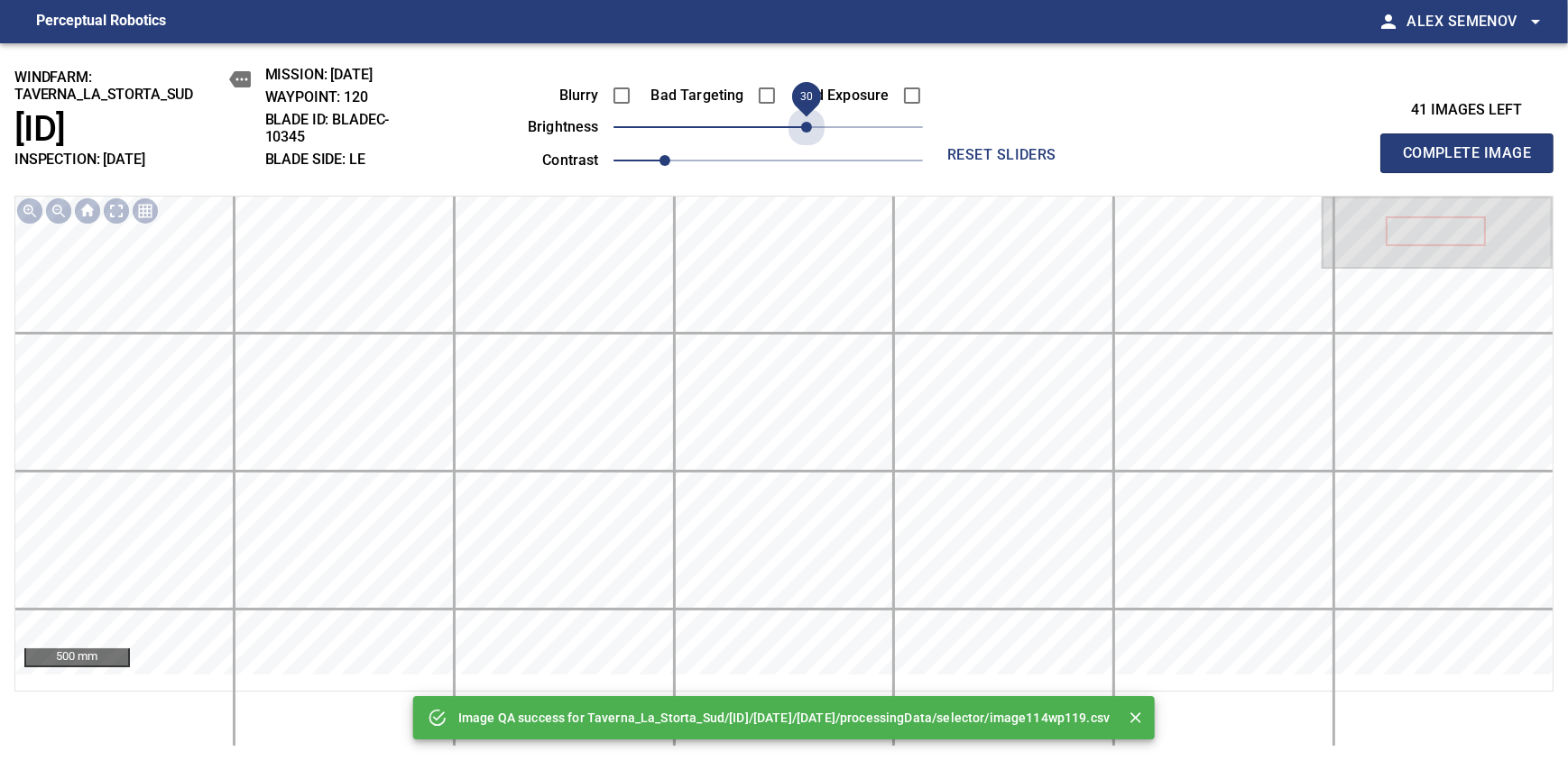 click on "30" at bounding box center [768, 127] 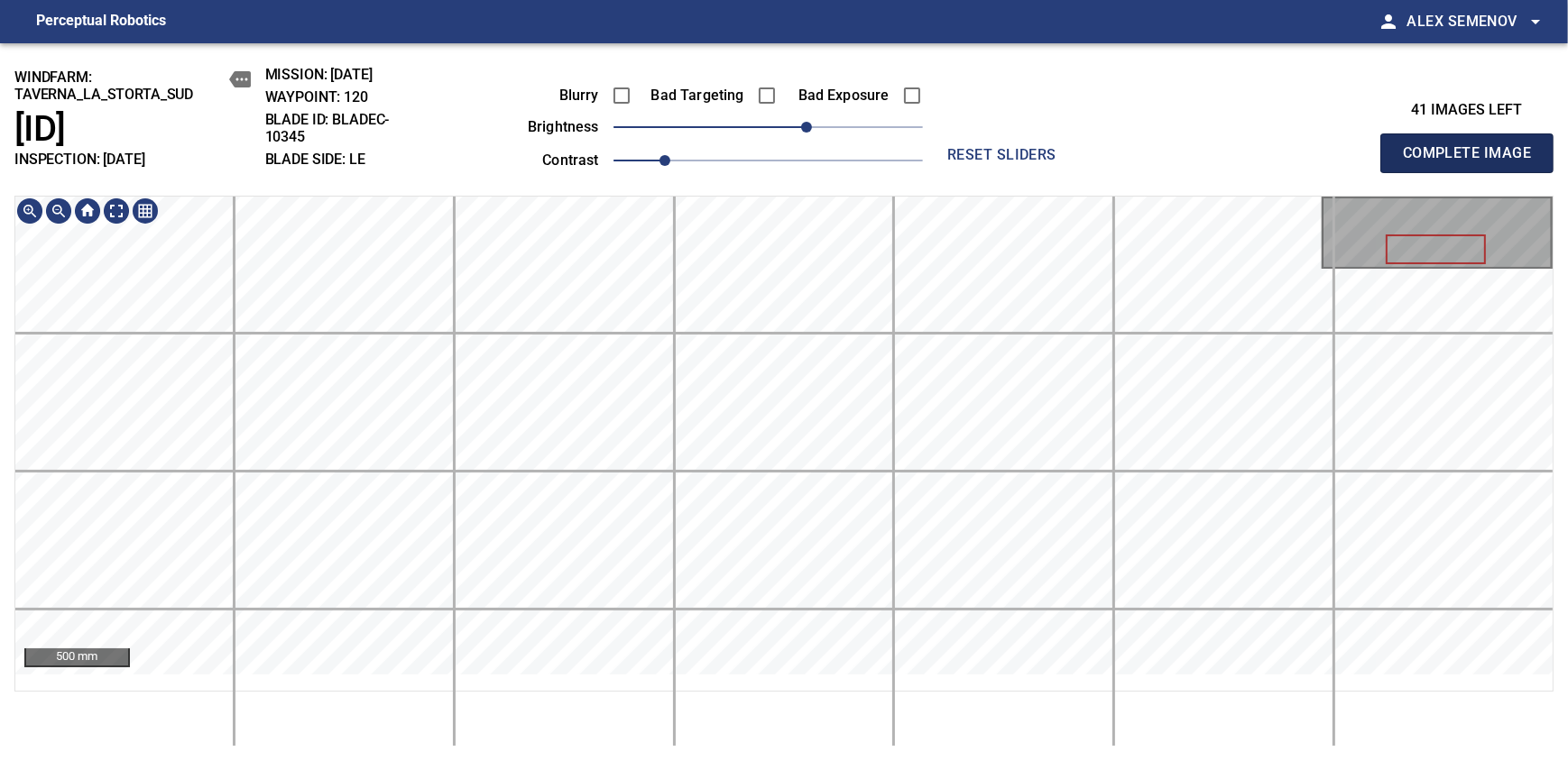 click on "Complete Image" at bounding box center (1467, 153) 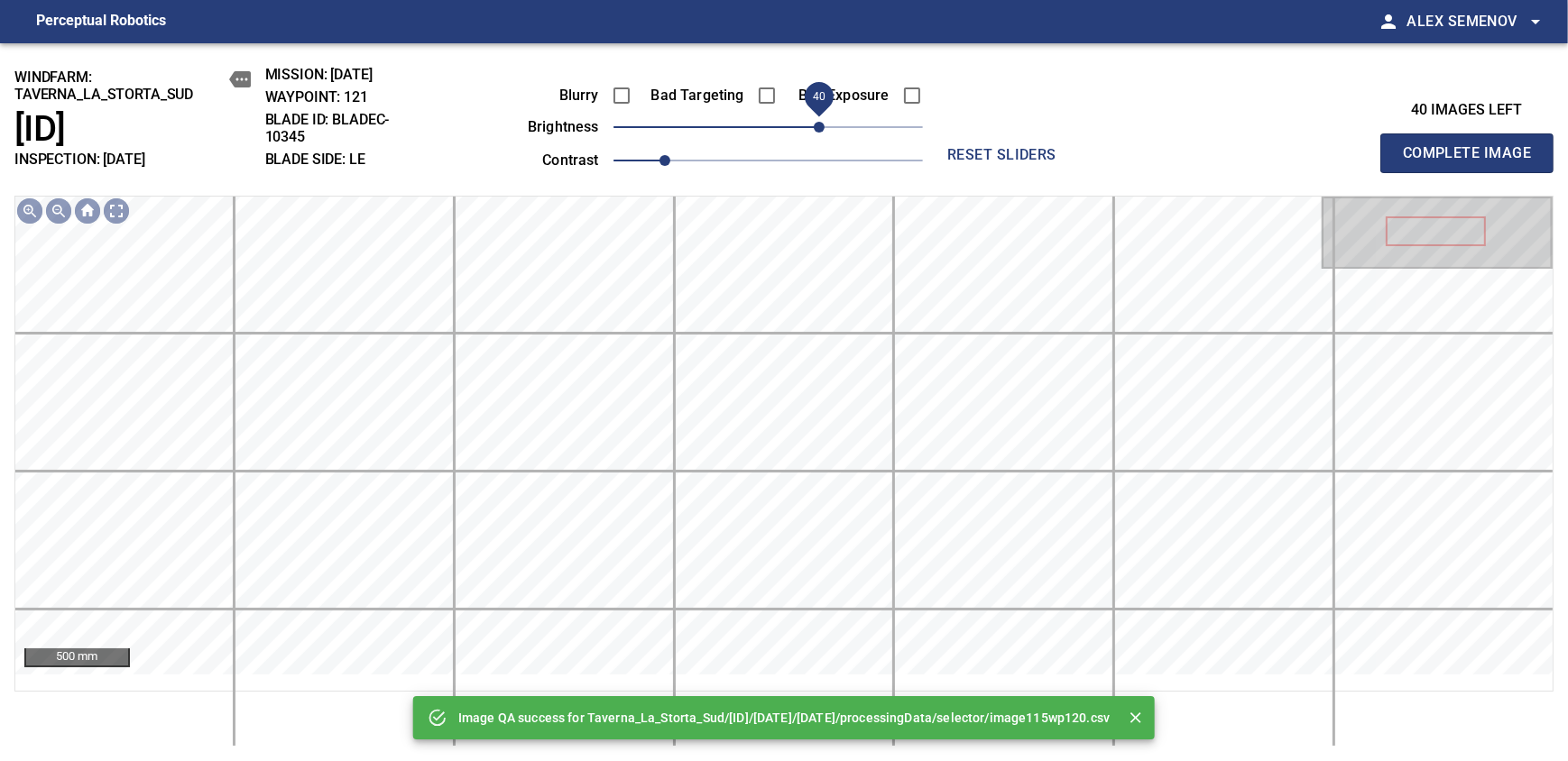 drag, startPoint x: 800, startPoint y: 144, endPoint x: 817, endPoint y: 142, distance: 17.117243 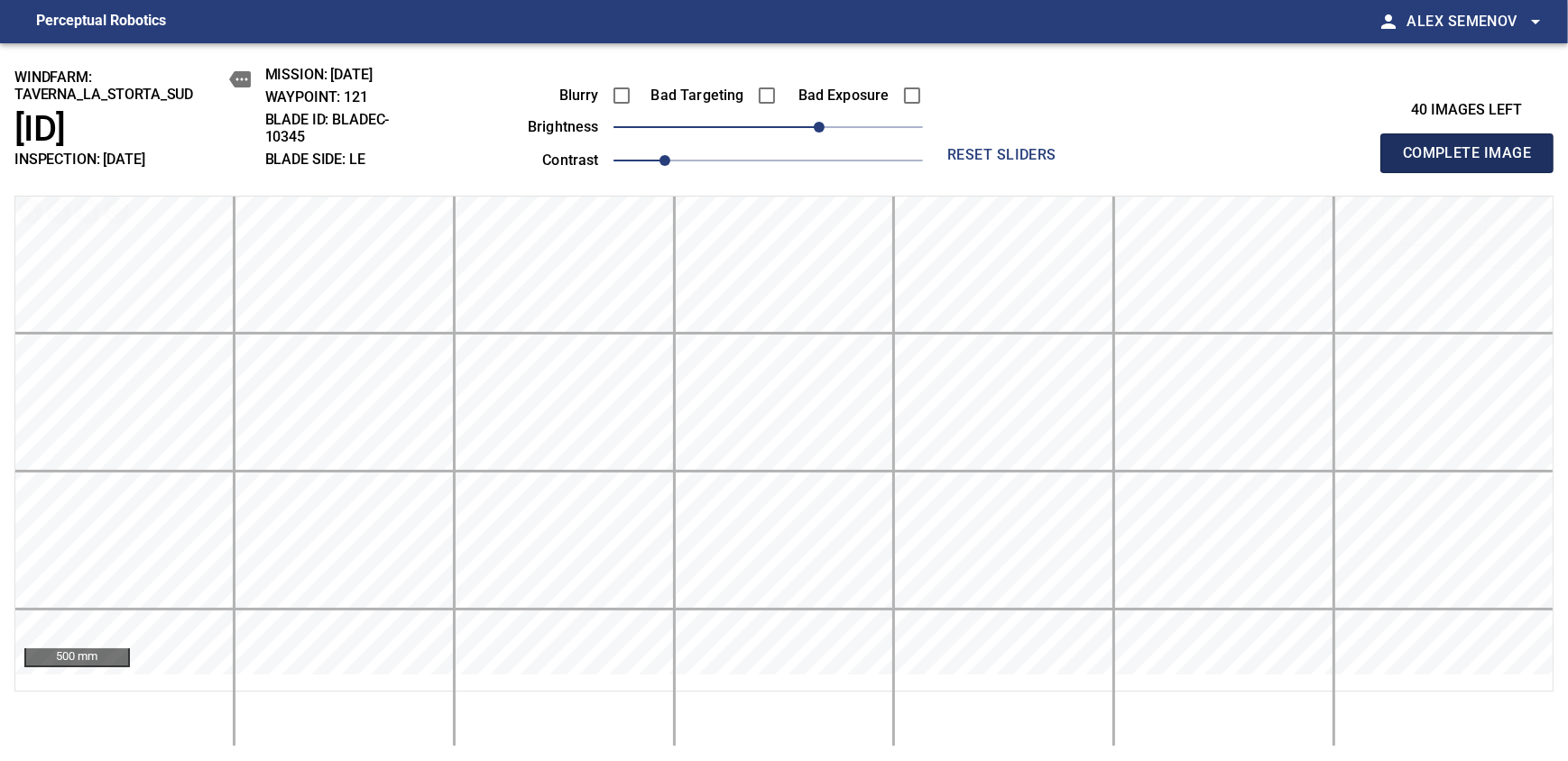 click on "Complete Image" at bounding box center (1467, 153) 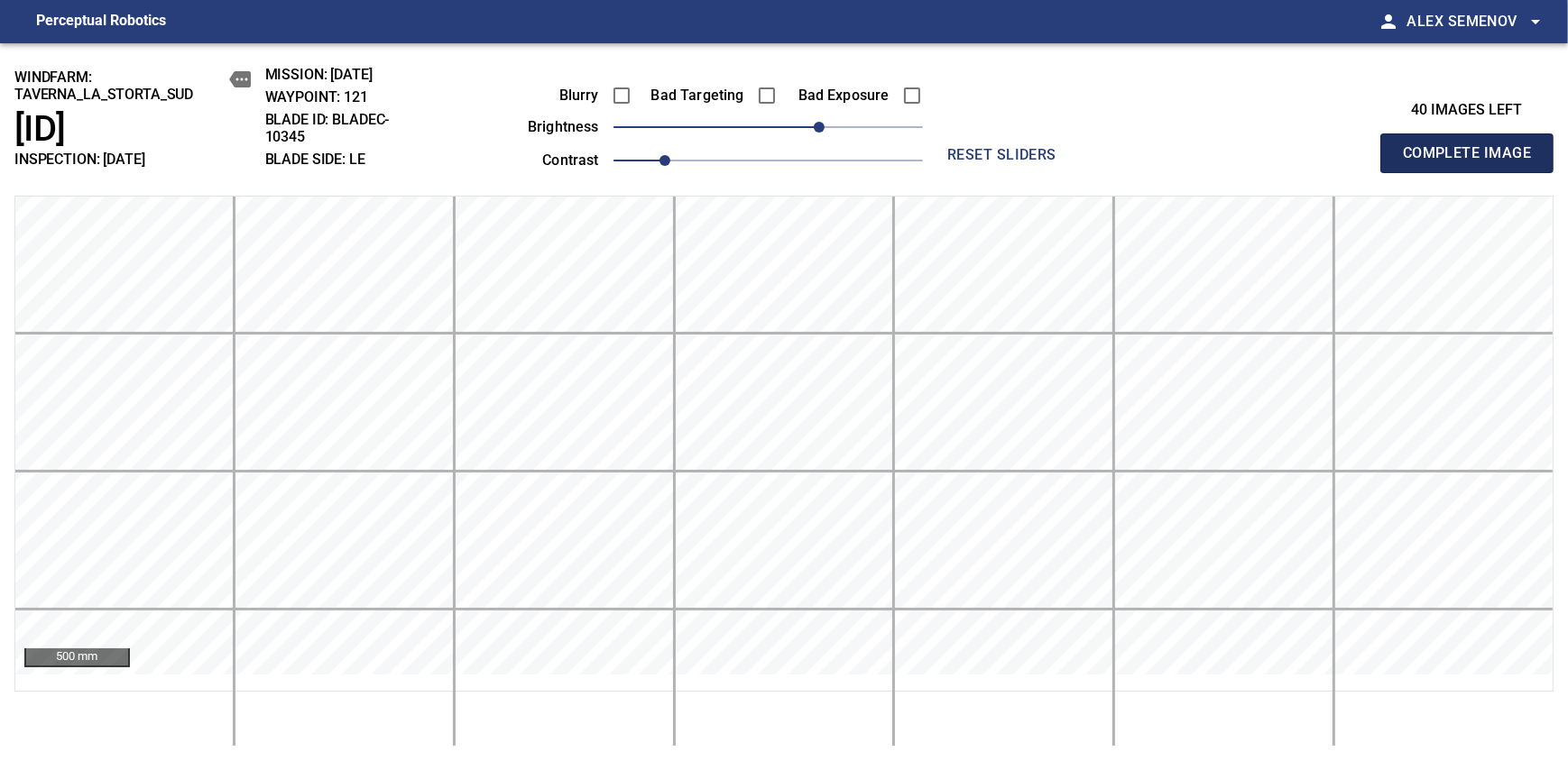 type 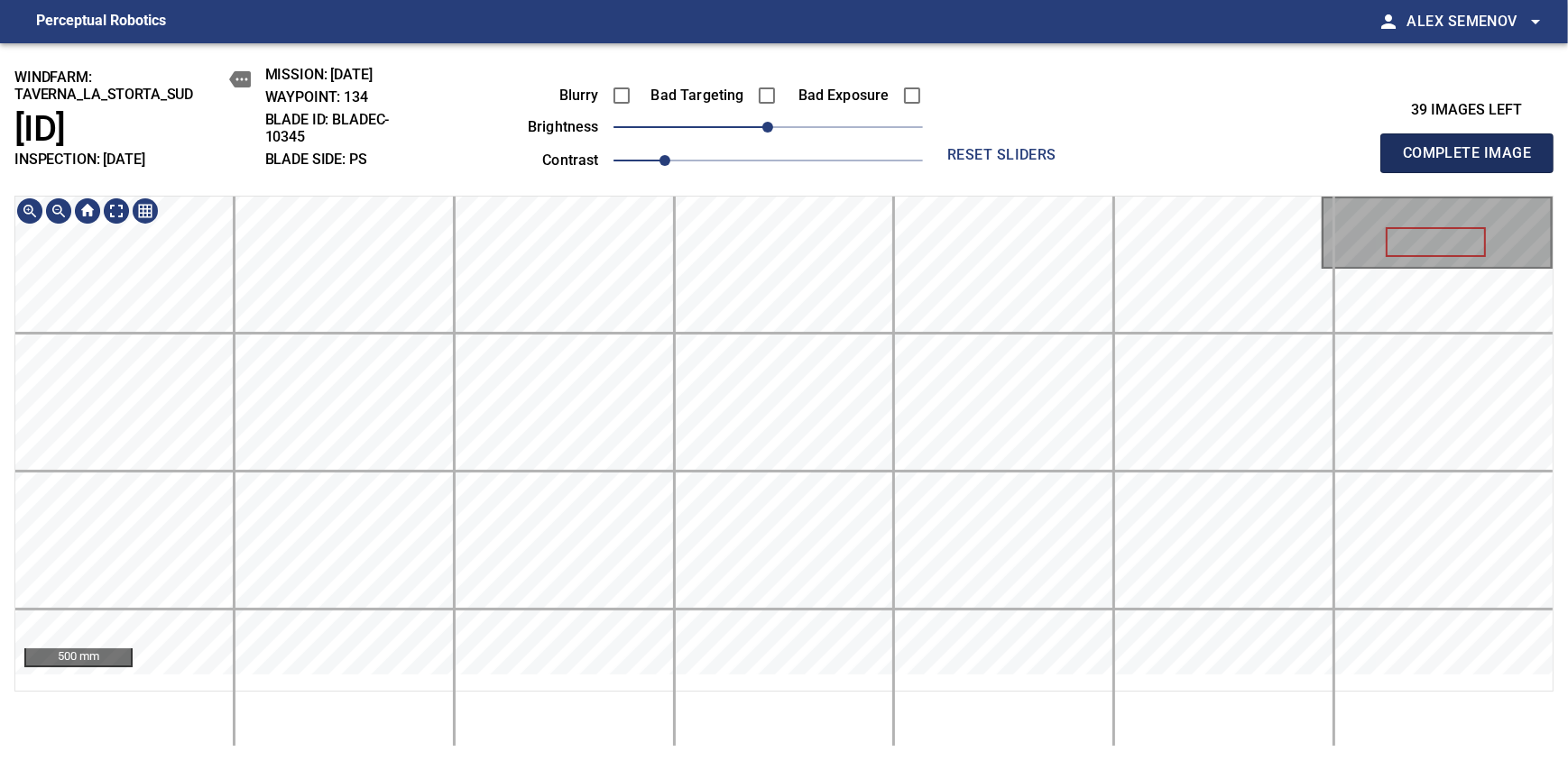 click on "Complete Image" at bounding box center [1467, 153] 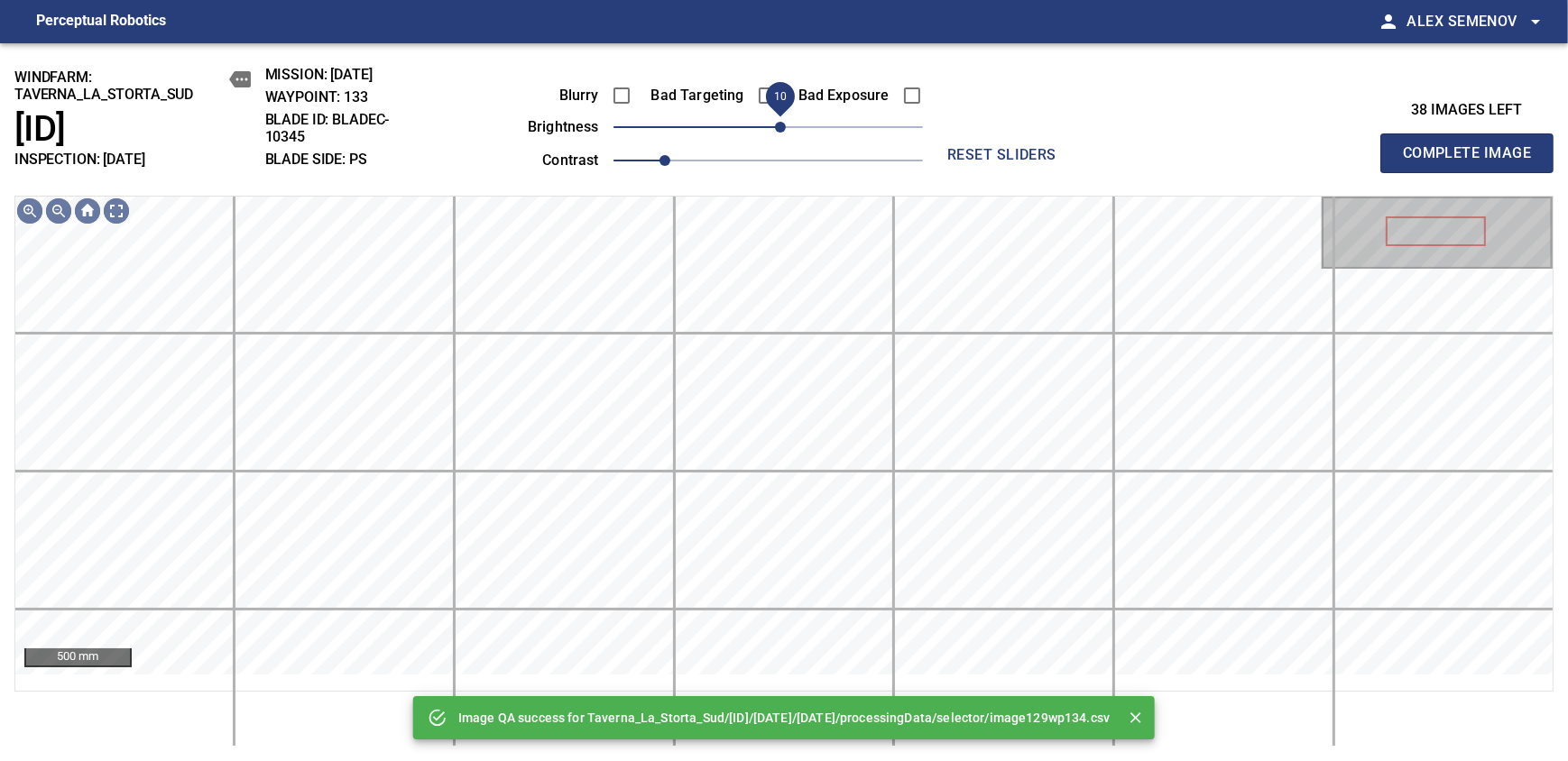 drag, startPoint x: 768, startPoint y: 153, endPoint x: 776, endPoint y: 147, distance: 10 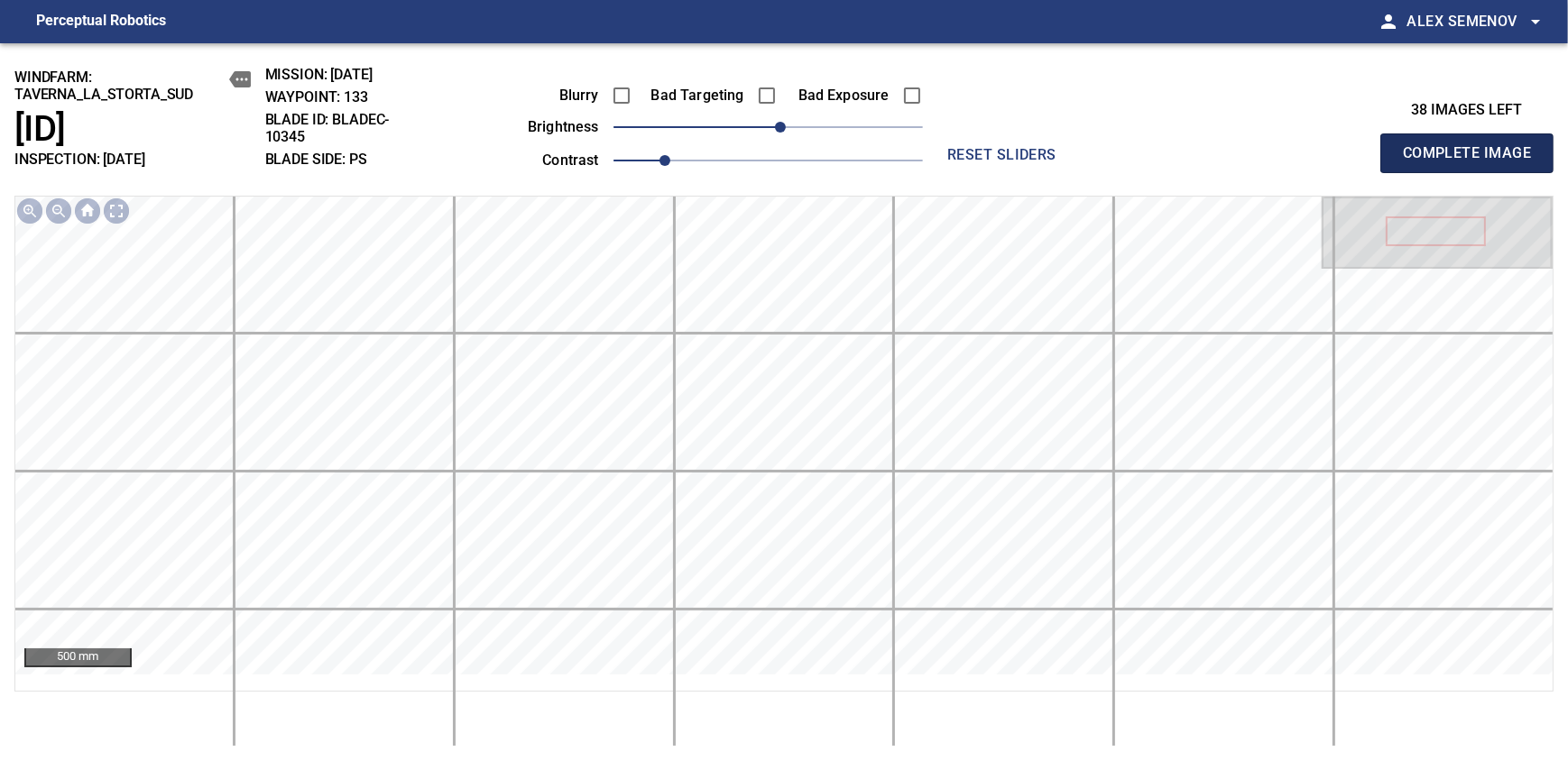 click on "Complete Image" at bounding box center (1467, 153) 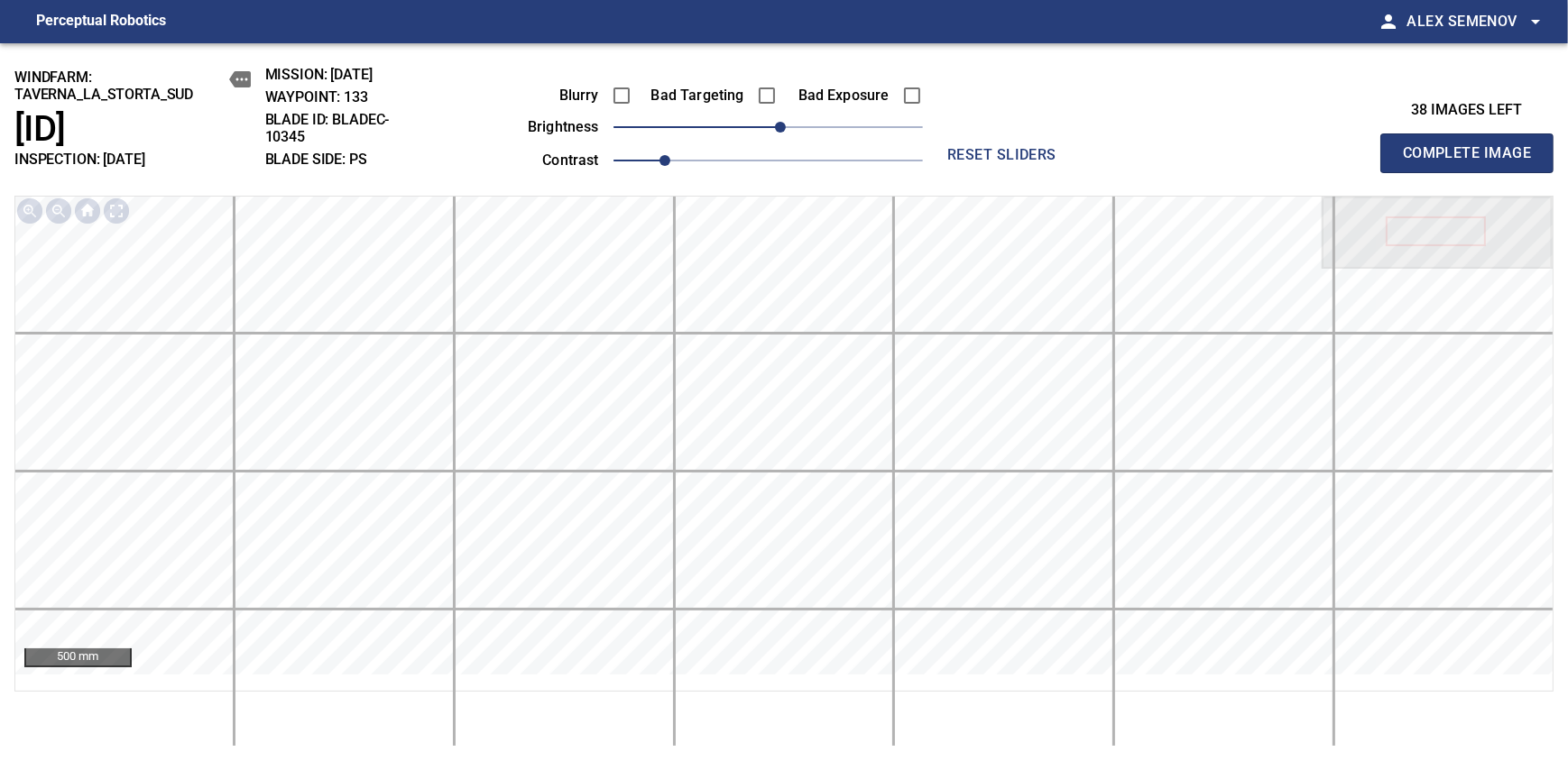 type 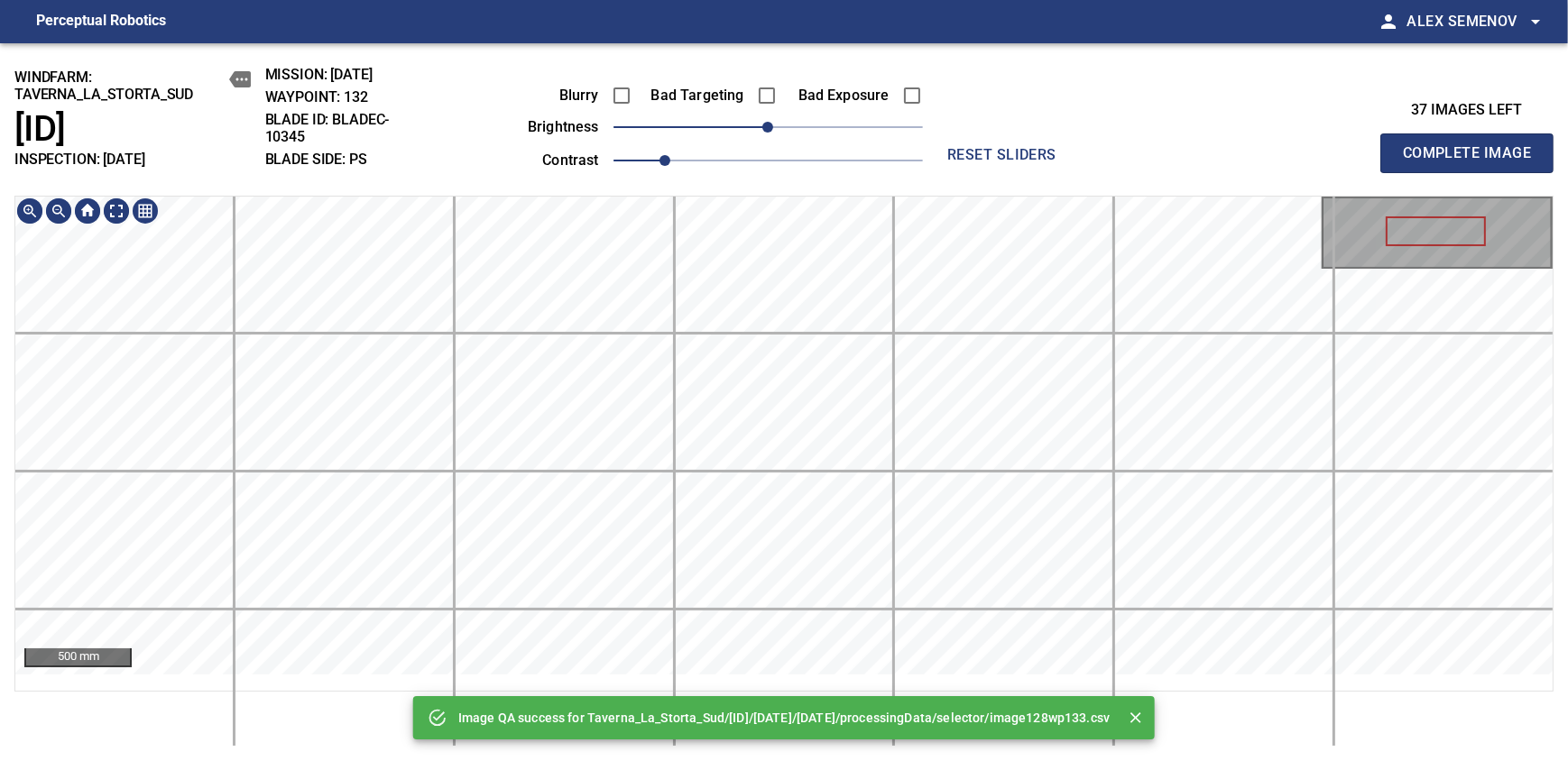 click on "Image QA success for Taverna_La_Storta_Sud/T218/2025-07-02-1/2025-07-02-1/processingData/selector/image128wp133.csv windfarm: Taverna_La_Storta_Sud T218 INSPECTION: 2025-07-02-1 MISSION: 2025-07-02-1 WAYPOINT: 132 BLADE ID: bladeC-10345 BLADE SIDE: PS Blurry Bad Targeting Bad Exposure brightness 0 contrast 1 reset sliders 37 images left Complete Image 500 mm" at bounding box center [784, 402] 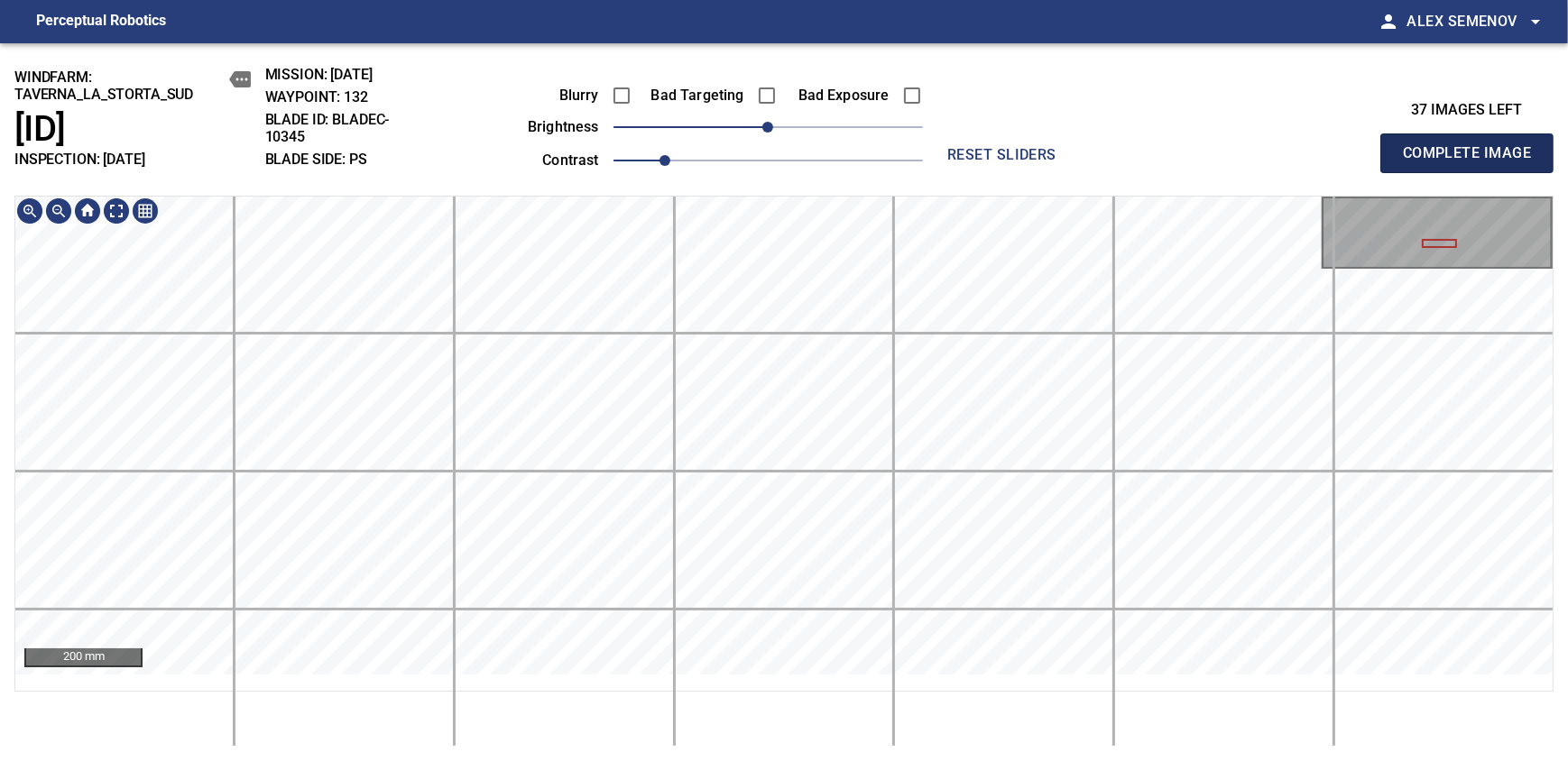 click on "Complete Image" at bounding box center [1467, 153] 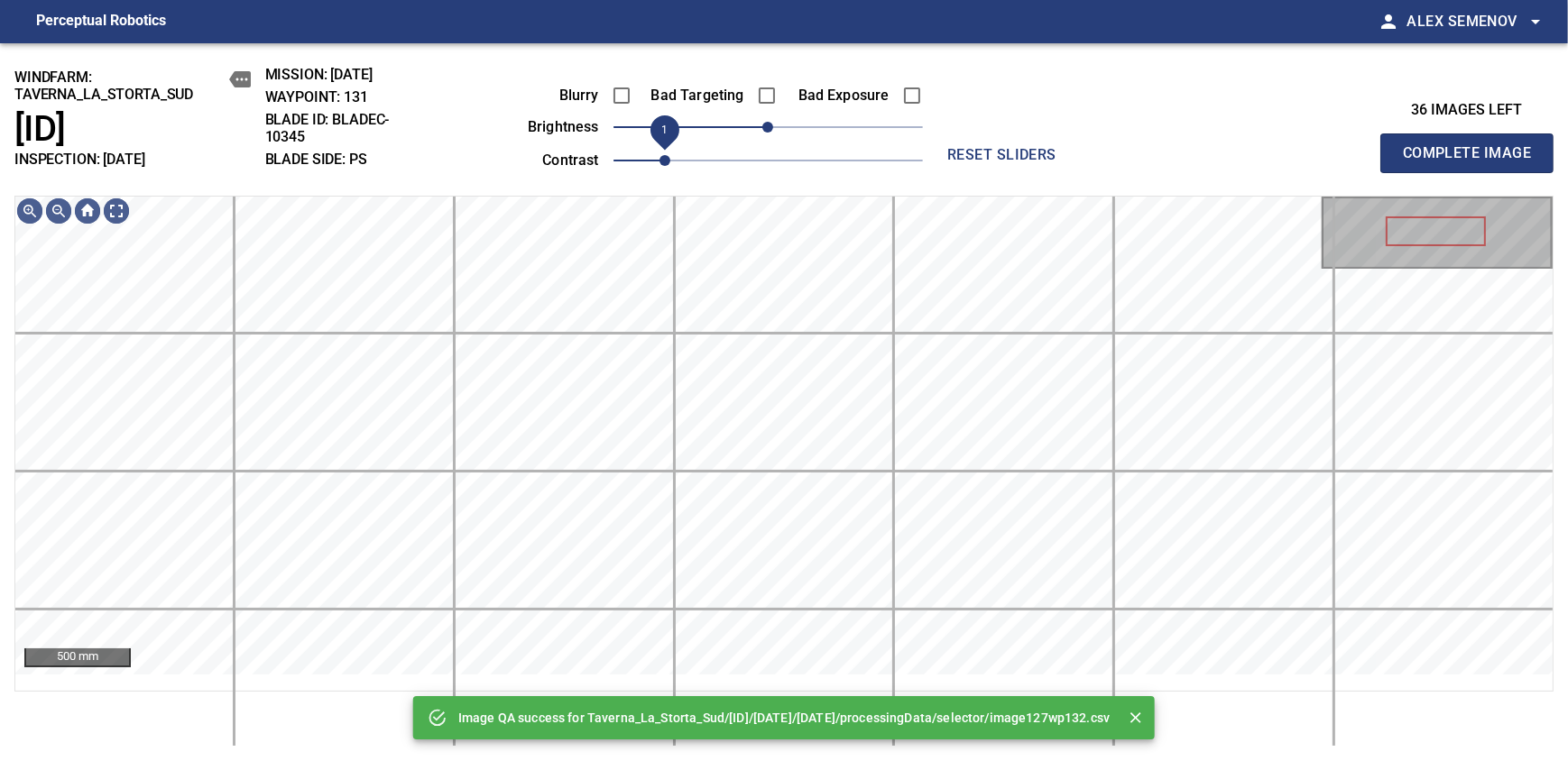 drag, startPoint x: 664, startPoint y: 176, endPoint x: 673, endPoint y: 193, distance: 19.235384 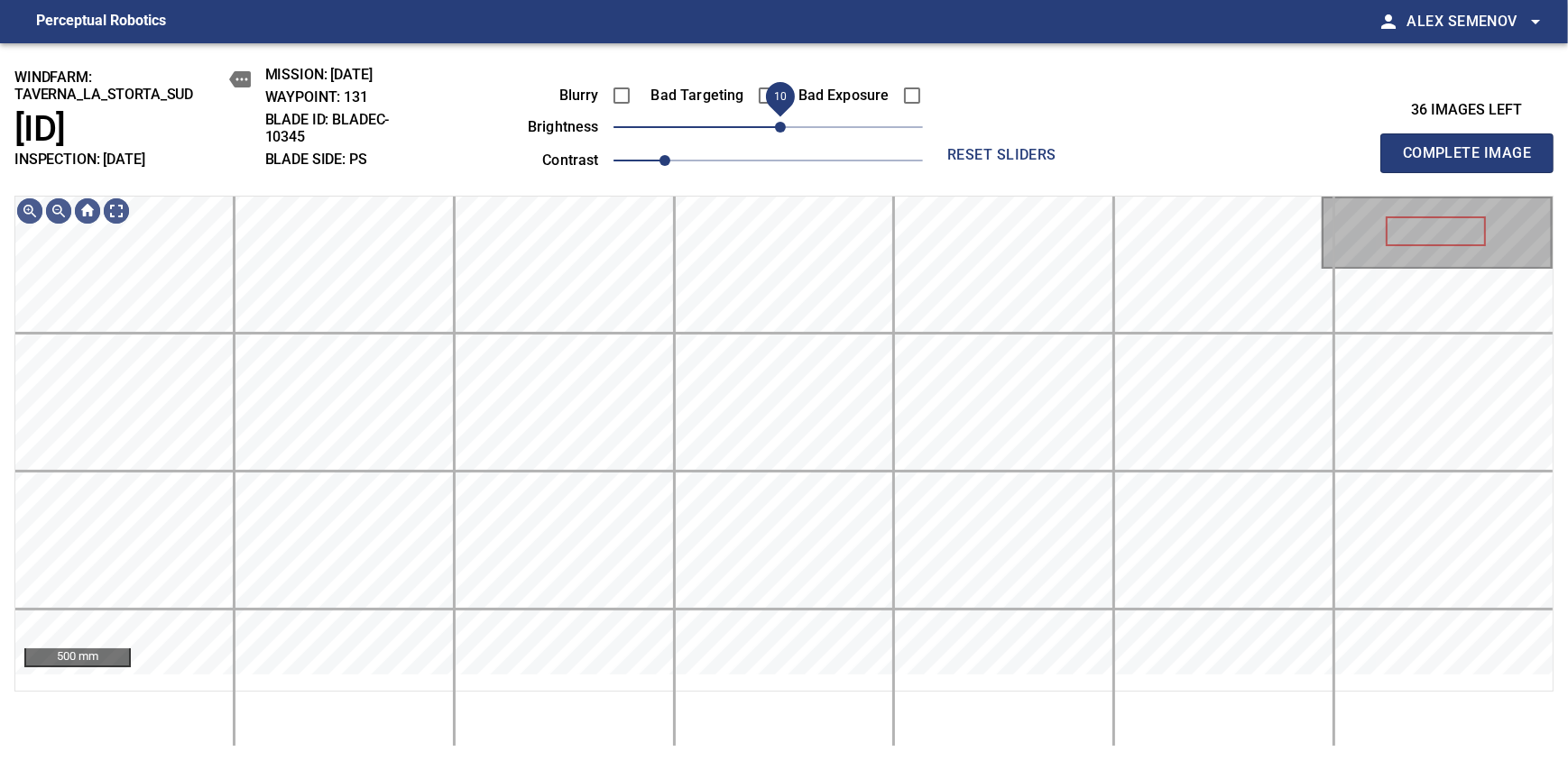drag, startPoint x: 761, startPoint y: 153, endPoint x: 781, endPoint y: 151, distance: 20.099751 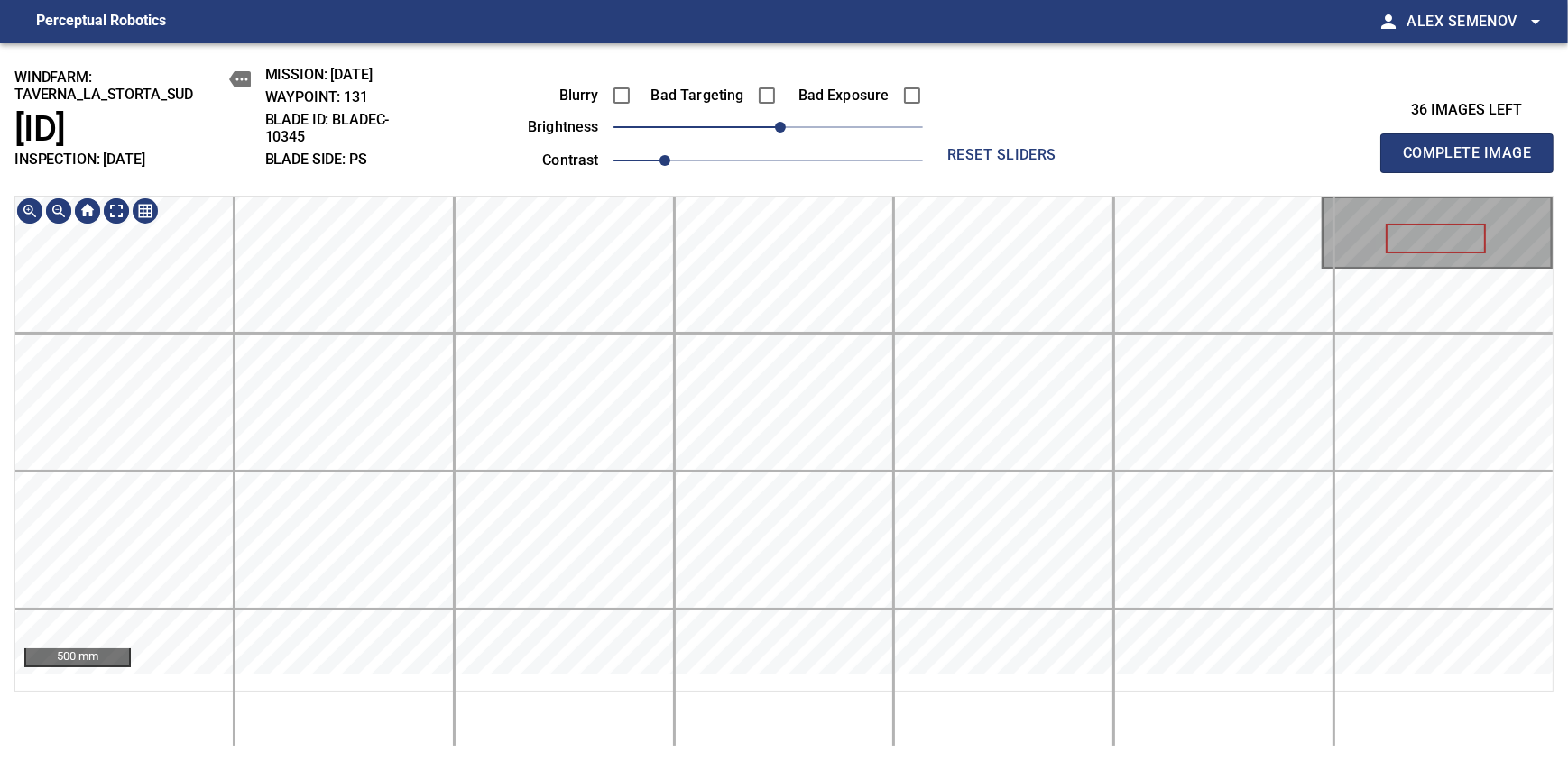 click on "windfarm: Taverna_La_Storta_Sud T218 INSPECTION: 2025-07-02-1 MISSION: 2025-07-02-1 WAYPOINT: 131 BLADE ID: bladeC-10345 BLADE SIDE: PS Blurry Bad Targeting Bad Exposure brightness 10 contrast 1 reset sliders 36 images left Complete Image 500 mm" at bounding box center [784, 402] 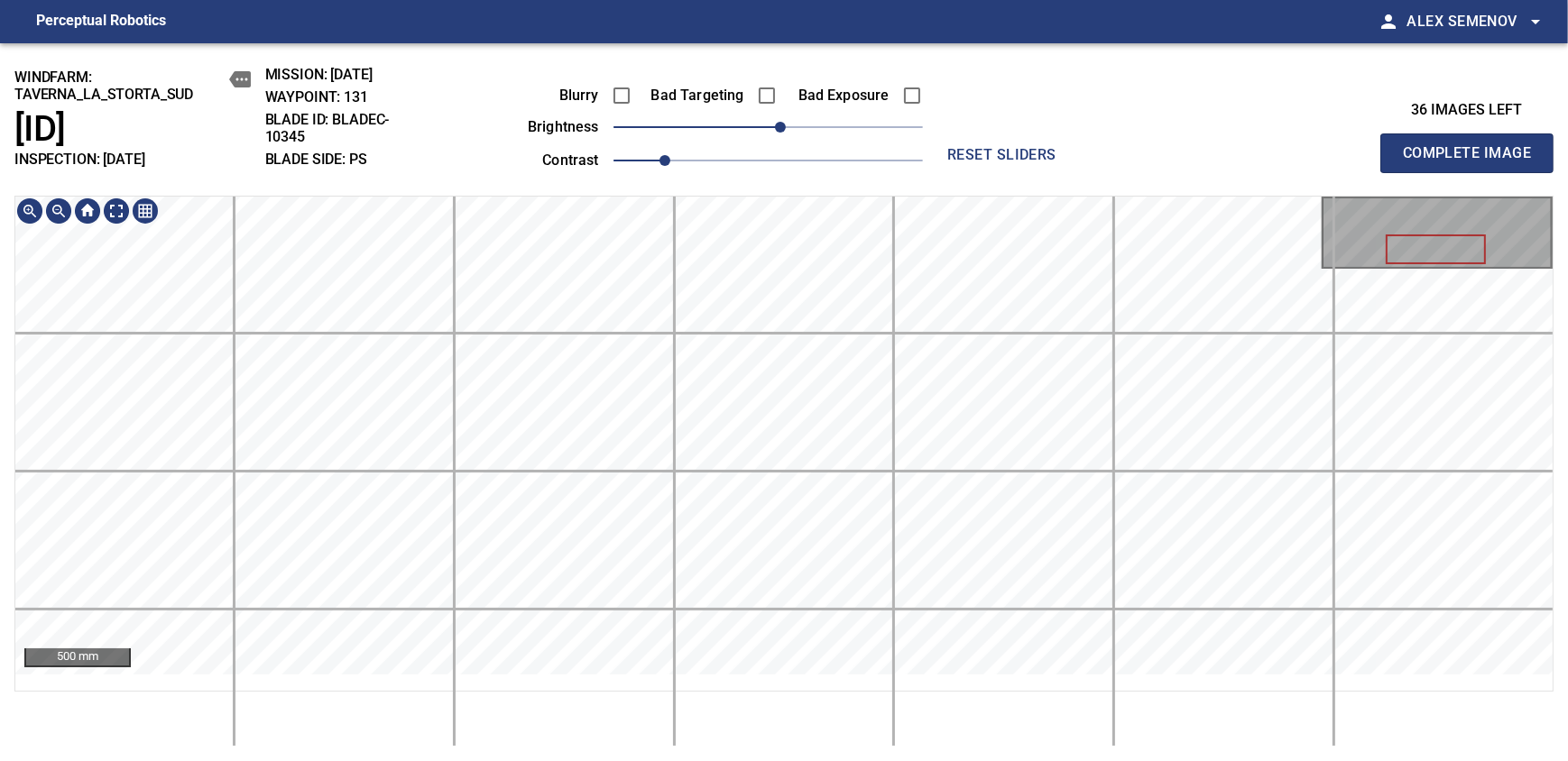 click on "Complete Image" at bounding box center (1467, 153) 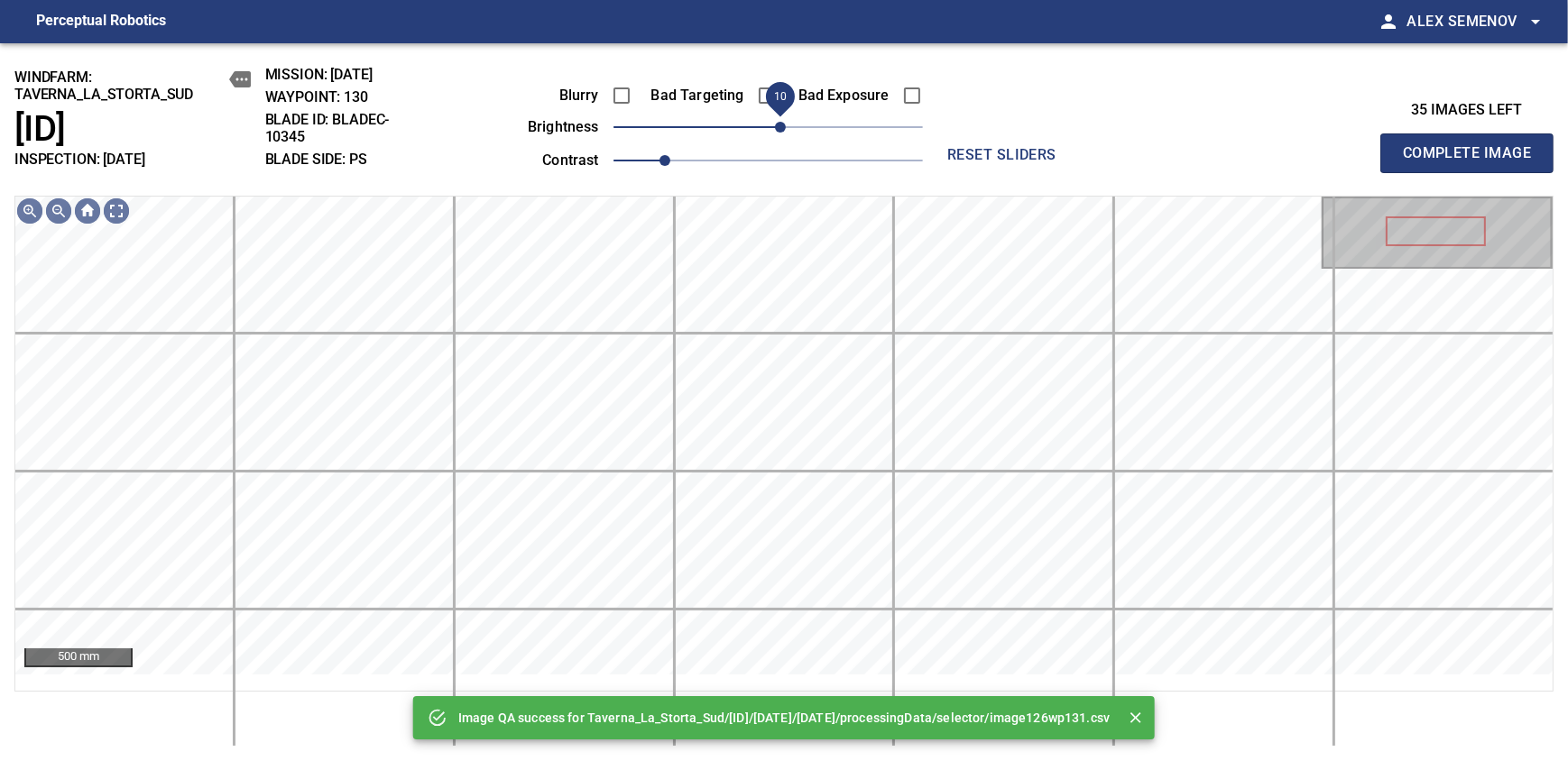 click on "10" at bounding box center [780, 127] 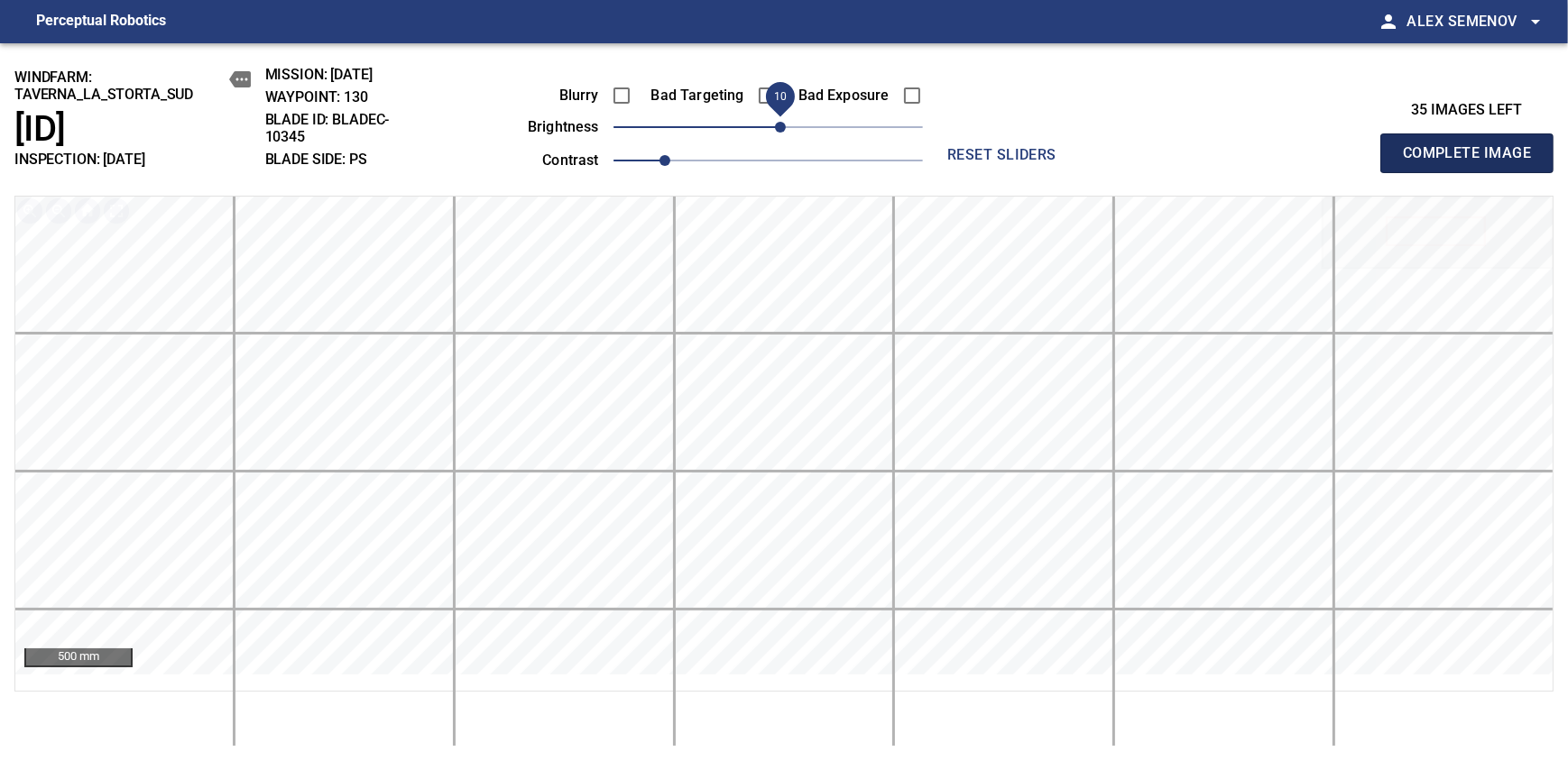 click on "Complete Image" at bounding box center [1467, 153] 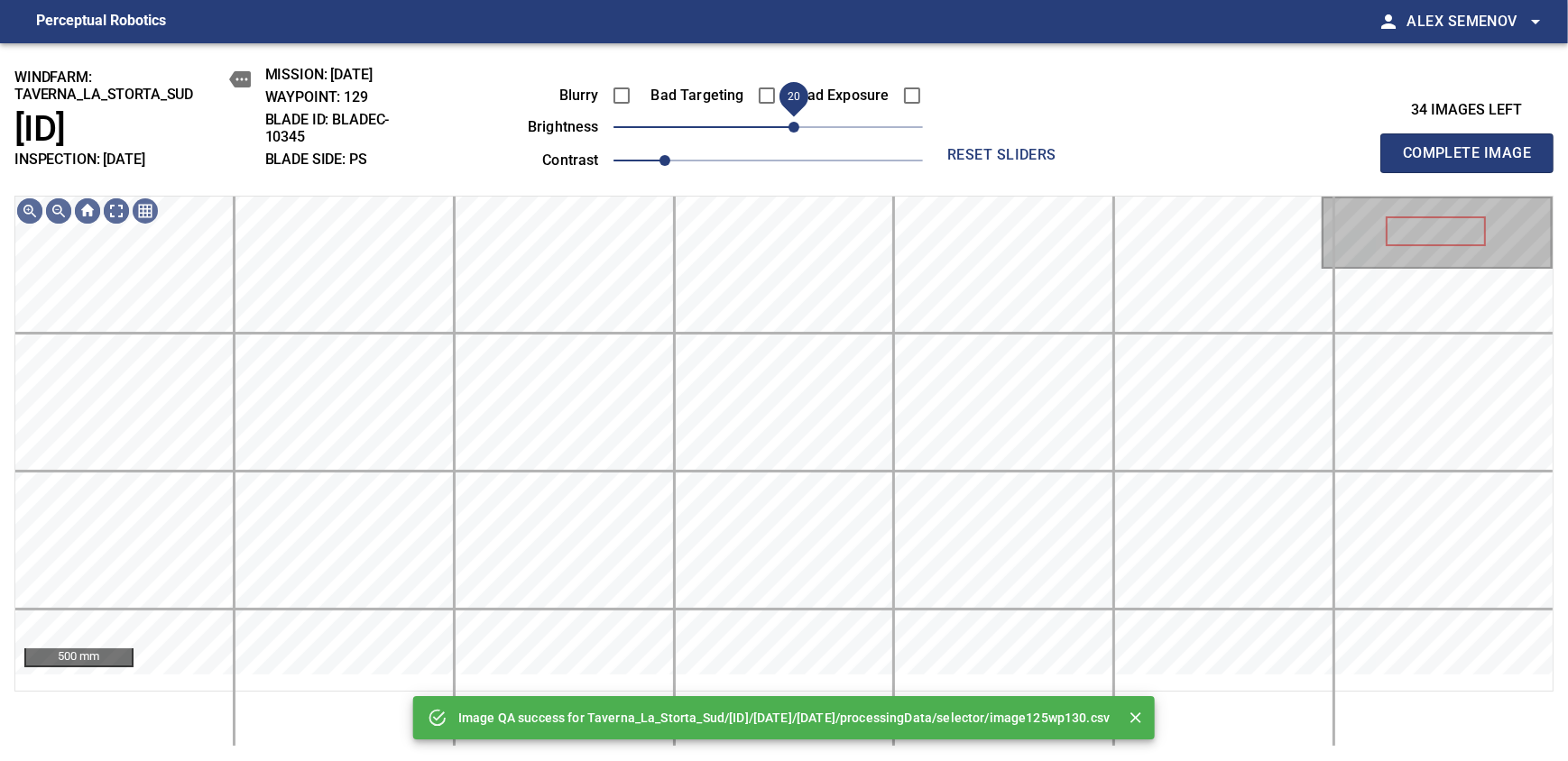 drag, startPoint x: 781, startPoint y: 148, endPoint x: 789, endPoint y: 140, distance: 11.313708 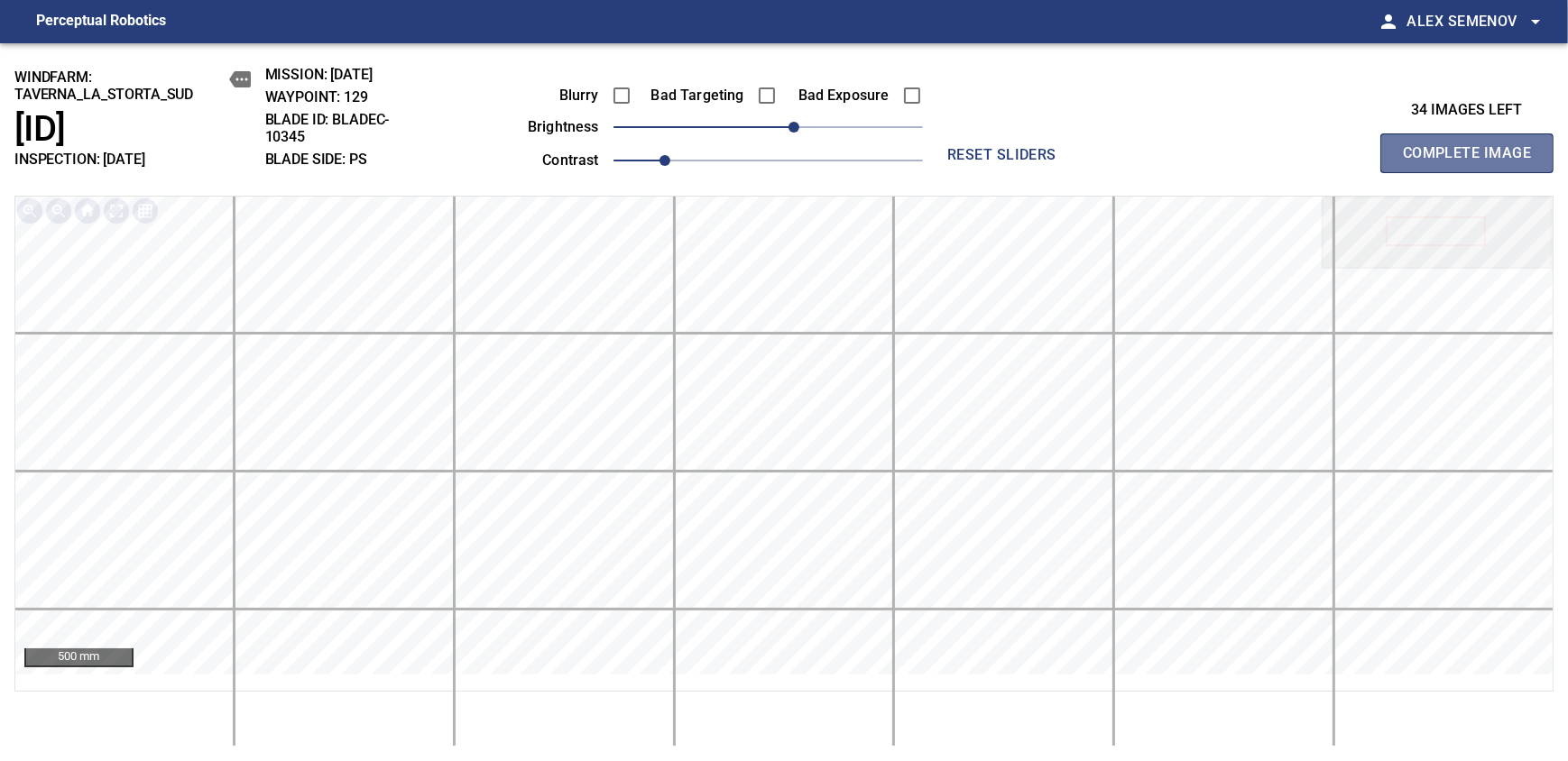 drag, startPoint x: 1472, startPoint y: 173, endPoint x: 789, endPoint y: 140, distance: 683.7968 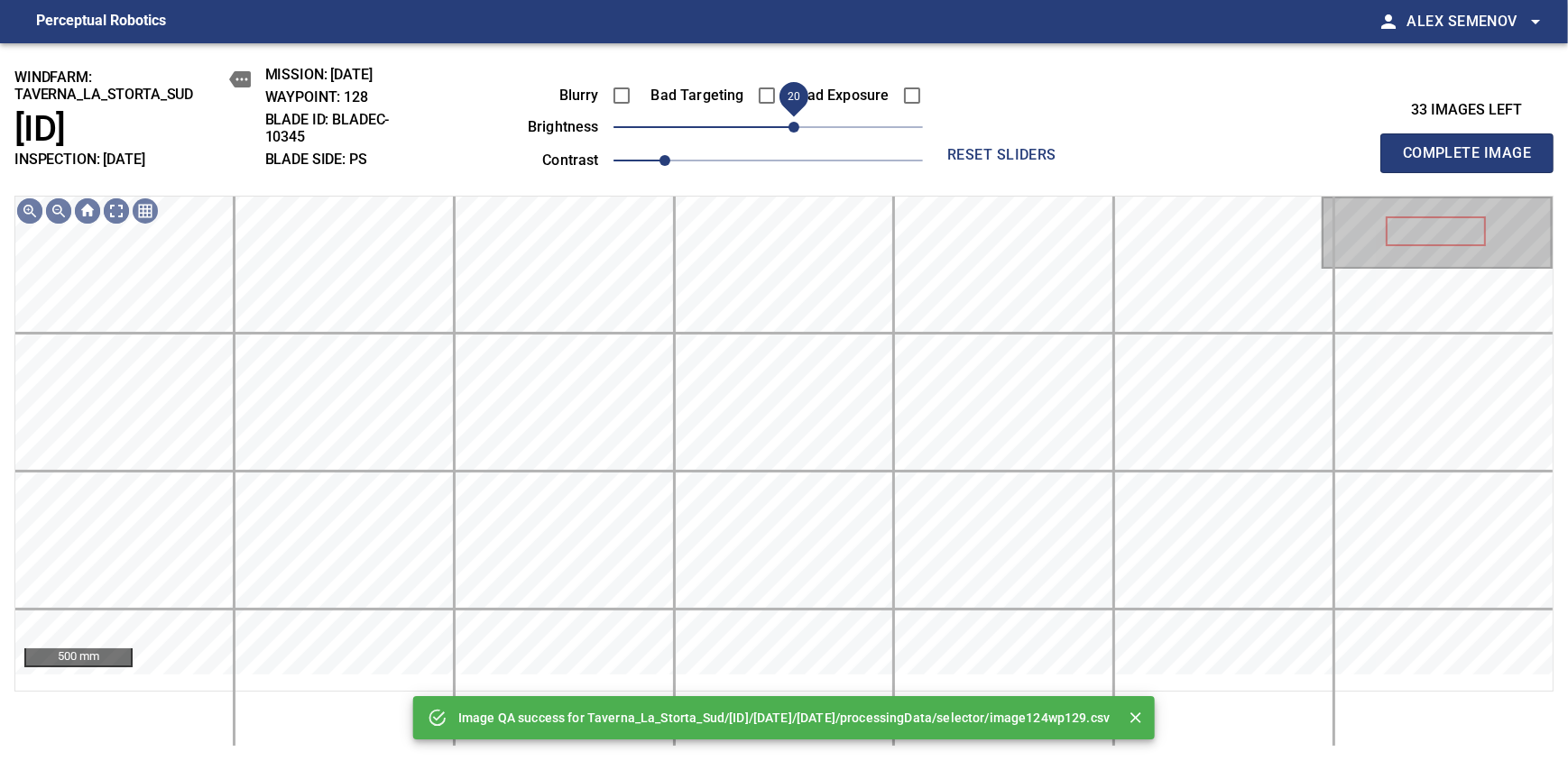 drag, startPoint x: 780, startPoint y: 137, endPoint x: 792, endPoint y: 137, distance: 12 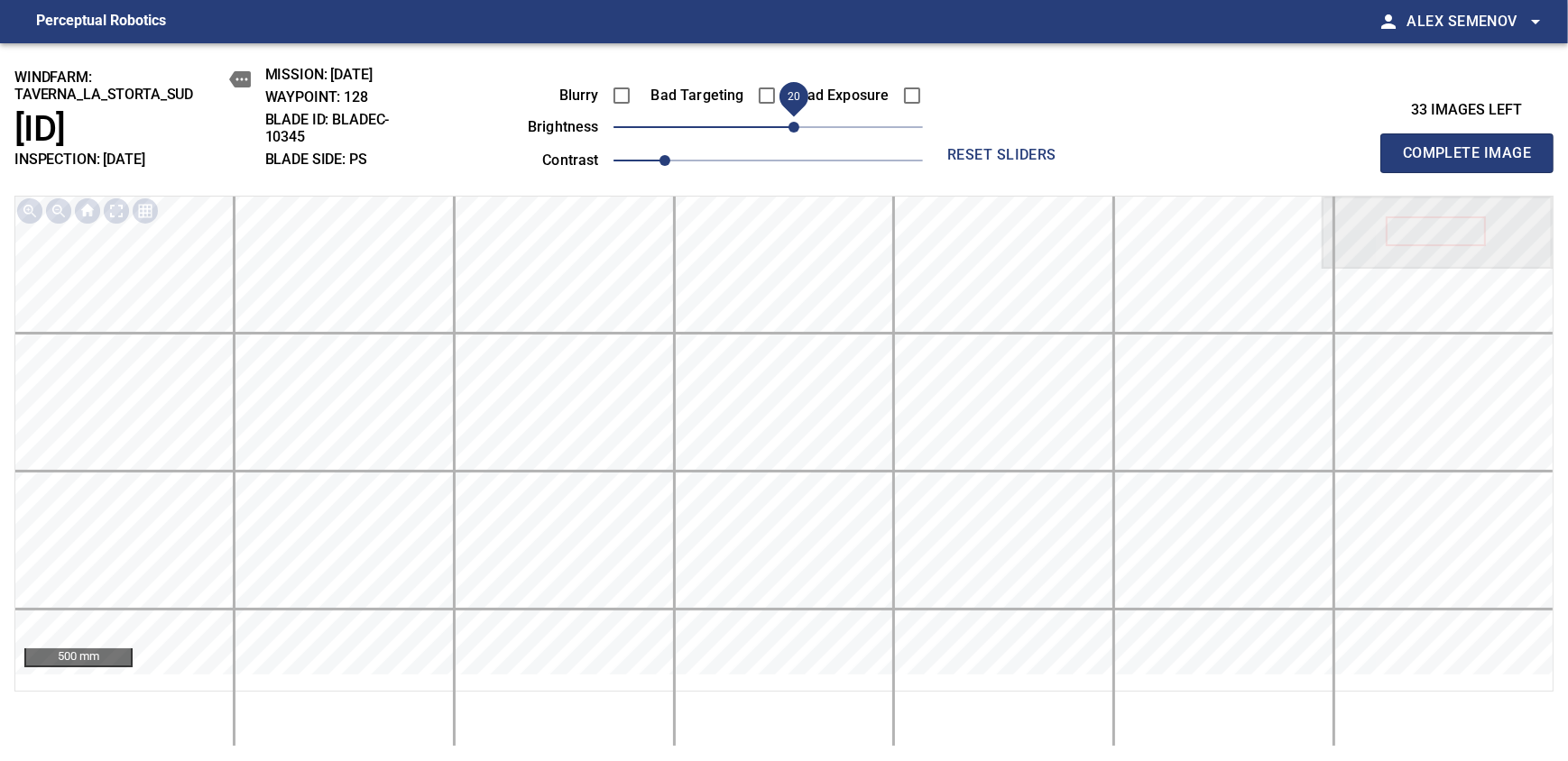 click on "Complete Image" at bounding box center (1467, 153) 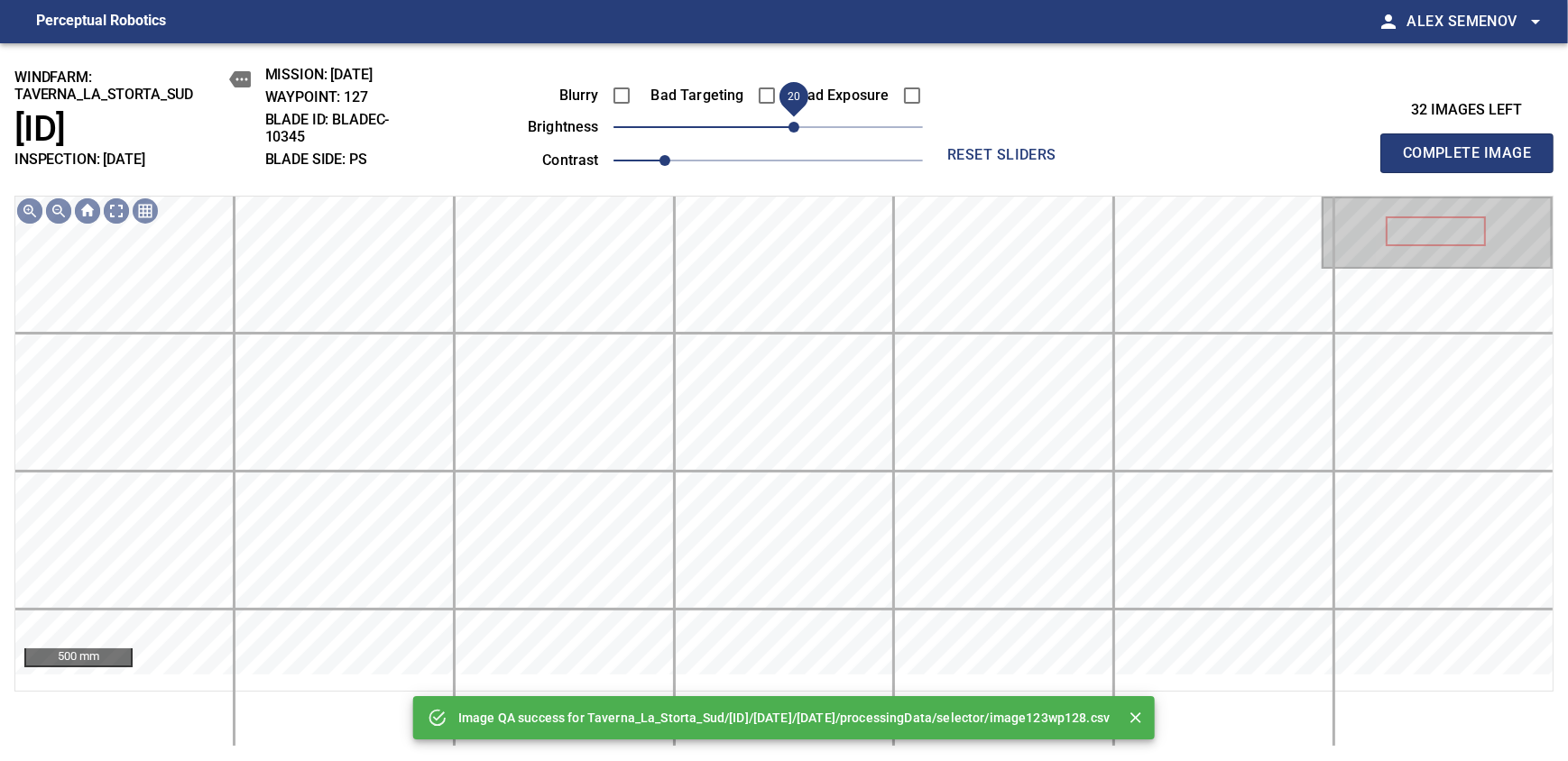 drag, startPoint x: 772, startPoint y: 137, endPoint x: 789, endPoint y: 143, distance: 18.027756 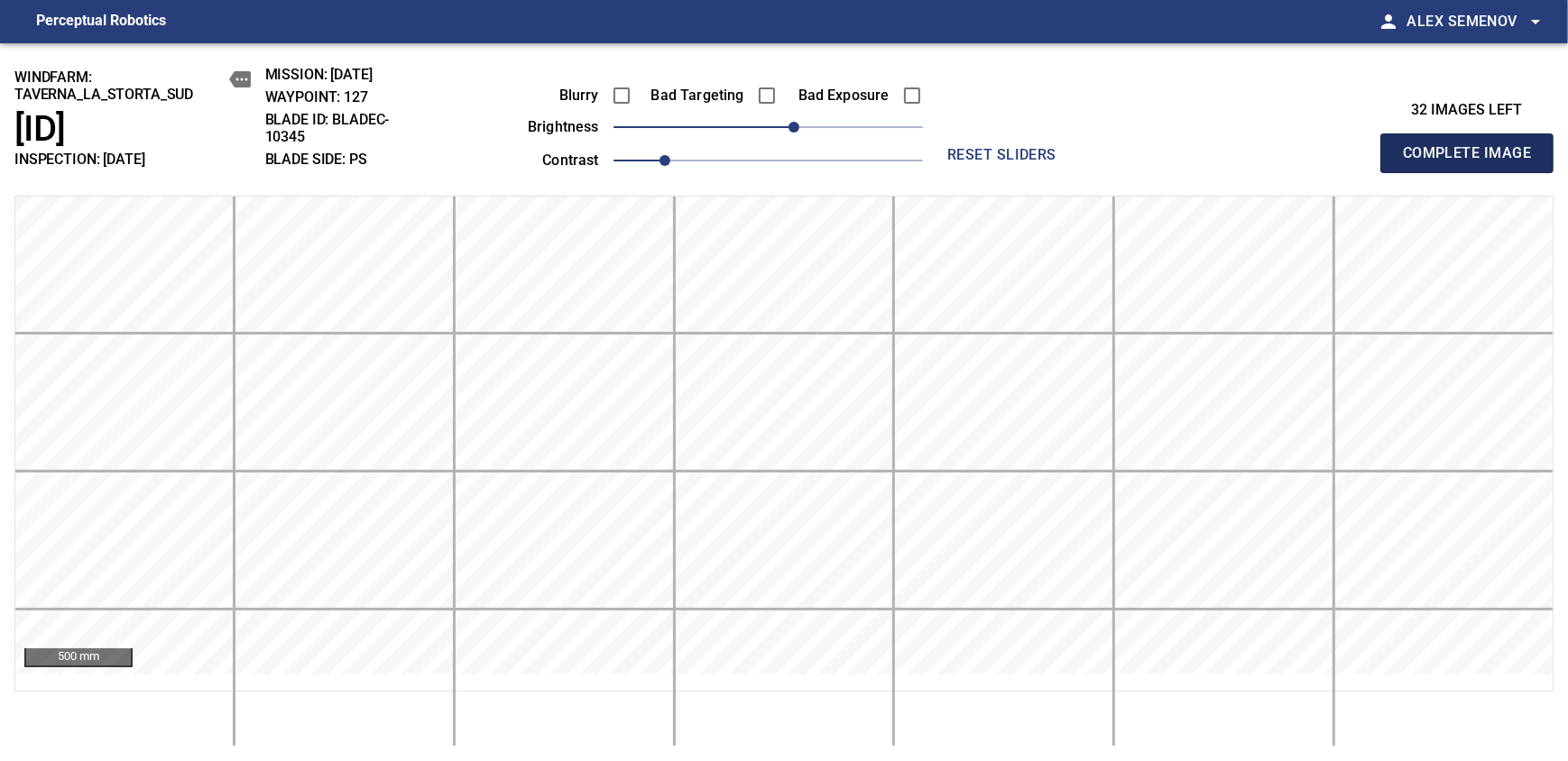 click on "Complete Image" at bounding box center (1467, 153) 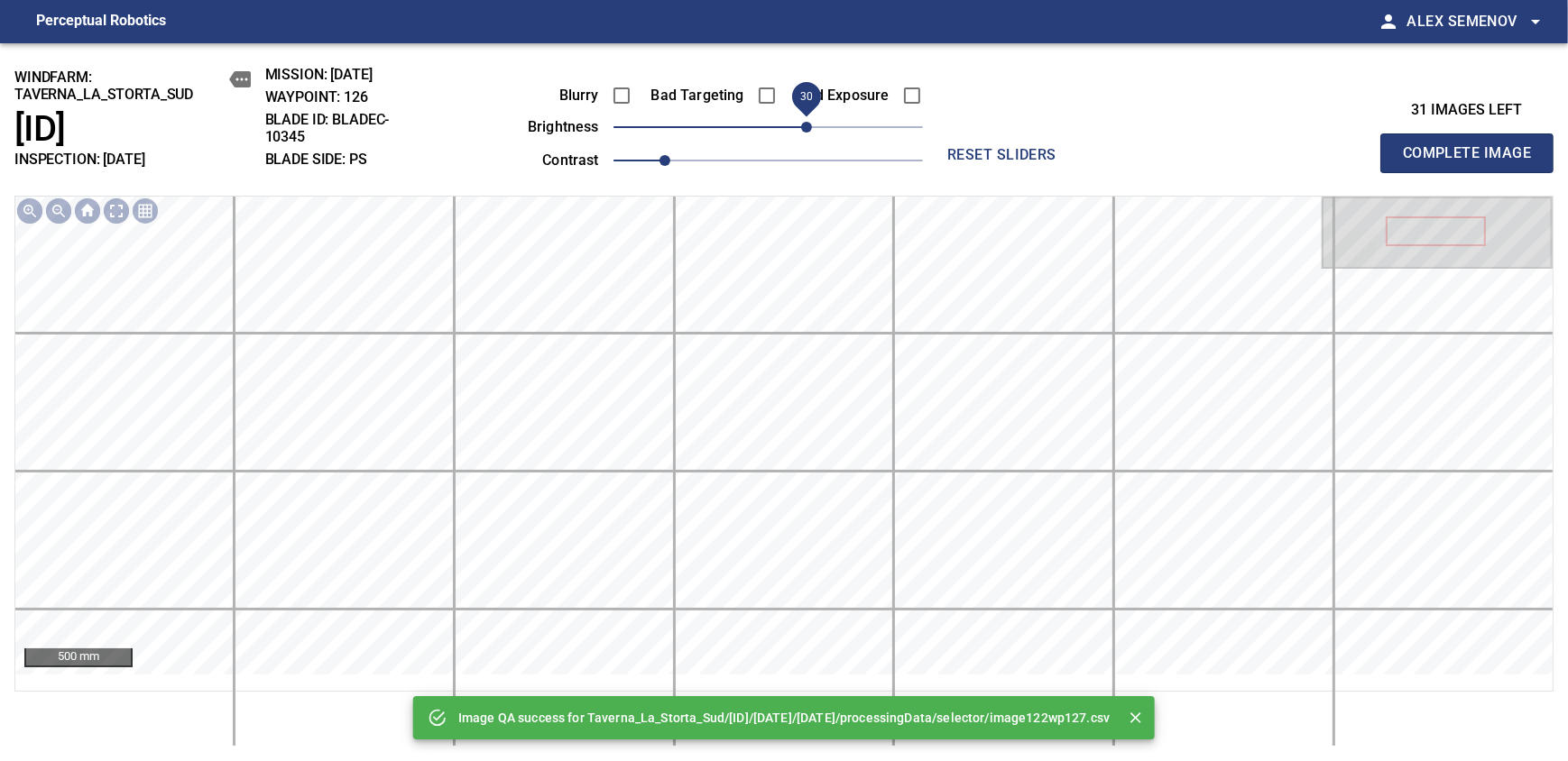 drag, startPoint x: 780, startPoint y: 143, endPoint x: 806, endPoint y: 143, distance: 26 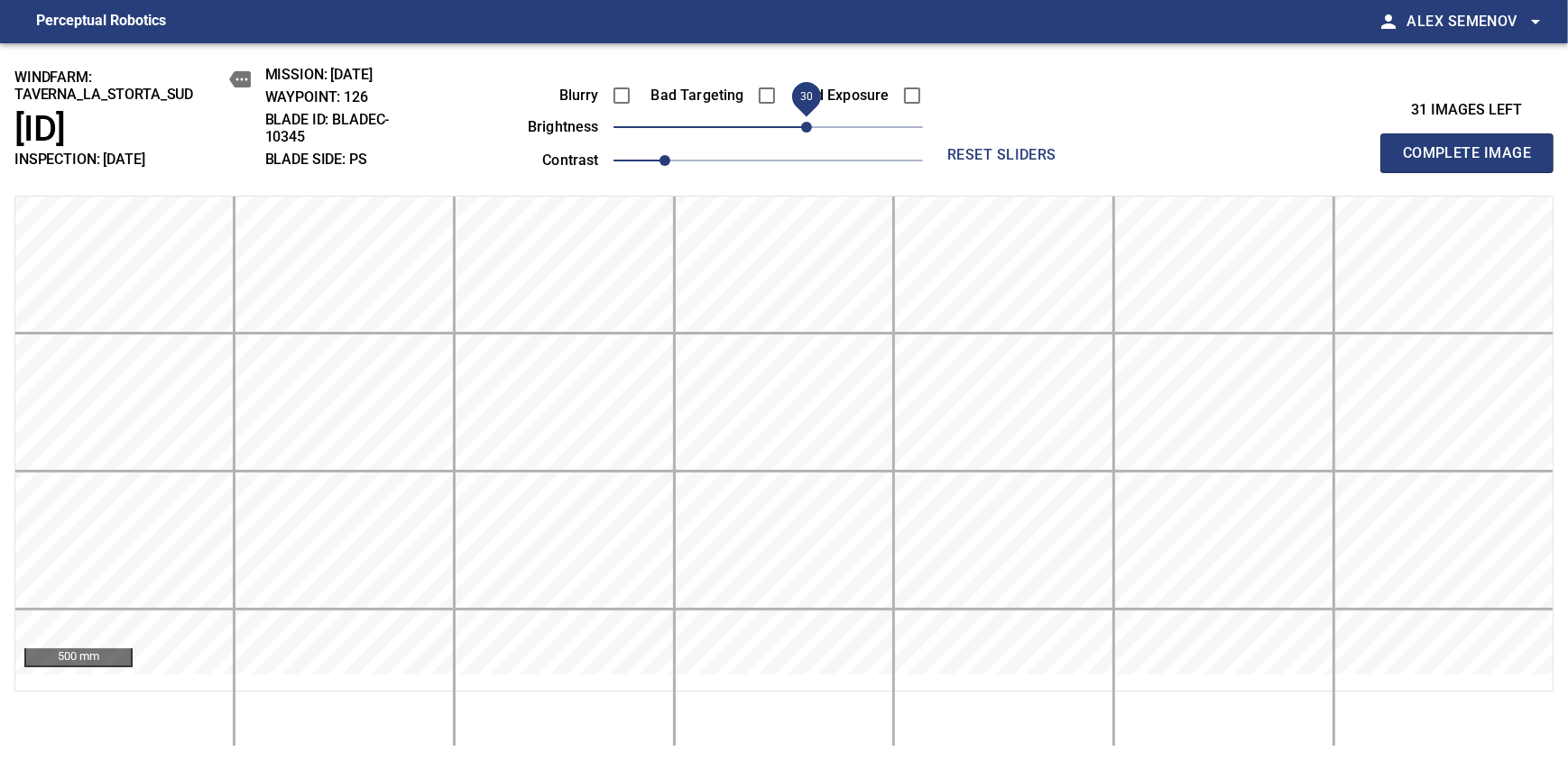 click on "Complete Image" at bounding box center [1467, 153] 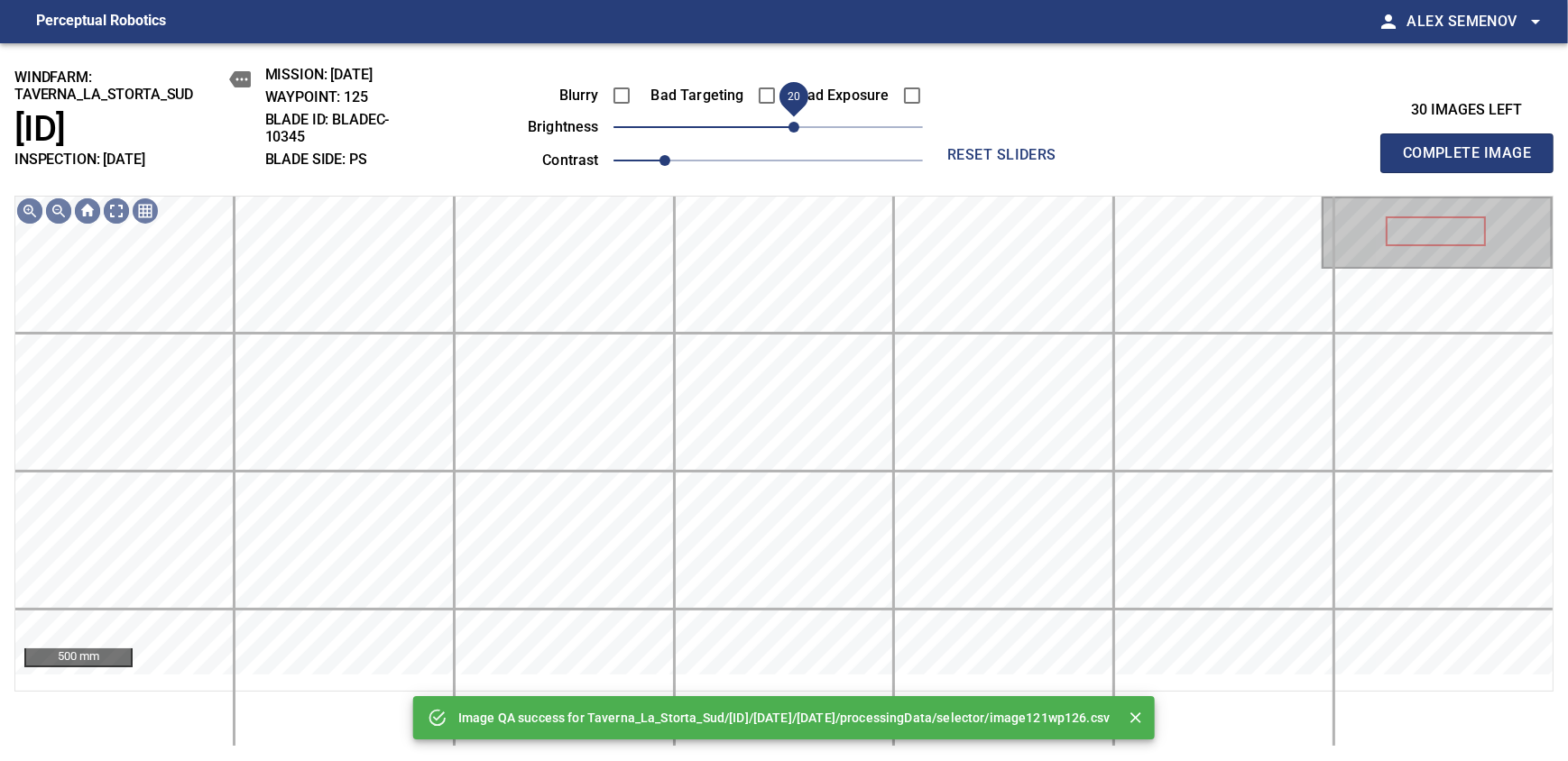 drag, startPoint x: 783, startPoint y: 149, endPoint x: 791, endPoint y: 143, distance: 10 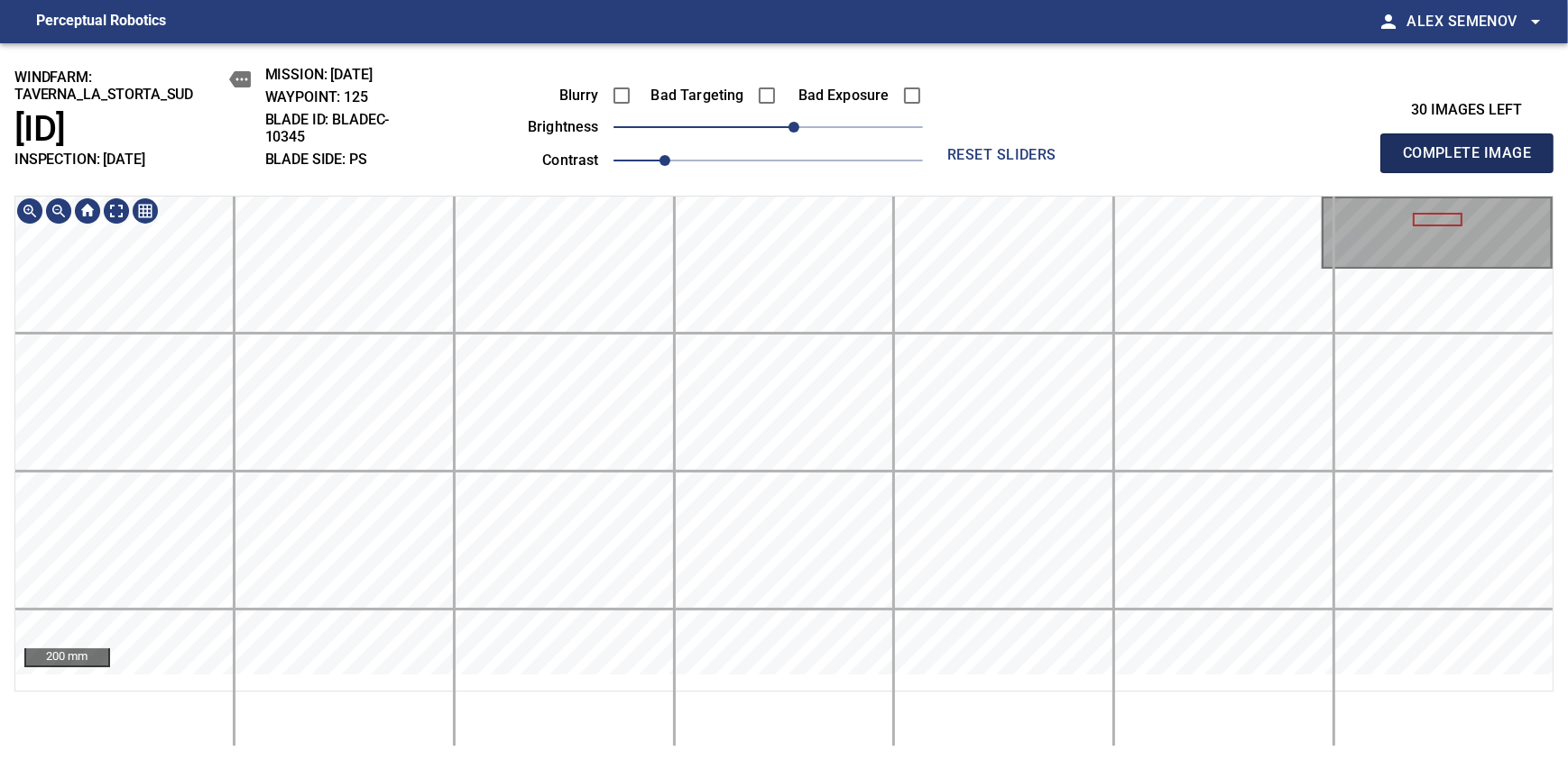 click on "Complete Image" at bounding box center (1467, 153) 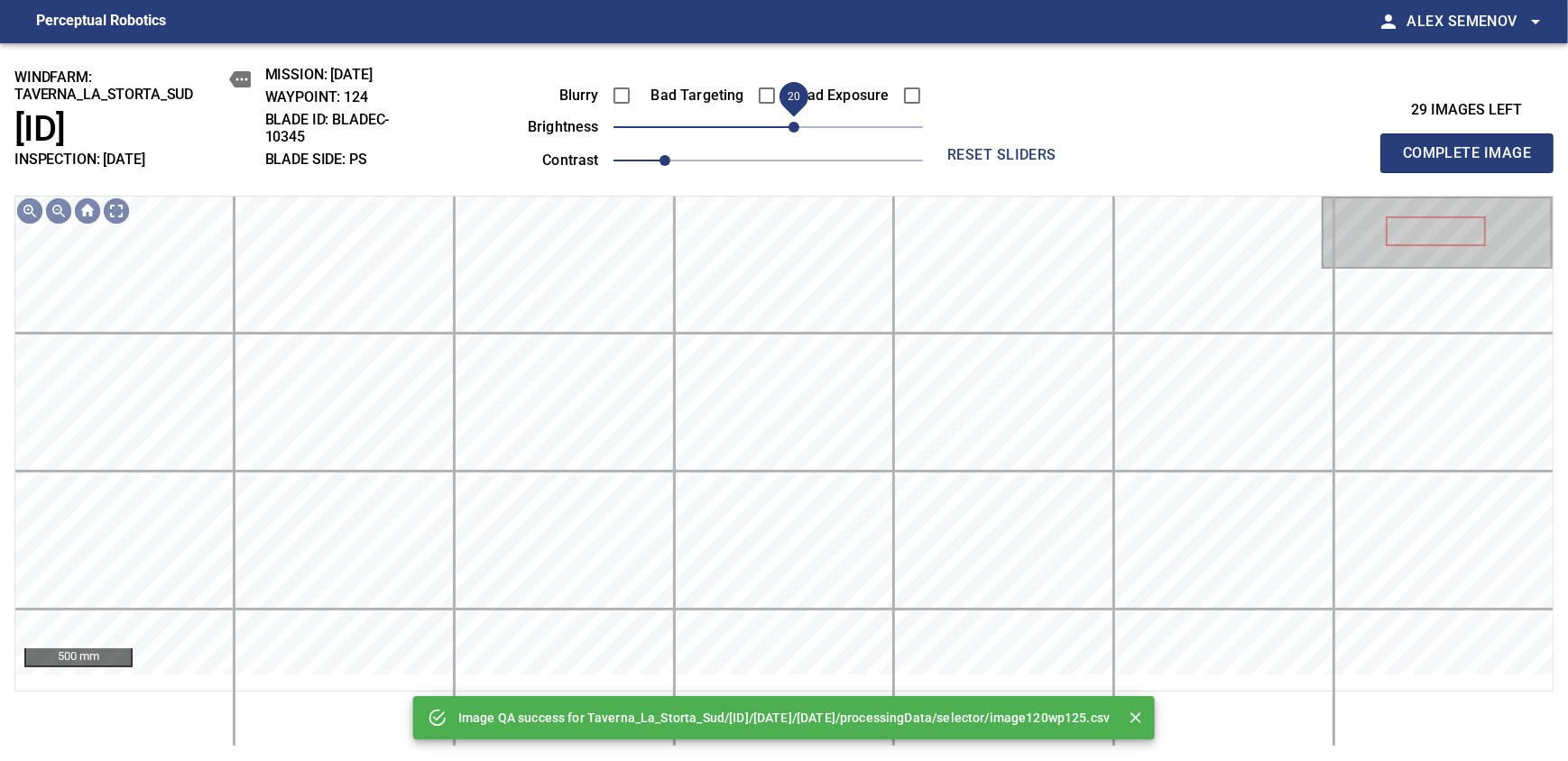 click on "20" at bounding box center (794, 127) 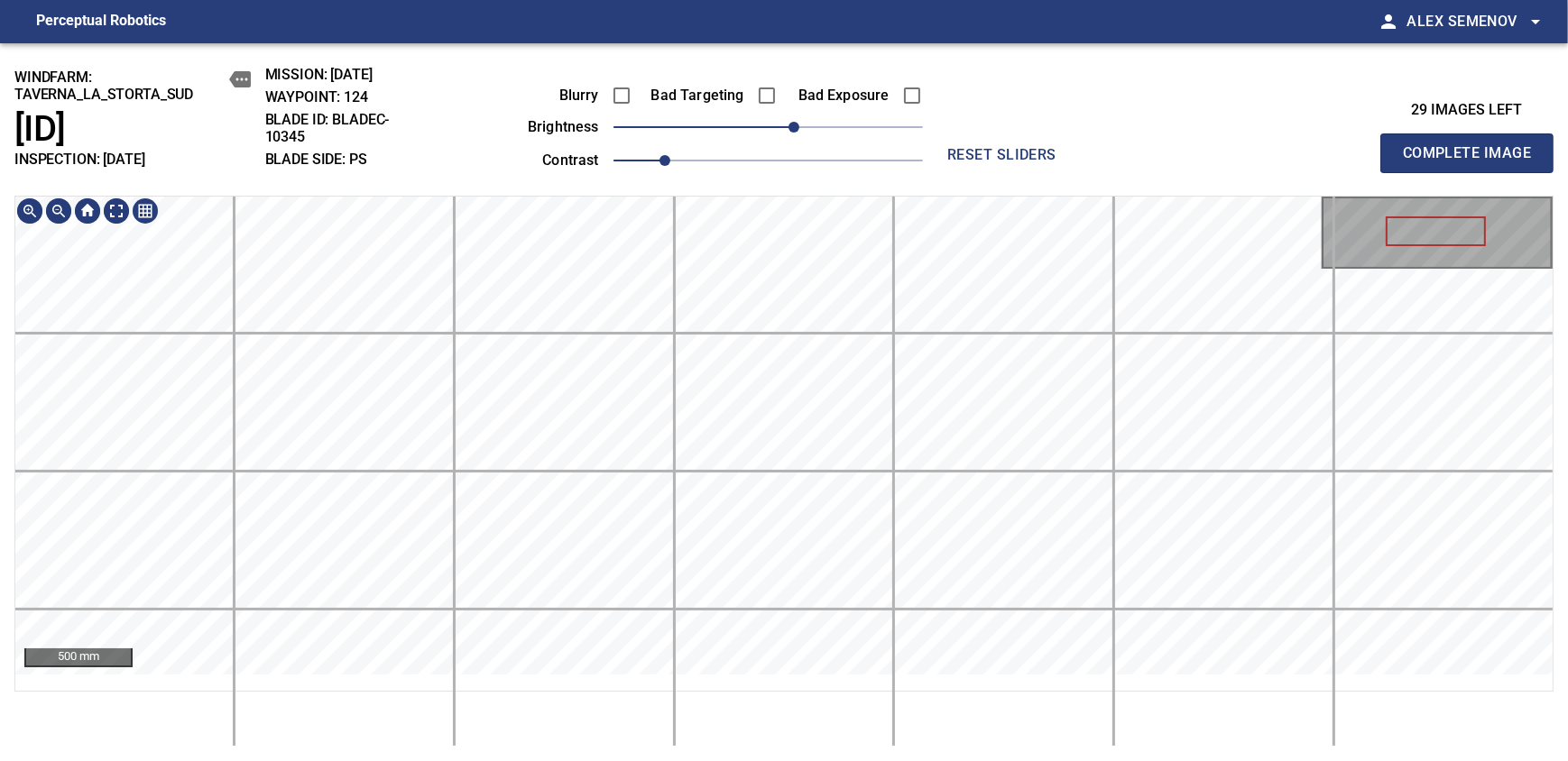 click on "windfarm: Taverna_La_Storta_Sud T218 INSPECTION: 2025-07-02-1 MISSION: 2025-07-02-1 WAYPOINT: 124 BLADE ID: bladeC-10345 BLADE SIDE: PS Blurry Bad Targeting Bad Exposure brightness 20 contrast 1 reset sliders 29 images left Complete Image 500 mm" at bounding box center (784, 402) 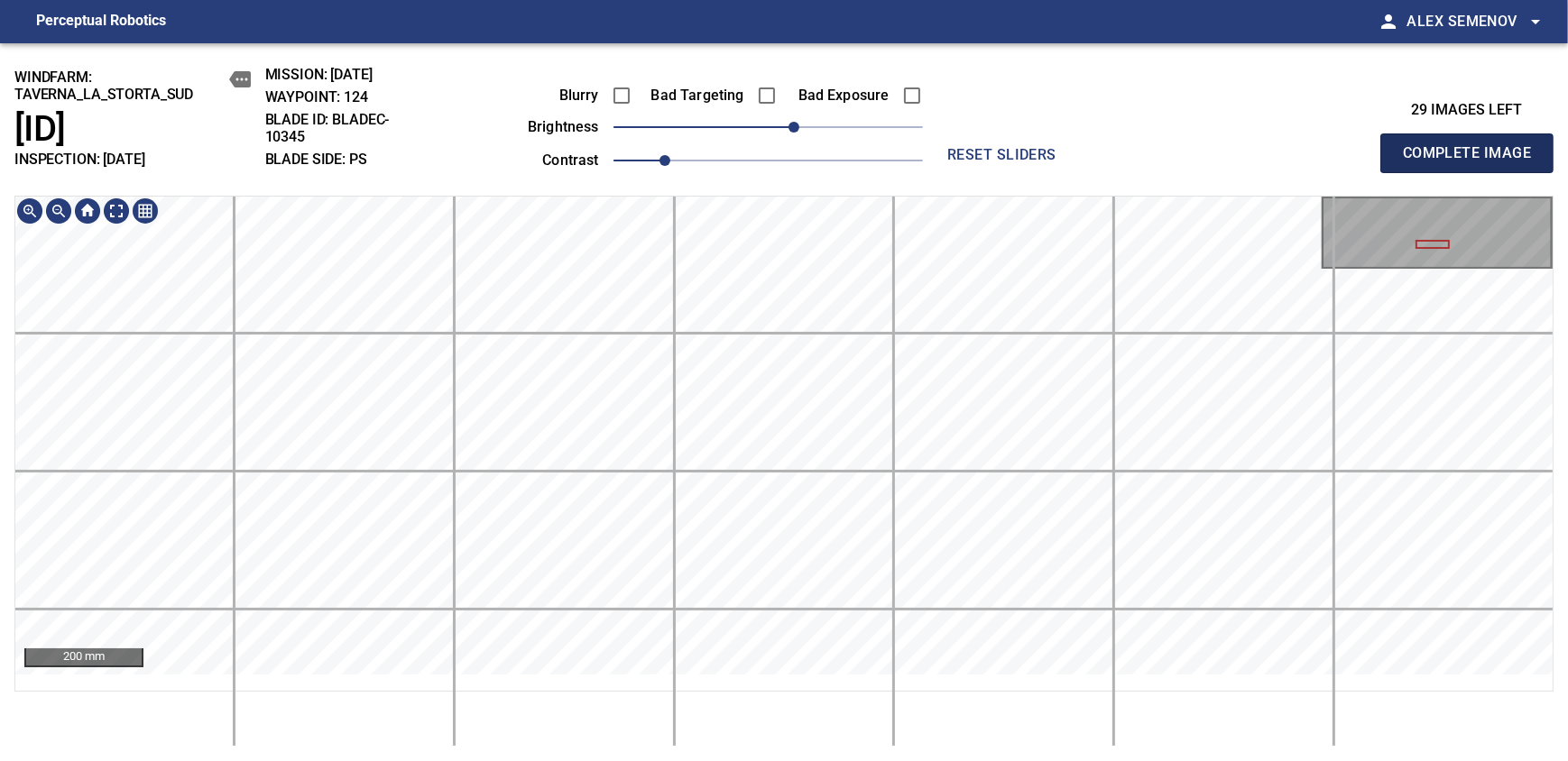 click on "Complete Image" at bounding box center (1467, 153) 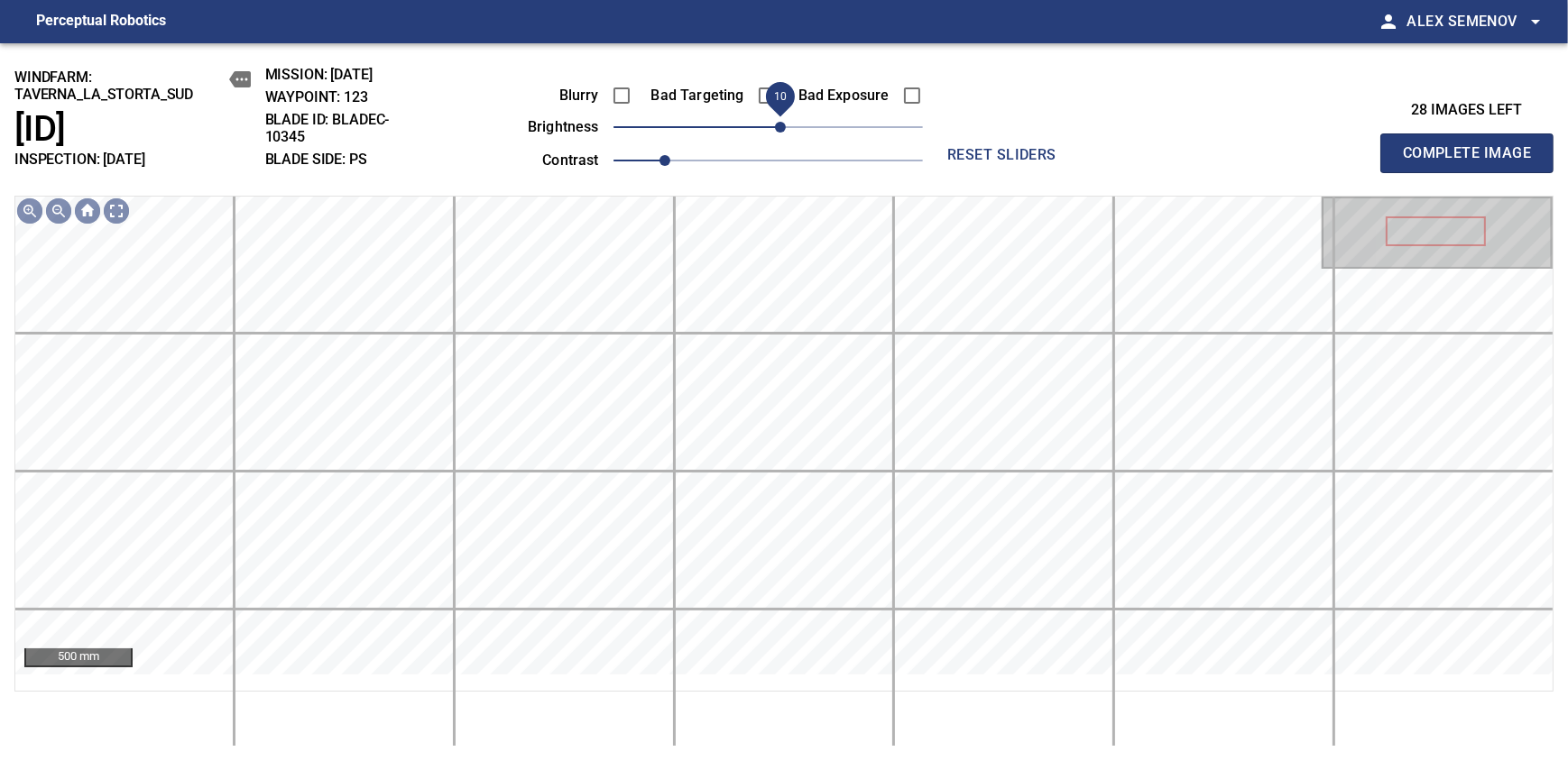 drag, startPoint x: 769, startPoint y: 145, endPoint x: 780, endPoint y: 149, distance: 11.7047 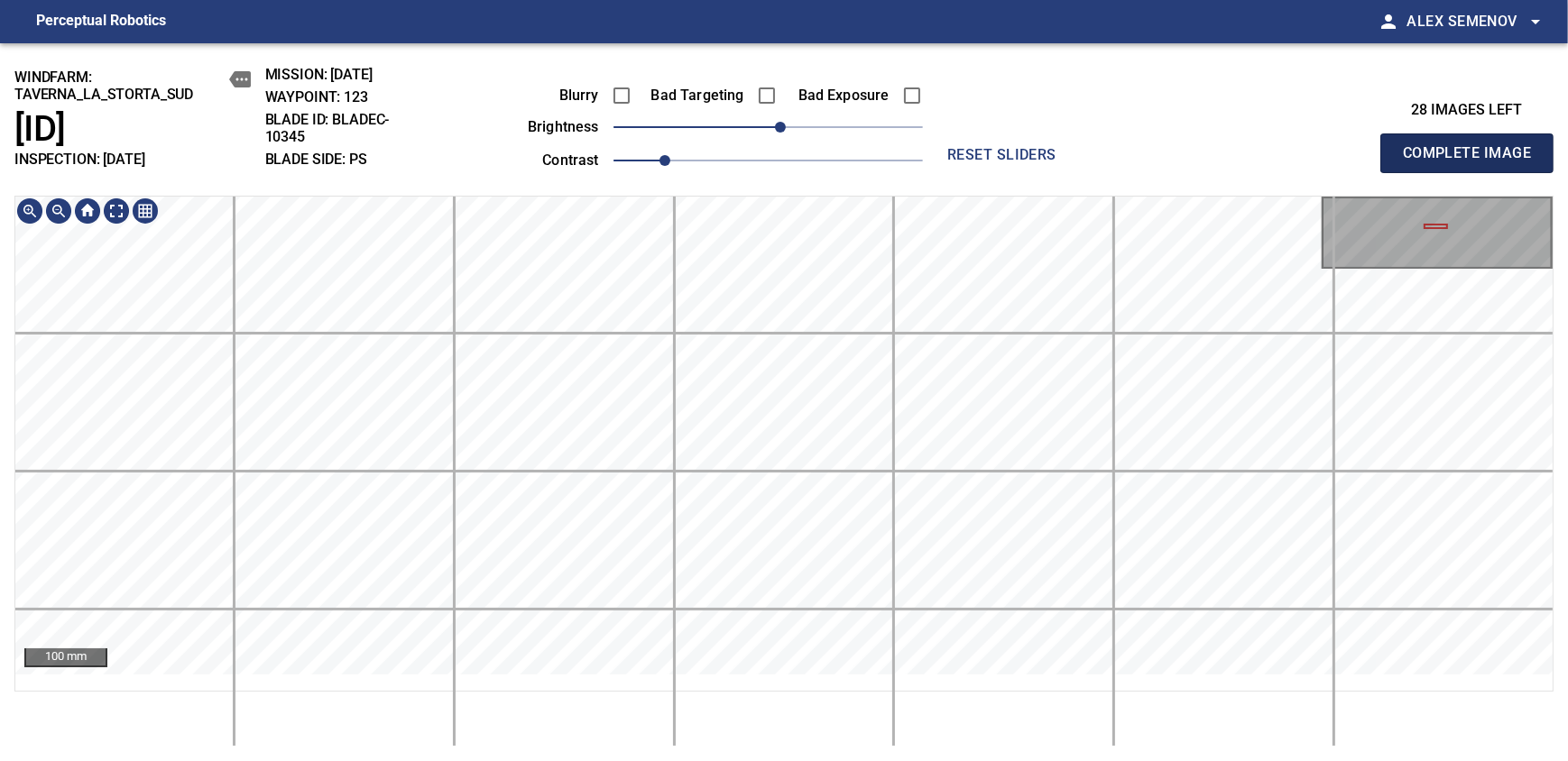 click on "Complete Image" at bounding box center [1467, 153] 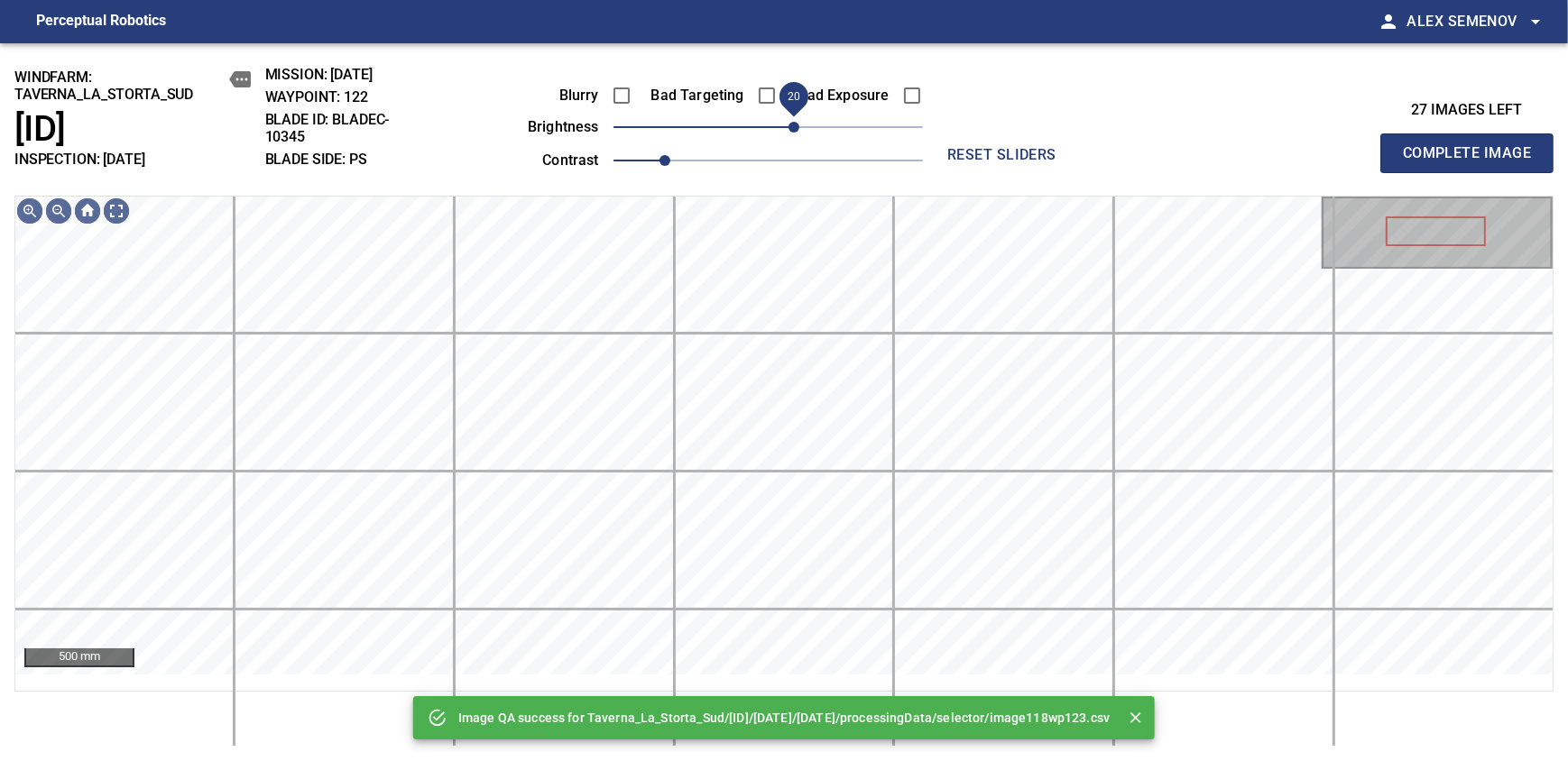 drag, startPoint x: 774, startPoint y: 140, endPoint x: 791, endPoint y: 142, distance: 17.117243 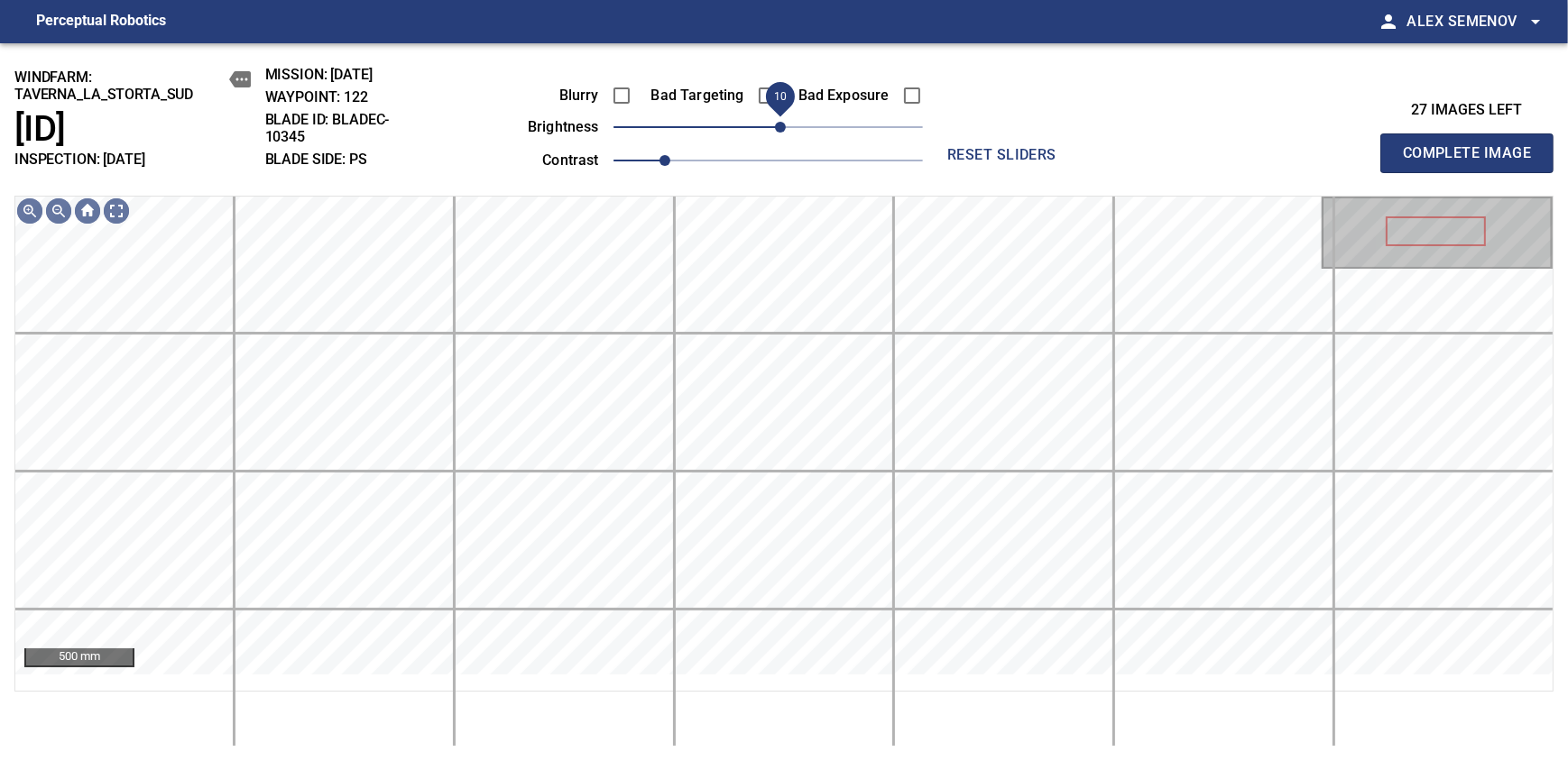 click on "10" at bounding box center (780, 127) 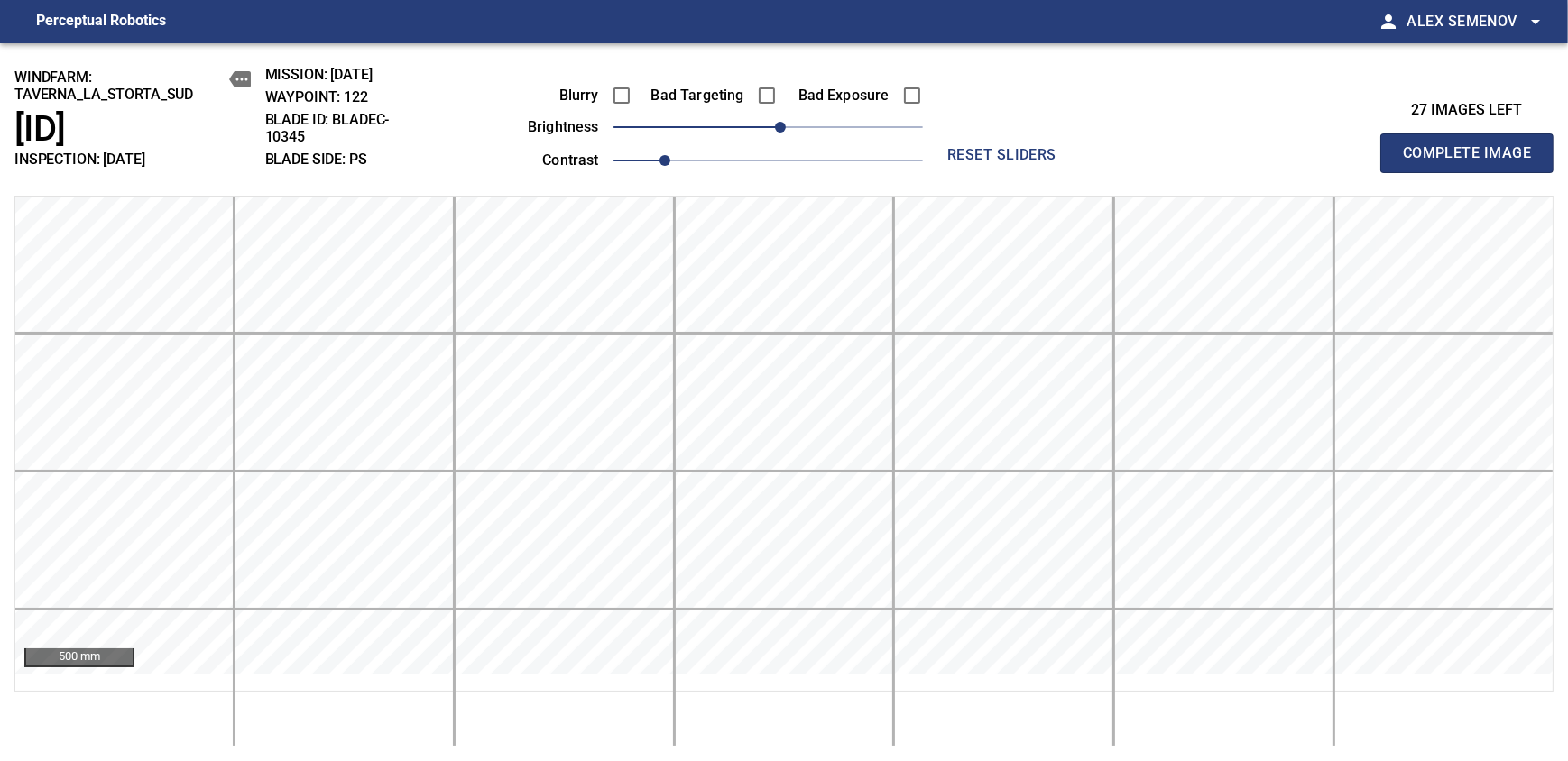 click on "Complete Image" at bounding box center (1467, 153) 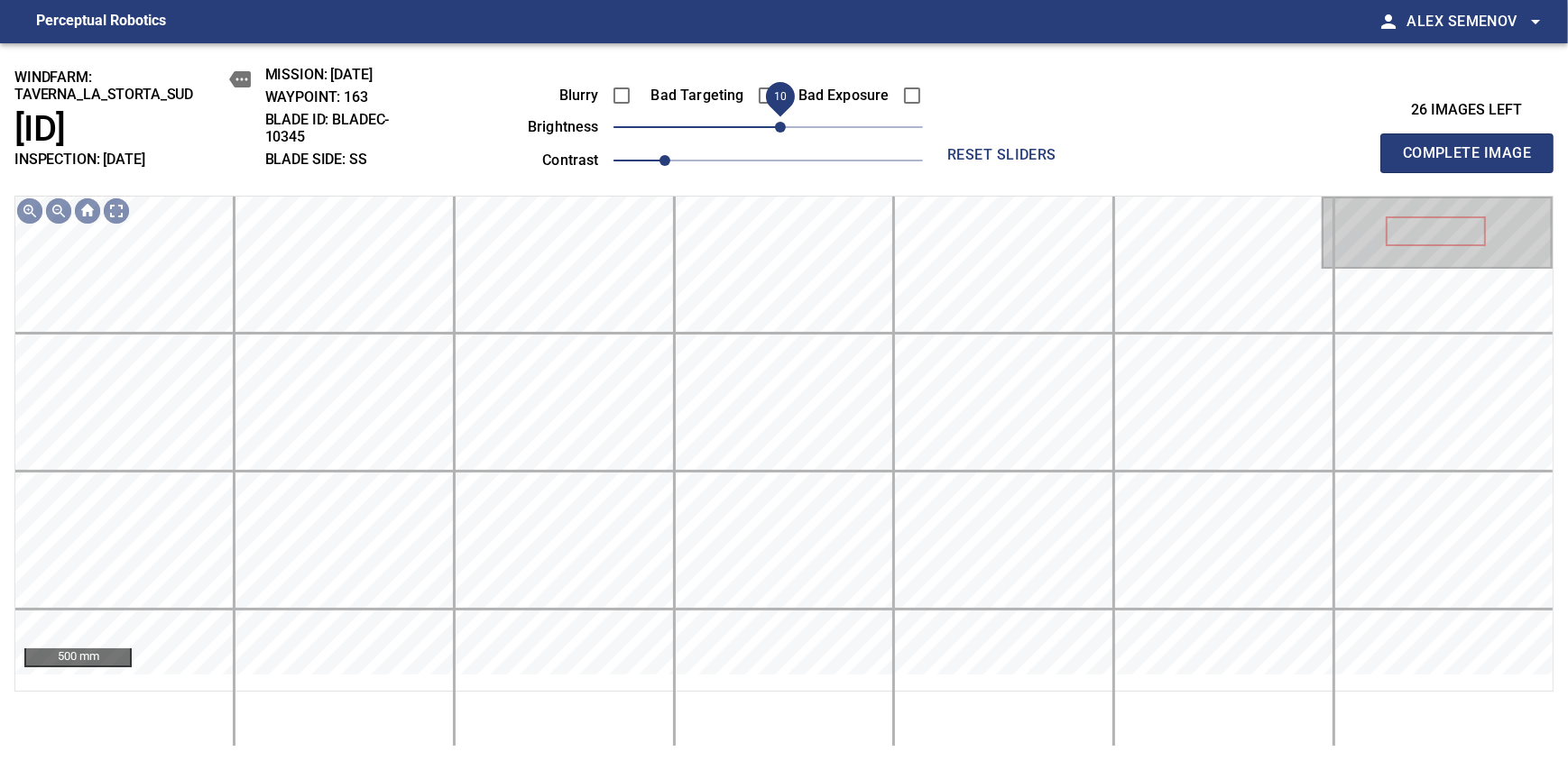 click on "10" at bounding box center (780, 127) 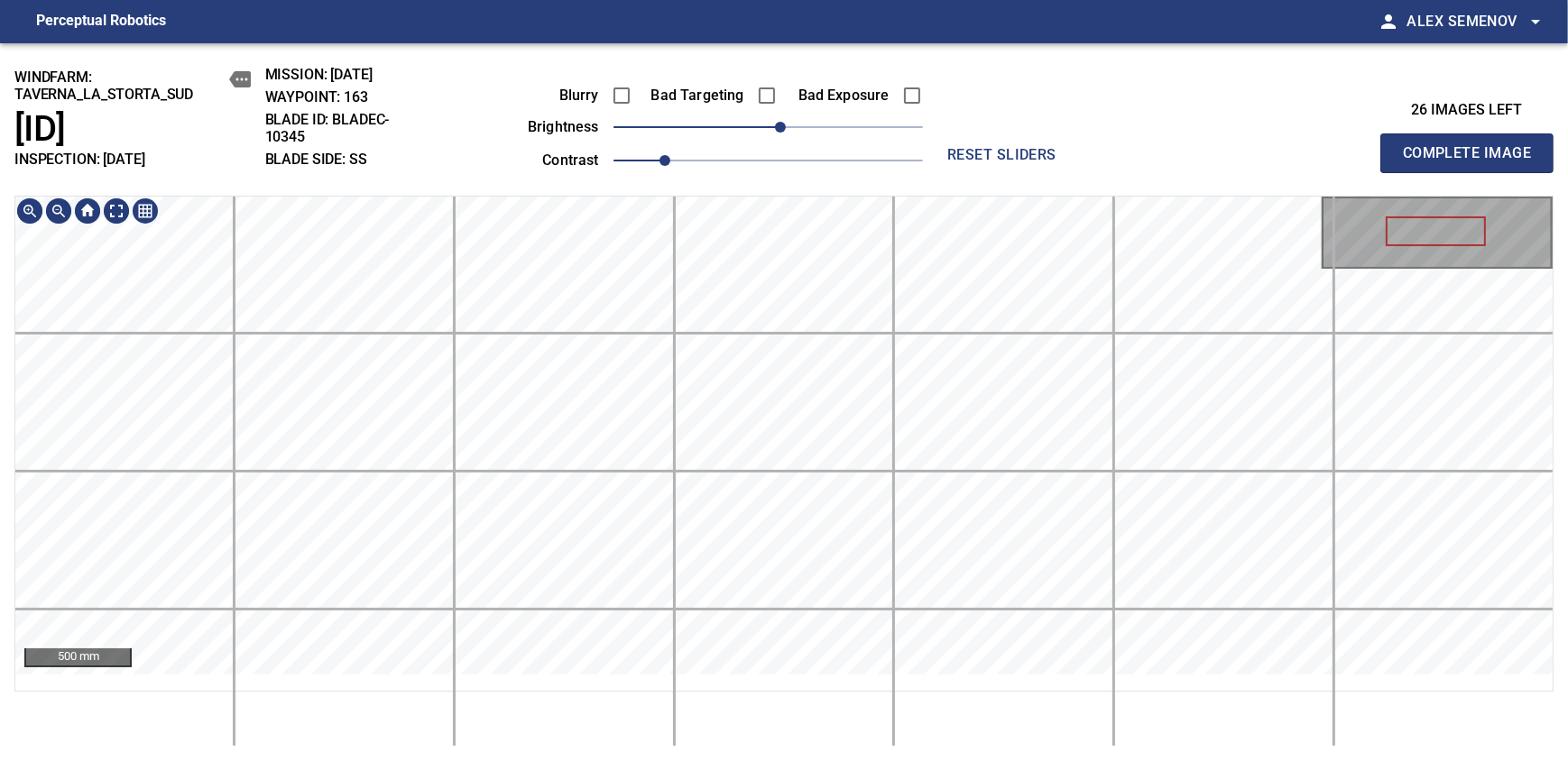 click on "windfarm: Taverna_La_Storta_Sud T218 INSPECTION: 2025-07-02-1 MISSION: 2025-07-02-1 WAYPOINT: 163 BLADE ID: bladeC-10345 BLADE SIDE: SS Blurry Bad Targeting Bad Exposure brightness 10 contrast 1 reset sliders 26 images left Complete Image 500 mm" at bounding box center [784, 402] 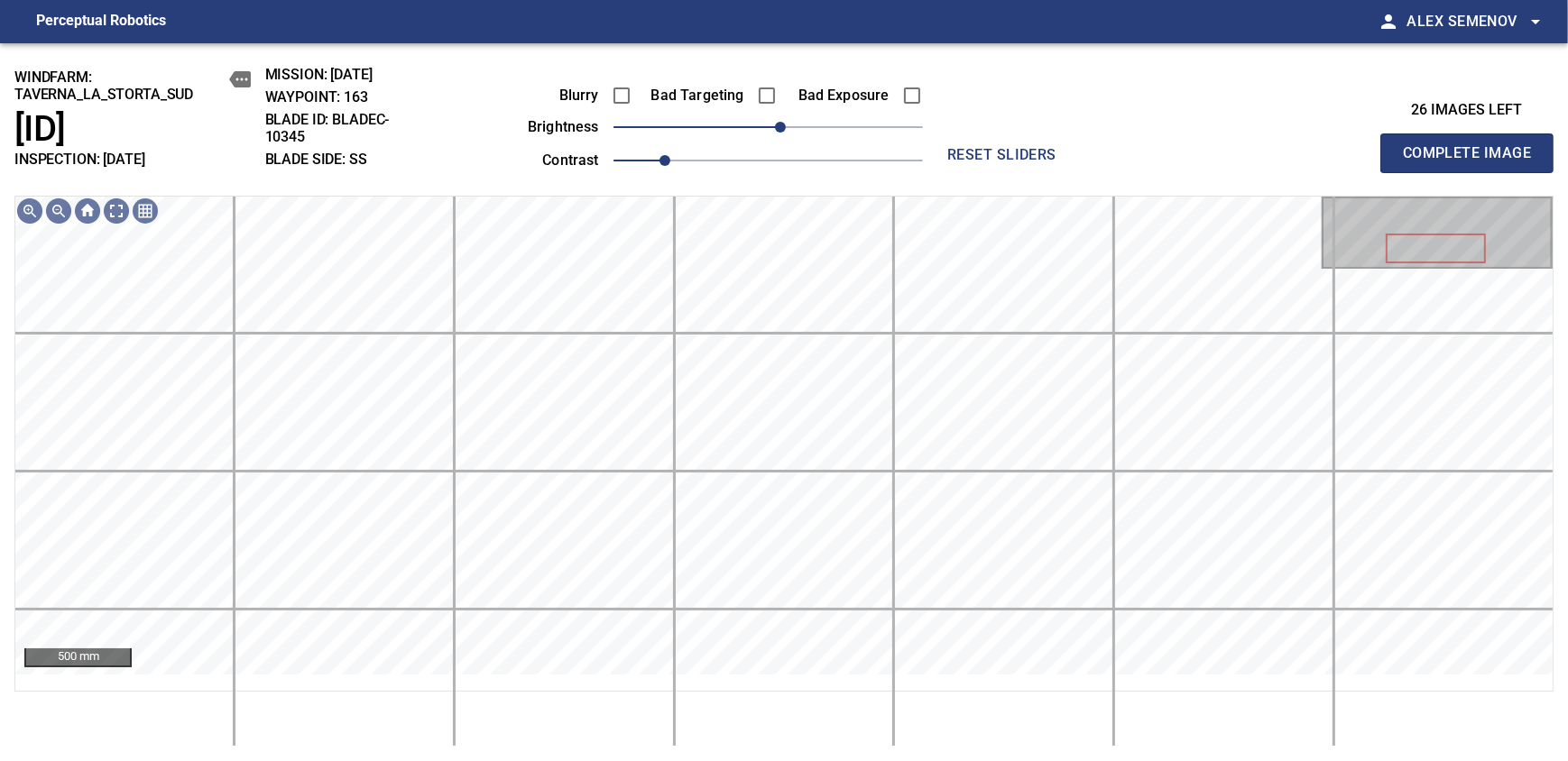 click on "Complete Image" at bounding box center [1467, 153] 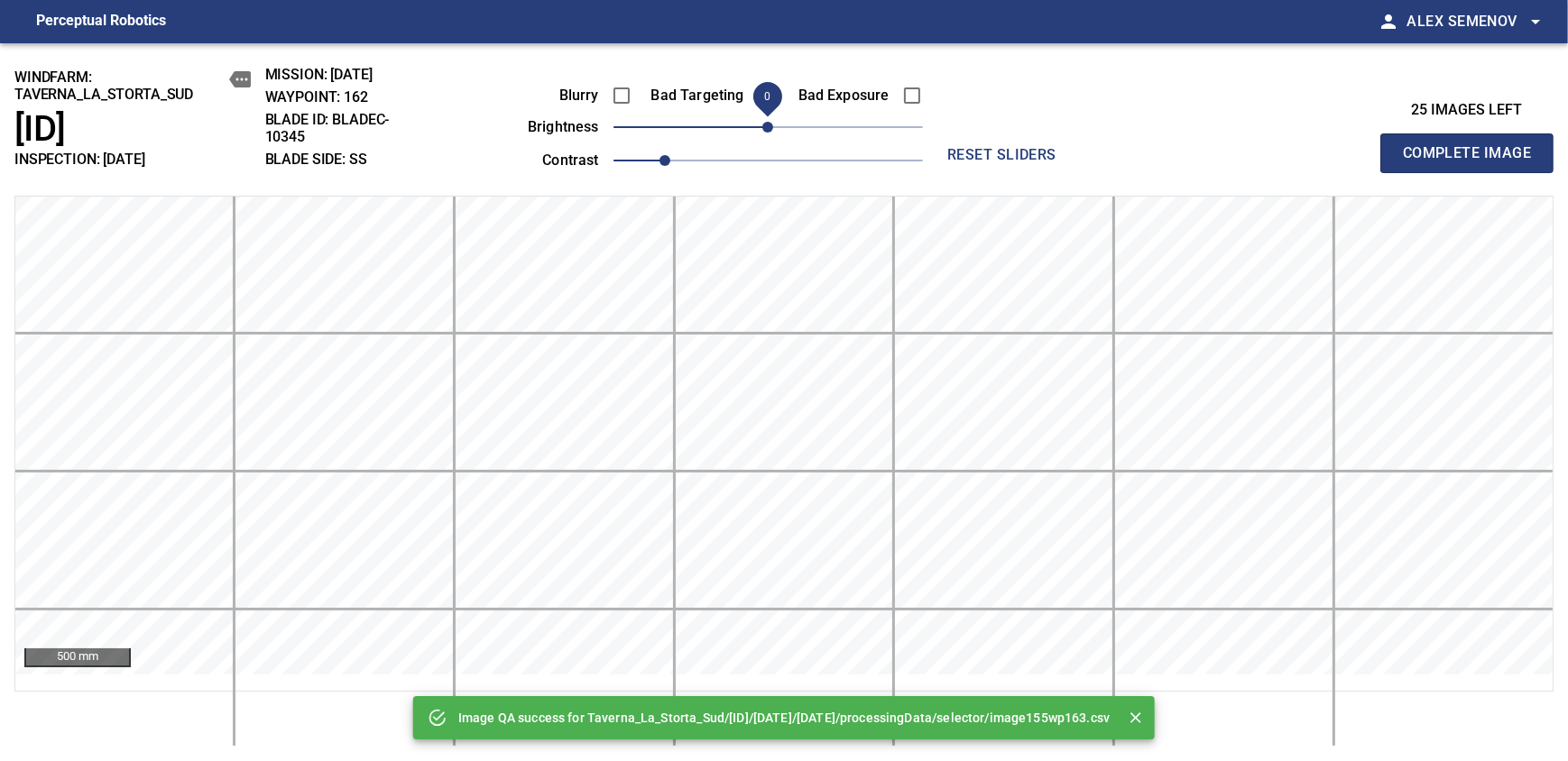 click on "0" at bounding box center (768, 127) 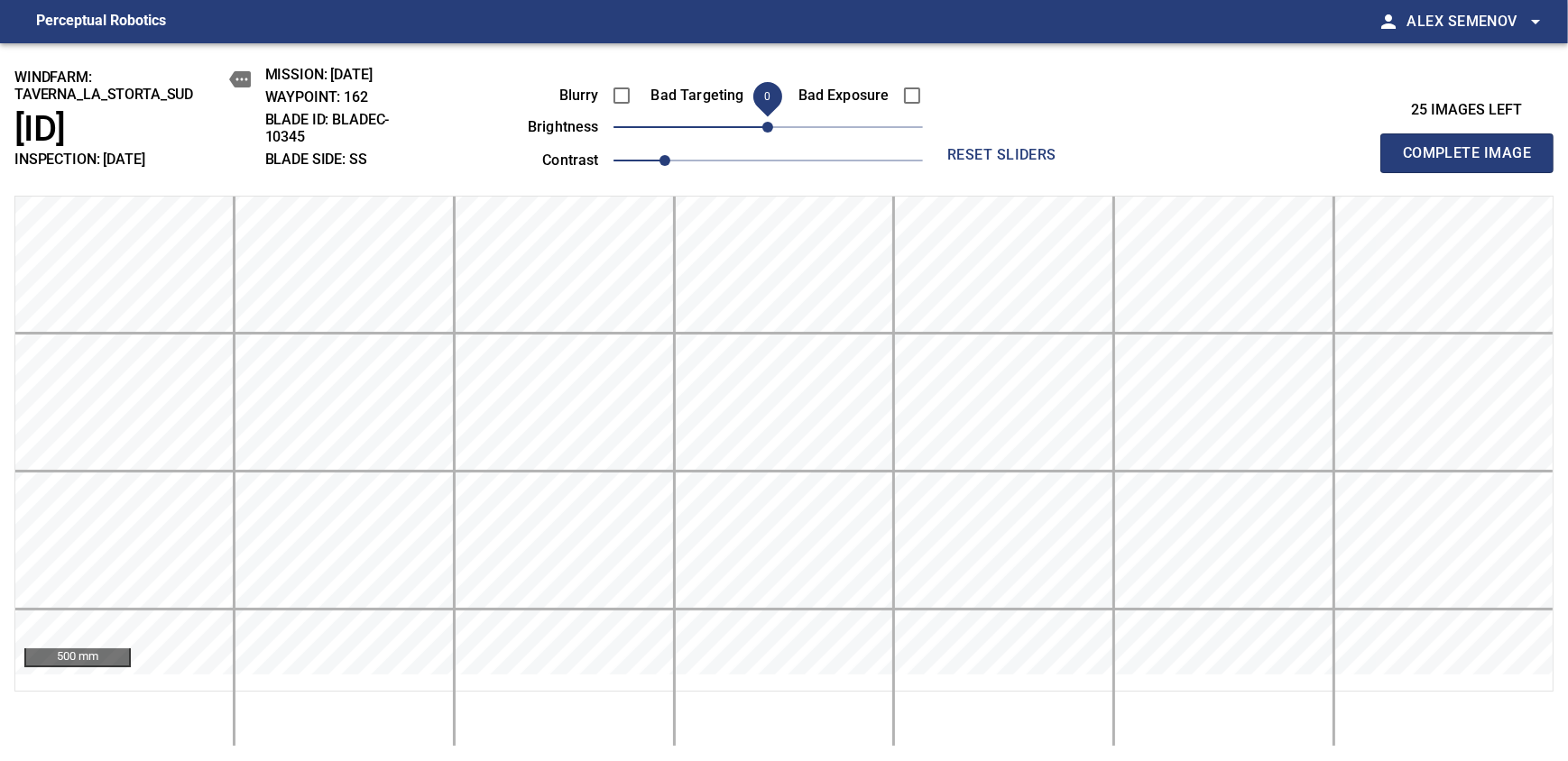 click on "Complete Image" at bounding box center (1467, 153) 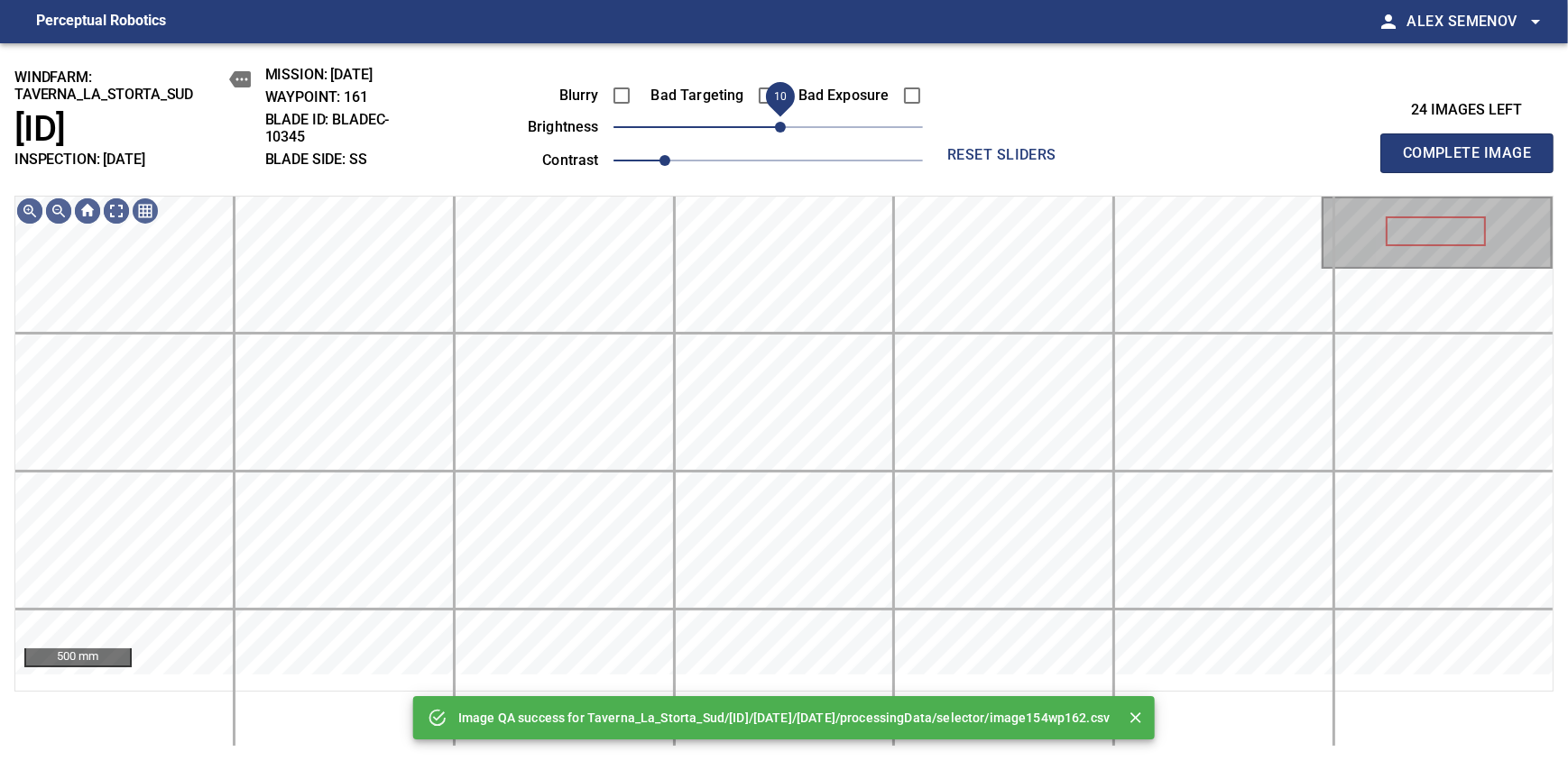 click on "10" at bounding box center (780, 127) 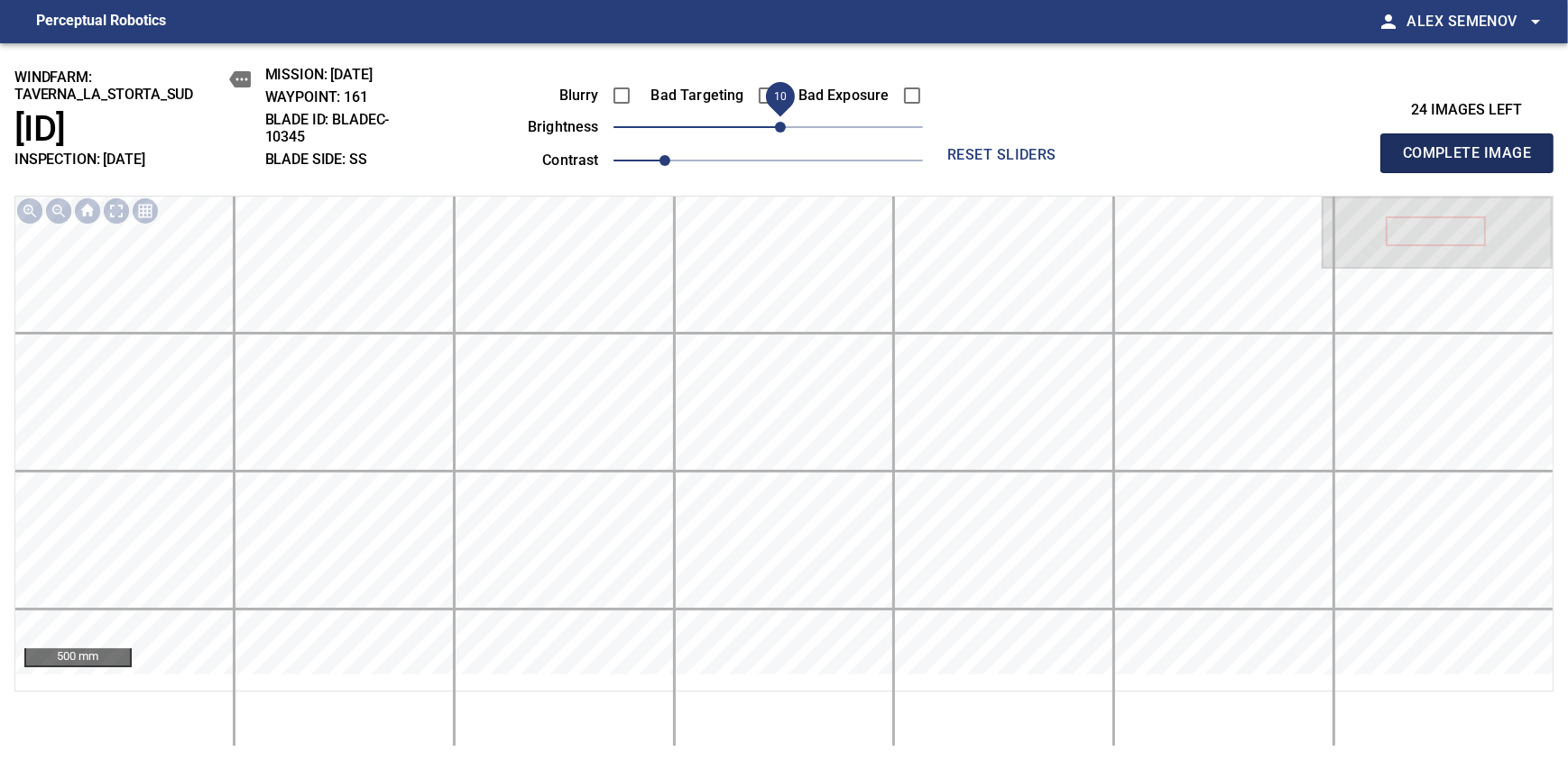 click on "Complete Image" at bounding box center [1467, 153] 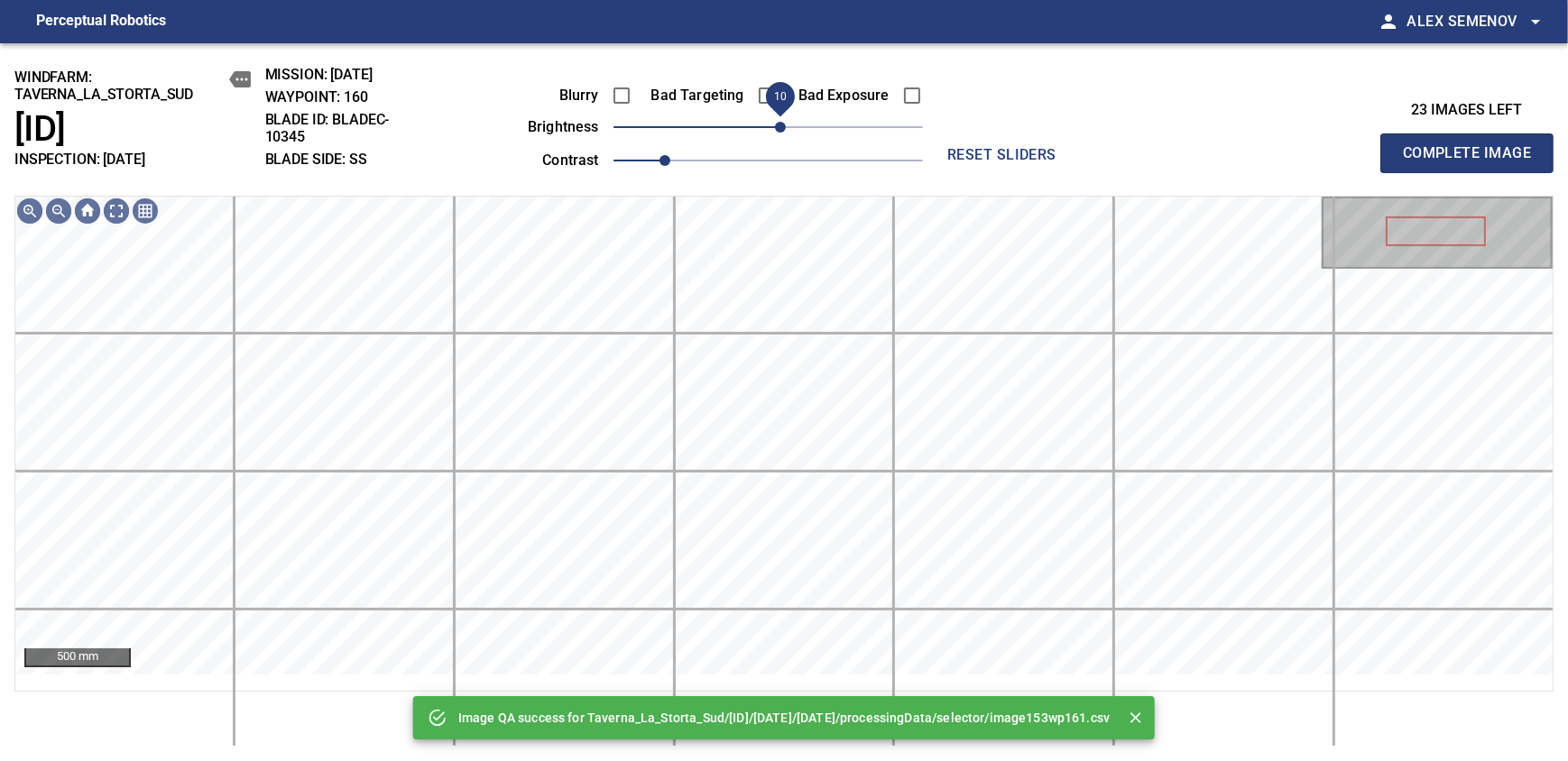 drag, startPoint x: 770, startPoint y: 156, endPoint x: 781, endPoint y: 153, distance: 11.401754 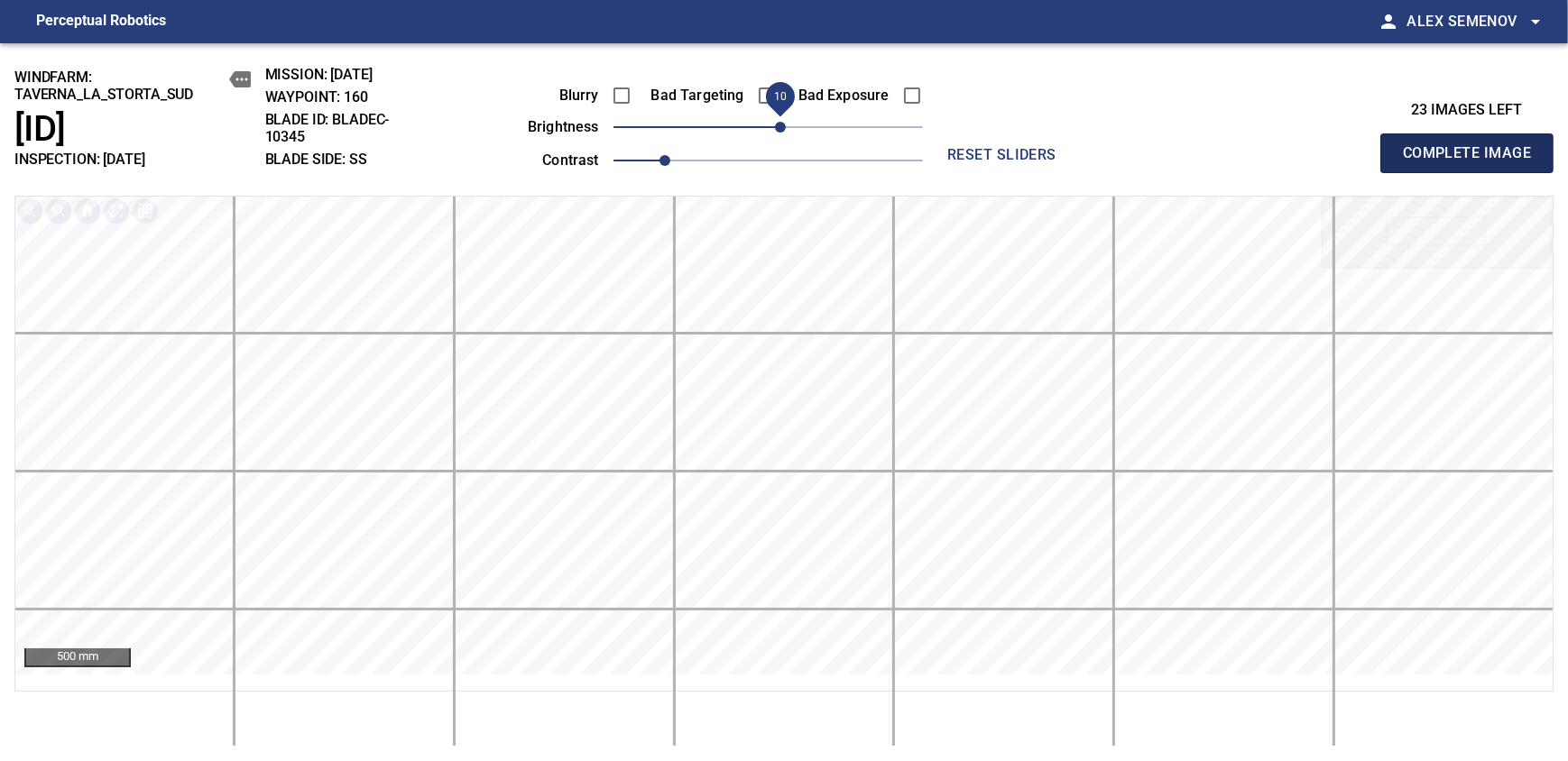 click on "Complete Image" at bounding box center (1467, 153) 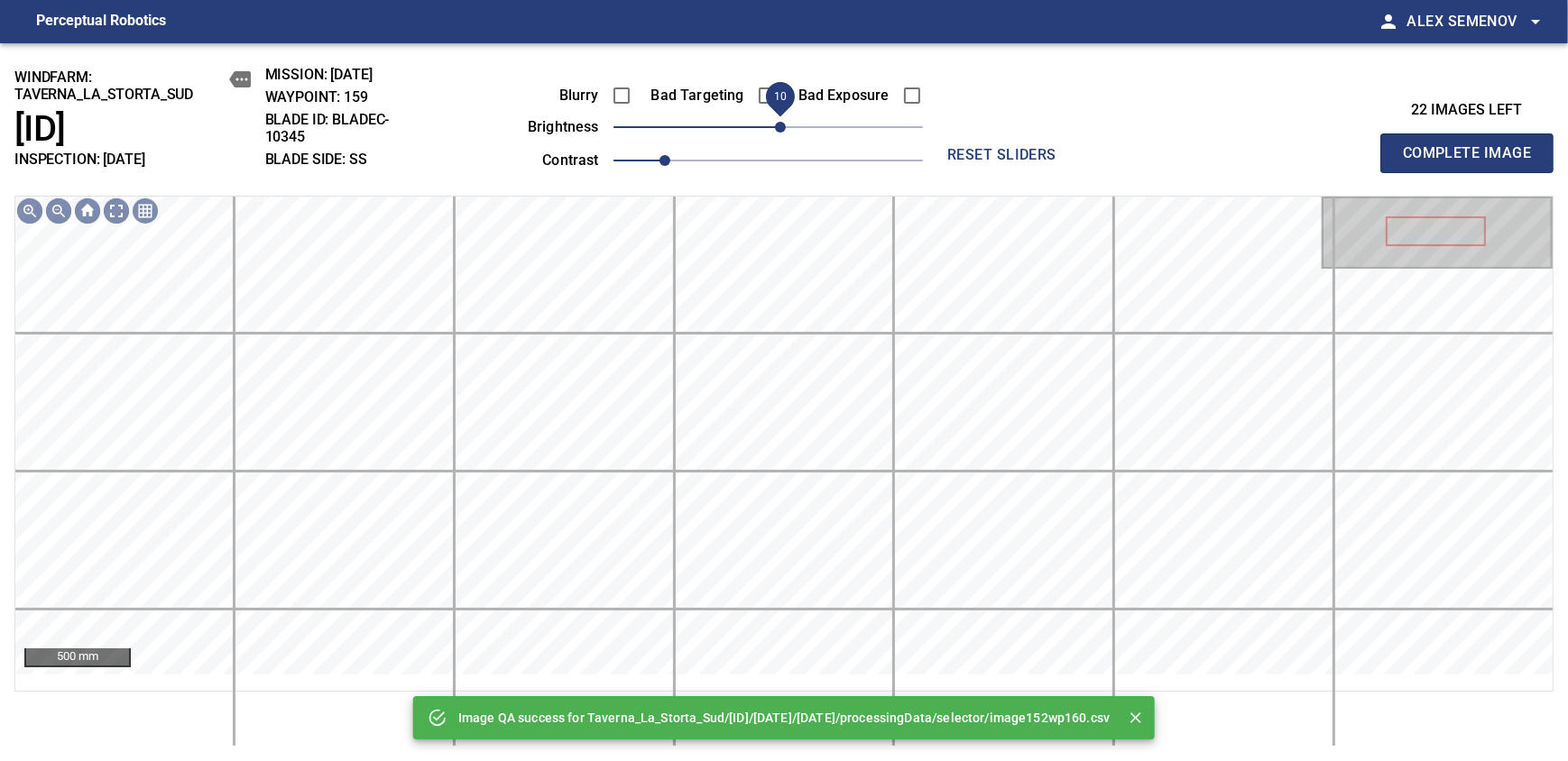 click on "10" at bounding box center [780, 127] 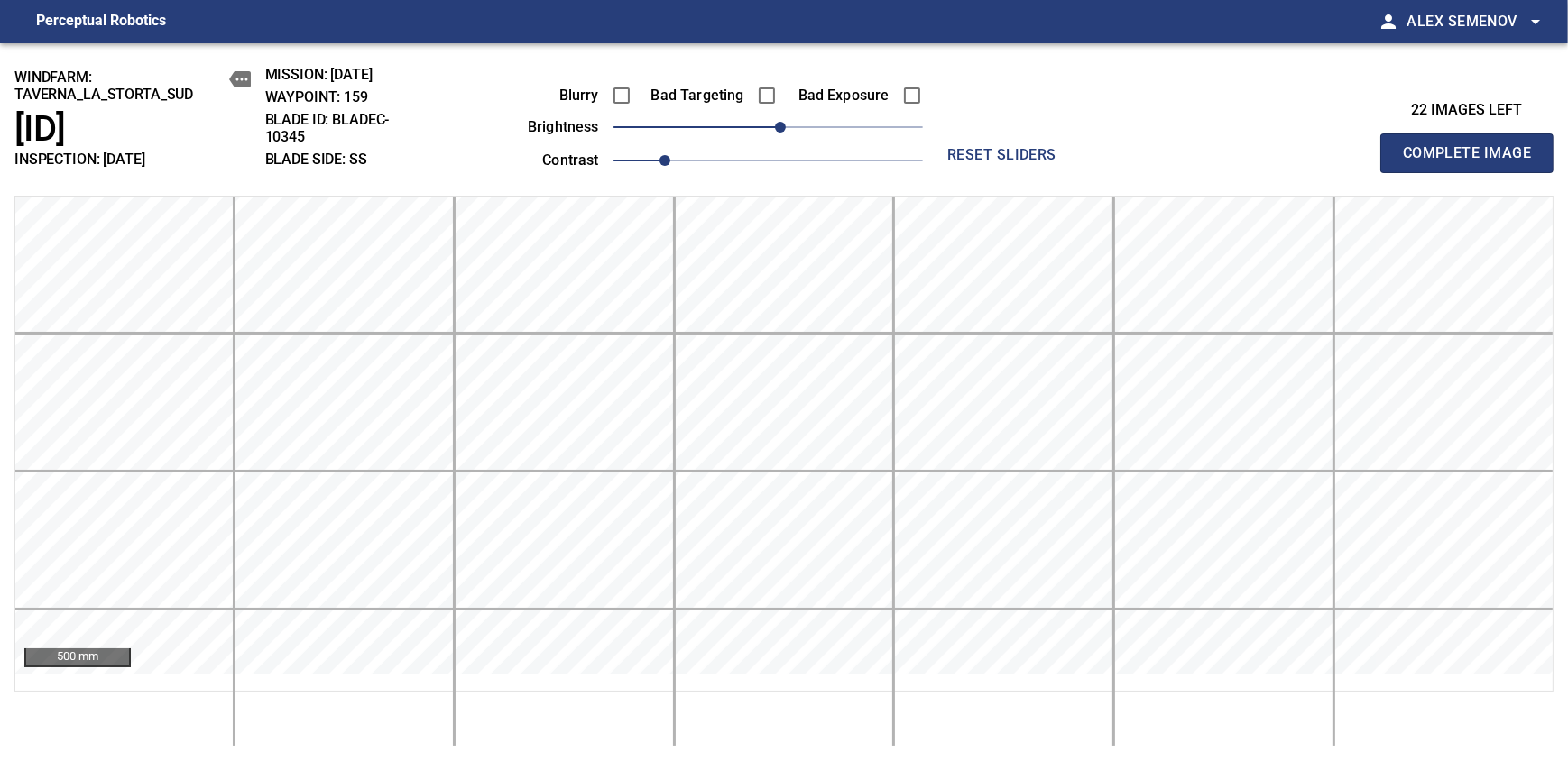 click on "Complete Image" at bounding box center [1467, 153] 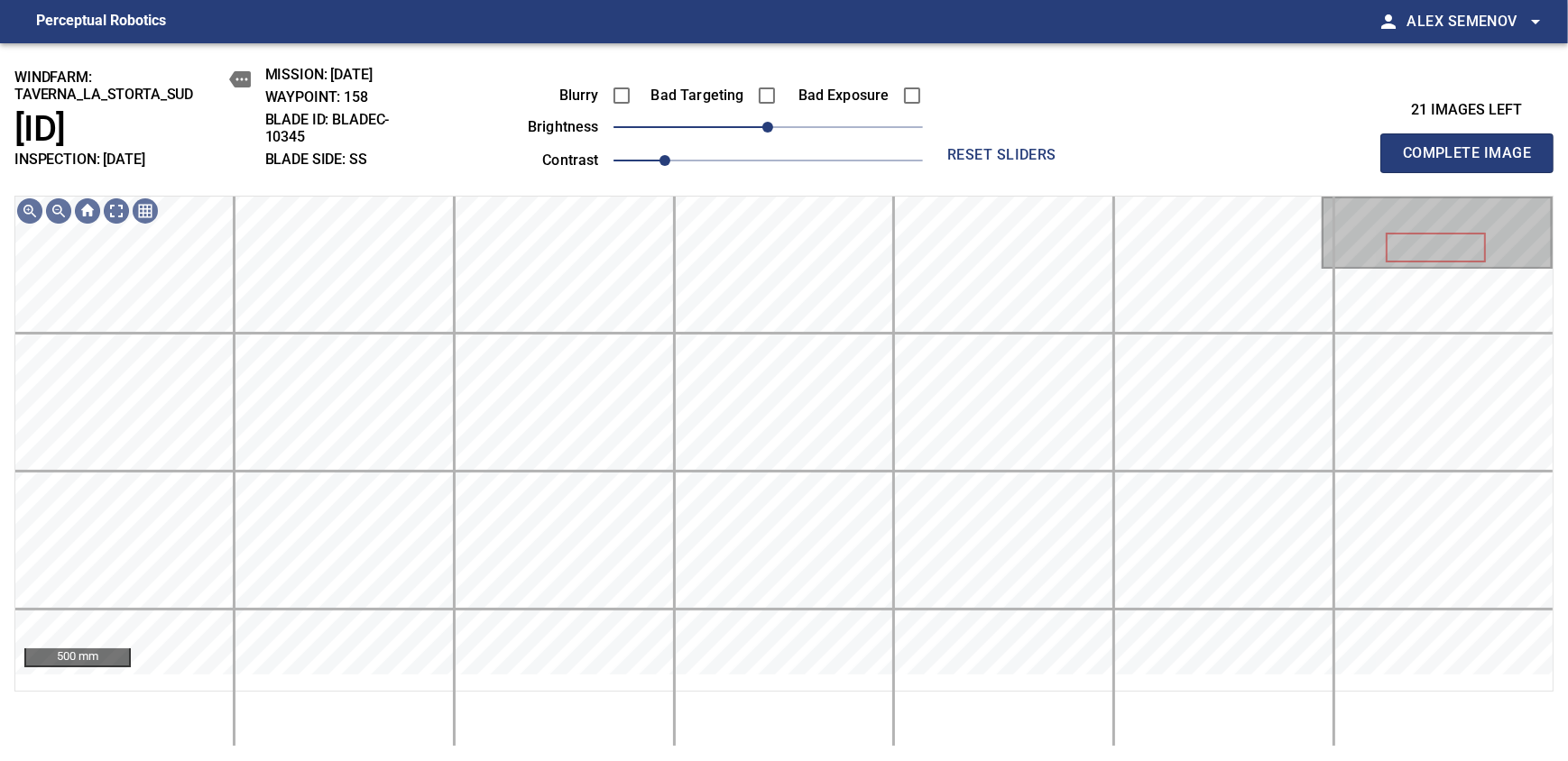 click on "Complete Image" at bounding box center (1467, 153) 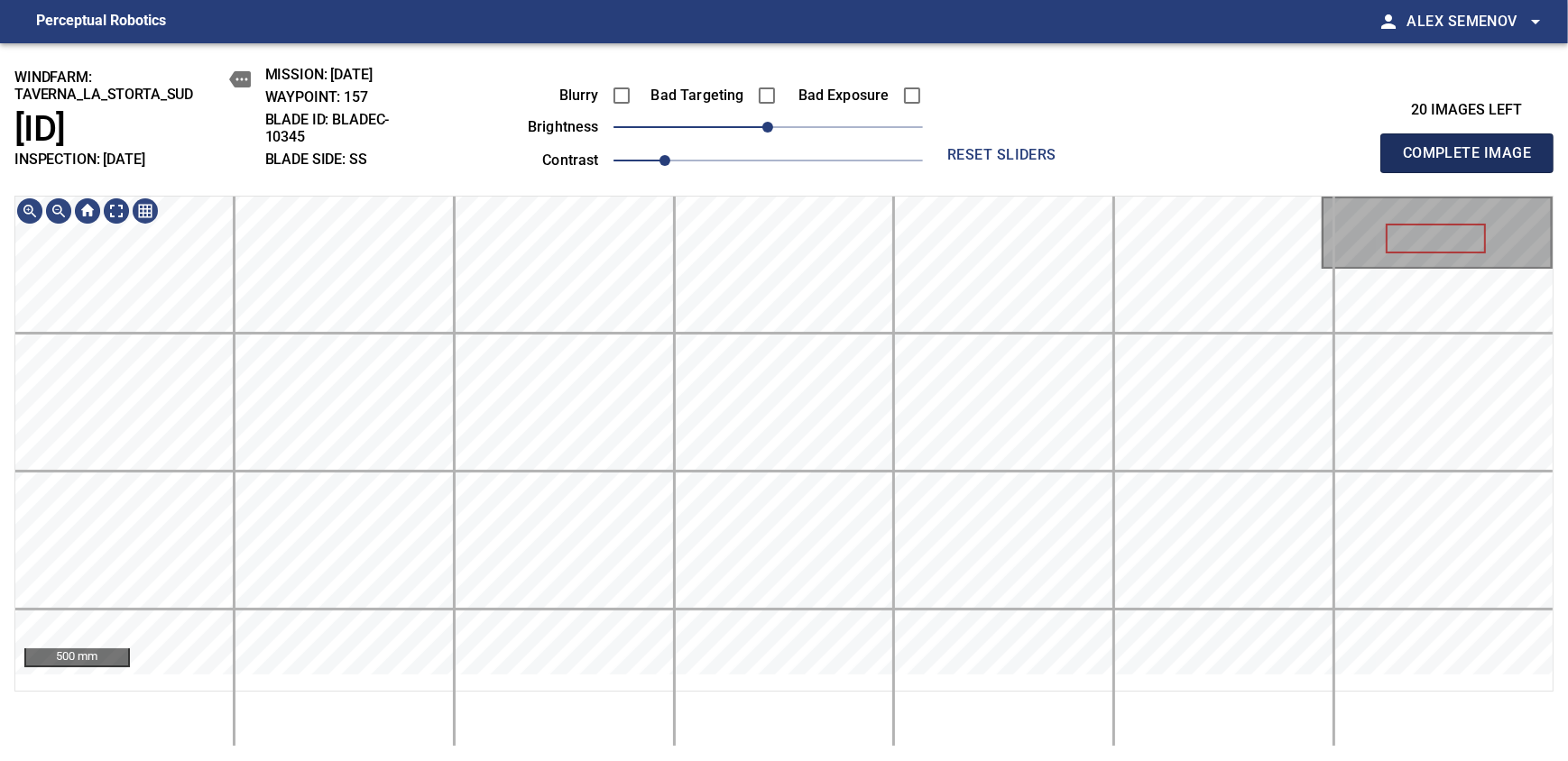 click on "Complete Image" at bounding box center (1467, 153) 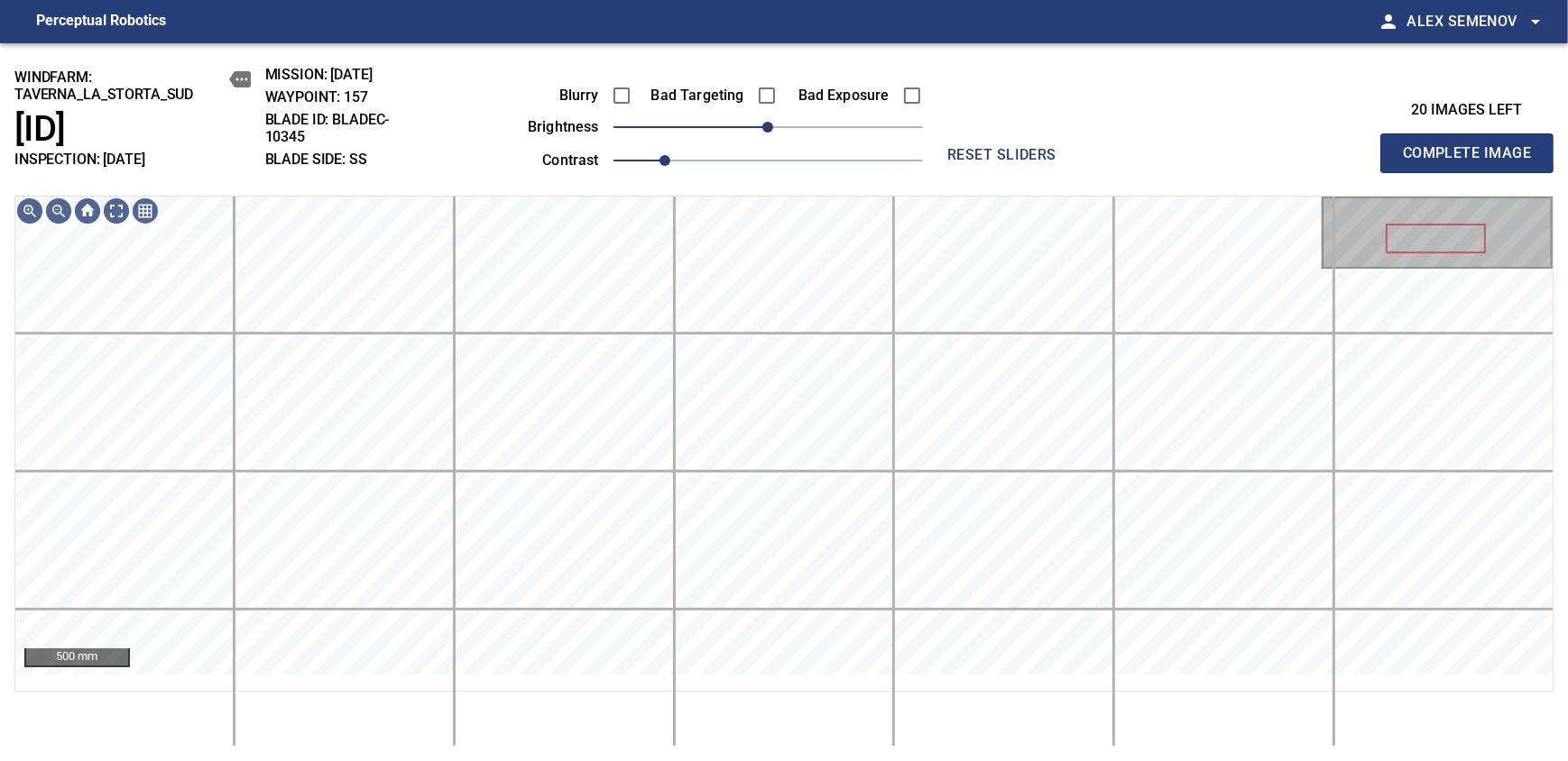 type 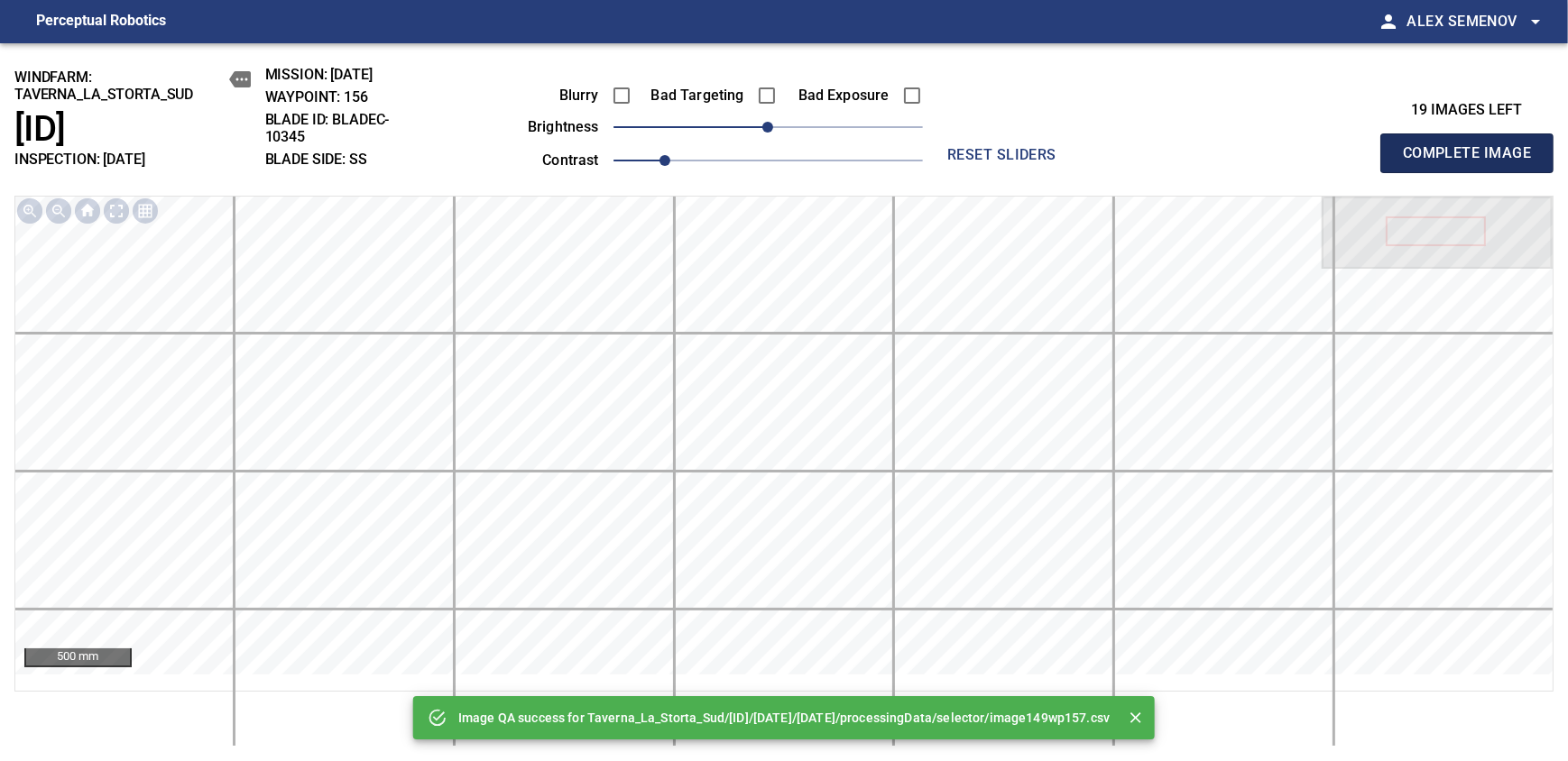 click on "Complete Image" at bounding box center [1467, 153] 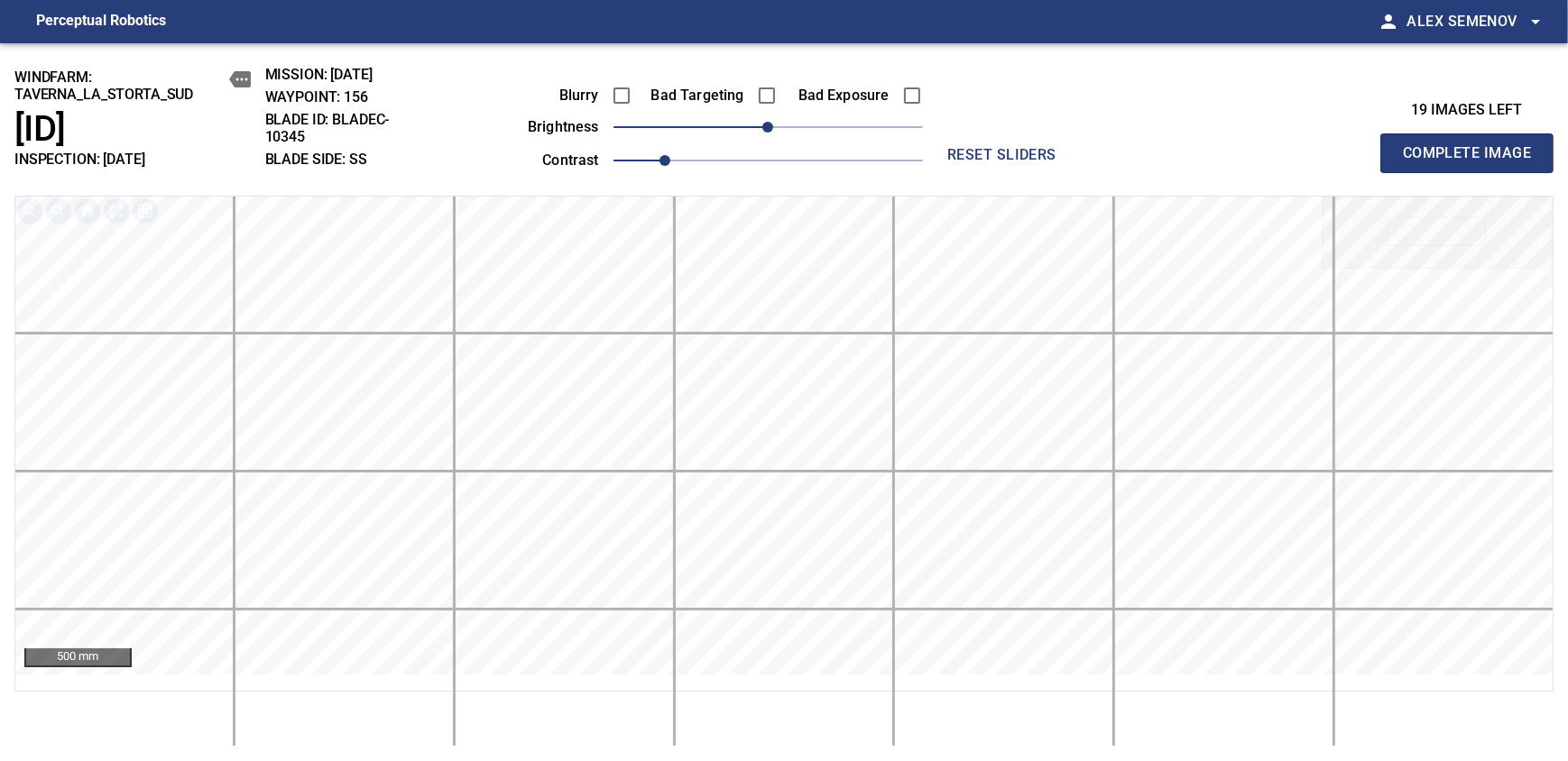 type 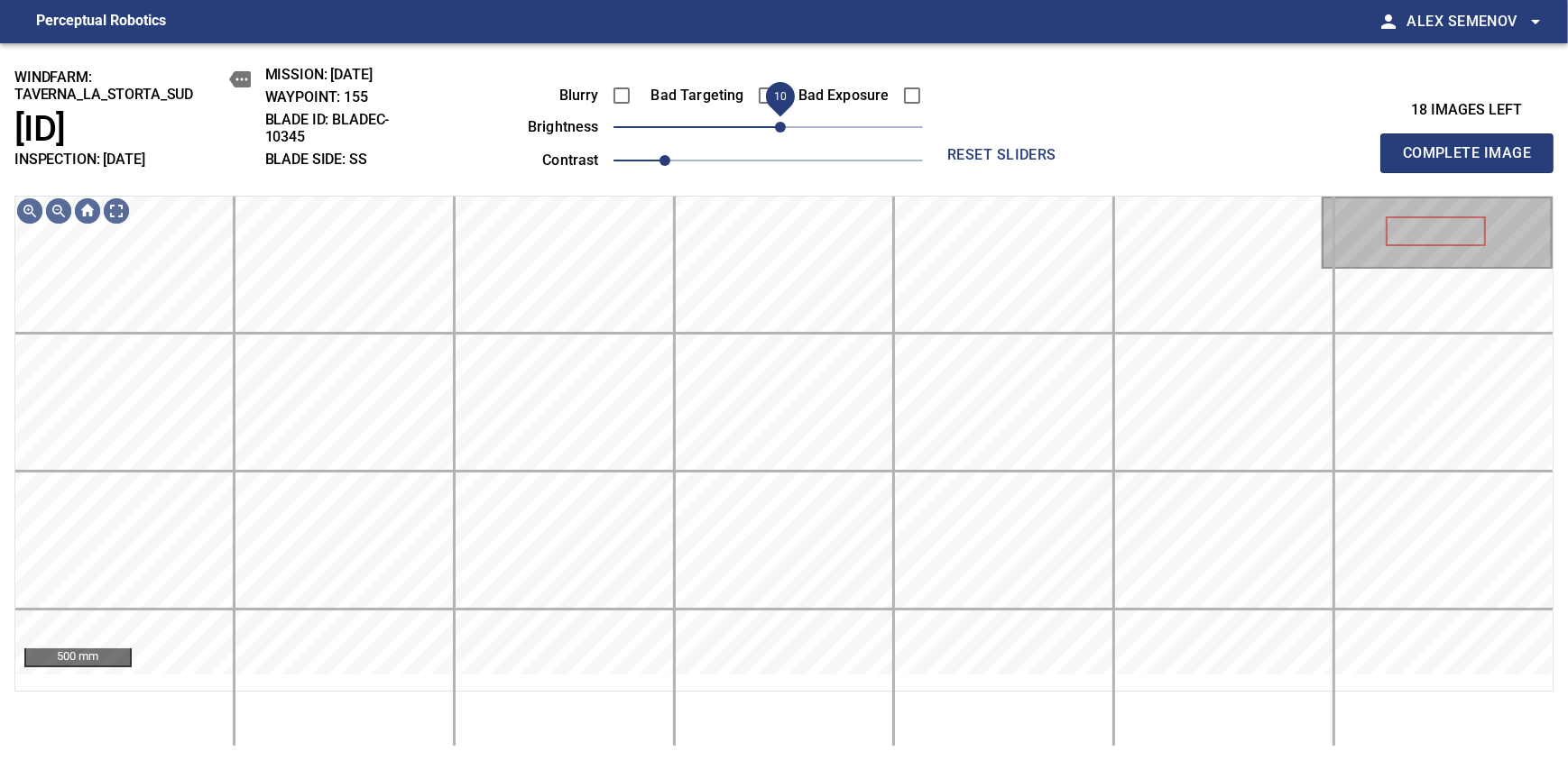 click on "10" at bounding box center (780, 127) 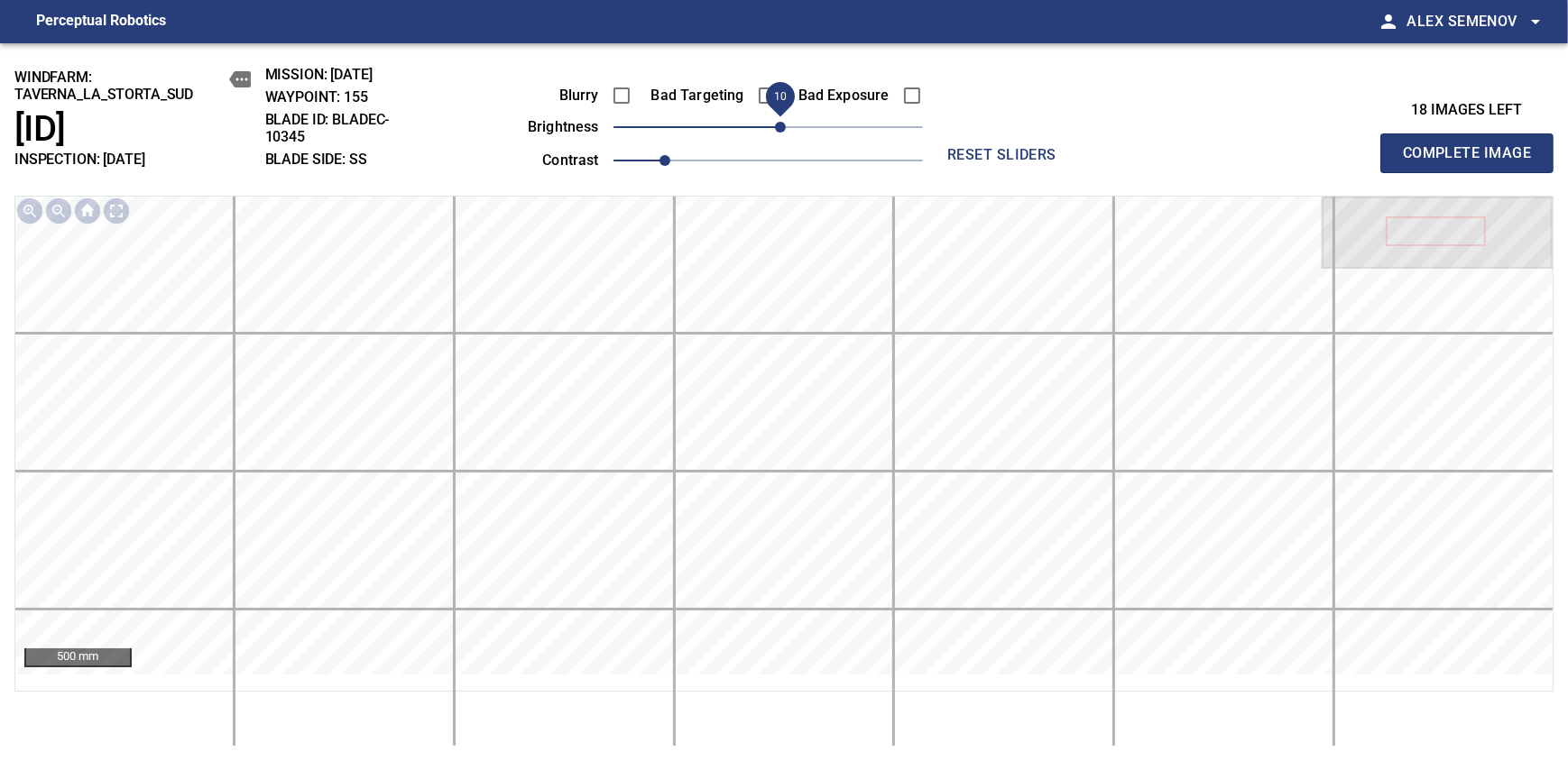 click on "Complete Image" at bounding box center [1467, 153] 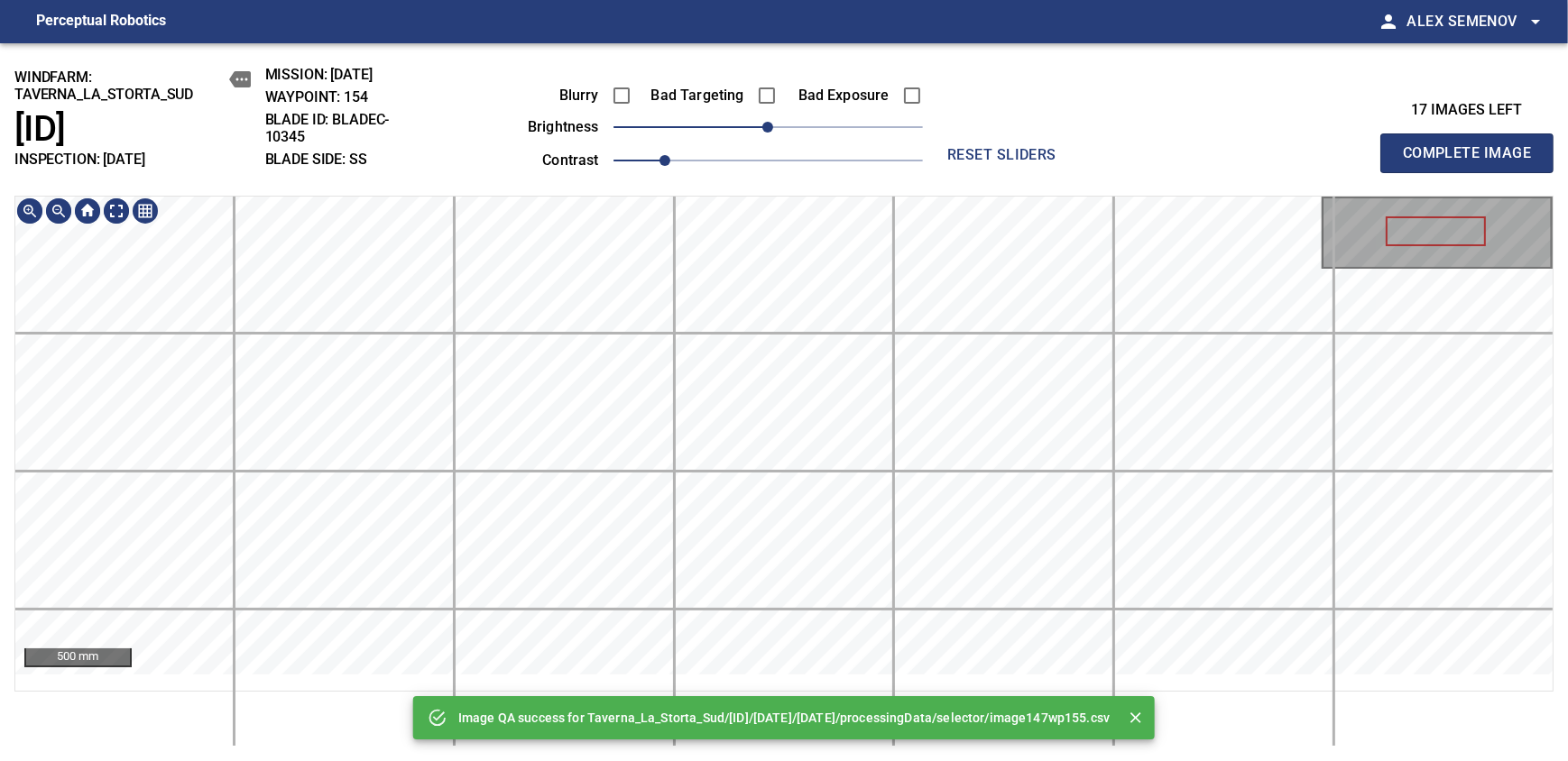 click on "Image QA success for Taverna_La_Storta_Sud/T218/2025-07-02-1/2025-07-02-1/processingData/selector/image147wp155.csv windfarm: Taverna_La_Storta_Sud T218 INSPECTION: 2025-07-02-1 MISSION: 2025-07-02-1 WAYPOINT: 154 BLADE ID: bladeC-10345 BLADE SIDE: SS Blurry Bad Targeting Bad Exposure brightness 0 contrast 1 reset sliders 17 images left Complete Image 500 mm" at bounding box center (784, 402) 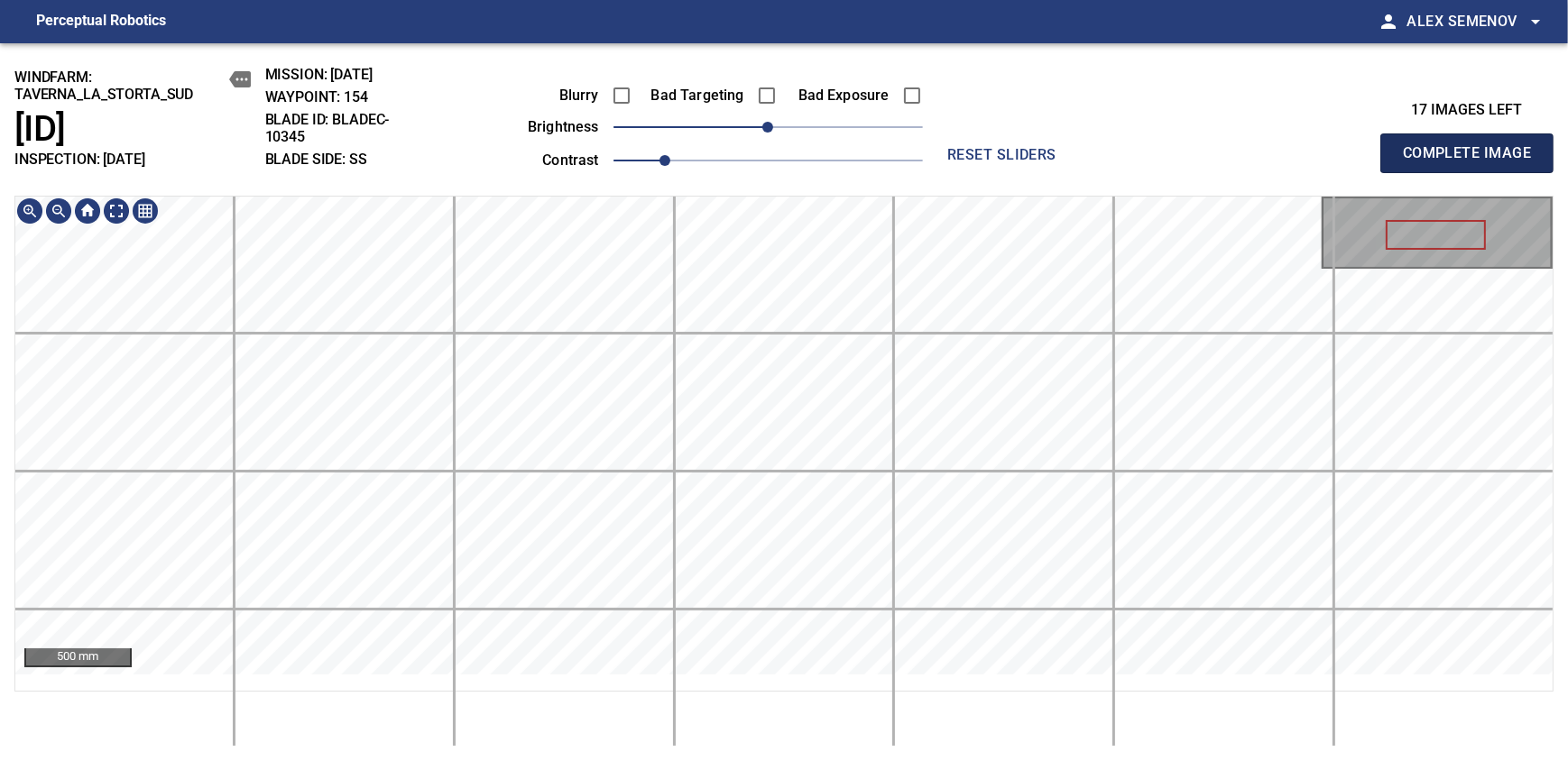 click on "Complete Image" at bounding box center (1467, 153) 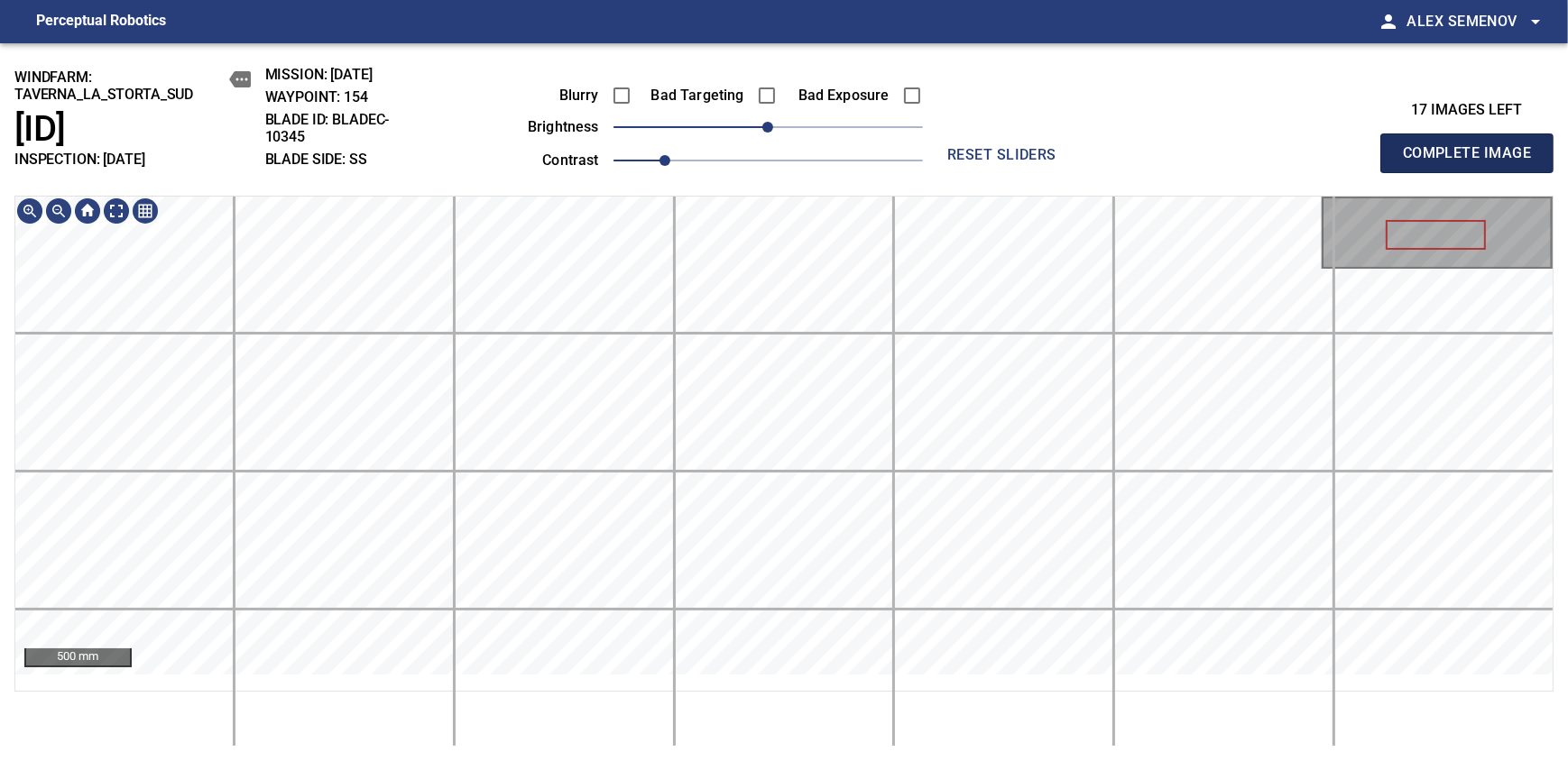 type 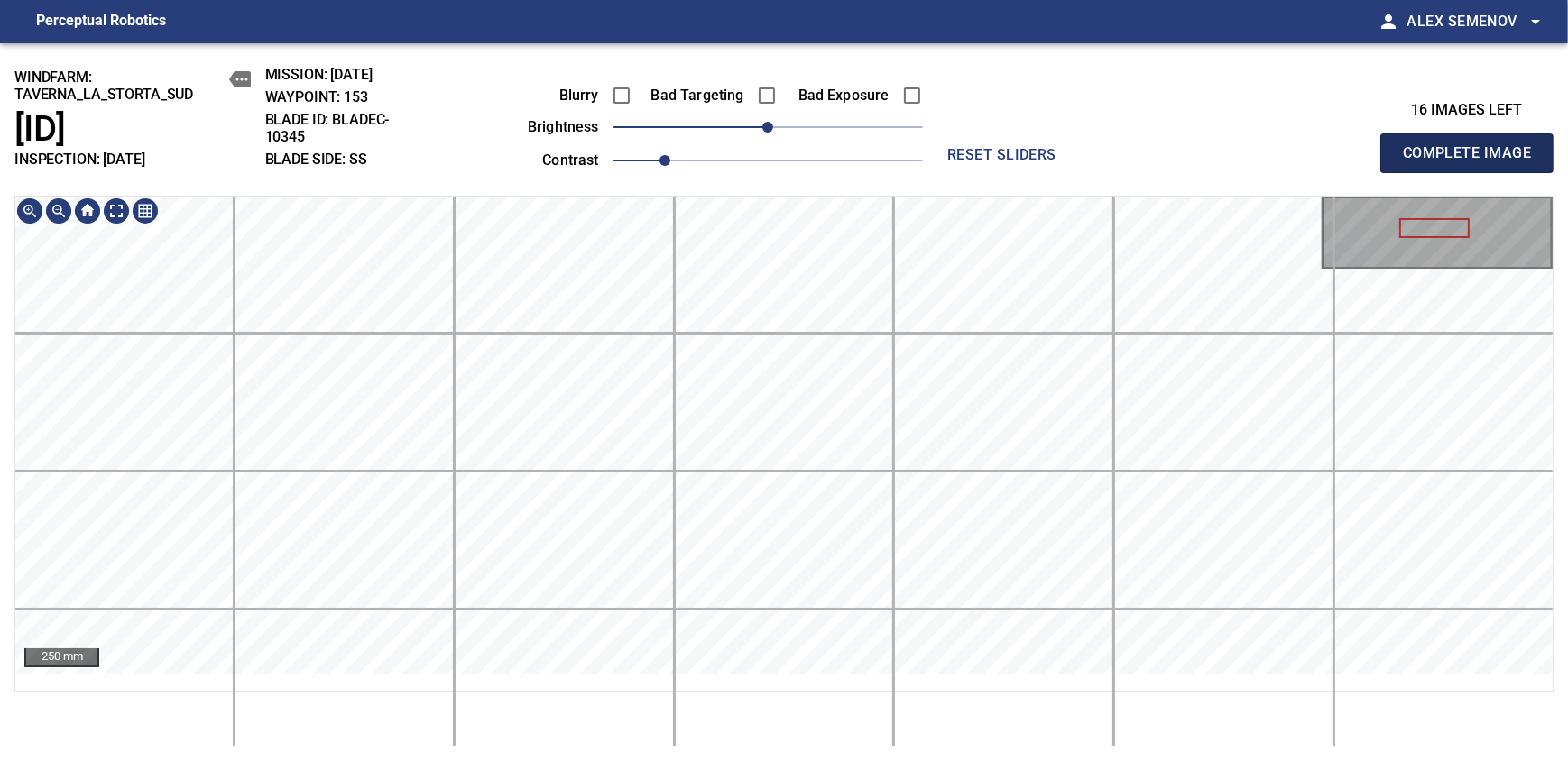 click on "Complete Image" at bounding box center [1467, 153] 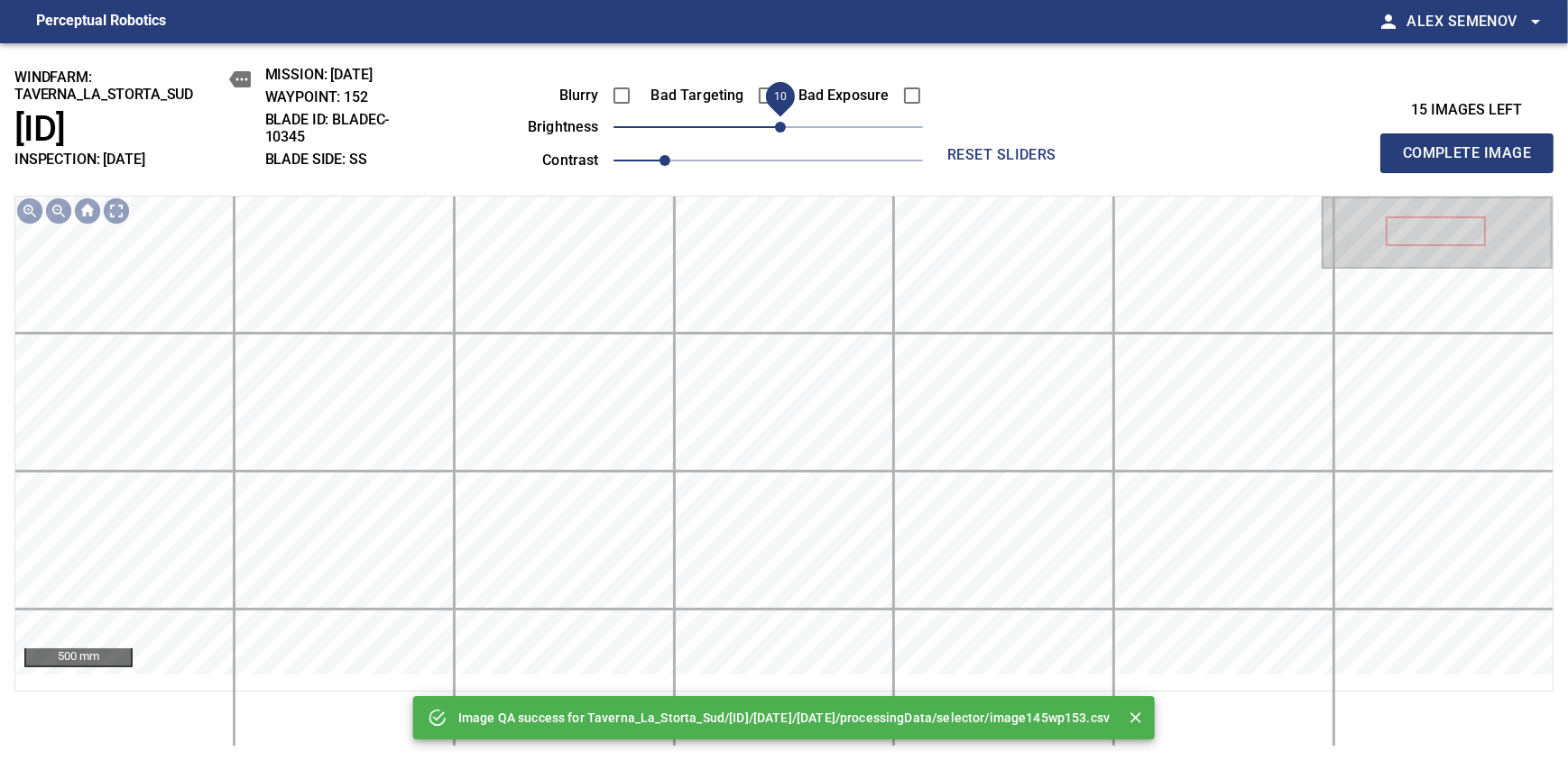 click on "10" at bounding box center (780, 127) 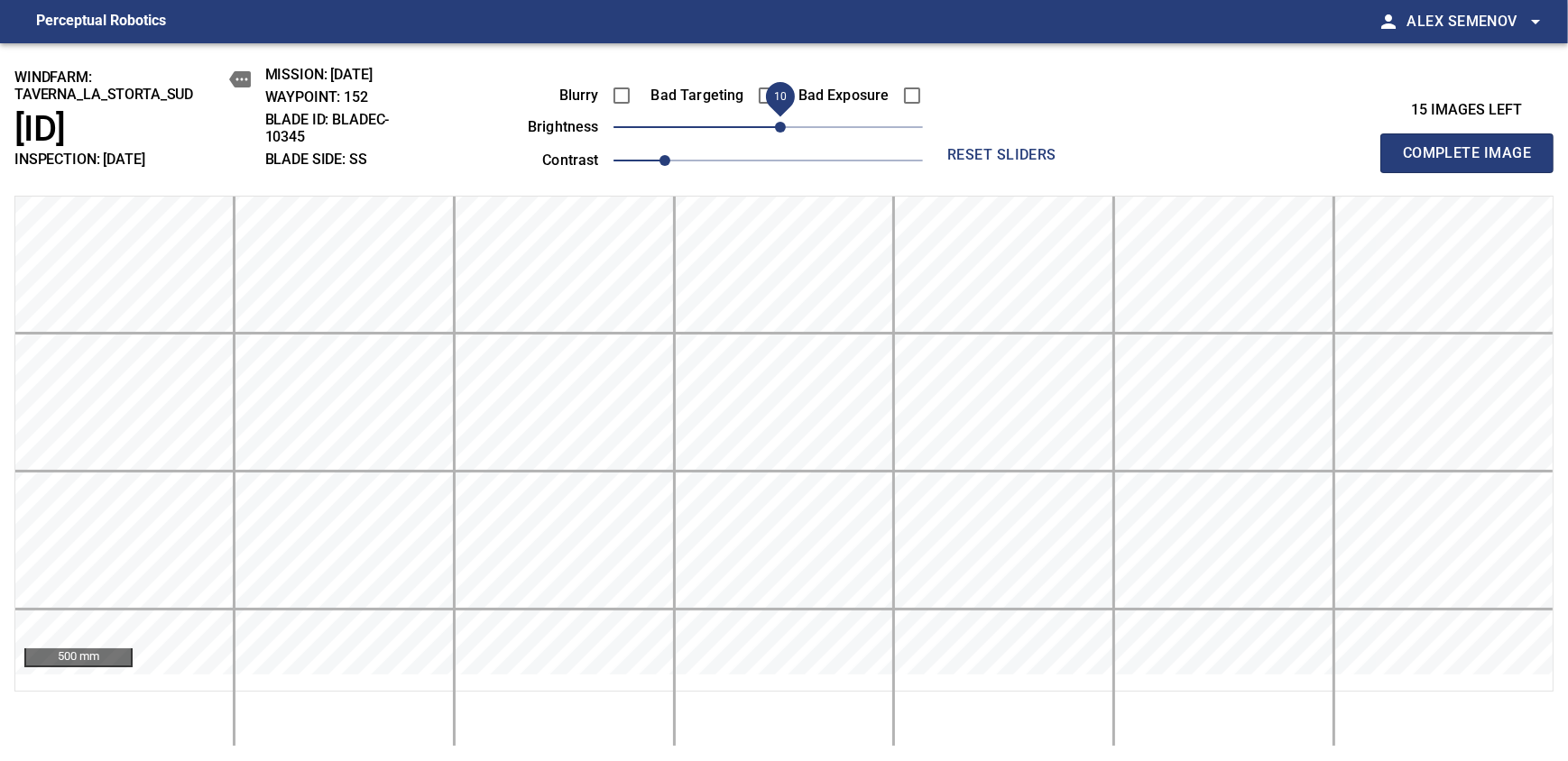 click on "Complete Image" at bounding box center (1467, 153) 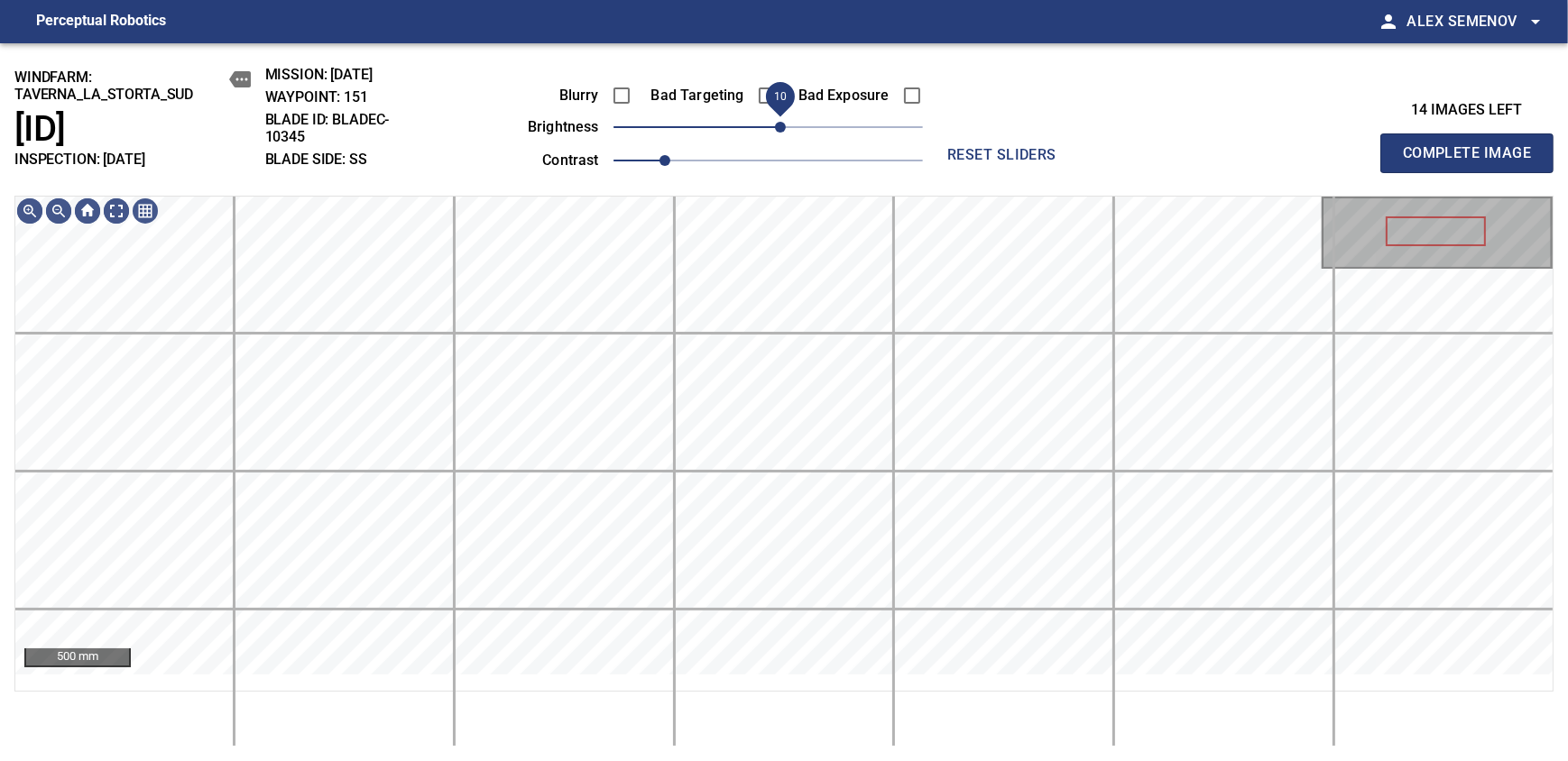 drag, startPoint x: 768, startPoint y: 138, endPoint x: 777, endPoint y: 137, distance: 9.055385 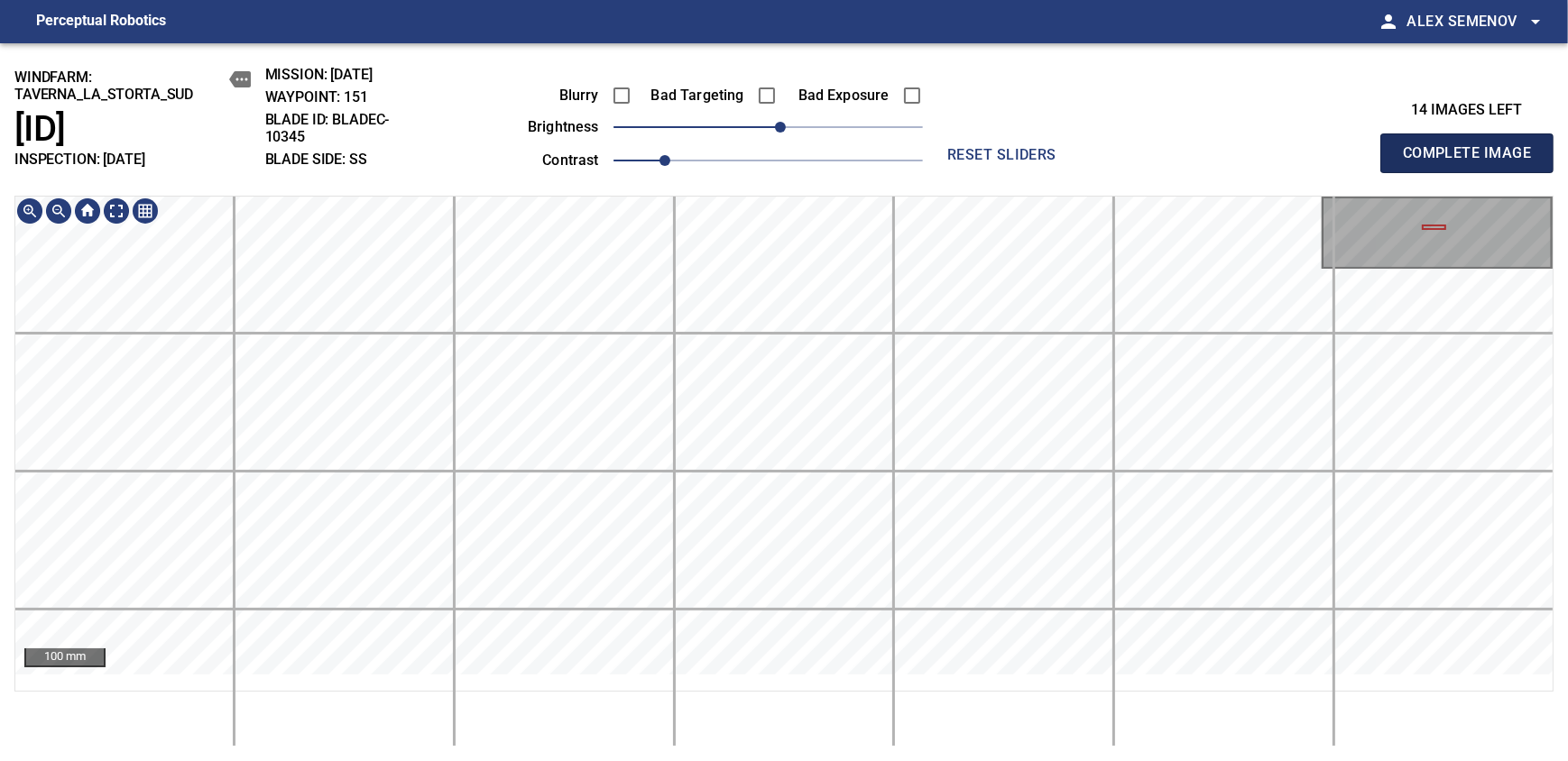 click on "Complete Image" at bounding box center (1467, 153) 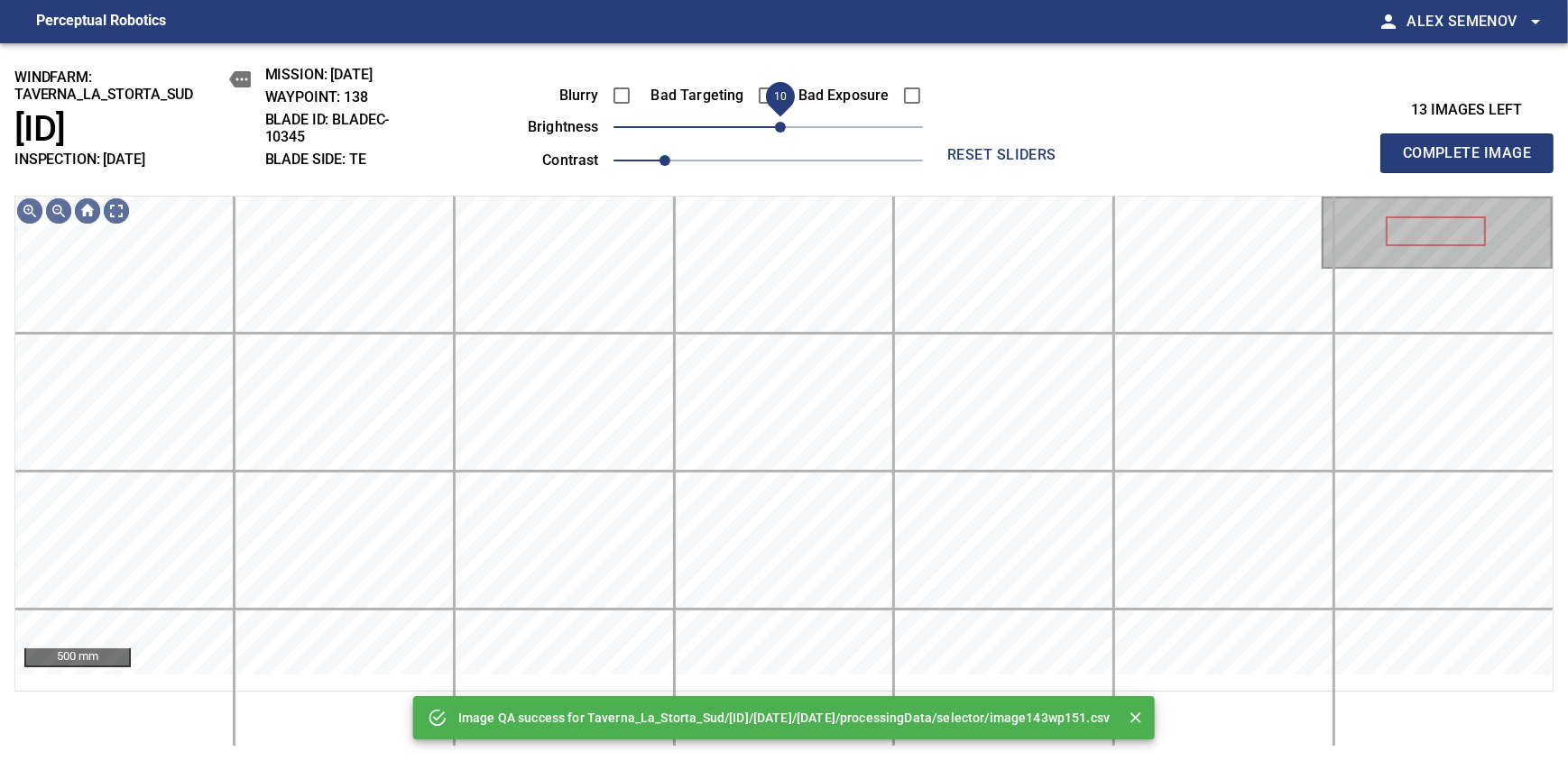click on "10" at bounding box center [780, 127] 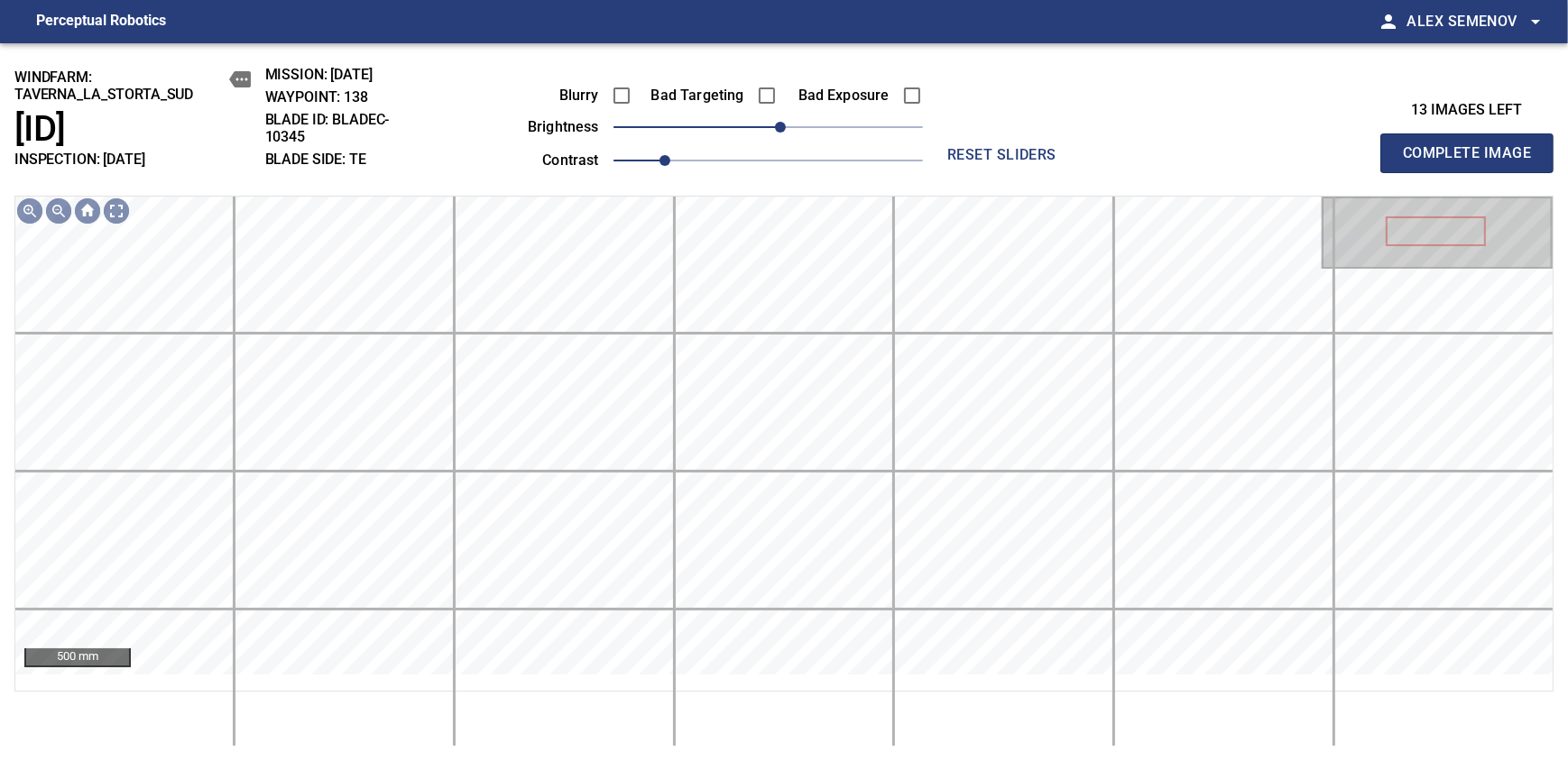 click on "Complete Image" at bounding box center (1467, 153) 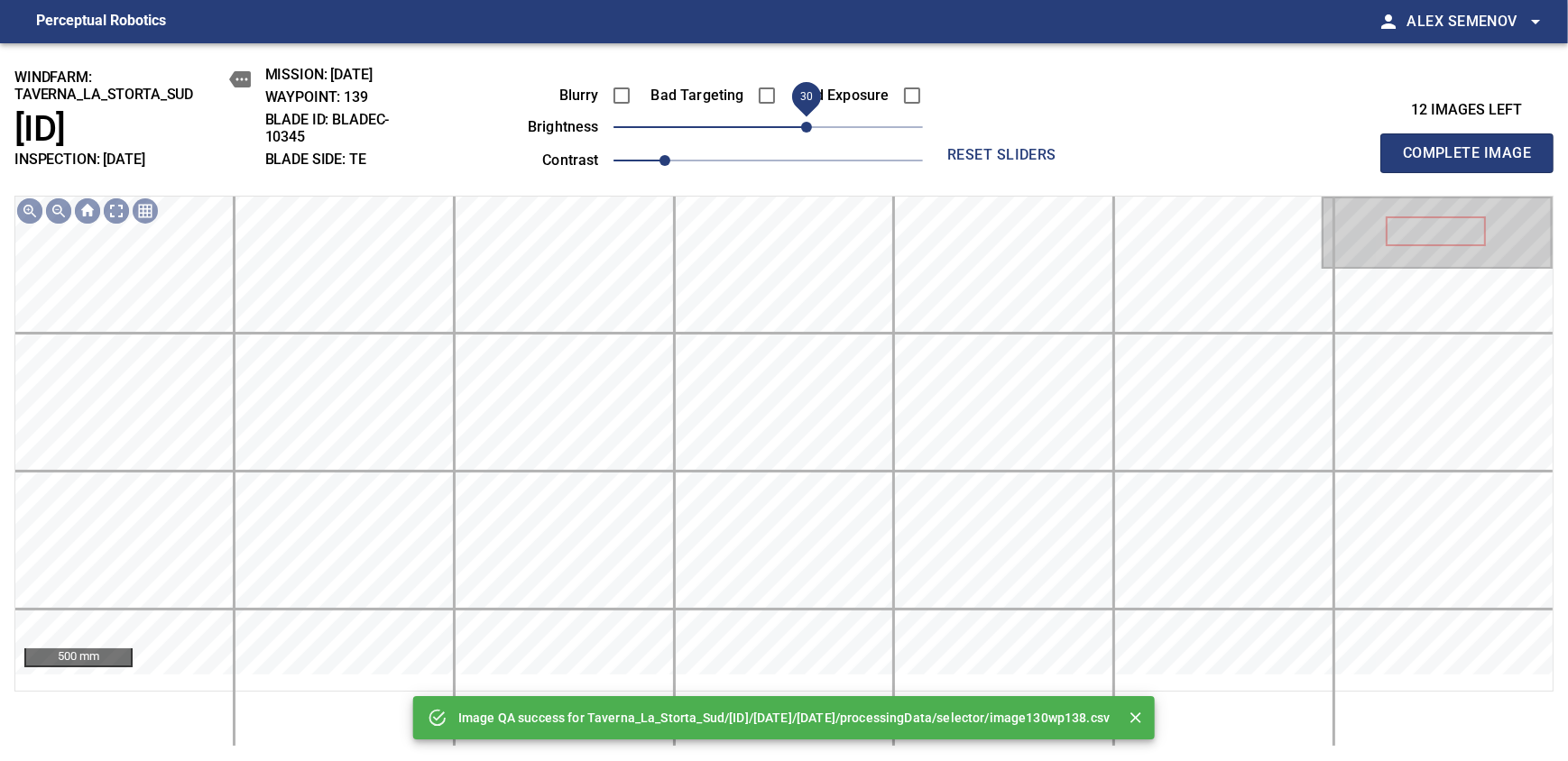 drag, startPoint x: 786, startPoint y: 135, endPoint x: 803, endPoint y: 137, distance: 17.117243 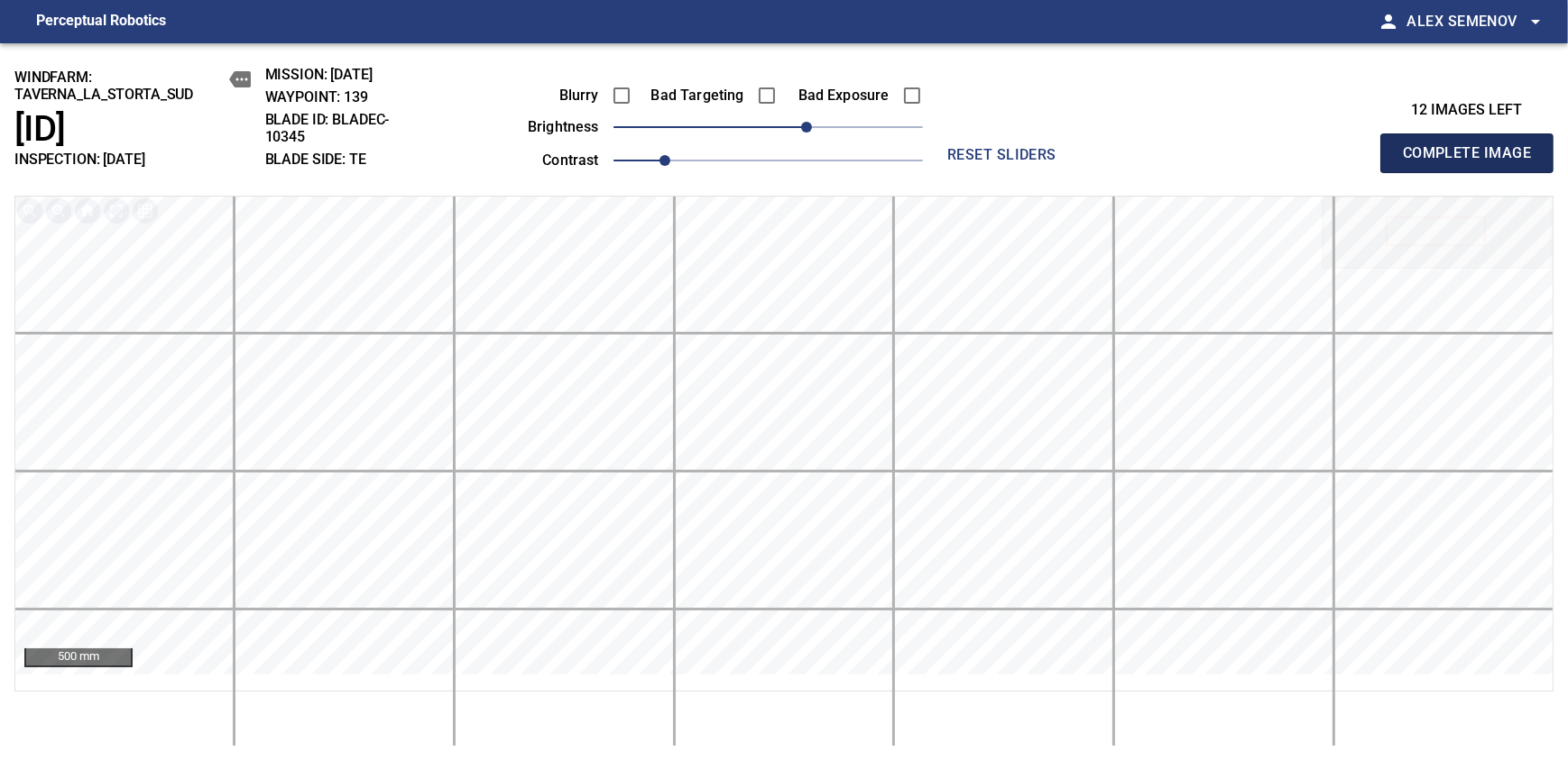click on "Complete Image" at bounding box center [1467, 153] 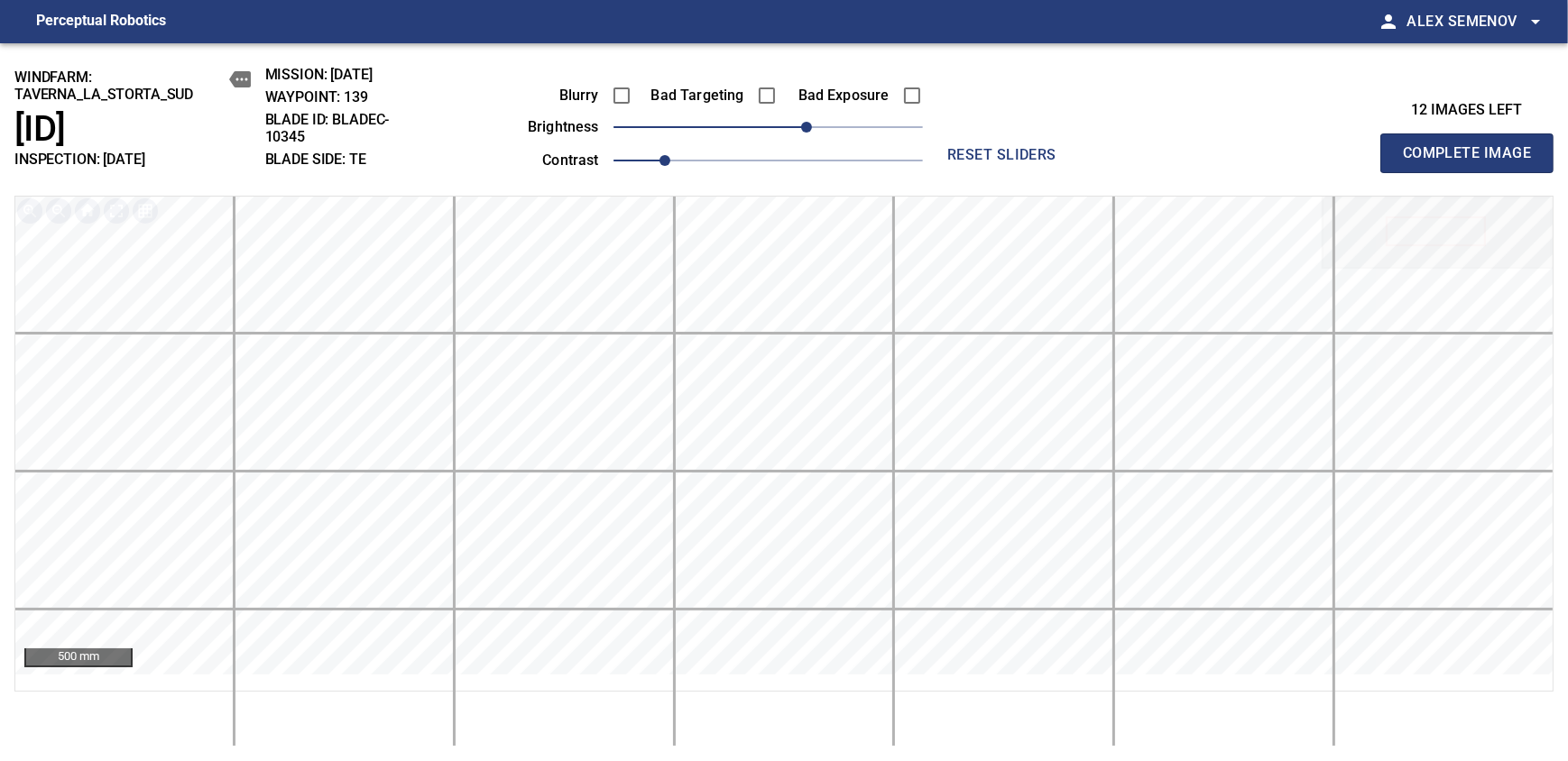 type 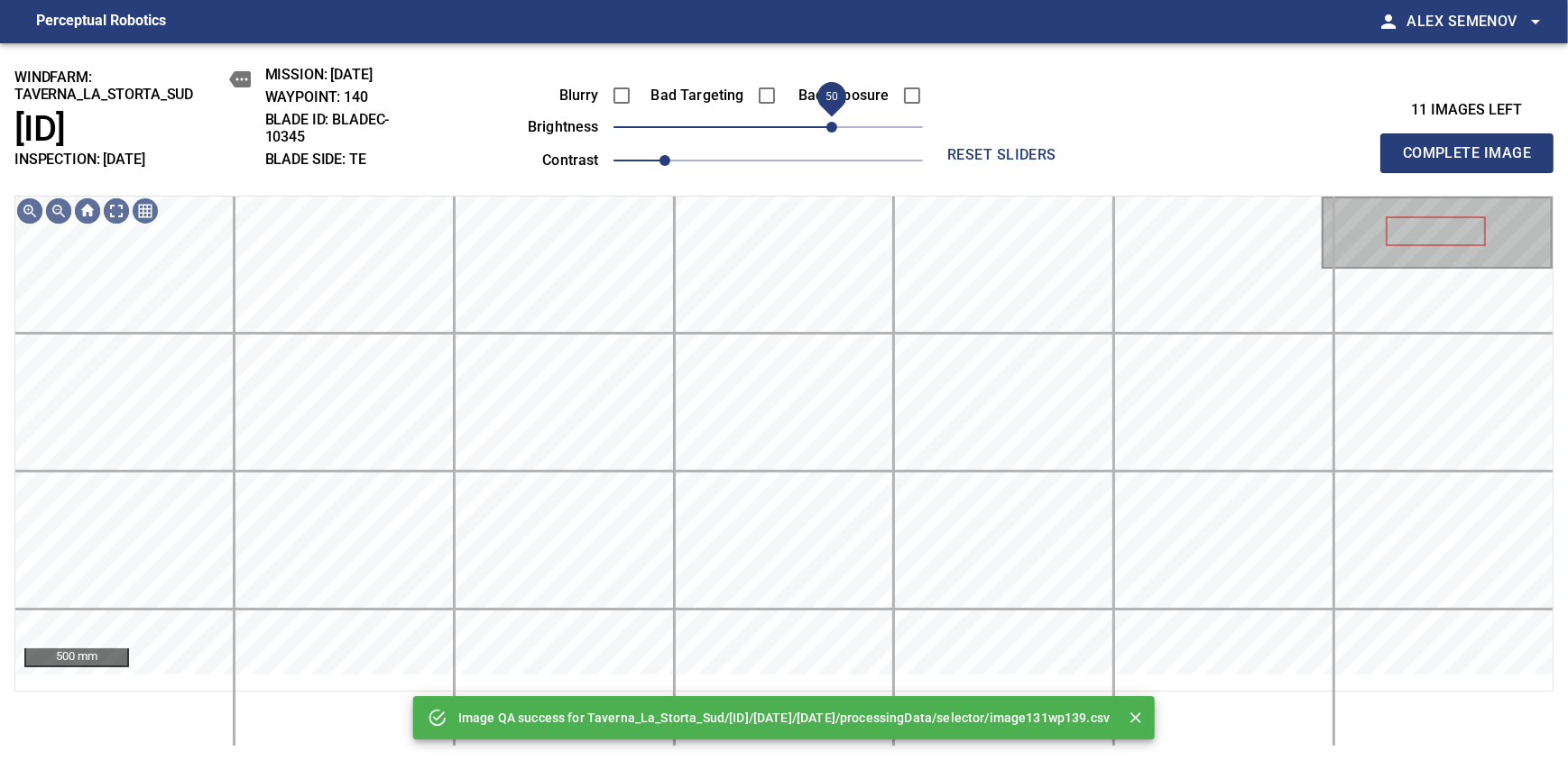 drag, startPoint x: 809, startPoint y: 137, endPoint x: 829, endPoint y: 143, distance: 20.880613 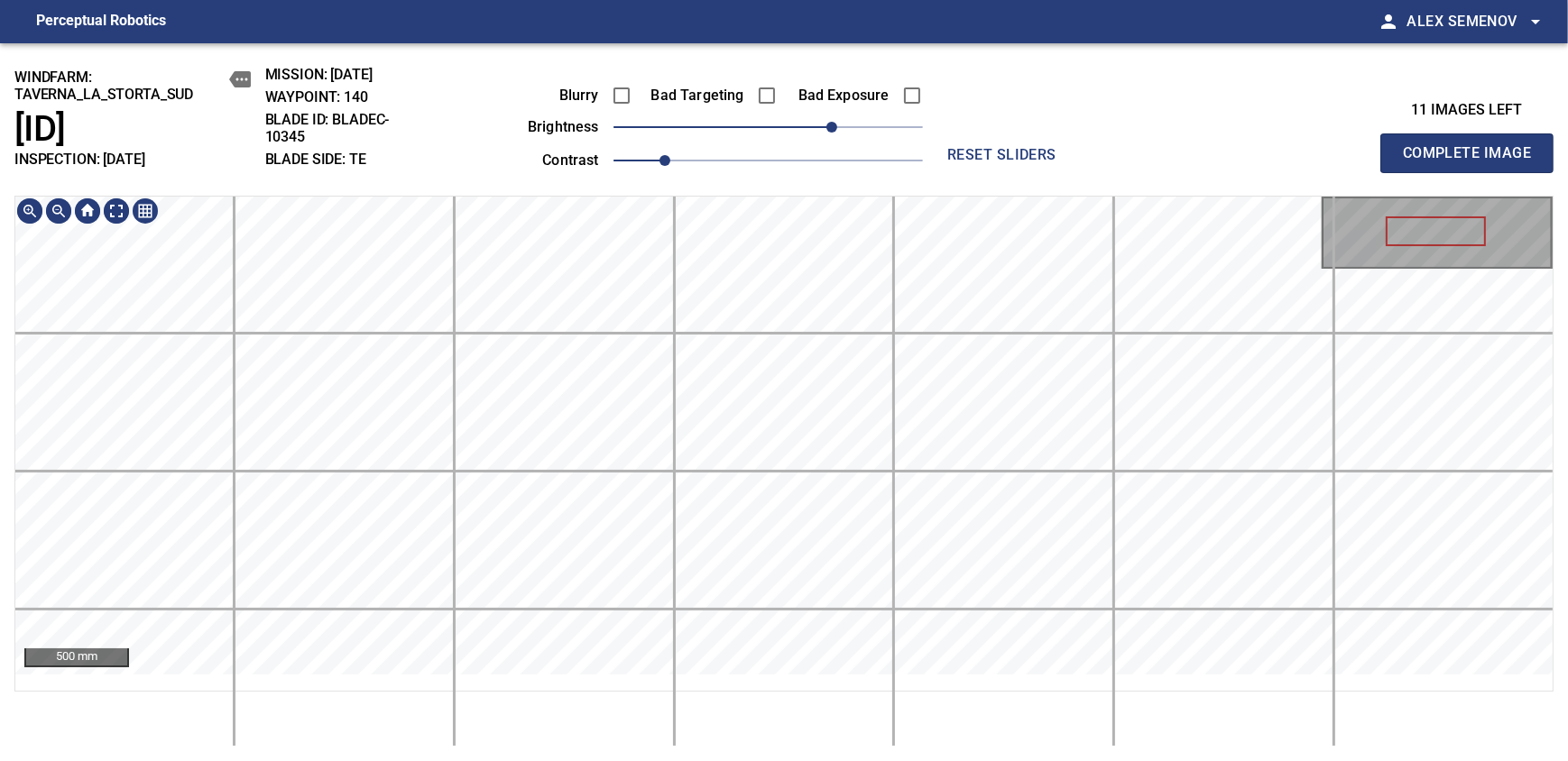 click on "windfarm: Taverna_La_Storta_Sud T218 INSPECTION: 2025-07-02-1 MISSION: 2025-07-02-1 WAYPOINT: 140 BLADE ID: bladeC-10345 BLADE SIDE: TE Blurry Bad Targeting Bad Exposure brightness 50 contrast 1 reset sliders 11 images left Complete Image 500 mm" at bounding box center [784, 402] 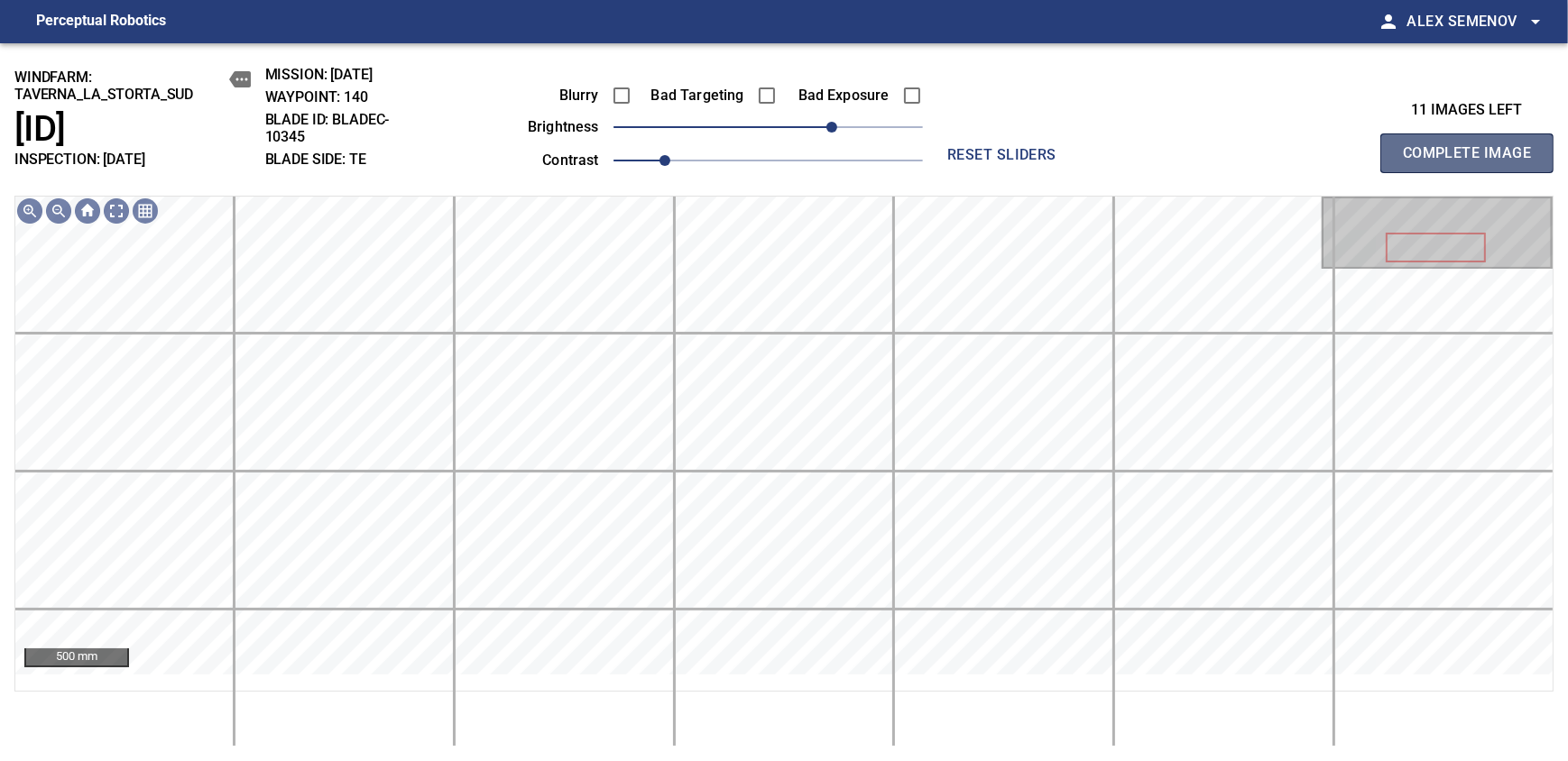 drag, startPoint x: 1472, startPoint y: 173, endPoint x: 841, endPoint y: 163, distance: 631.0792 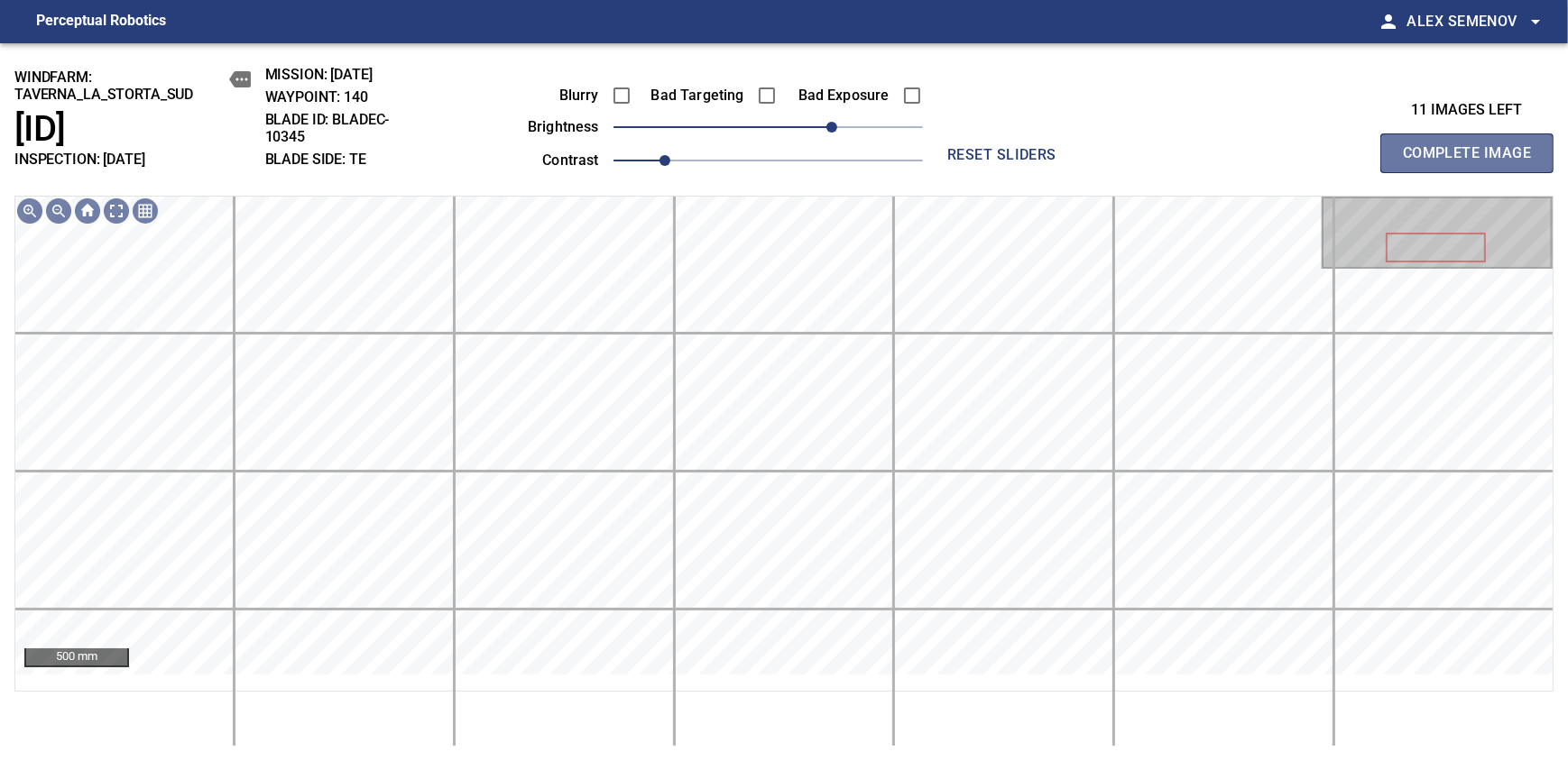 type 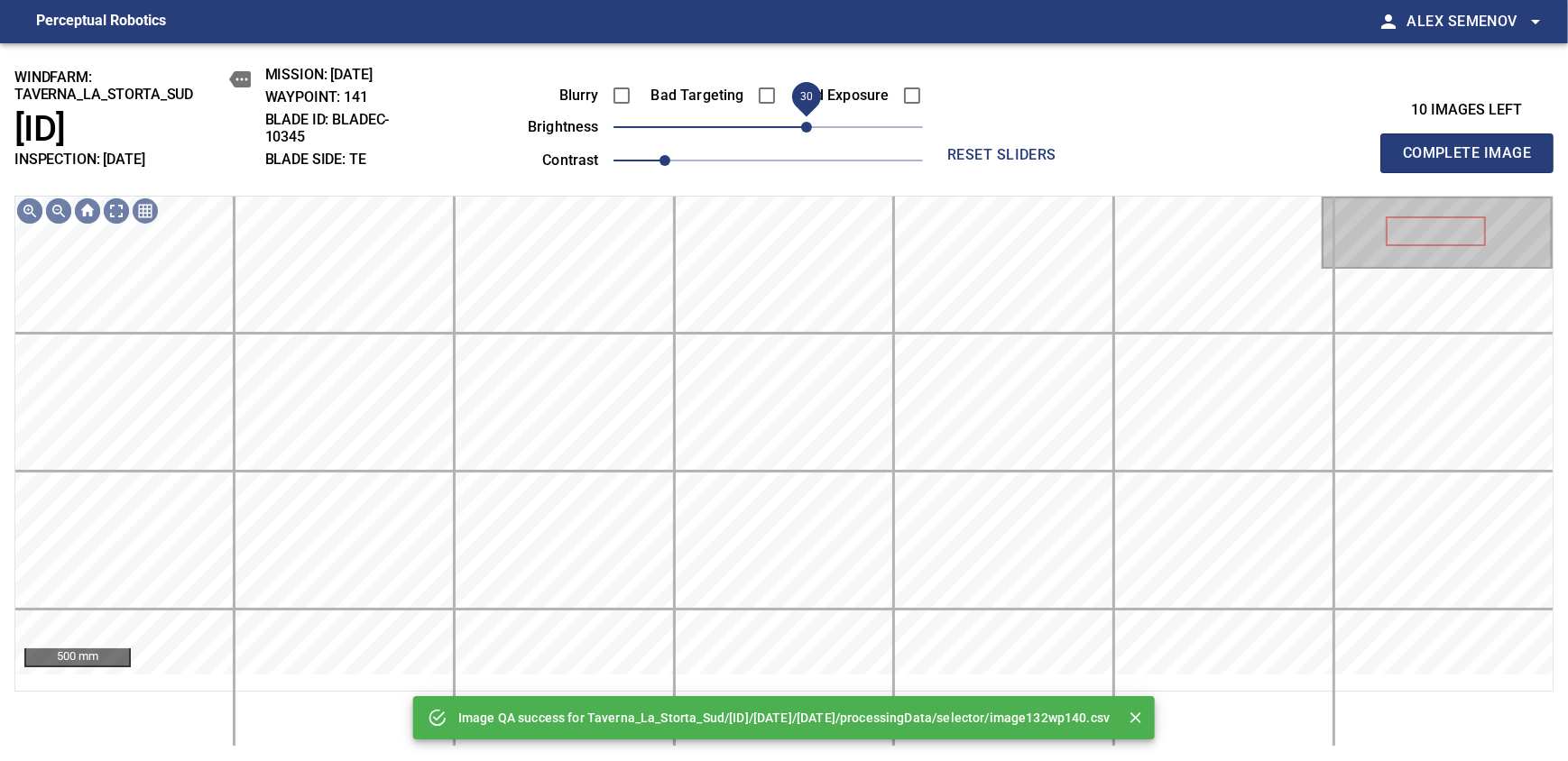 click on "30" at bounding box center [768, 127] 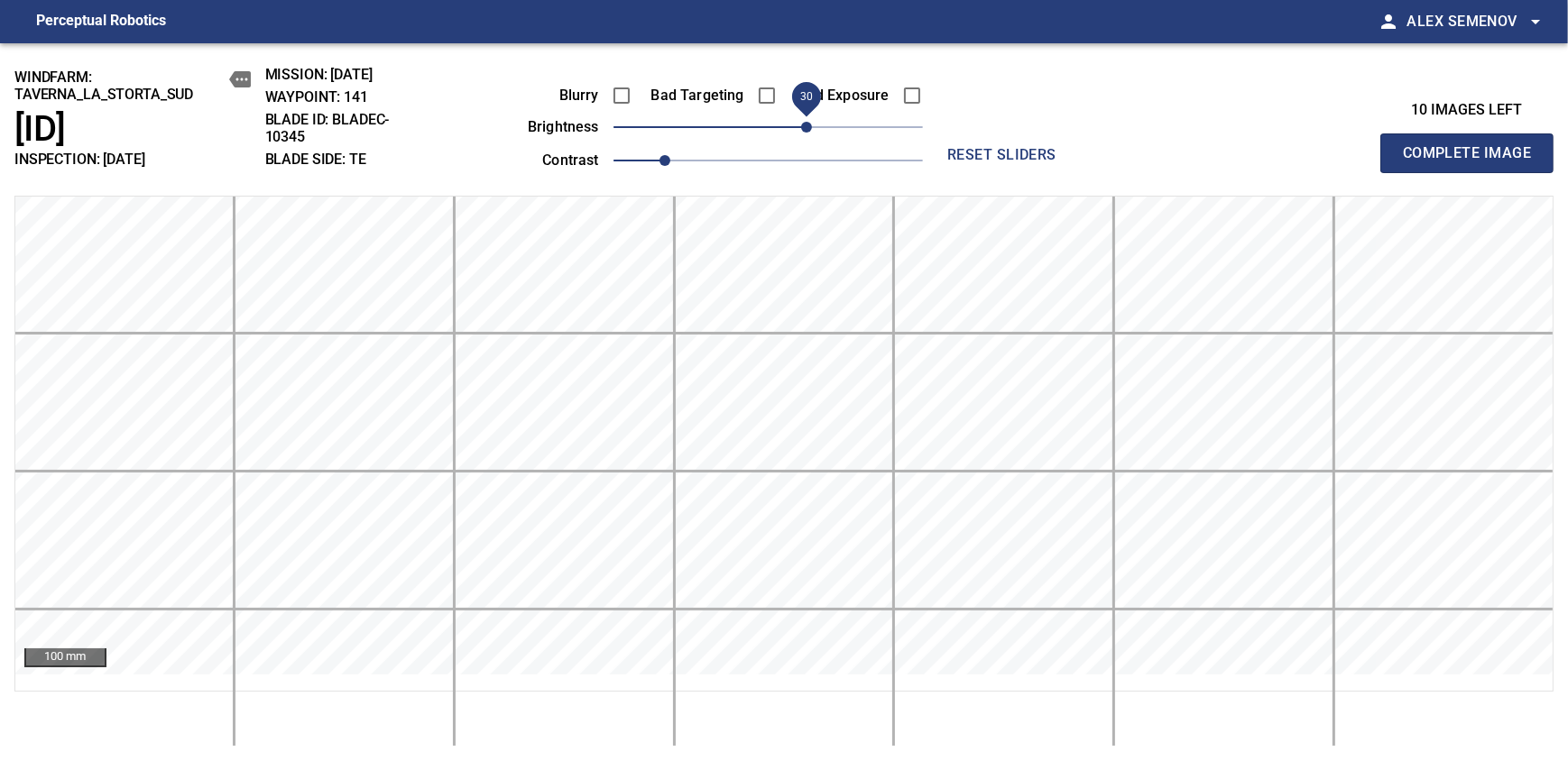 click on "30" at bounding box center (807, 127) 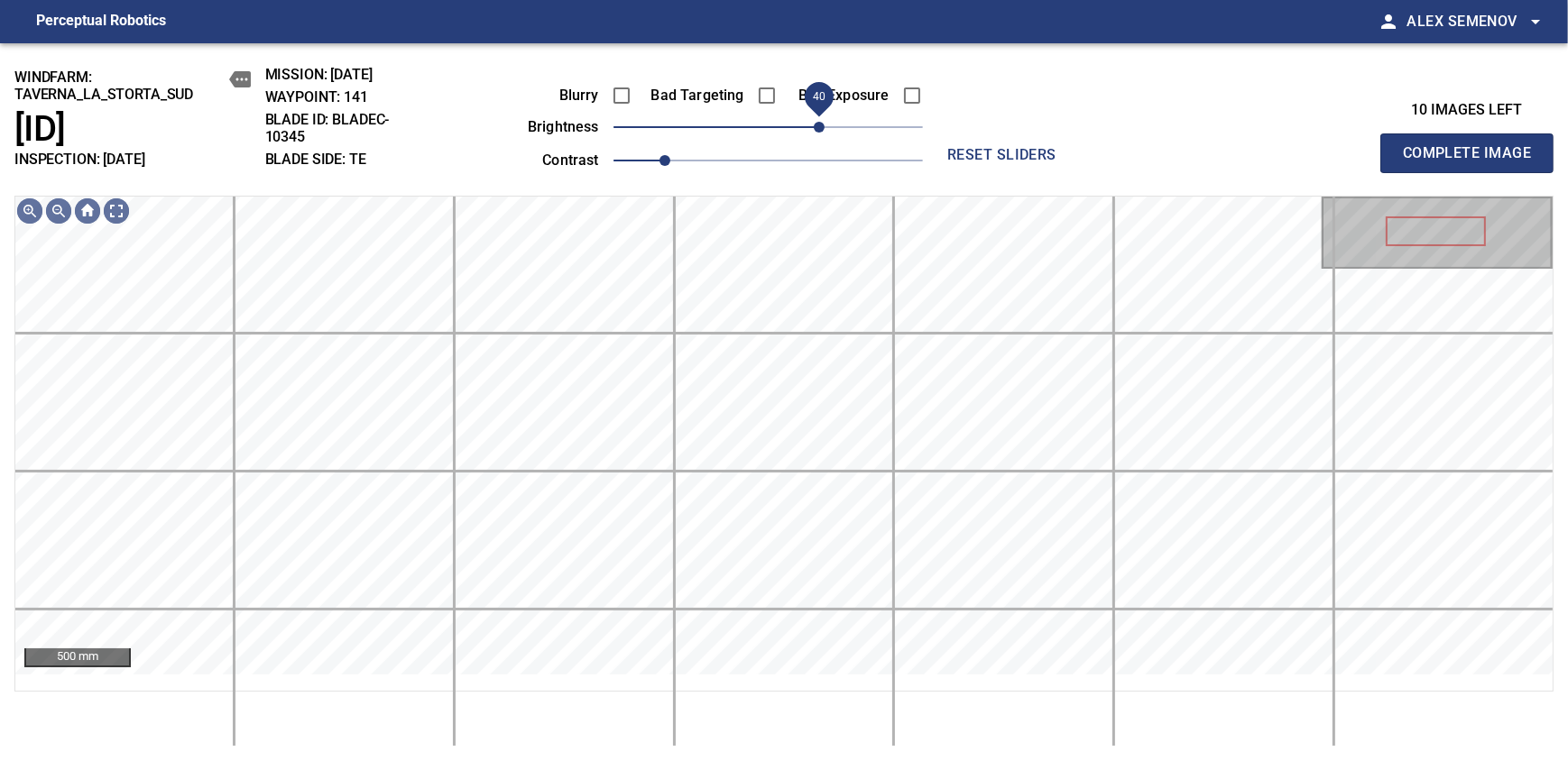 click on "40" at bounding box center [819, 127] 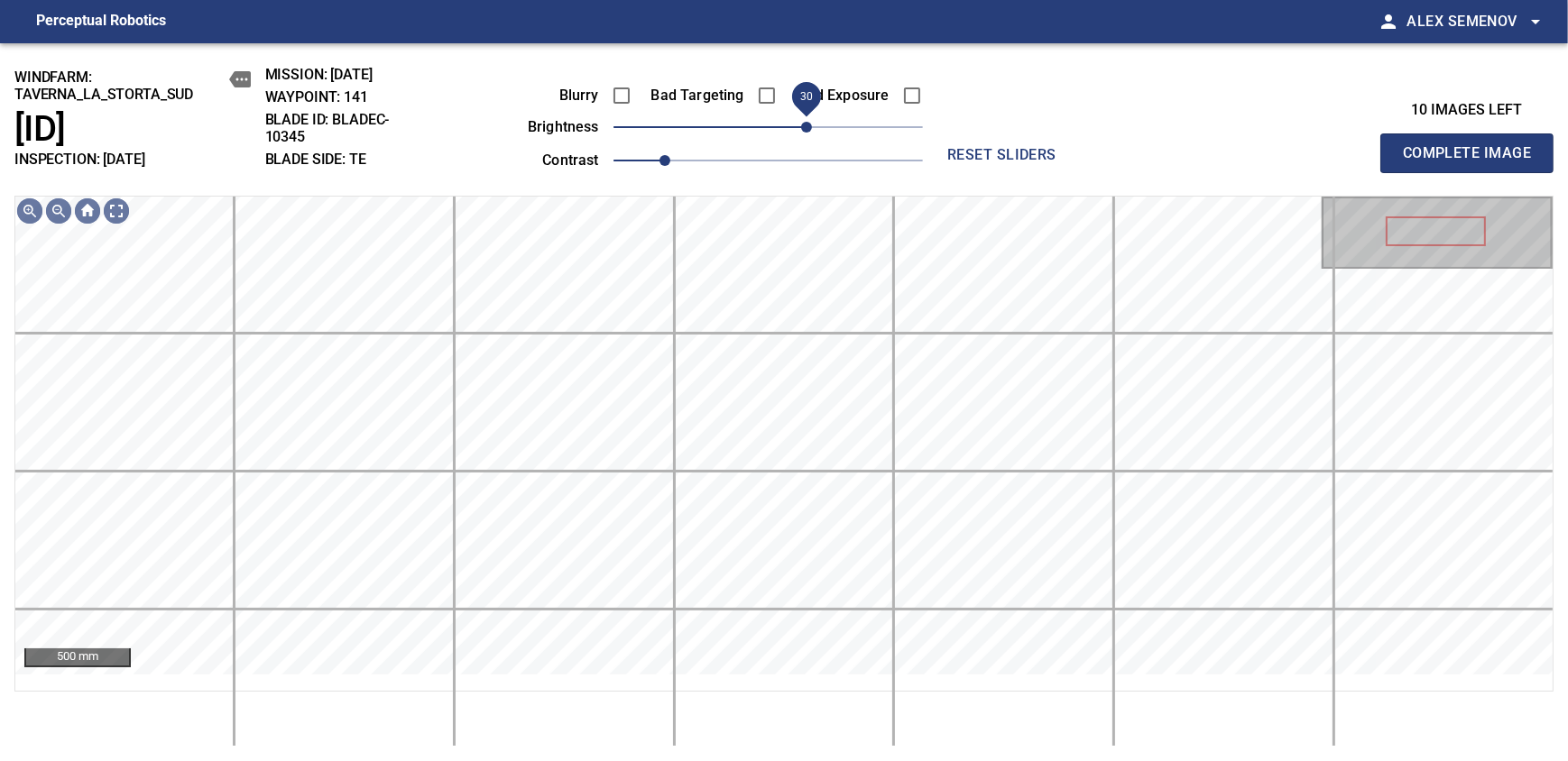 click on "30" at bounding box center [807, 127] 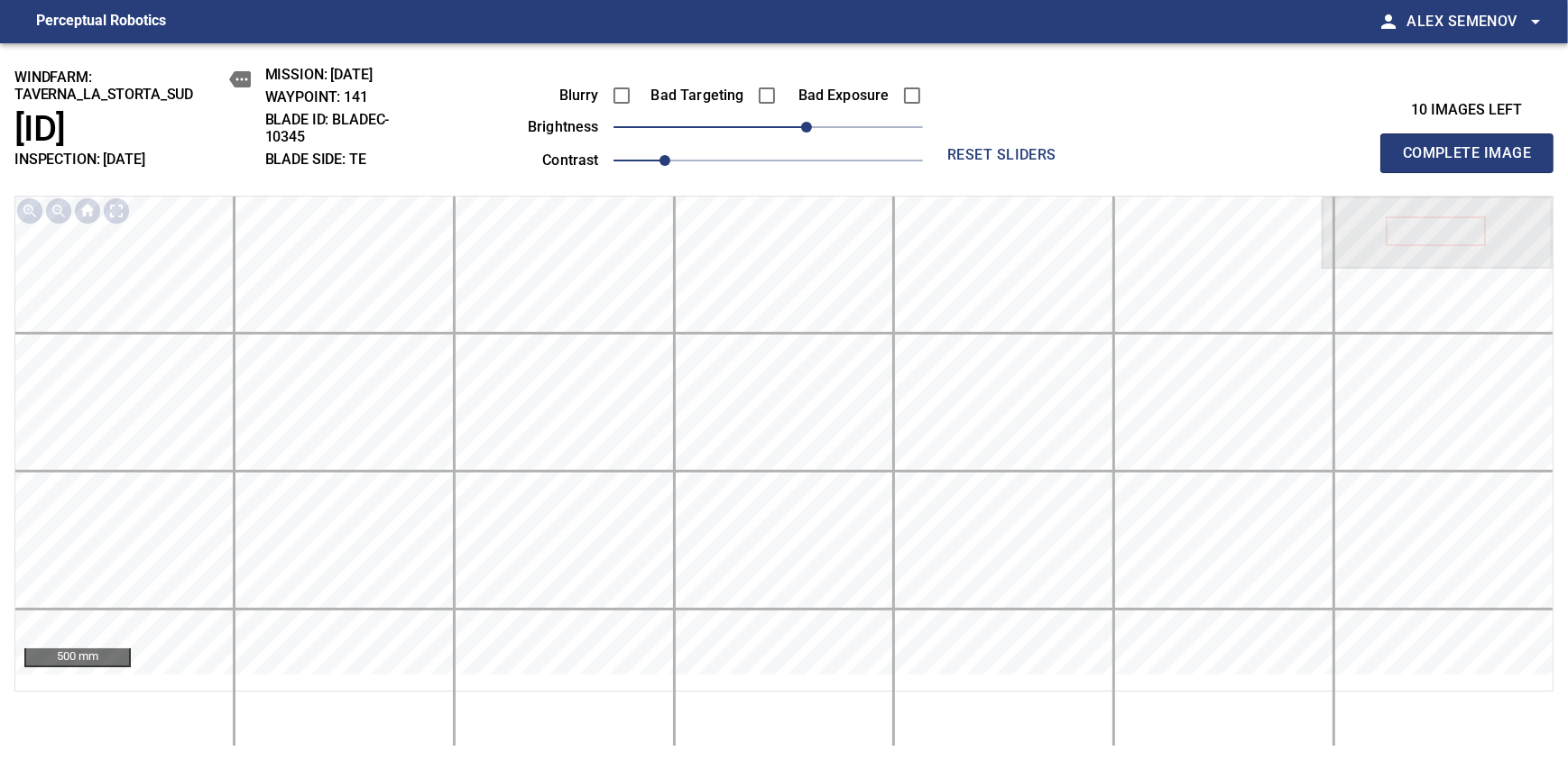 type 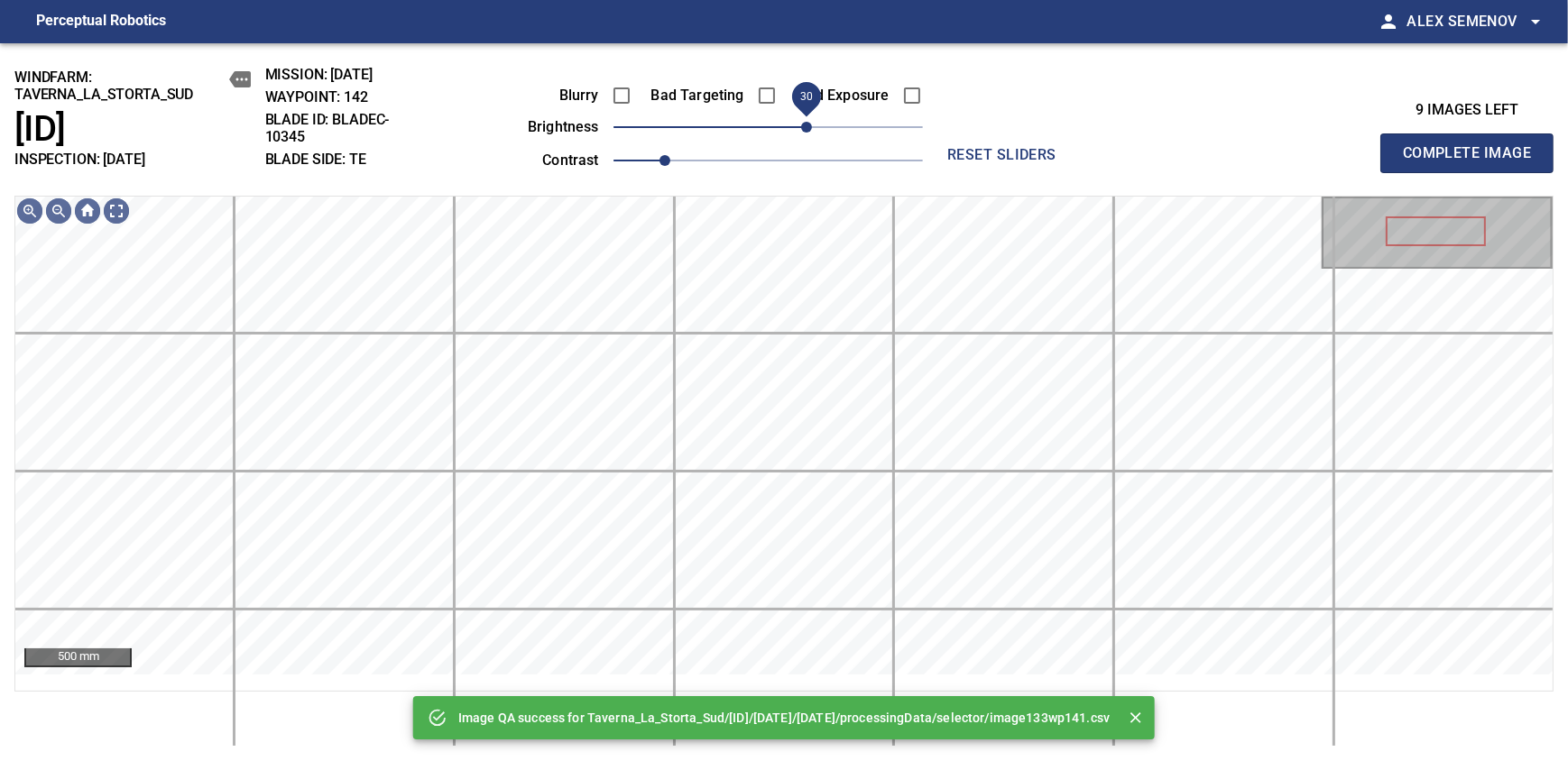 click on "30" at bounding box center [807, 127] 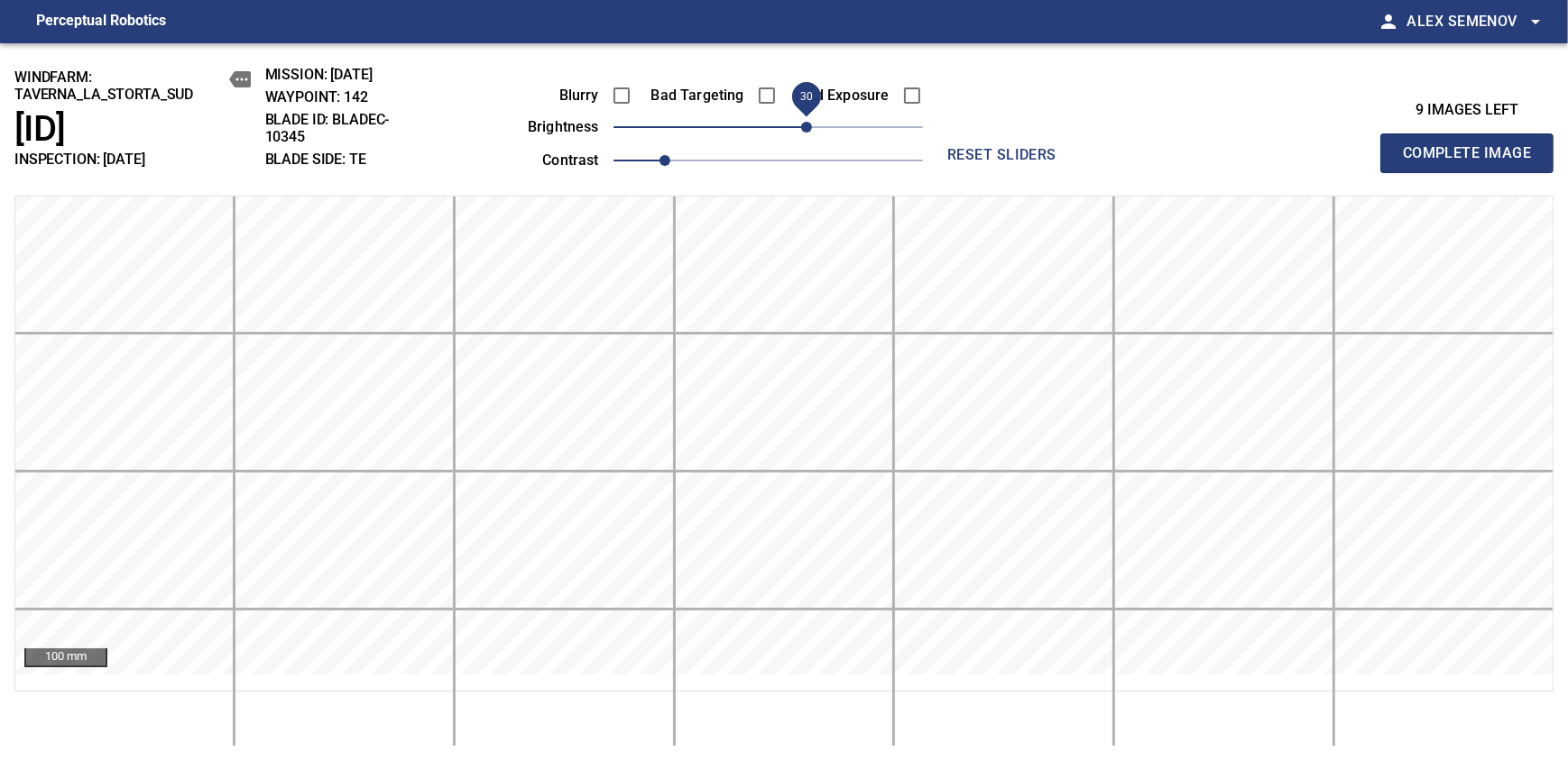 click on "Complete Image" at bounding box center [1467, 153] 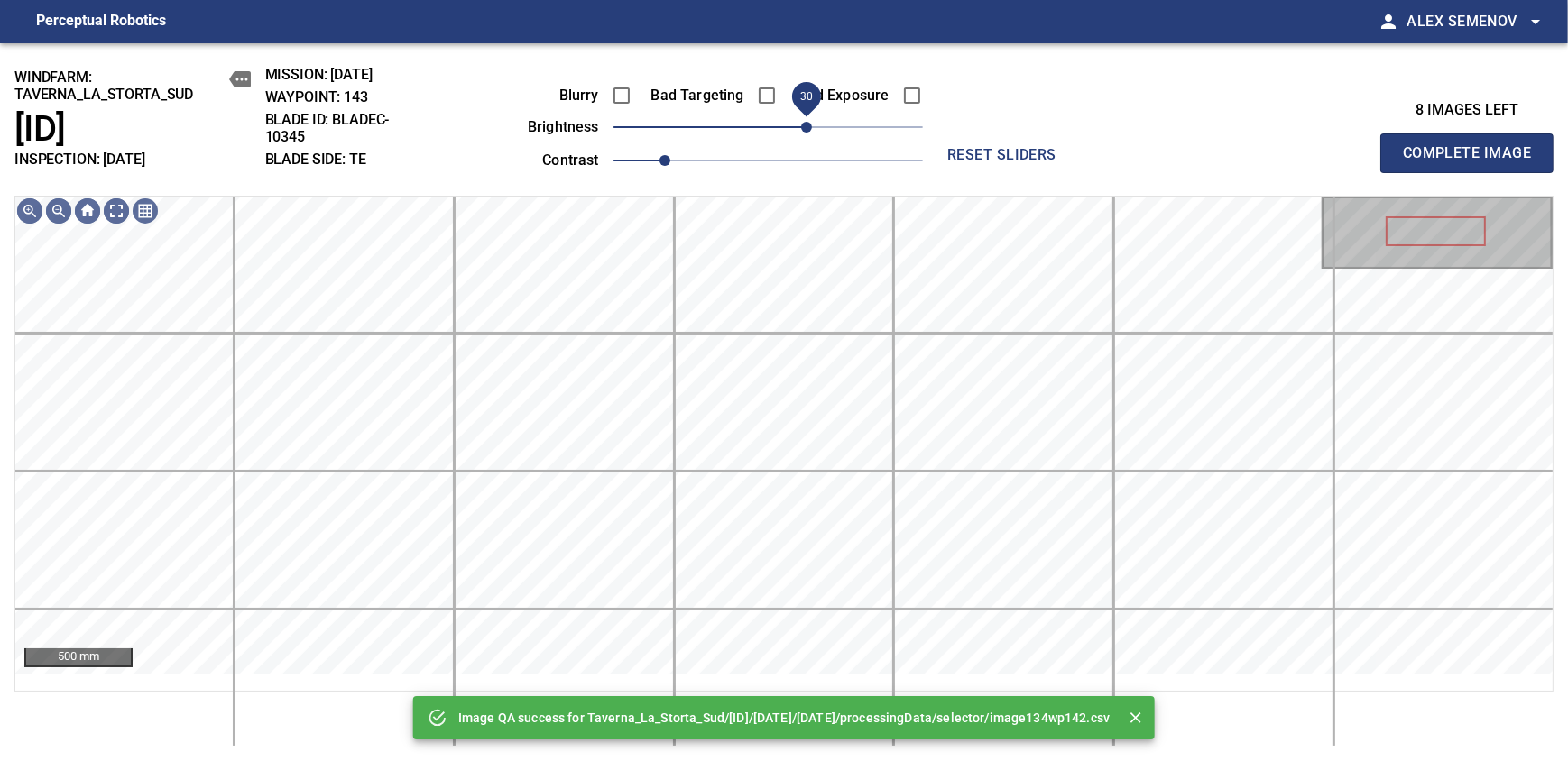 click on "30" at bounding box center [768, 127] 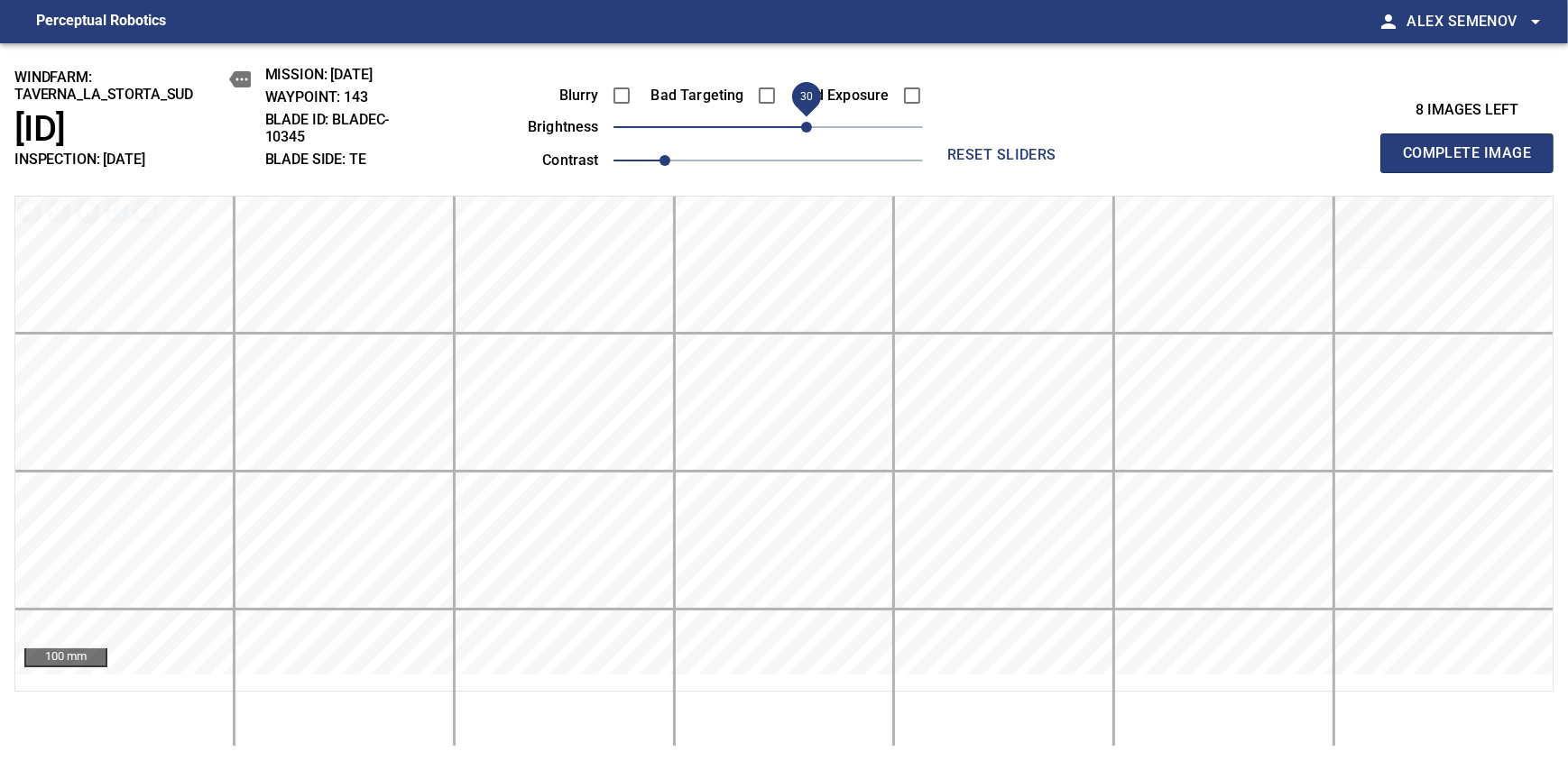 click on "Complete Image" at bounding box center (1467, 153) 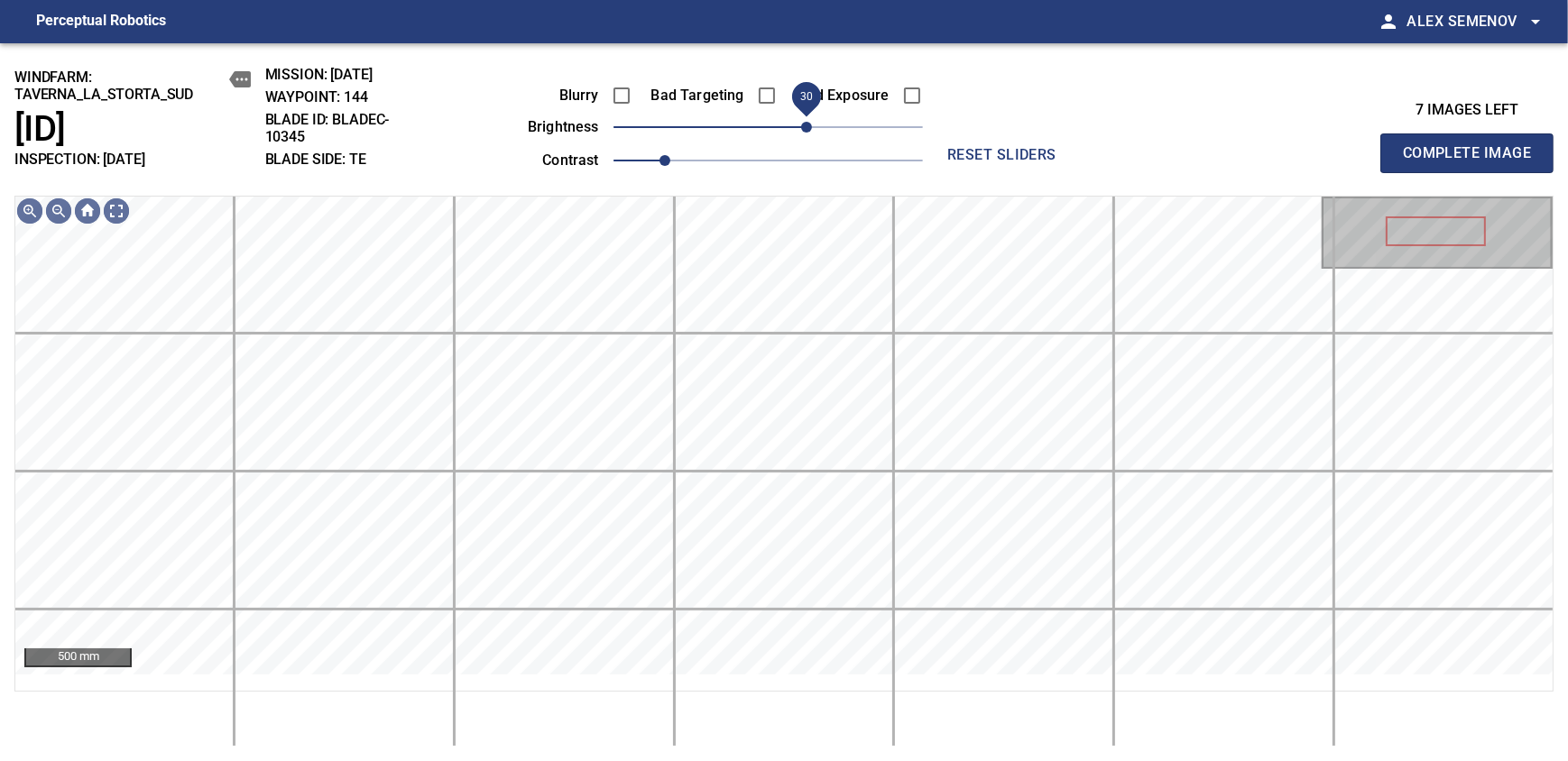 drag, startPoint x: 786, startPoint y: 144, endPoint x: 801, endPoint y: 146, distance: 15.132746 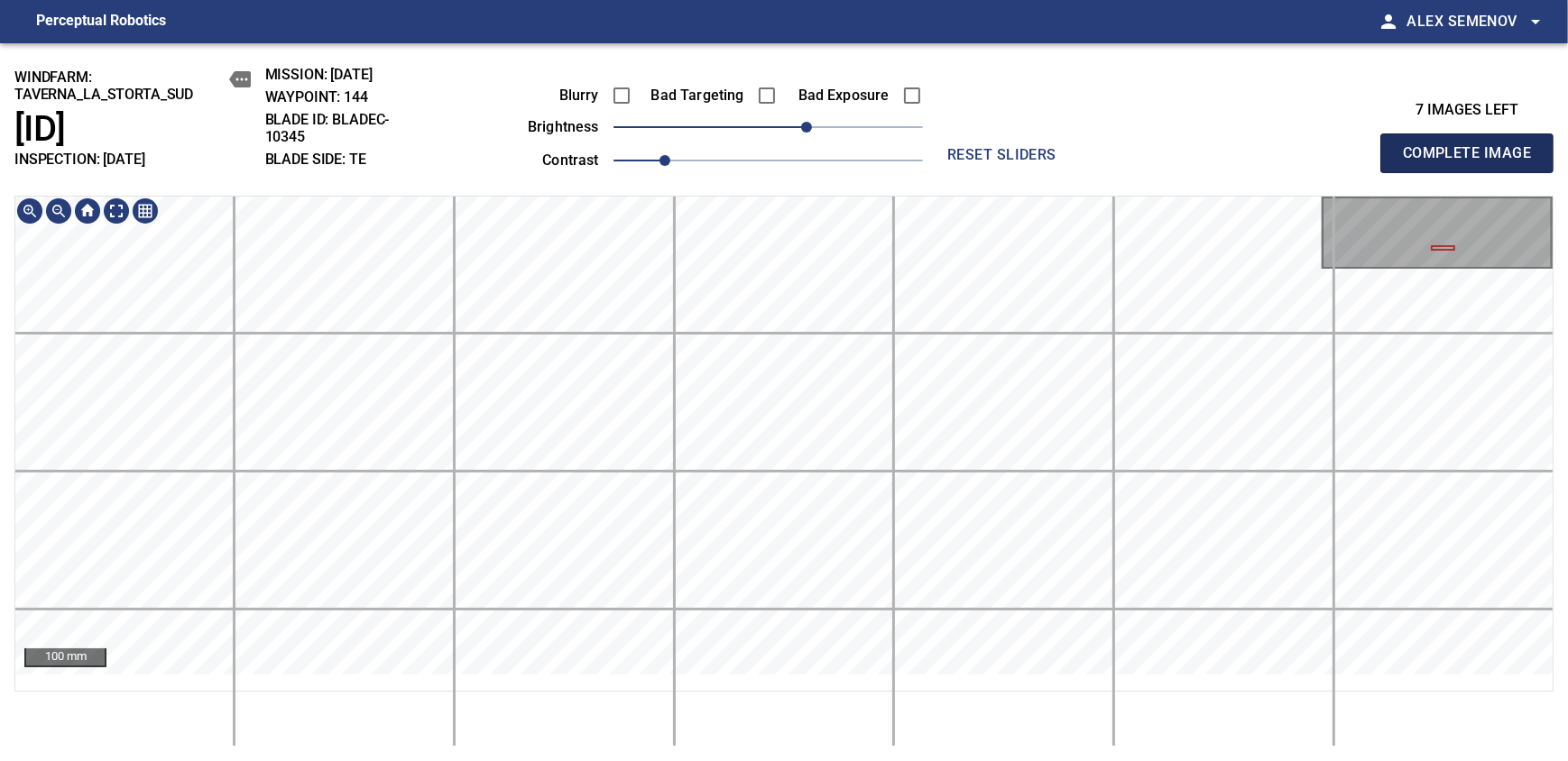 click on "Complete Image" at bounding box center [1467, 153] 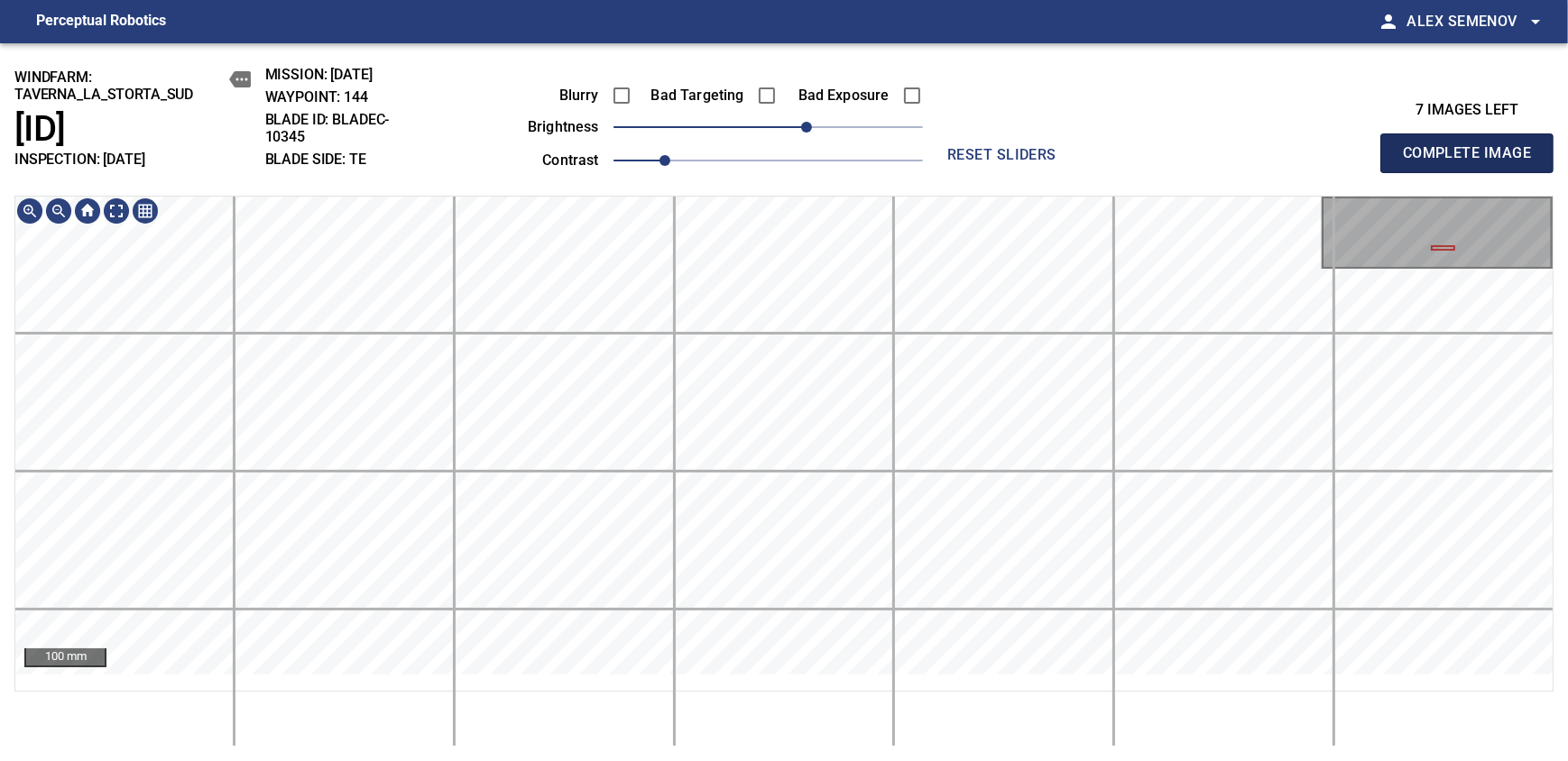 type 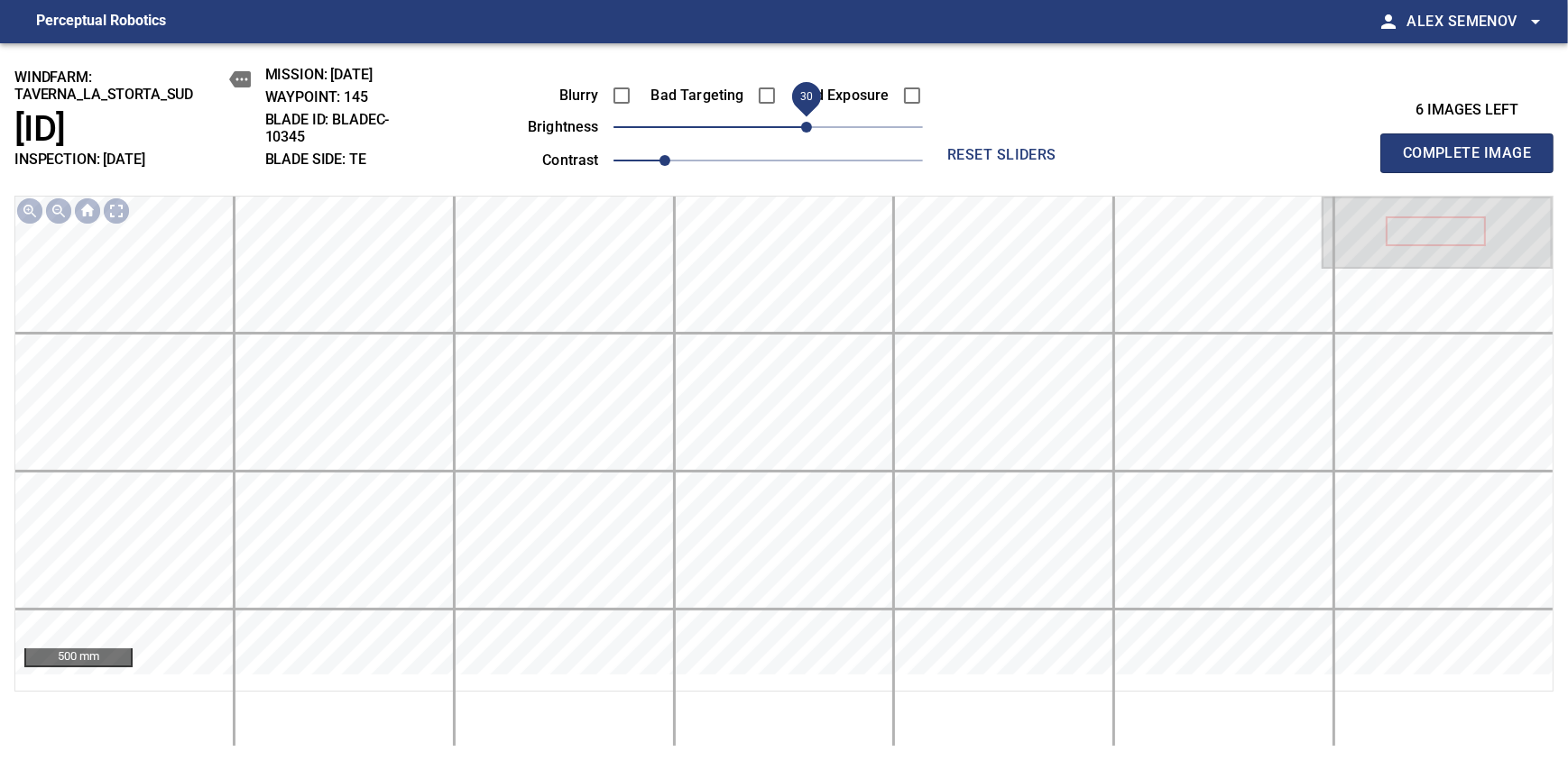 drag, startPoint x: 792, startPoint y: 144, endPoint x: 809, endPoint y: 141, distance: 17.262677 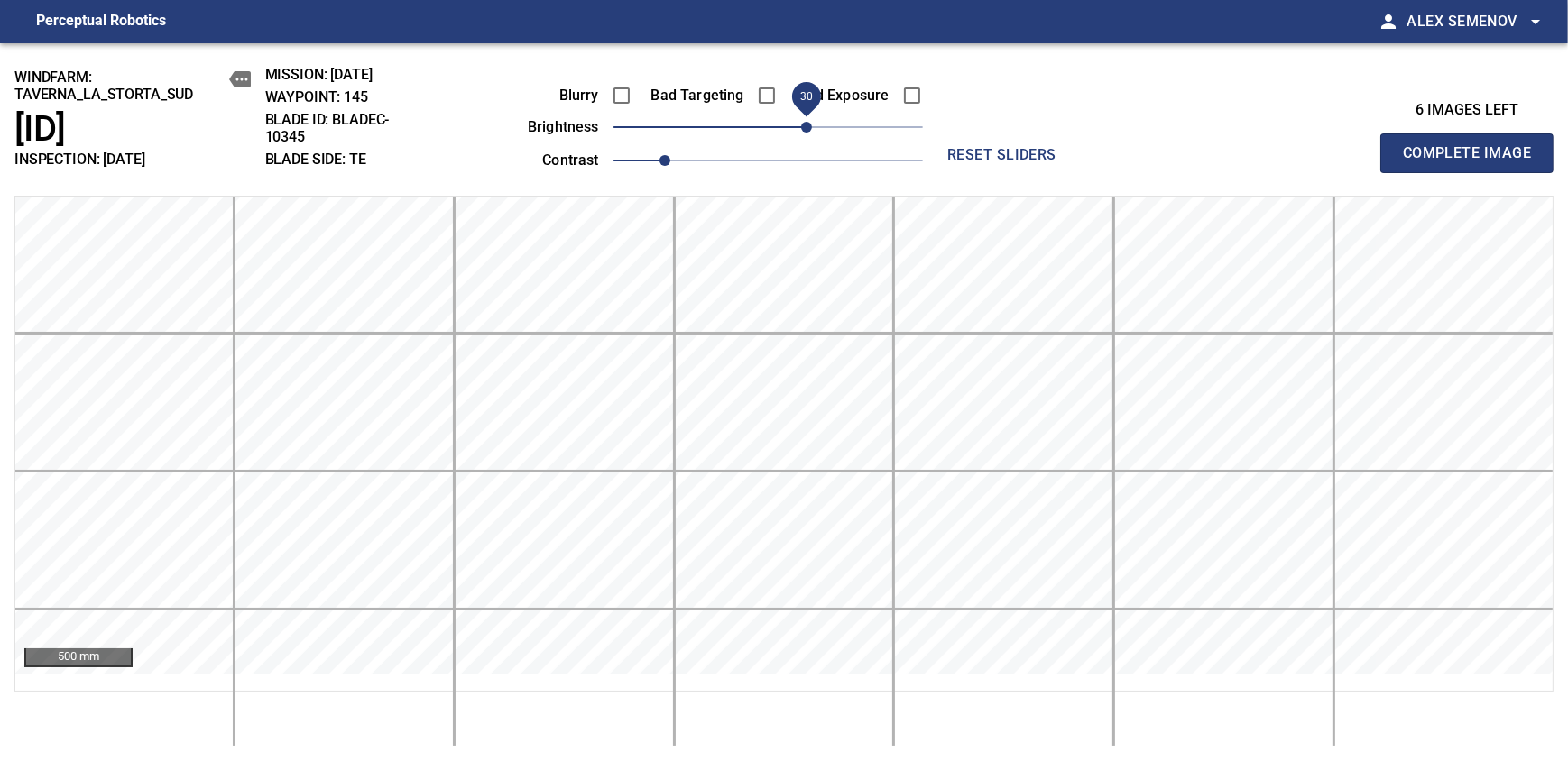 click on "Complete Image" at bounding box center [1467, 153] 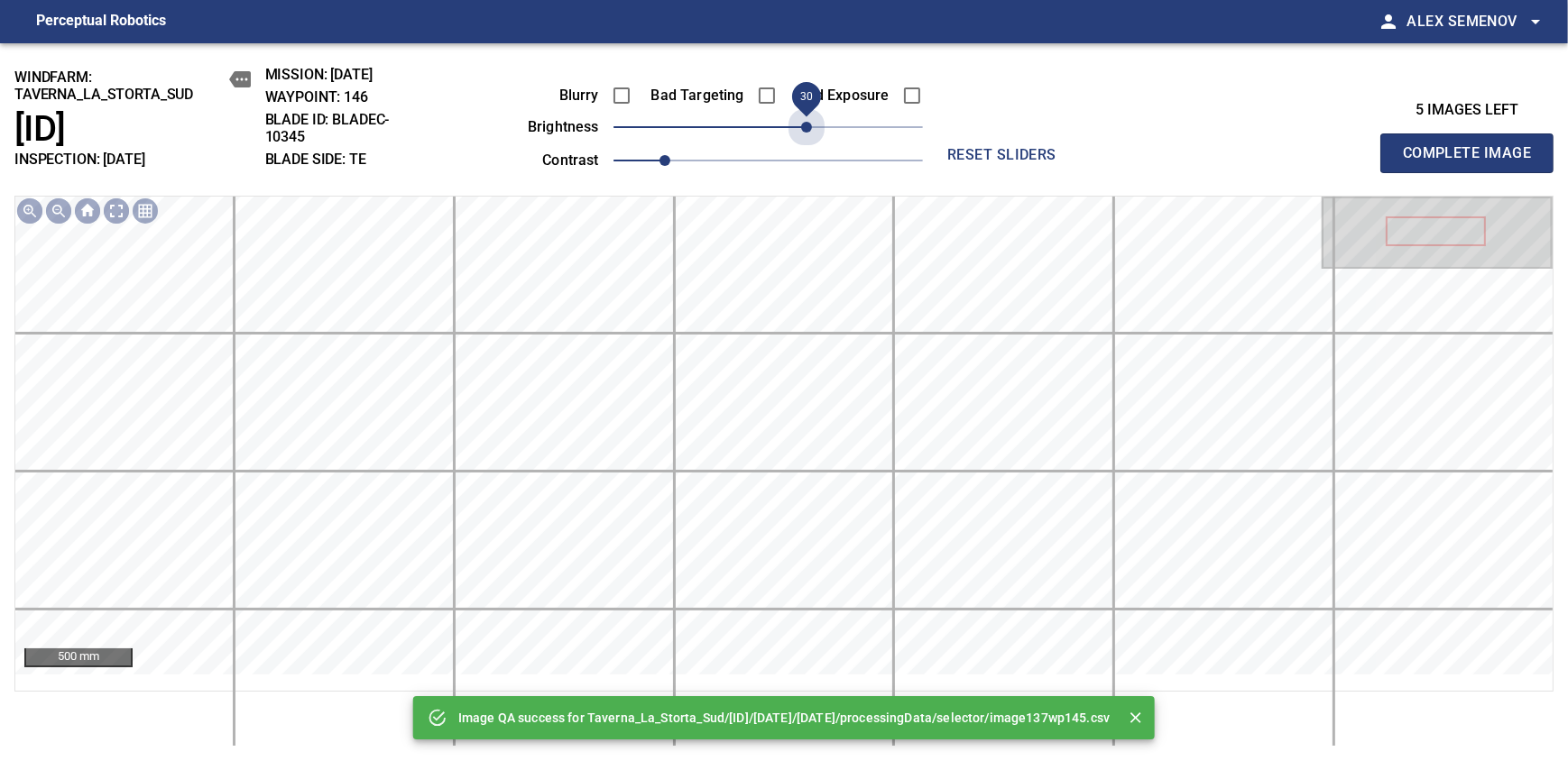click on "30" at bounding box center (768, 127) 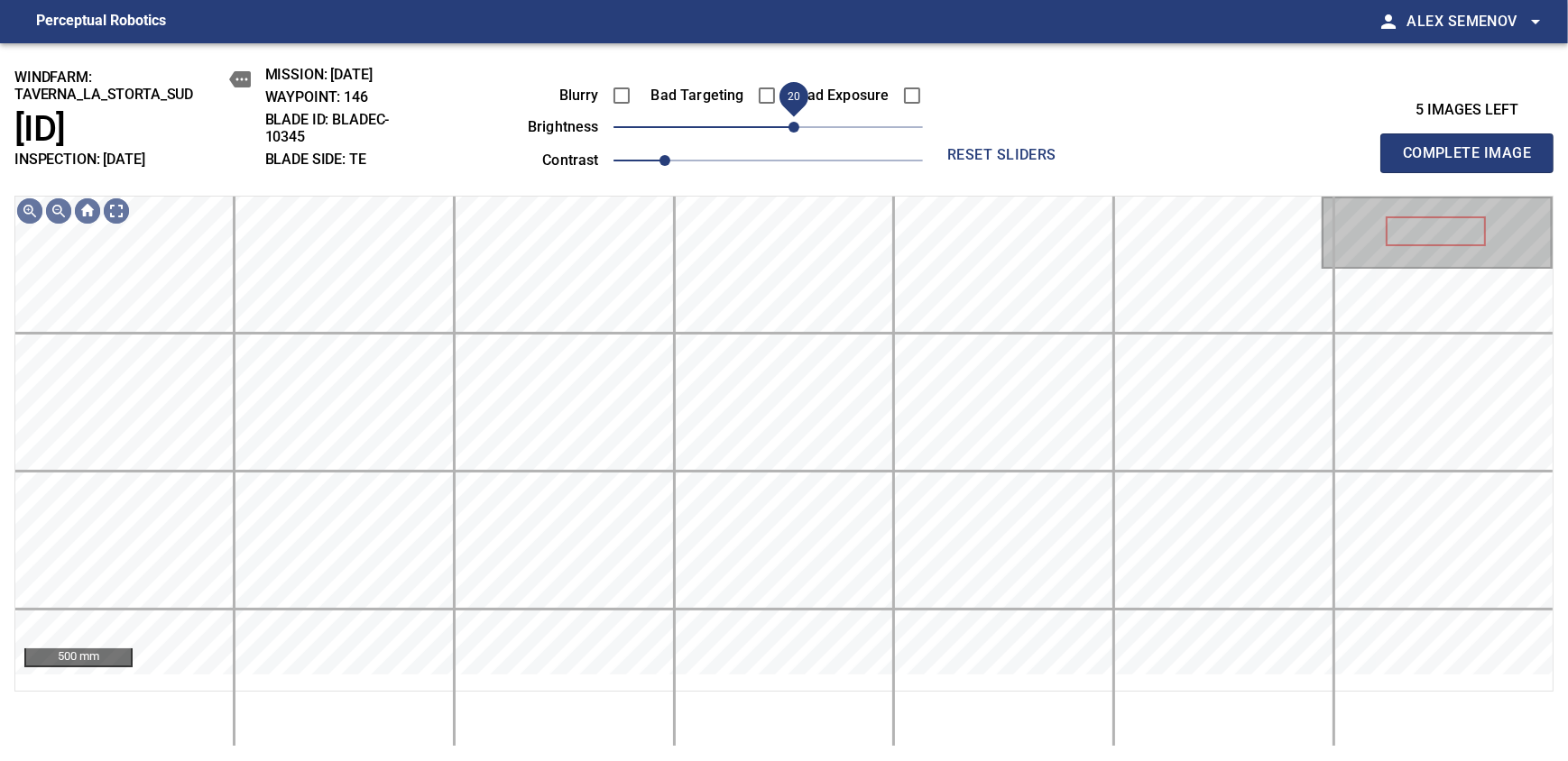 click on "20" at bounding box center [794, 127] 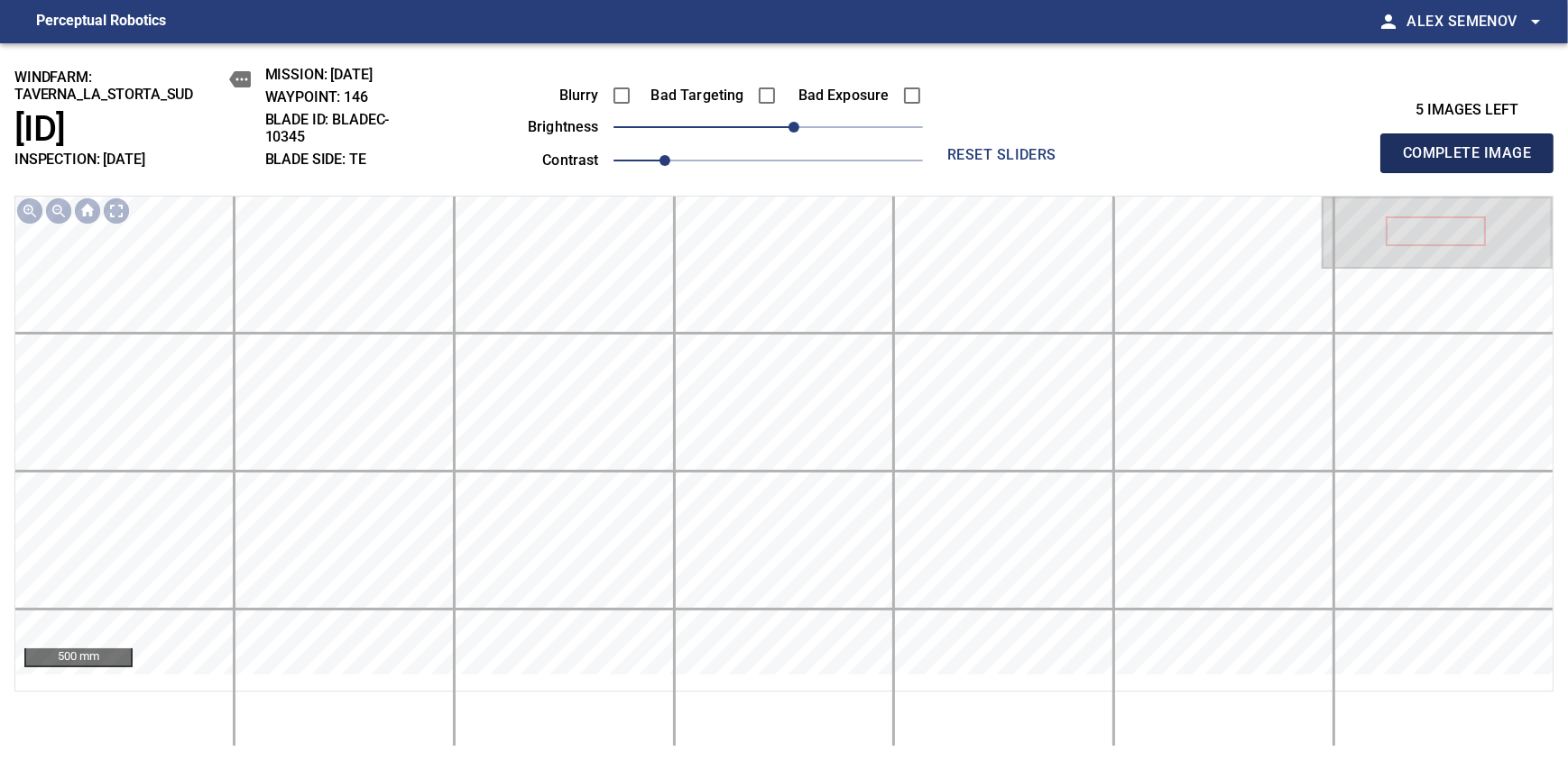 click on "Complete Image" at bounding box center (1467, 153) 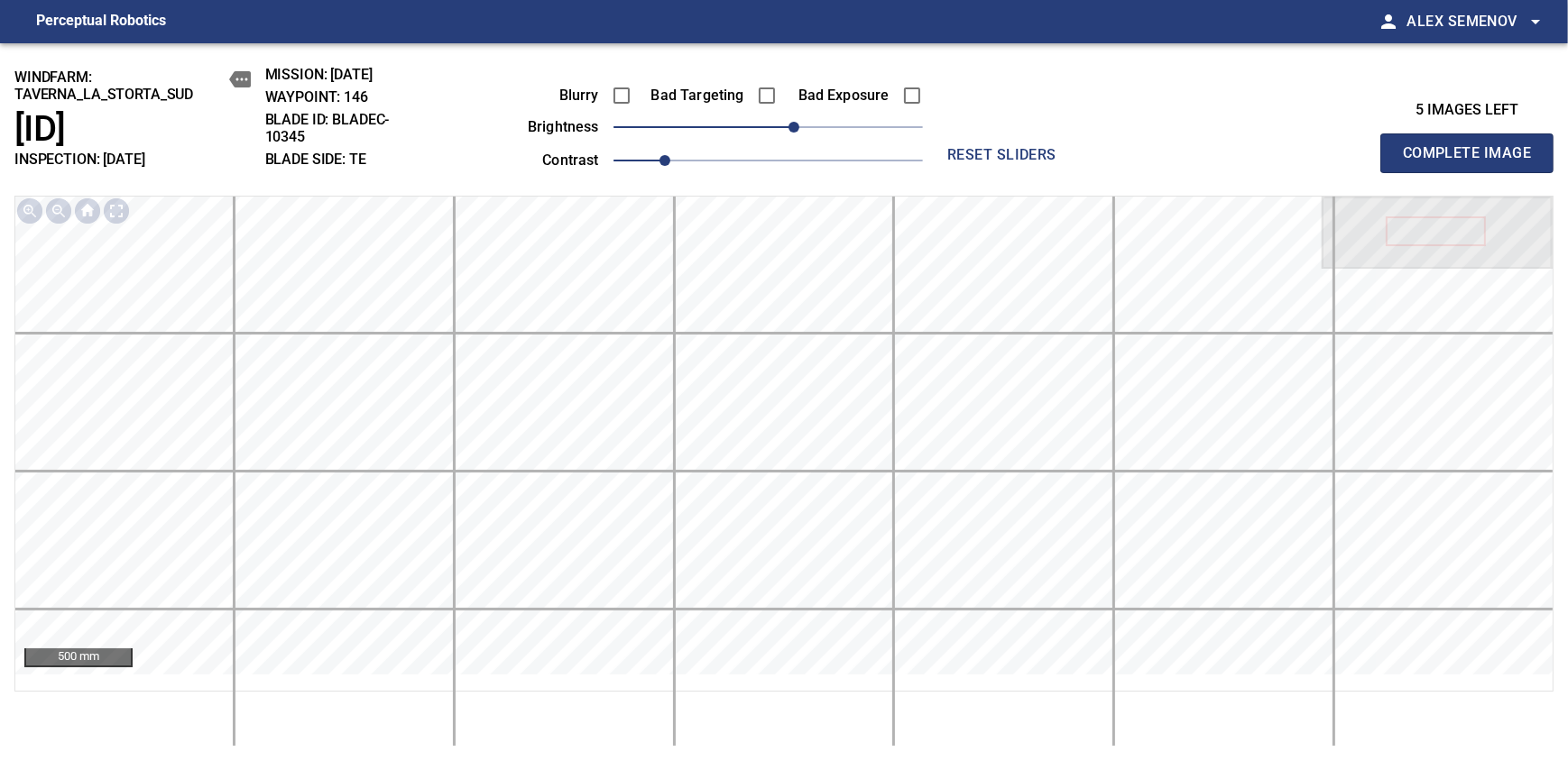 type 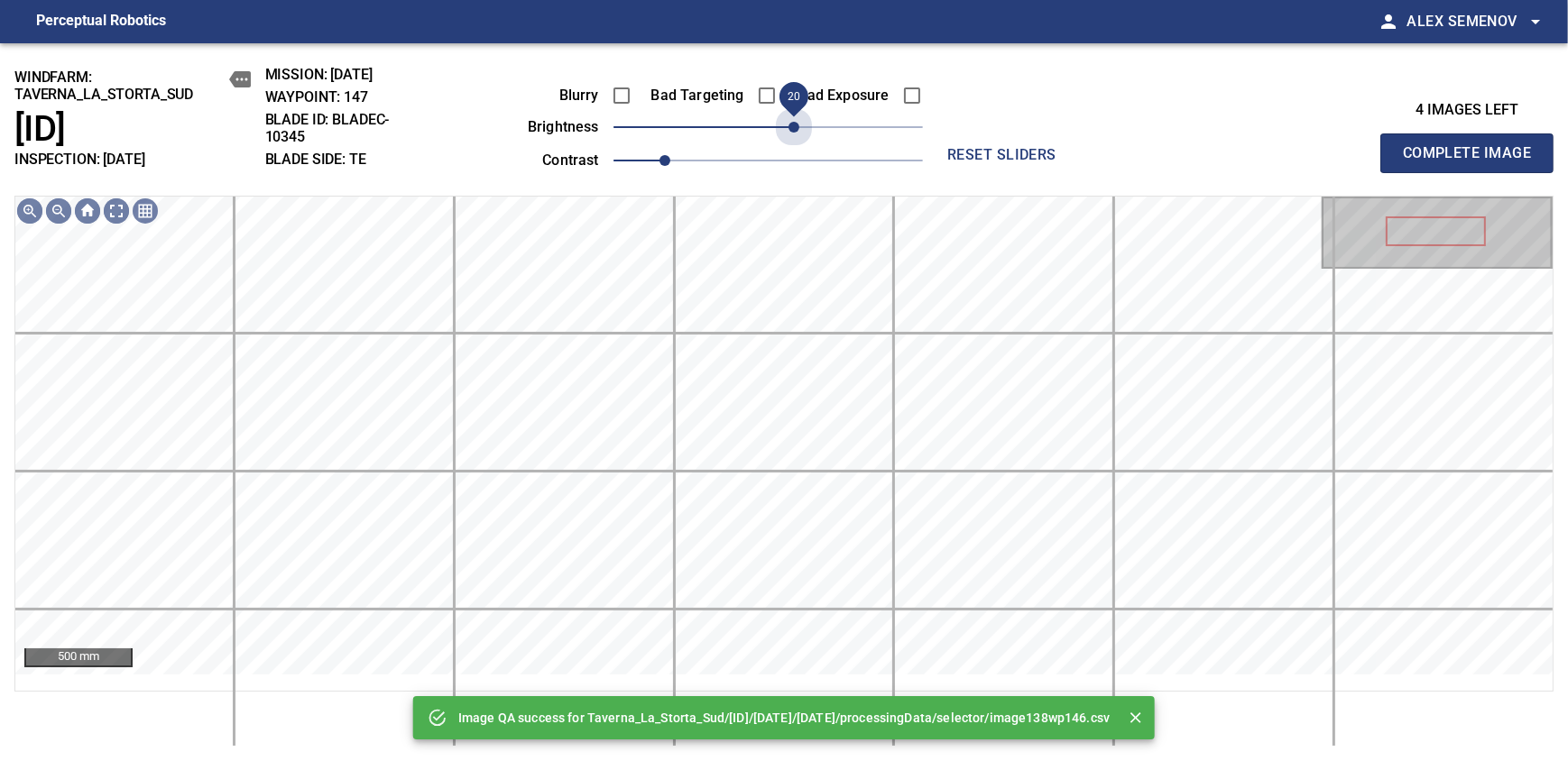 click on "20" at bounding box center [768, 127] 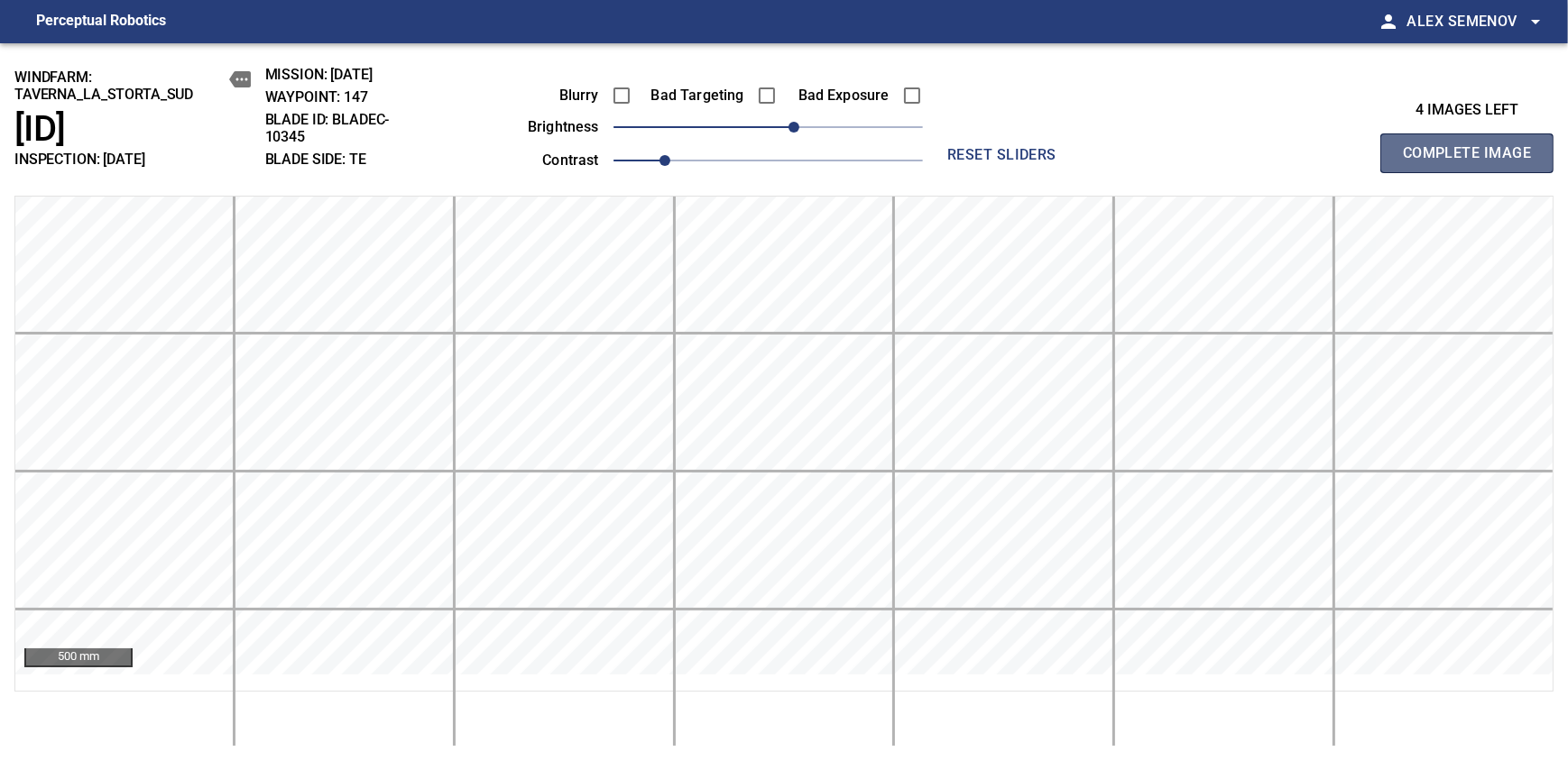 click on "Complete Image" at bounding box center (1467, 153) 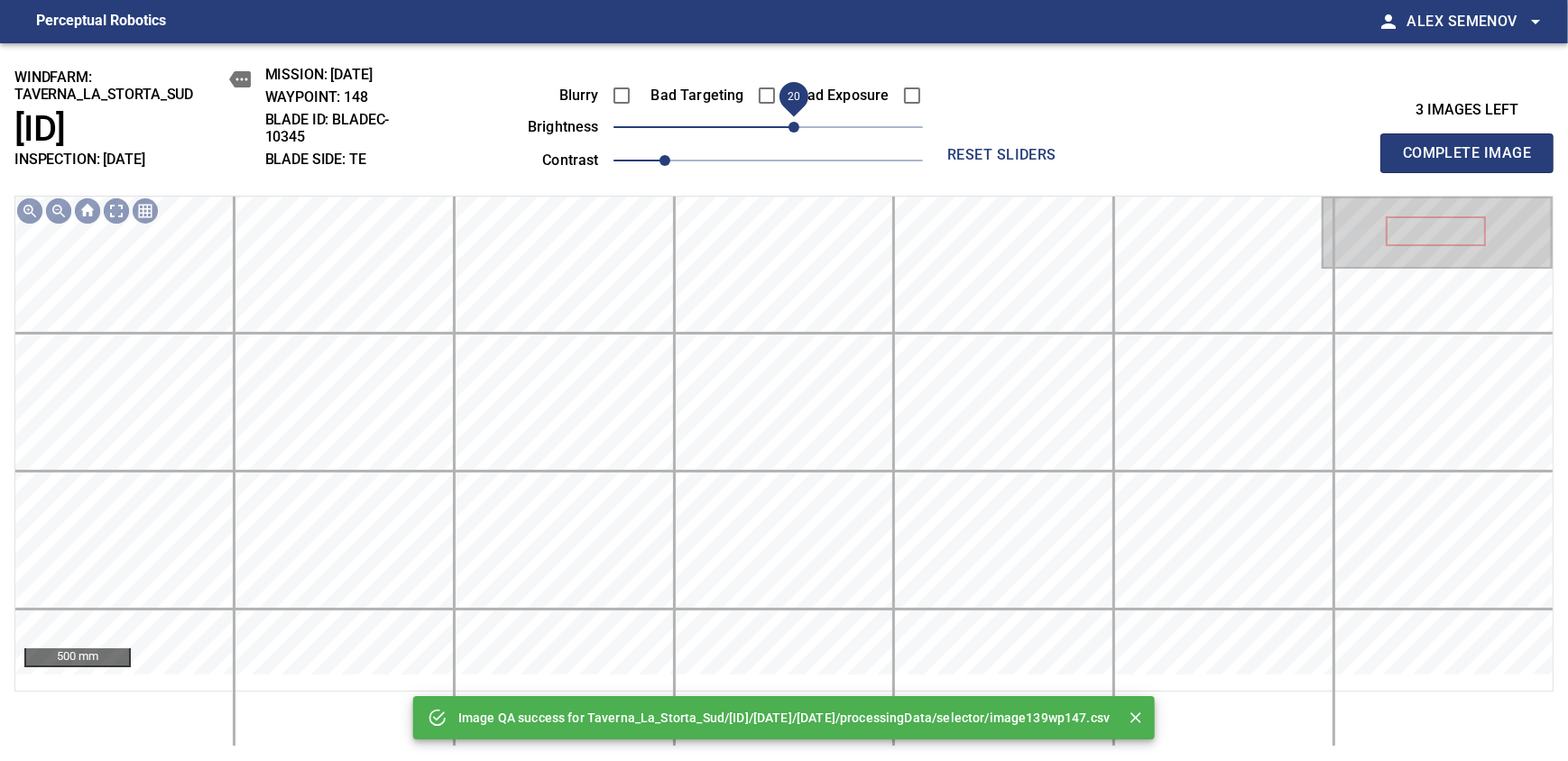 click on "20" at bounding box center (768, 127) 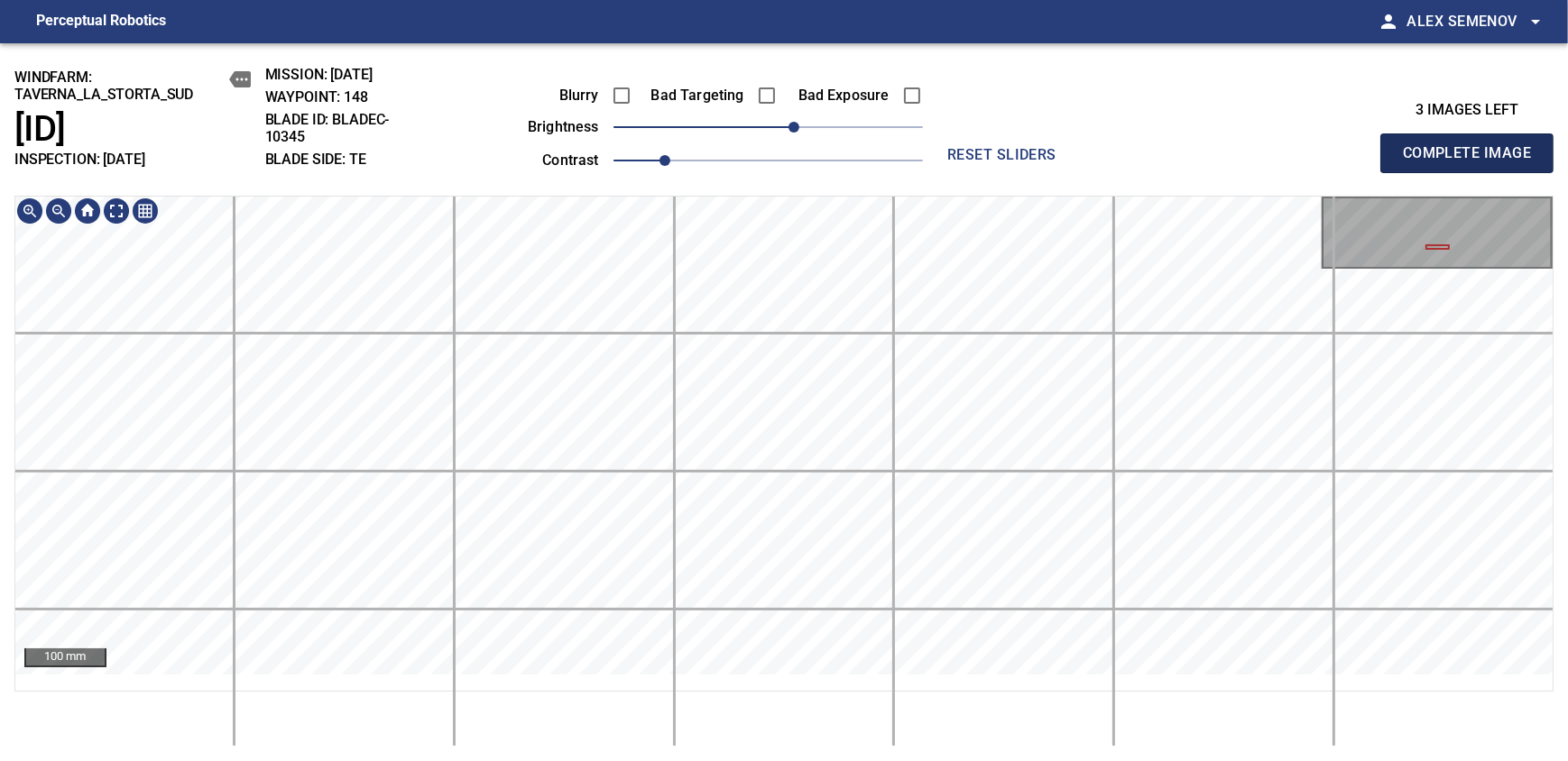 click on "Complete Image" at bounding box center (1467, 153) 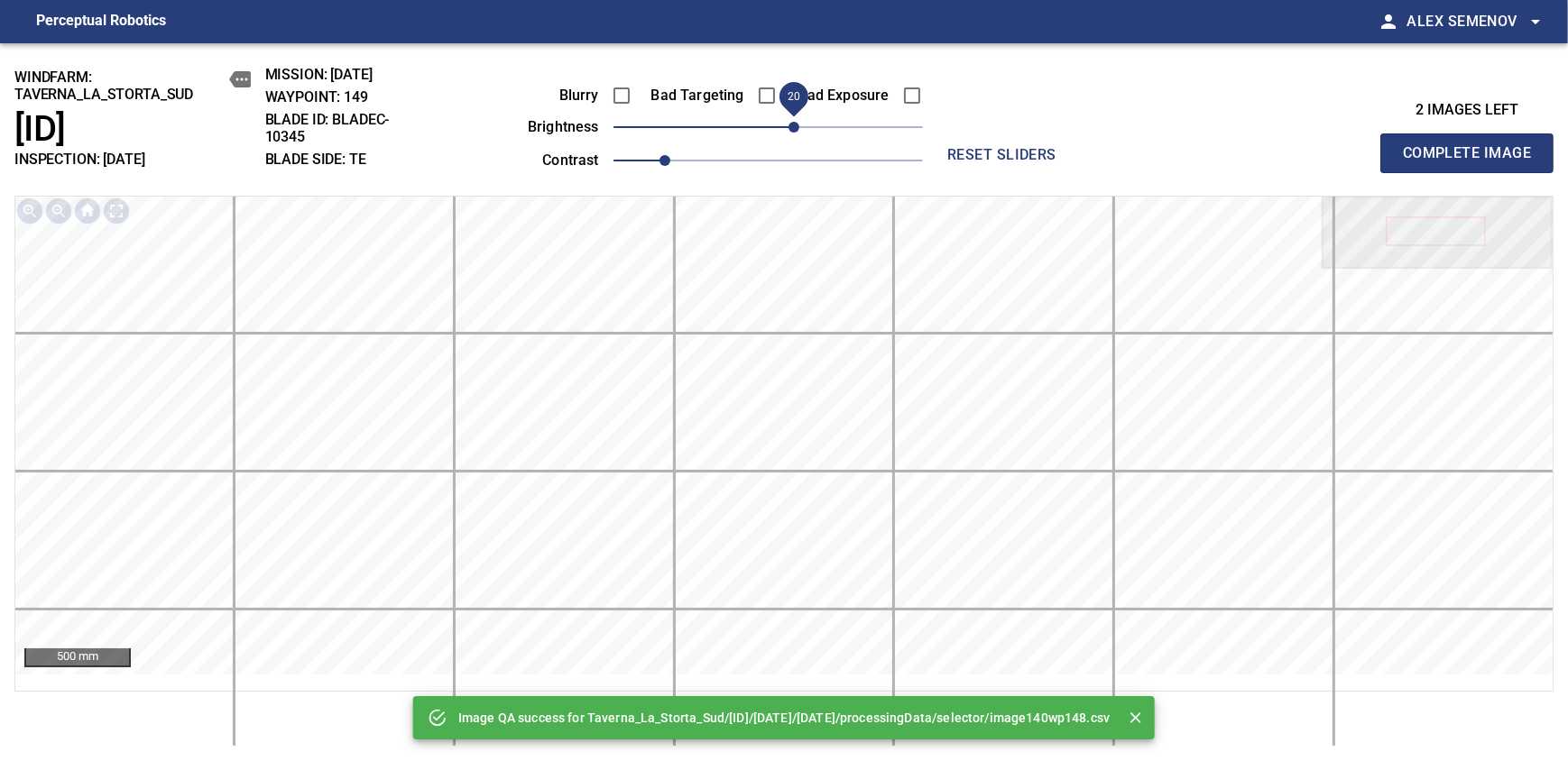 click on "20" at bounding box center (768, 127) 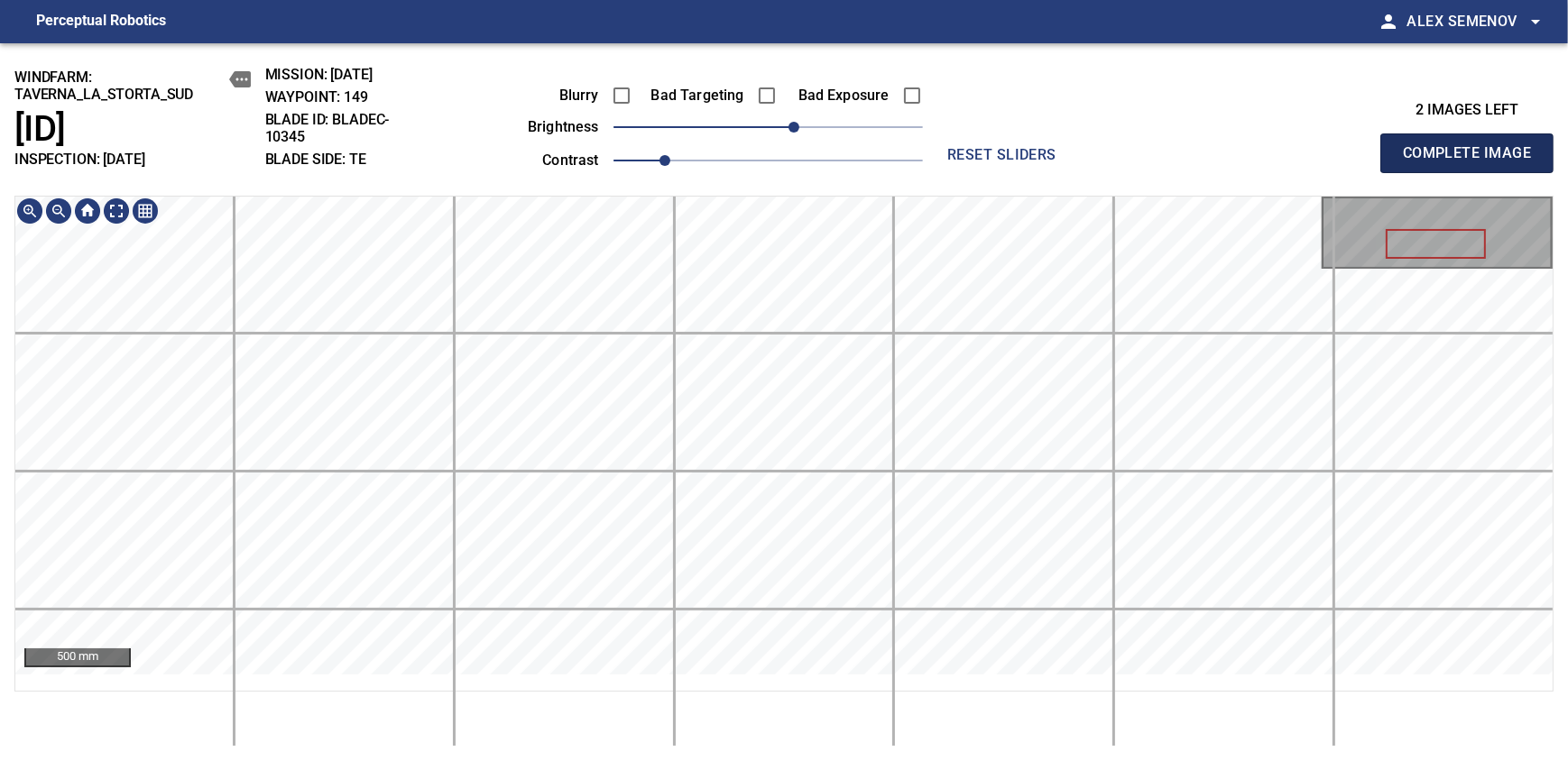click on "Complete Image" at bounding box center (1467, 153) 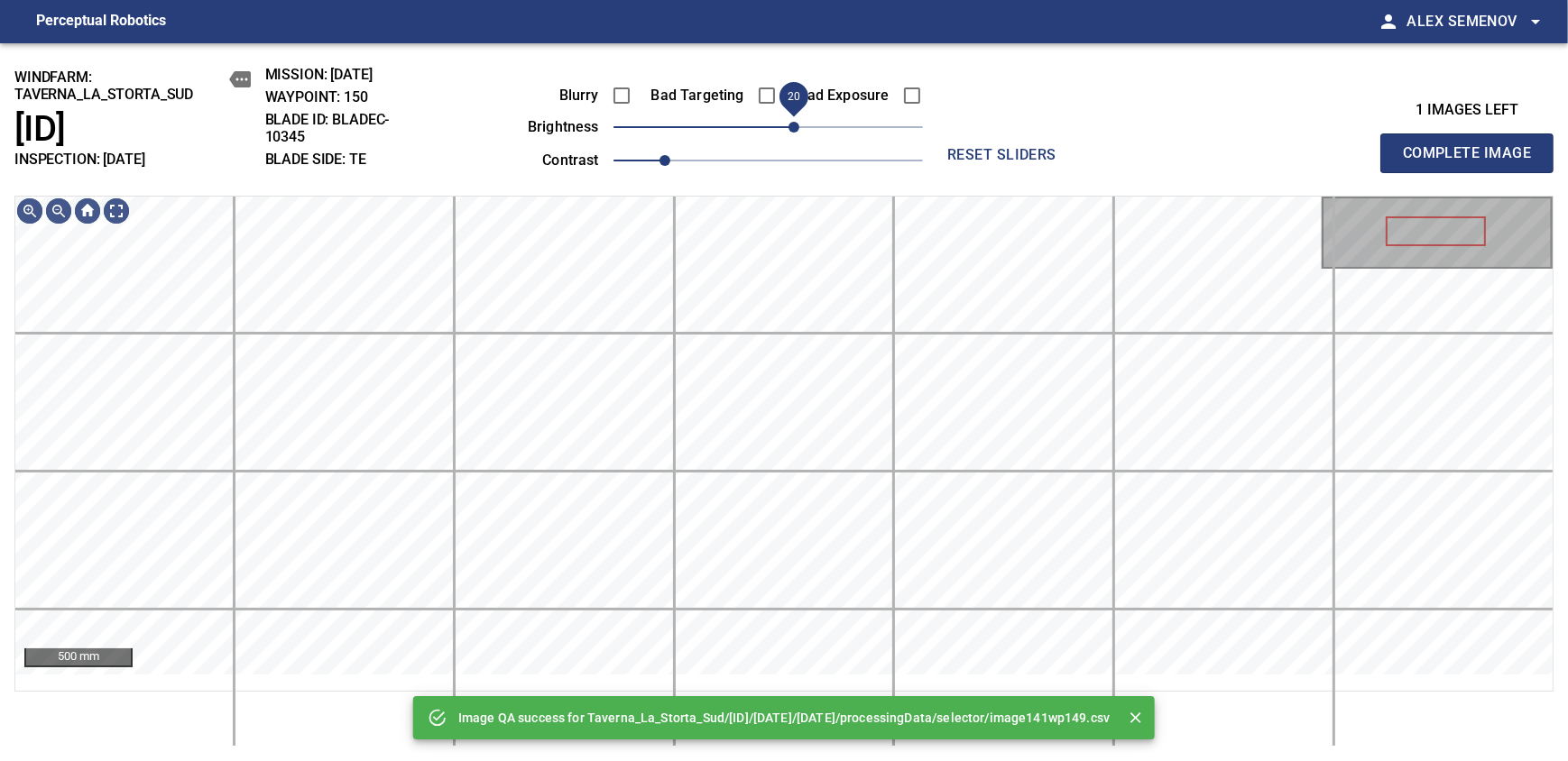click on "20" at bounding box center (794, 127) 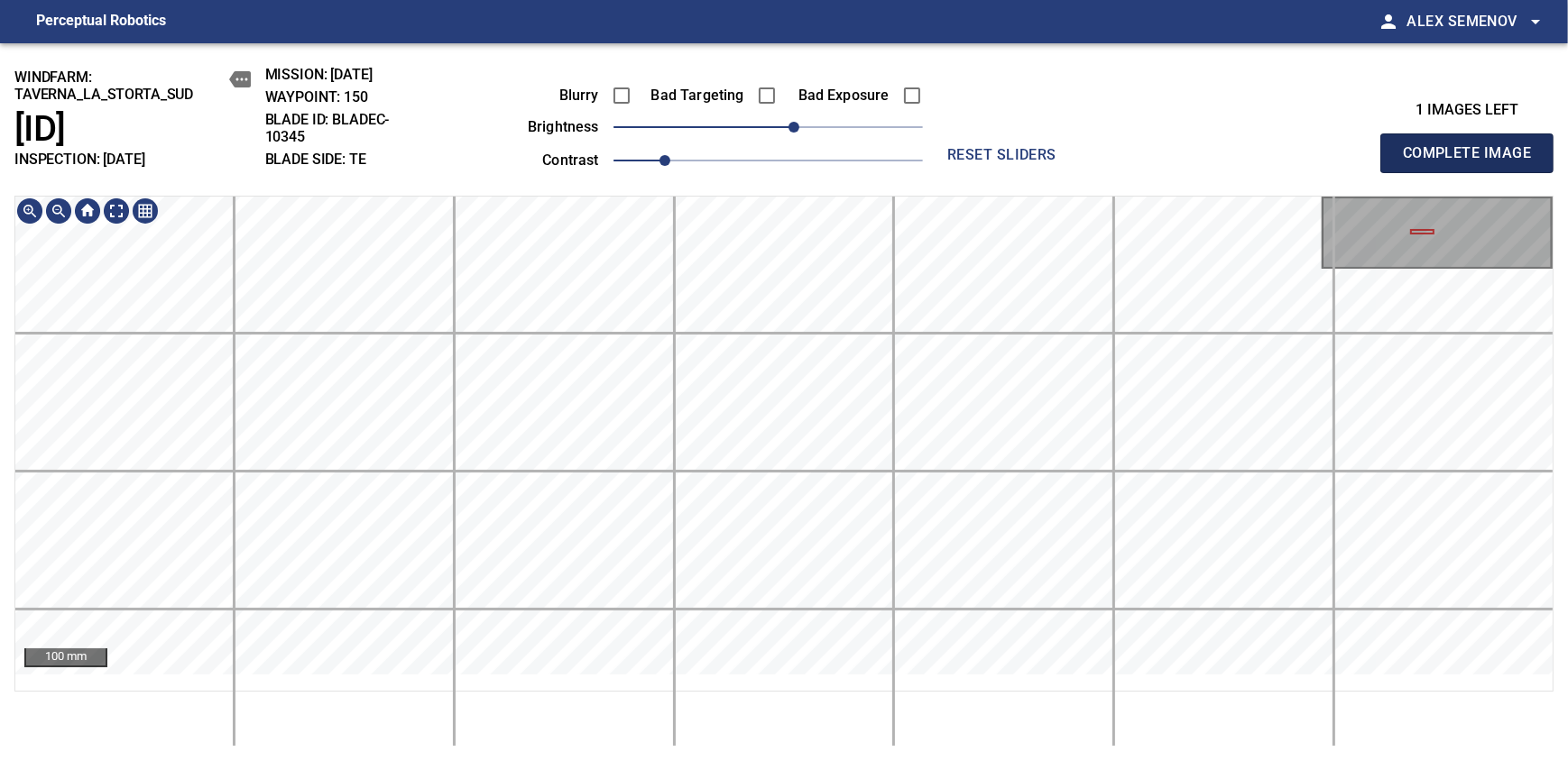 click on "Complete Image" at bounding box center [1467, 153] 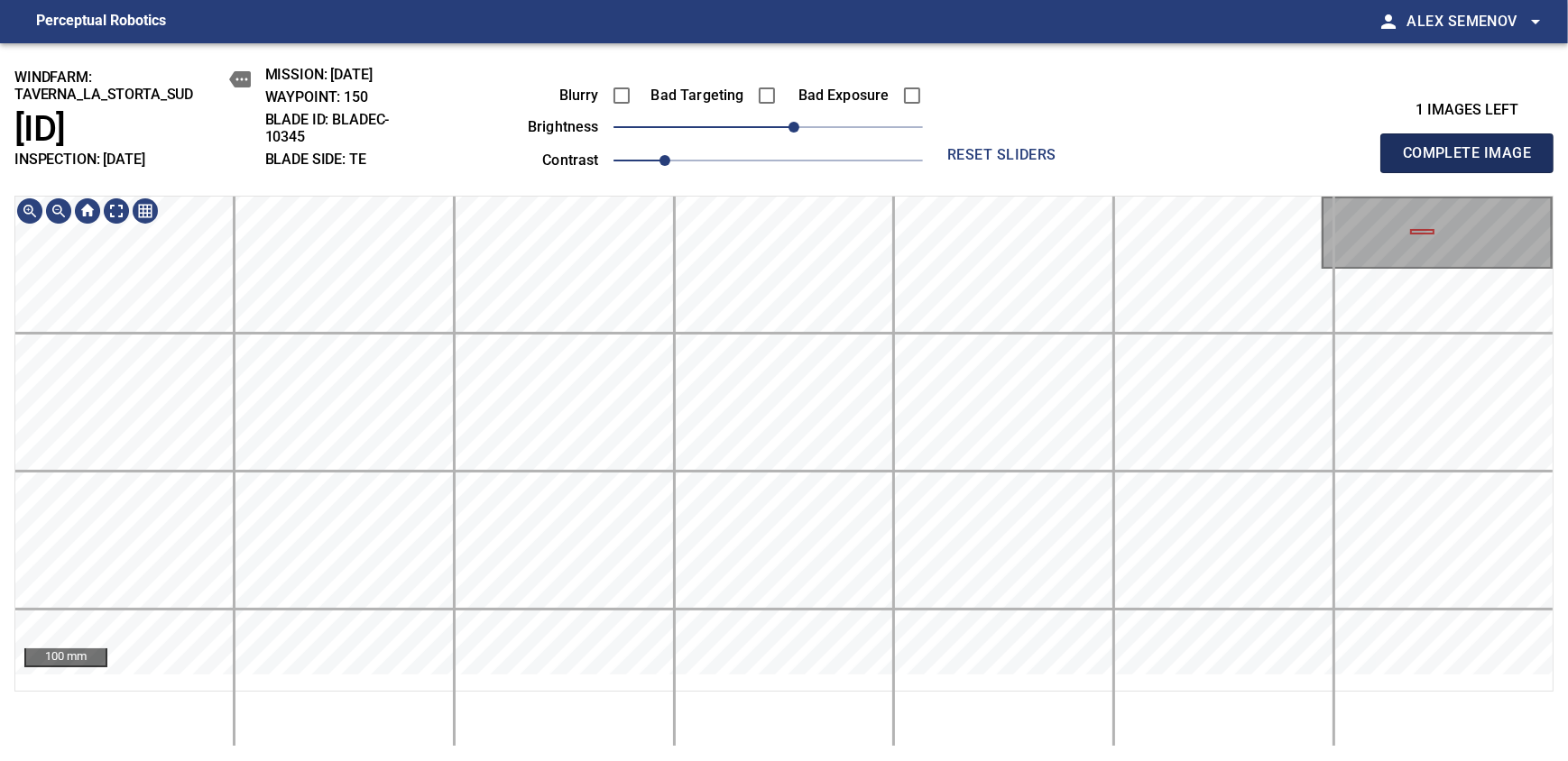 type 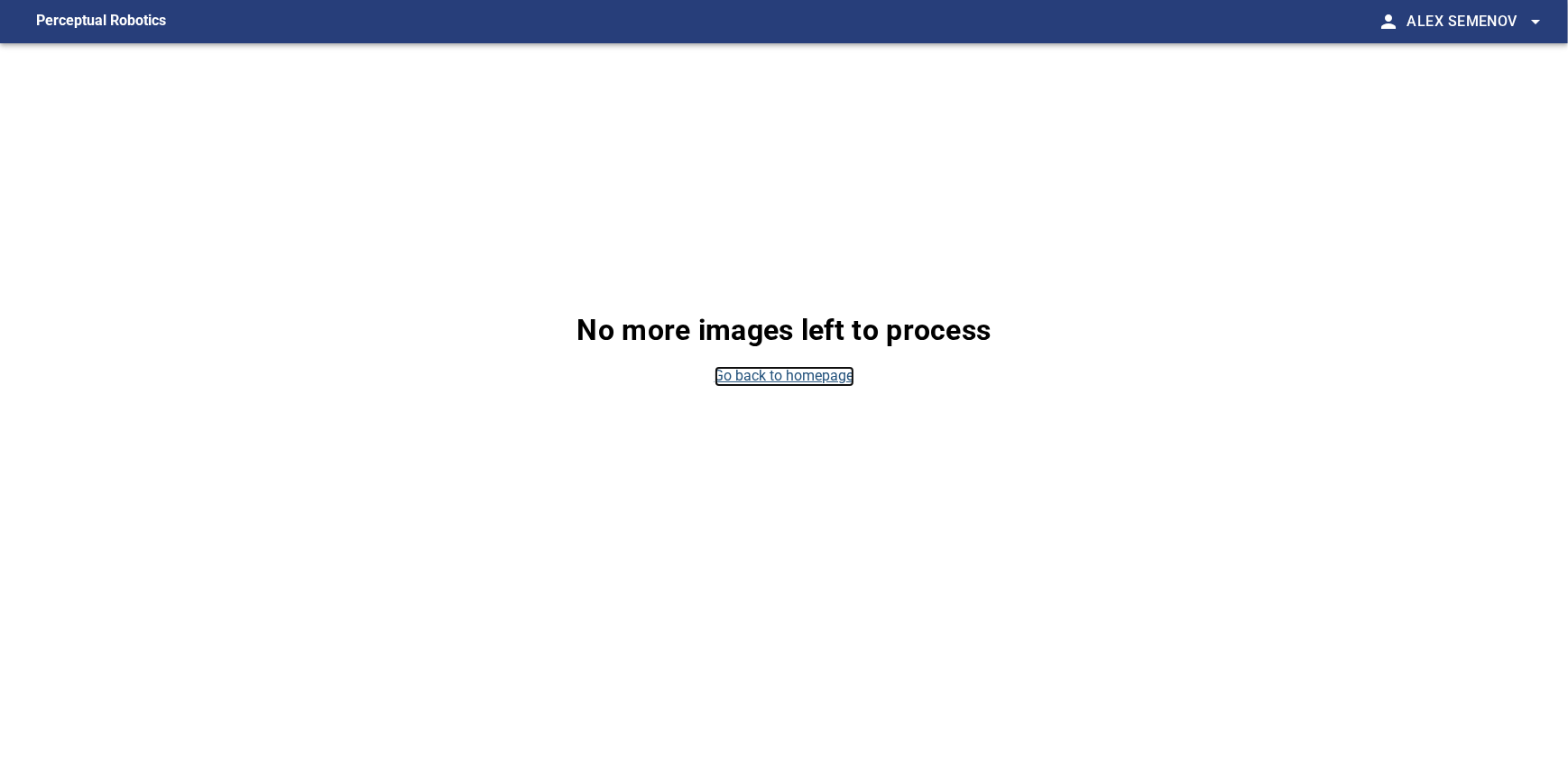 click on "Go back to homepage" at bounding box center (784, 376) 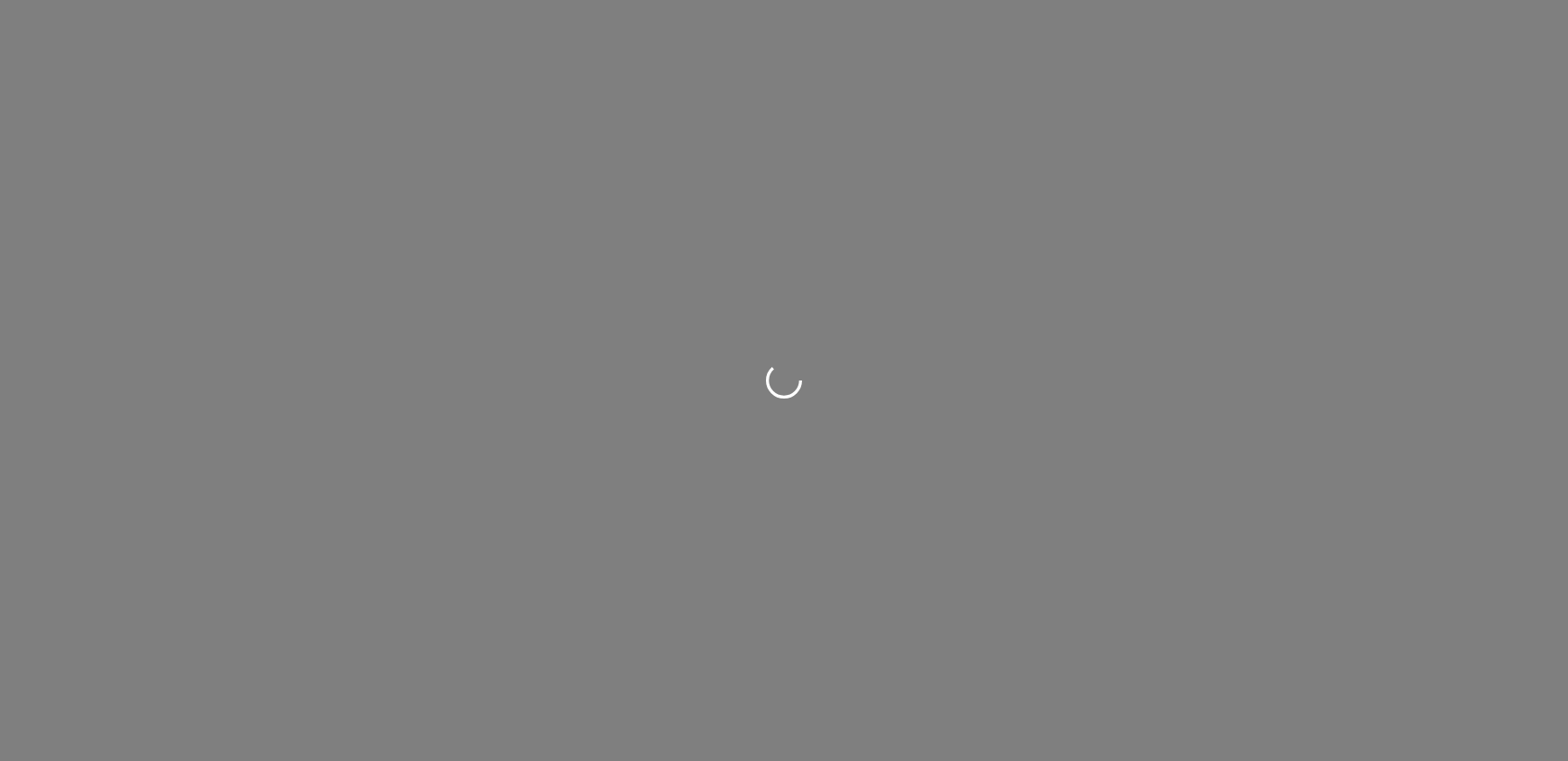 scroll, scrollTop: 0, scrollLeft: 0, axis: both 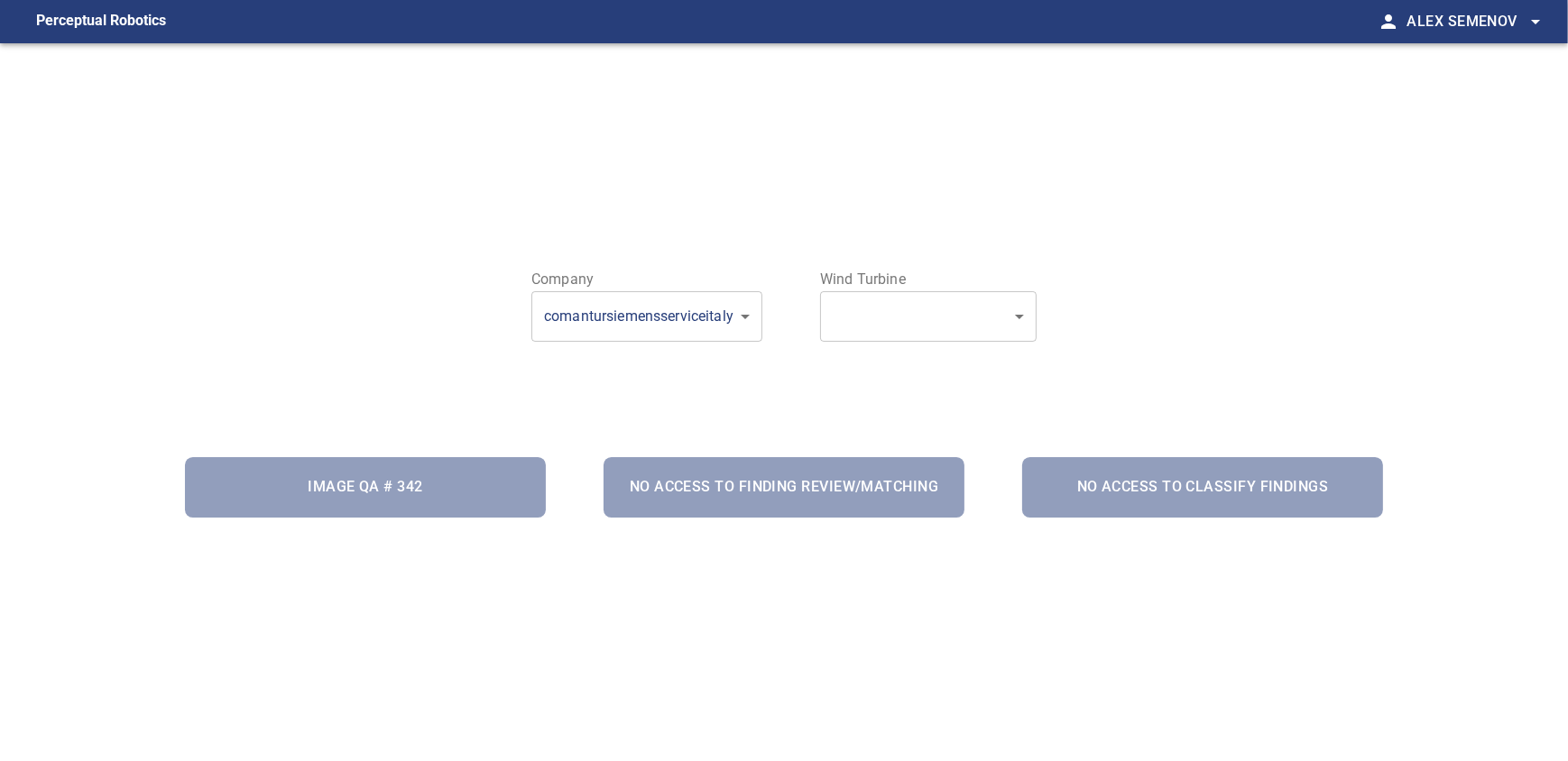 click on "**********" at bounding box center (784, 424) 